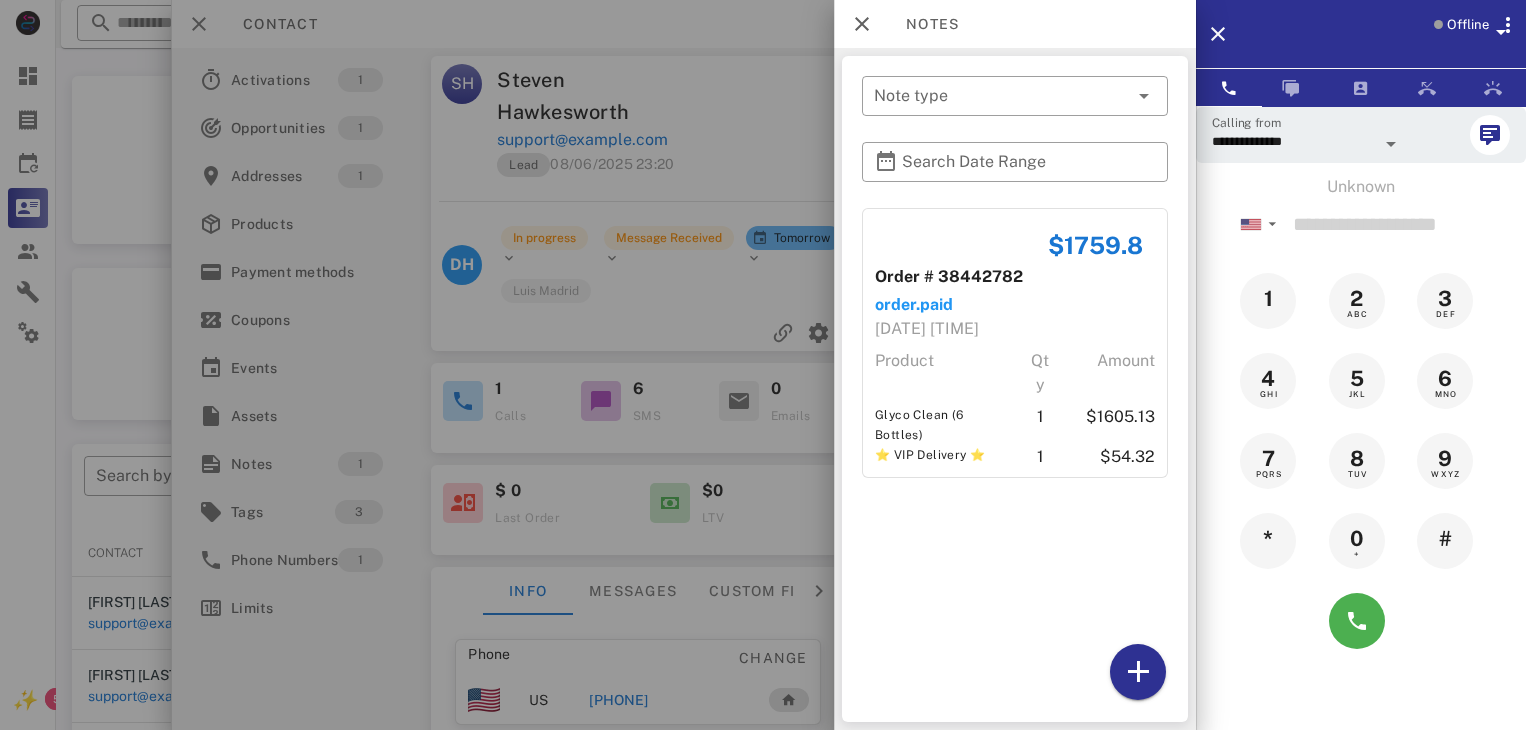 scroll, scrollTop: 377, scrollLeft: 0, axis: vertical 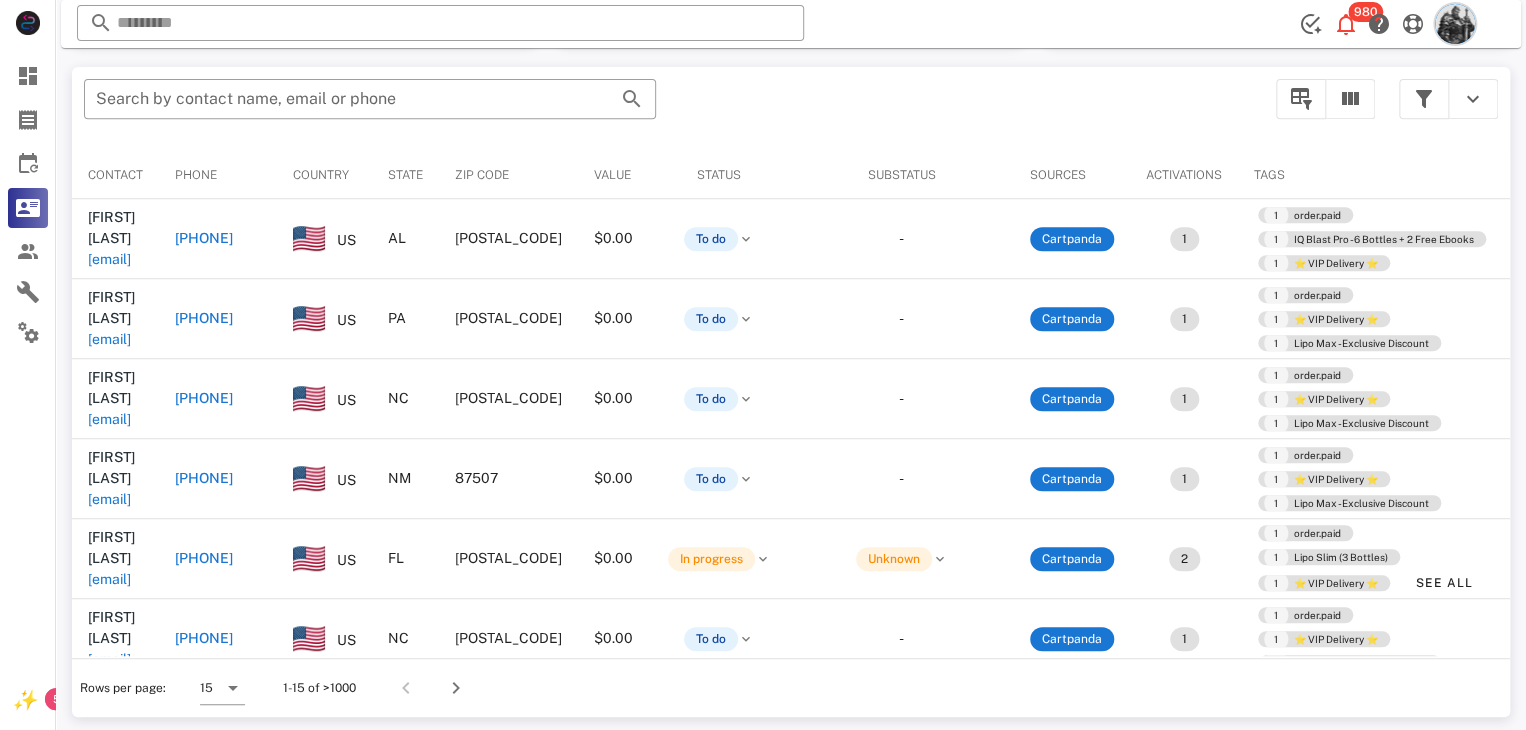 click at bounding box center [1455, 24] 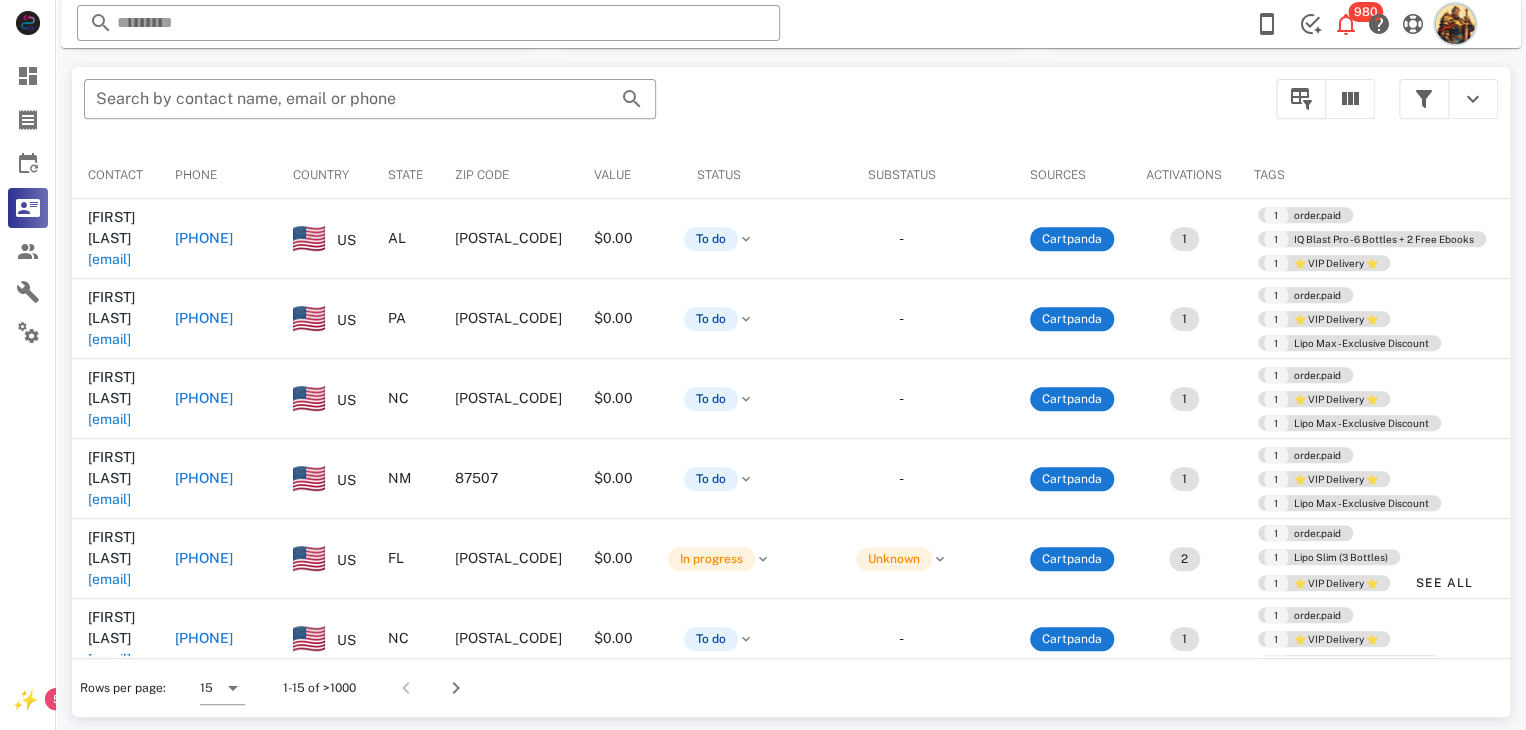 click at bounding box center (1455, 24) 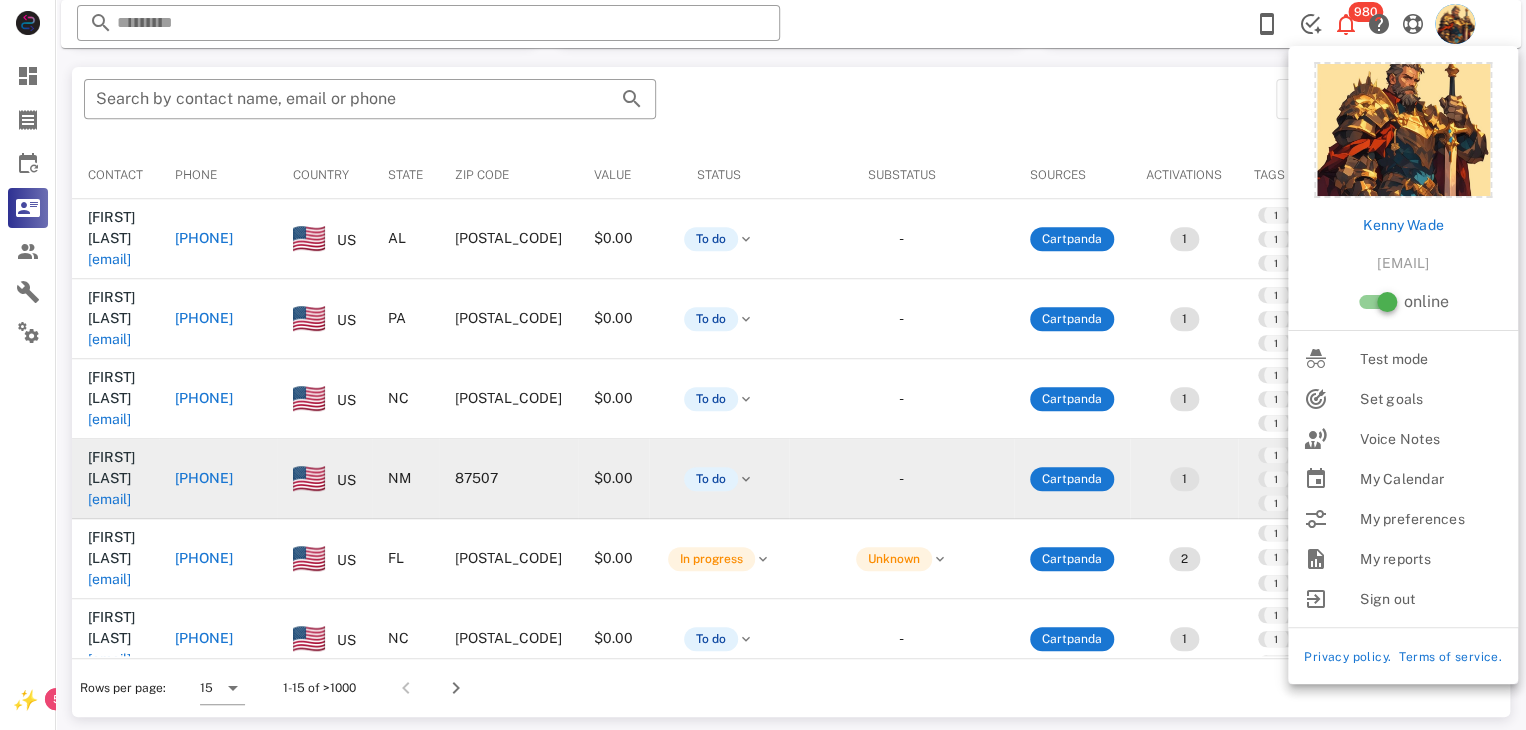 click on "-" at bounding box center [901, 479] 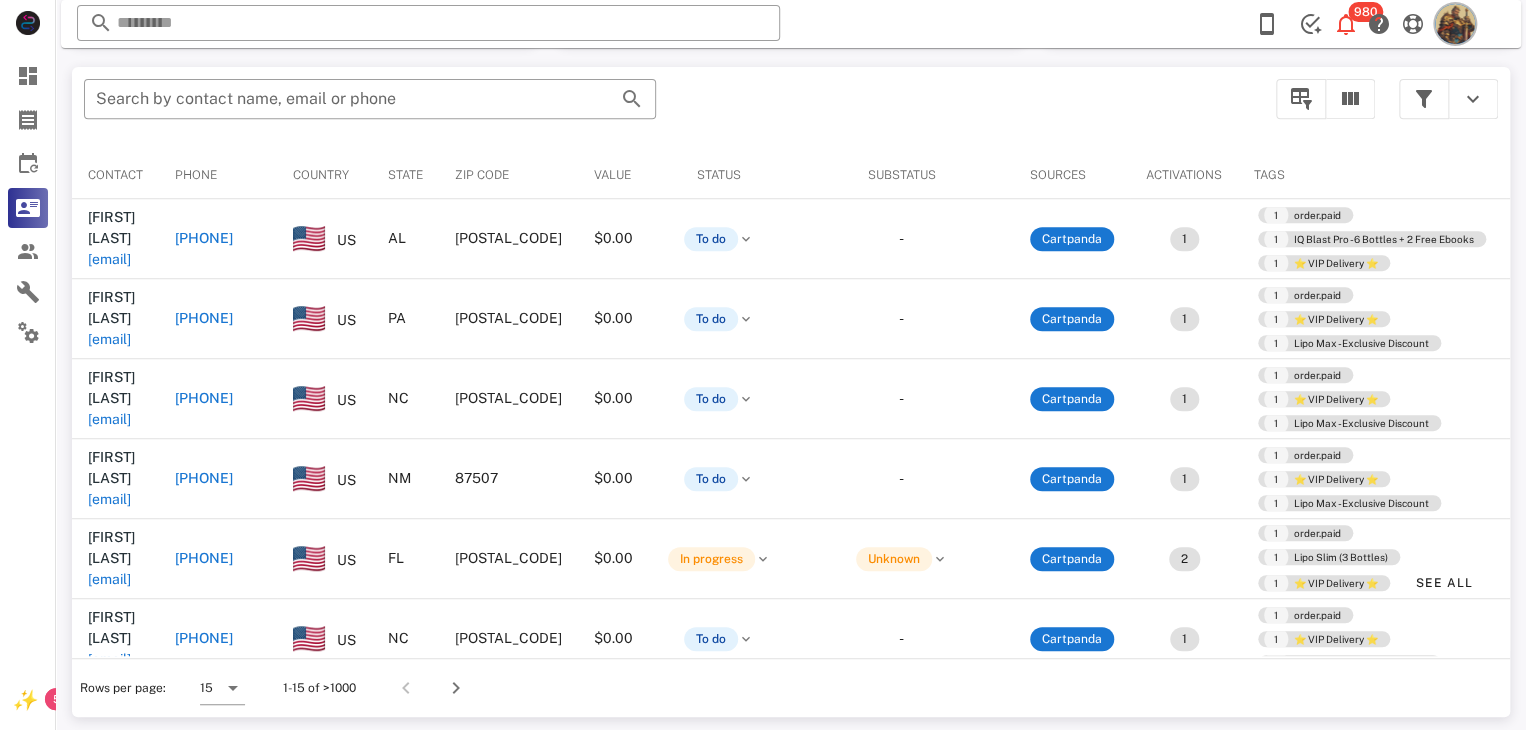 click at bounding box center [1455, 24] 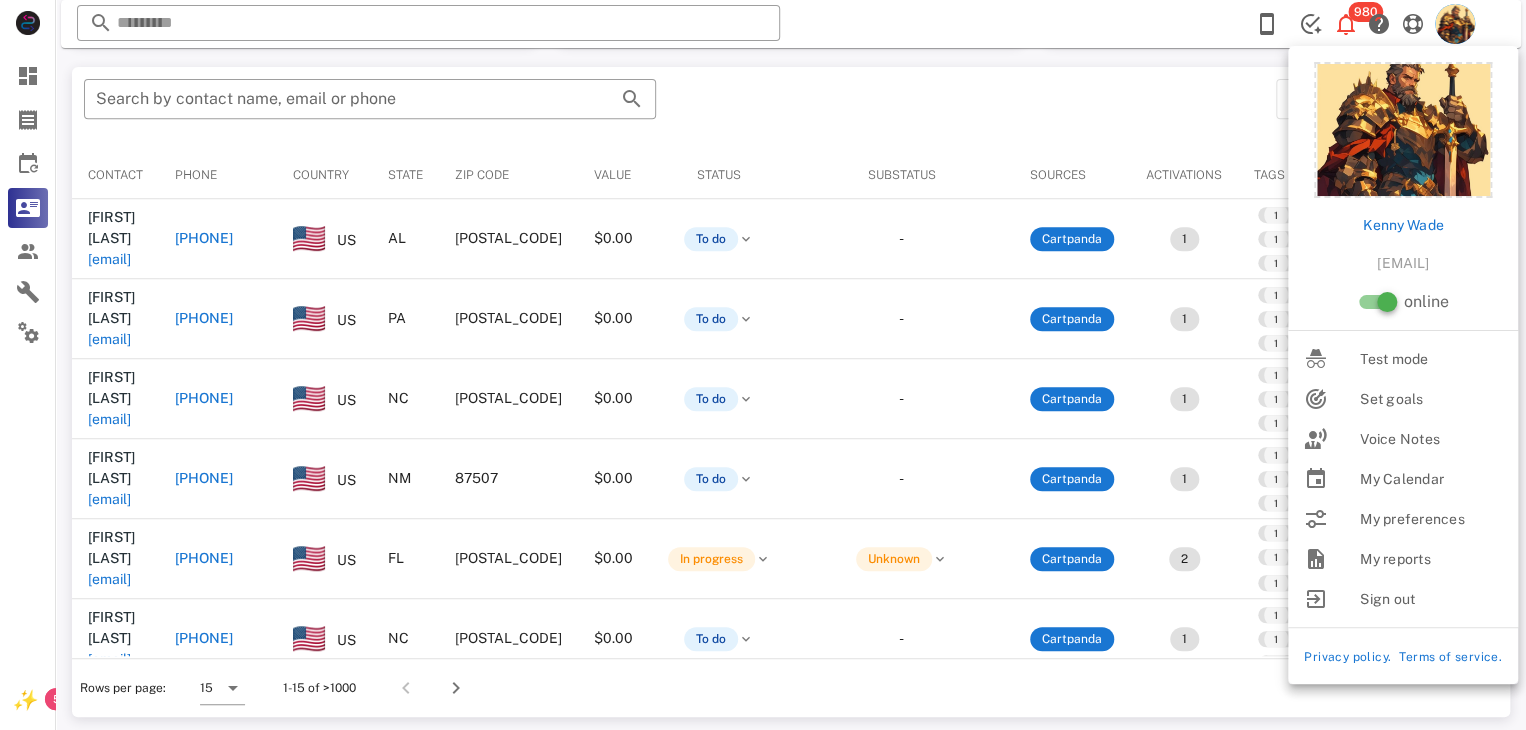 click on "​ Search by contact name, email or phone" at bounding box center (668, 109) 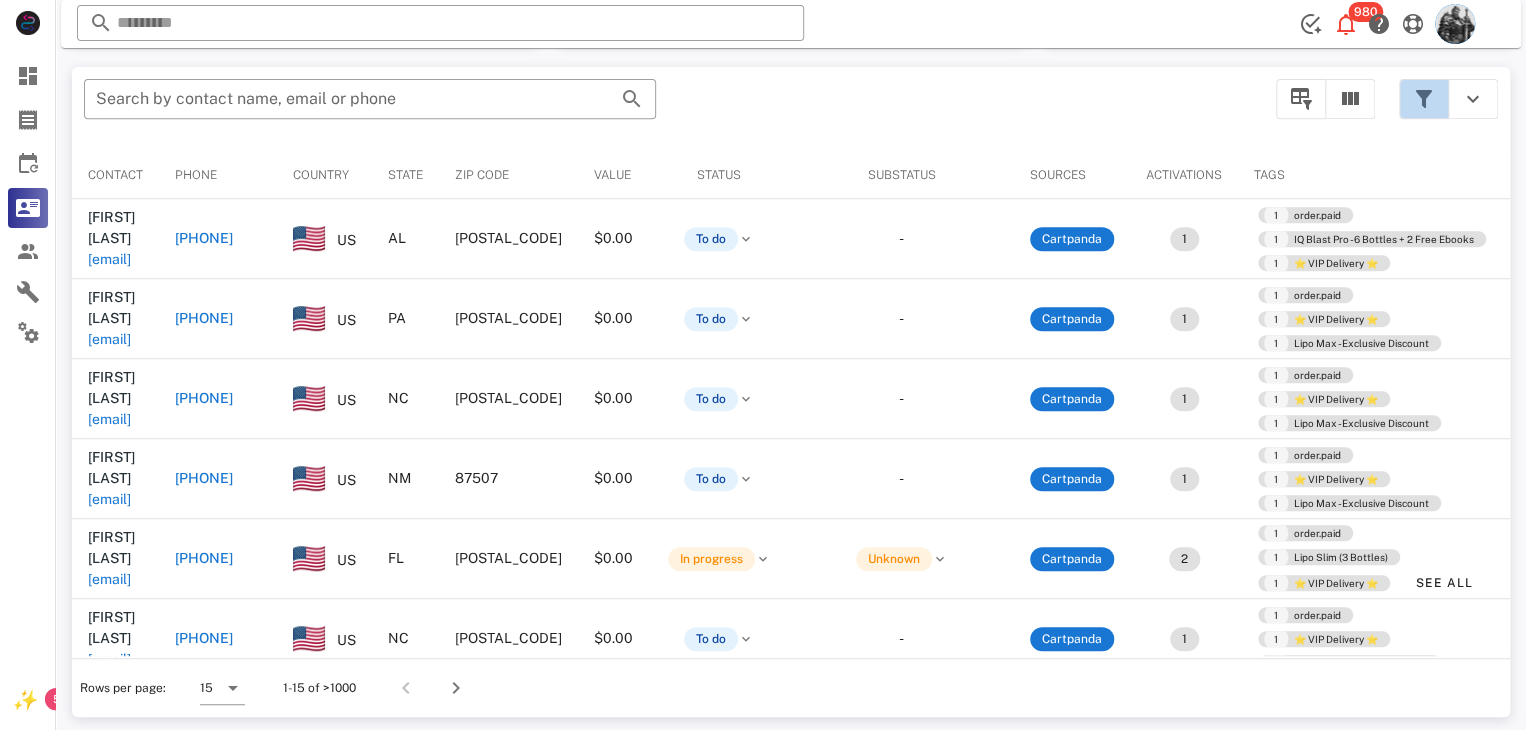 click at bounding box center (1424, 99) 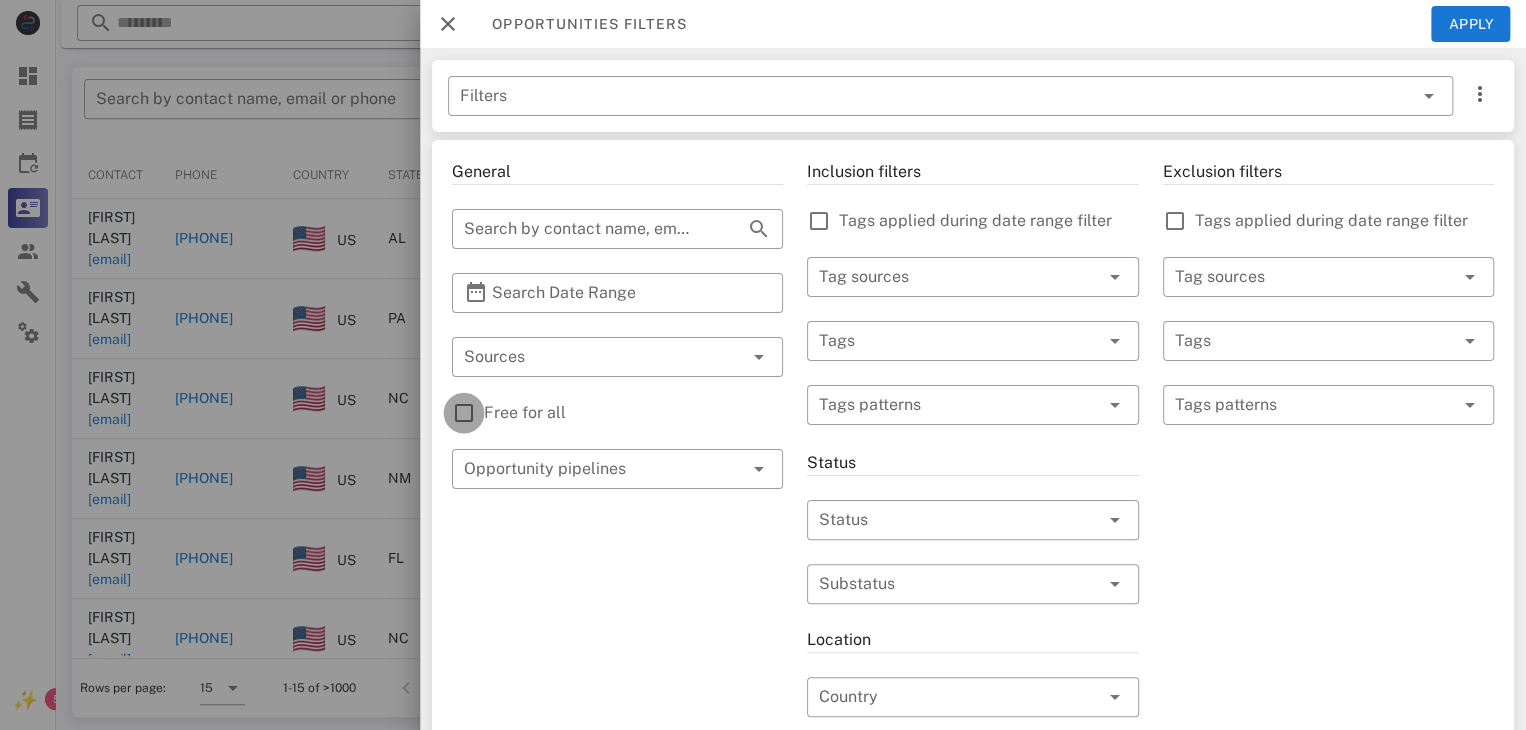 click at bounding box center (464, 413) 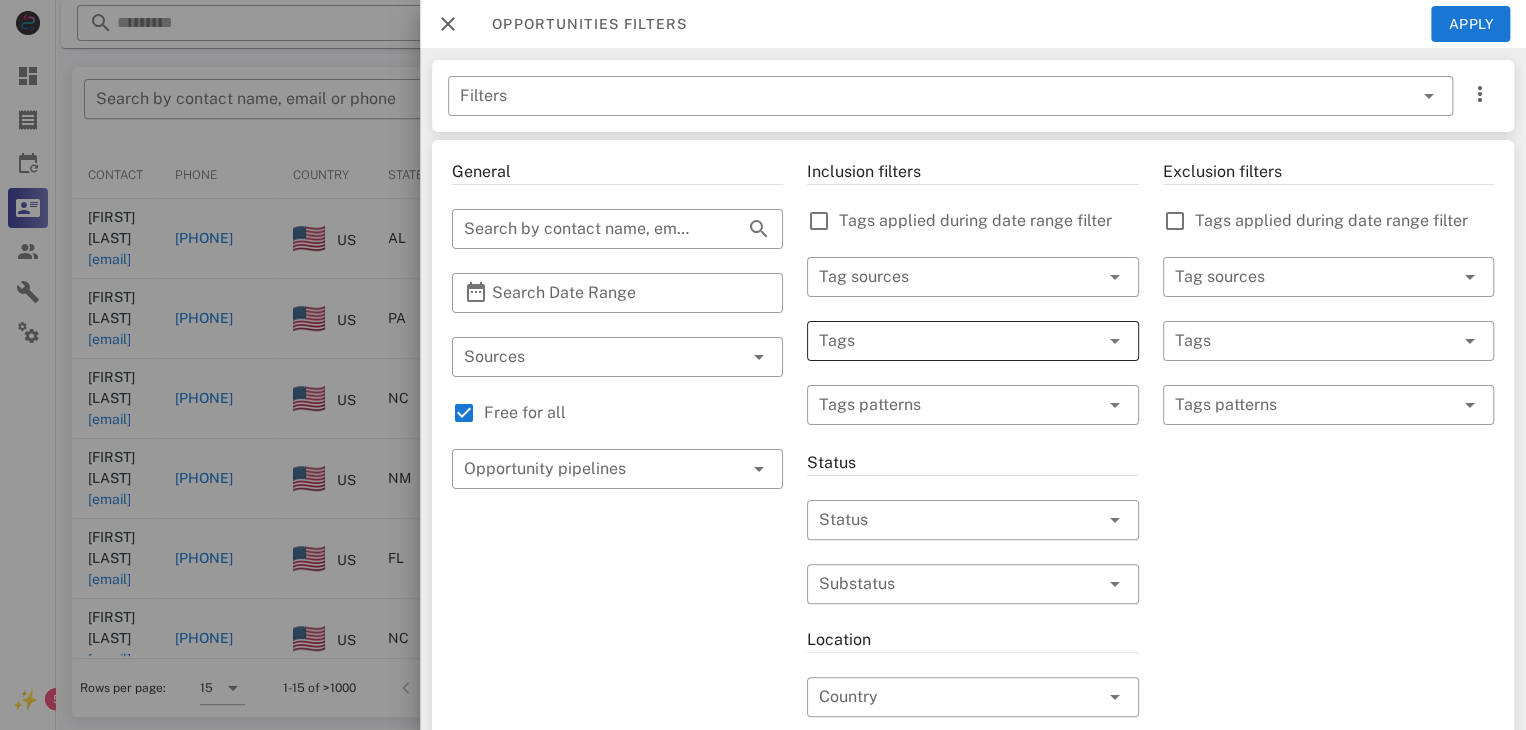 click at bounding box center [944, 341] 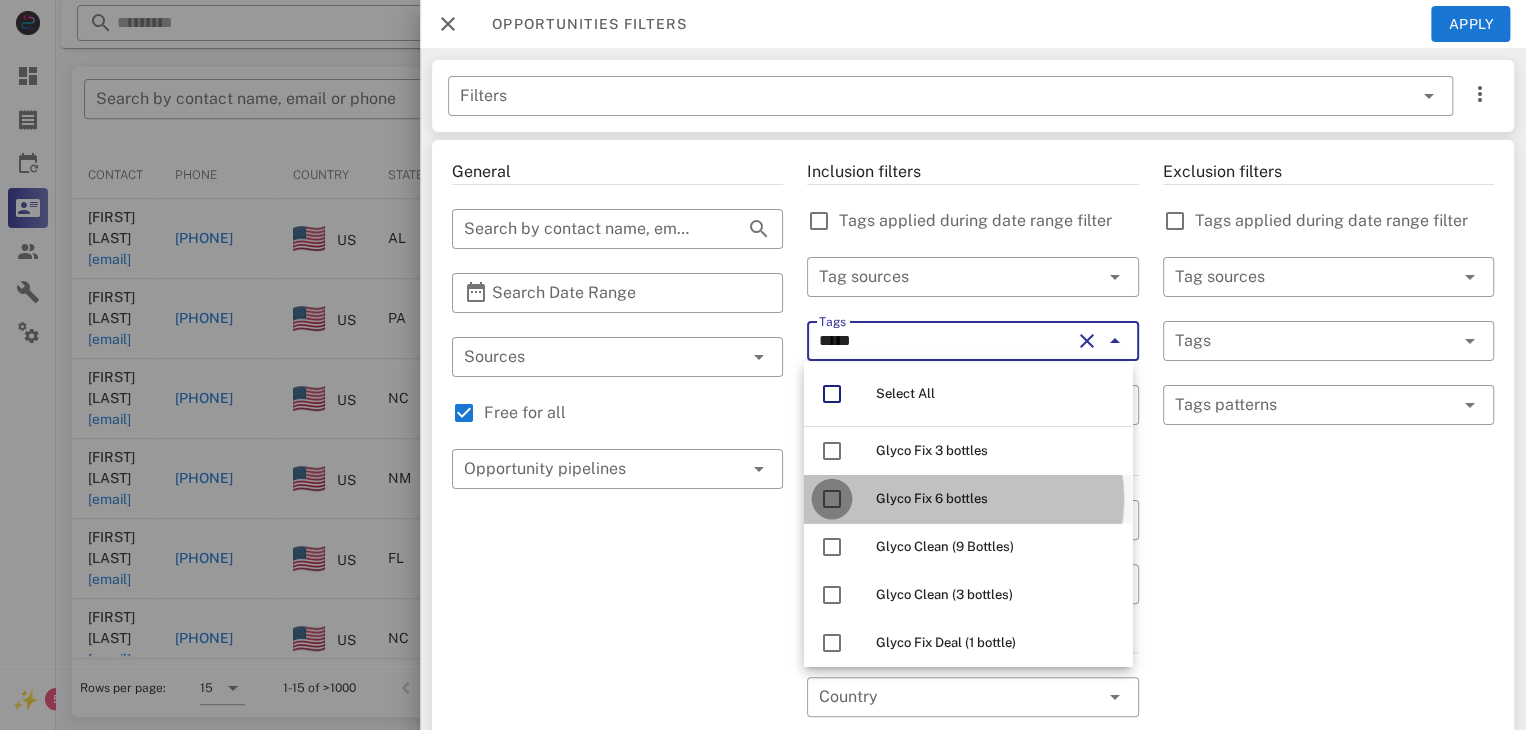 click at bounding box center [832, 499] 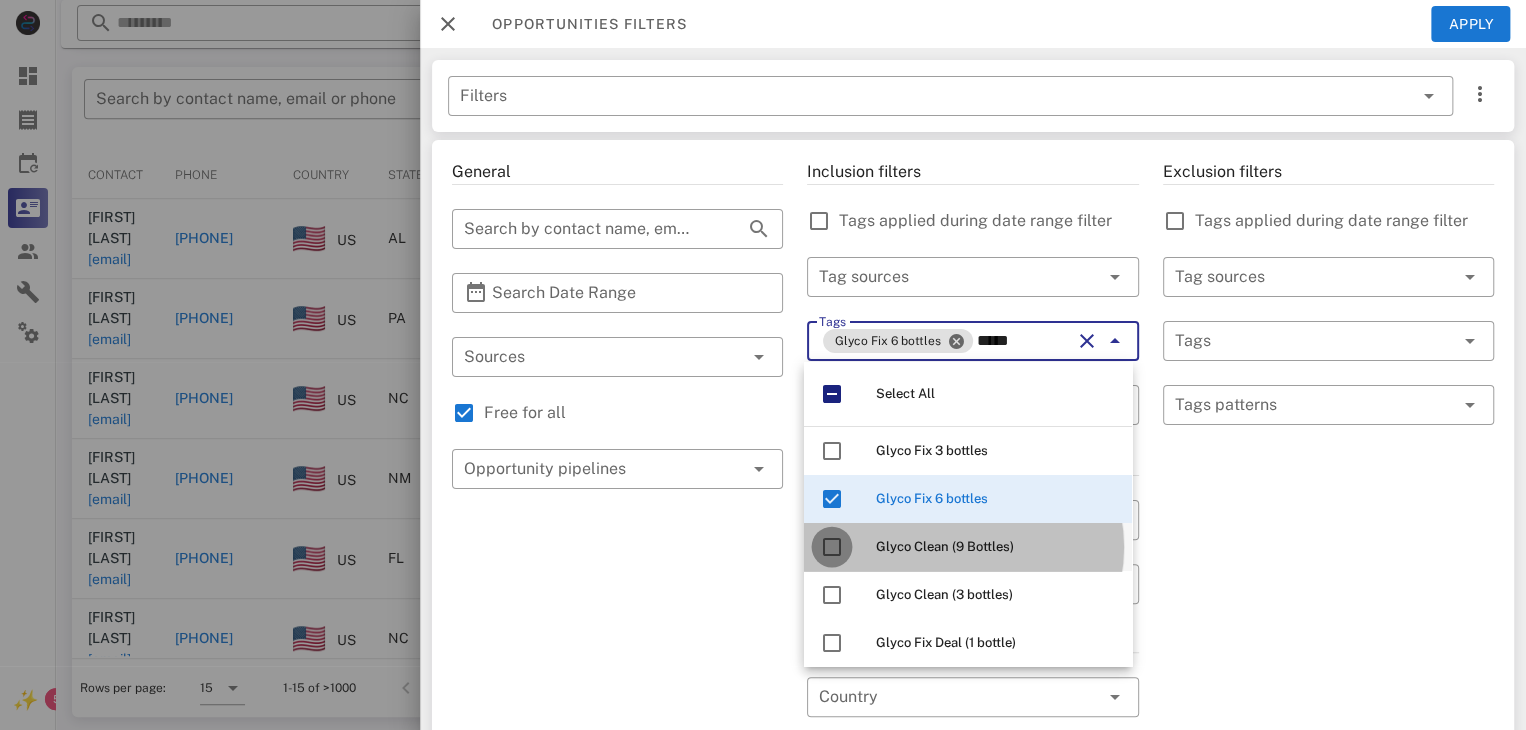 click at bounding box center [832, 547] 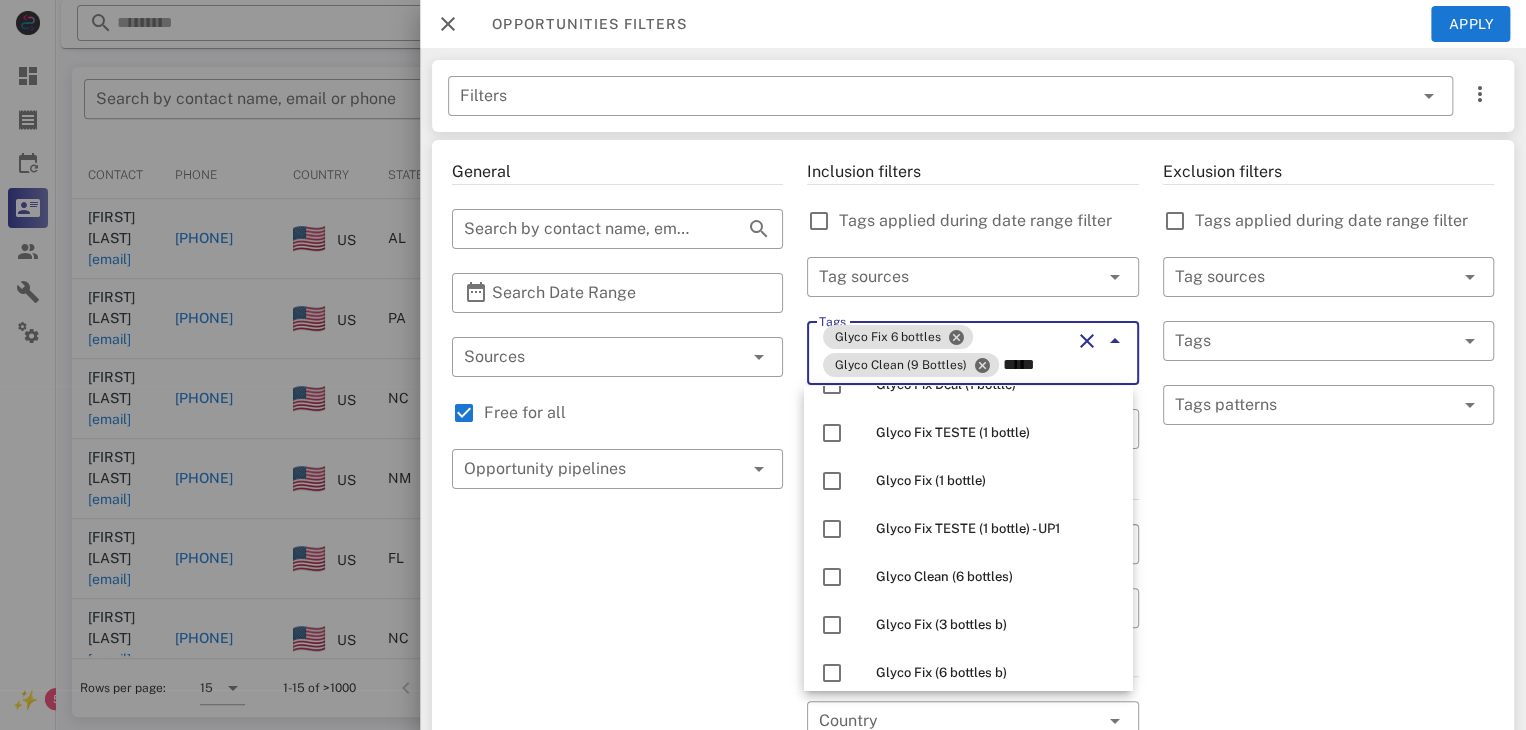 scroll, scrollTop: 285, scrollLeft: 0, axis: vertical 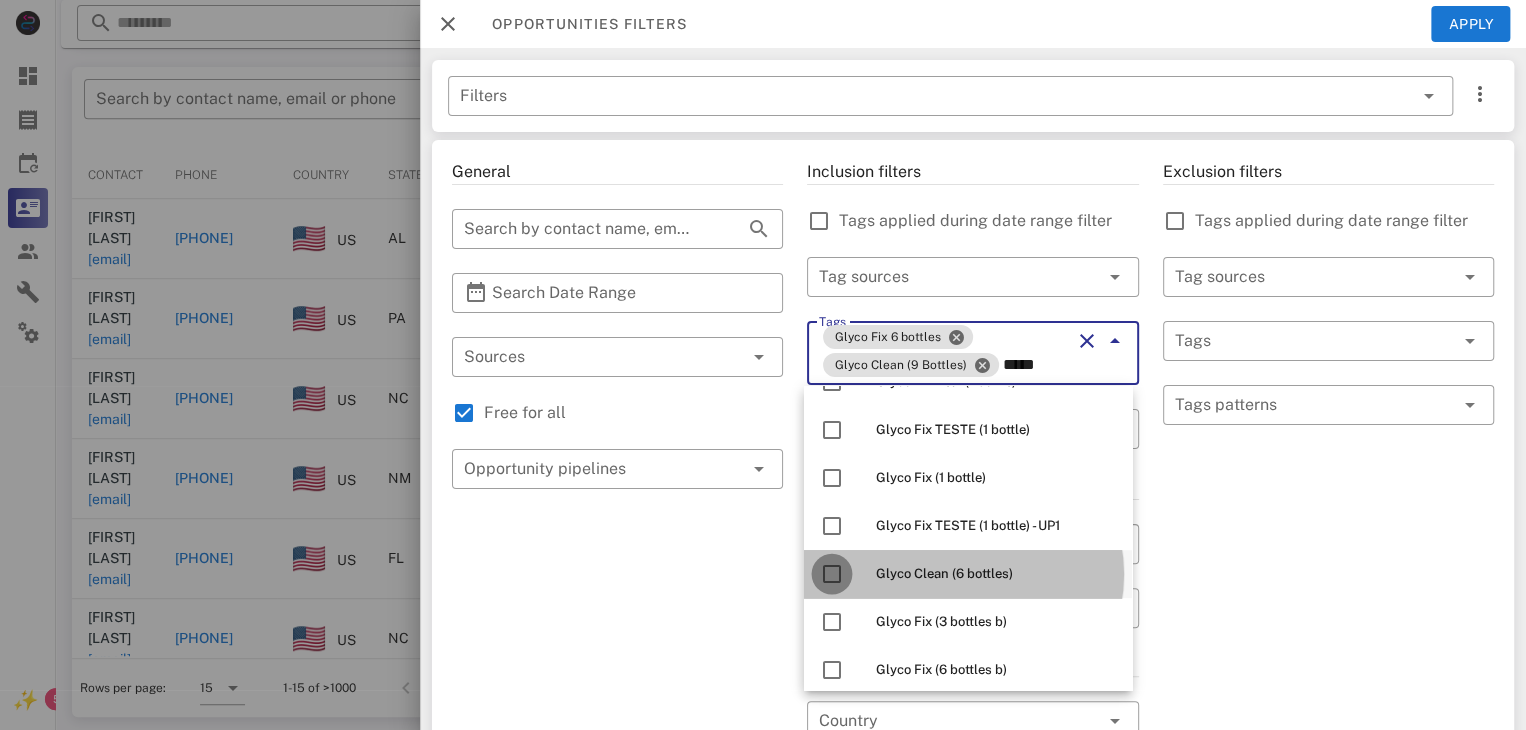 click at bounding box center [832, 574] 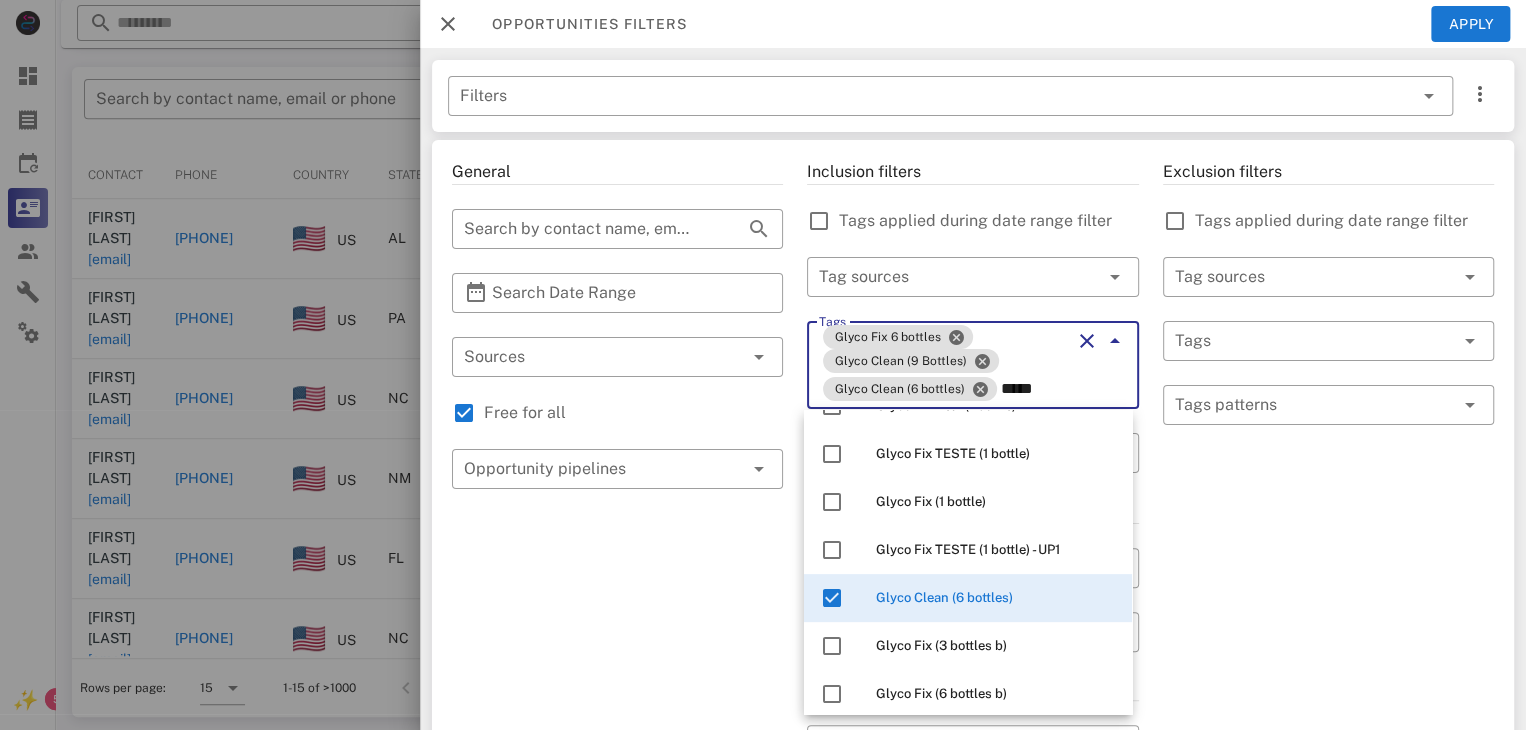 click on "General ​ Search by contact name, email or phone ​ Search Date Range ​ Sources Free for all ​ Opportunity pipelines" at bounding box center (617, 733) 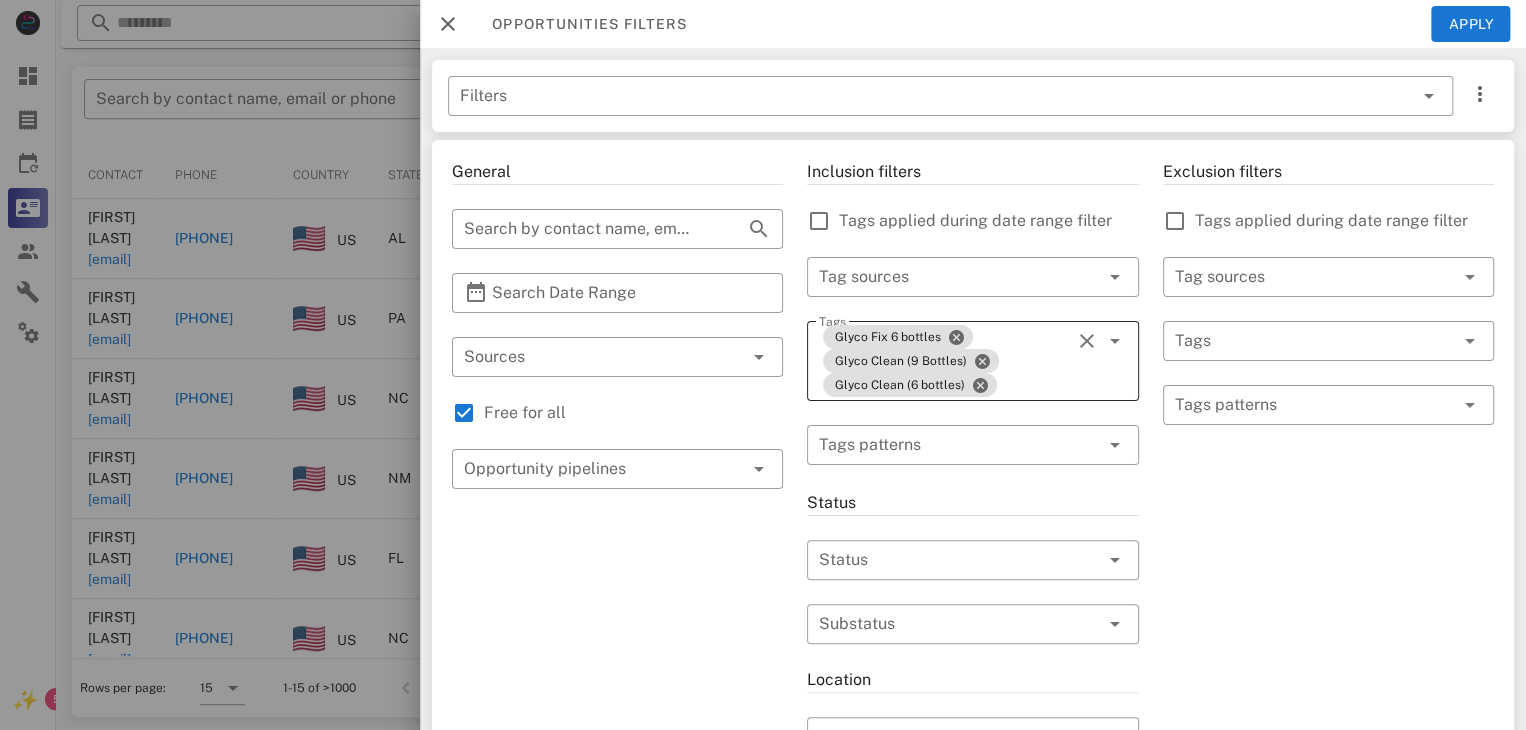 click on "Glyco Fix 6 bottles Glyco Clean (9 Bottles) Glyco Clean (6 bottles)" at bounding box center [944, 361] 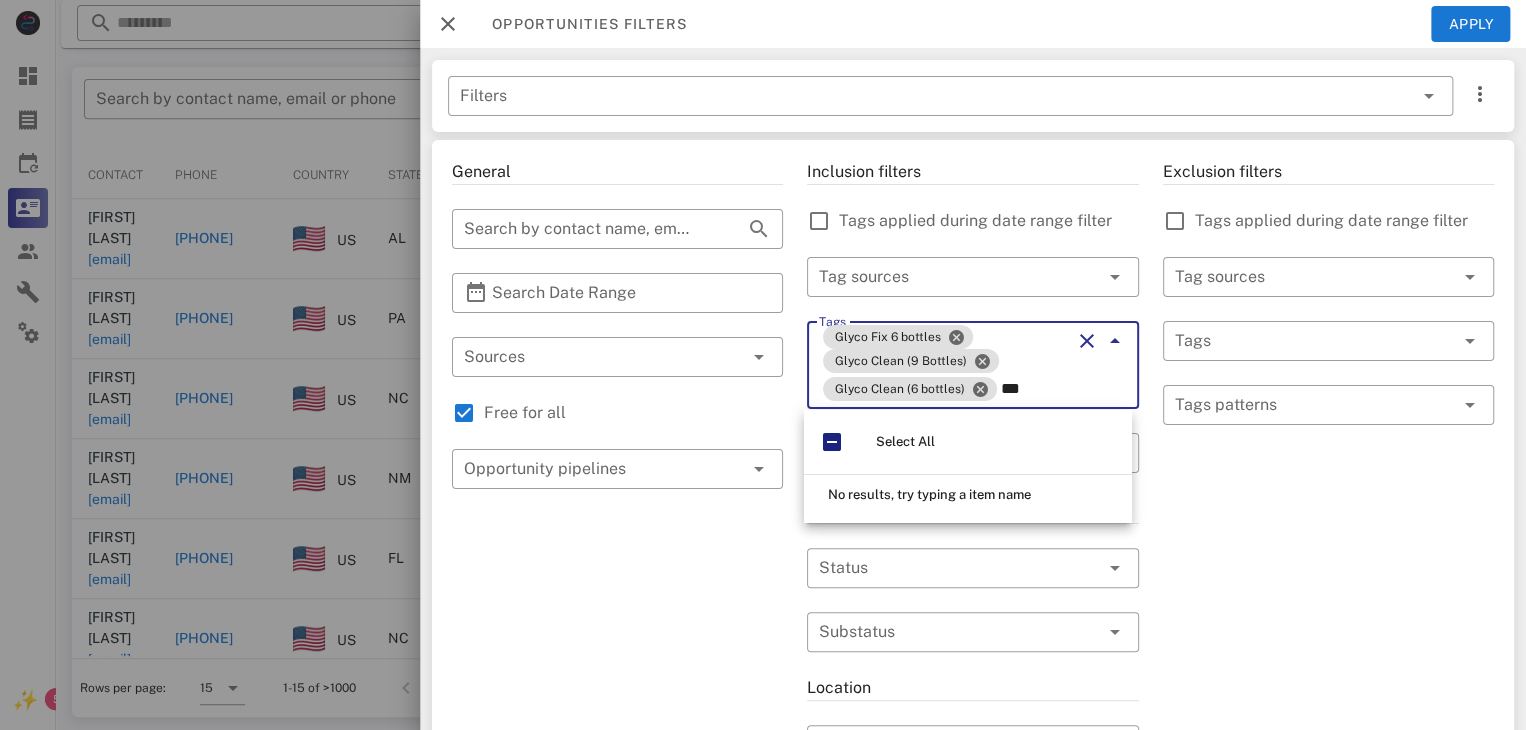 scroll, scrollTop: 0, scrollLeft: 0, axis: both 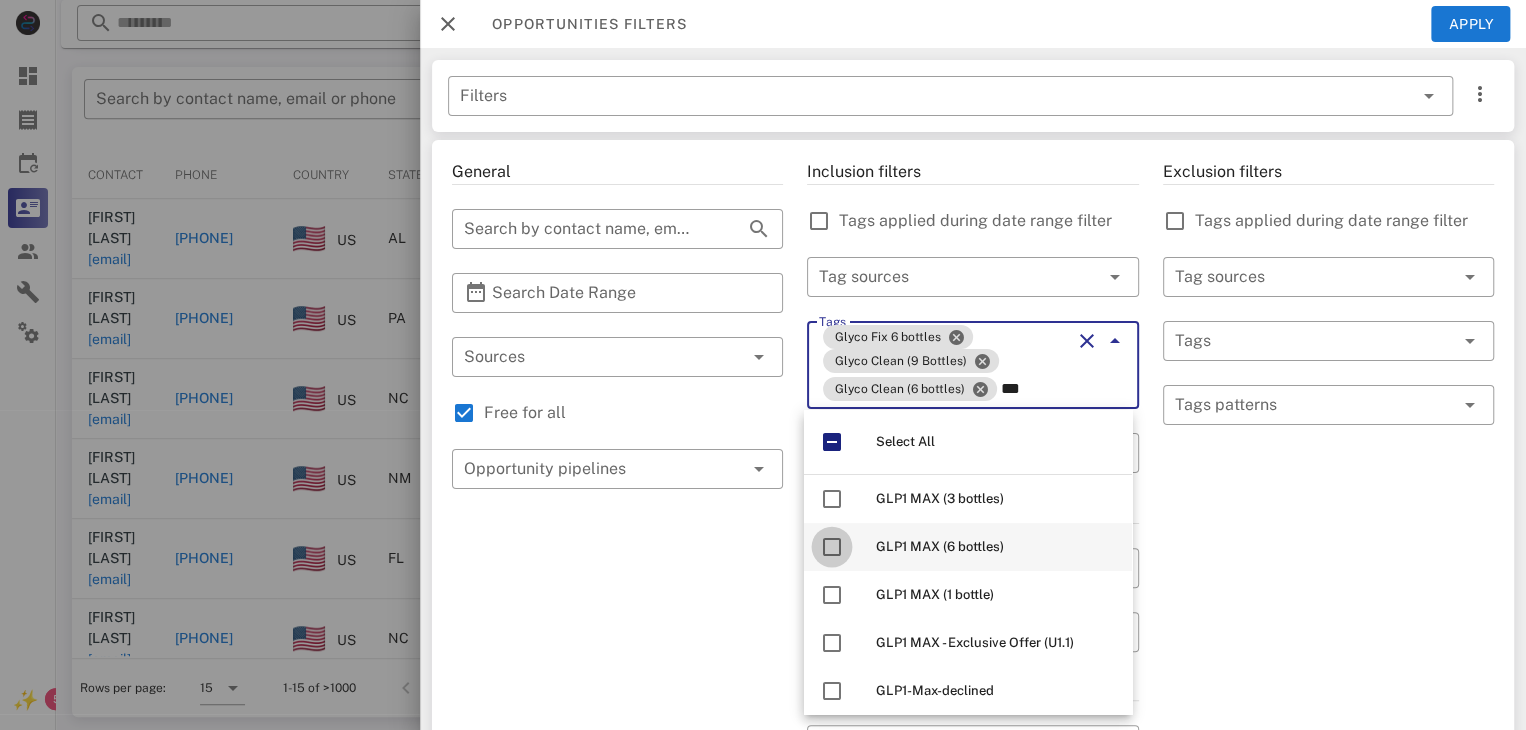 click at bounding box center [832, 547] 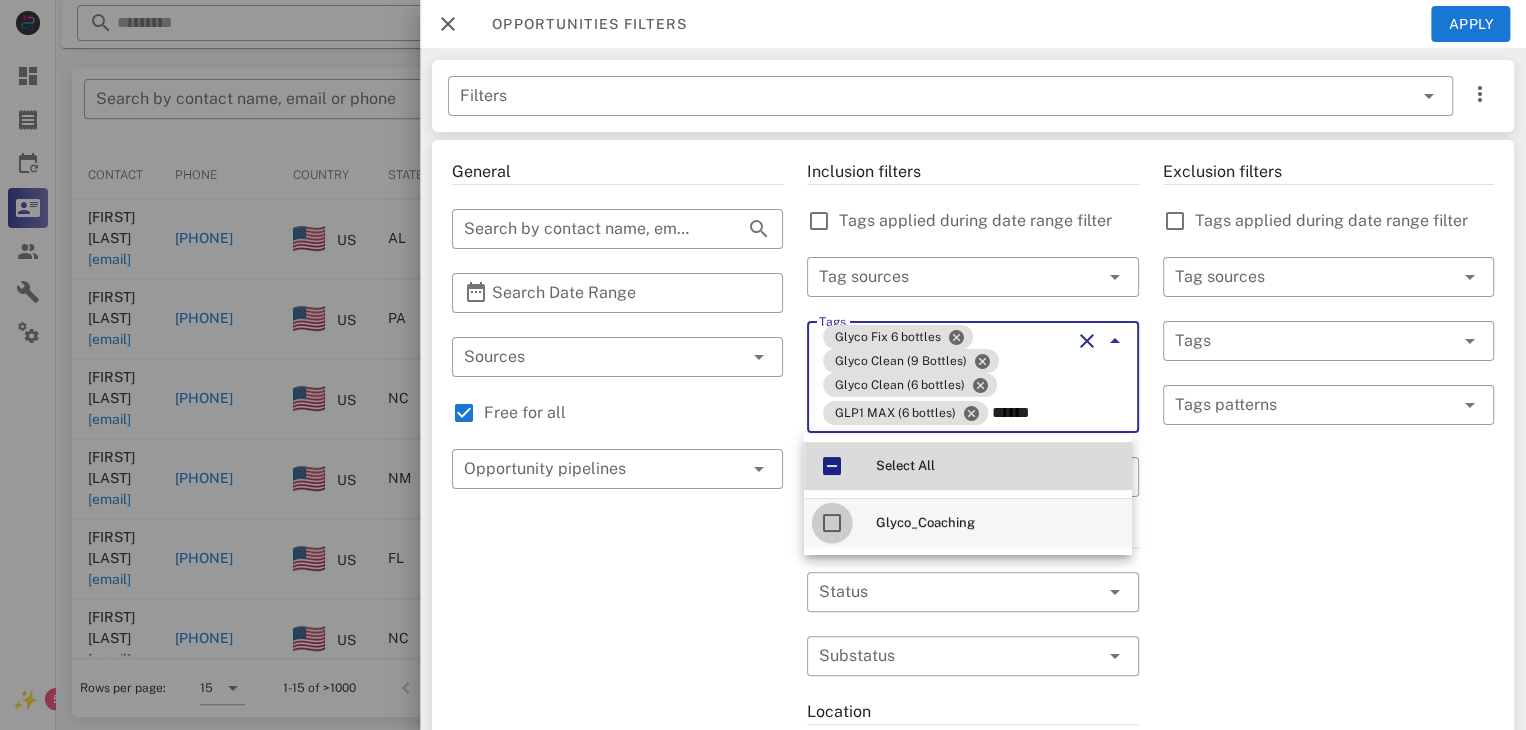 click at bounding box center (832, 523) 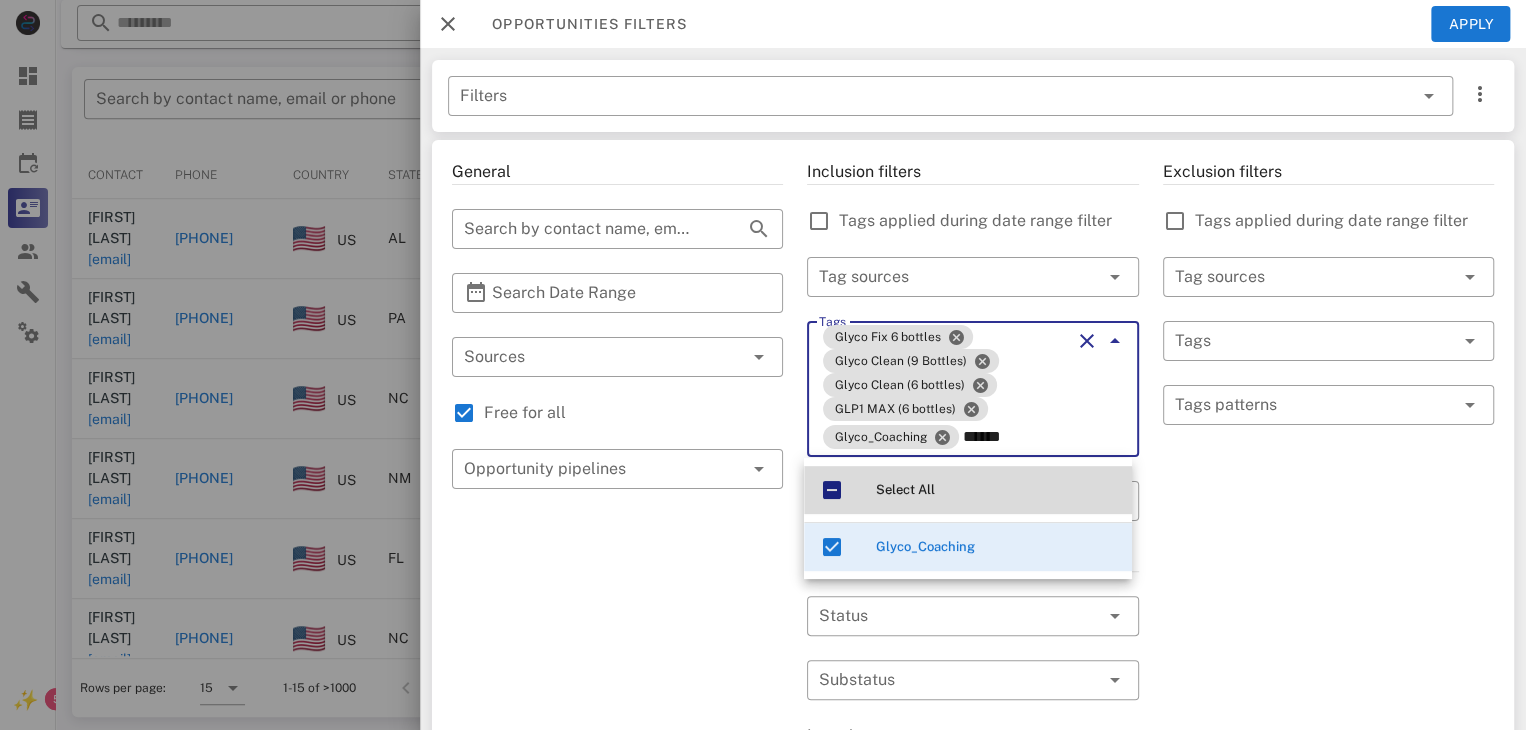 type on "******" 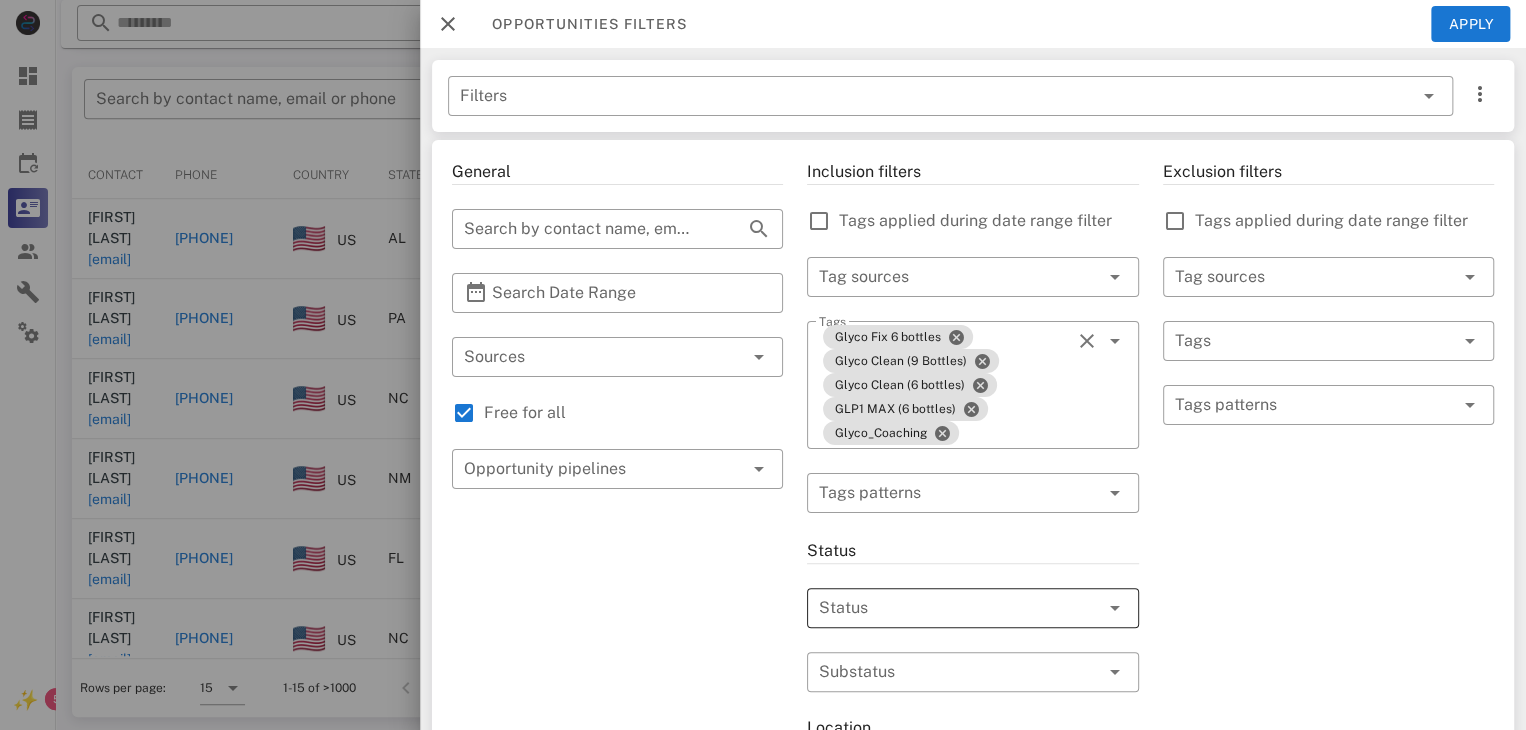 click at bounding box center [944, 608] 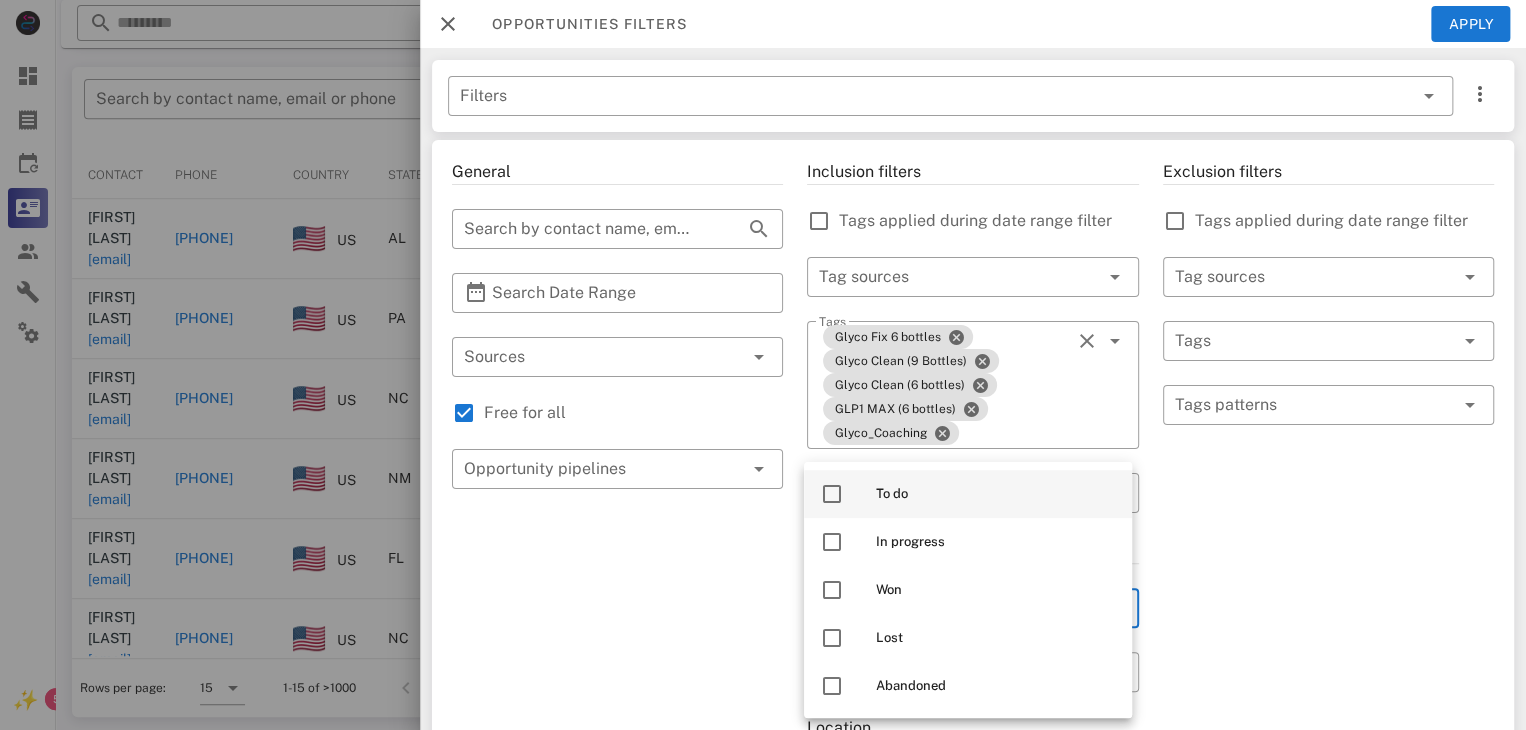click at bounding box center [832, 494] 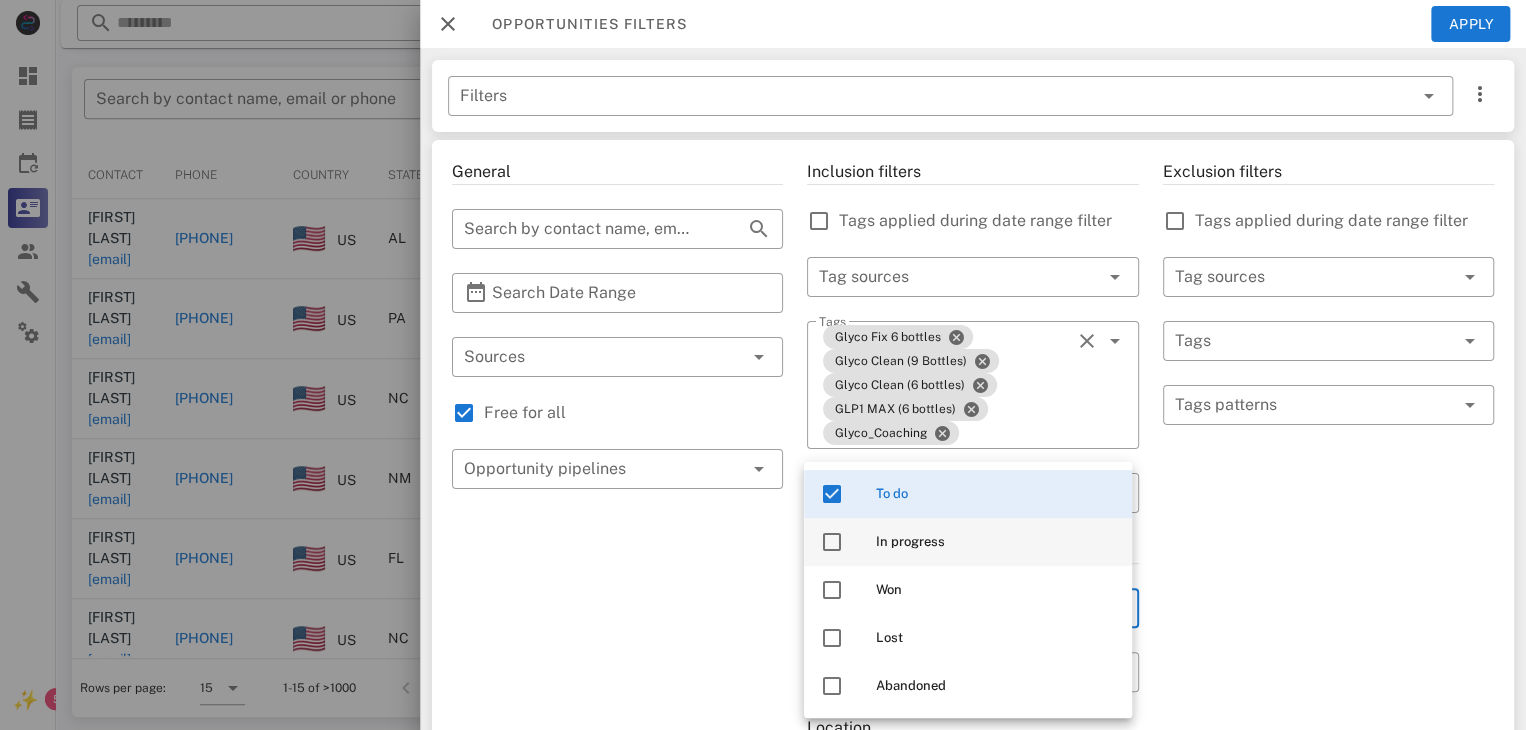 click at bounding box center [832, 542] 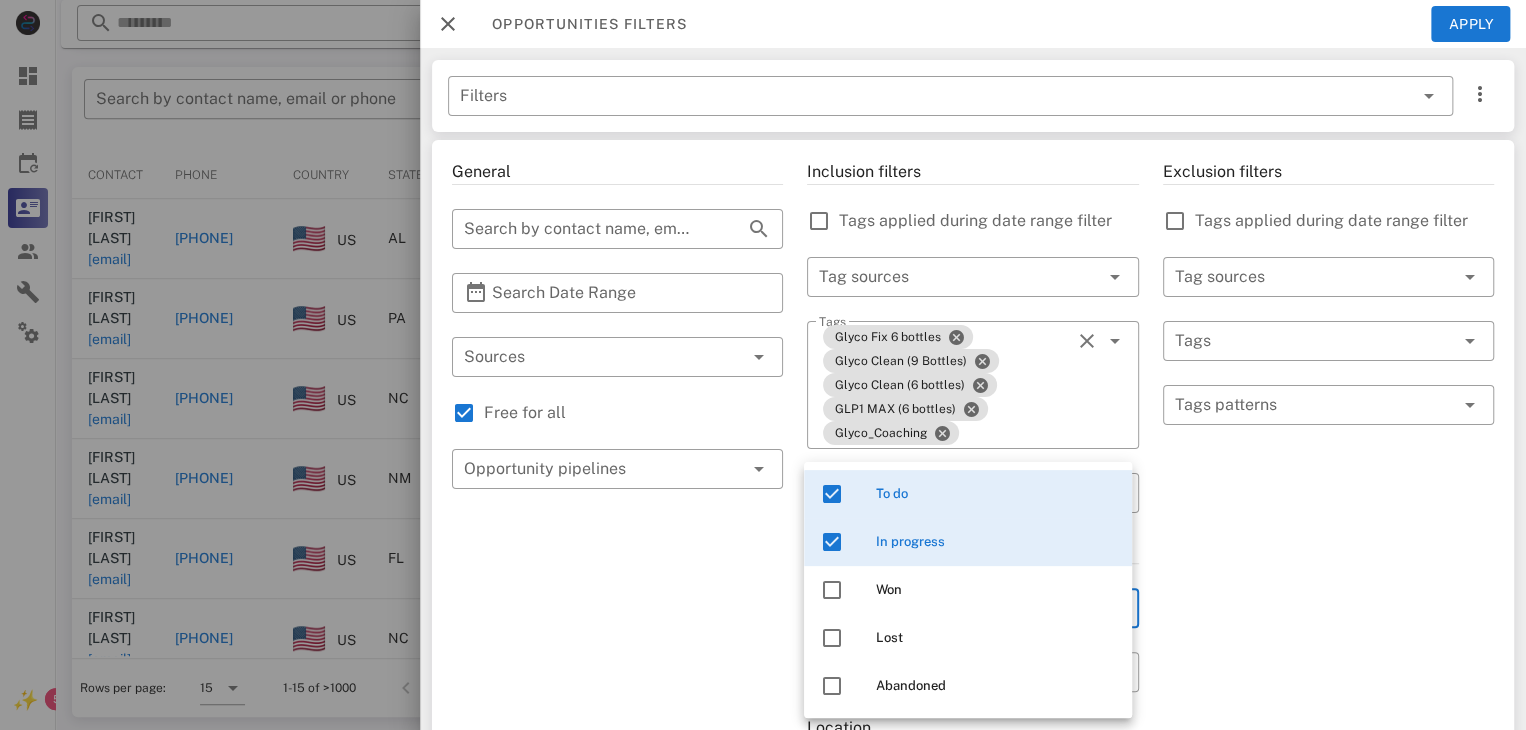 click on "Exclusion filters Tags applied during date range filter ​ Tag sources ​ Tags ​ Tags patterns" at bounding box center [1328, 753] 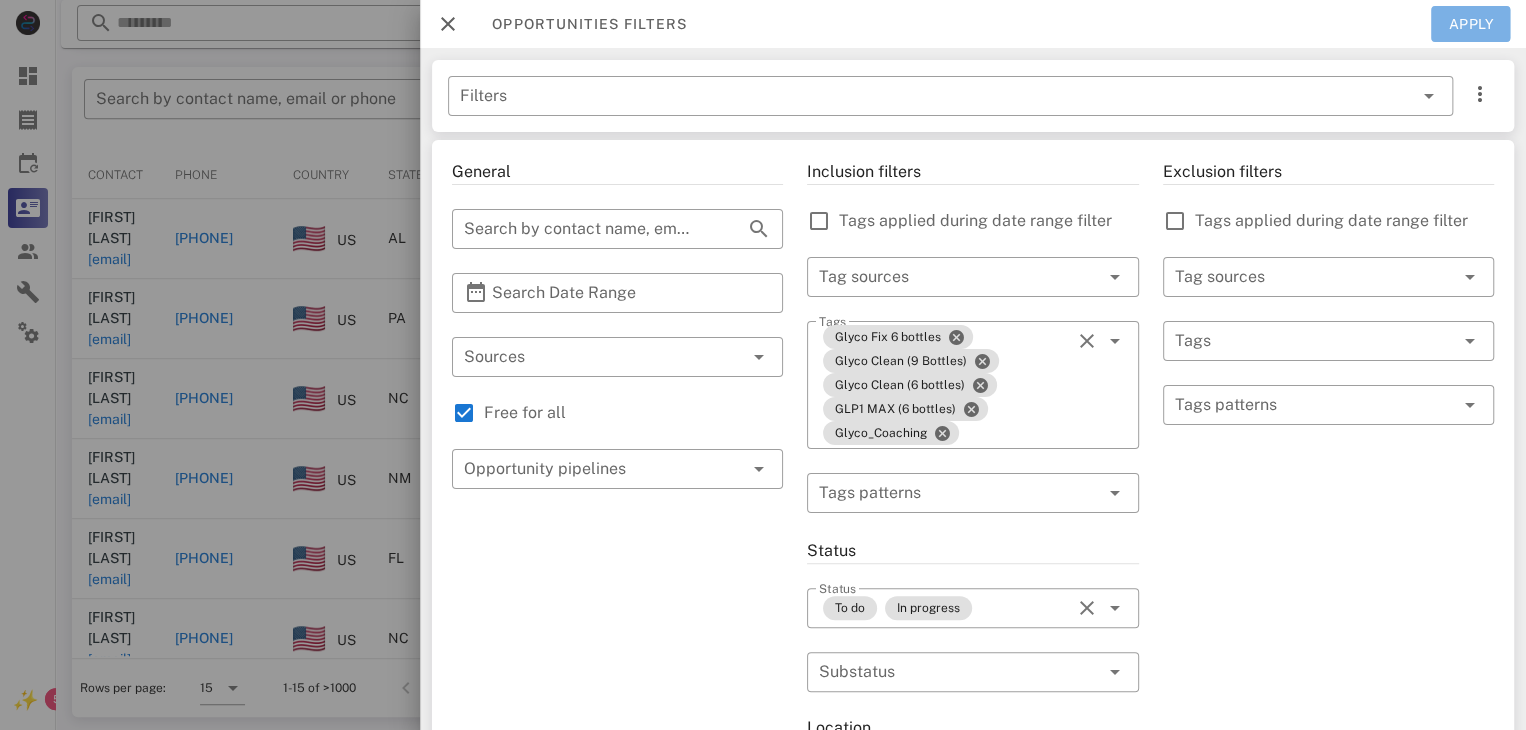 click on "Apply" at bounding box center [1471, 24] 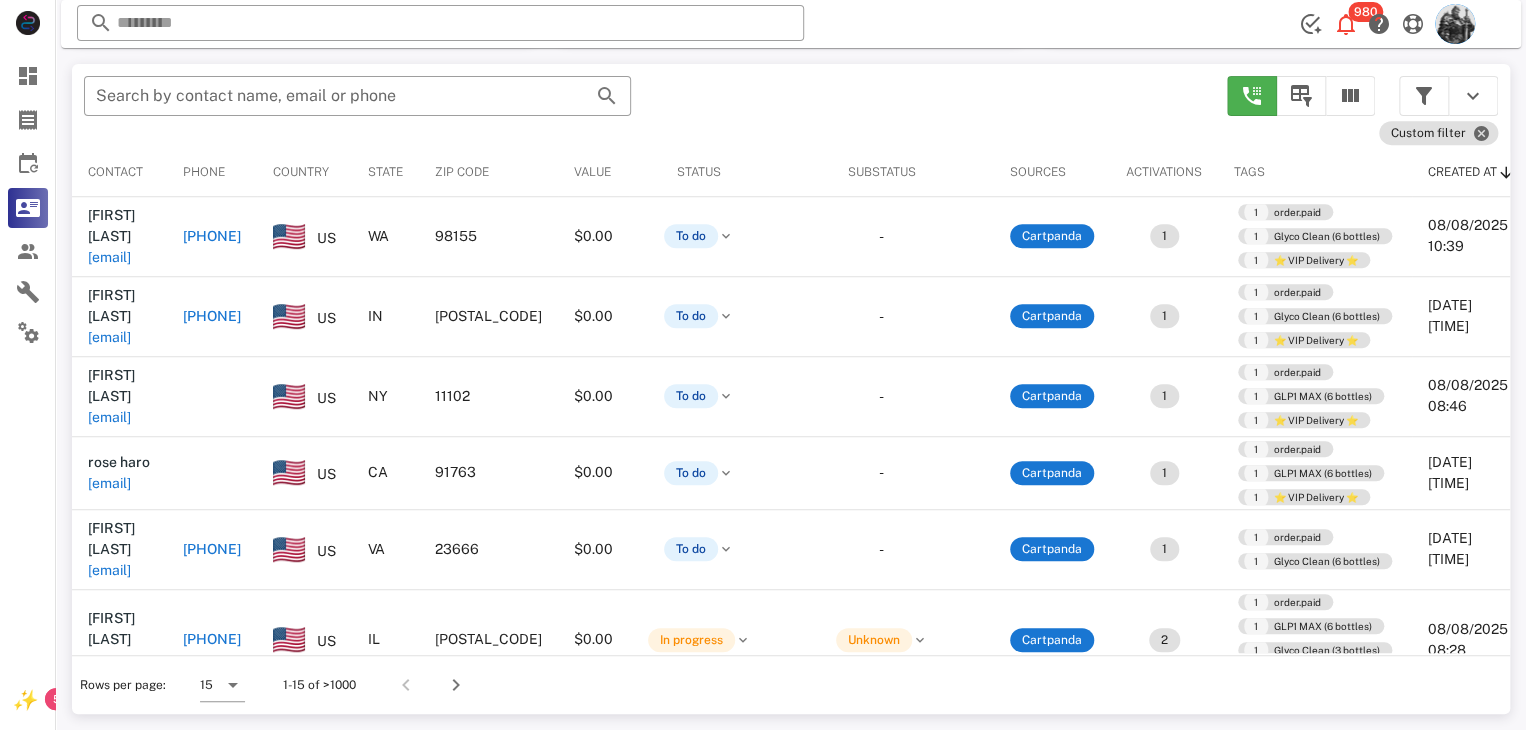 scroll, scrollTop: 377, scrollLeft: 0, axis: vertical 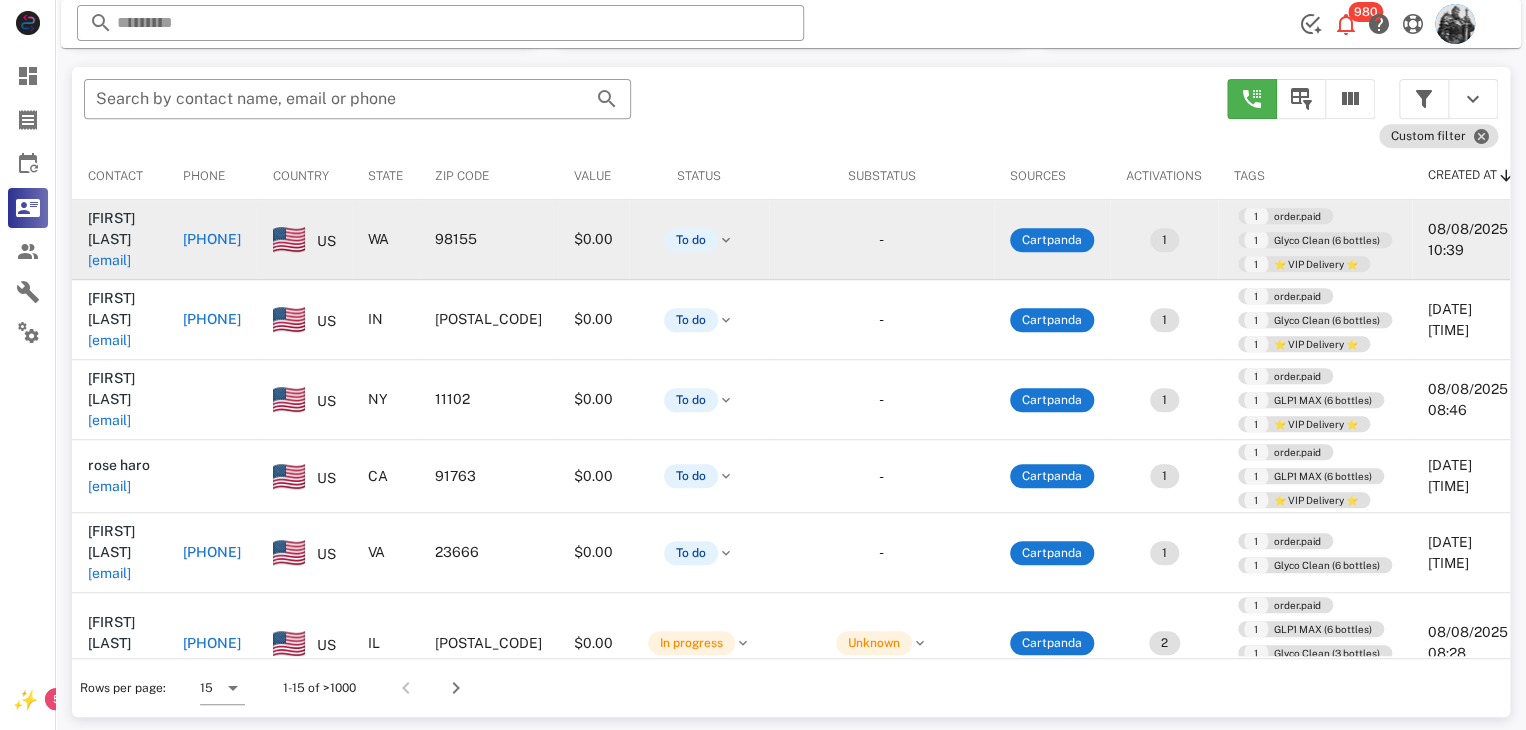click on "janstephenson56@gmail.com" at bounding box center [109, 260] 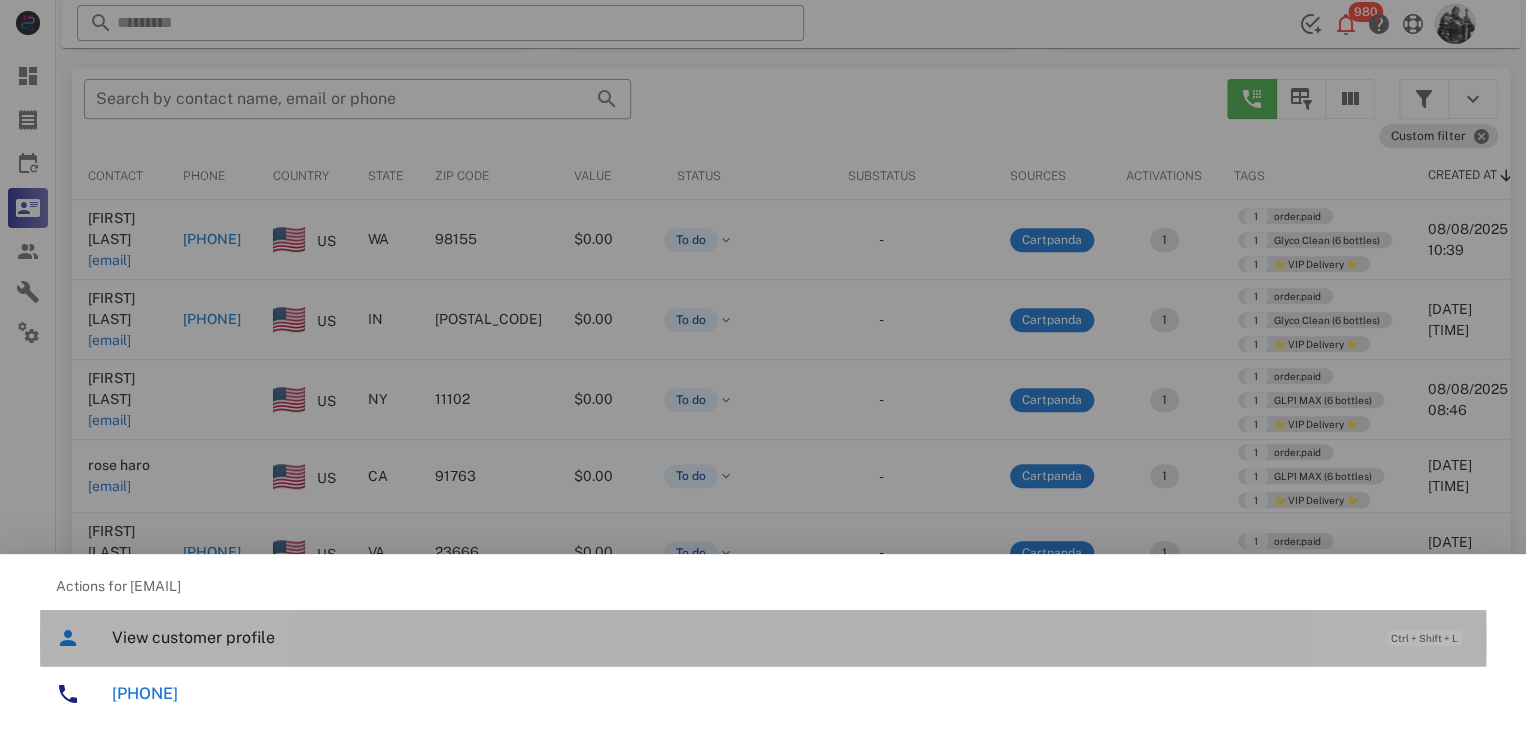 click on "View customer profile" at bounding box center [739, 637] 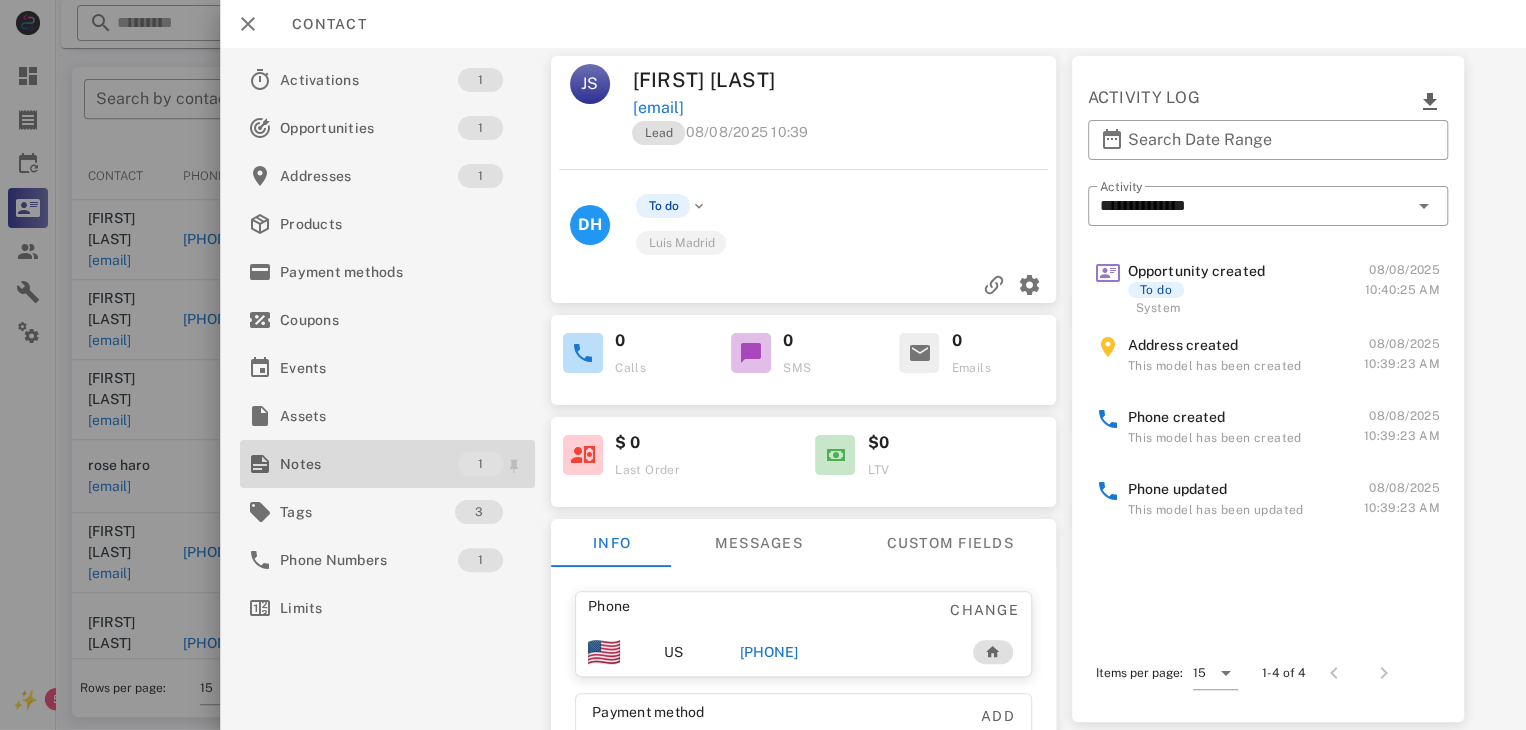 click on "Notes" at bounding box center [369, 464] 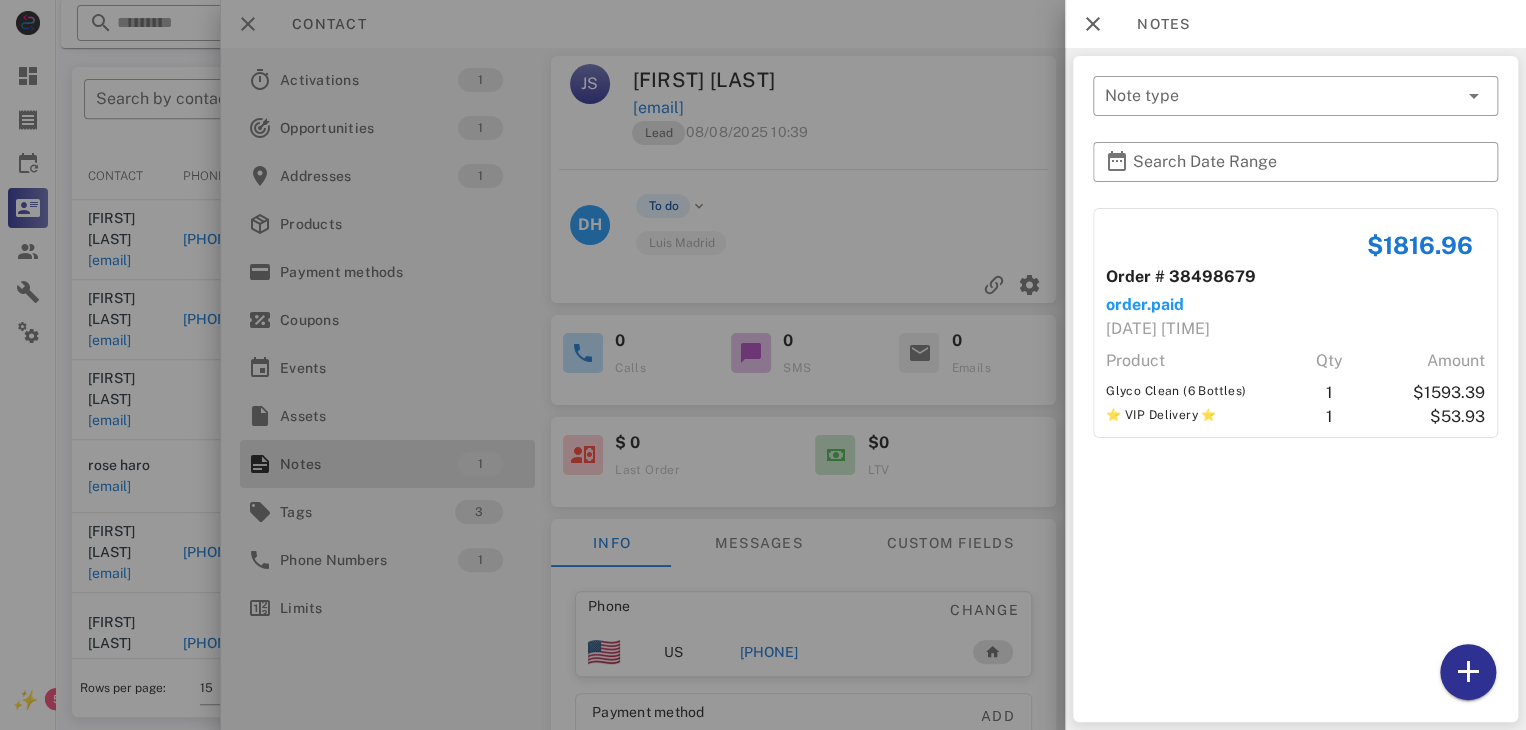 click at bounding box center [763, 365] 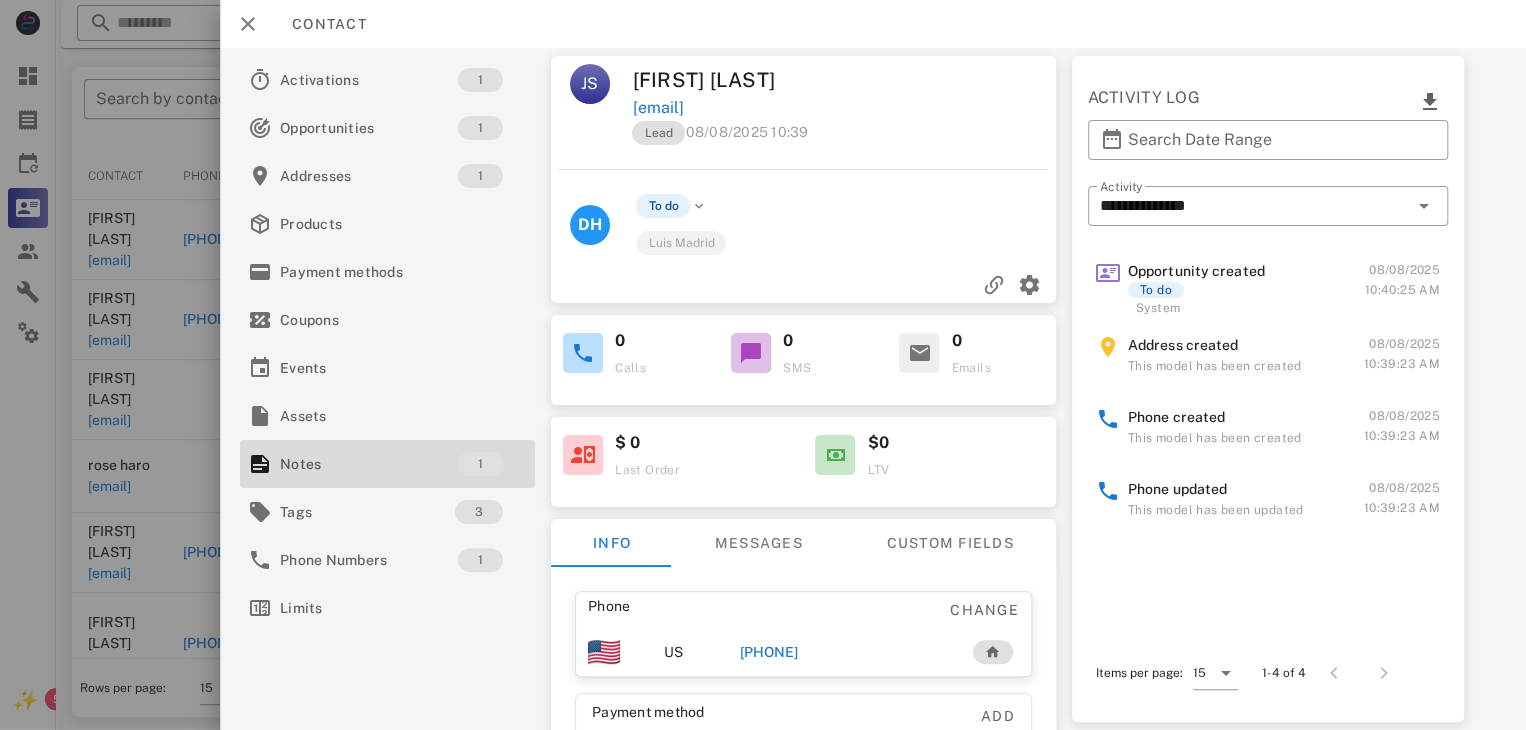 click on "+12062761280" at bounding box center (769, 652) 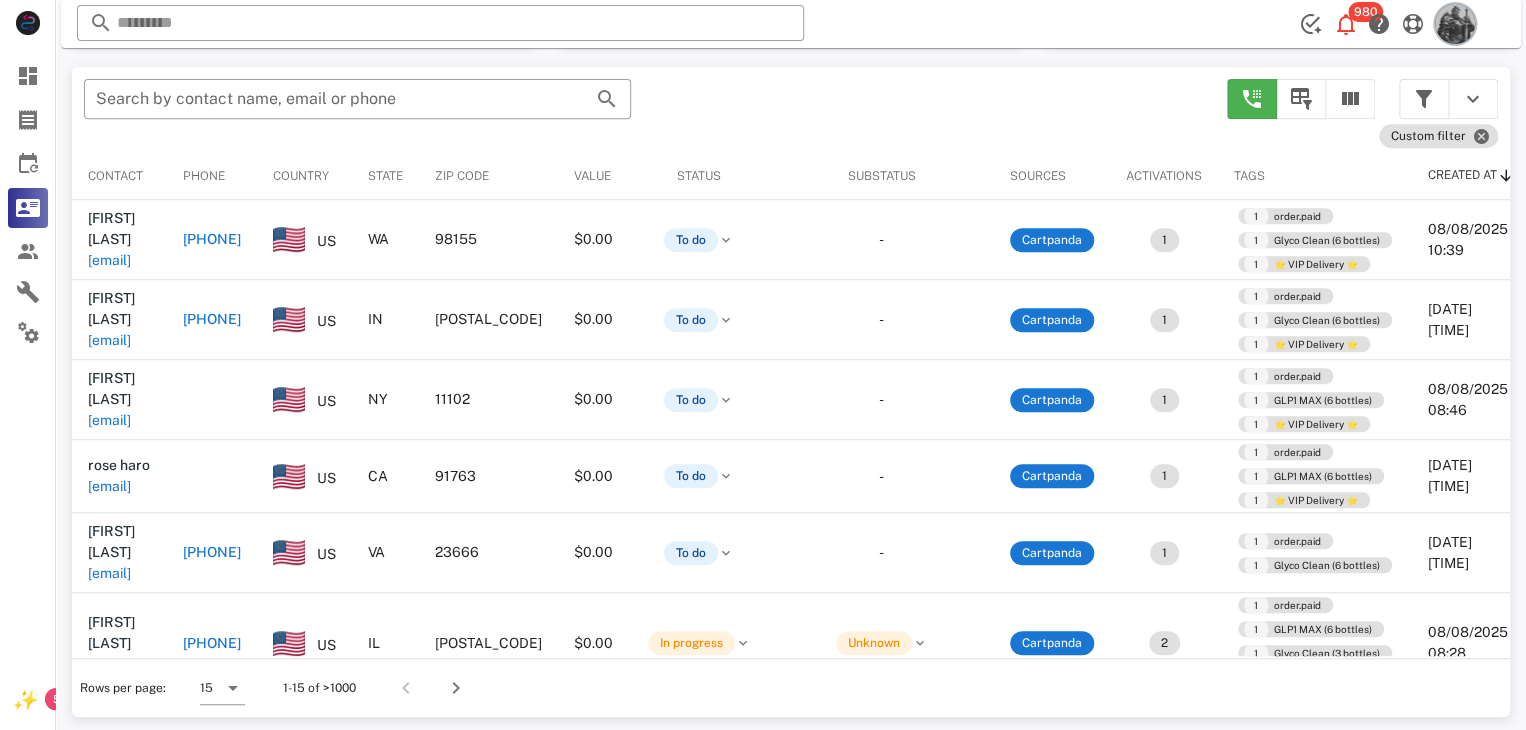 click at bounding box center (1455, 24) 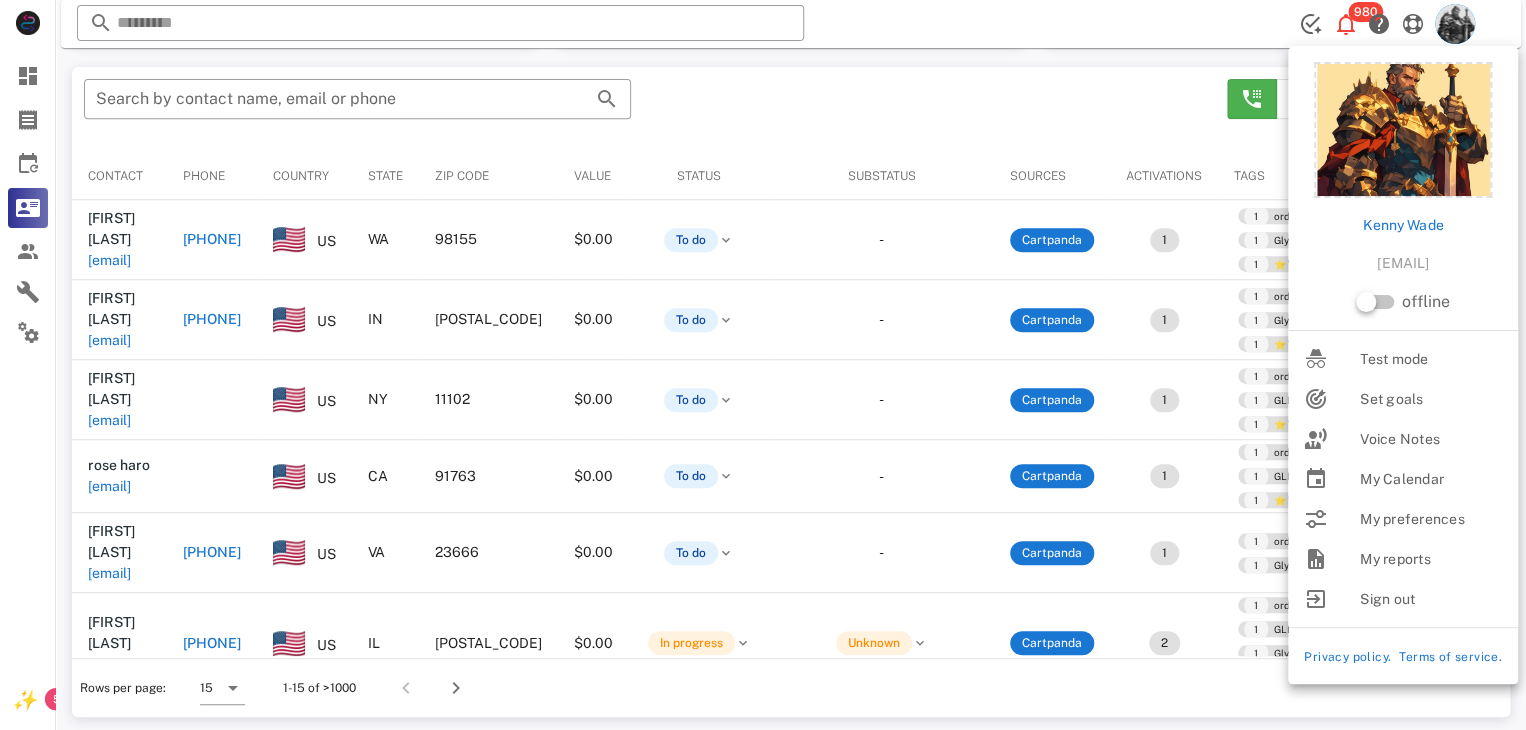 click on "offline" at bounding box center [1403, 302] 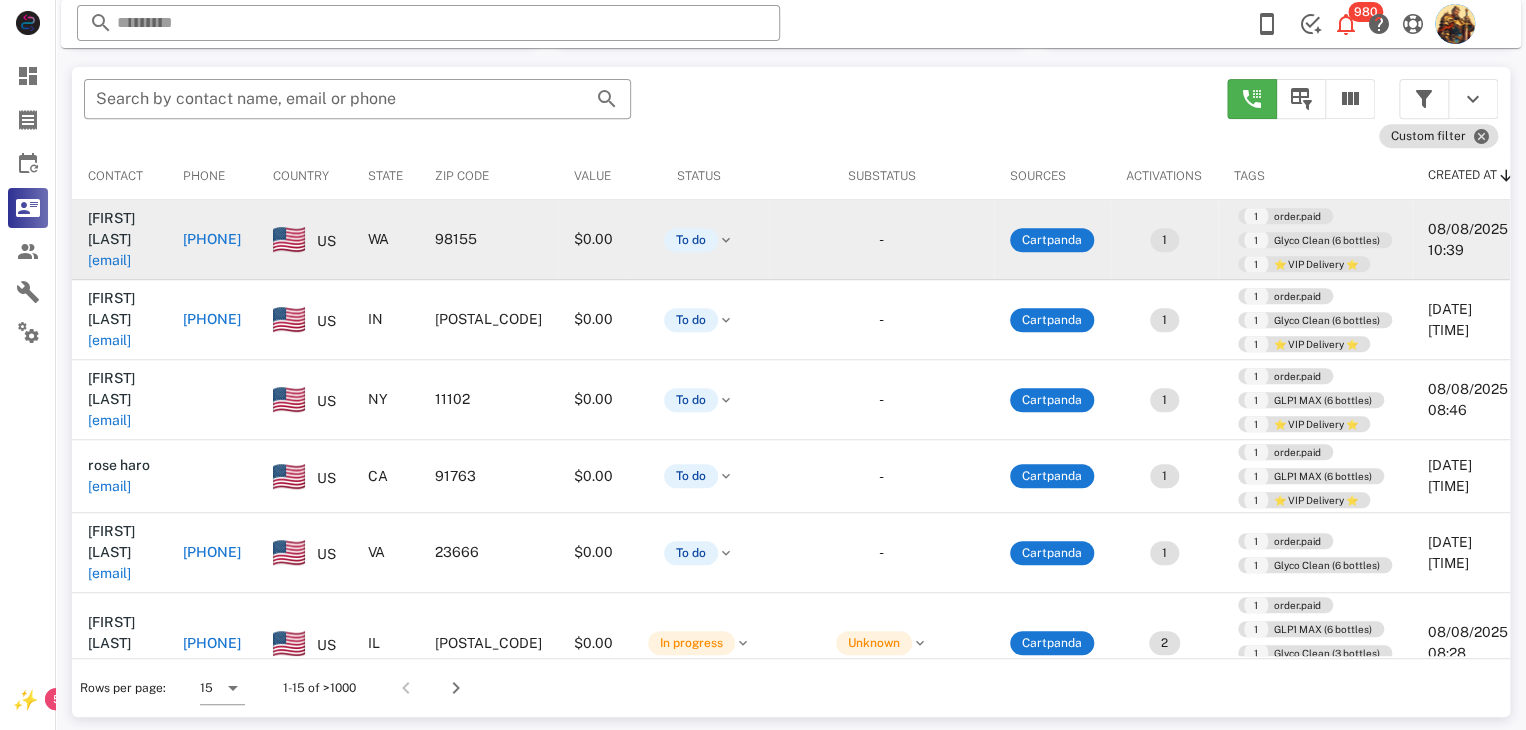click on "janstephenson56@gmail.com" at bounding box center (109, 260) 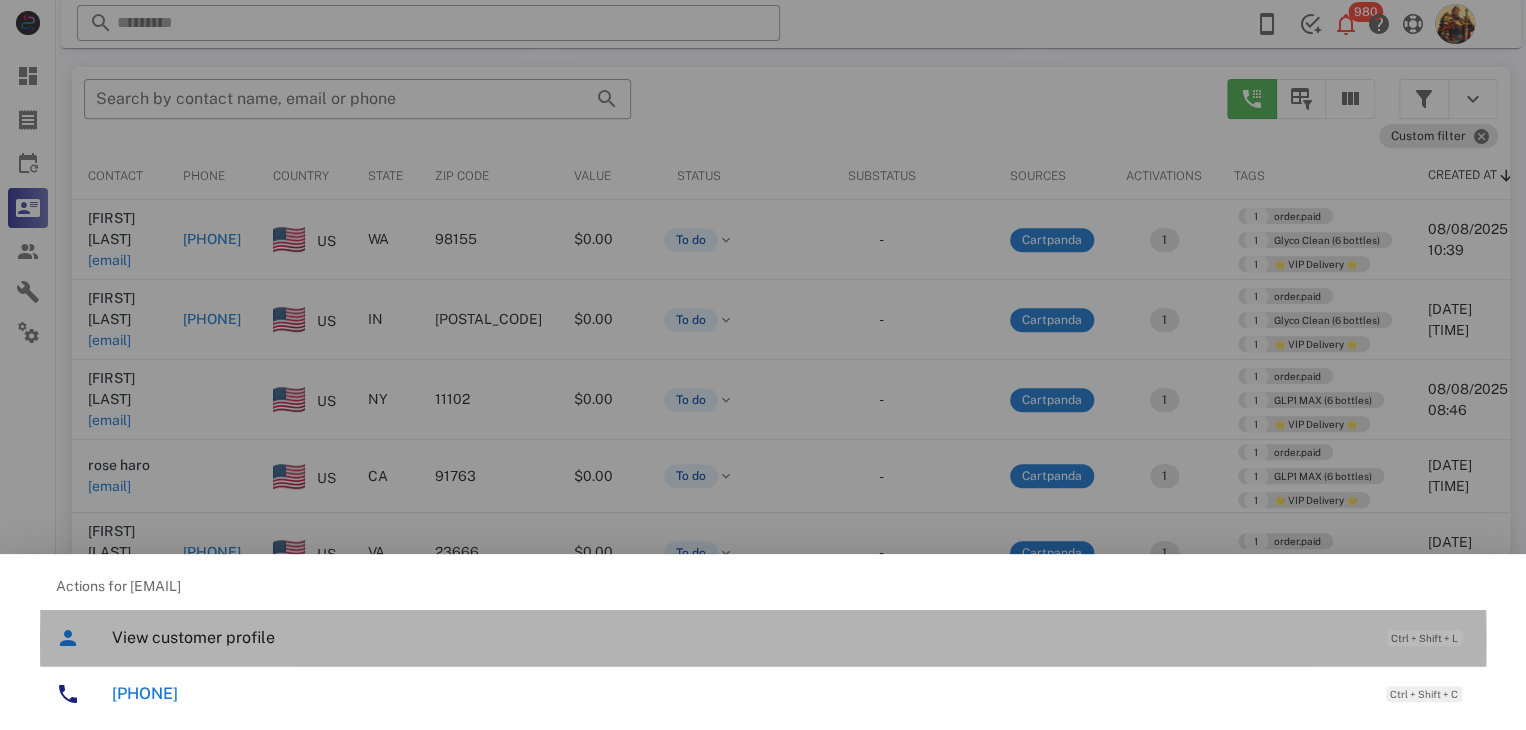 click on "View customer profile Ctrl + Shift + L" at bounding box center (791, 637) 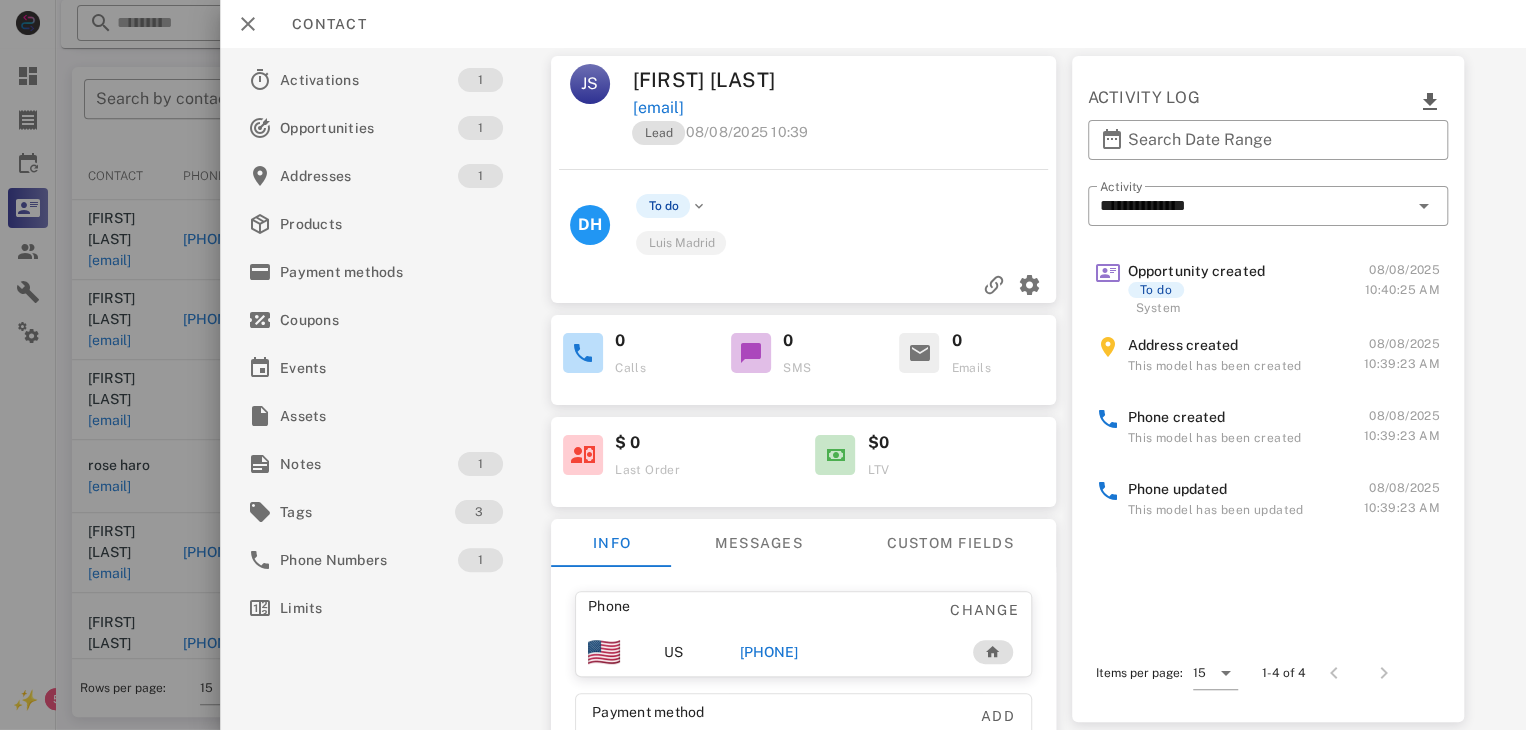 click on "+12062761280" at bounding box center [769, 652] 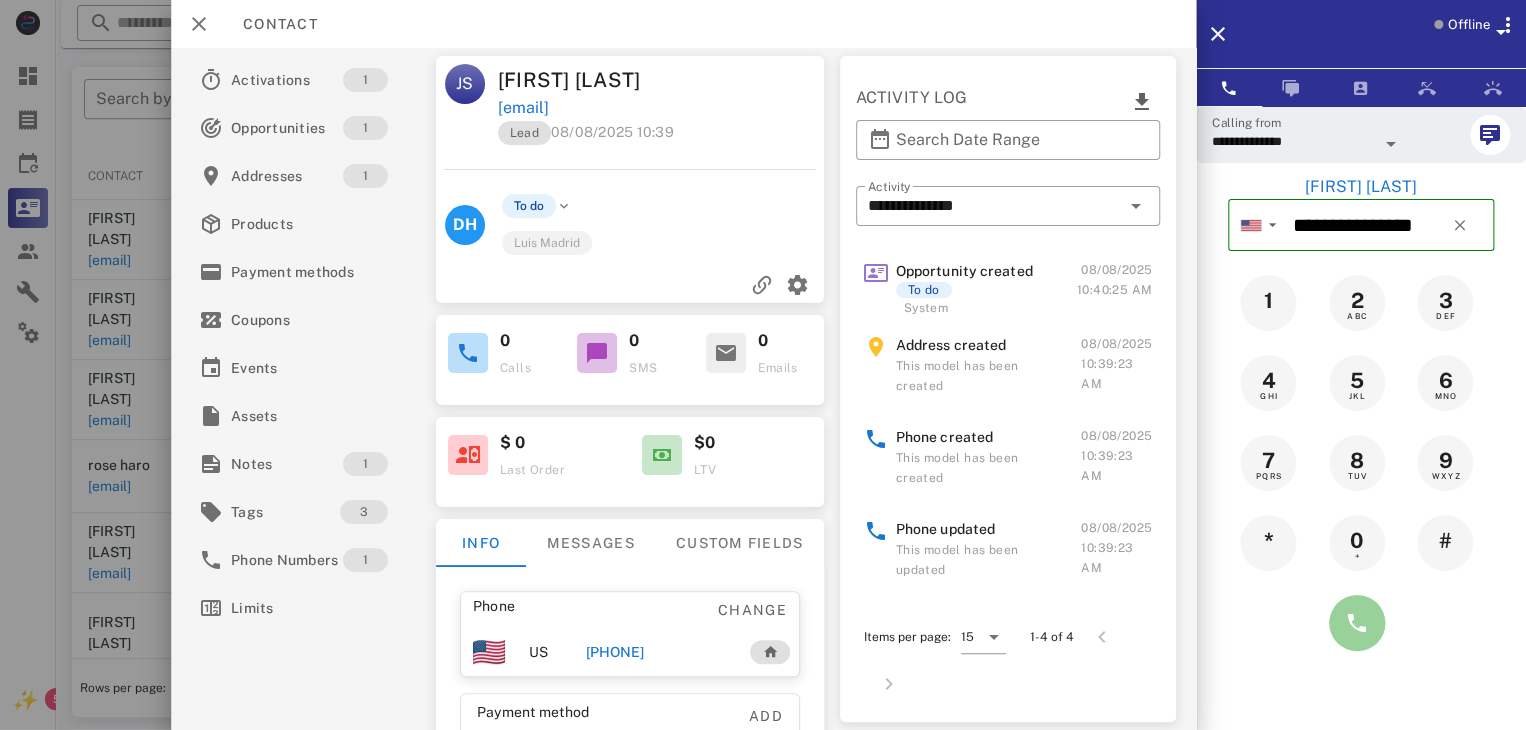 click at bounding box center [1357, 623] 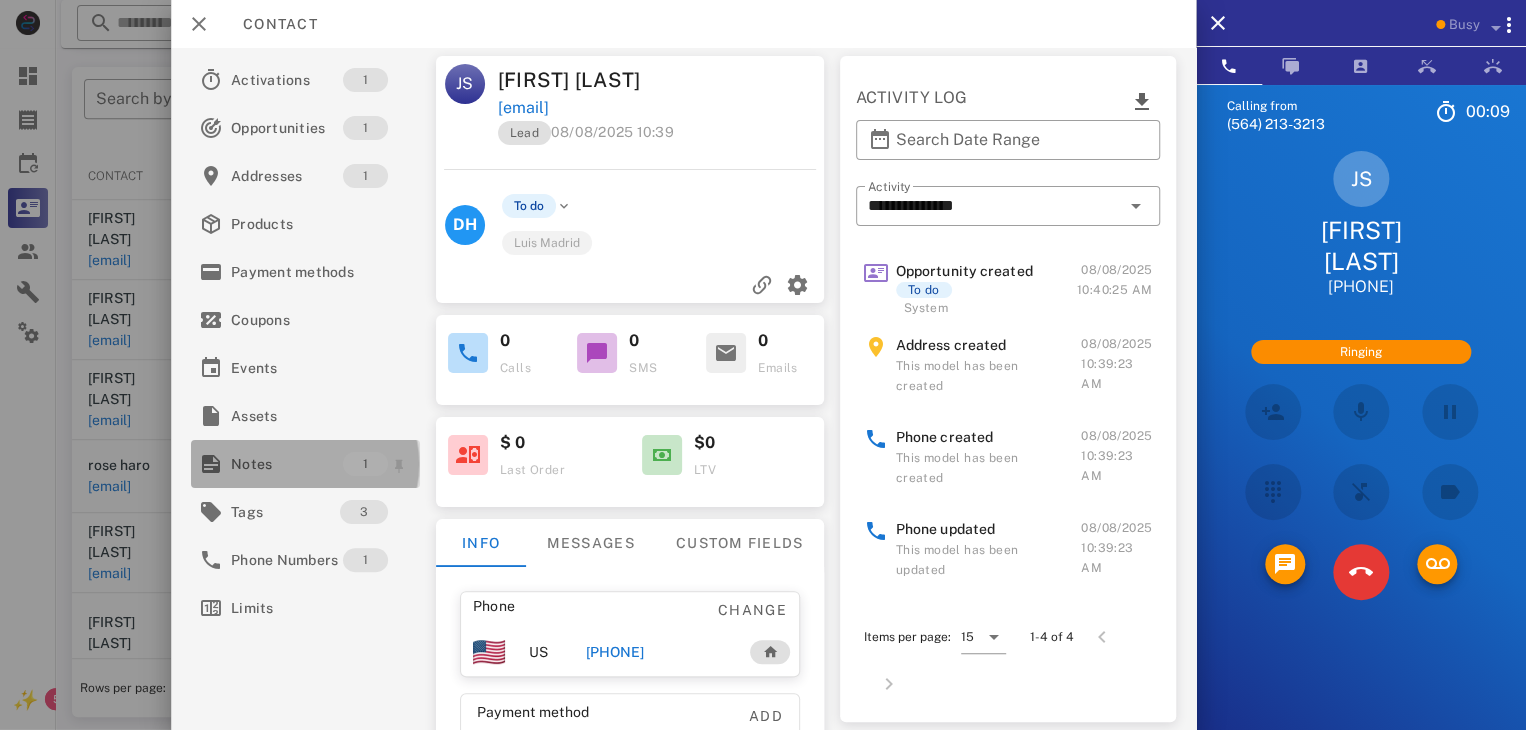 click on "Notes" at bounding box center (287, 464) 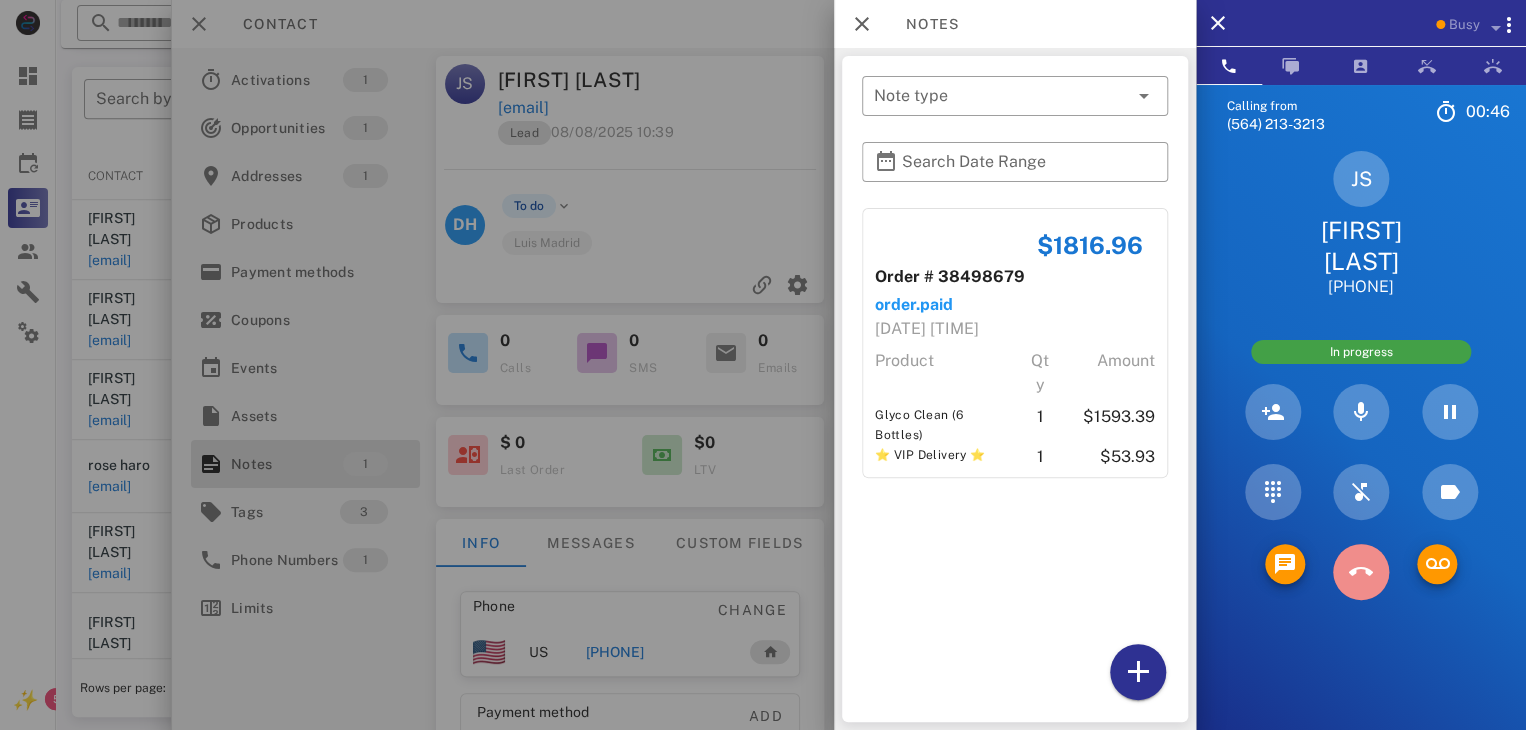click at bounding box center (1361, 572) 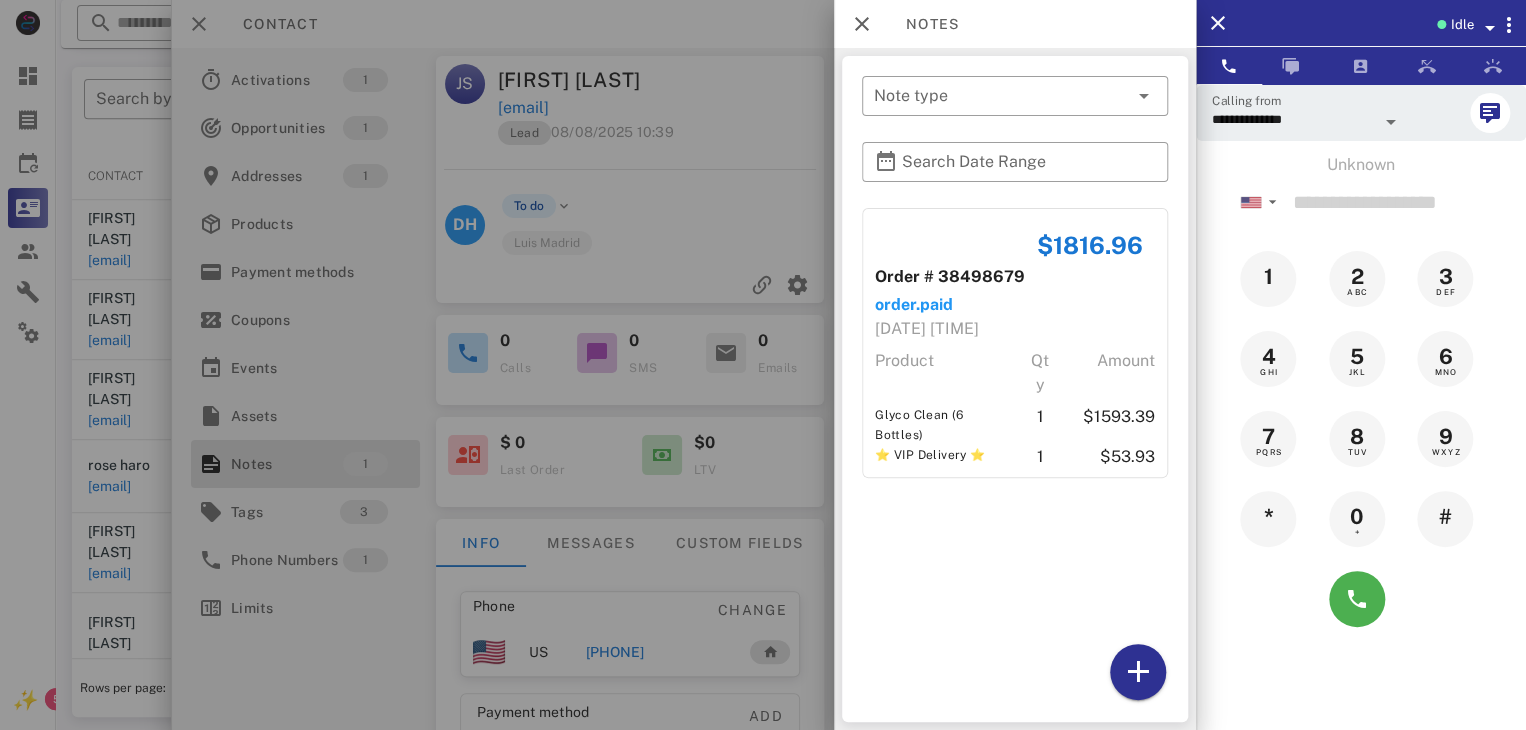 click at bounding box center (763, 365) 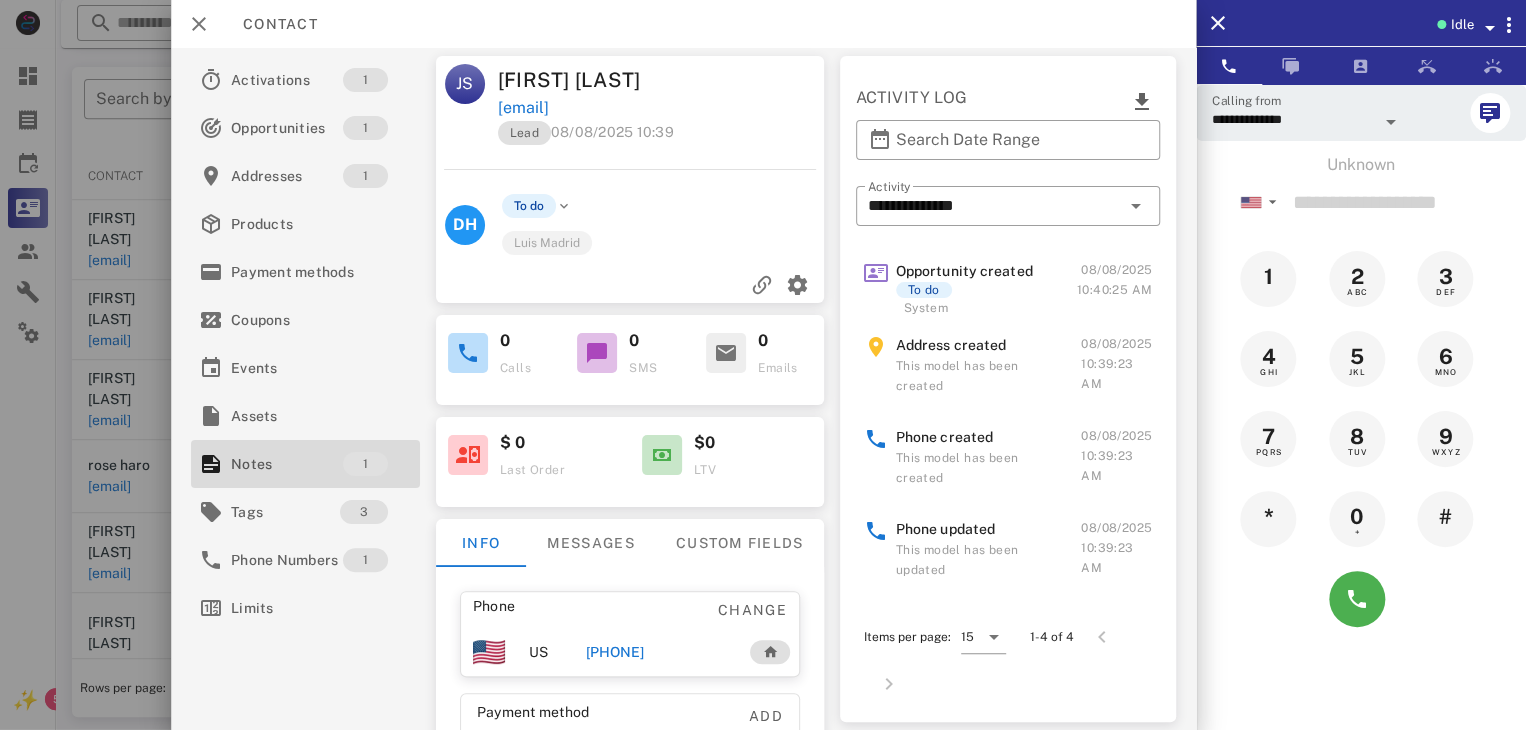 click at bounding box center (763, 365) 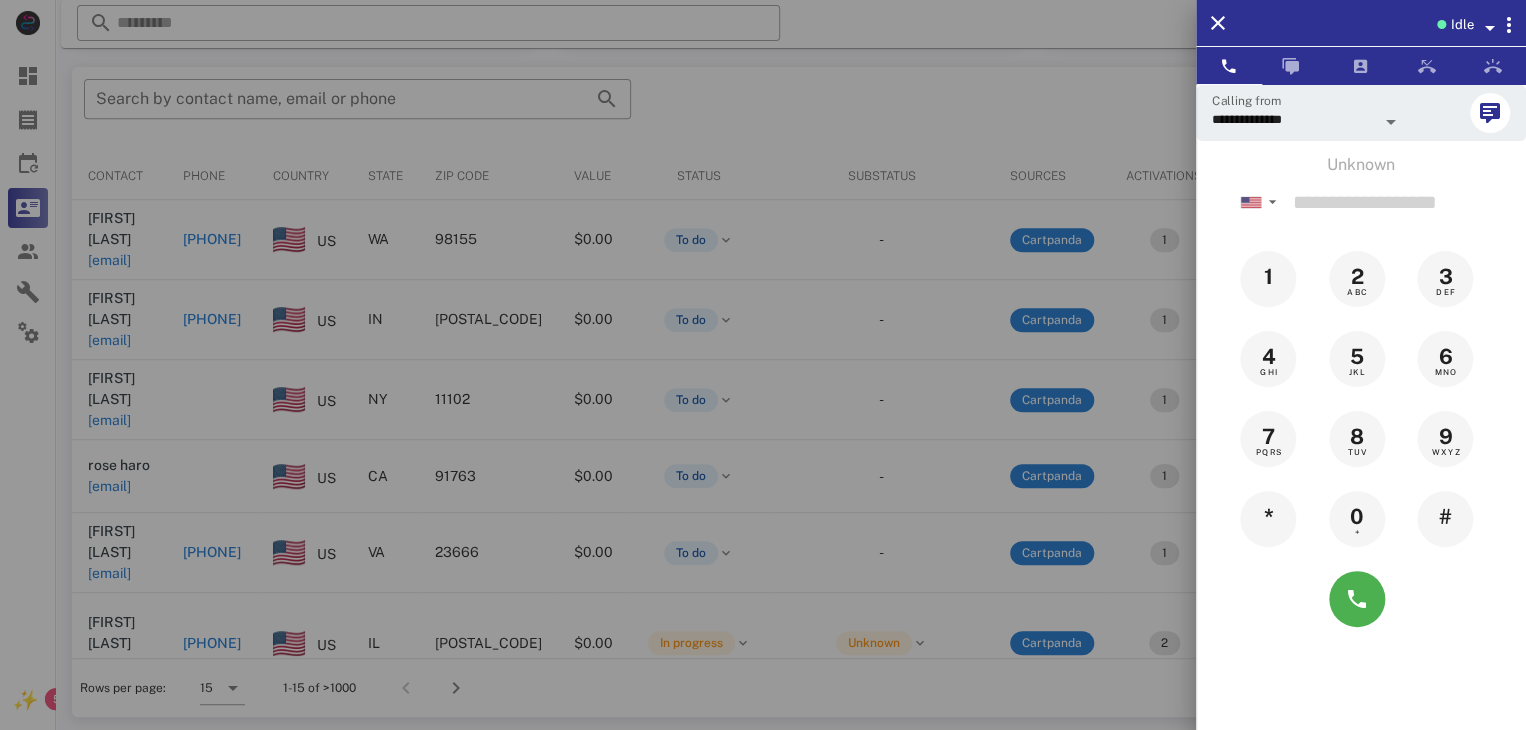 click at bounding box center (763, 365) 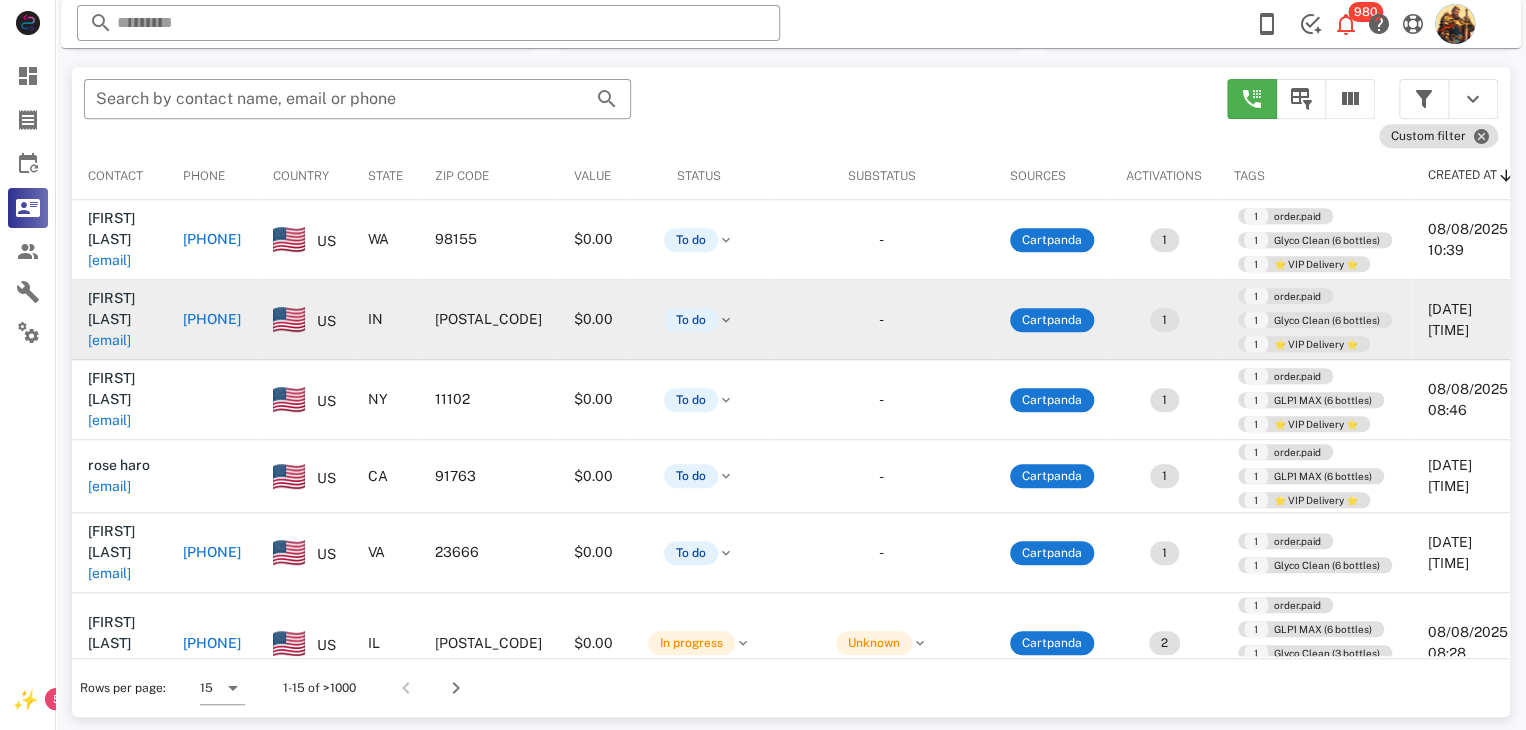 click on "[EMAIL]" at bounding box center (109, 340) 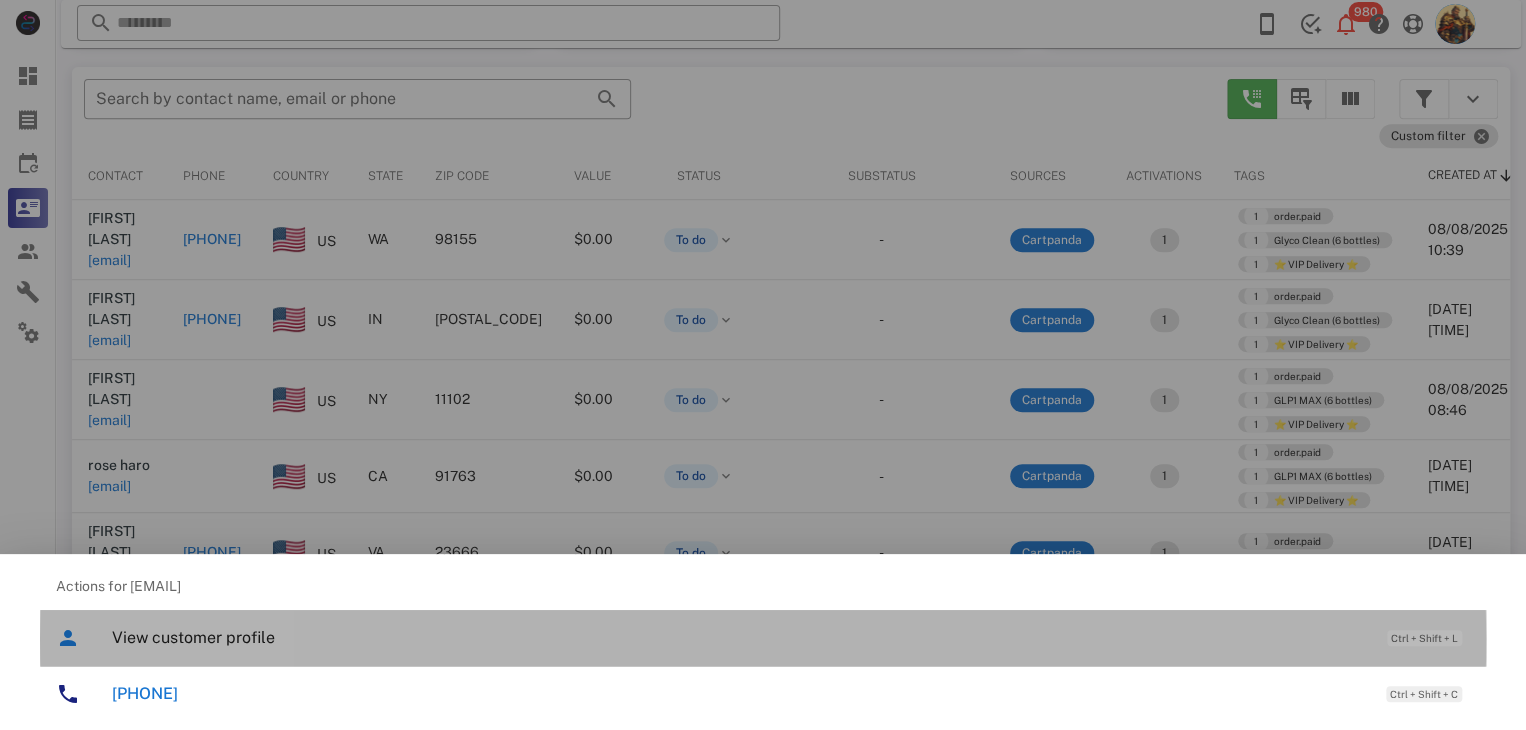 click on "View customer profile" at bounding box center [739, 637] 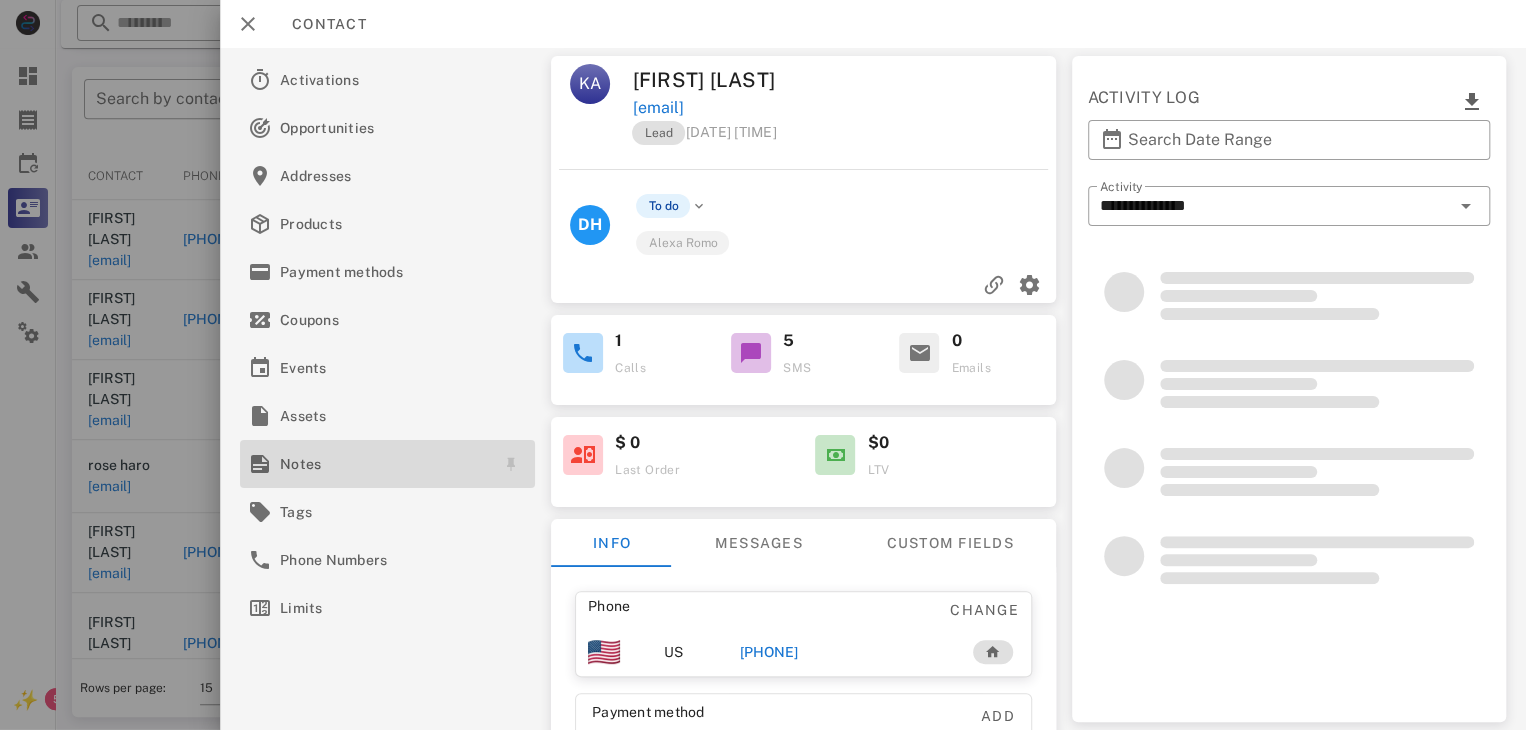 click on "Notes" at bounding box center (383, 464) 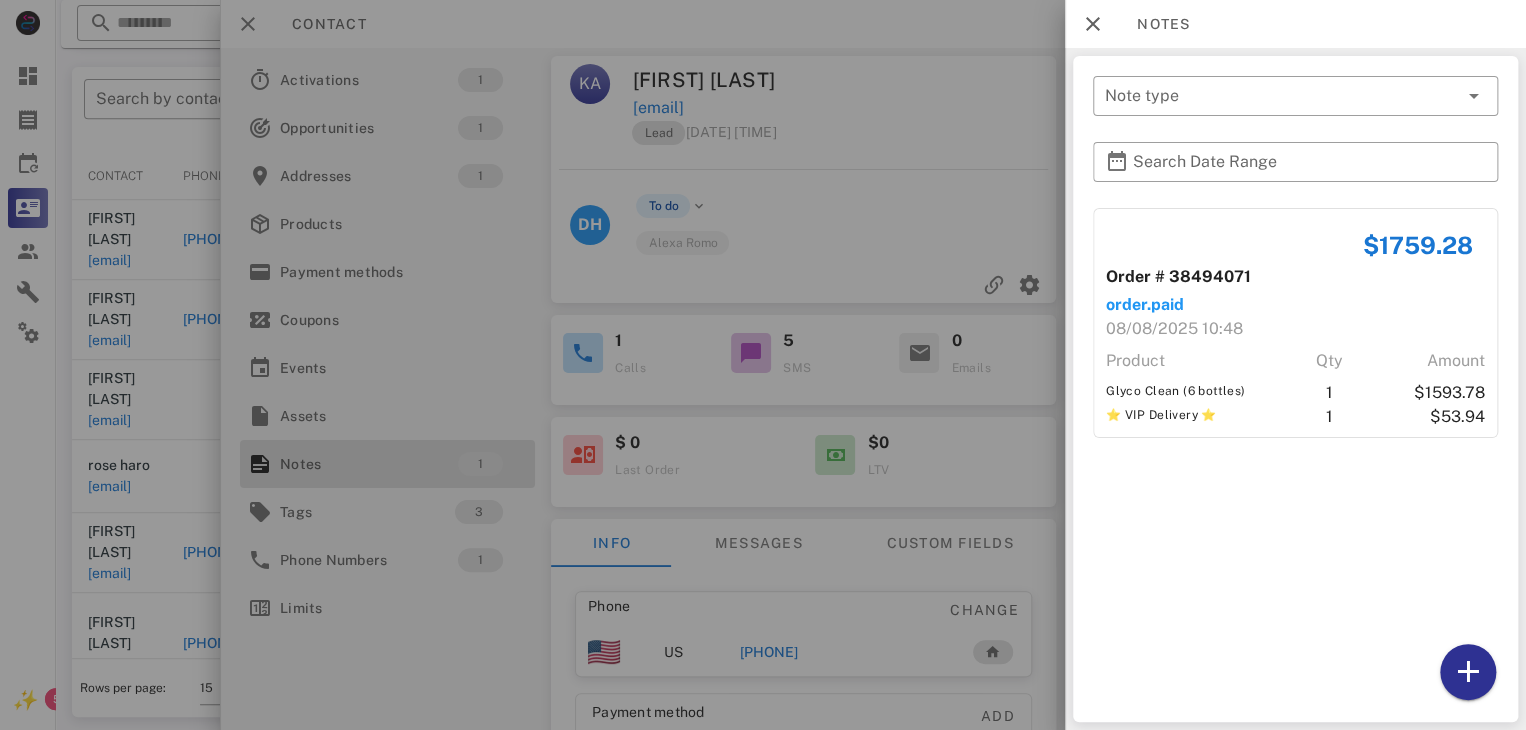 click at bounding box center [763, 365] 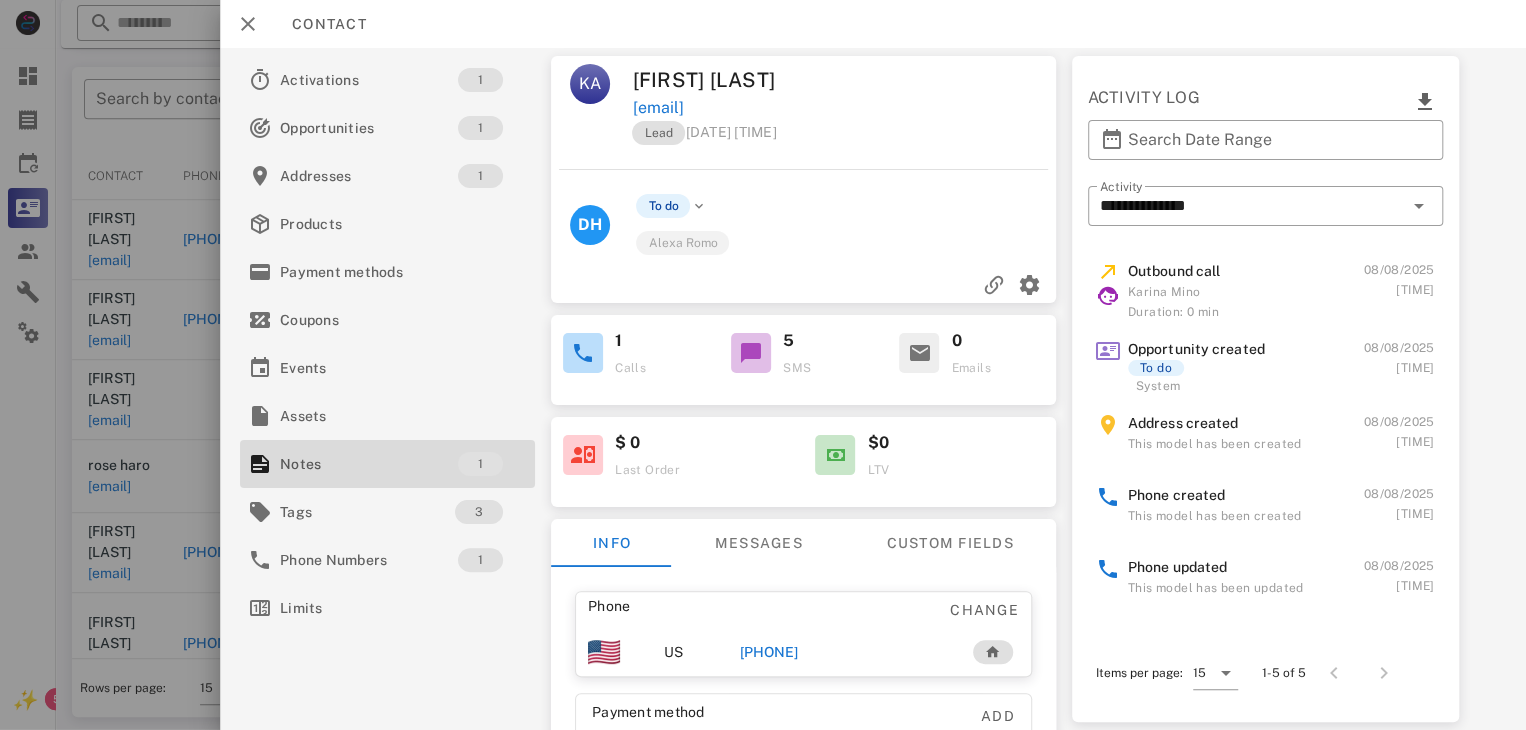 click on "[PHONE]" at bounding box center [769, 652] 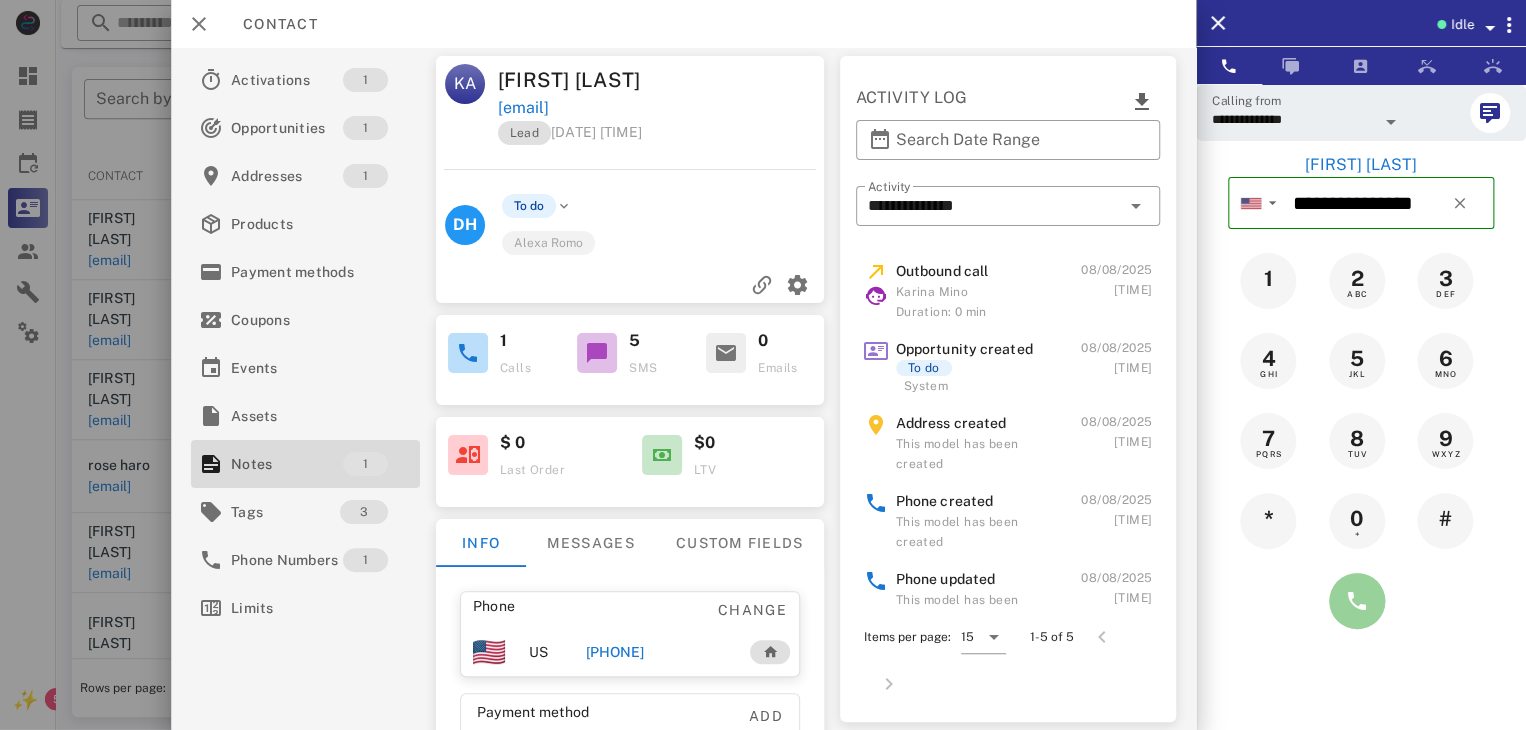 click at bounding box center (1357, 601) 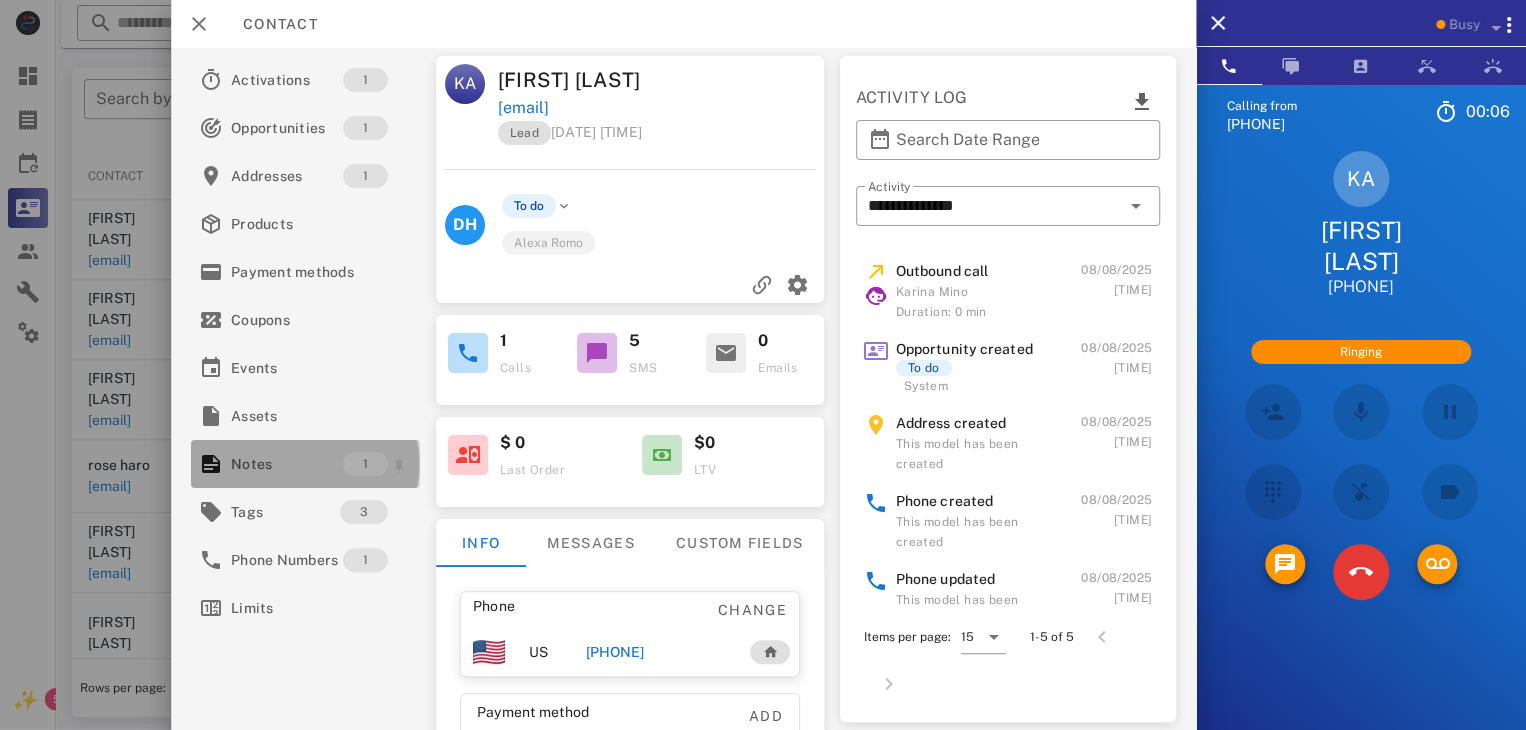 click on "Notes" at bounding box center [287, 464] 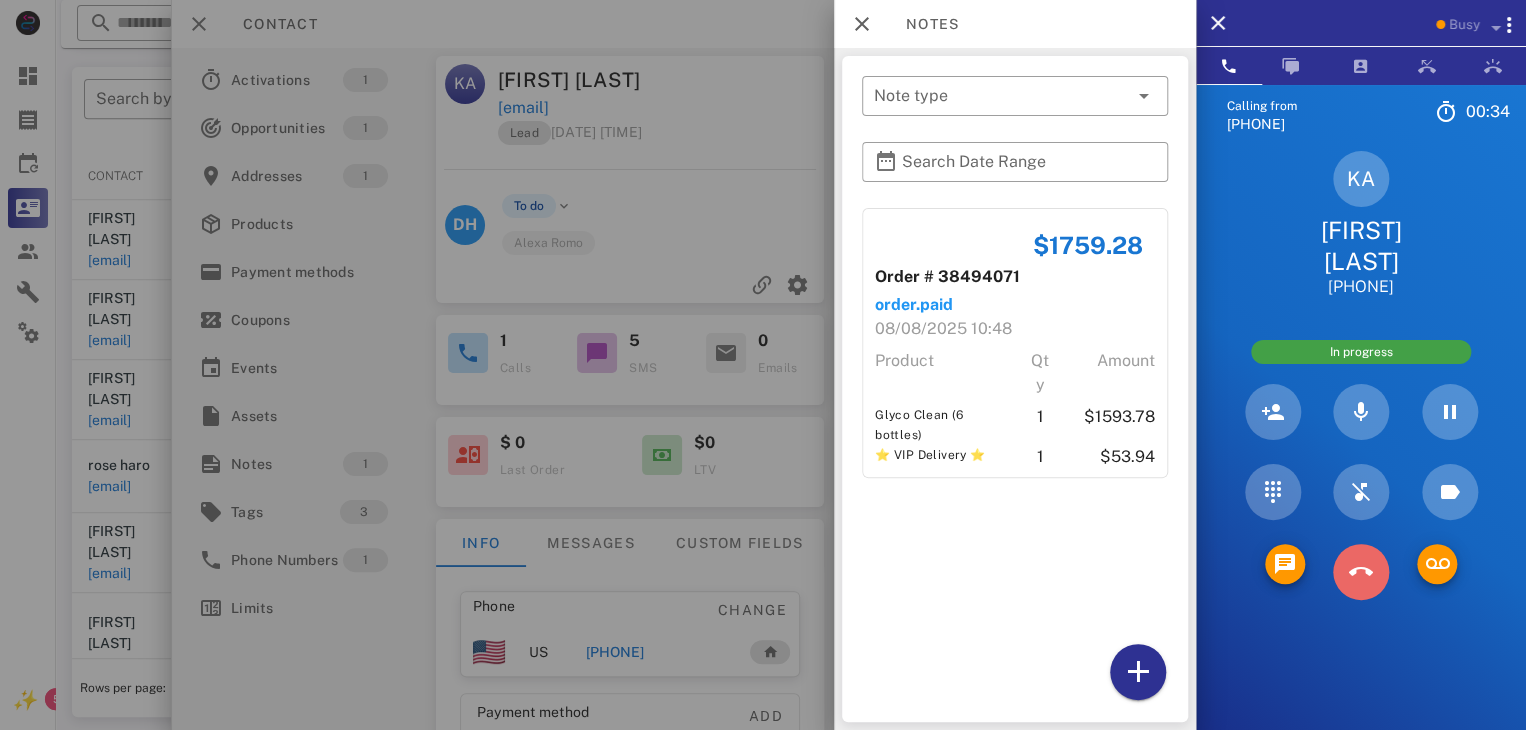 click at bounding box center [1361, 572] 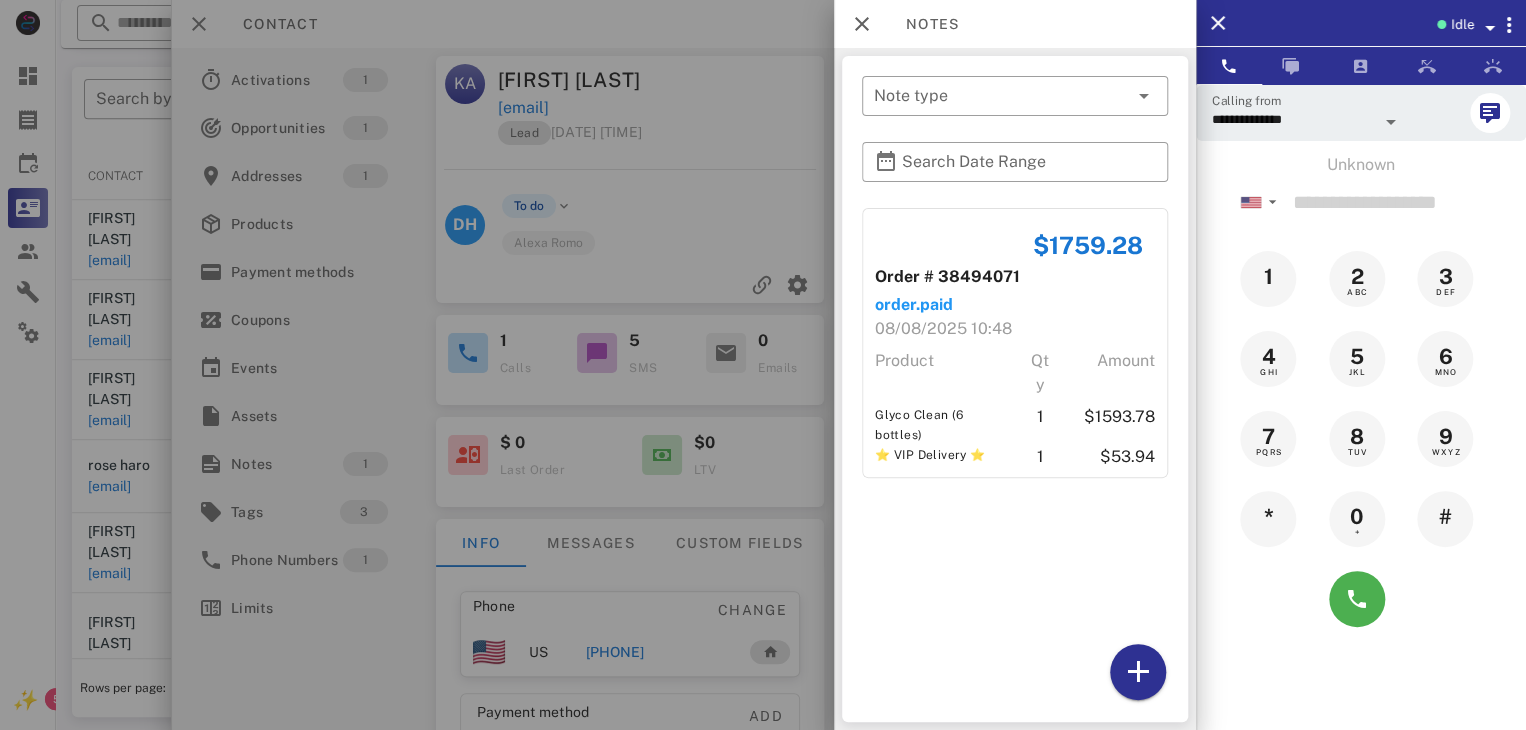 click at bounding box center (763, 365) 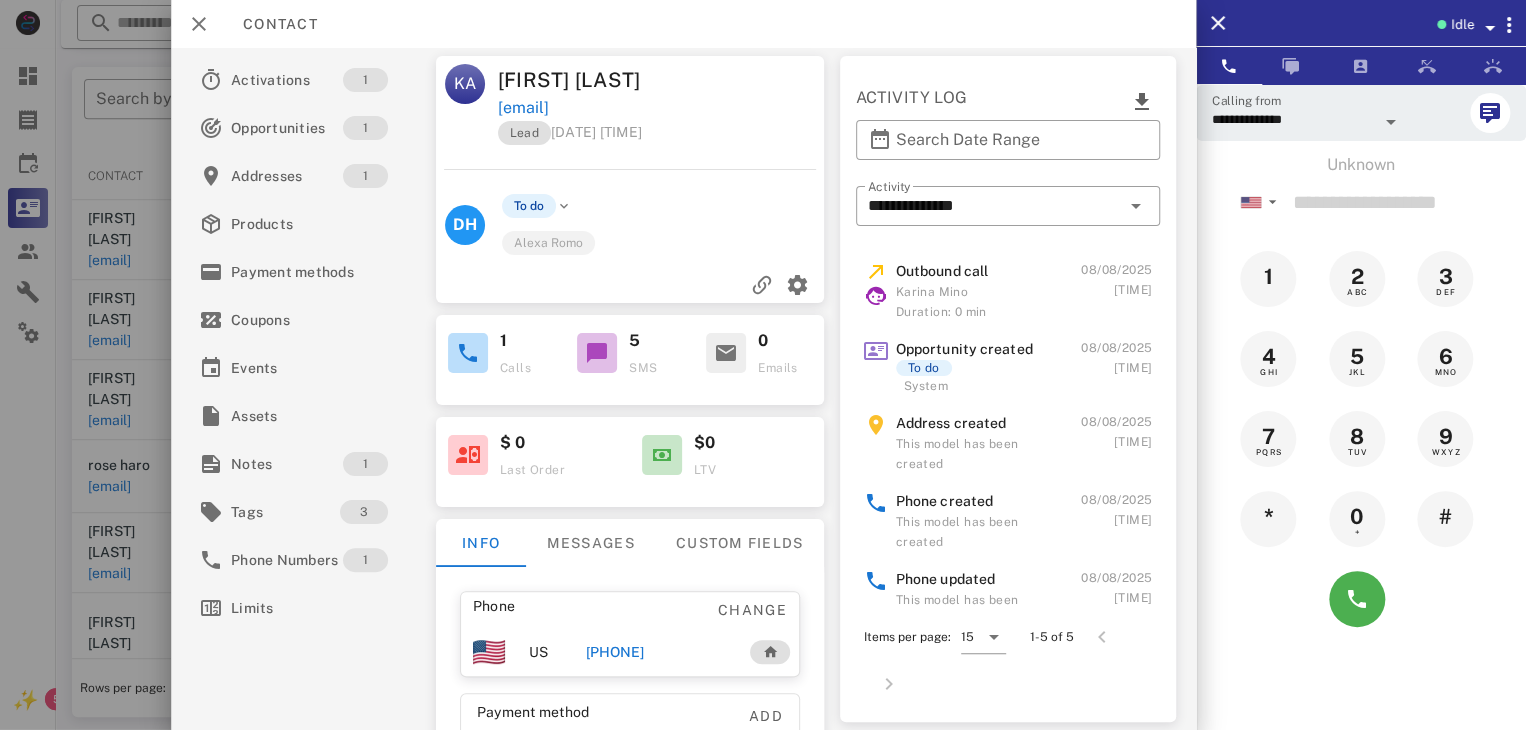 click on "+12196164579" at bounding box center (614, 652) 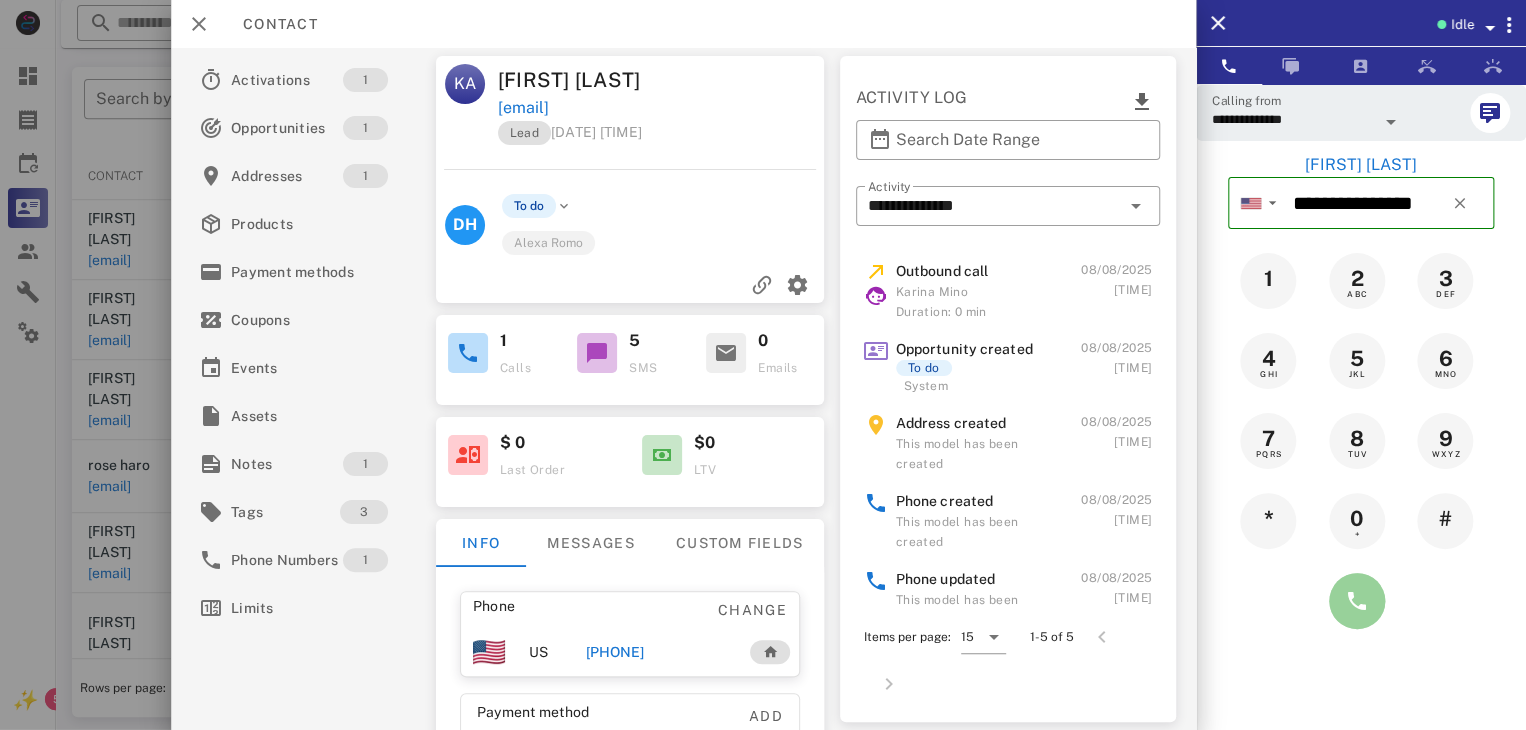 click at bounding box center [1357, 601] 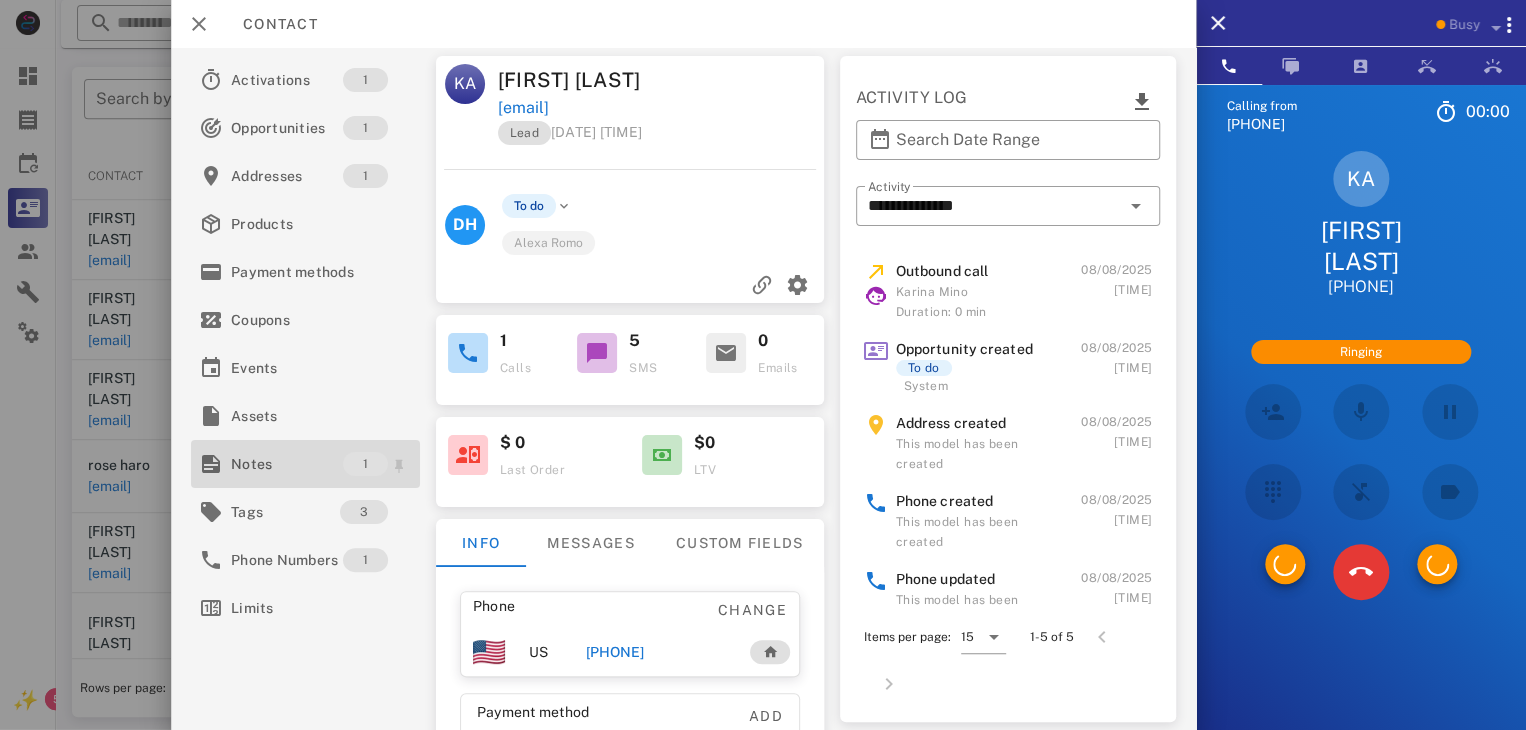 click on "Notes" at bounding box center [287, 464] 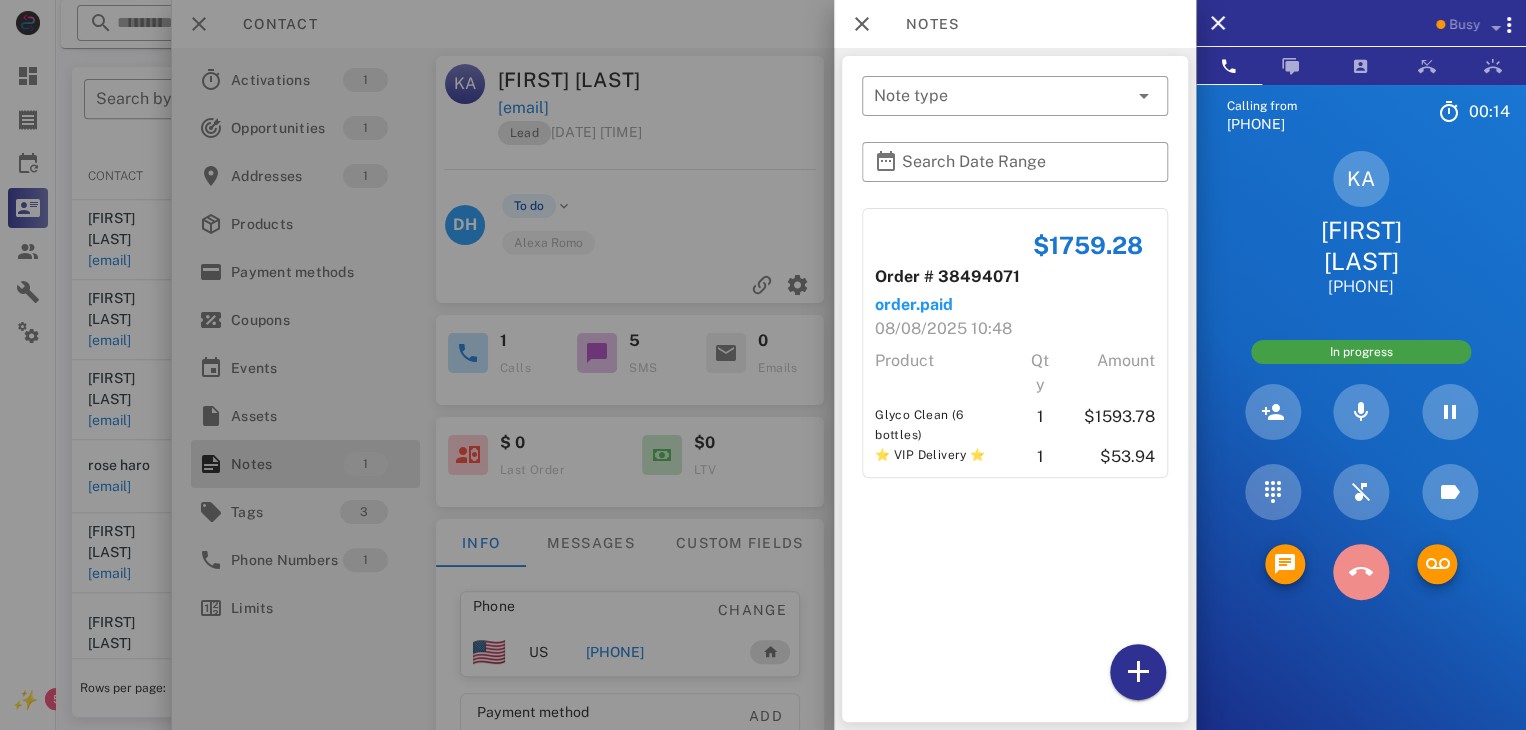 click at bounding box center (1361, 572) 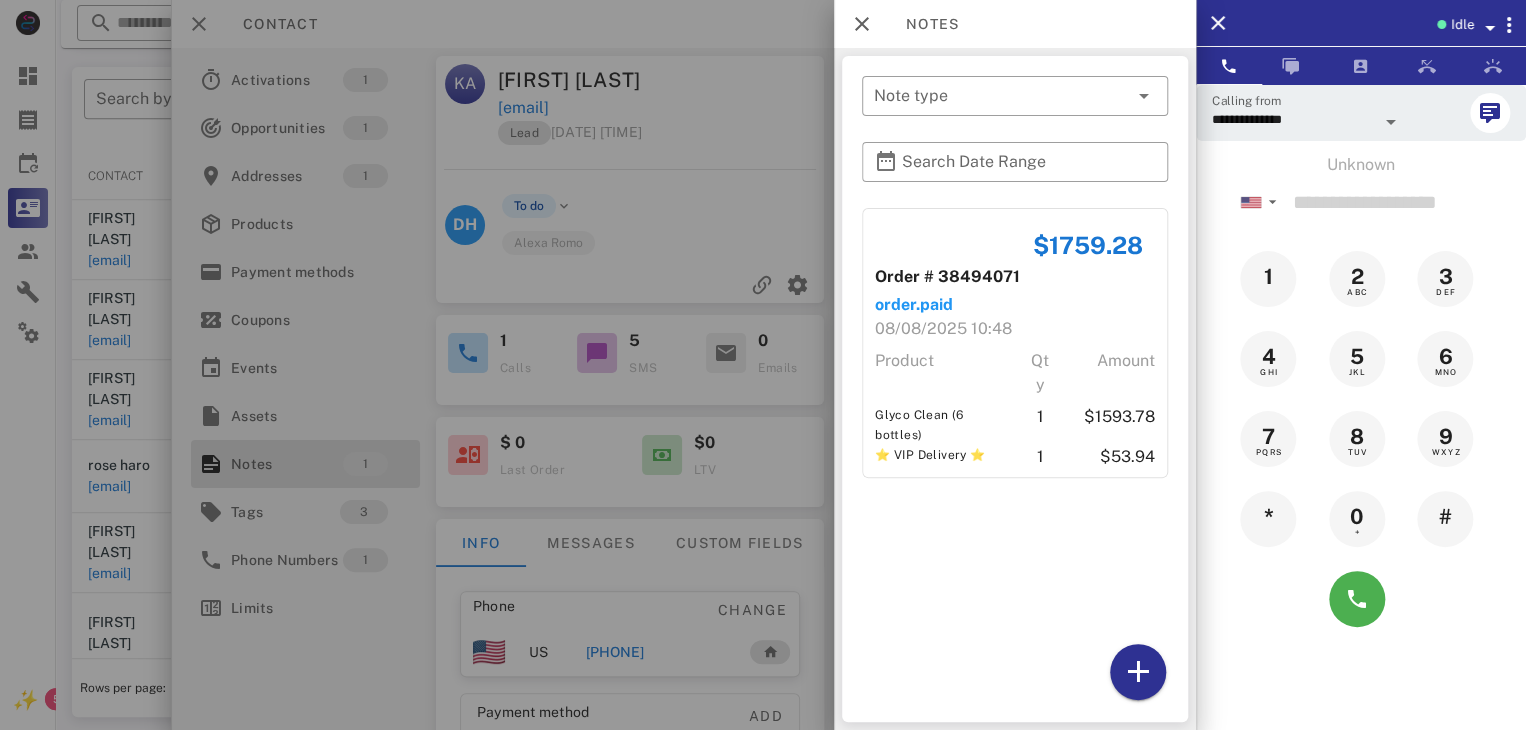 click at bounding box center (763, 365) 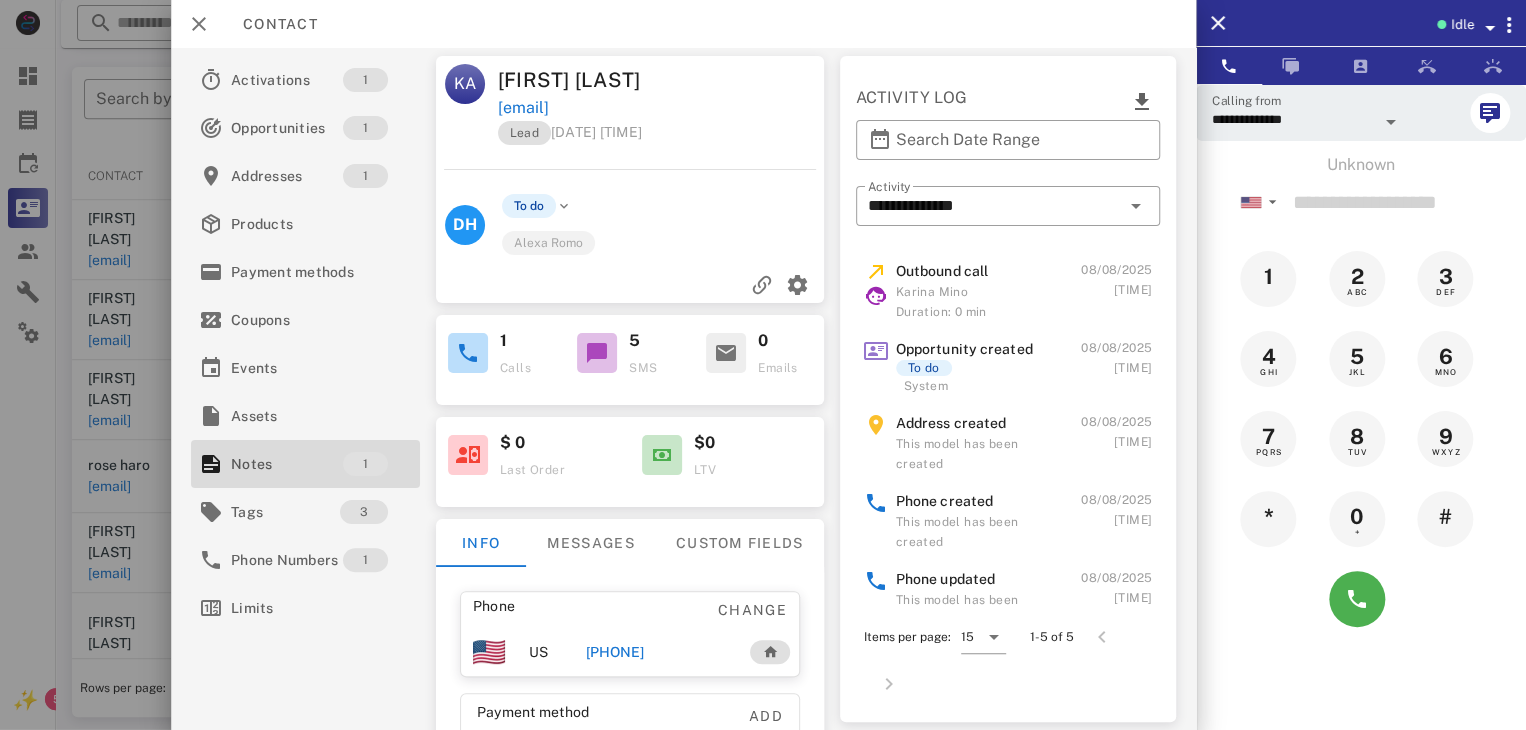 click at bounding box center [763, 365] 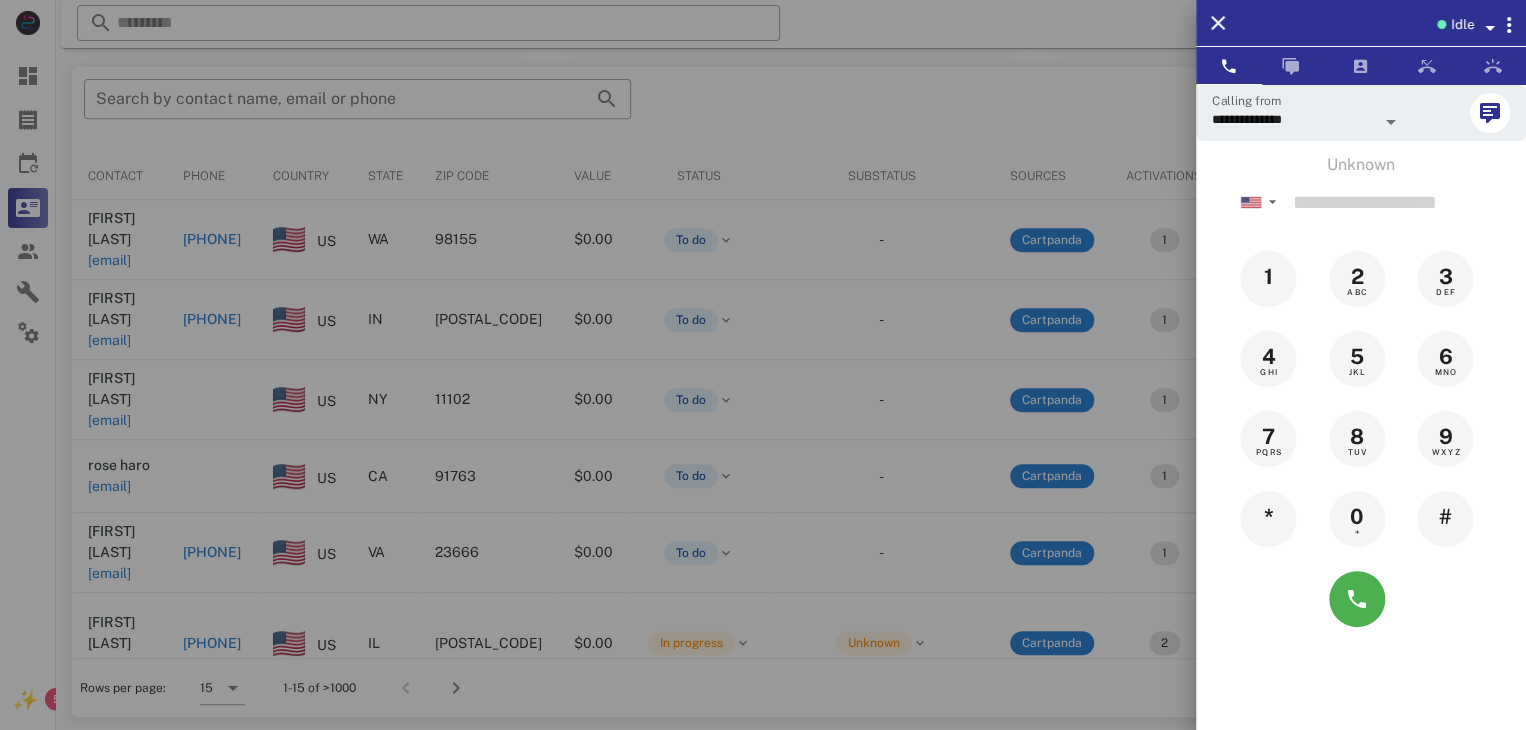 click at bounding box center (763, 365) 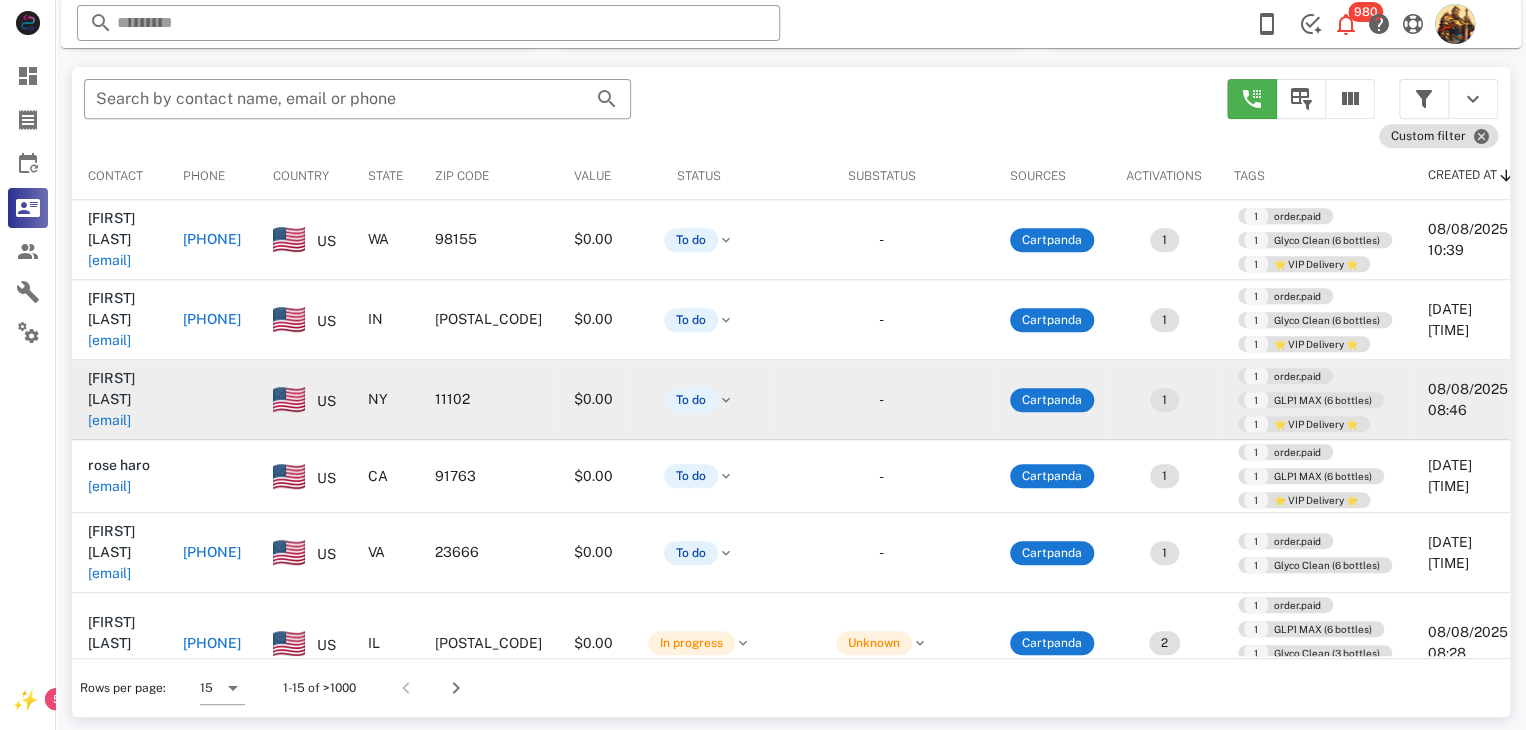 click on "knifeman1947@gmail.com" at bounding box center [109, 420] 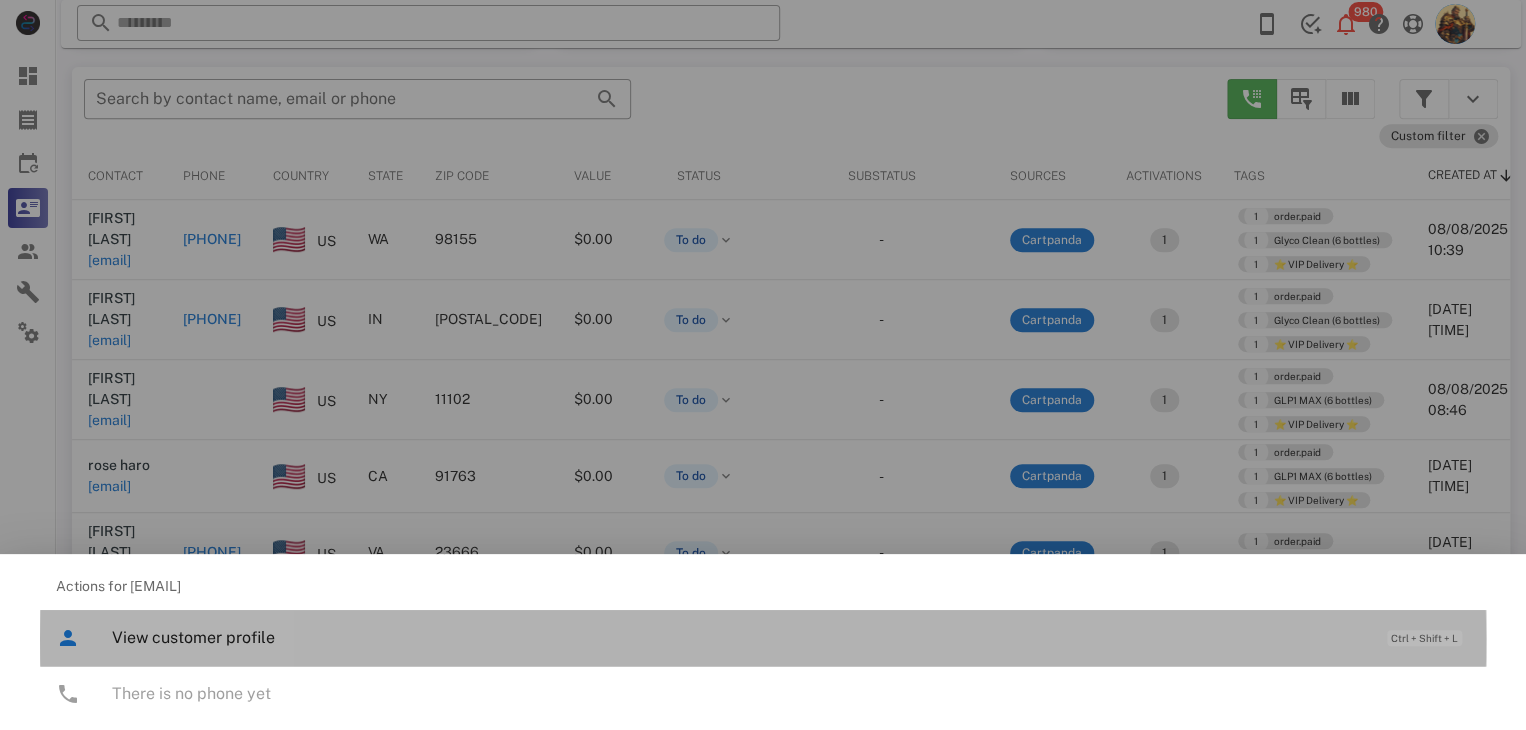 click on "View customer profile" at bounding box center [739, 637] 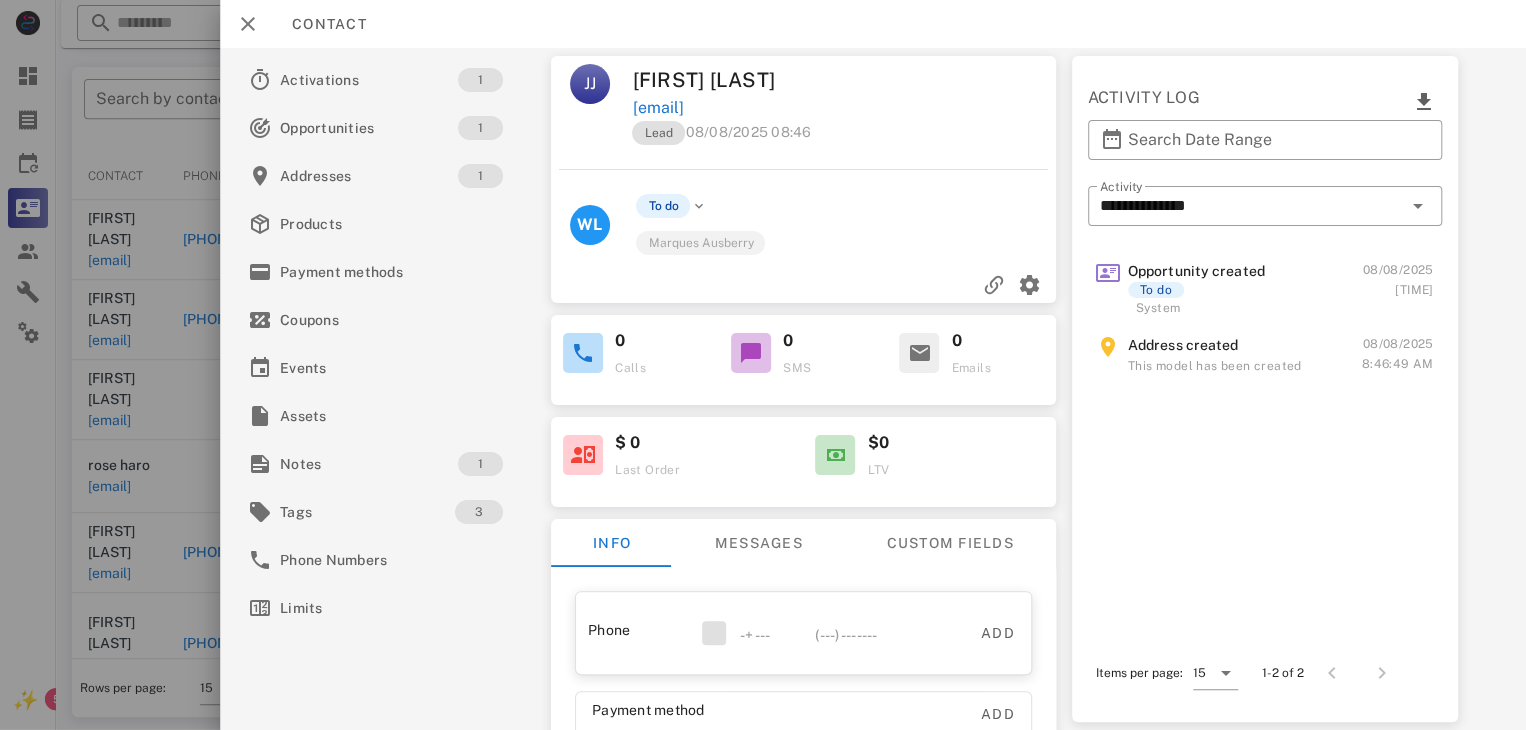 click at bounding box center (763, 365) 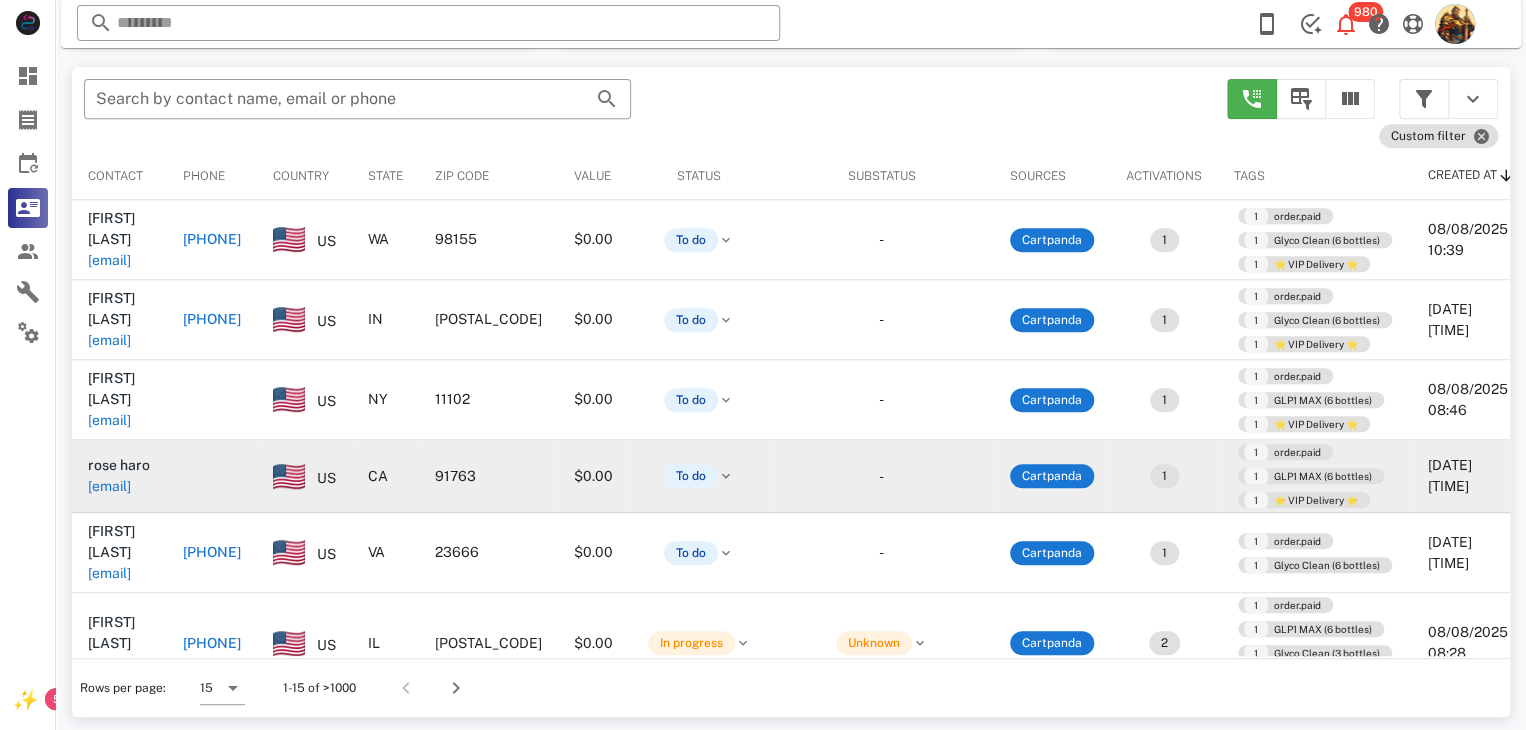 click on "tinker4u@msn.com" at bounding box center (109, 486) 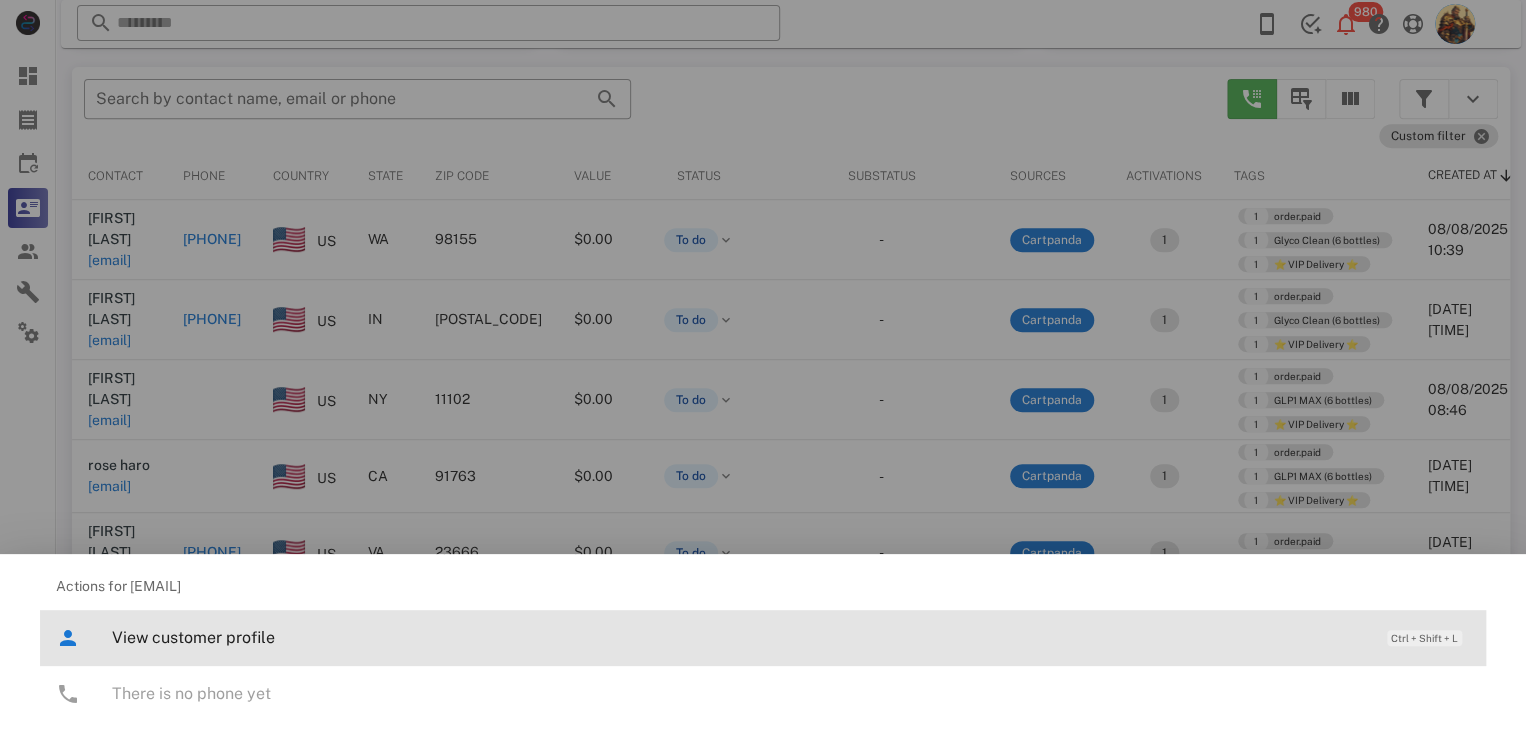 click on "View customer profile" at bounding box center (739, 637) 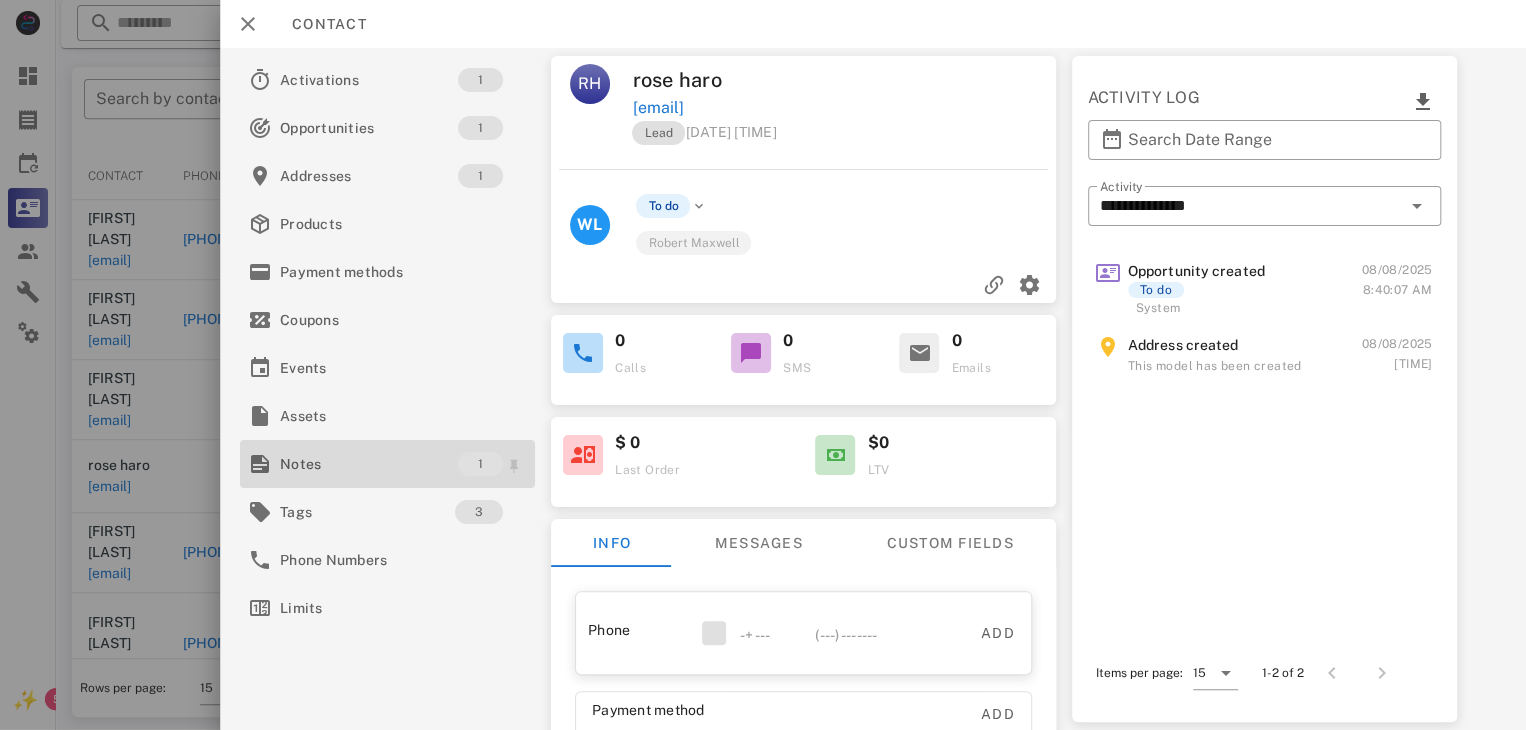 click on "Notes" at bounding box center [369, 464] 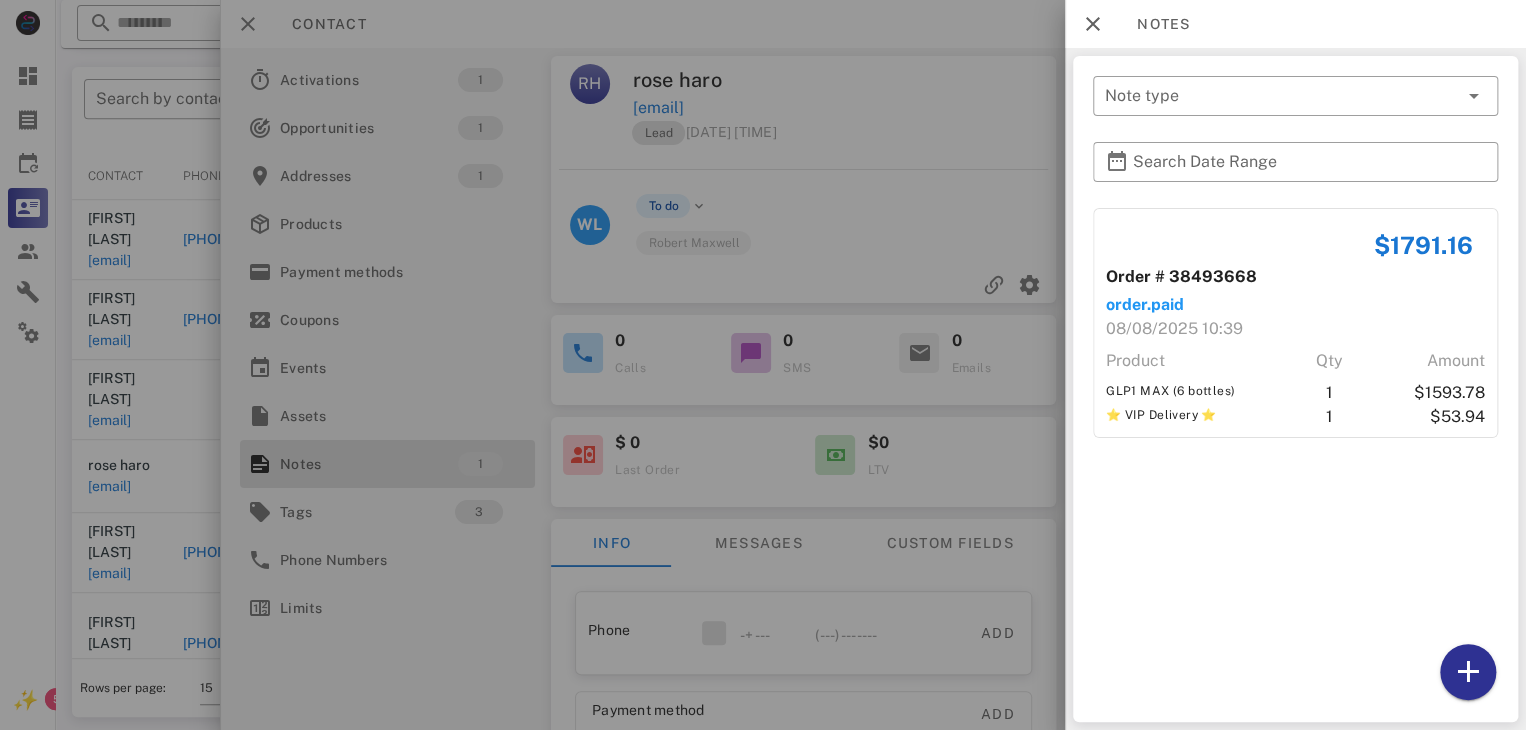 click at bounding box center (763, 365) 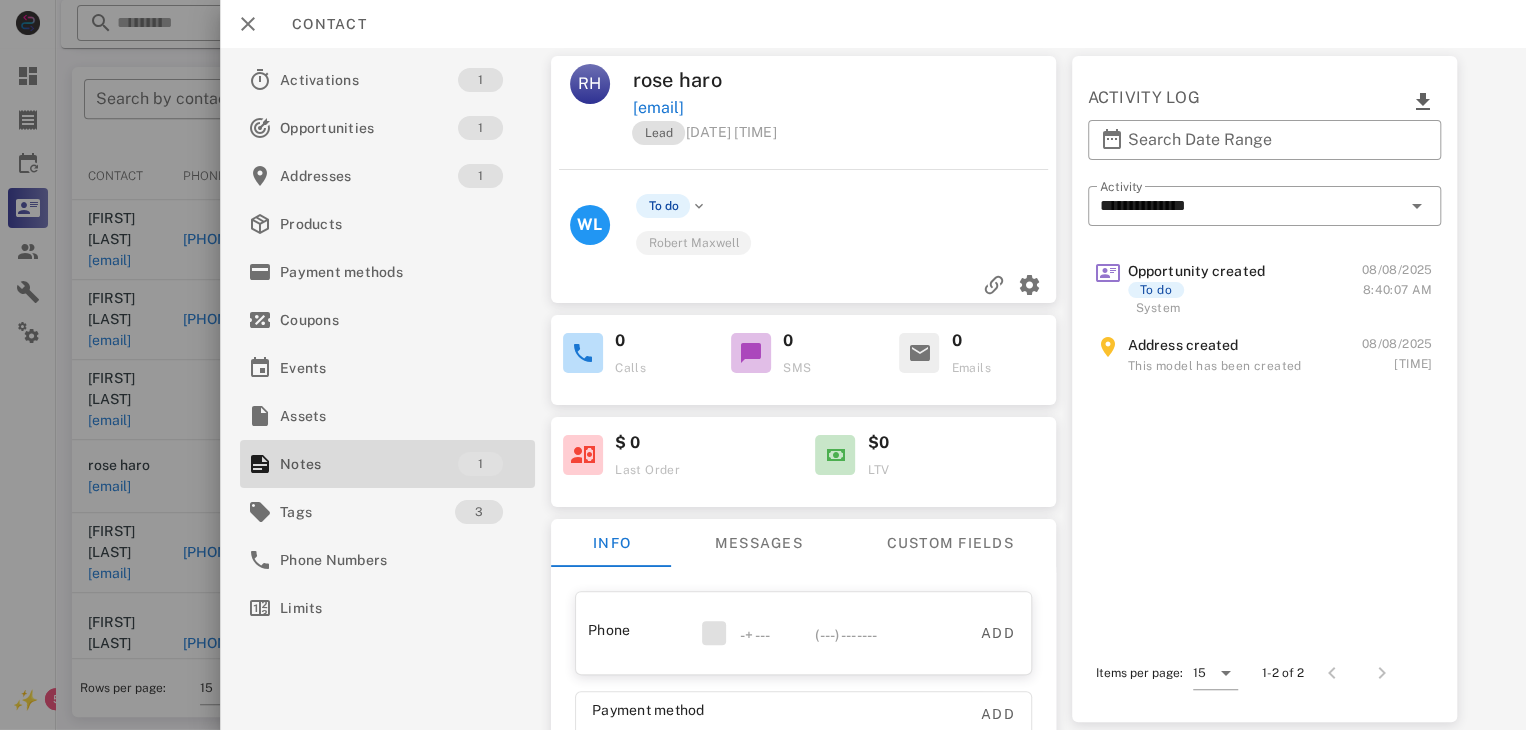 click at bounding box center [763, 365] 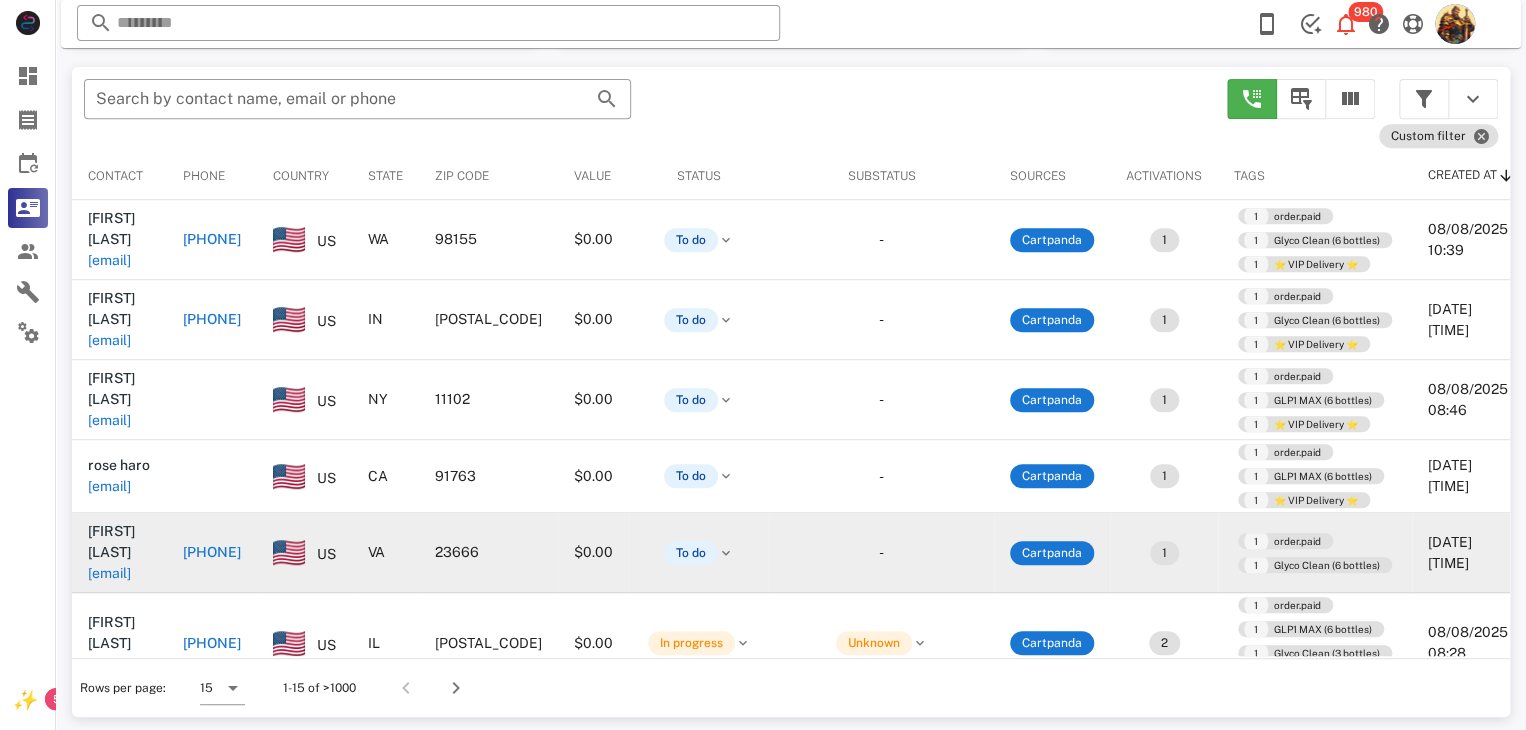 click on "the6willoughbys@netzero.com" at bounding box center (109, 573) 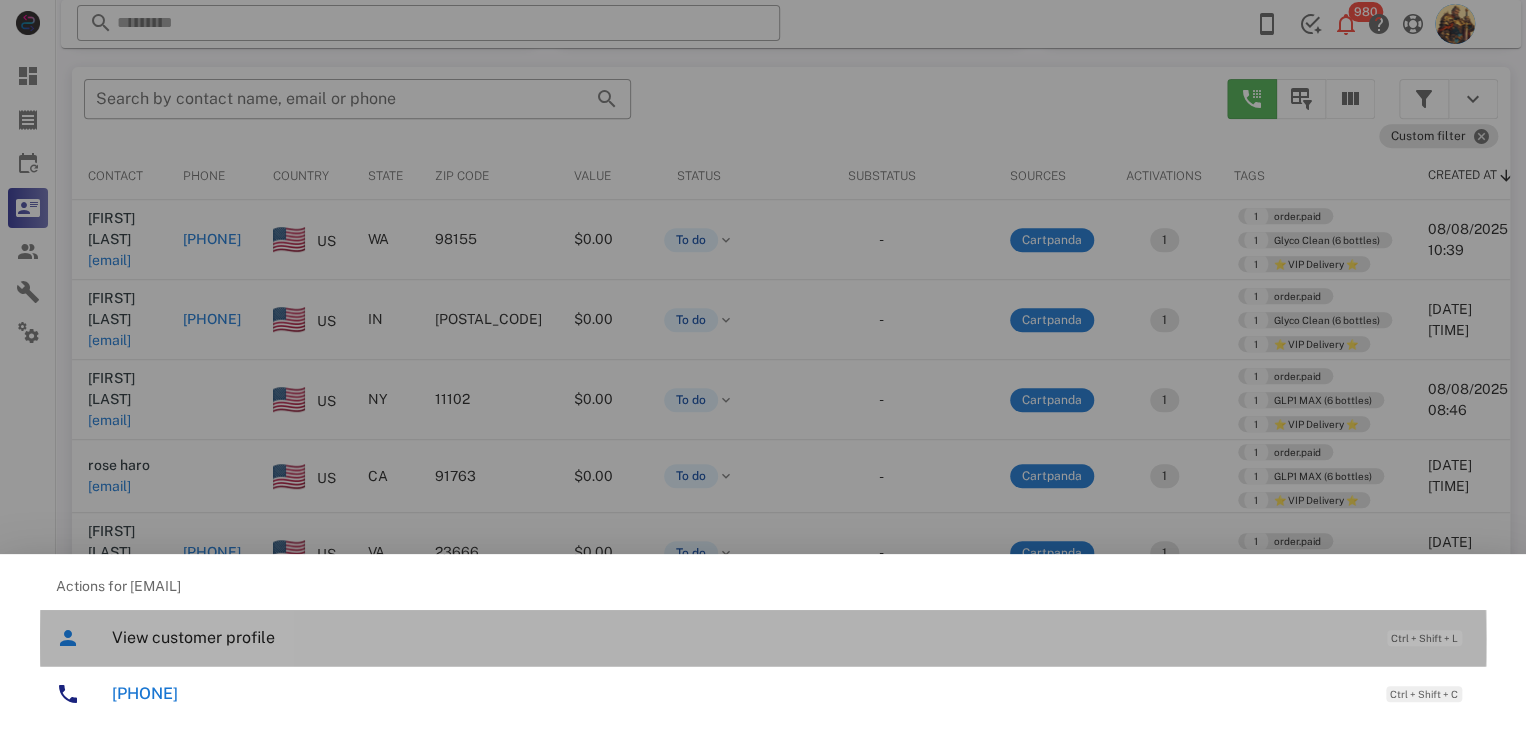 click on "View customer profile" at bounding box center (739, 637) 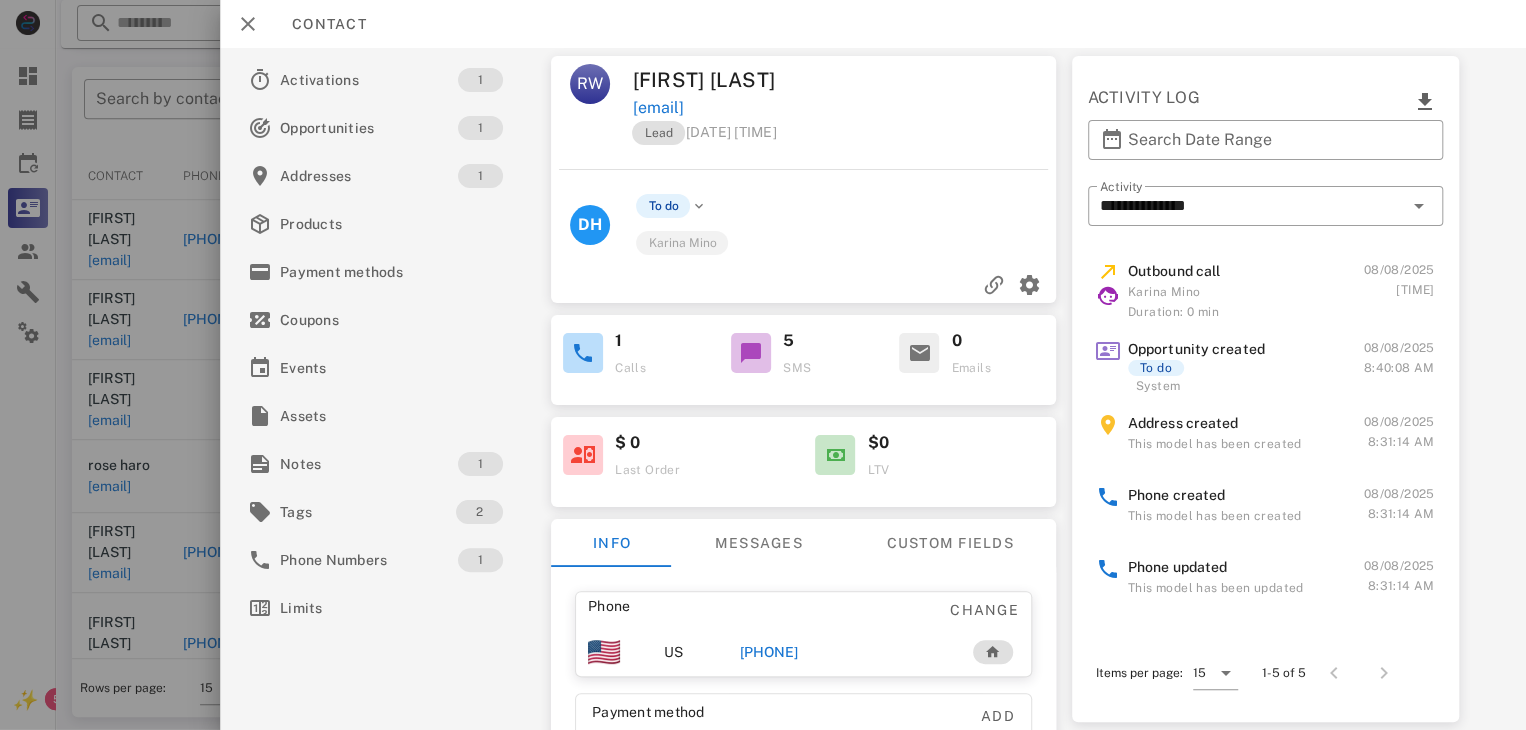 click on "+17578799570" at bounding box center (769, 652) 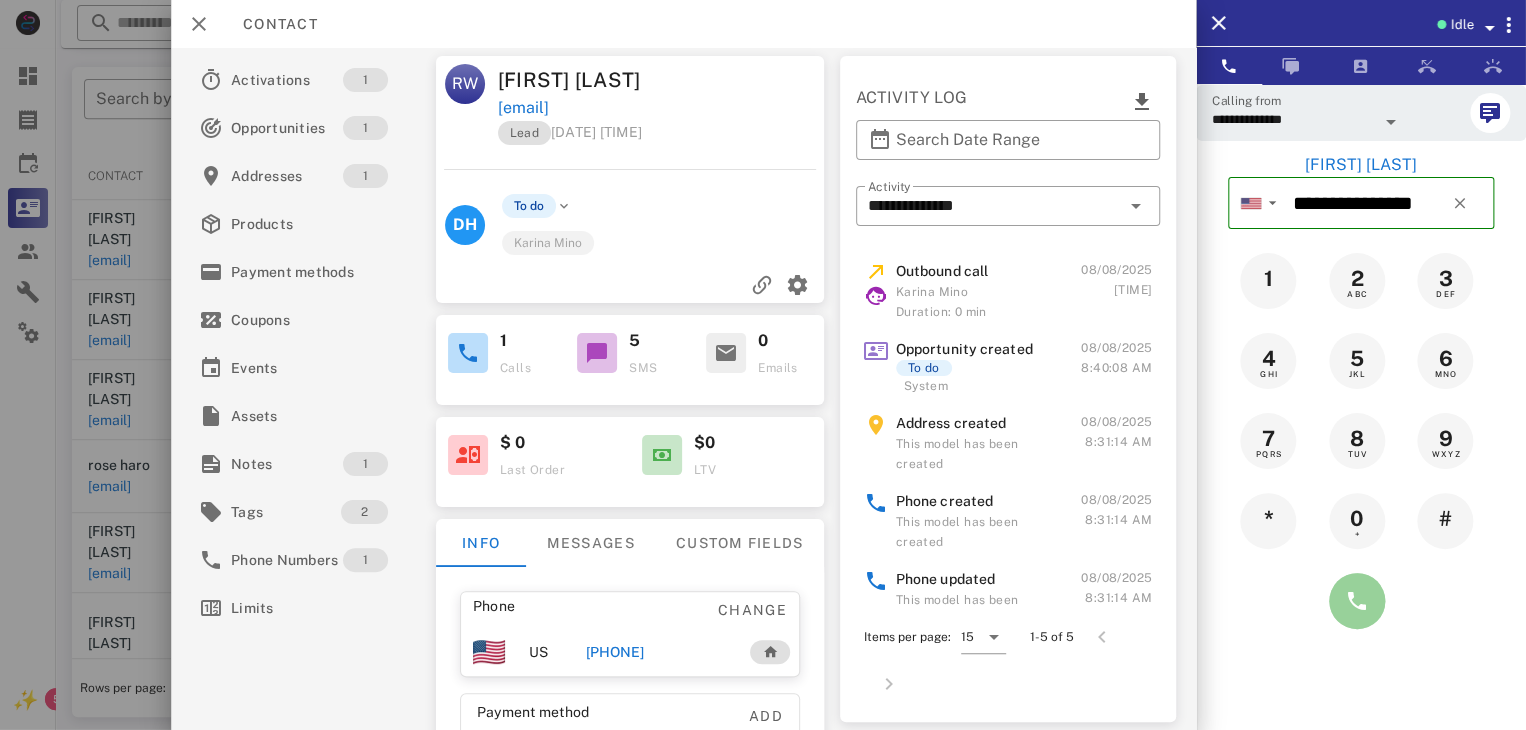 click at bounding box center [1357, 601] 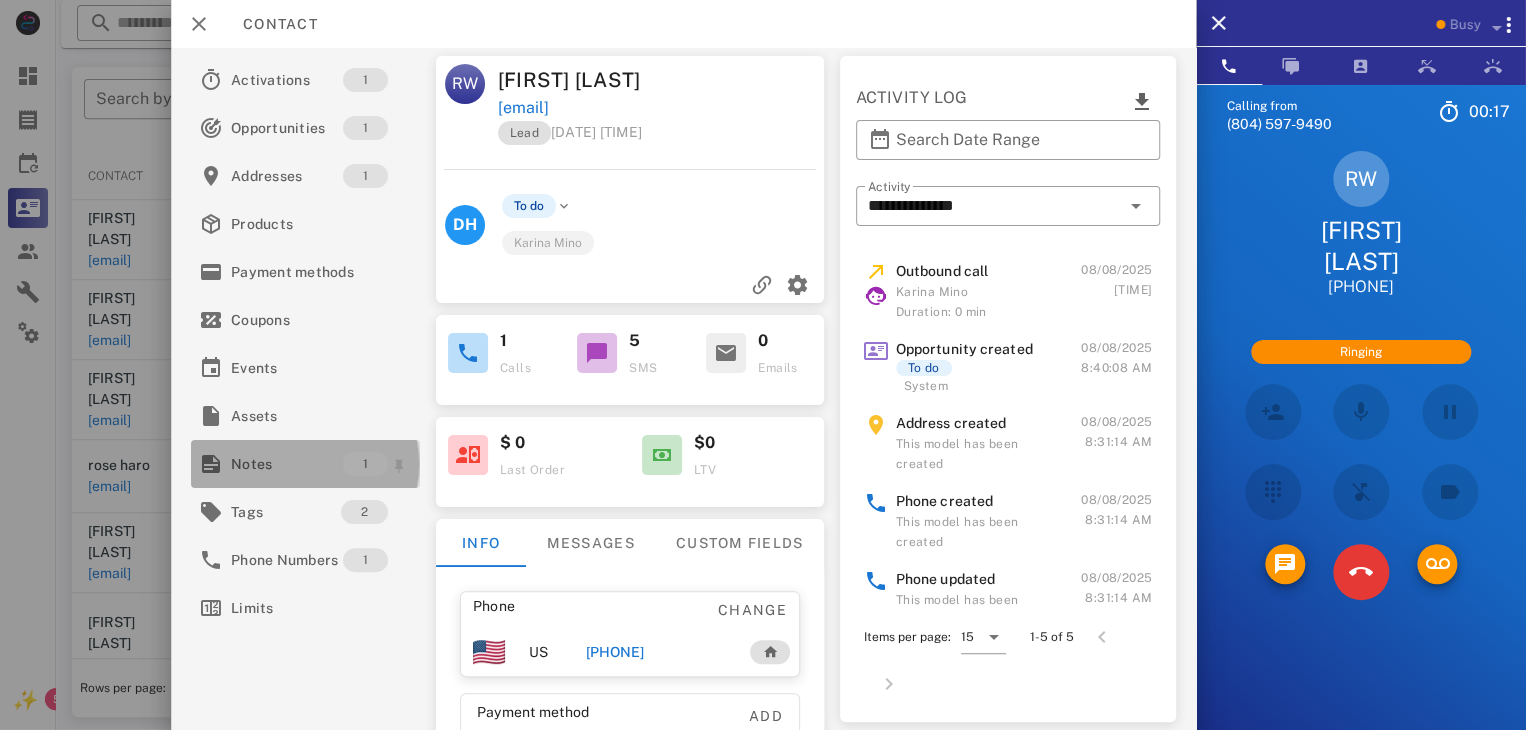 click on "Notes" at bounding box center [287, 464] 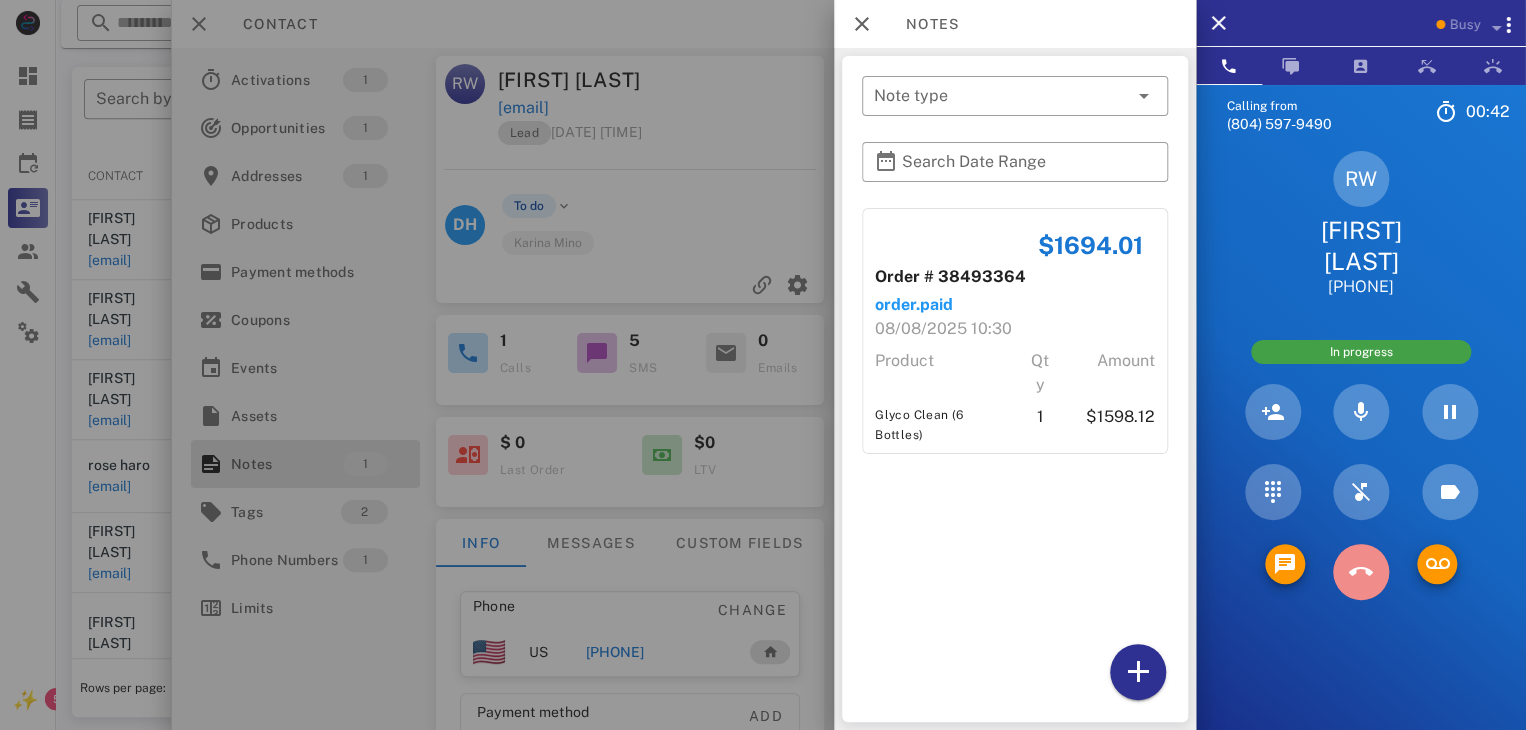 click at bounding box center (1361, 572) 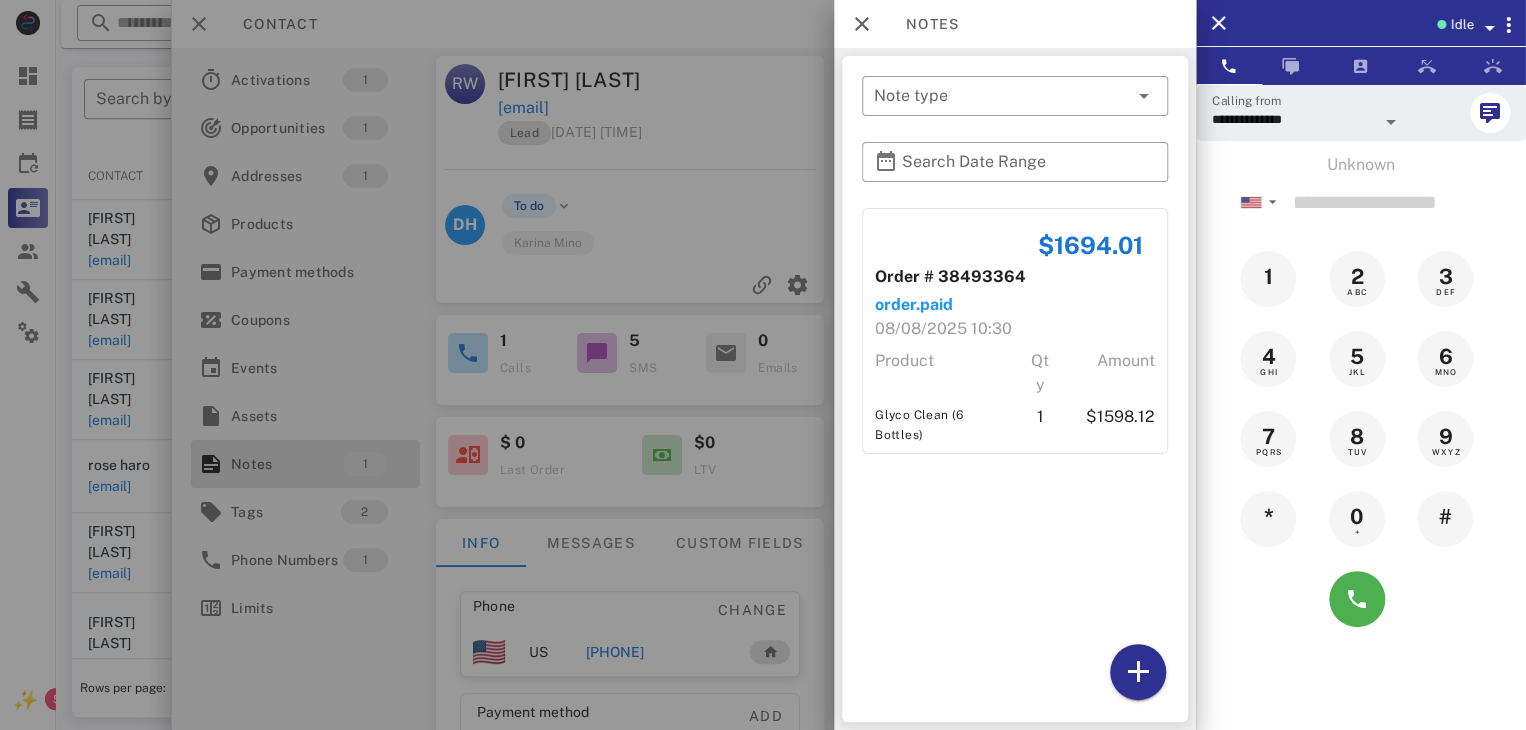 click at bounding box center [763, 365] 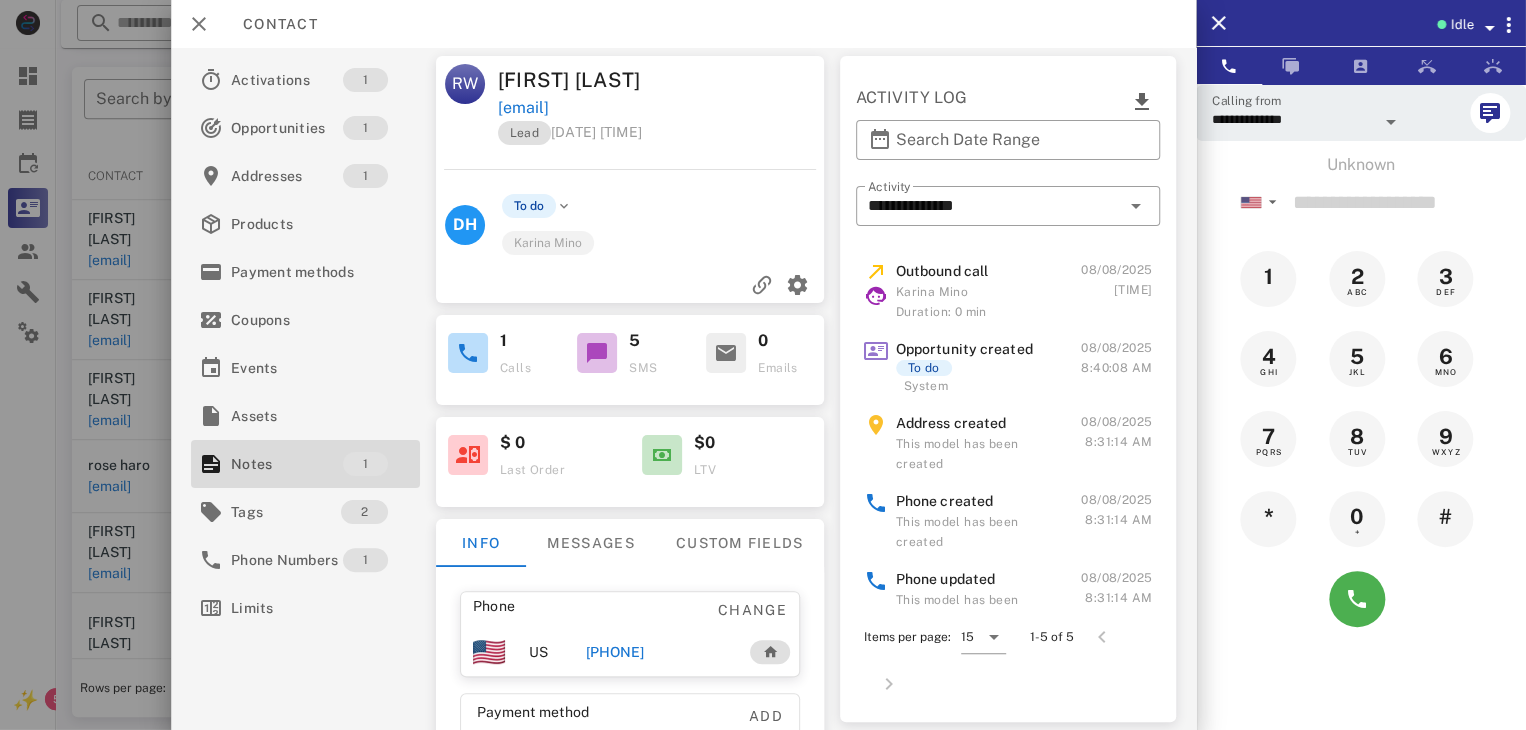 click at bounding box center (763, 365) 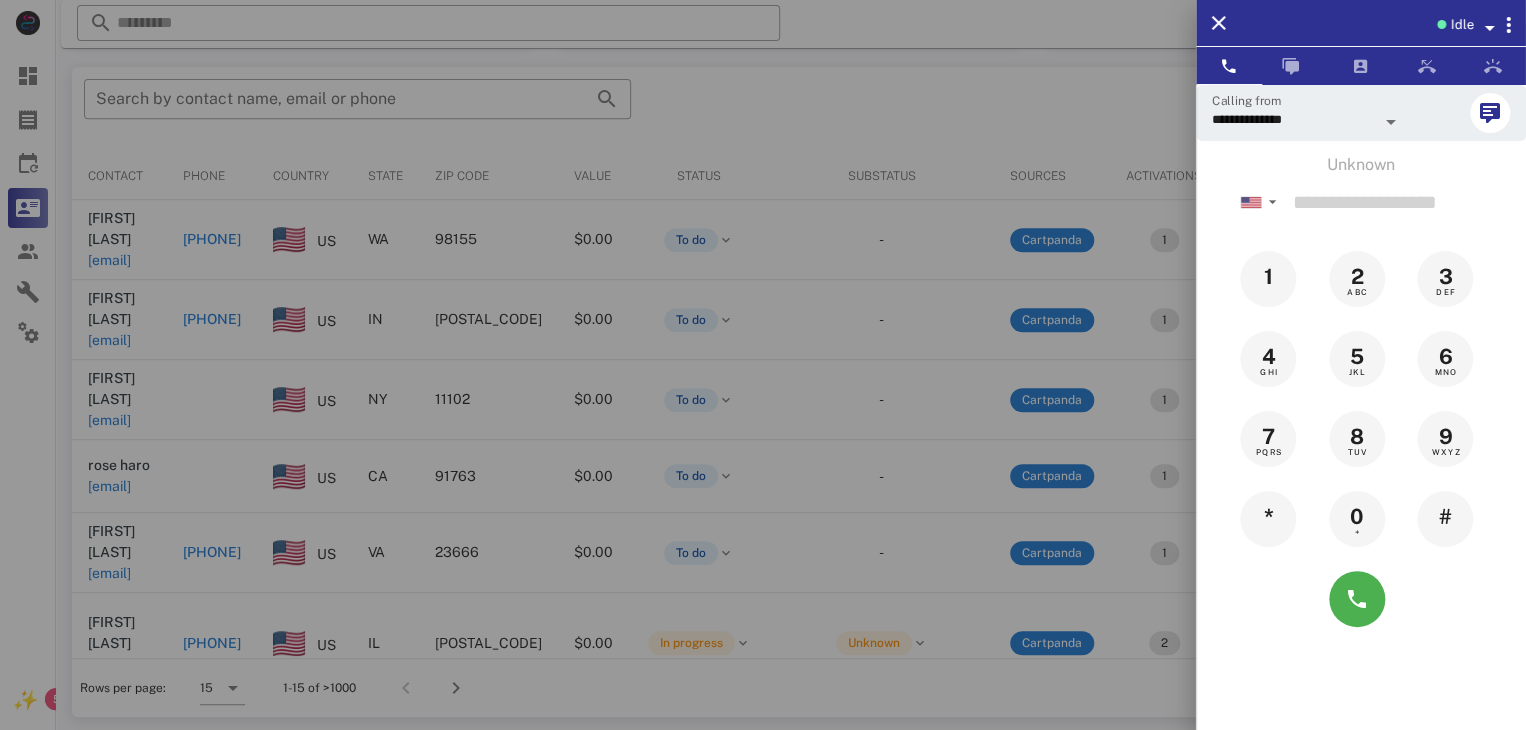 click at bounding box center [763, 365] 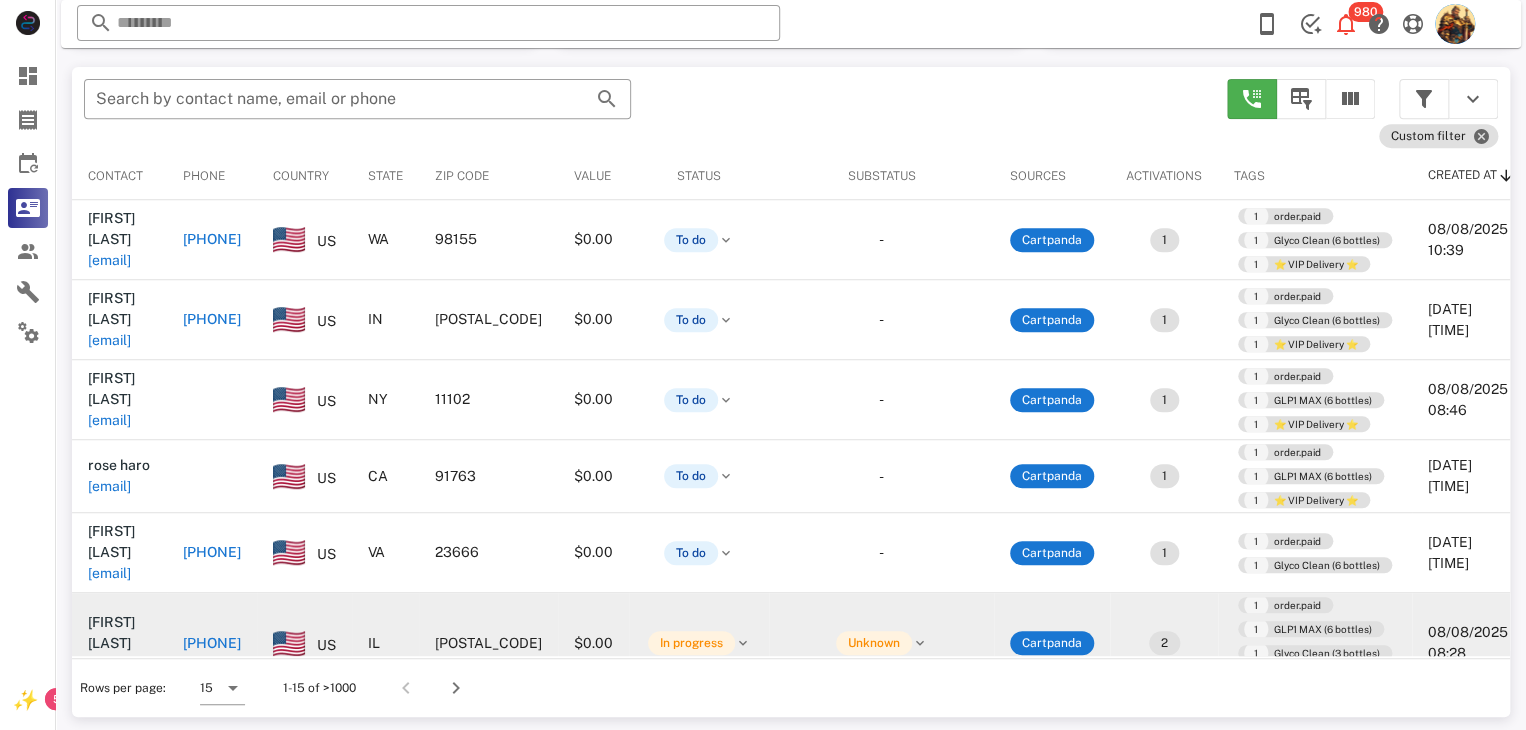click on "dordeb55@aol.com" at bounding box center (109, 664) 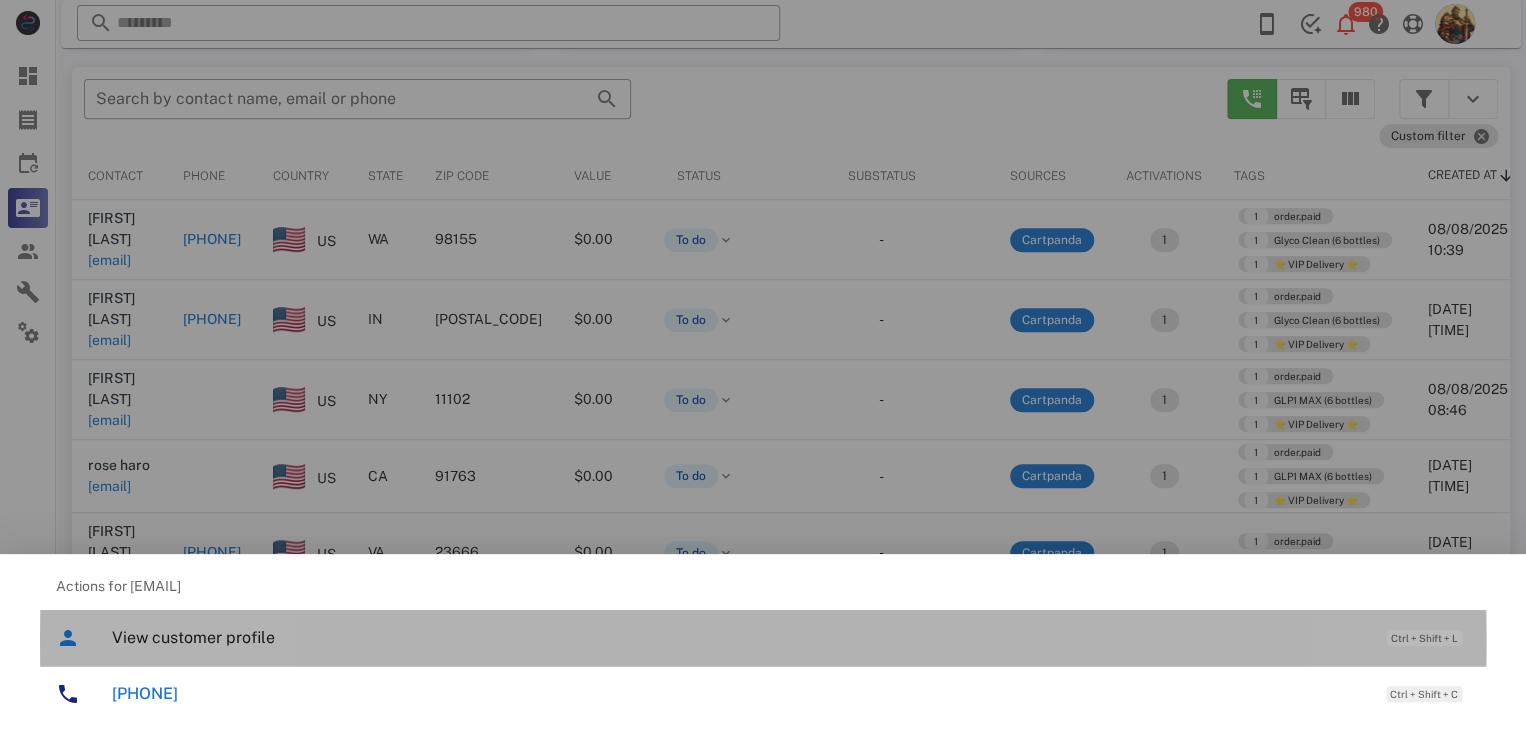 click on "View customer profile" at bounding box center (739, 637) 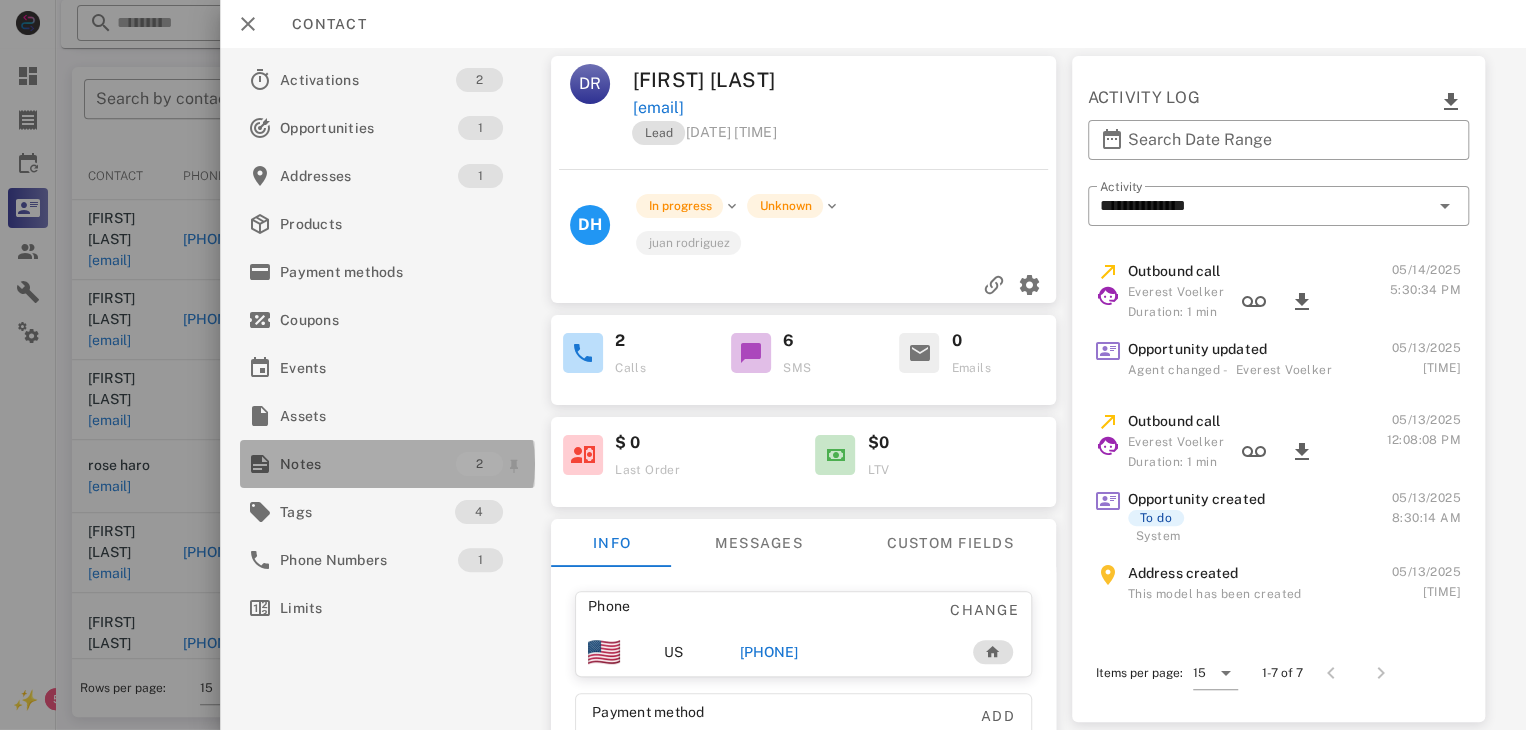 click on "Notes" at bounding box center [368, 464] 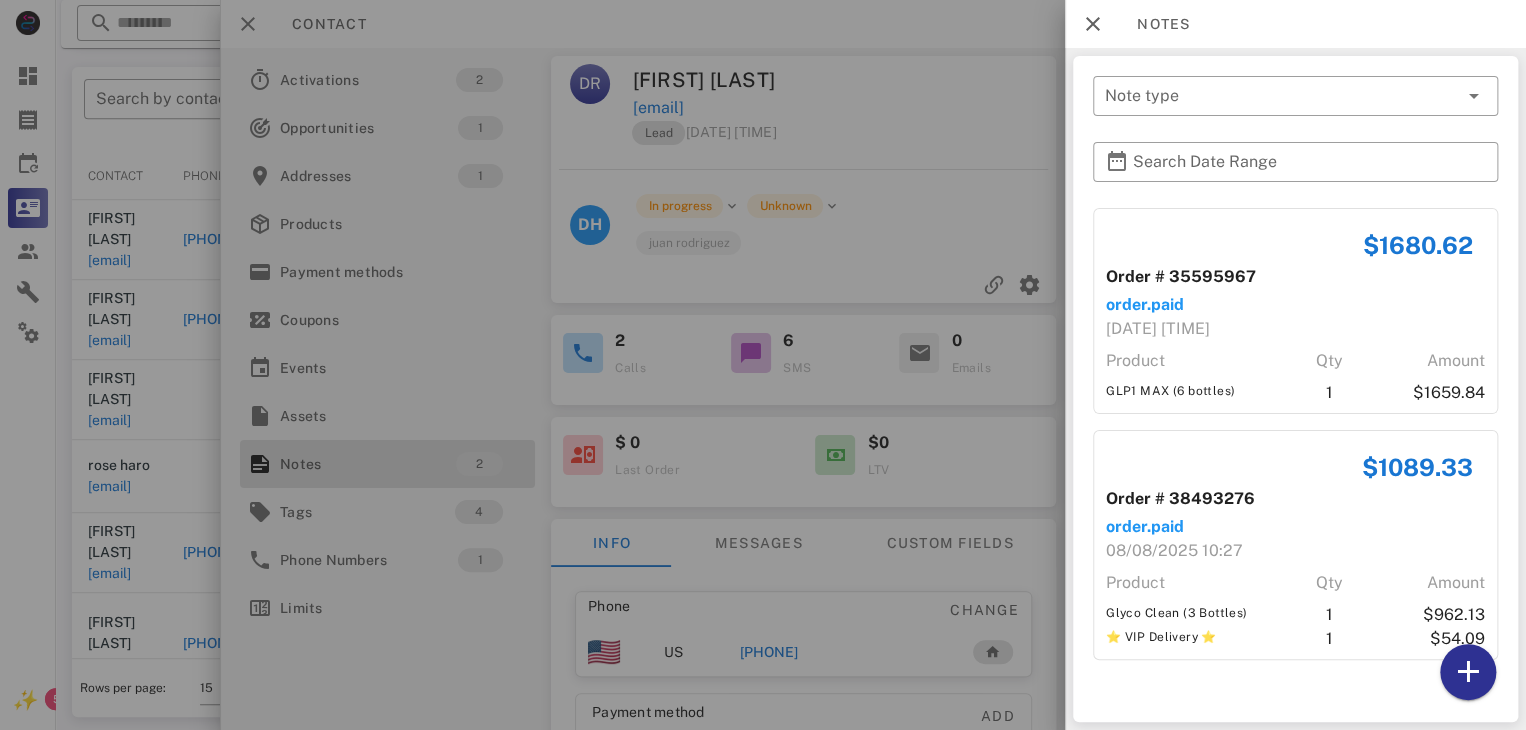 click at bounding box center [763, 365] 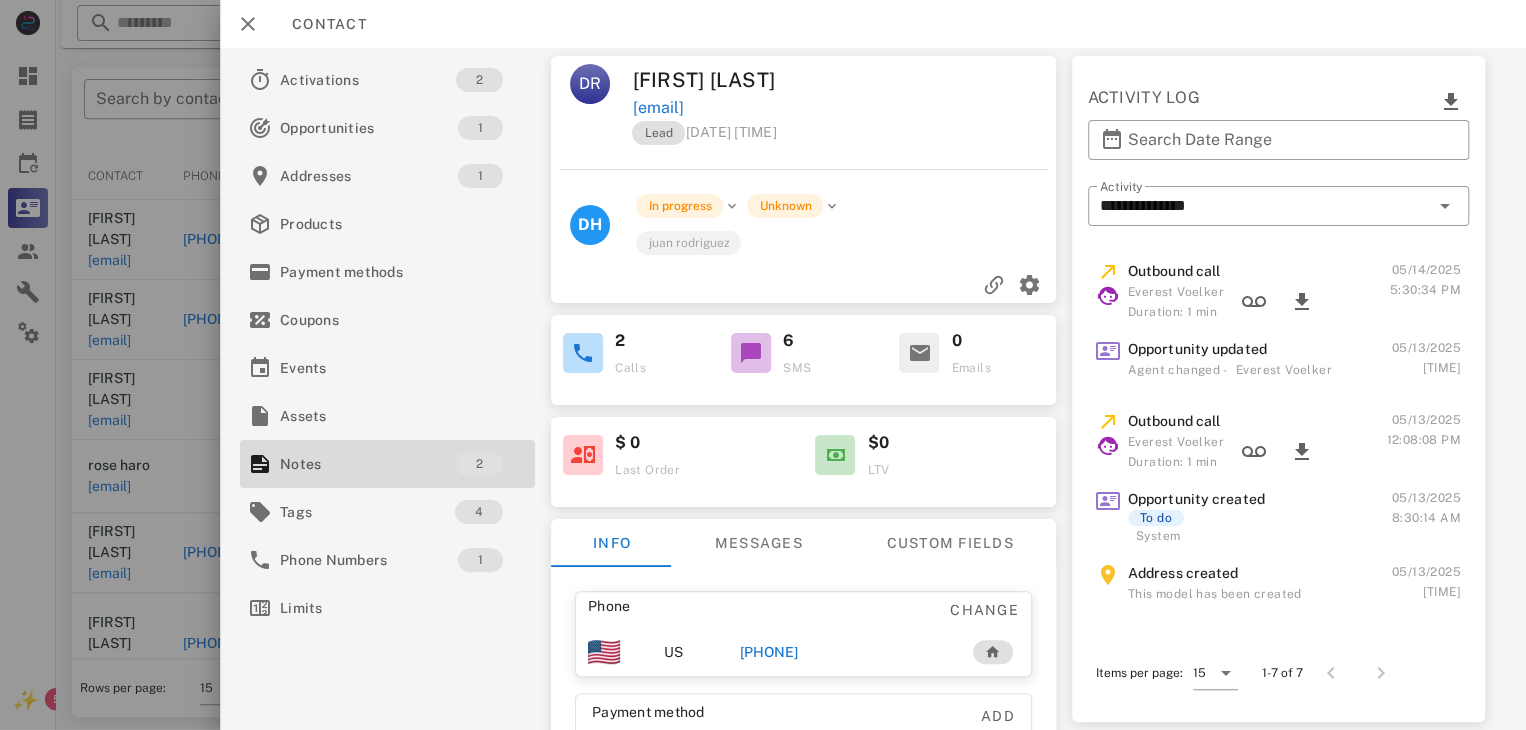 click on "+16188302813" at bounding box center (769, 652) 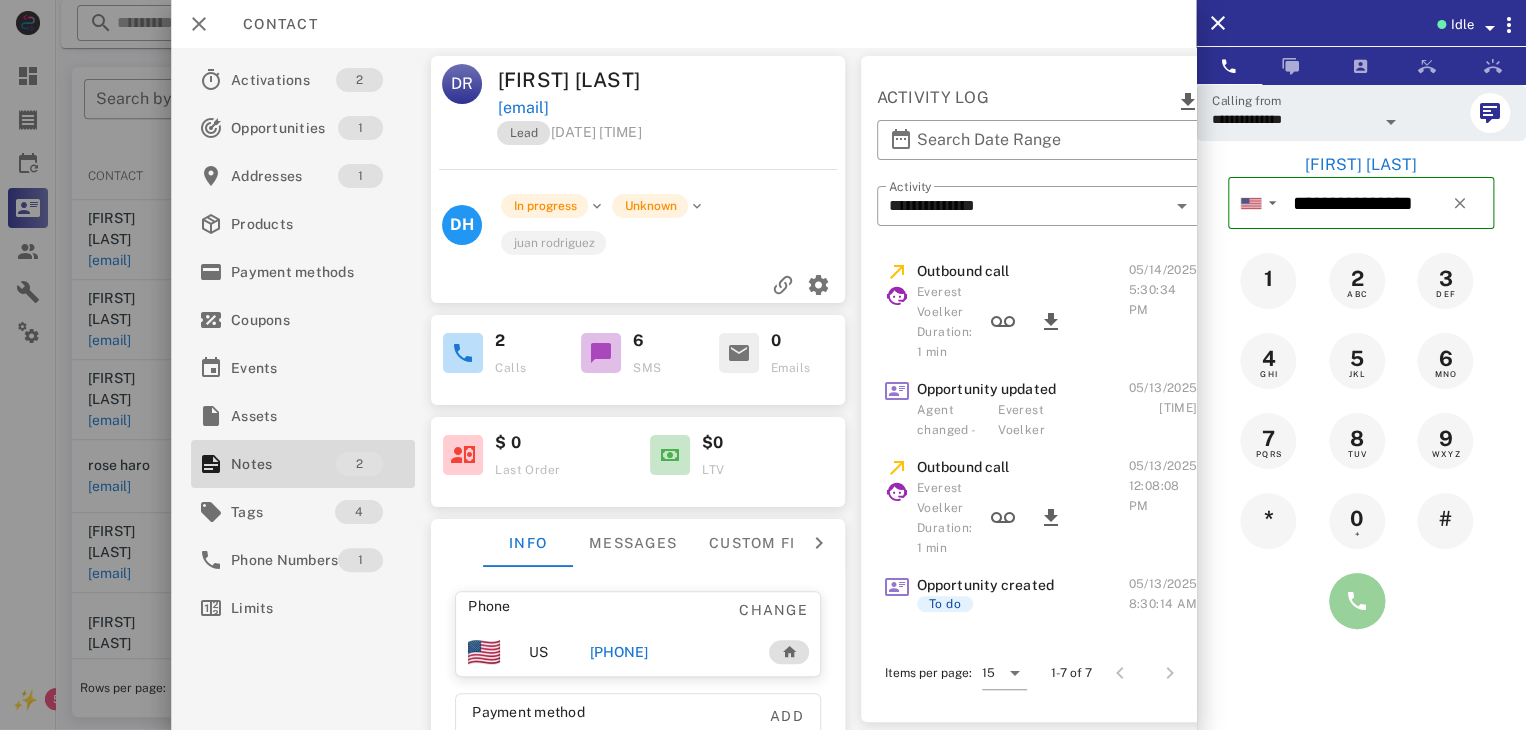 click at bounding box center [1357, 601] 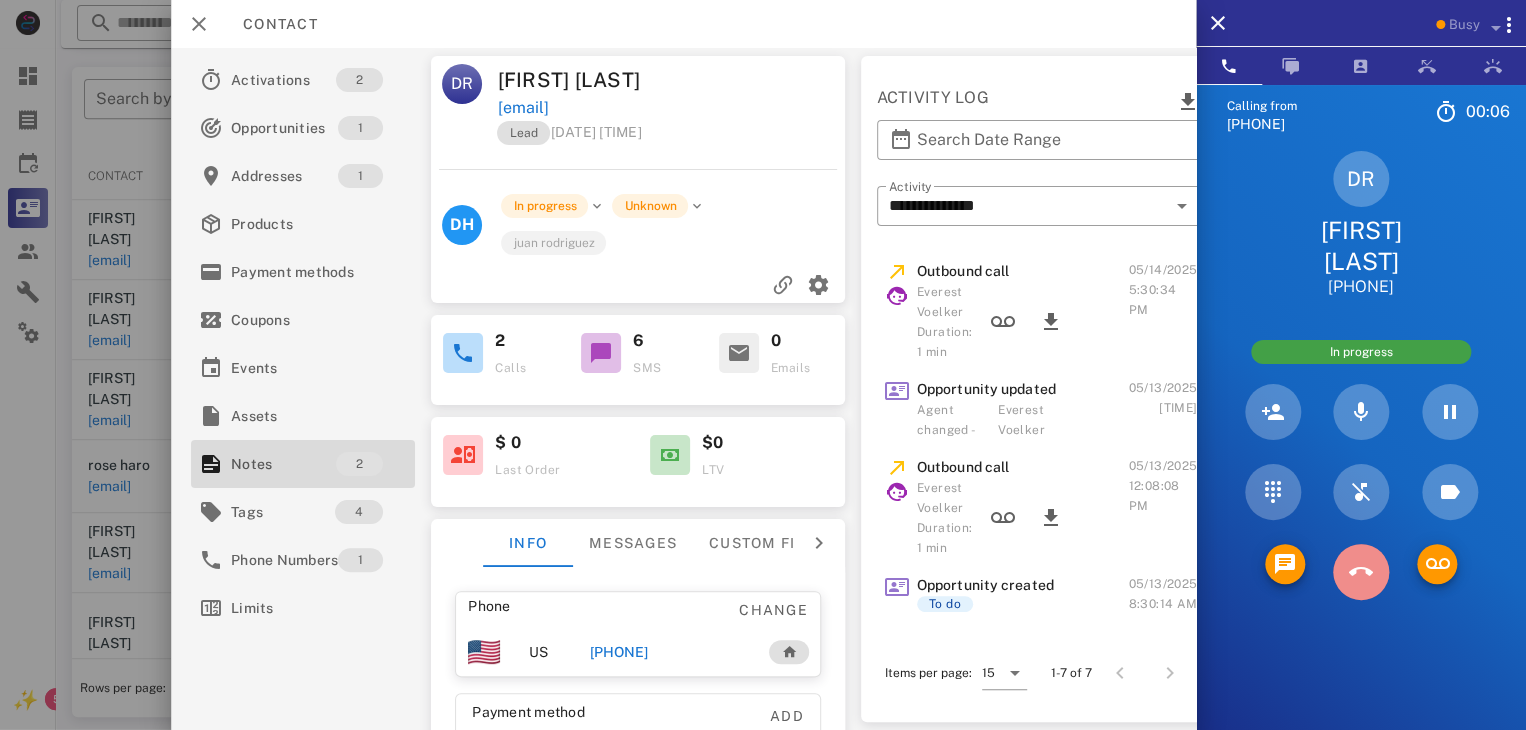 click at bounding box center (1361, 572) 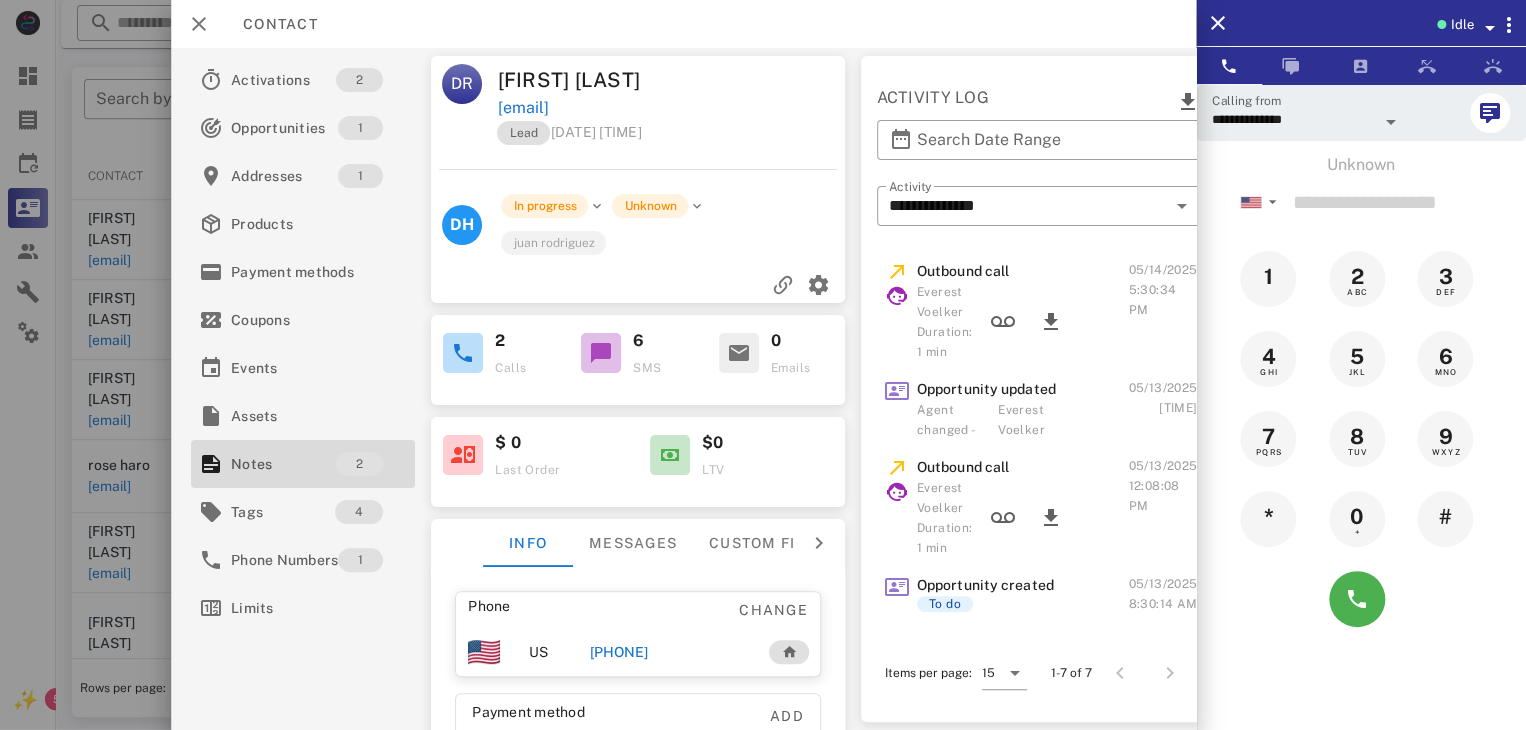 click at bounding box center [763, 365] 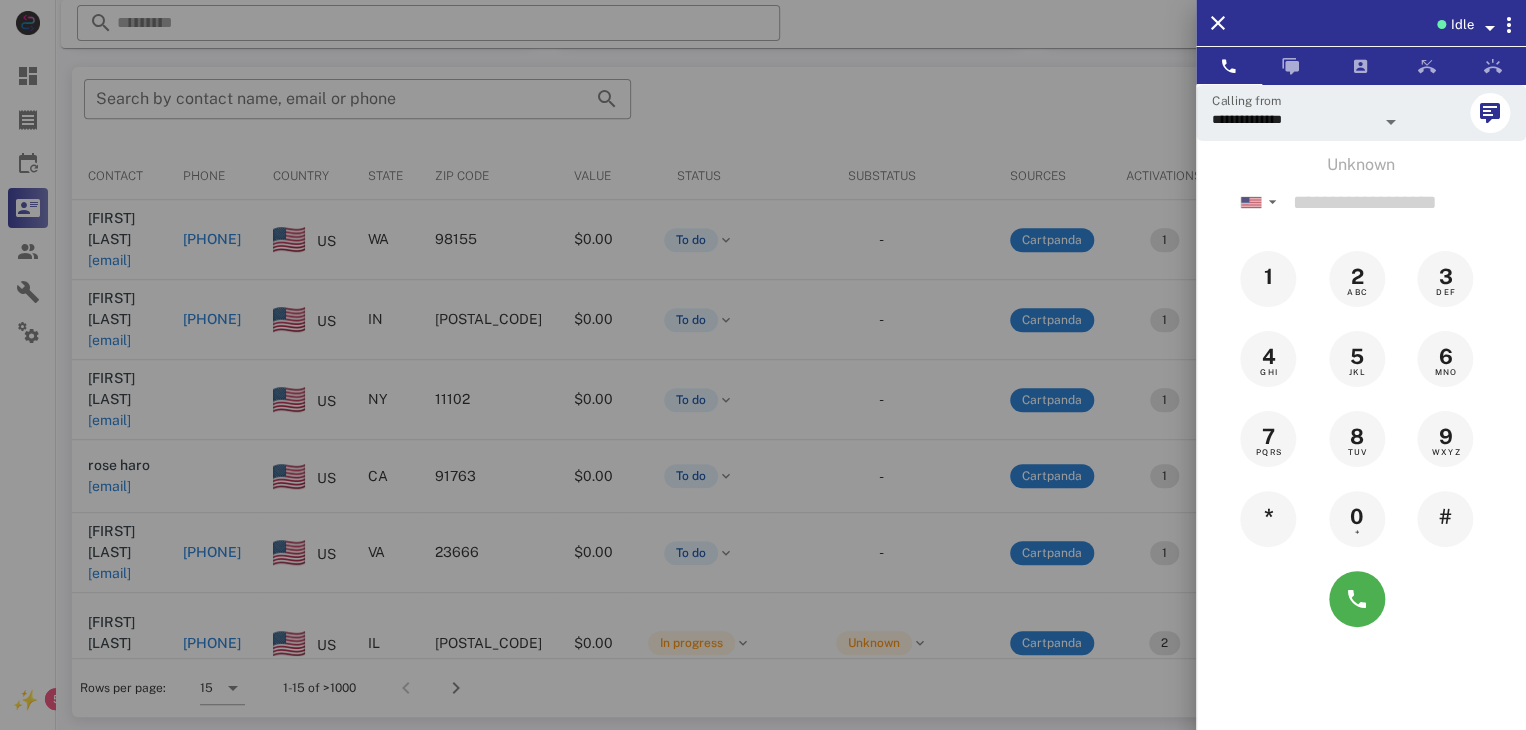 click at bounding box center (763, 365) 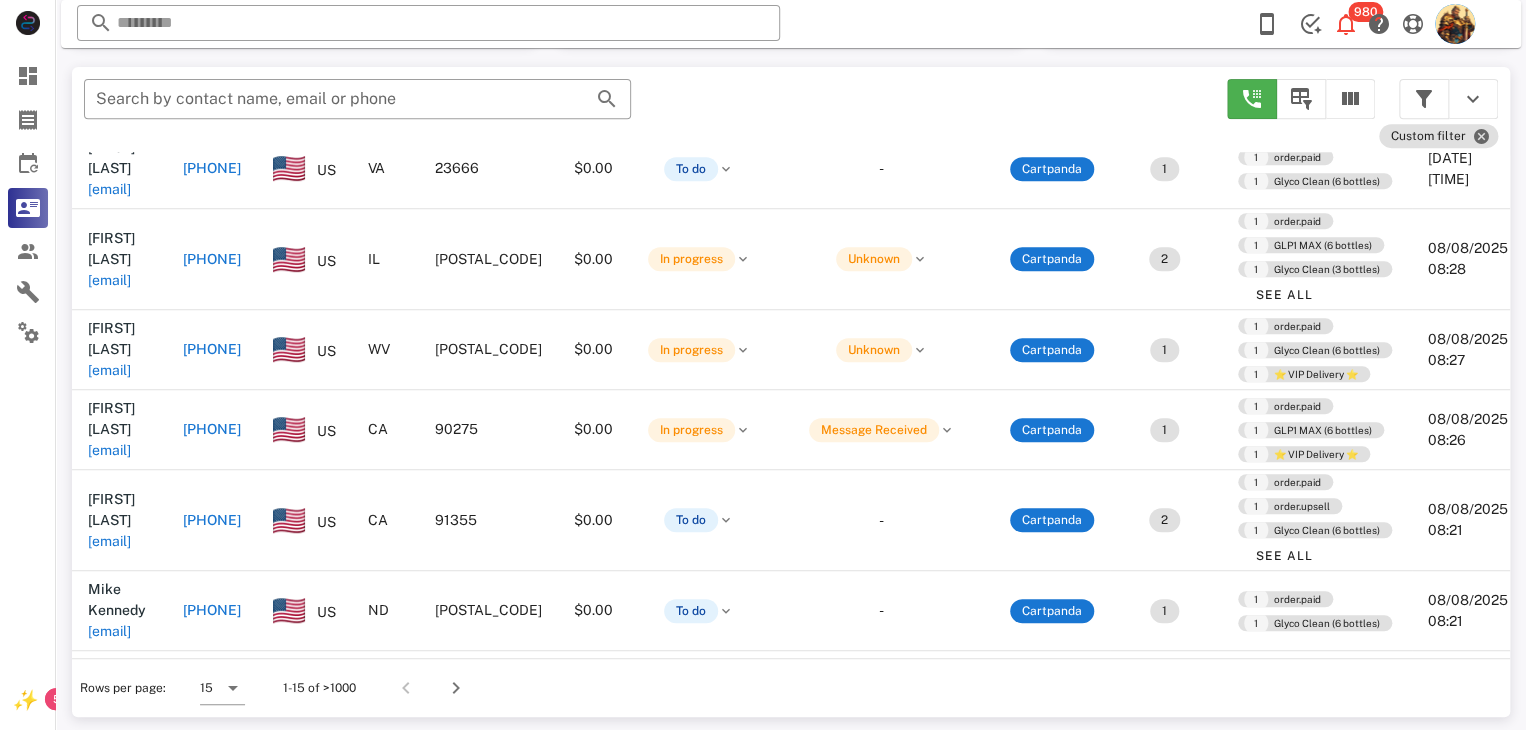 scroll, scrollTop: 385, scrollLeft: 0, axis: vertical 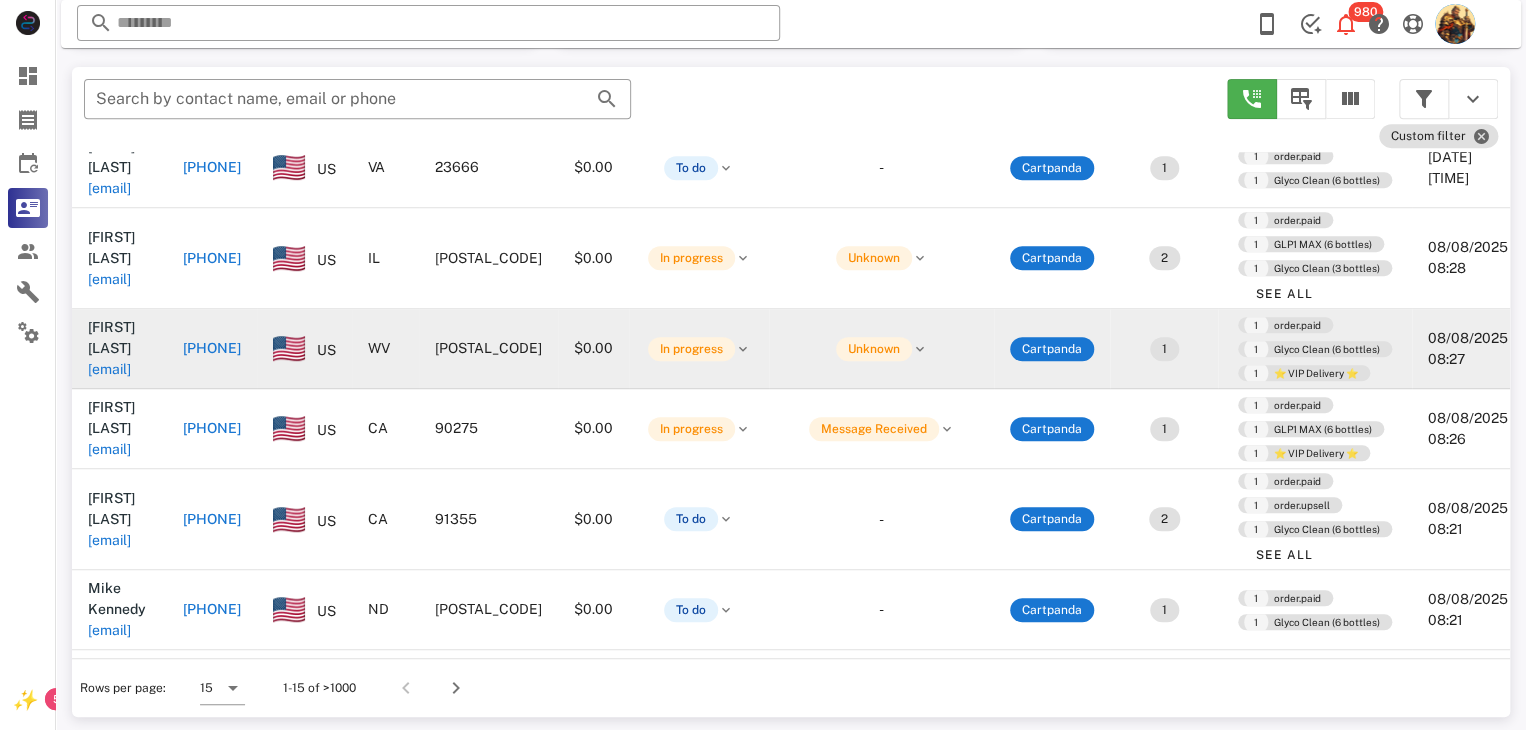 click on "halieutica@aol.com" at bounding box center (109, 369) 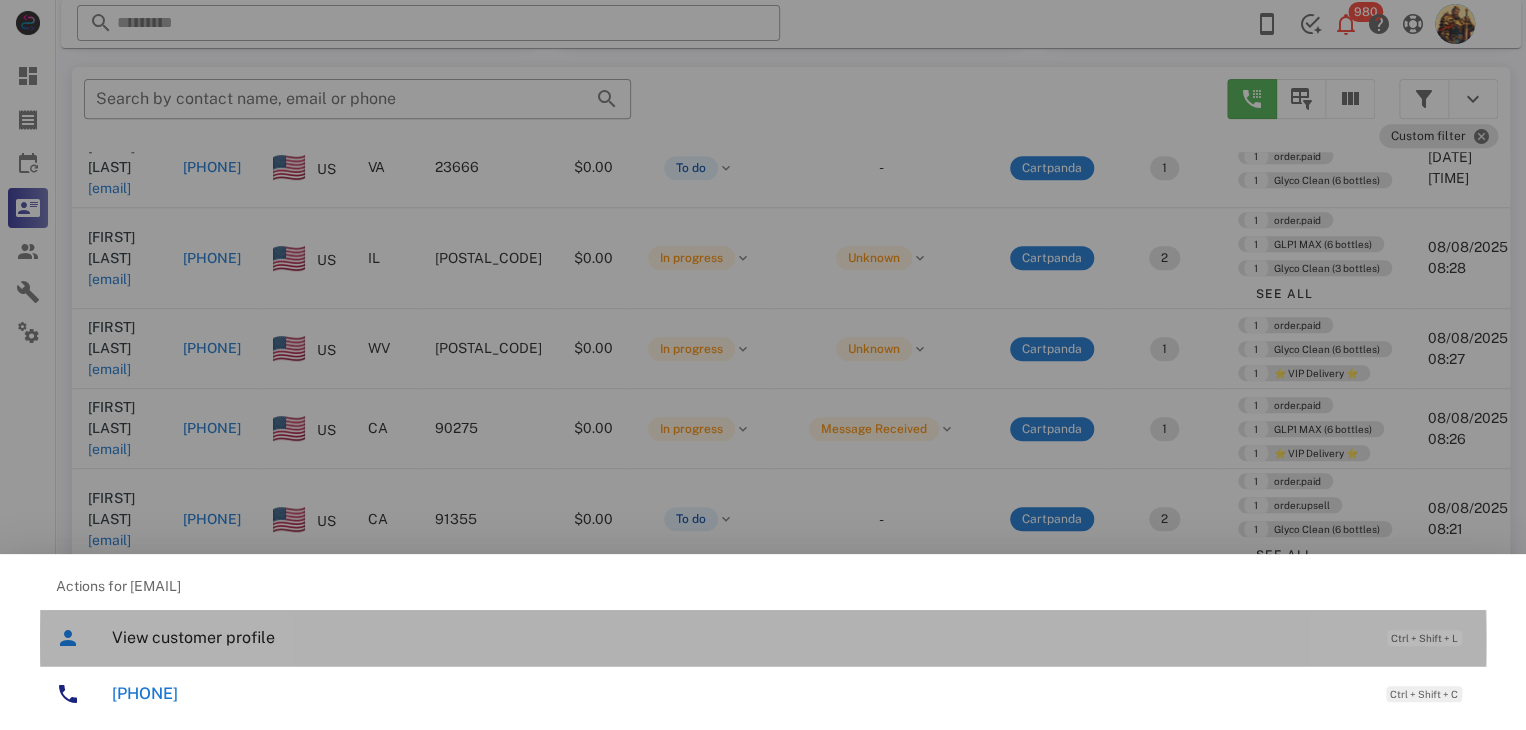 click on "View customer profile Ctrl + Shift + L" at bounding box center (791, 637) 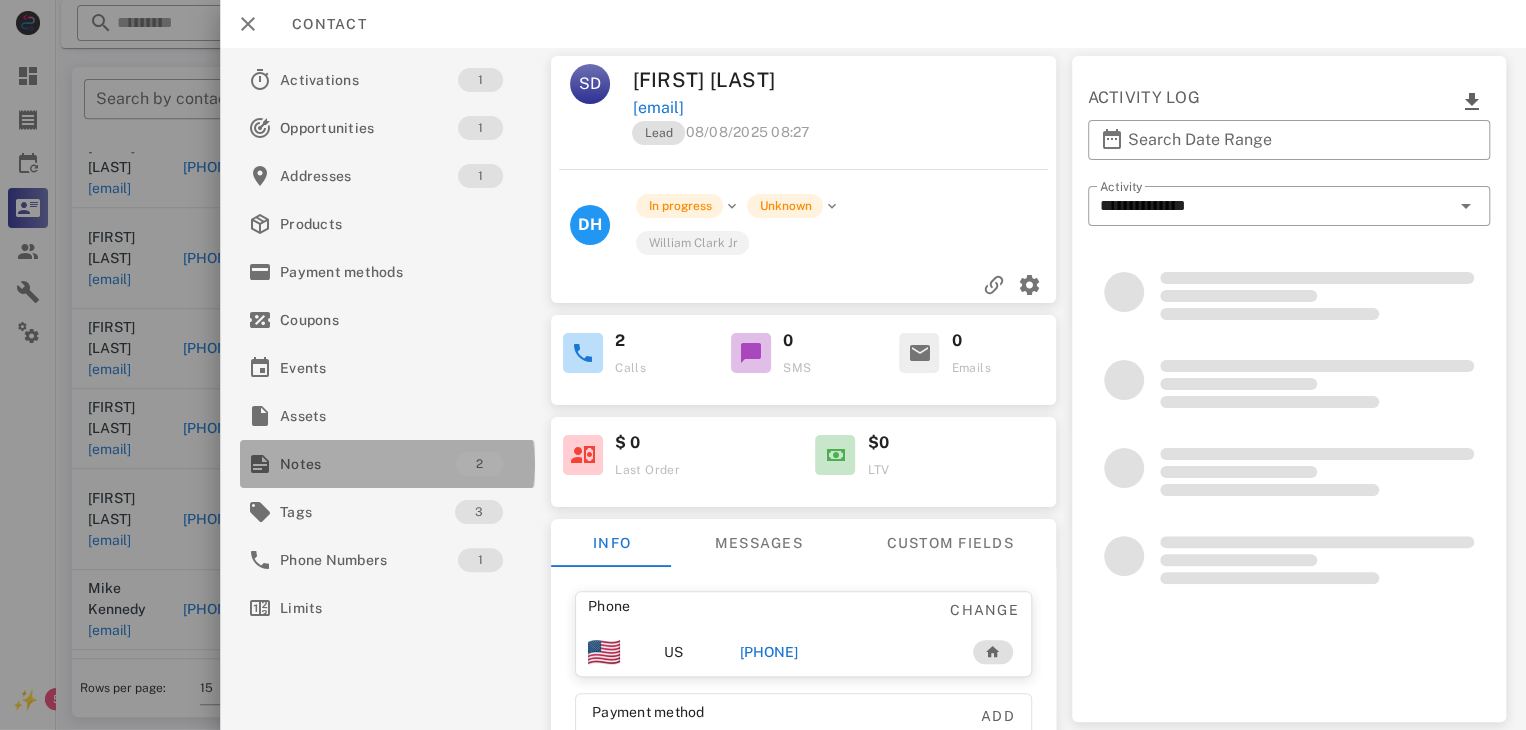 click on "Notes" at bounding box center (368, 464) 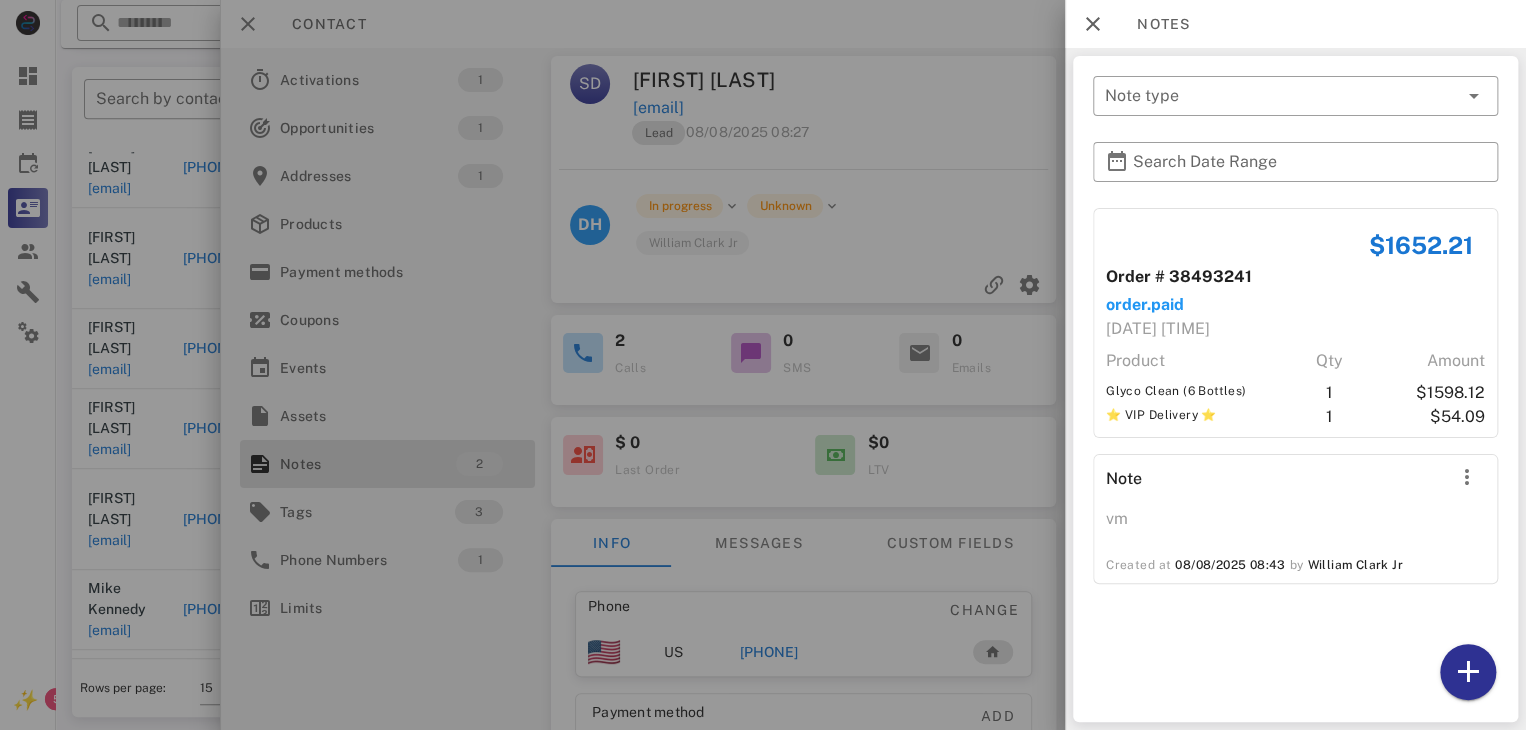 click at bounding box center (763, 365) 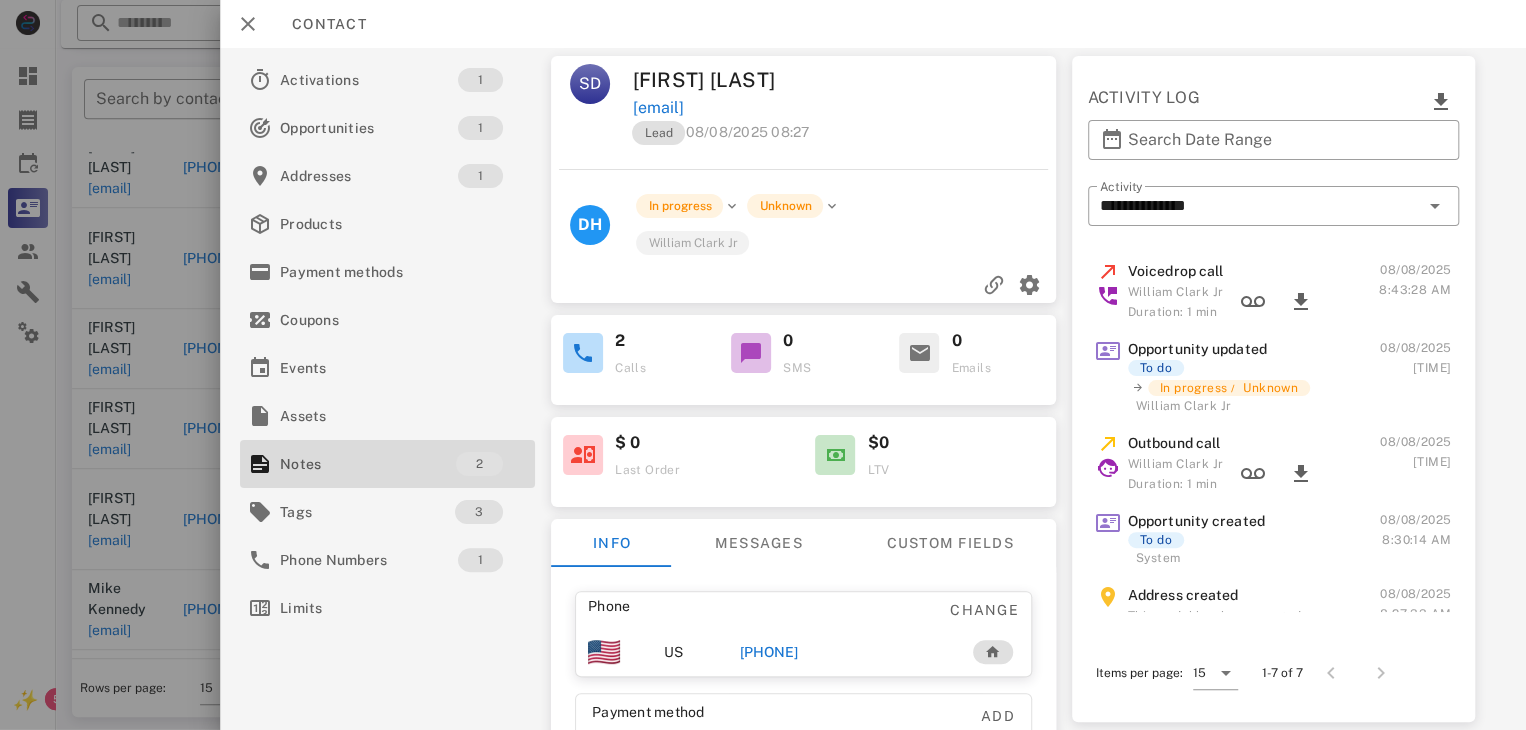 click on "+13049251222" at bounding box center [769, 652] 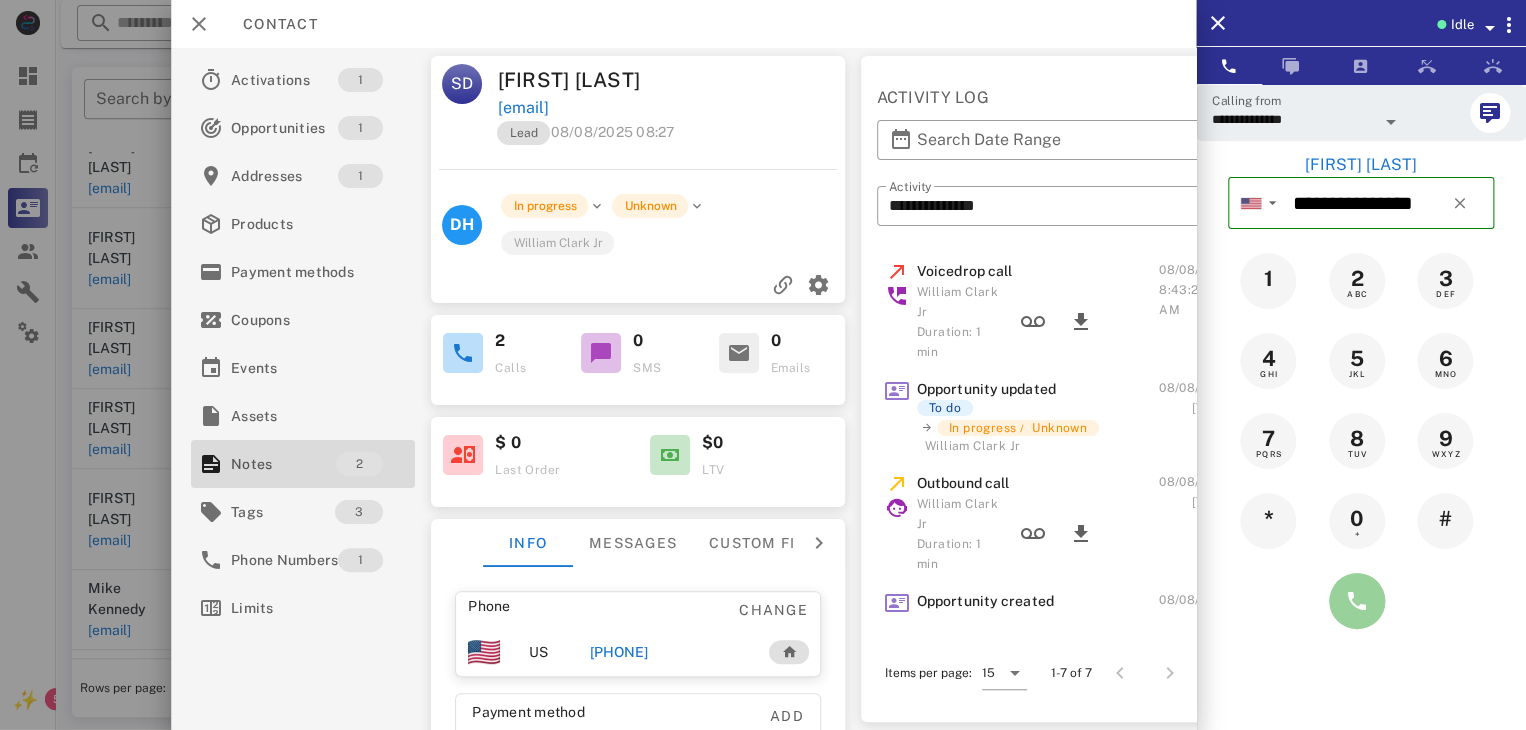 click at bounding box center [1357, 601] 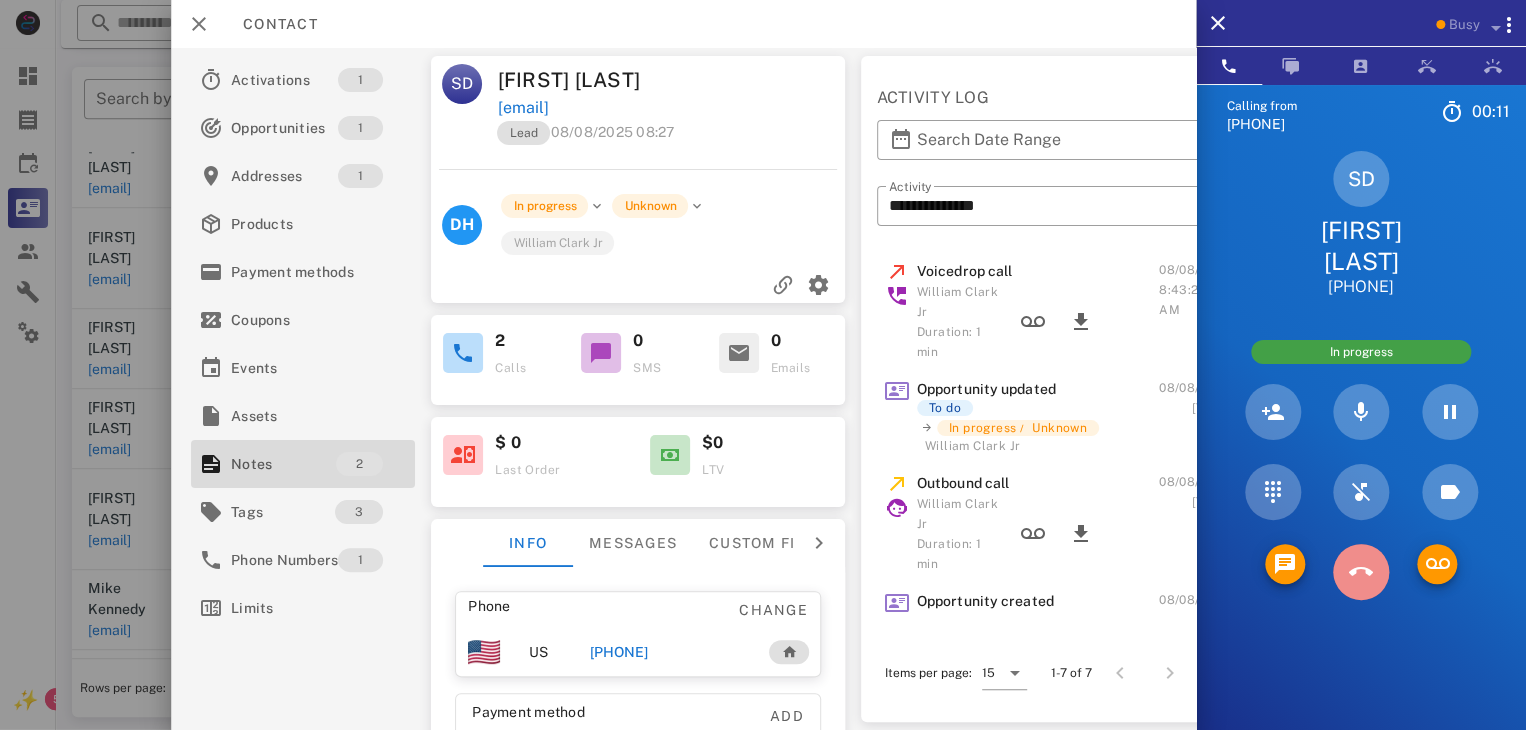 click at bounding box center [1361, 572] 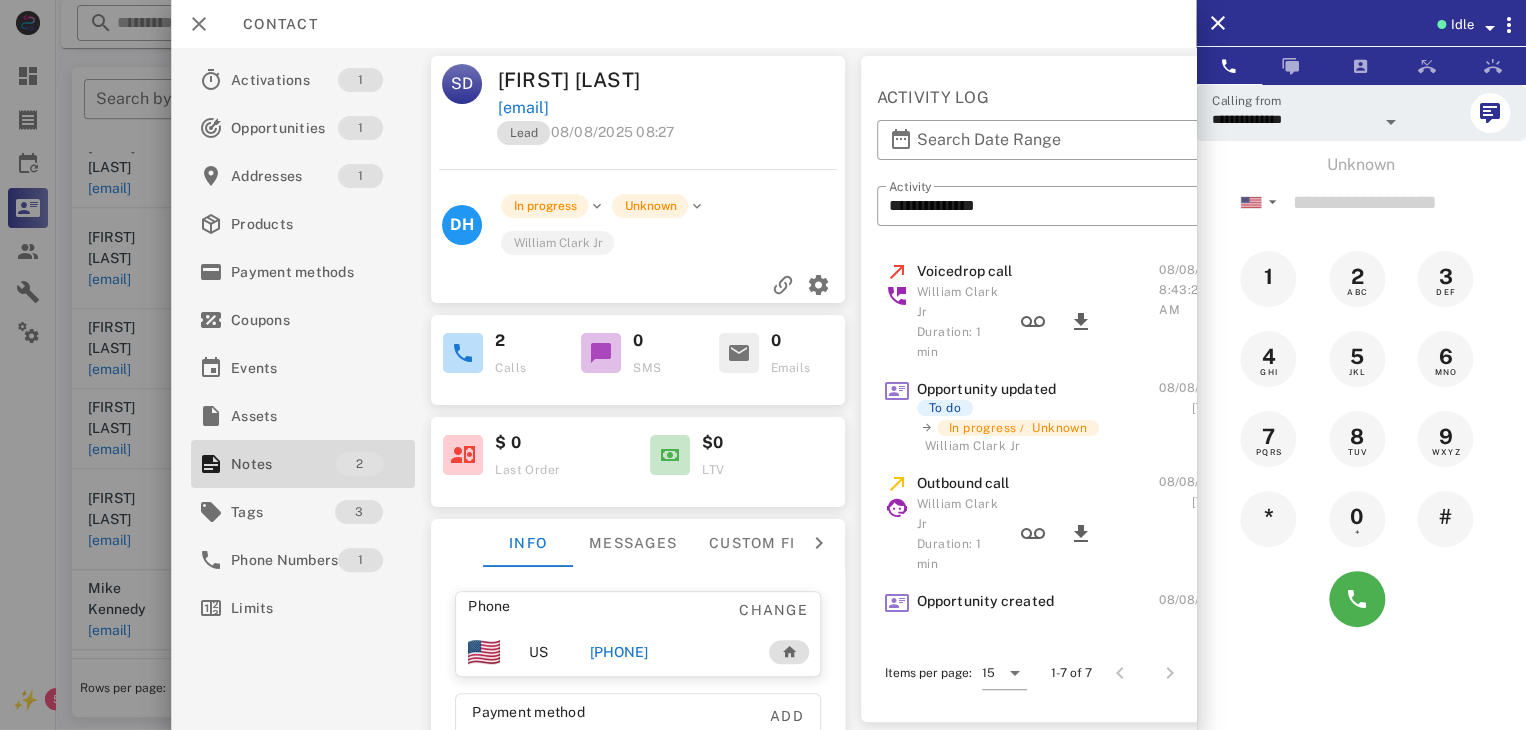 click on "+13049251222" at bounding box center [618, 652] 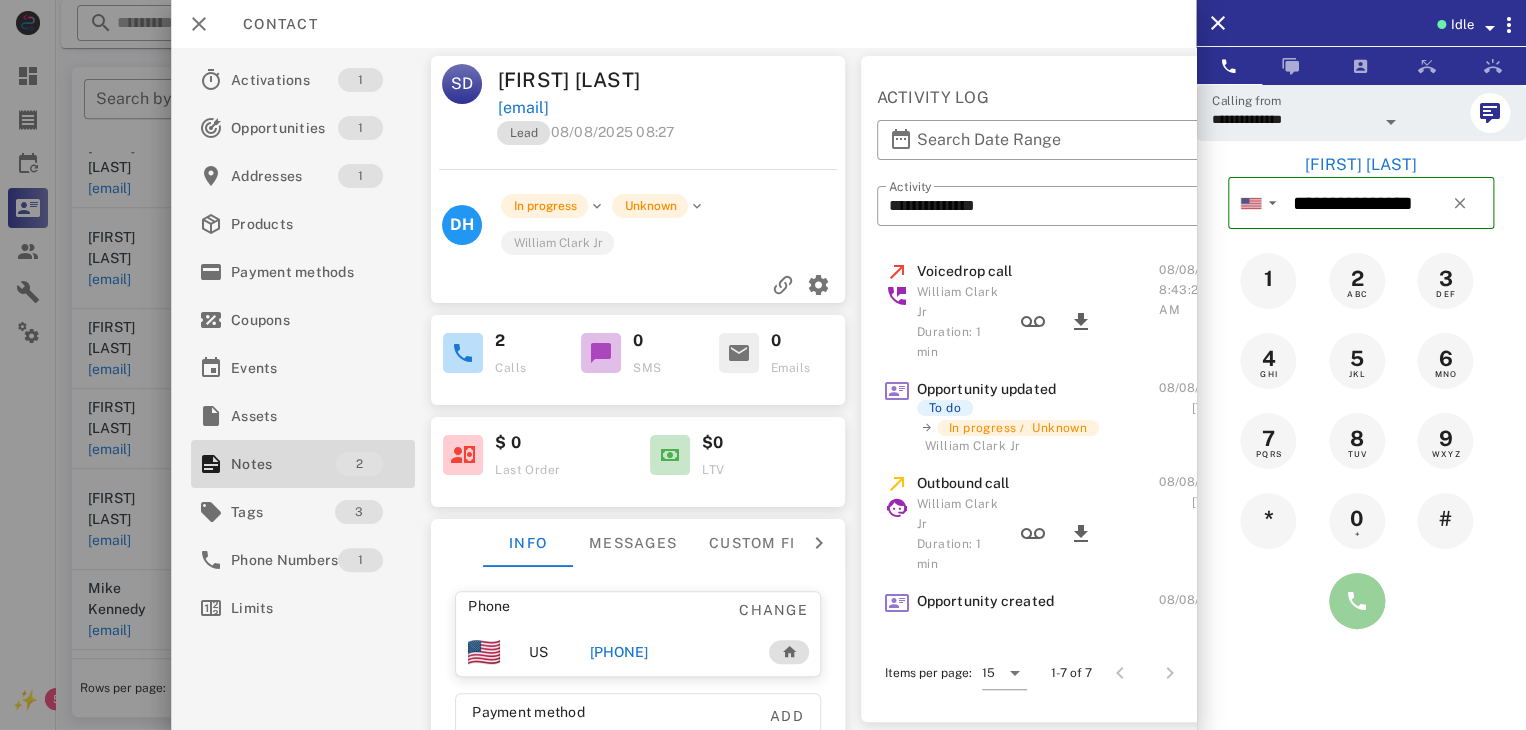 click at bounding box center [1357, 601] 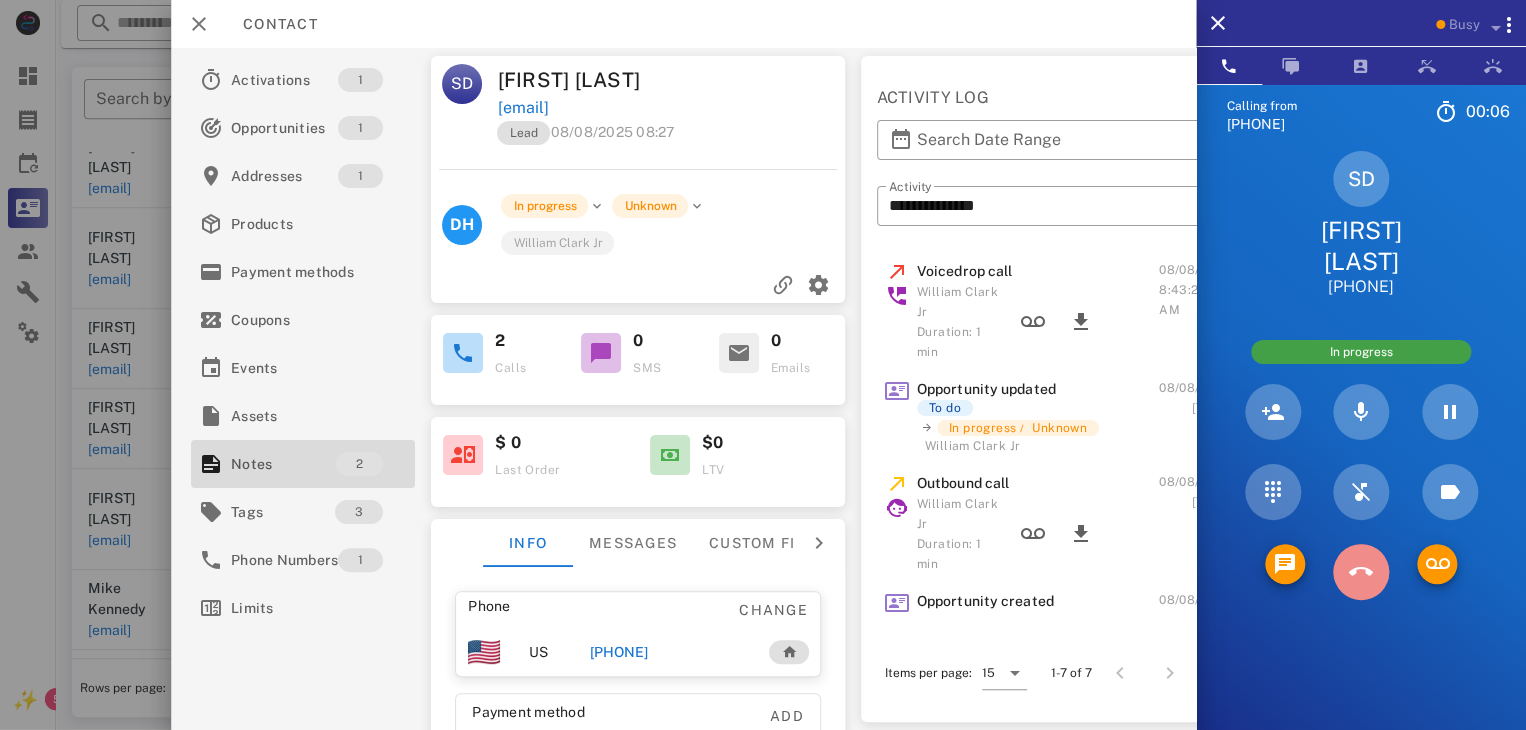 click at bounding box center (1361, 572) 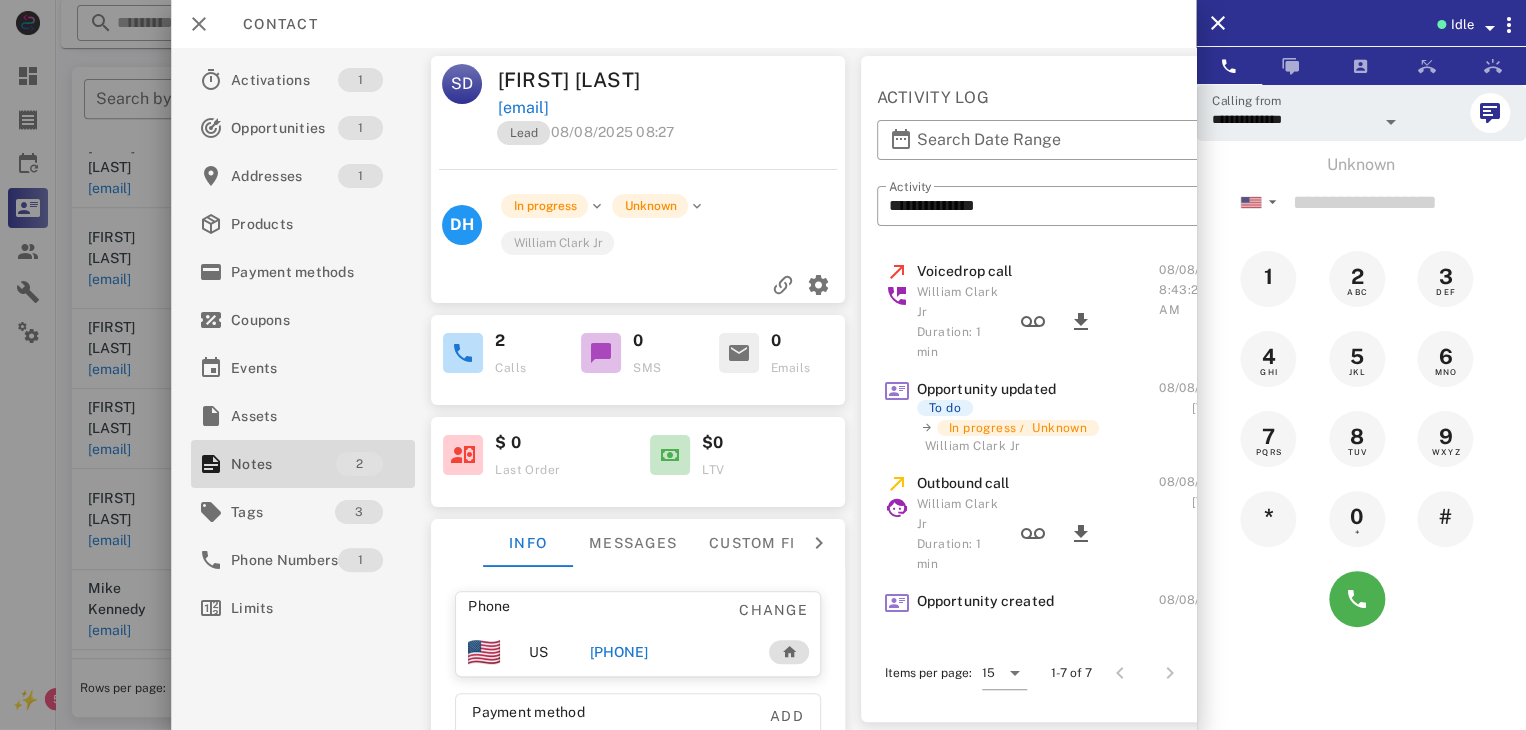 click at bounding box center (763, 365) 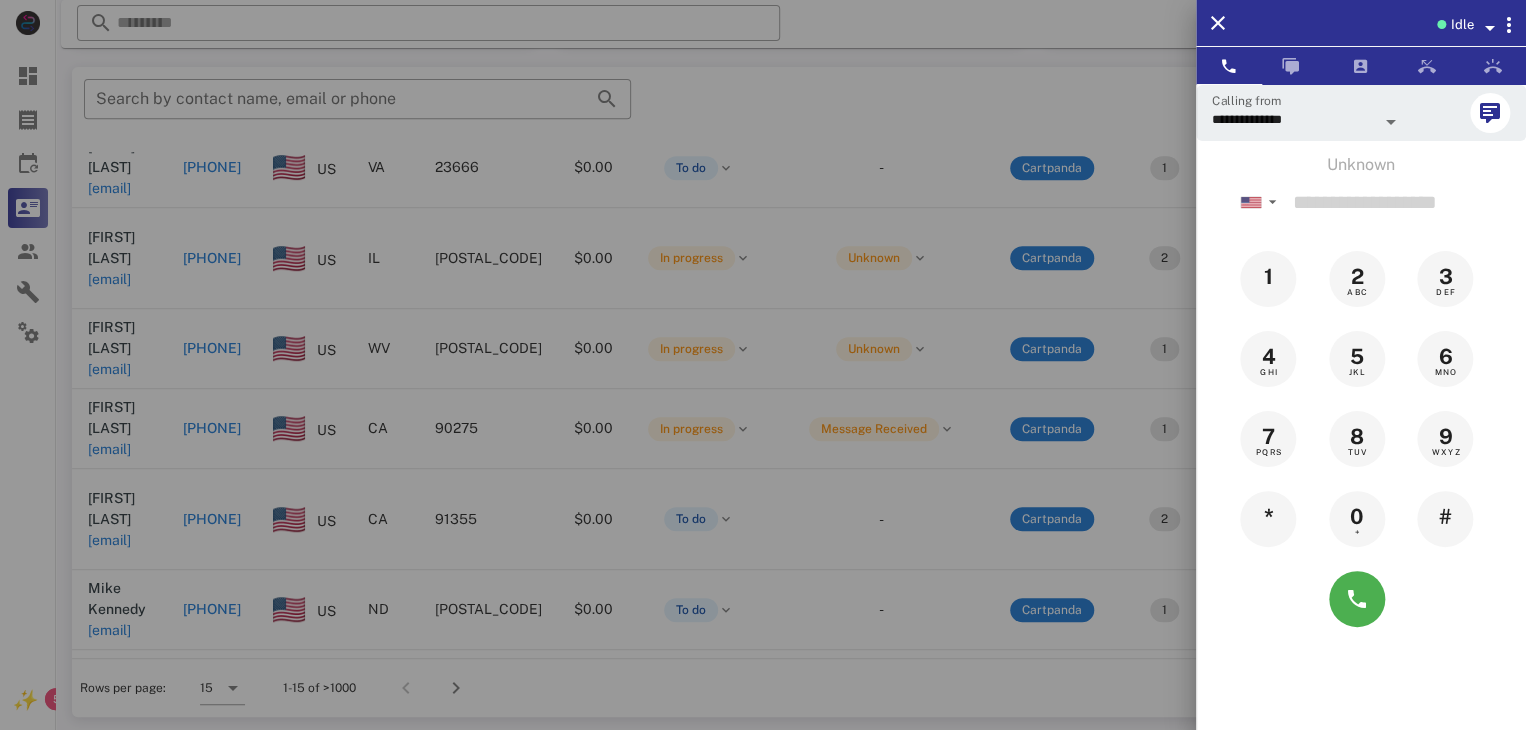 click at bounding box center (763, 365) 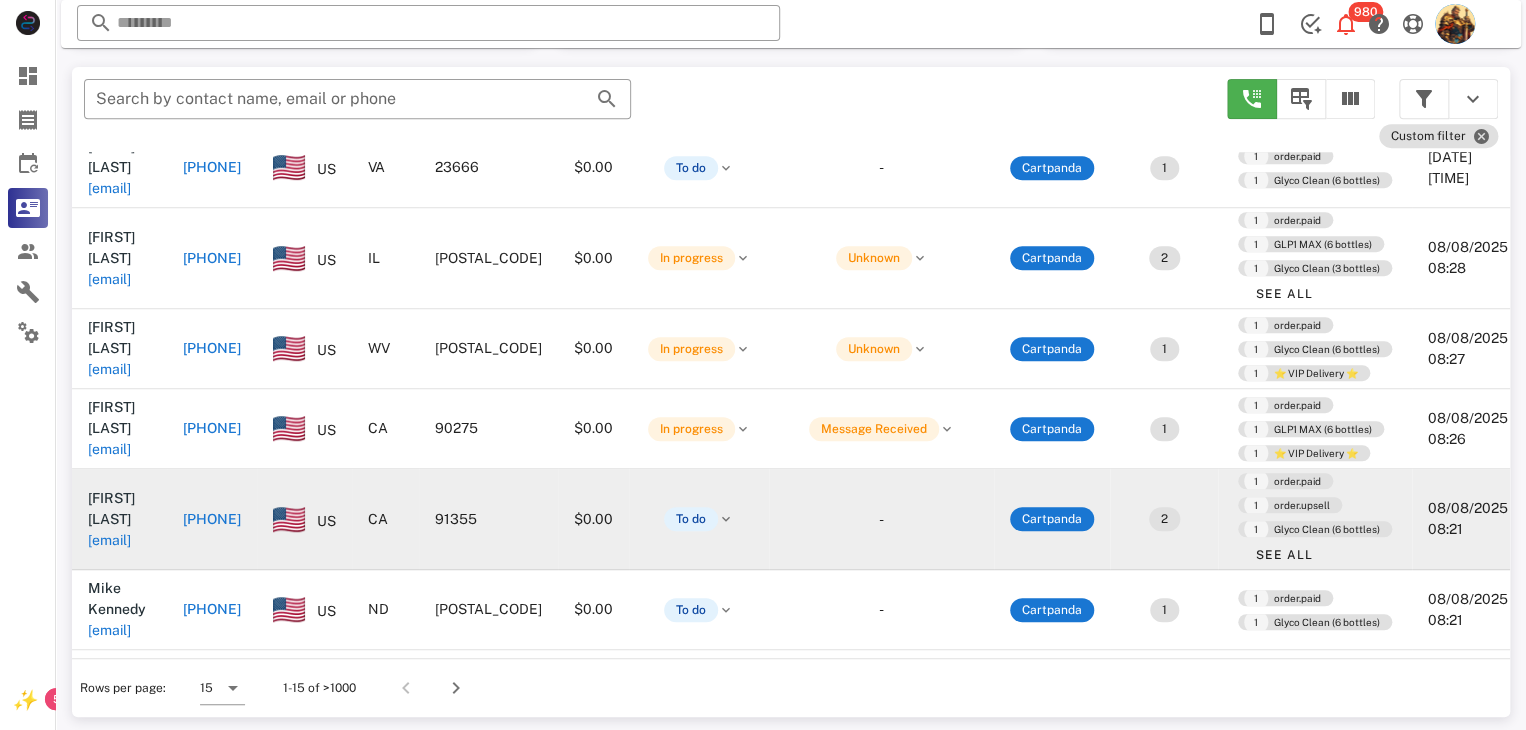 click on "genesis.bookkeeping3@gmail.com" at bounding box center [109, 540] 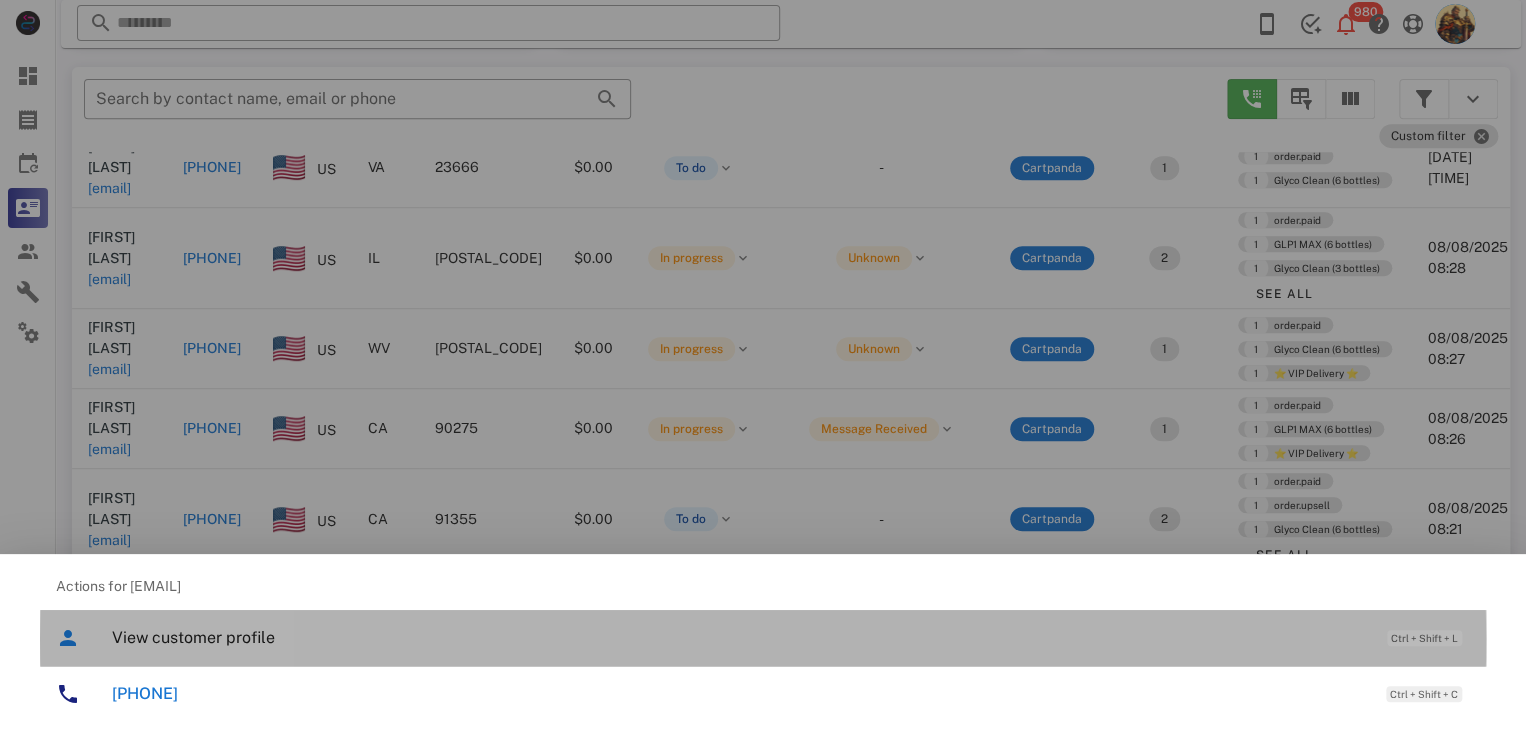 click on "View customer profile" at bounding box center (739, 637) 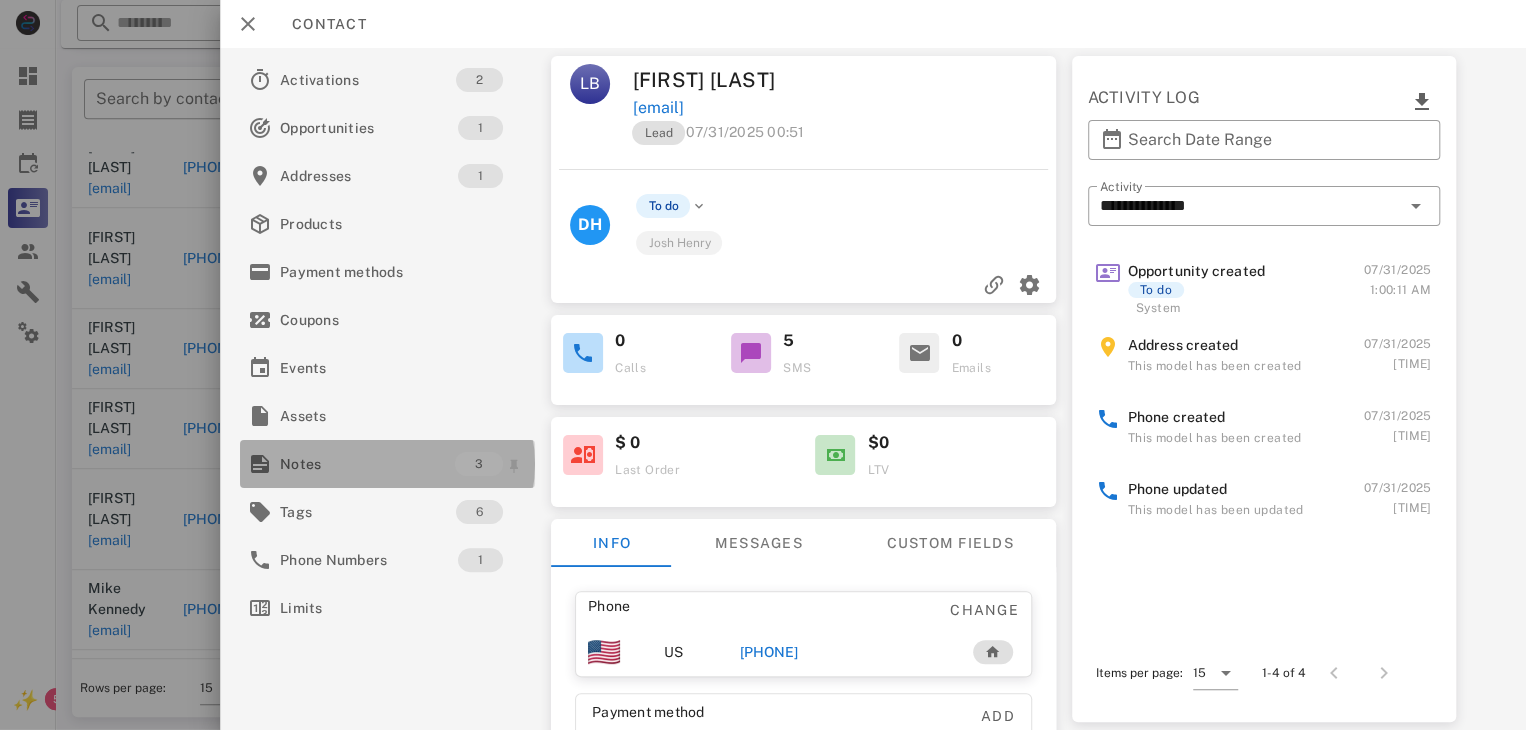 click on "Notes" at bounding box center (367, 464) 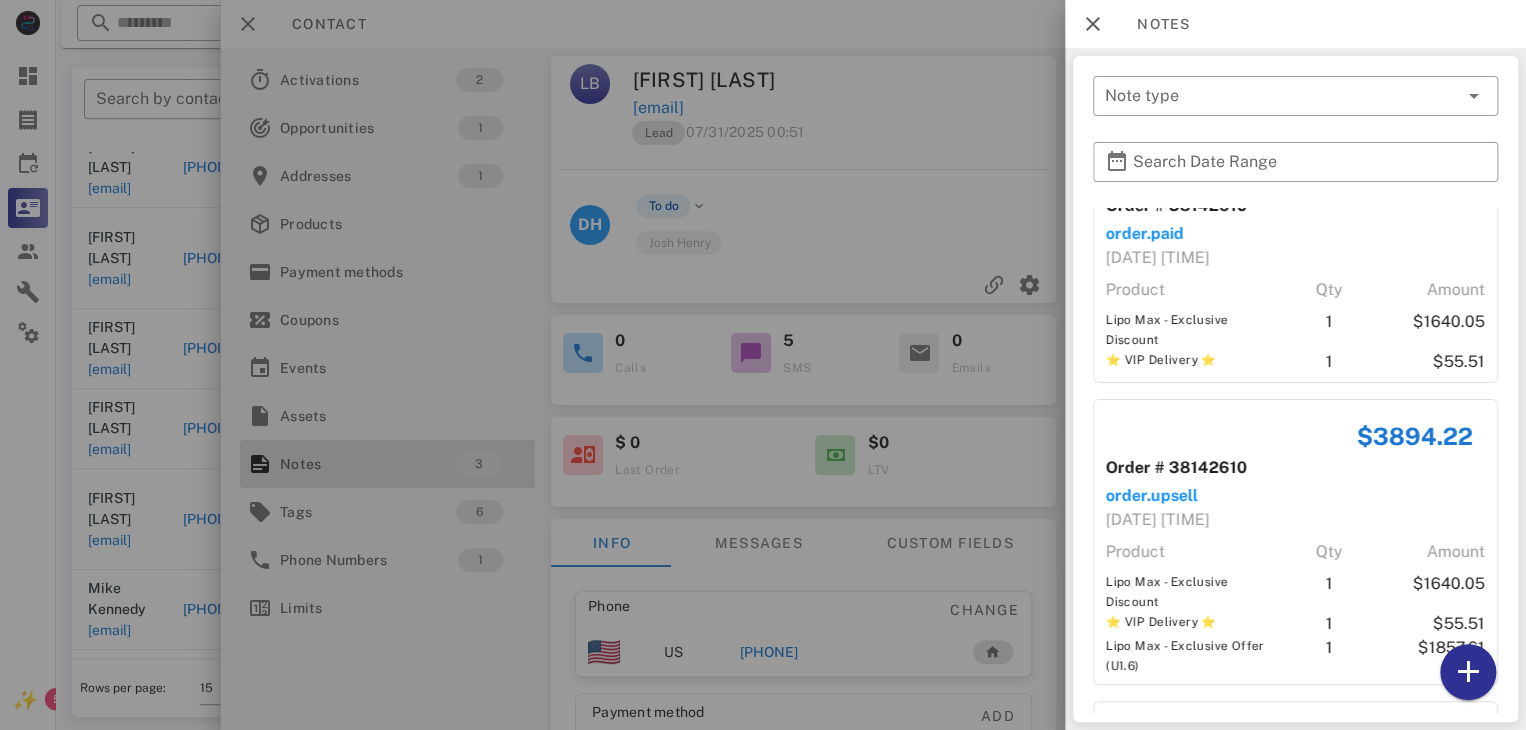 scroll, scrollTop: 292, scrollLeft: 0, axis: vertical 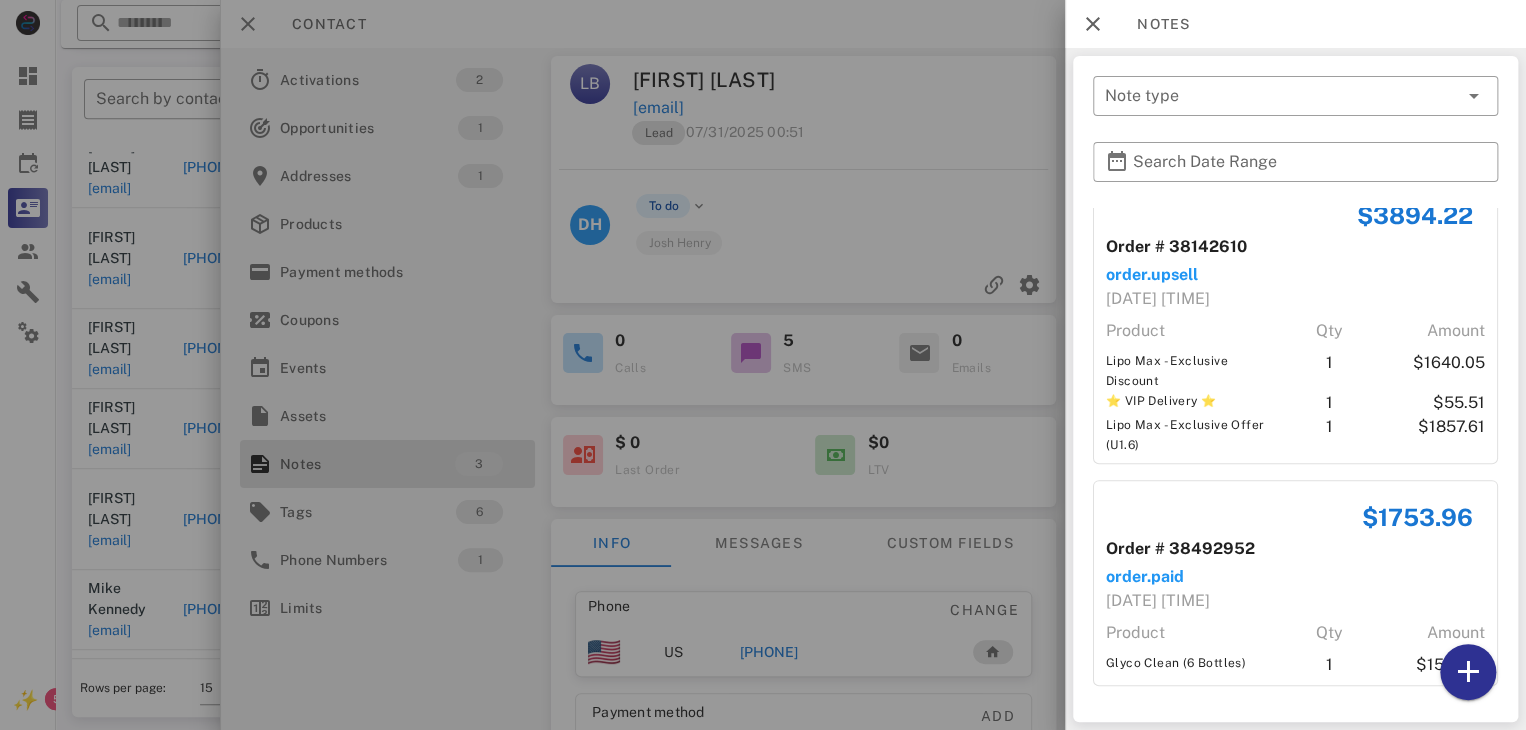 click at bounding box center (763, 365) 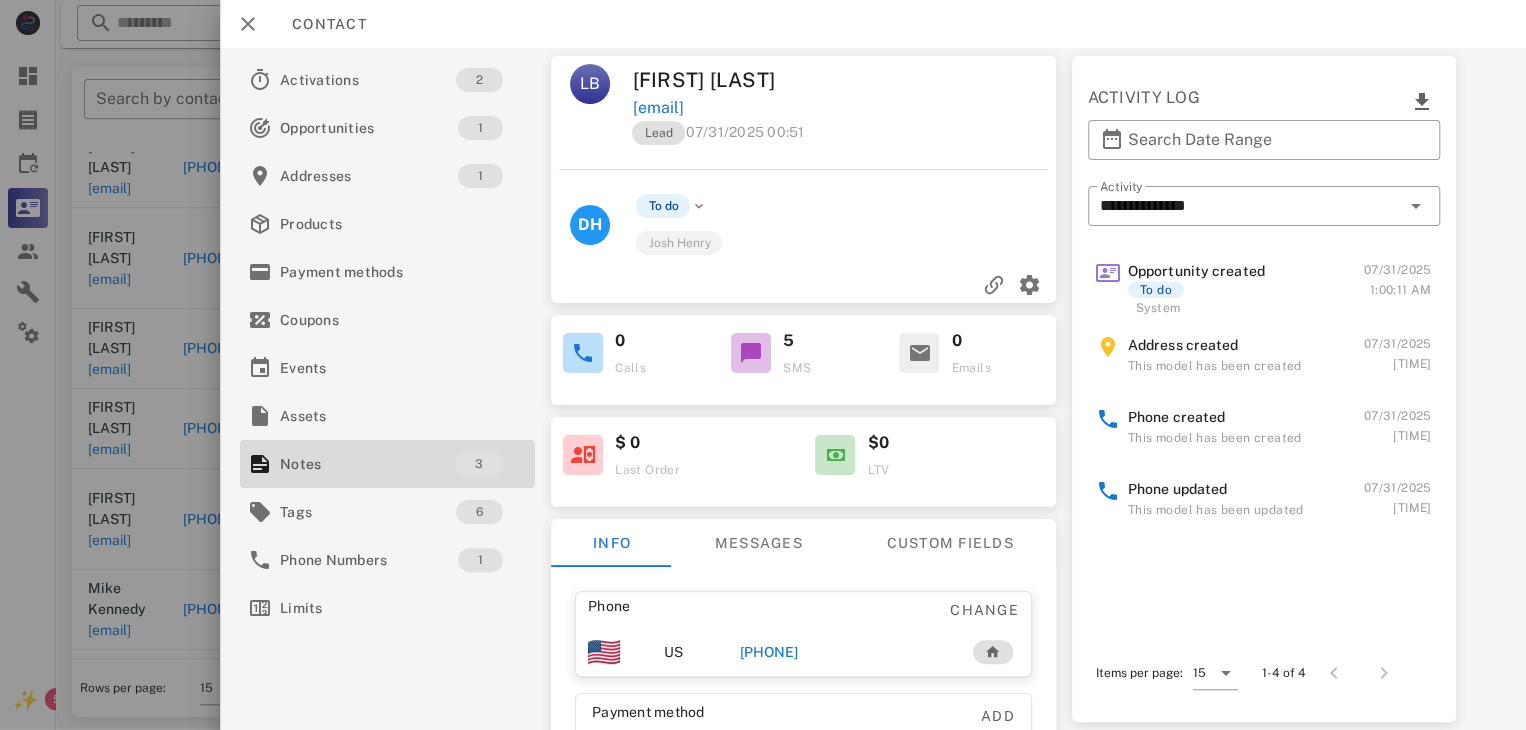 click on "+18182162296" at bounding box center (769, 652) 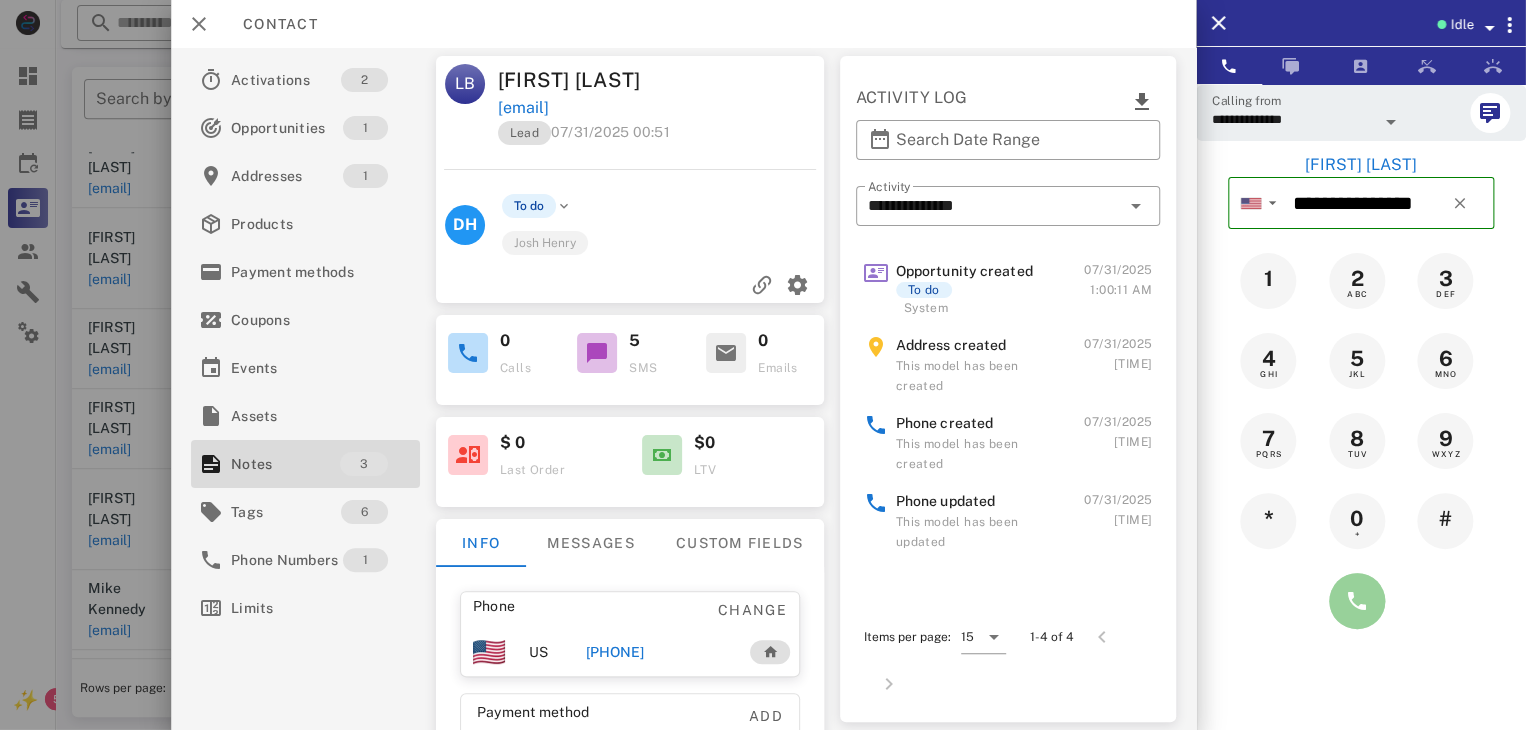 click at bounding box center [1357, 601] 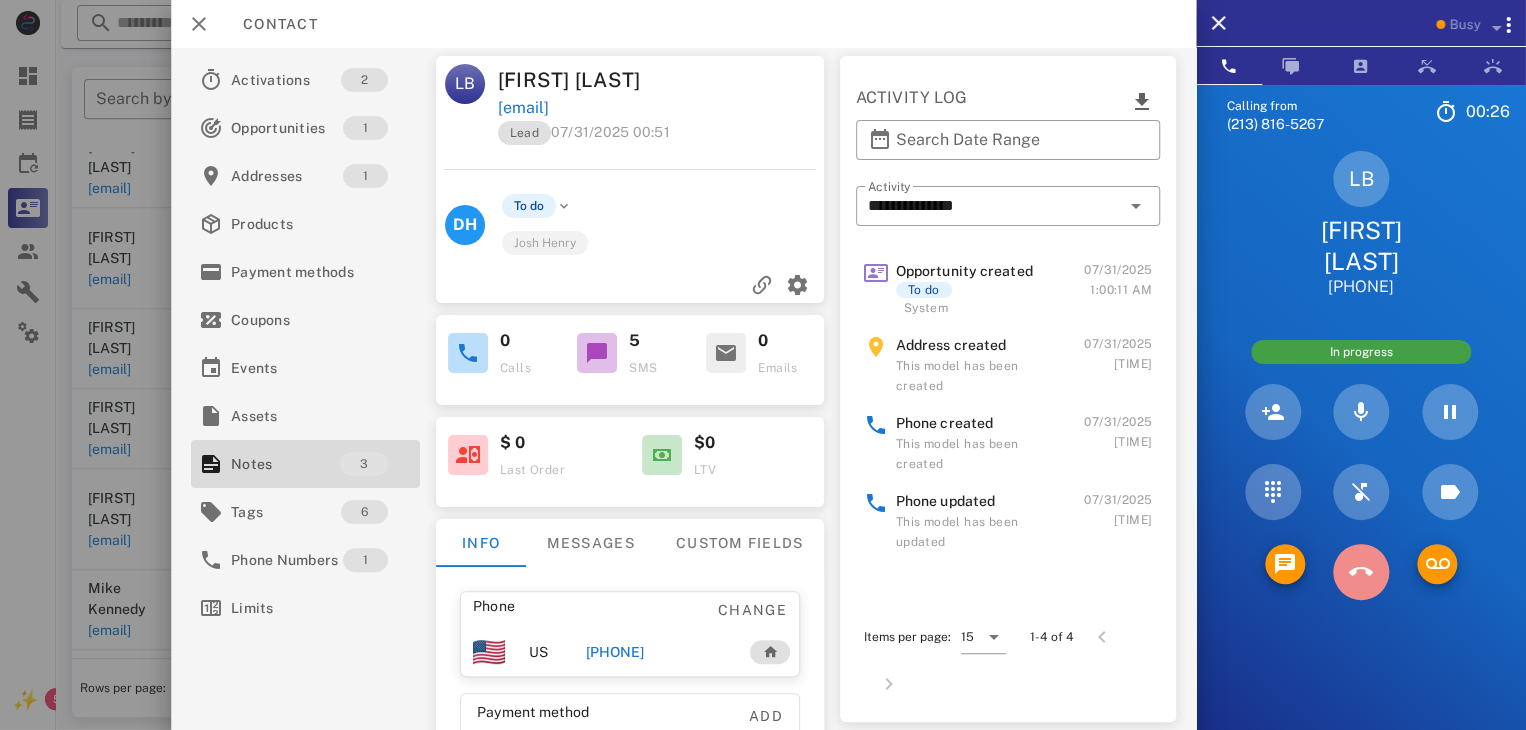 click at bounding box center [1361, 572] 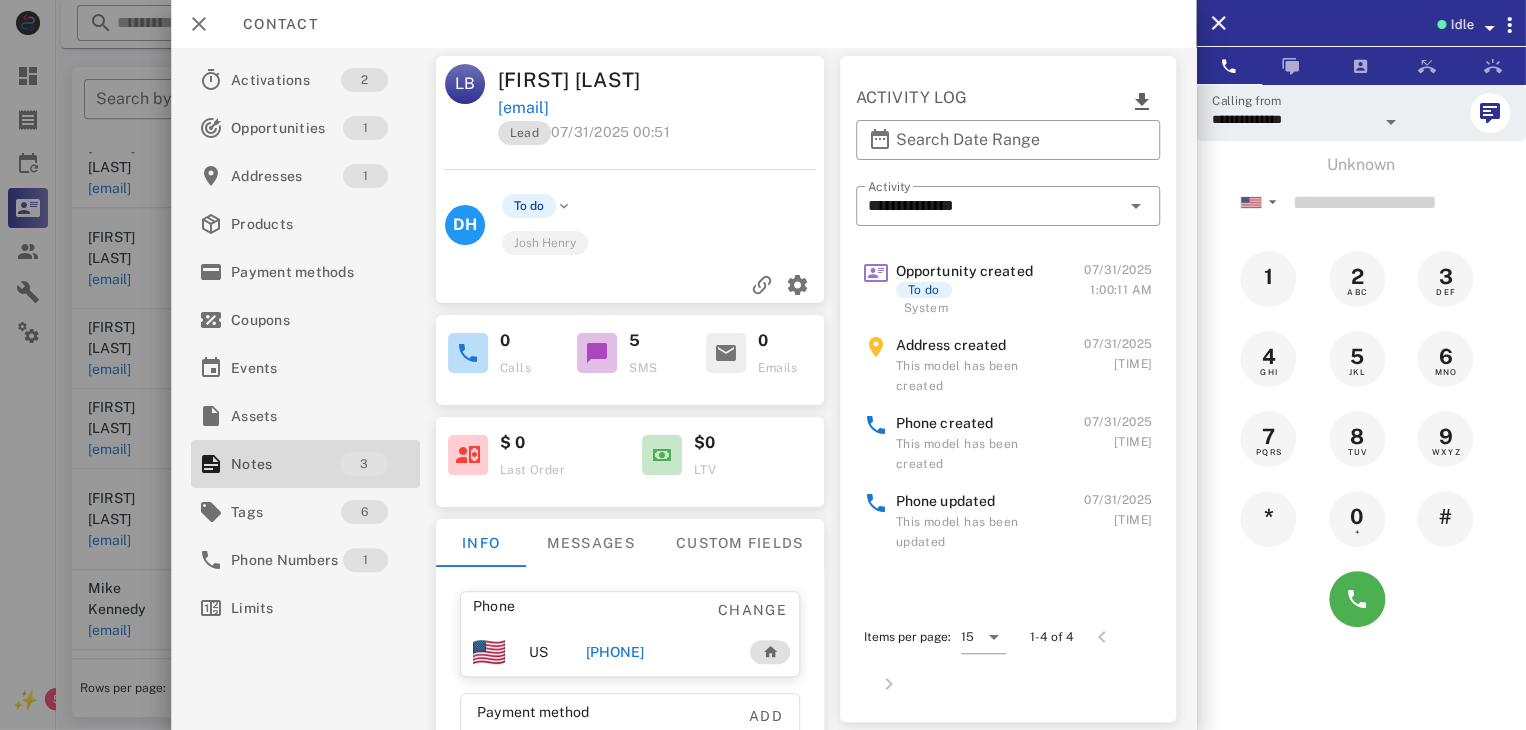 click at bounding box center [763, 365] 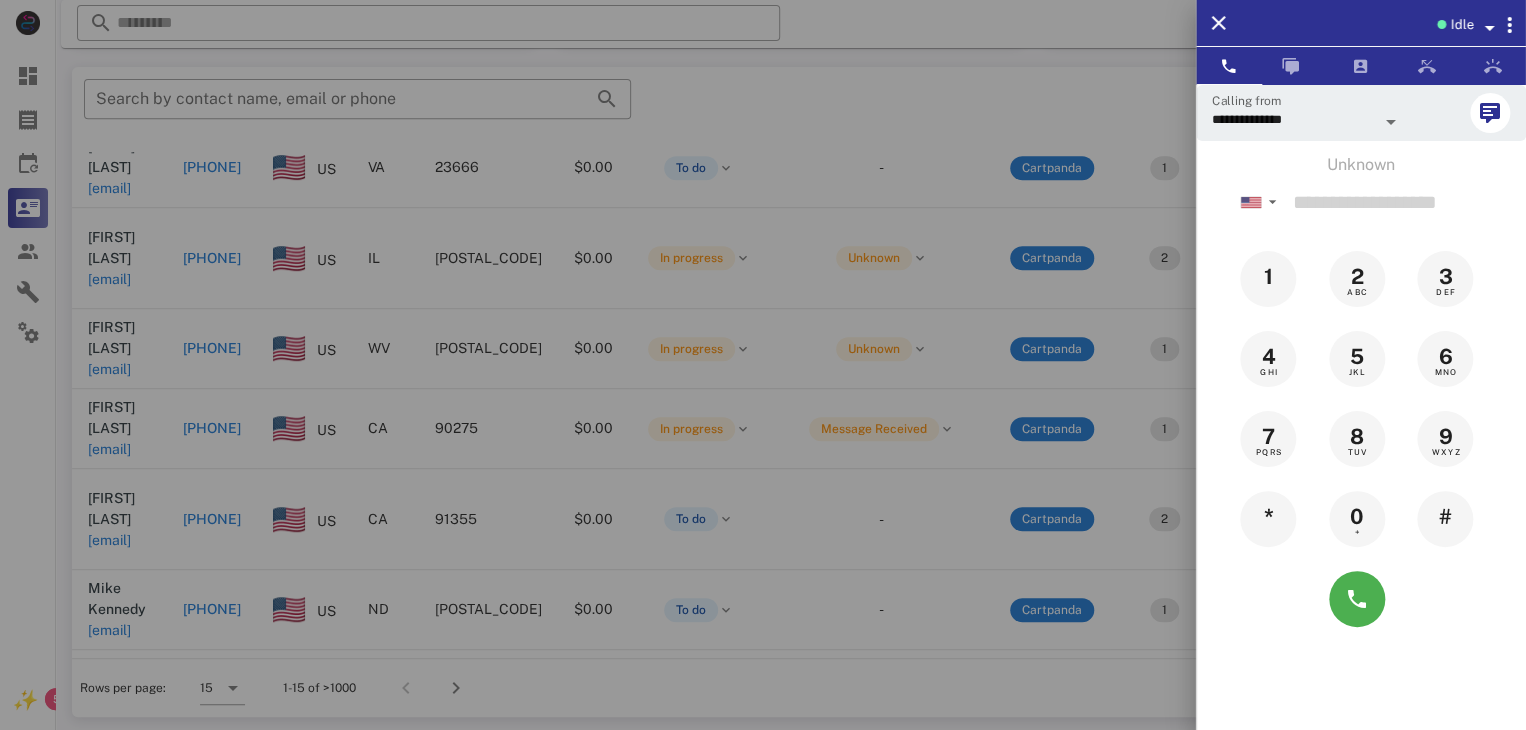 click at bounding box center (763, 365) 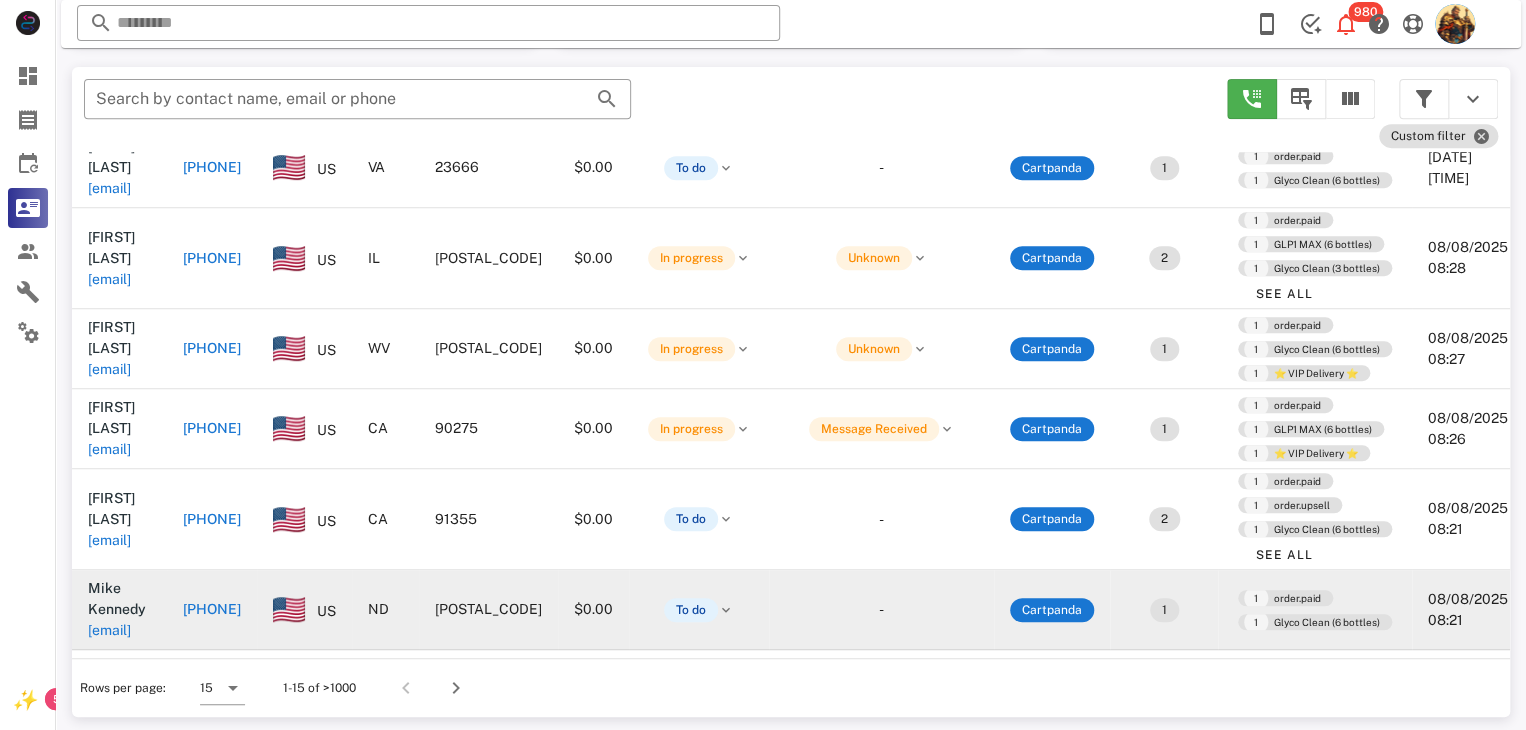 click on "mpk9235@gmail.com" at bounding box center [109, 630] 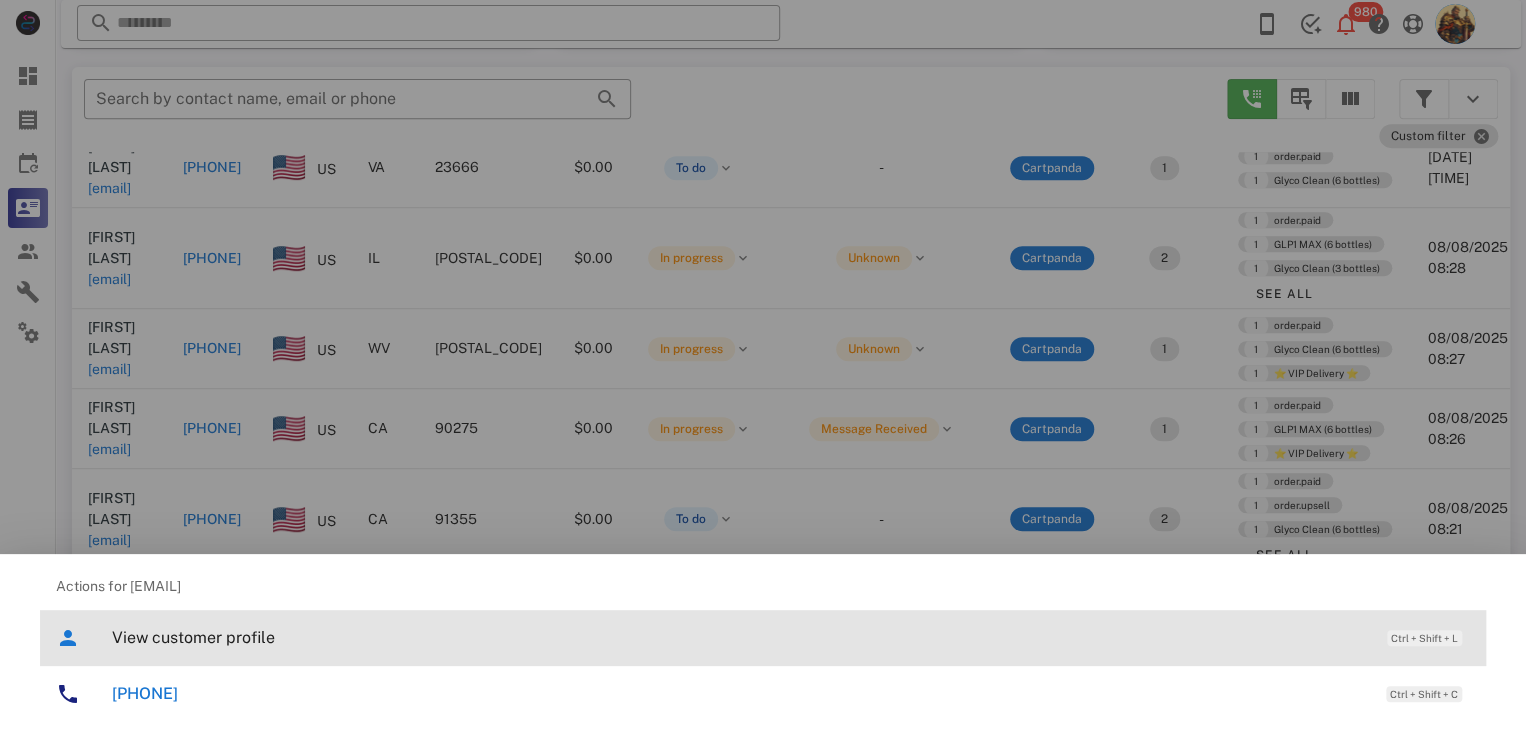 click on "View customer profile" at bounding box center (739, 637) 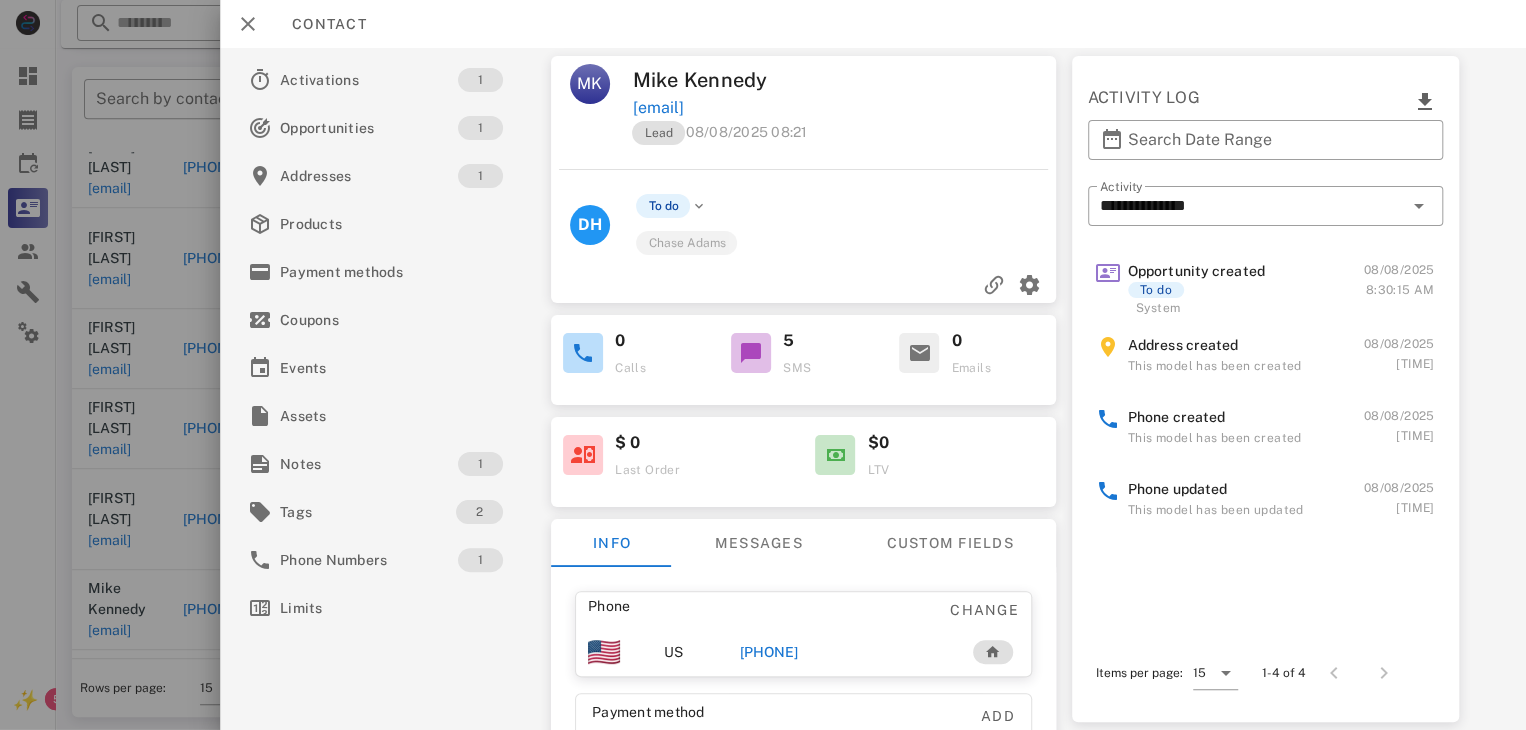 click on "+12087570678" at bounding box center (769, 652) 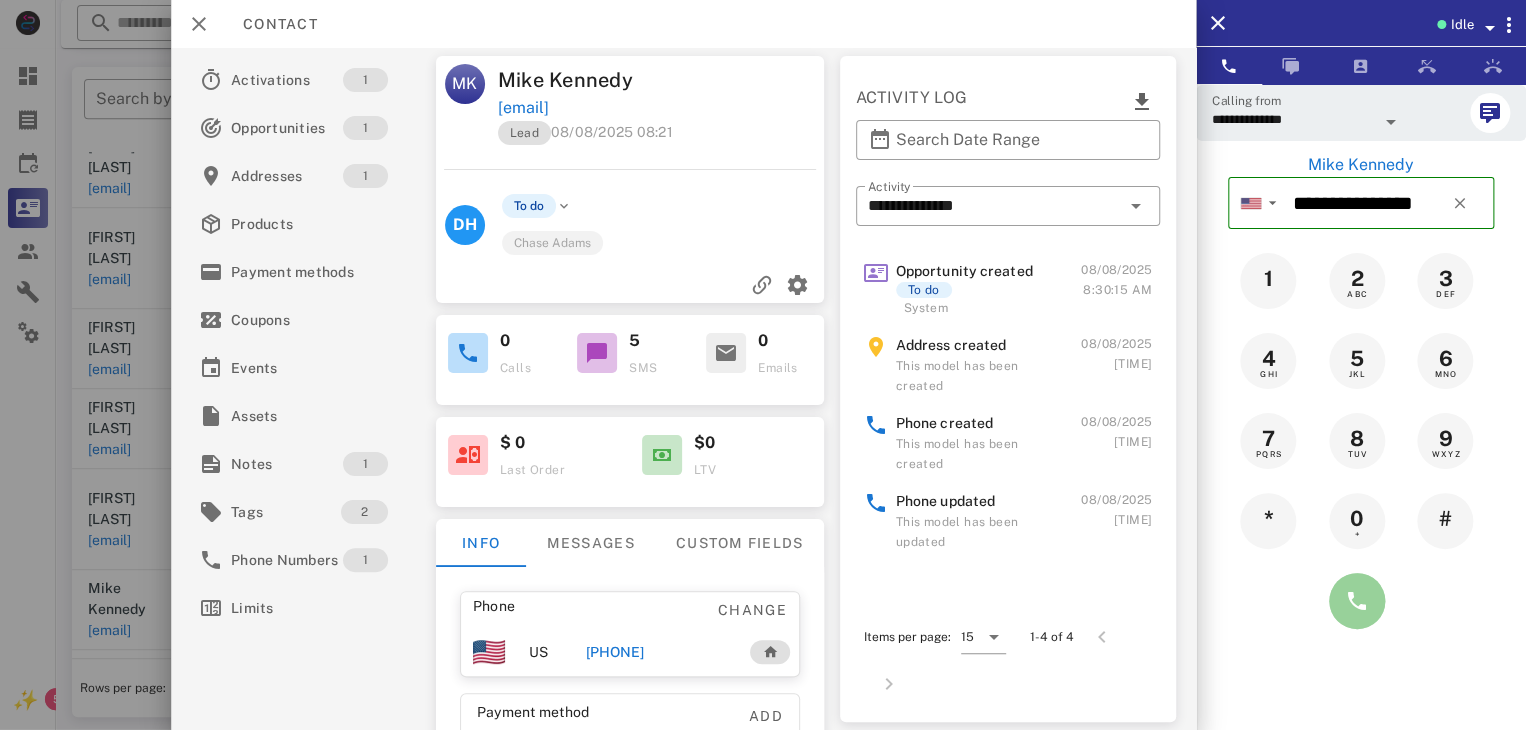 click at bounding box center (1357, 601) 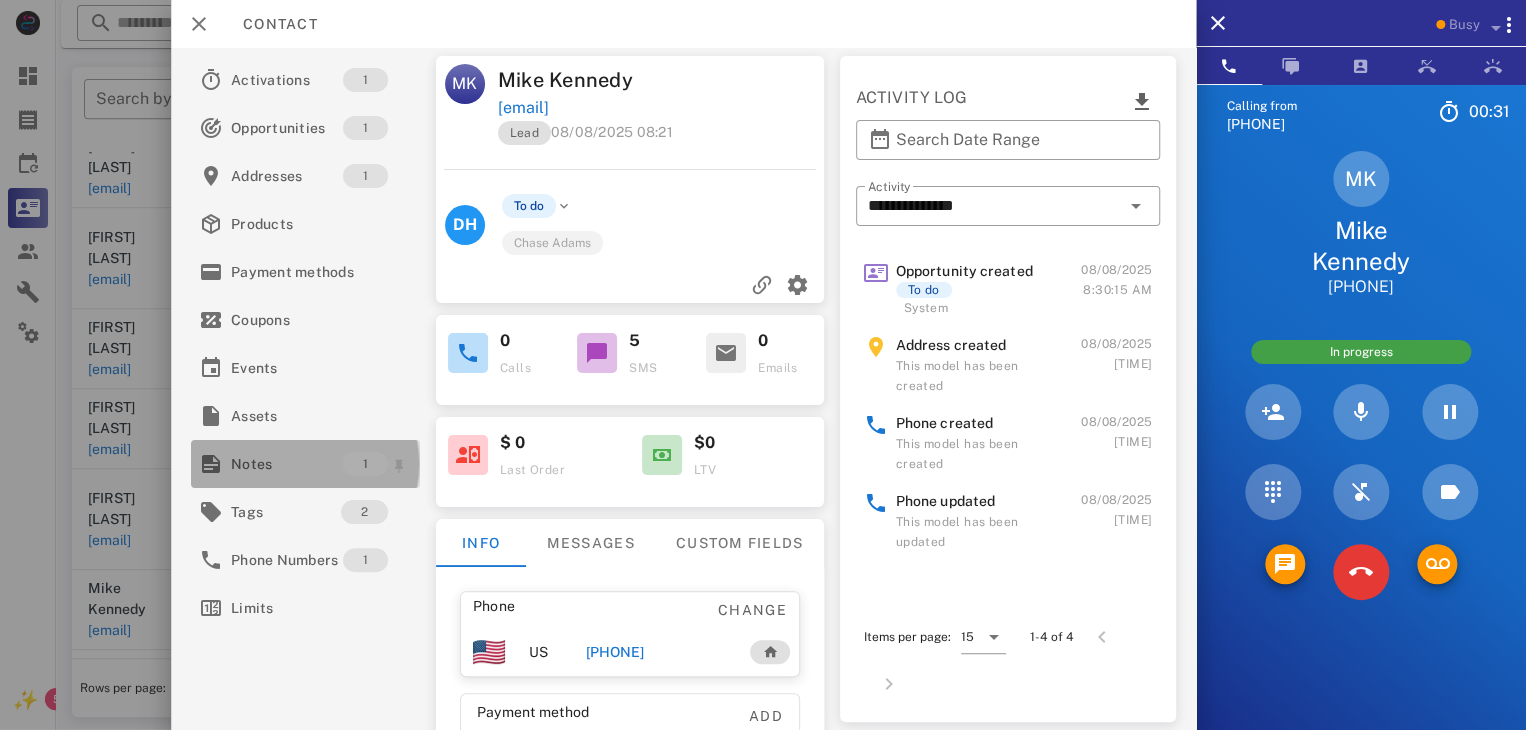click on "Notes" at bounding box center [287, 464] 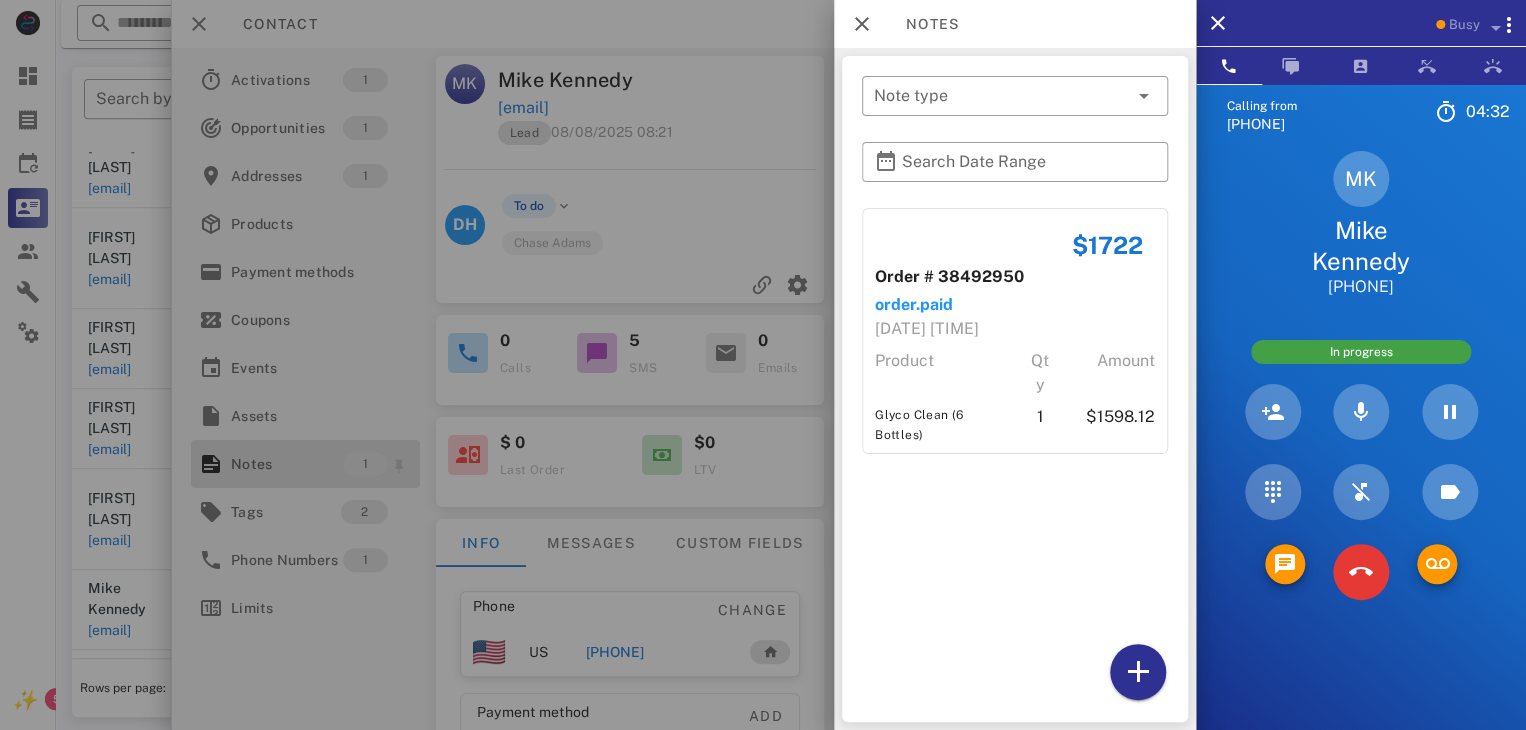 click at bounding box center (763, 365) 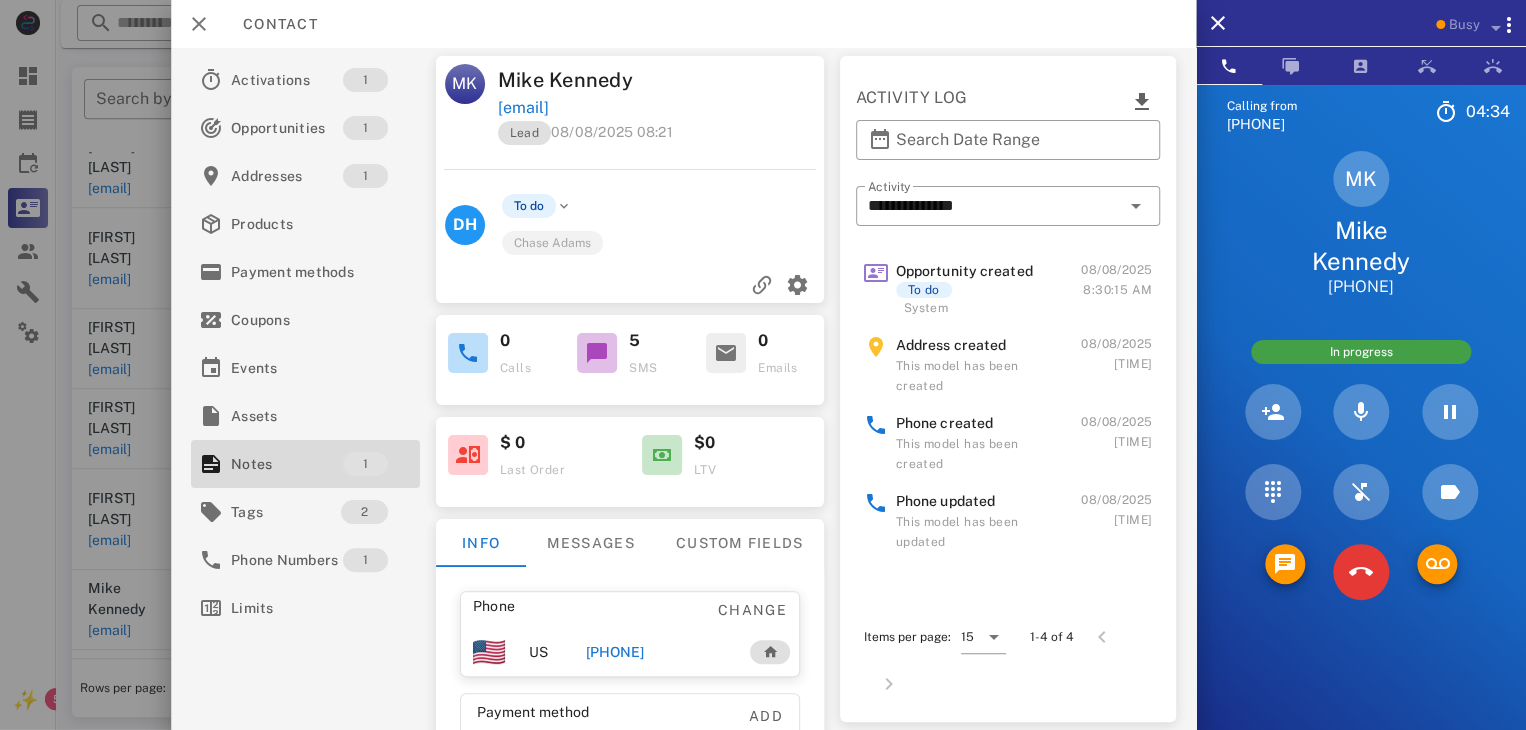 click on "Calling from (737) 352-4155 04: 34  Unknown      ▼     Australia
+61
Canada
+1
Guam
+1671
Mexico (México)
+52
New Zealand
+64
United Kingdom
+44
United States
+1
1 2 ABC 3 DEF 4 GHI 5 JKL 6 MNO 7 PQRS 8 TUV 9 WXYZ * 0 + #  MK   Mike Kennedy  +12087570678  In progress  Directory ​  AD  Alexander Dugo  Idle   AL  Alexander Lodi  Idle   AB  Andrea Barraza  Idle   BV  Bison Vazquez  Idle   CS  Crystal Stewart  Idle   DT  Daniela Tanevski  Idle   DE  David Eby  Idle   EC  Erik Calzadillas  Idle   EV  Everest Voelker  Idle   GI  Gloria Incorvalia  Idle   HP  Hailie Perdue  Idle   JA  Jamel Akines  Idle   JP  Jennifer Phillips  Idle   JH  Josh Henry  Idle   LM  Lior Mizrahi  Idle   MA  Marques Ausberry  Idle   MB  Matt Burd  Idle   ND  Nick De Vito  Idle   SN  Sarayah Nolan  Idle   SJ  Synthia Jean  Busy   WC  William Clark Jr  Busy   JH   Busy" at bounding box center (1361, 449) 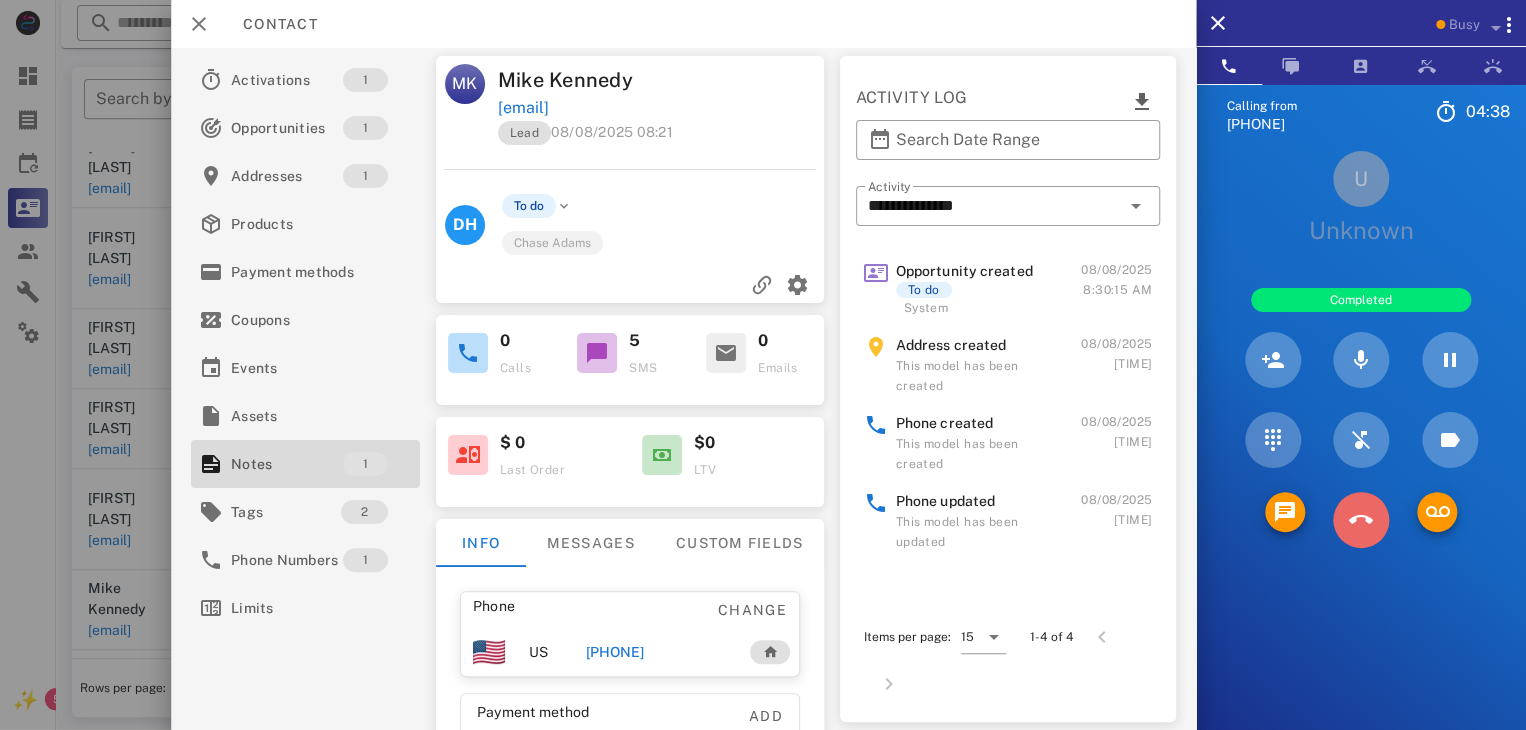 click at bounding box center (1361, 520) 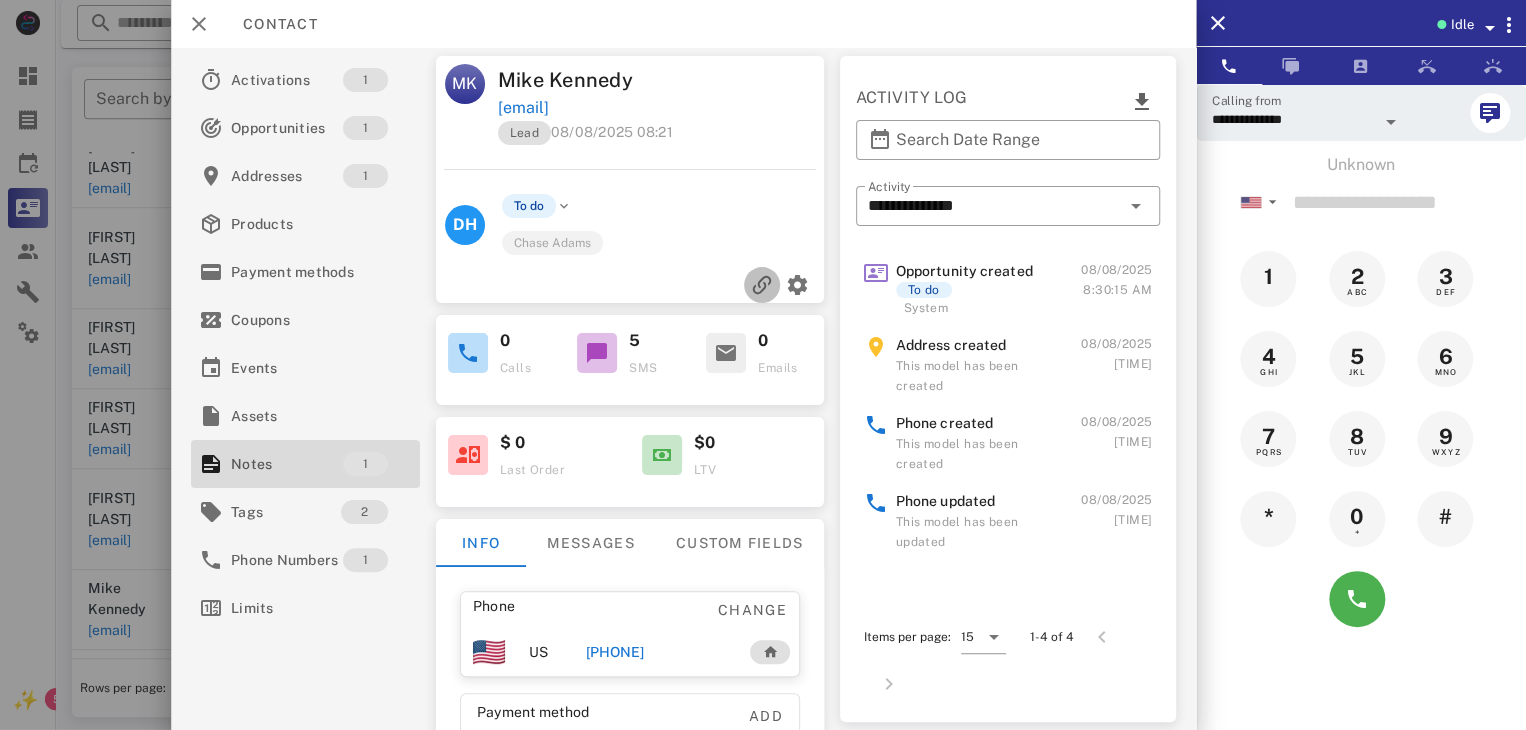 click at bounding box center (762, 285) 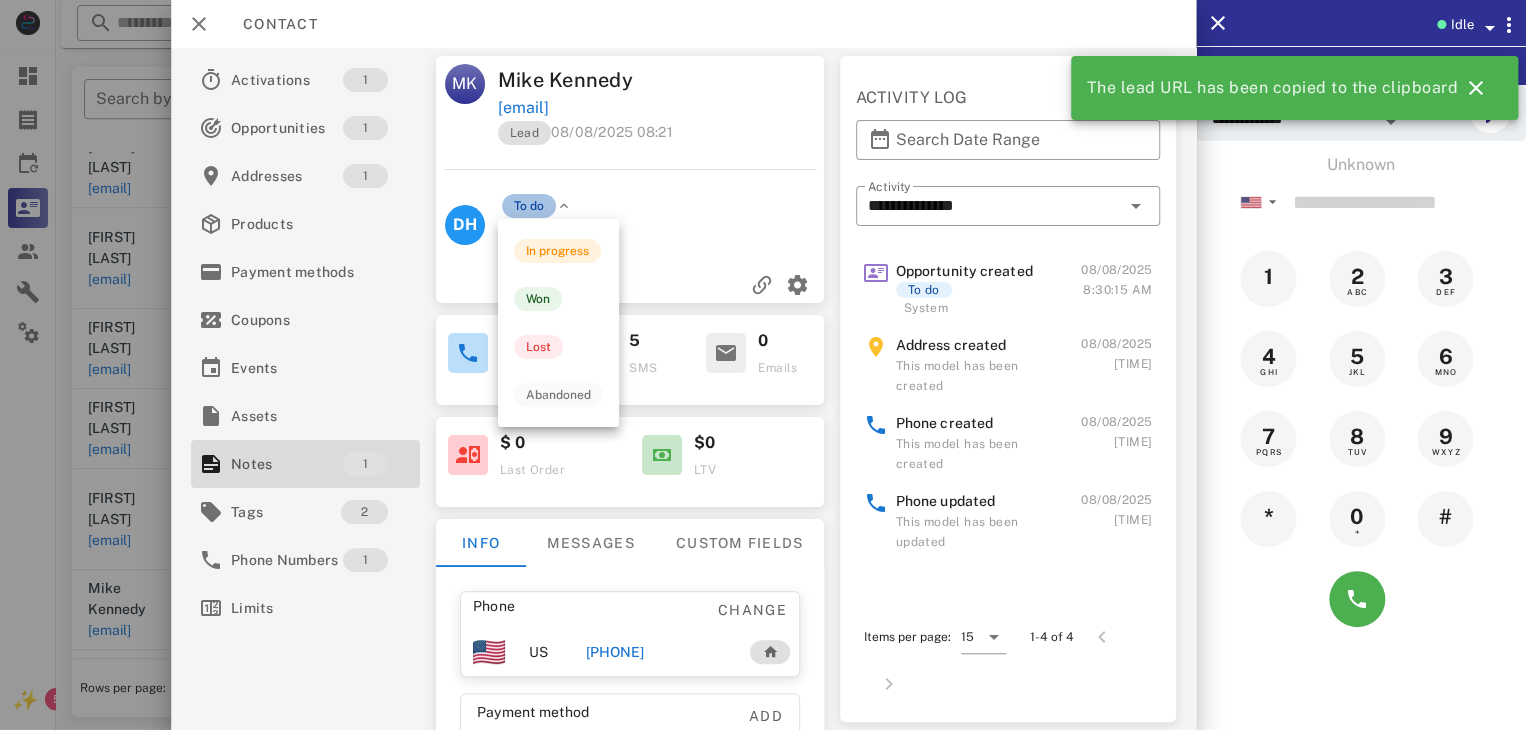 click on "To do" at bounding box center [529, 206] 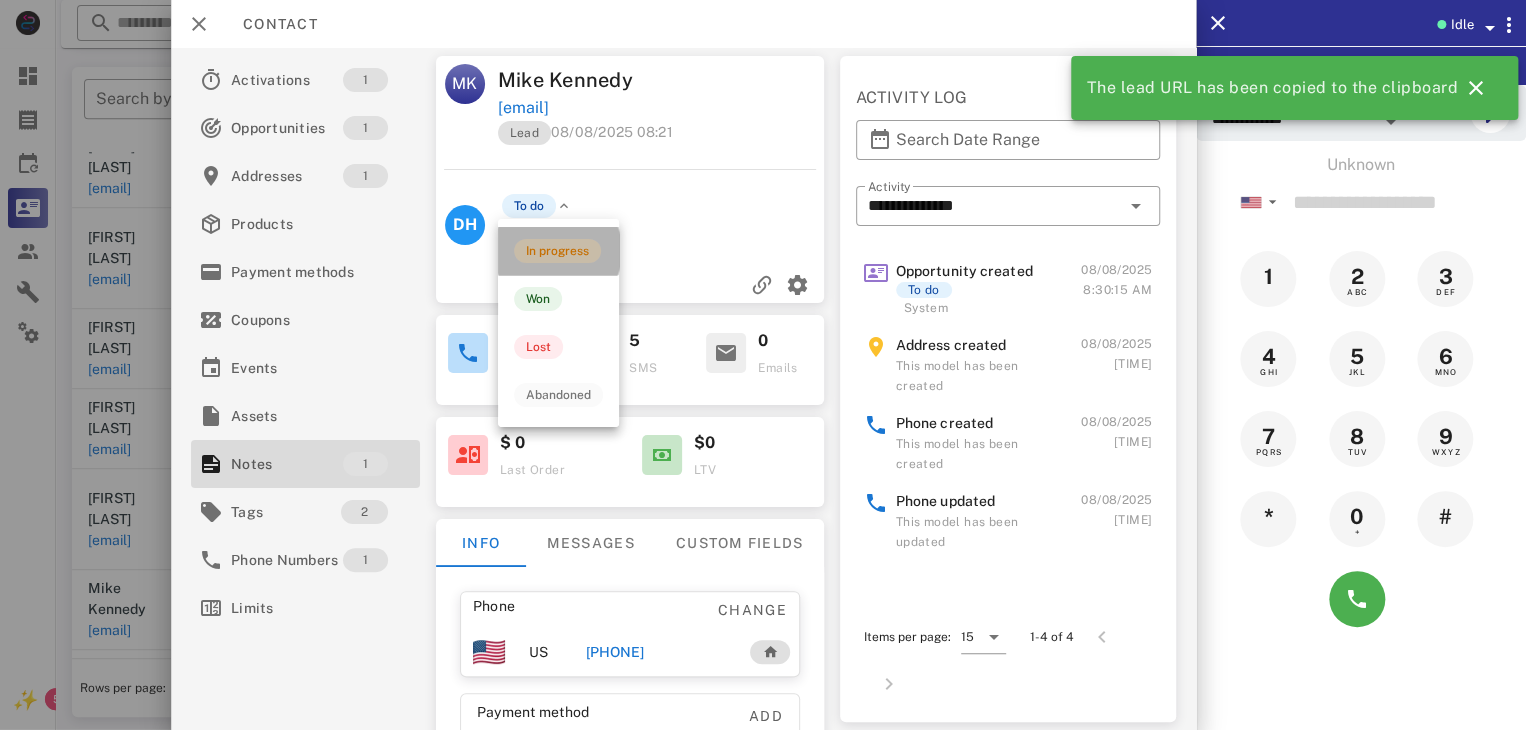 click on "In progress" at bounding box center (557, 251) 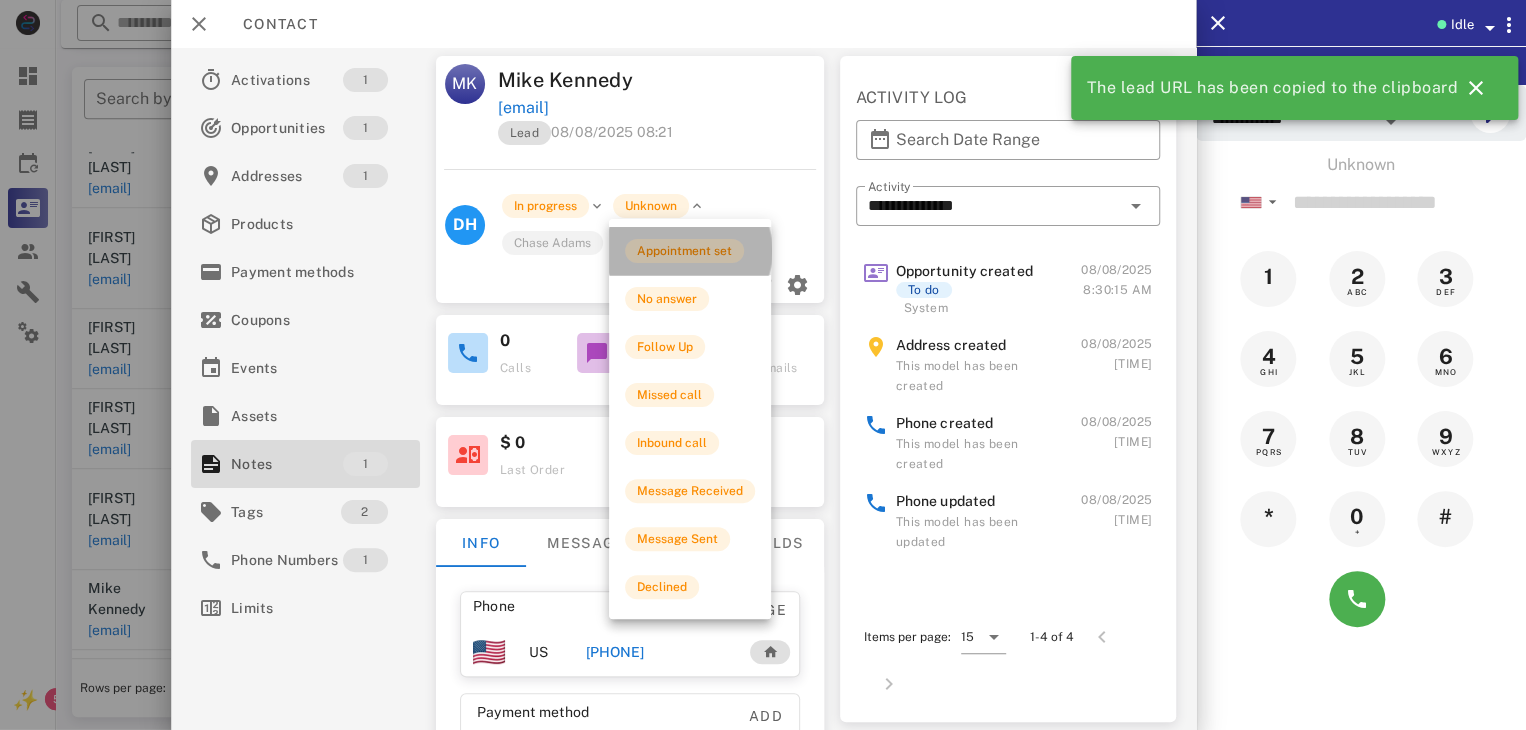 click on "Appointment set" at bounding box center (684, 251) 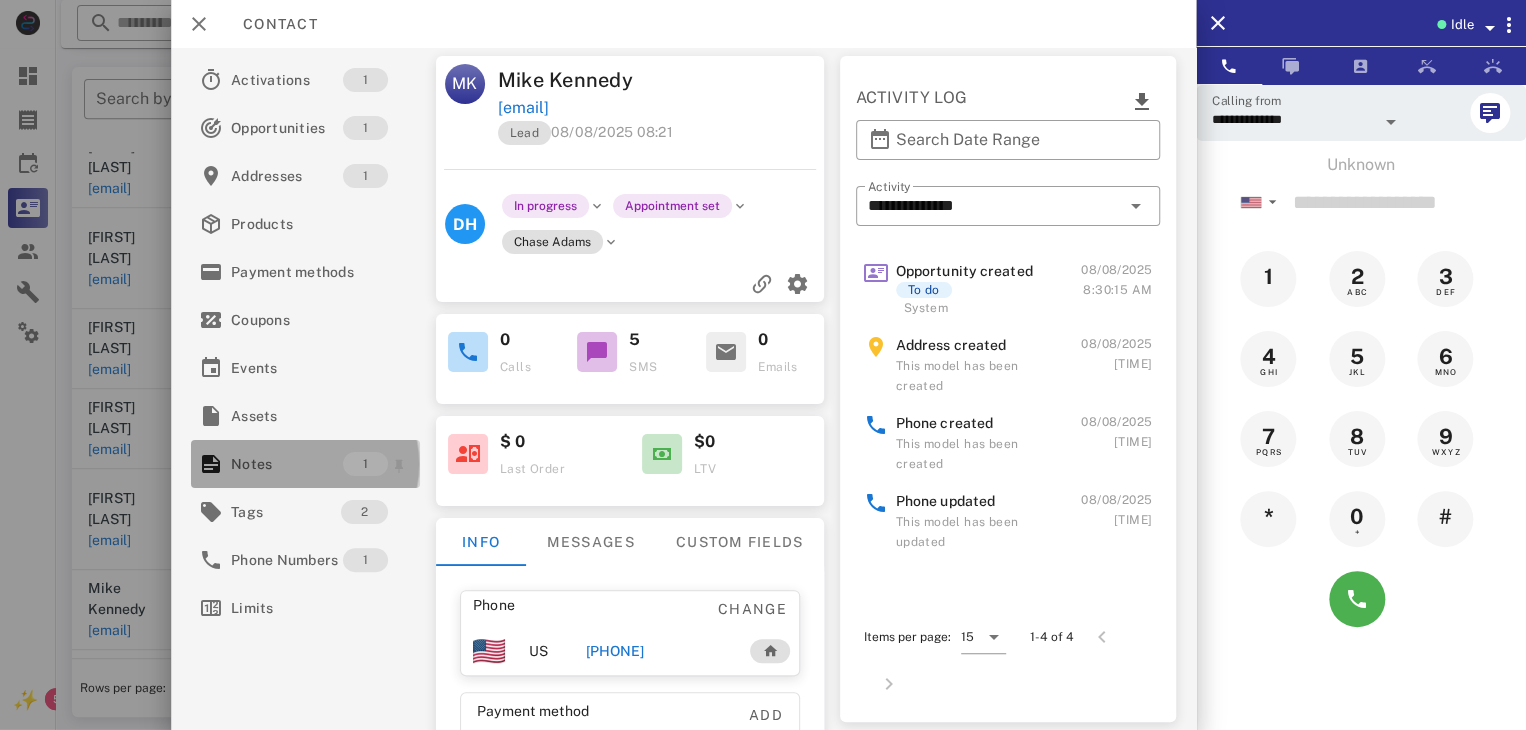 click at bounding box center (211, 464) 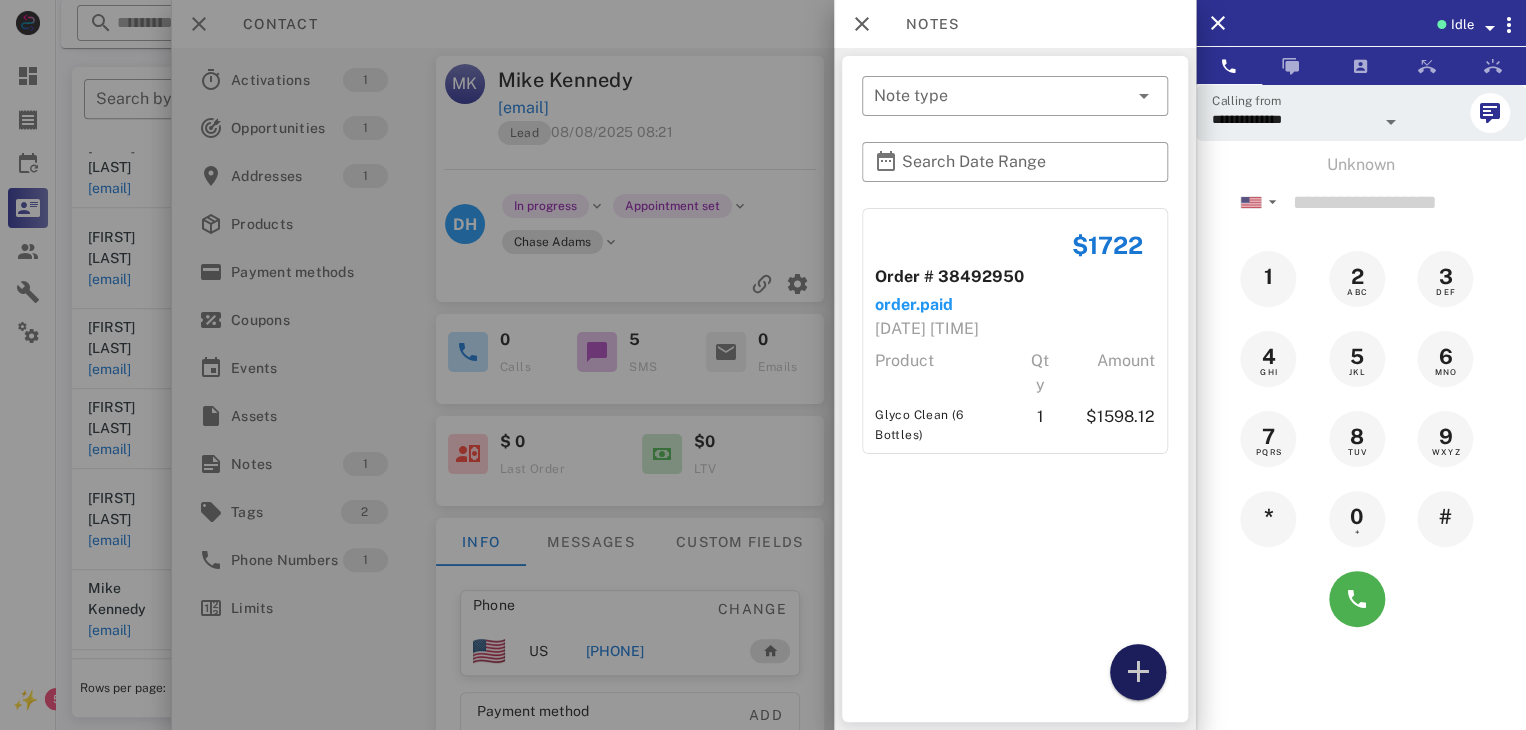click at bounding box center [1138, 672] 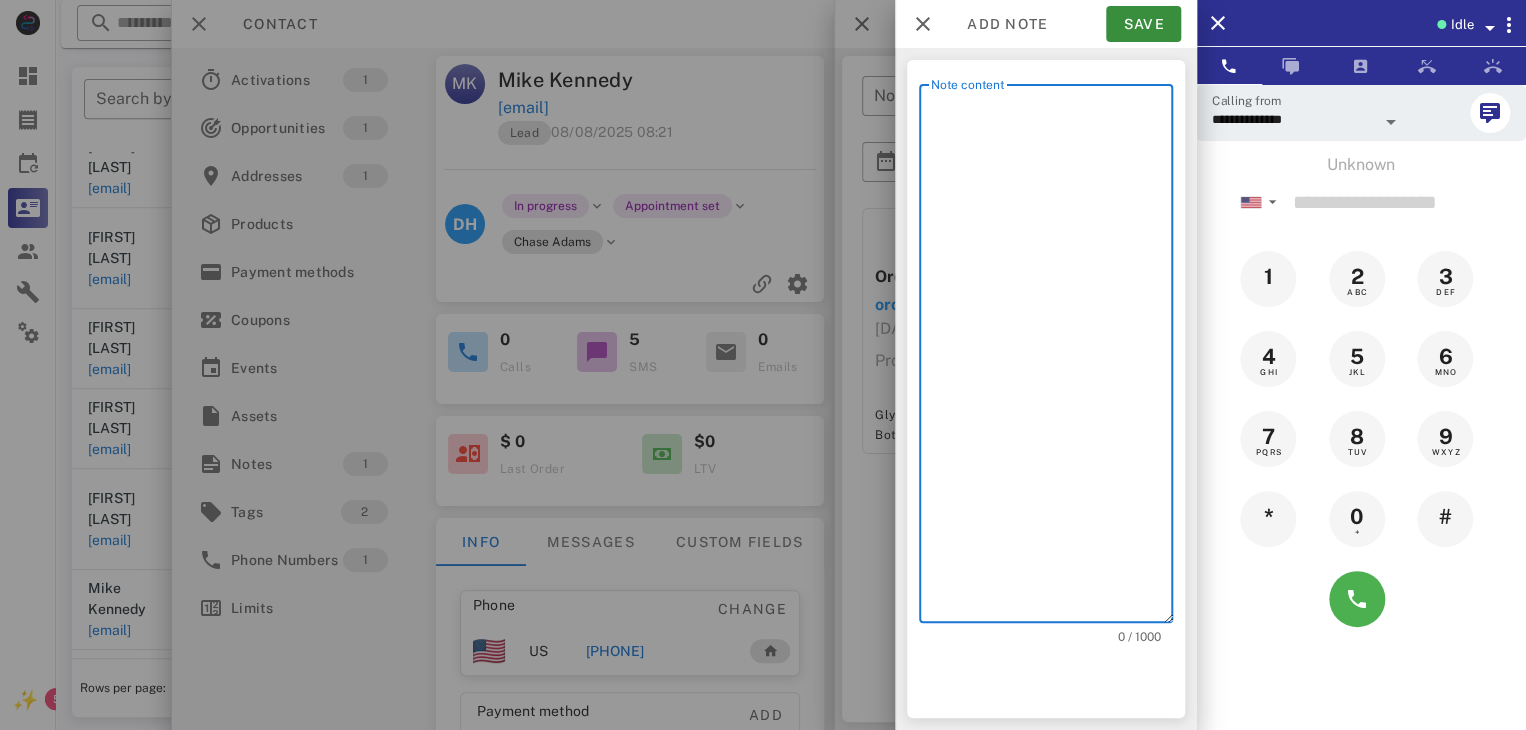 click on "Note content" at bounding box center (1052, 358) 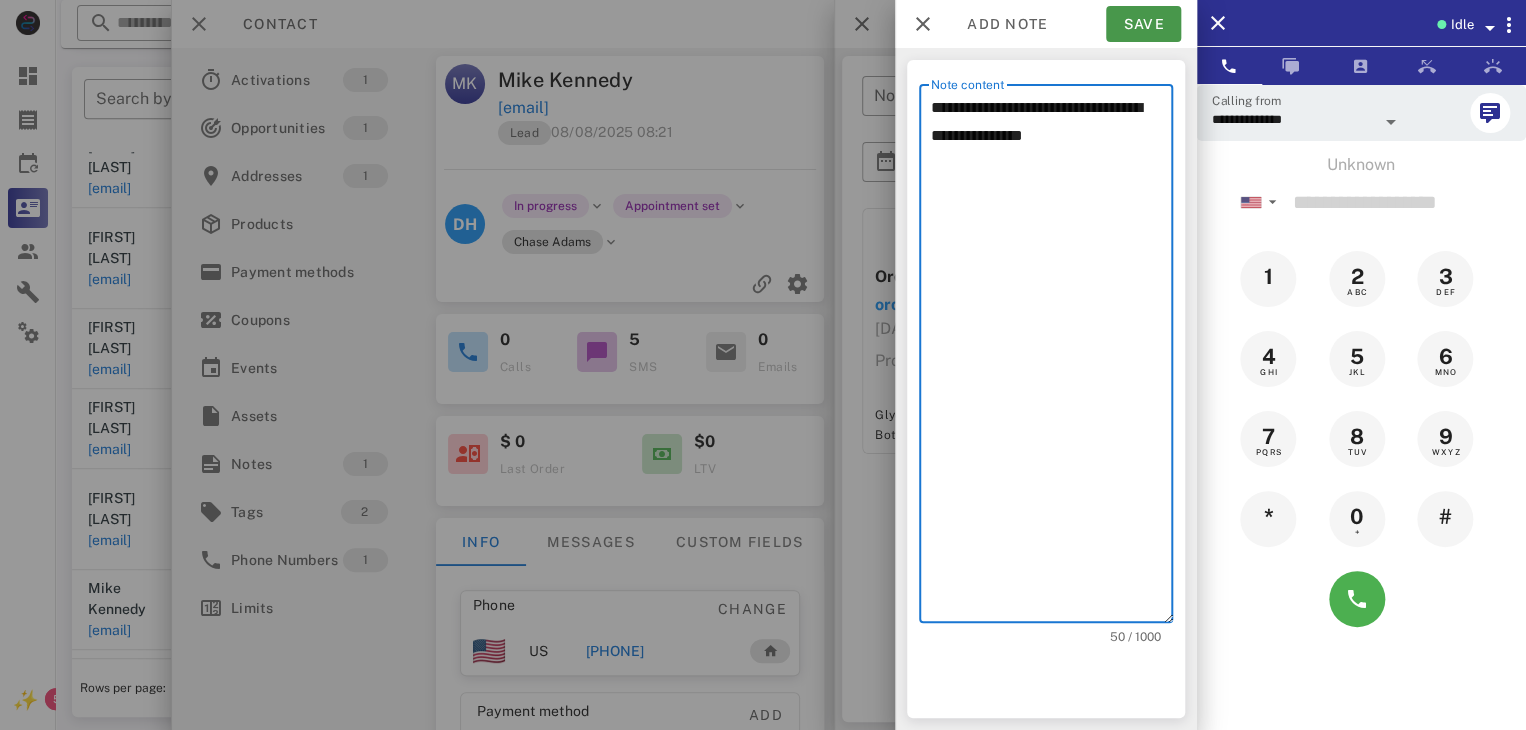 type on "**********" 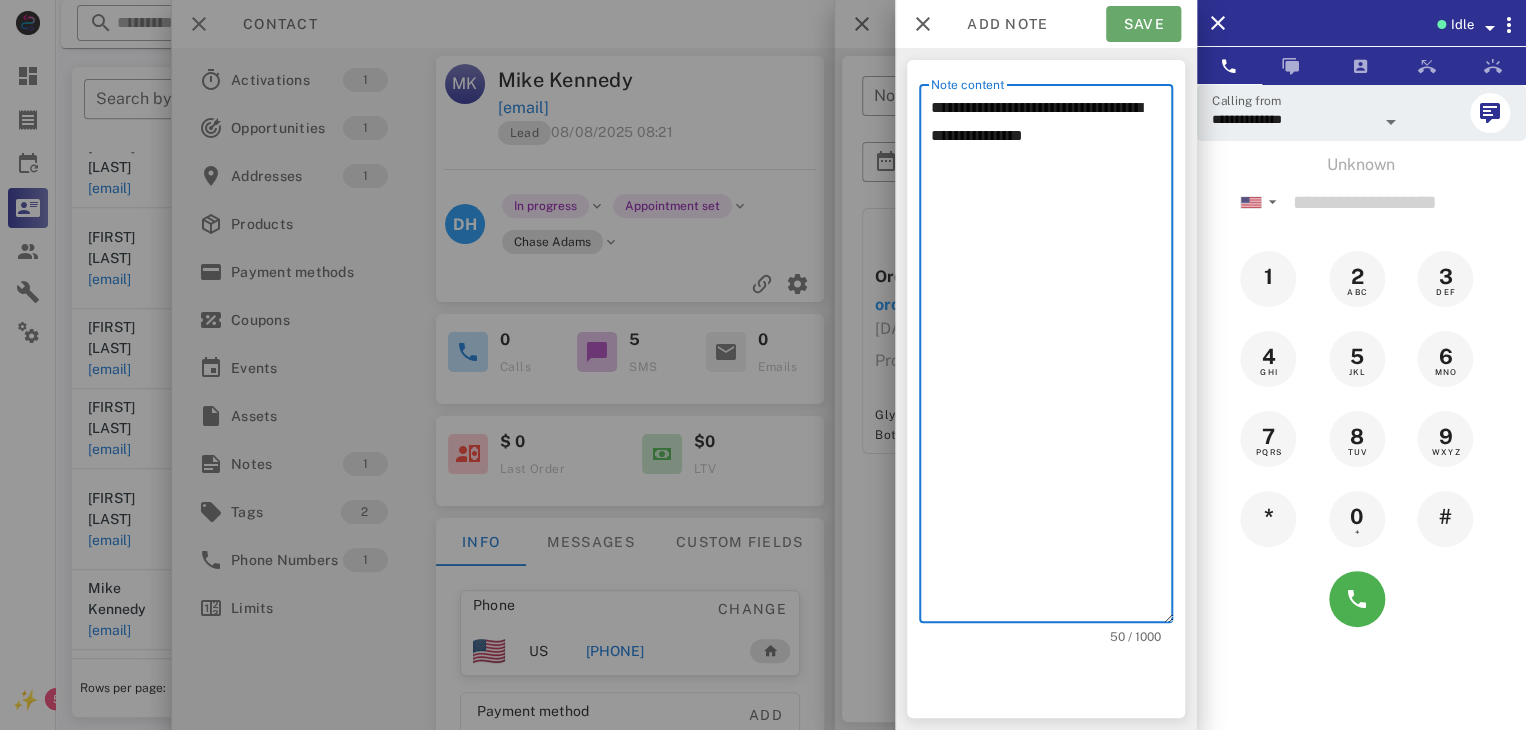 click on "Save" at bounding box center [1143, 24] 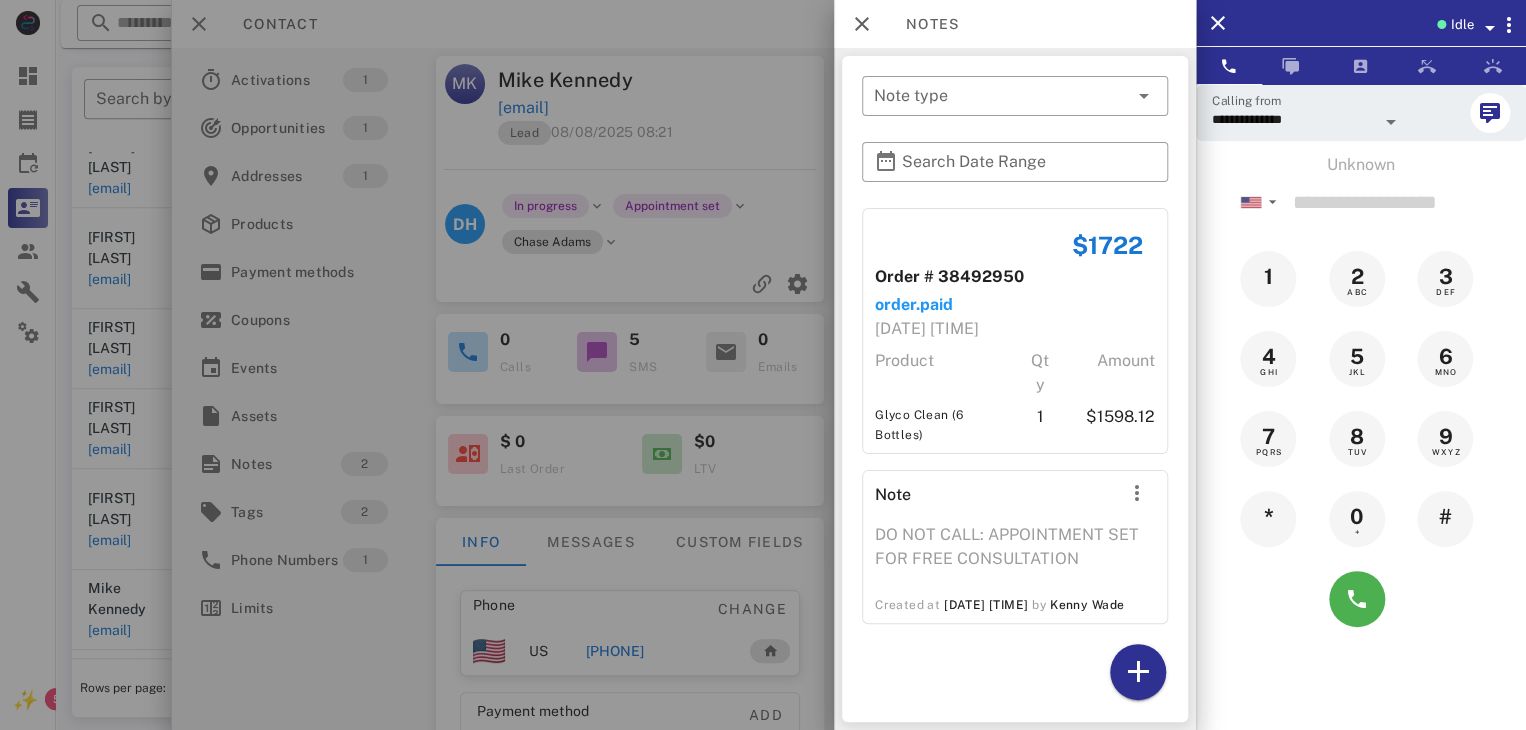 click at bounding box center [763, 365] 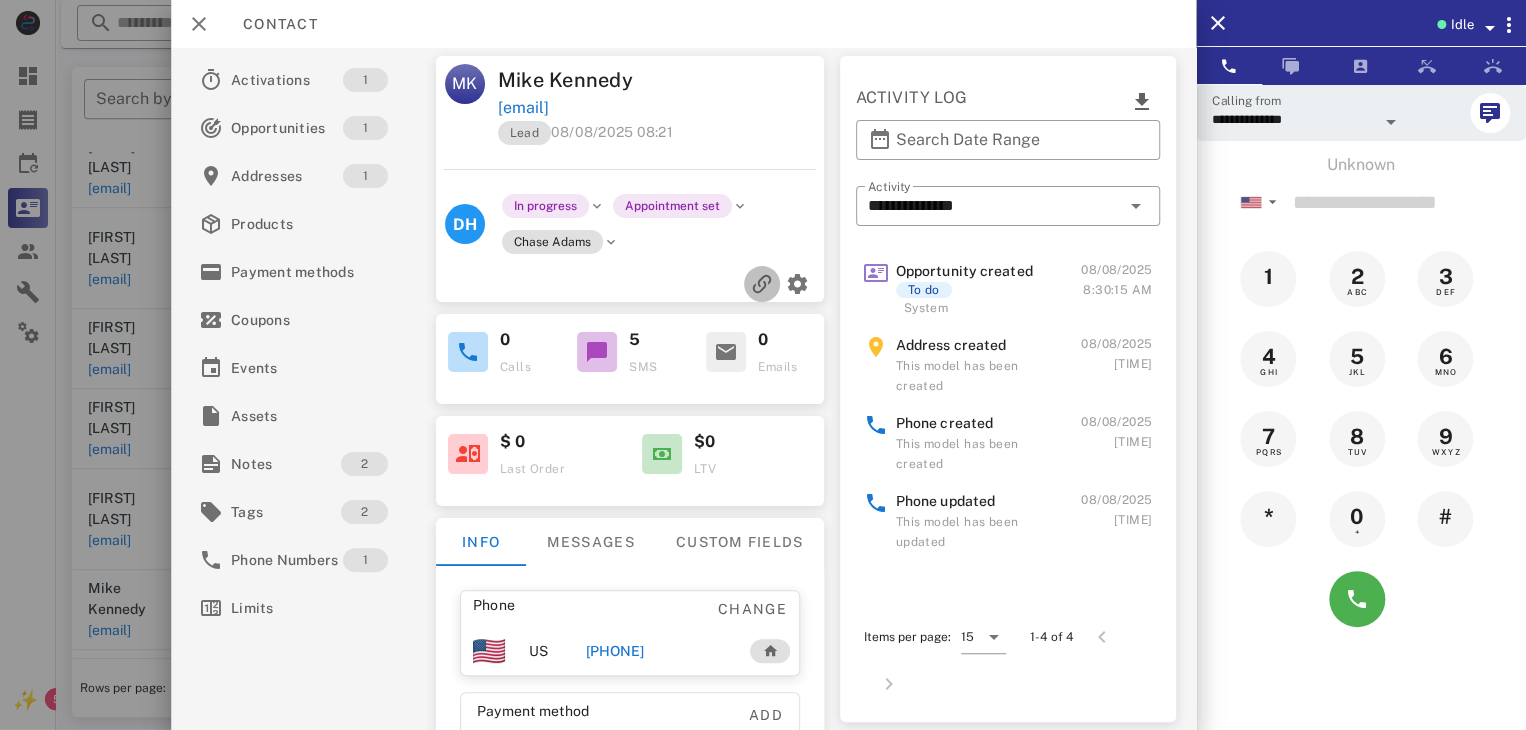click at bounding box center [762, 284] 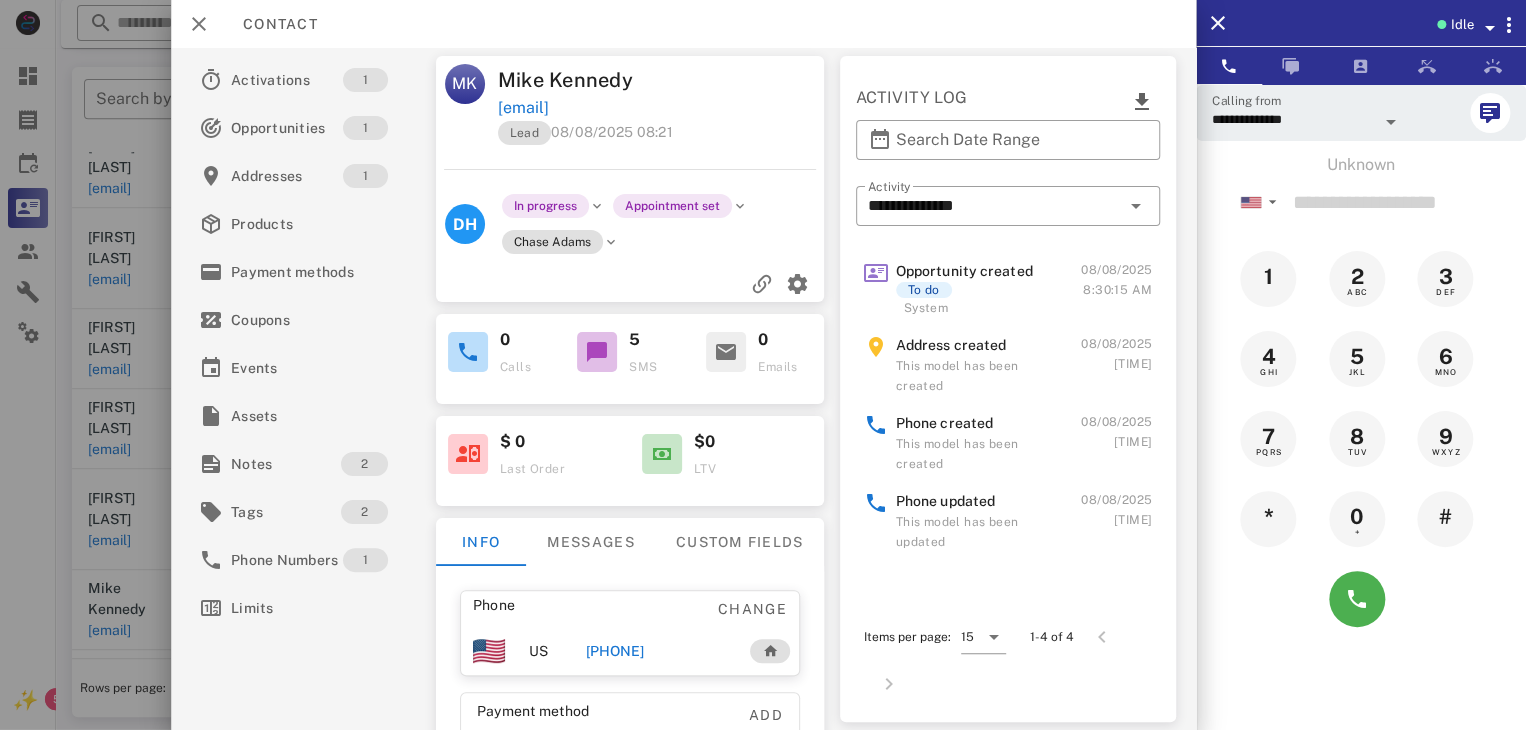 click at bounding box center (763, 365) 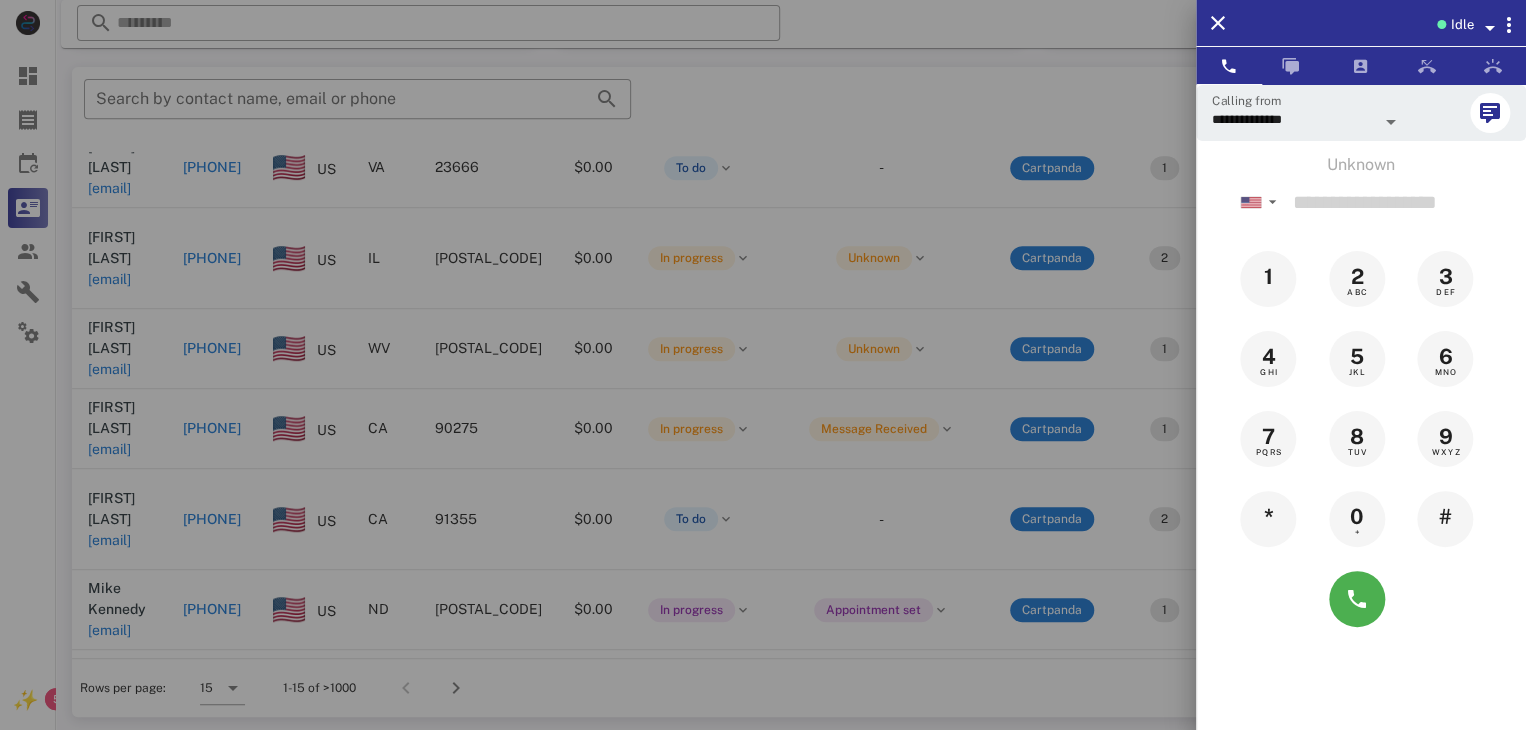 click at bounding box center (763, 365) 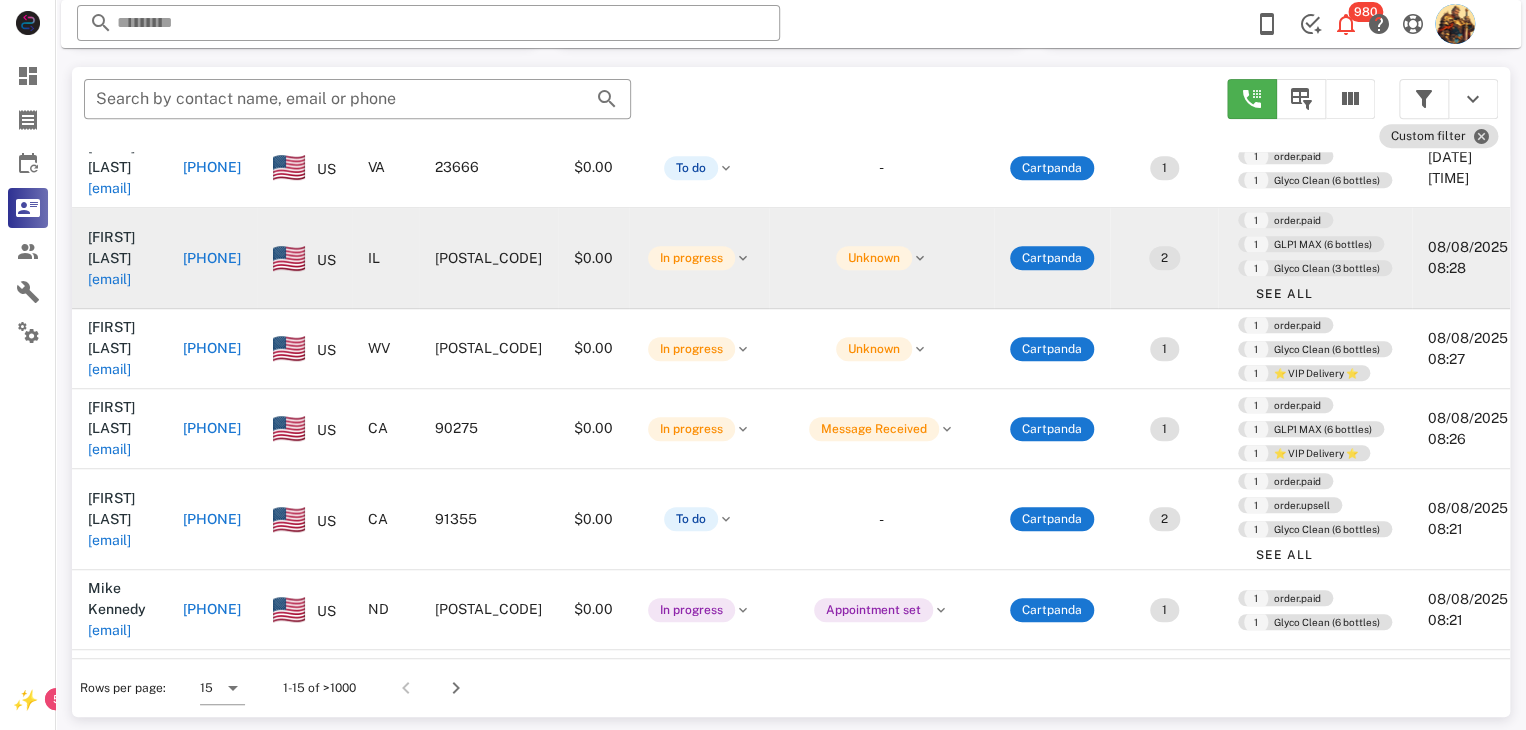 click on "dordeb55@aol.com" at bounding box center (109, 279) 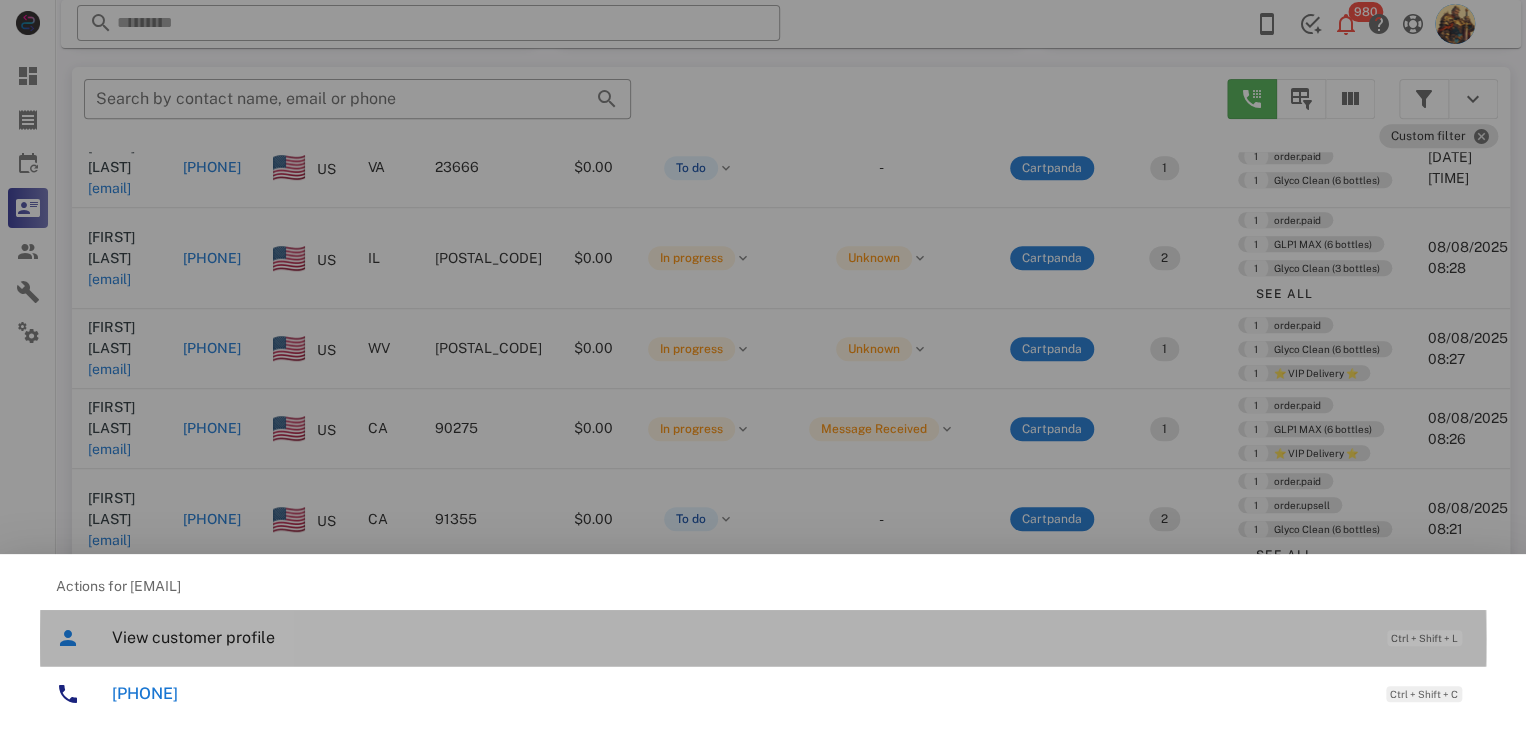 click on "View customer profile" at bounding box center [739, 637] 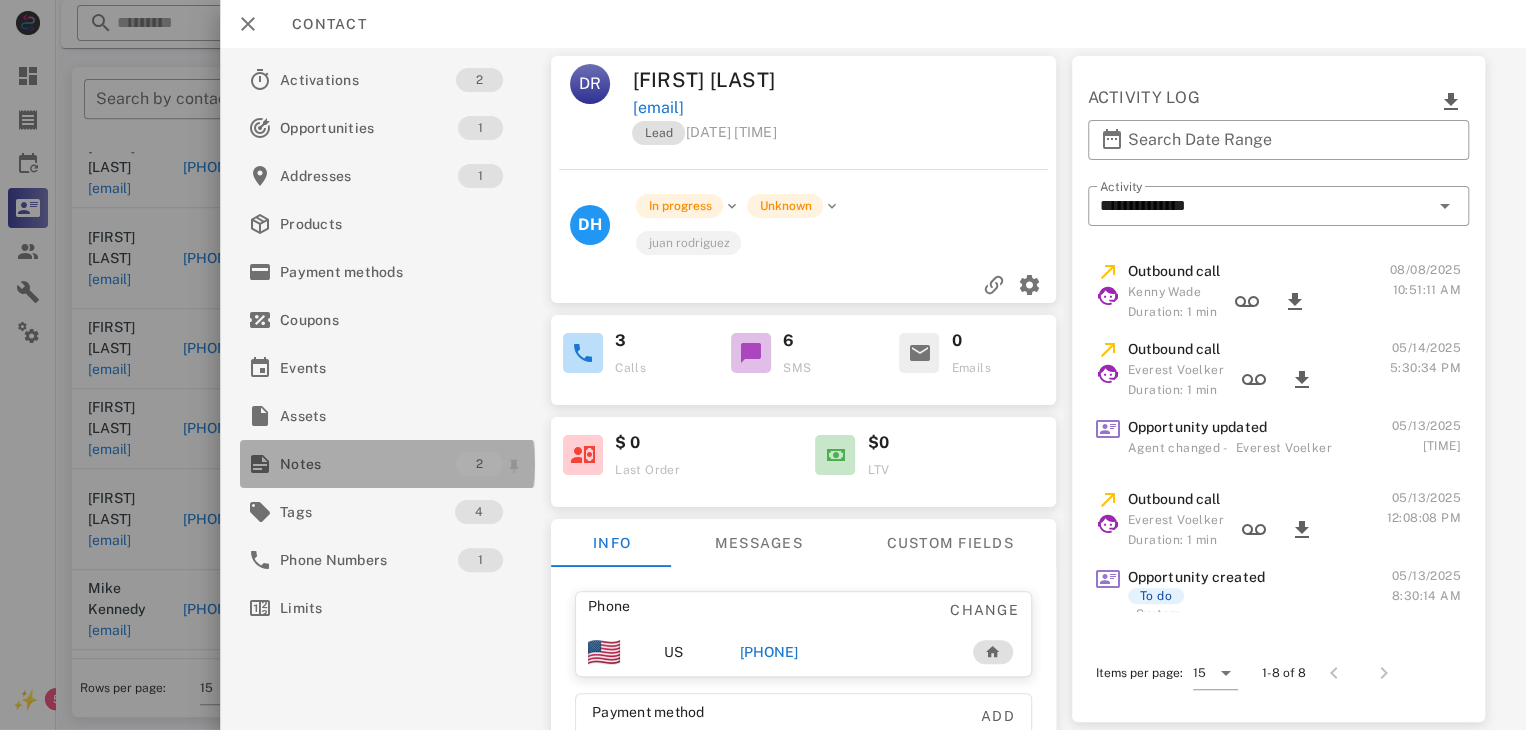 click on "Notes" at bounding box center [368, 464] 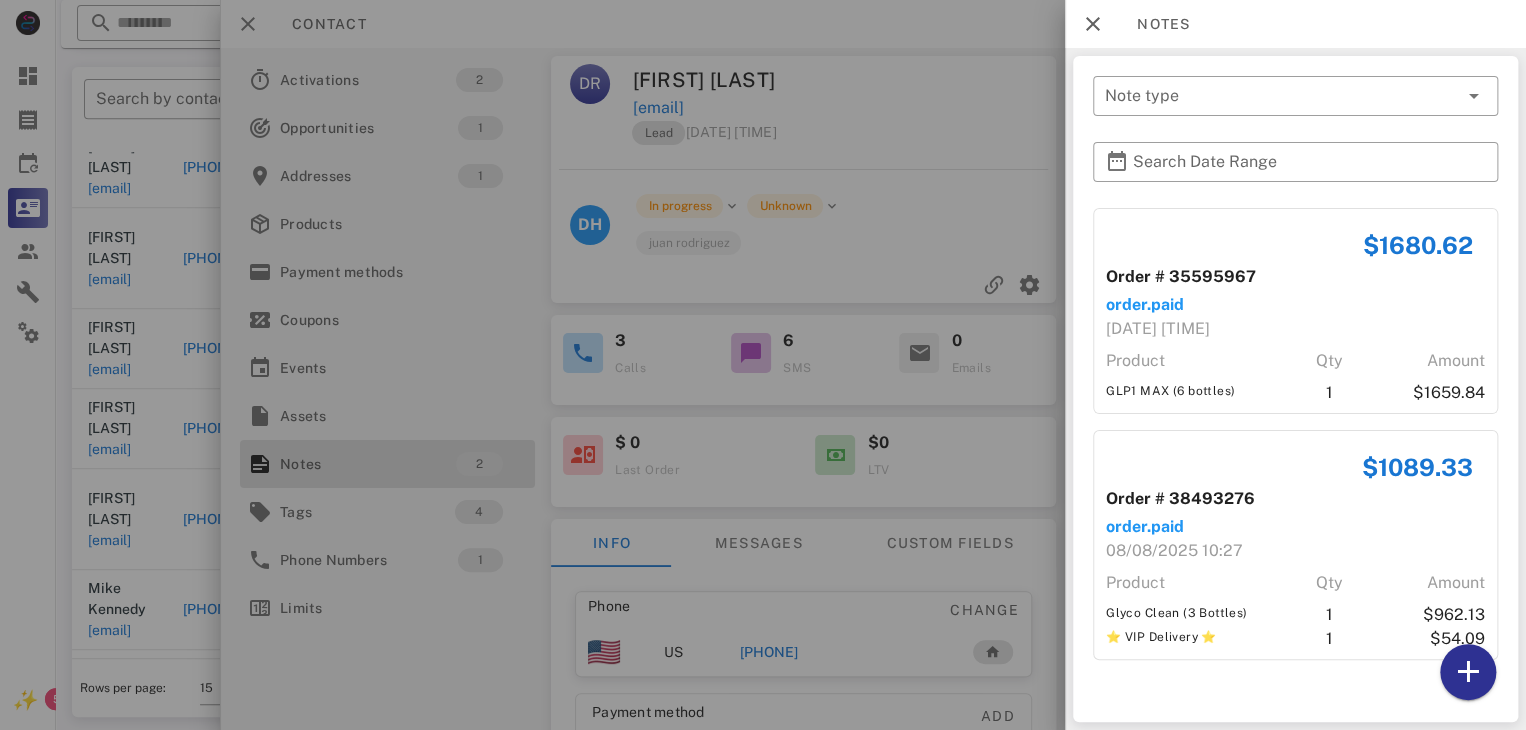 click at bounding box center (763, 365) 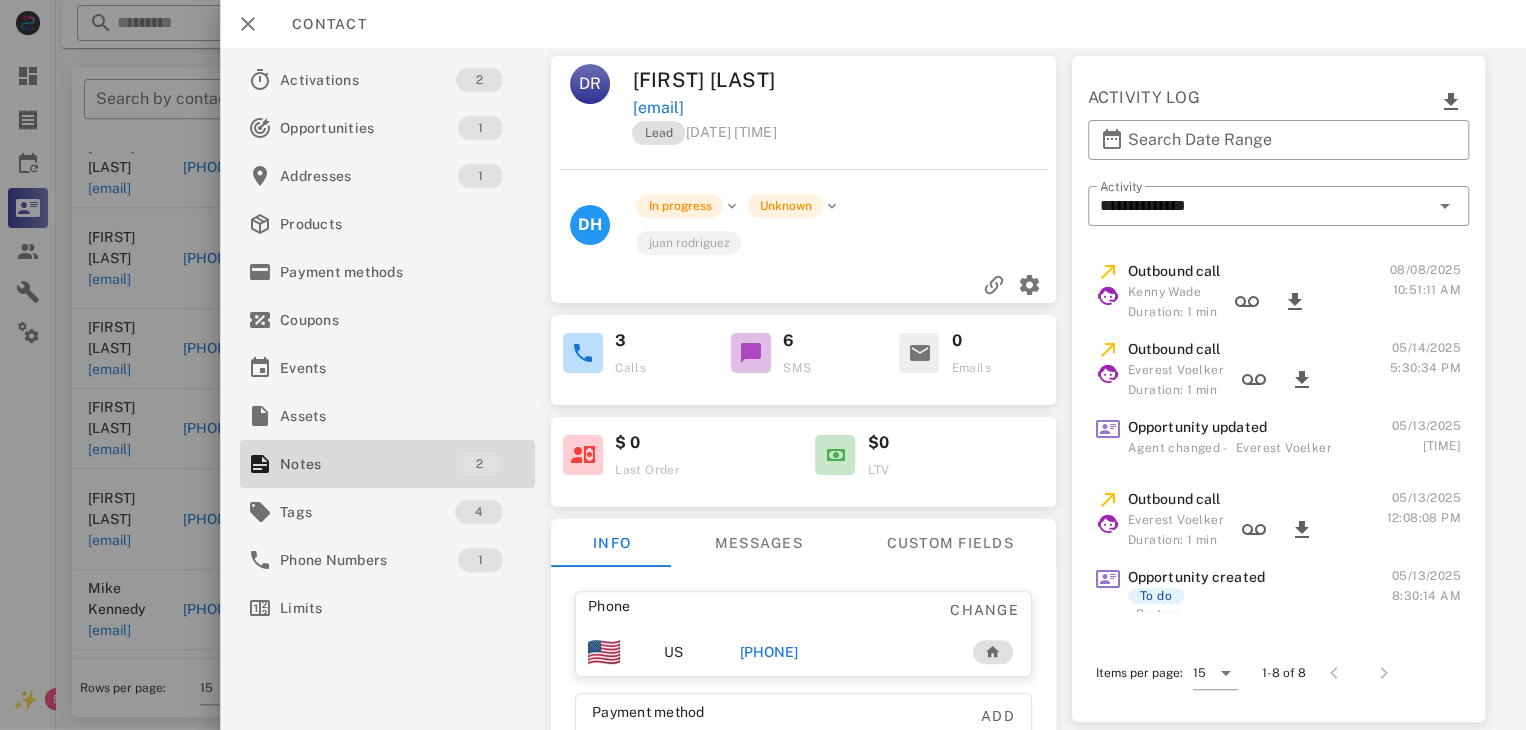 click on "+16188302813" at bounding box center [769, 652] 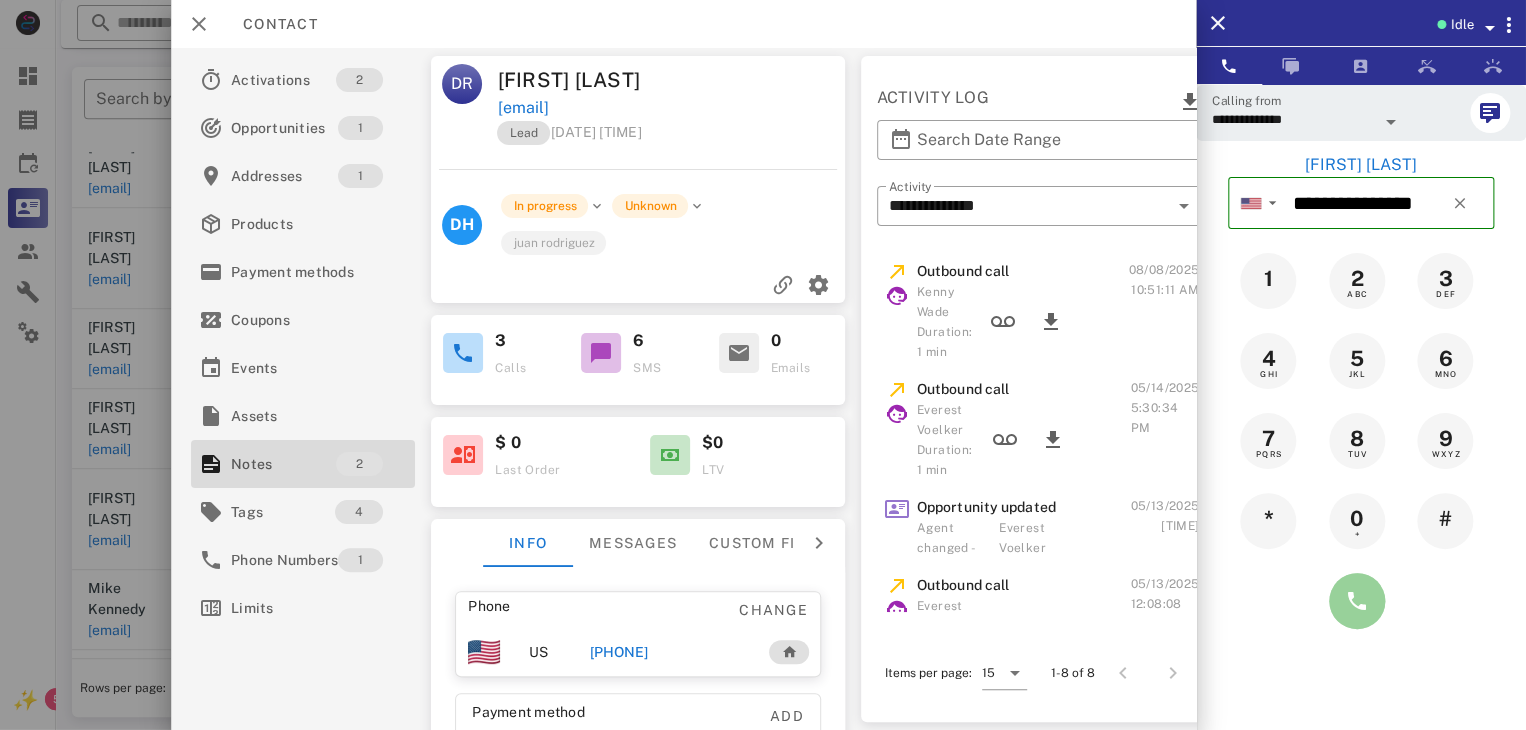 click at bounding box center (1357, 601) 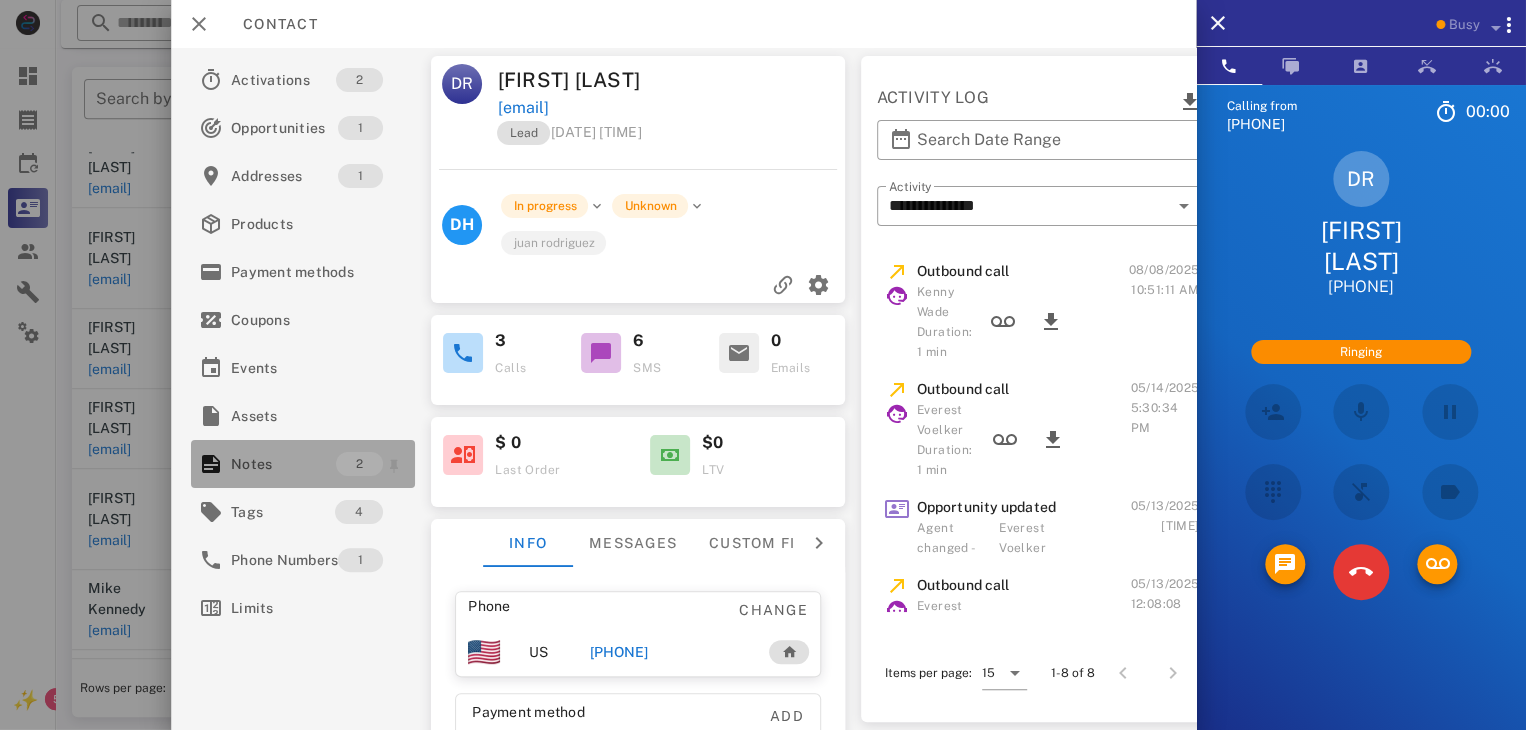 click on "Notes" at bounding box center (283, 464) 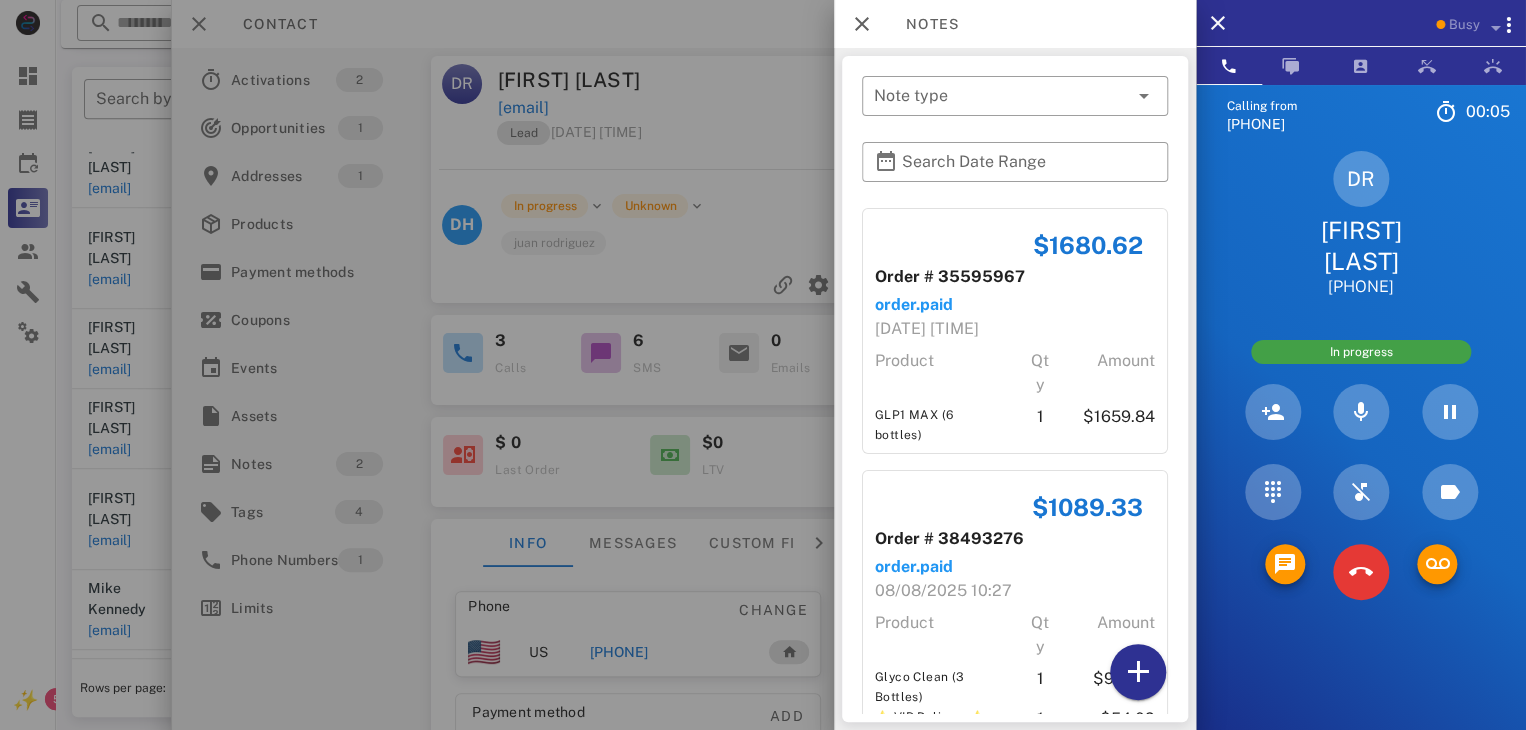 scroll, scrollTop: 54, scrollLeft: 0, axis: vertical 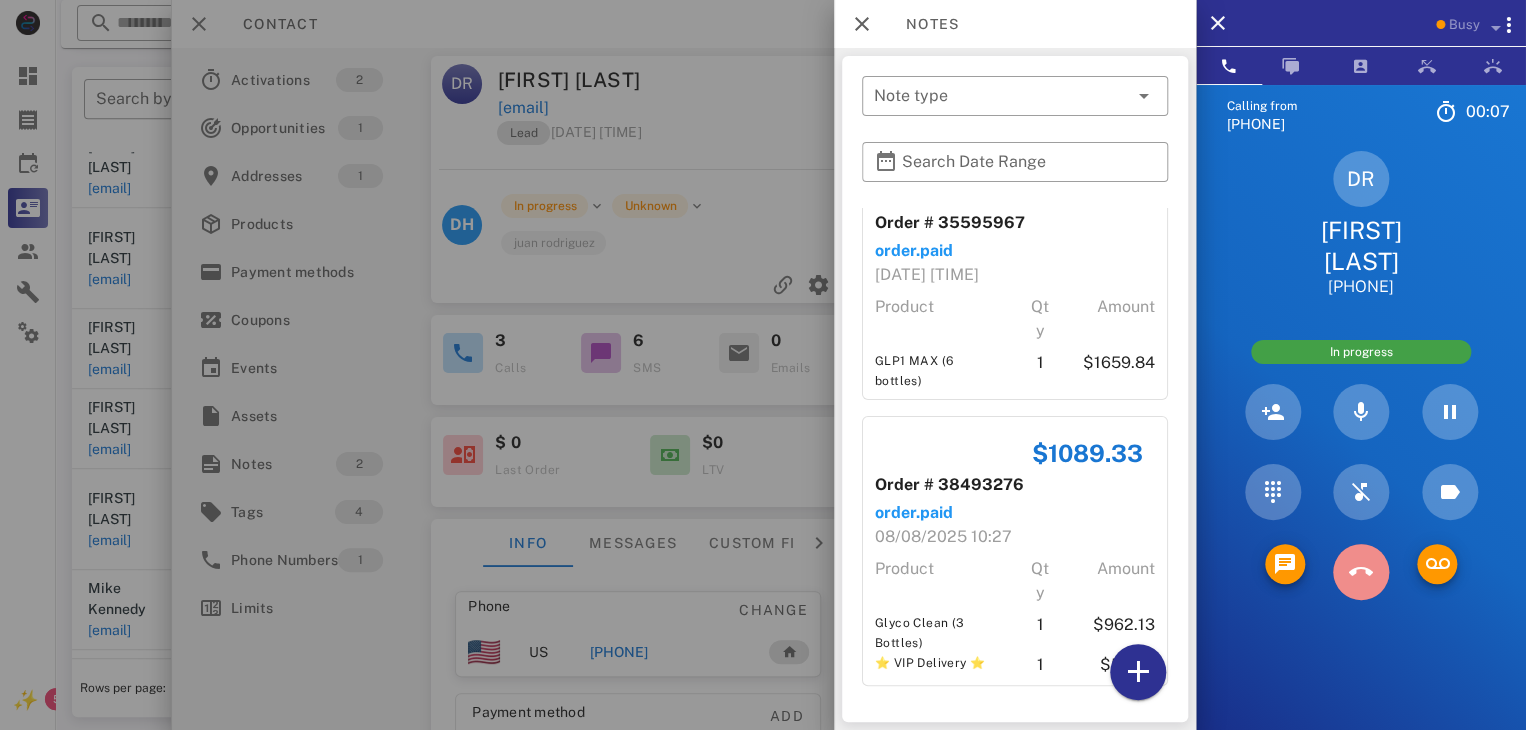 click at bounding box center [1361, 572] 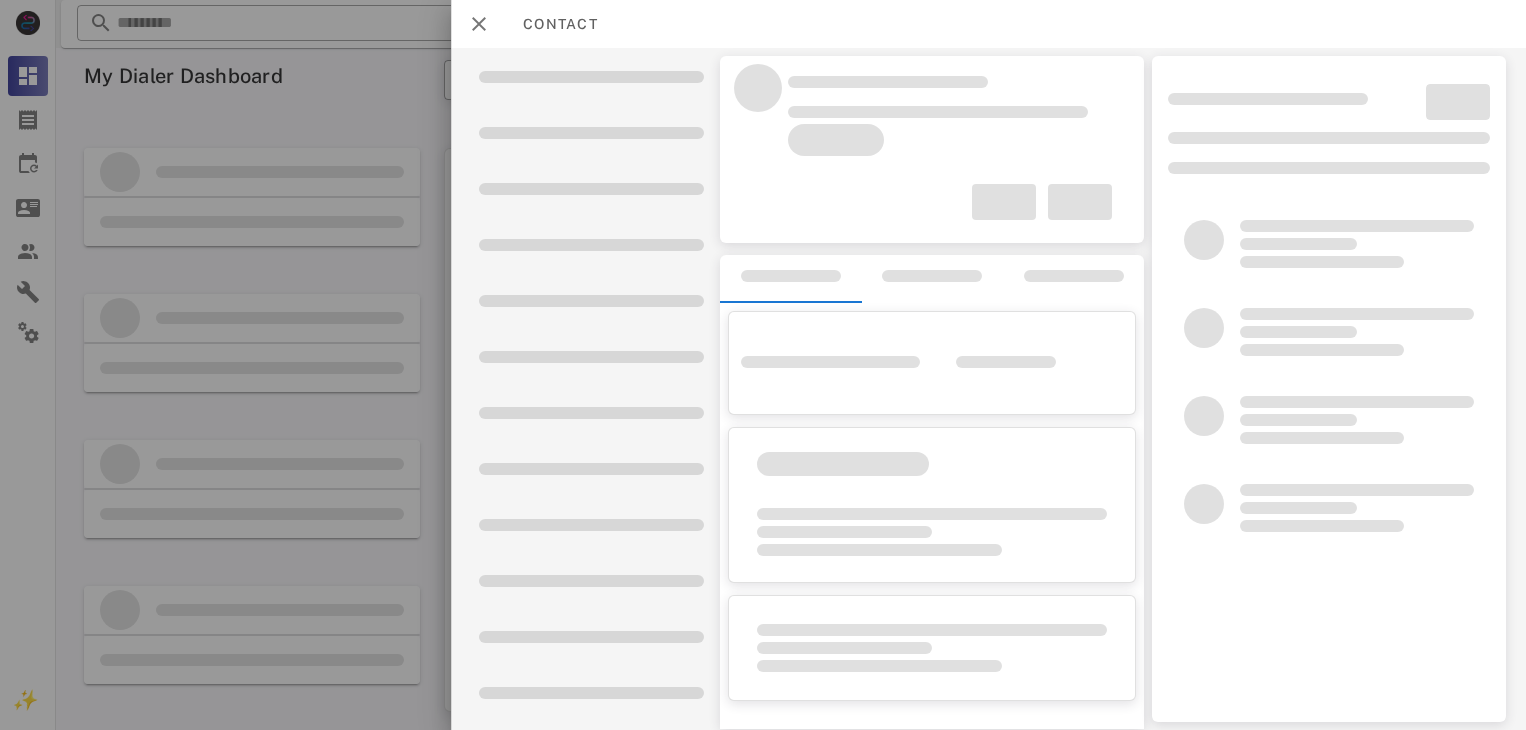 scroll, scrollTop: 0, scrollLeft: 0, axis: both 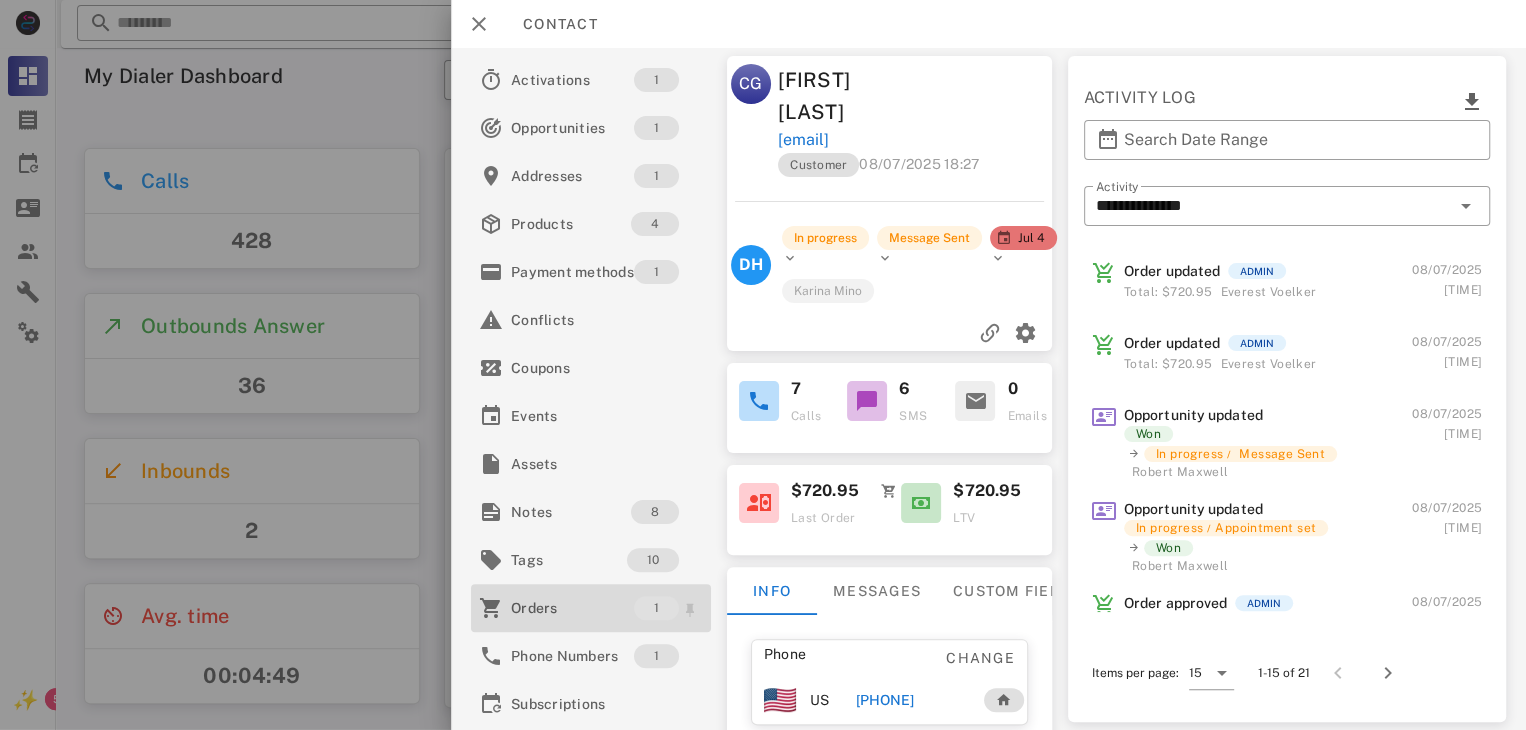 click on "Orders" at bounding box center (572, 608) 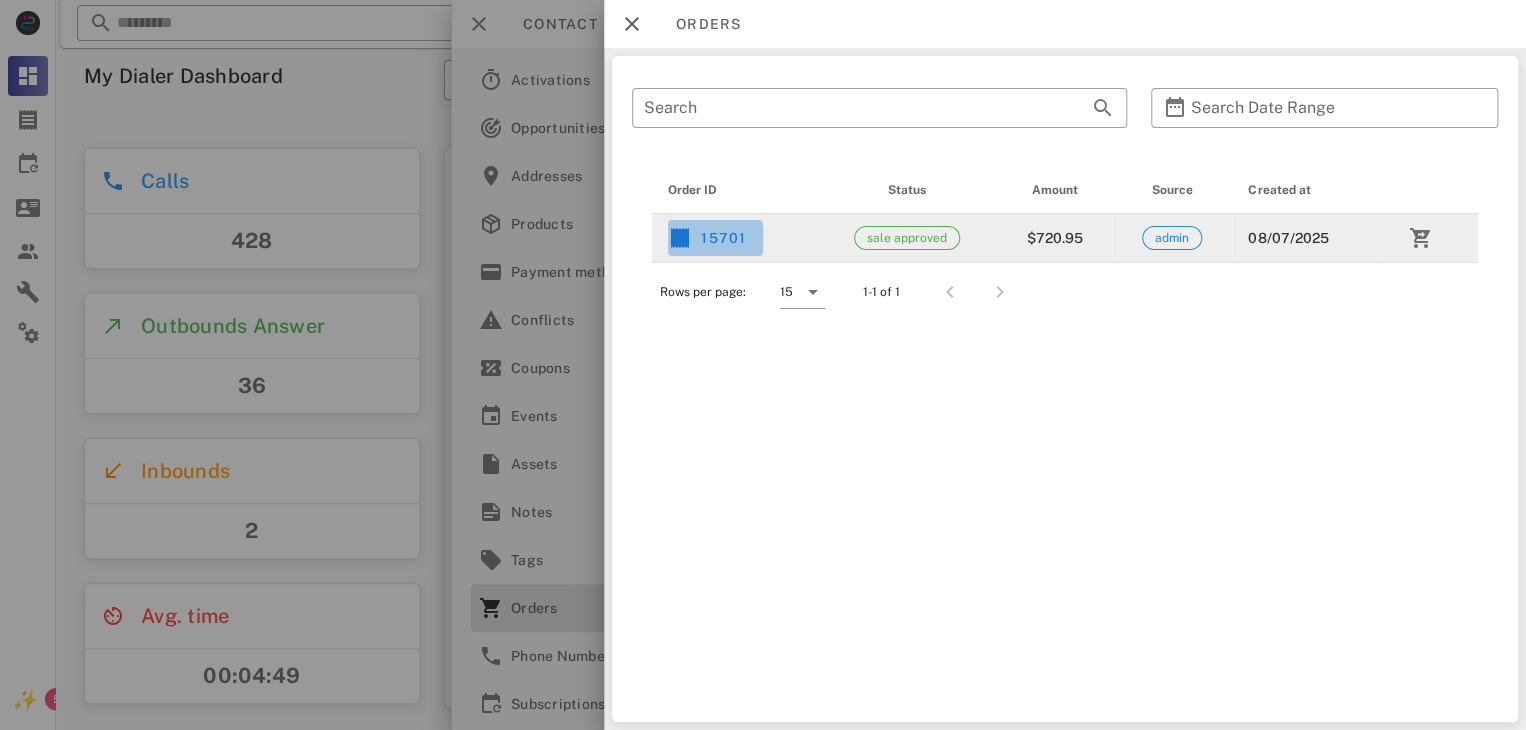 click on "15701" at bounding box center (707, 238) 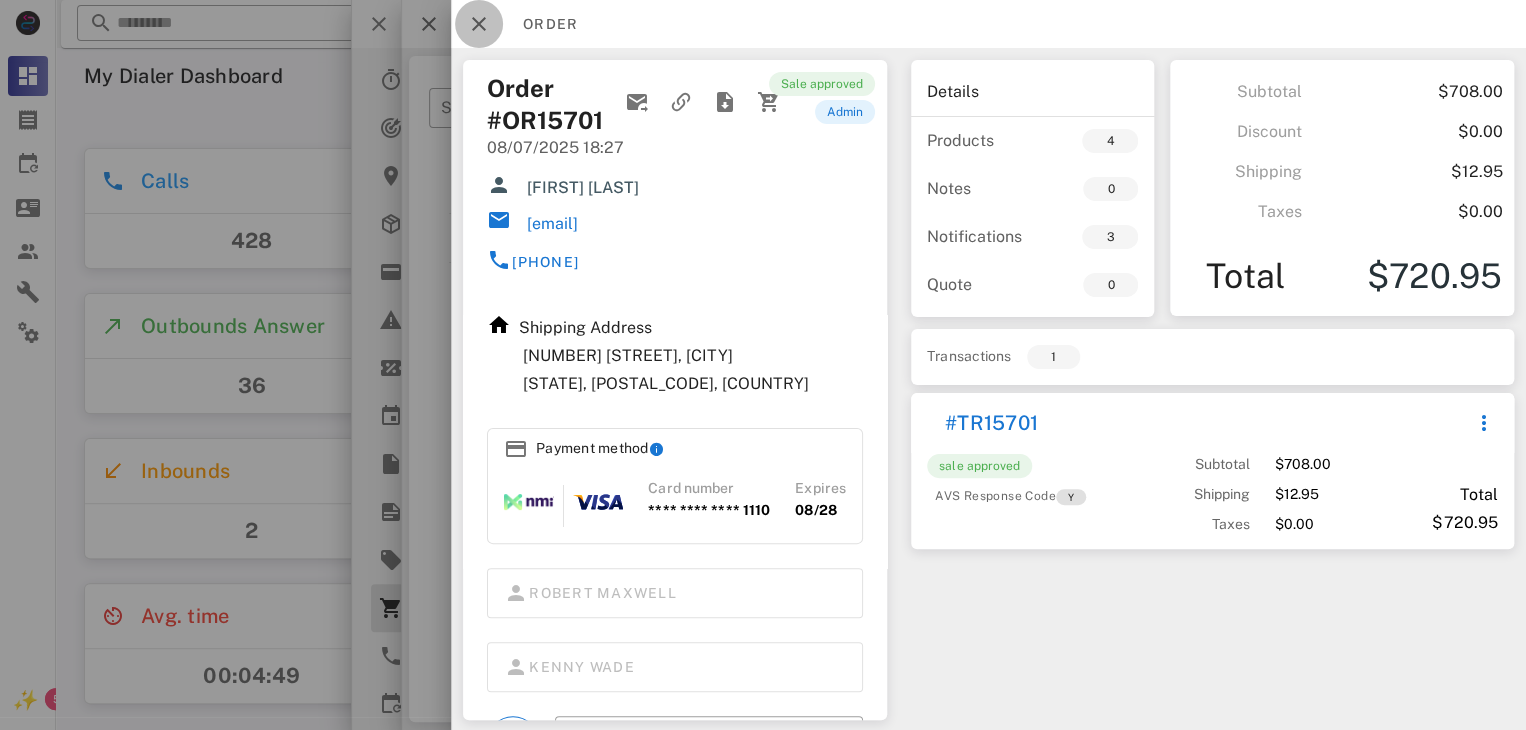 click at bounding box center [479, 24] 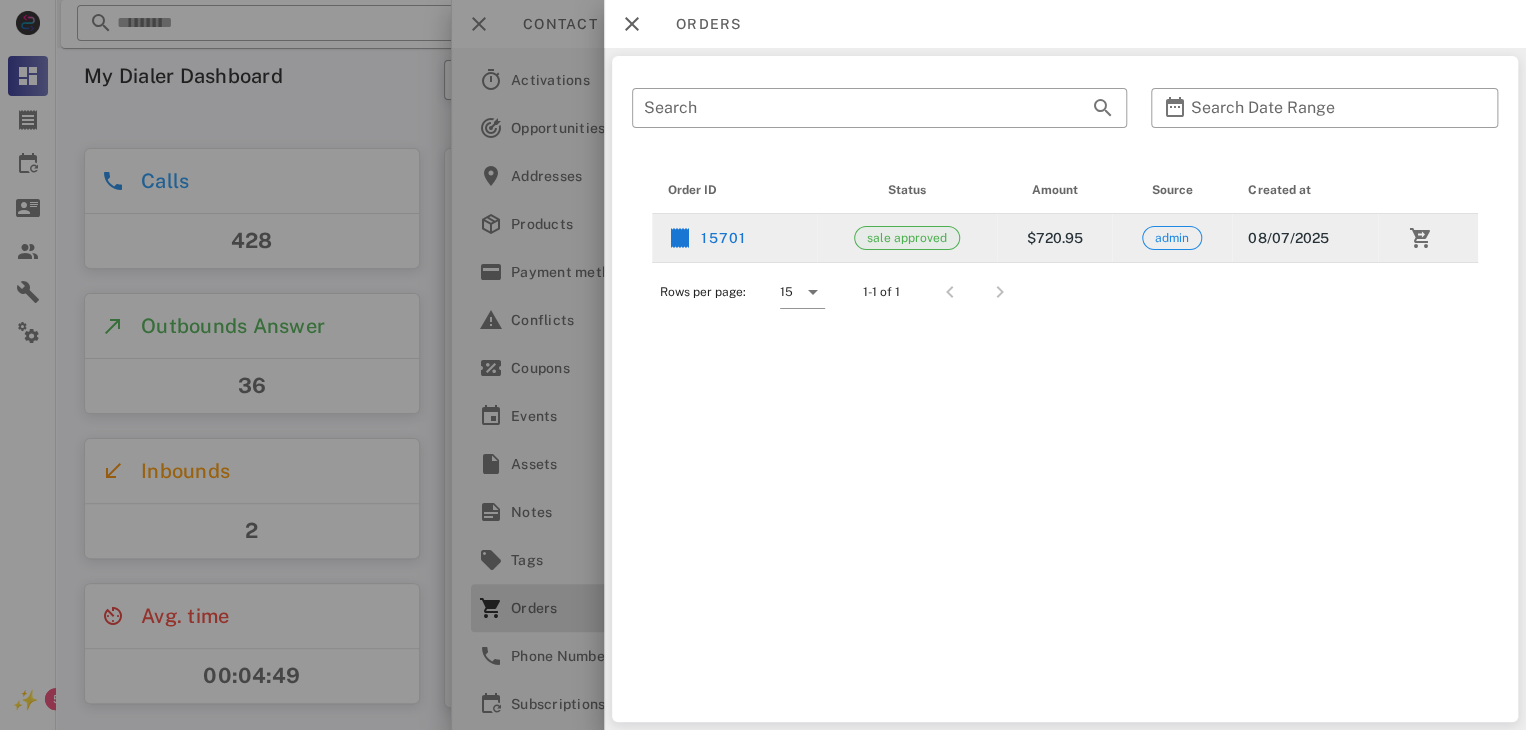 click on "sale approved" at bounding box center (908, 238) 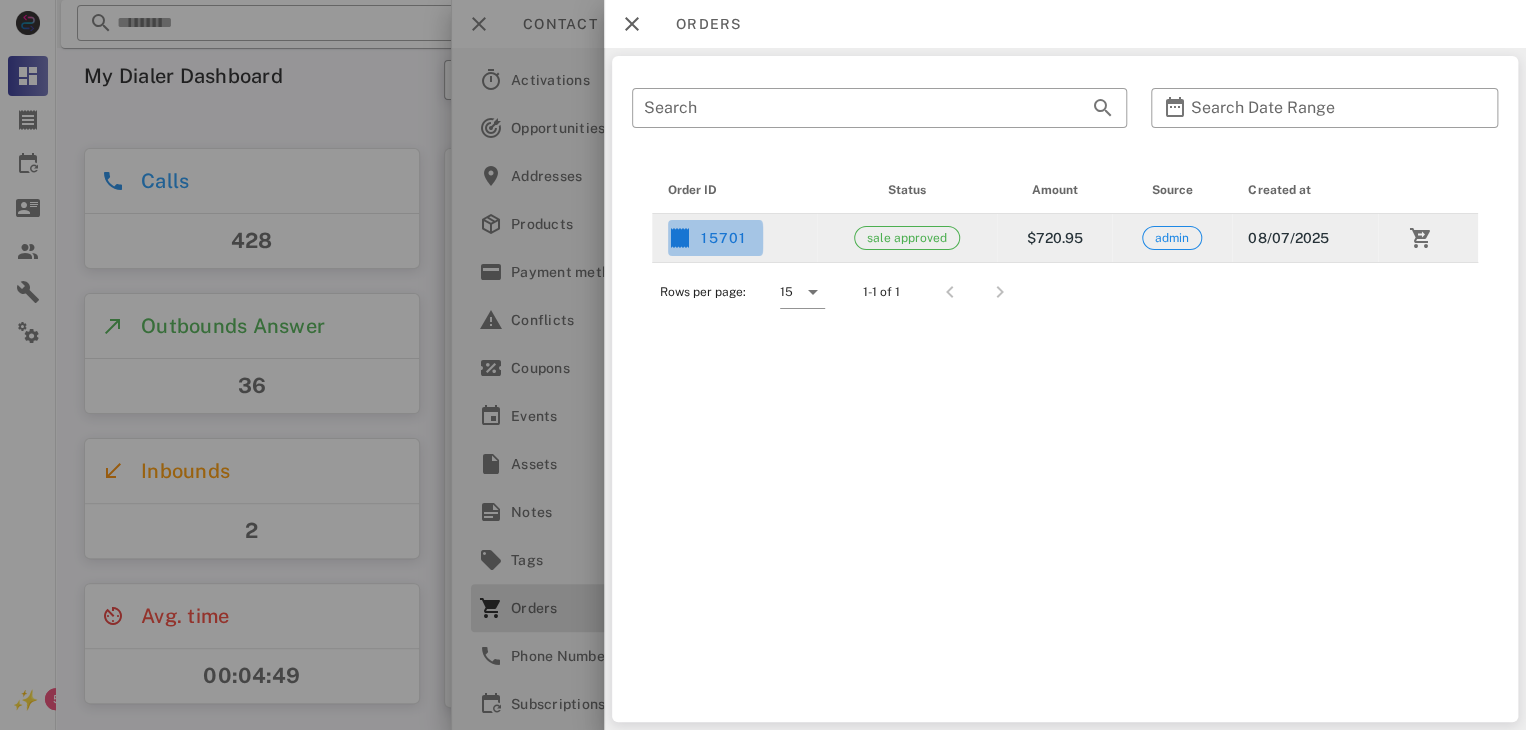 click on "15701" at bounding box center [707, 238] 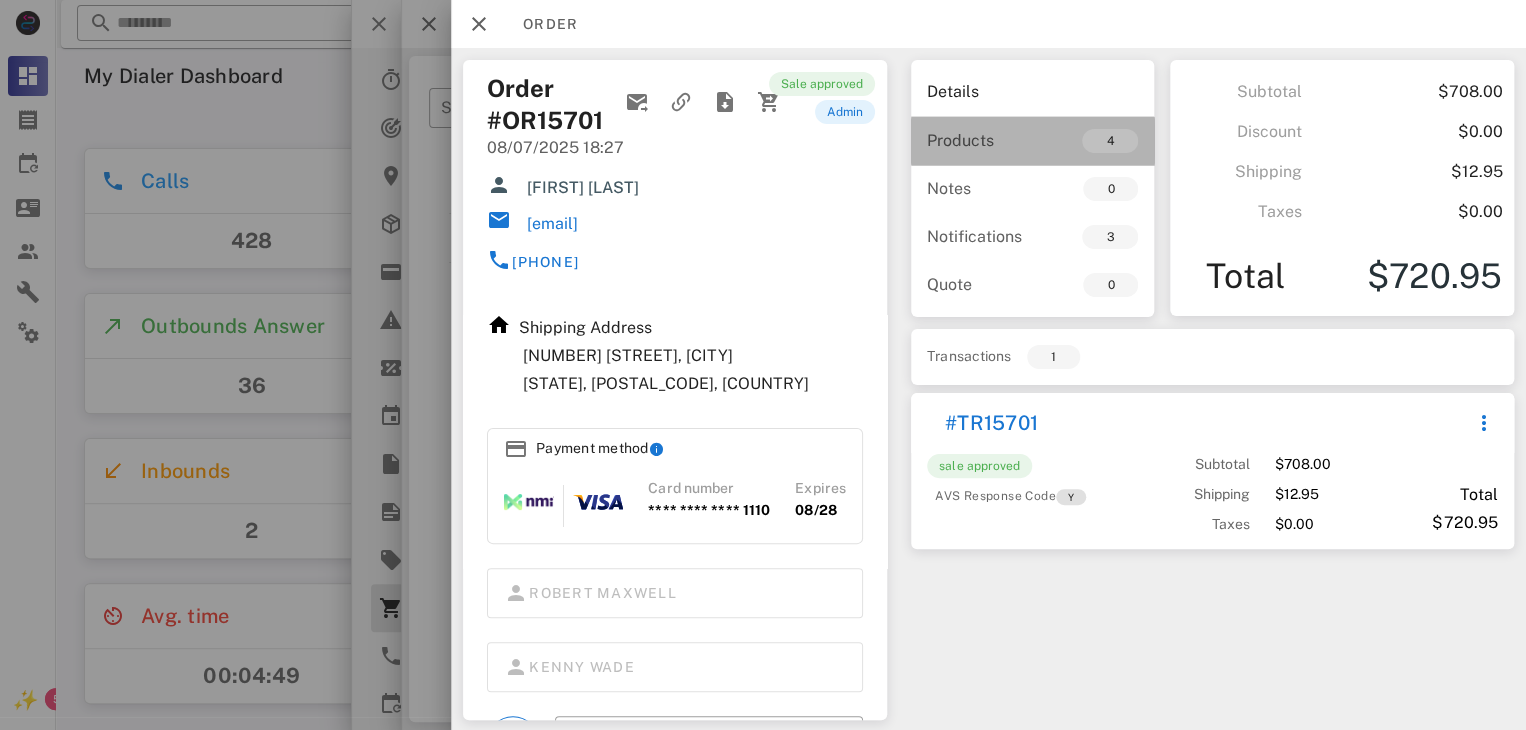 click on "Products" at bounding box center [980, 140] 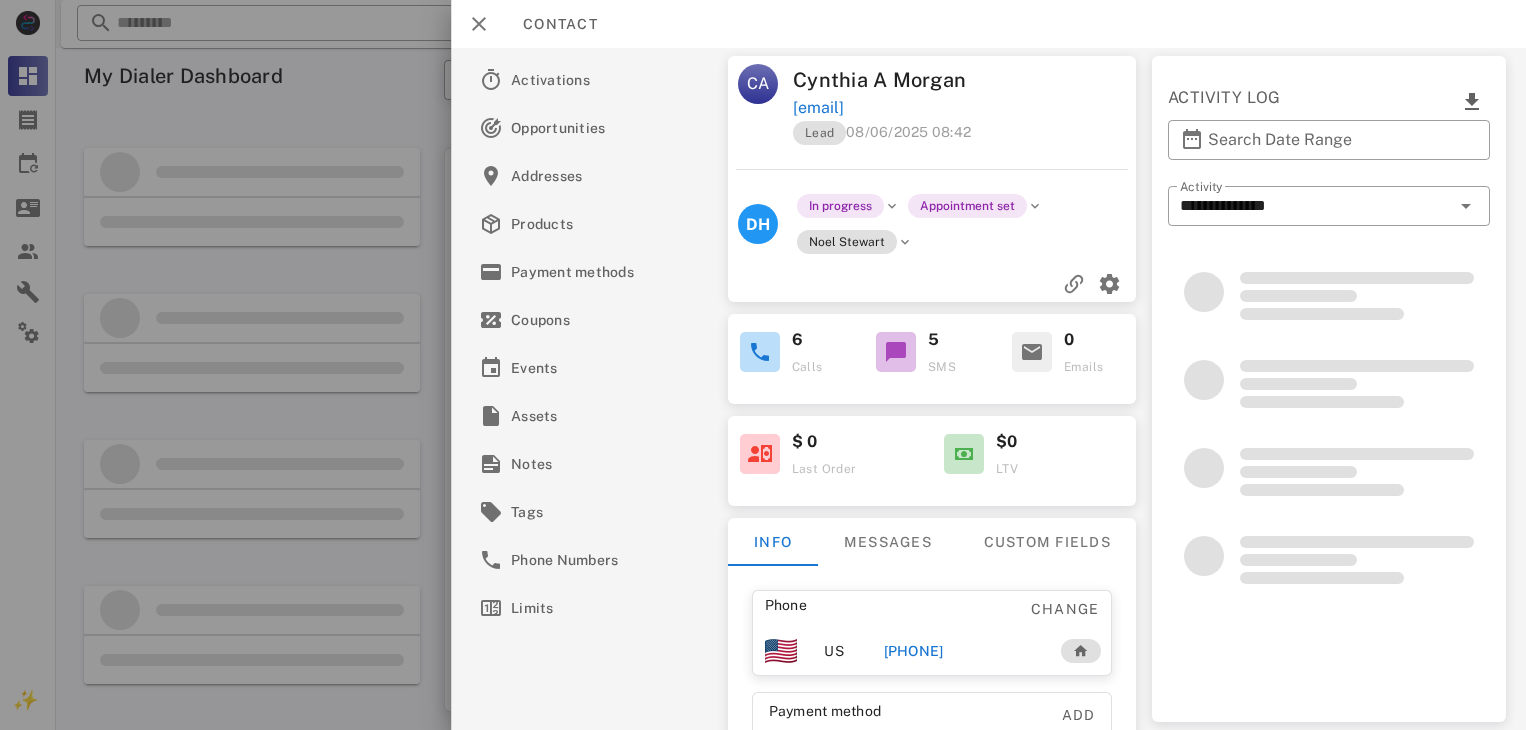 scroll, scrollTop: 0, scrollLeft: 0, axis: both 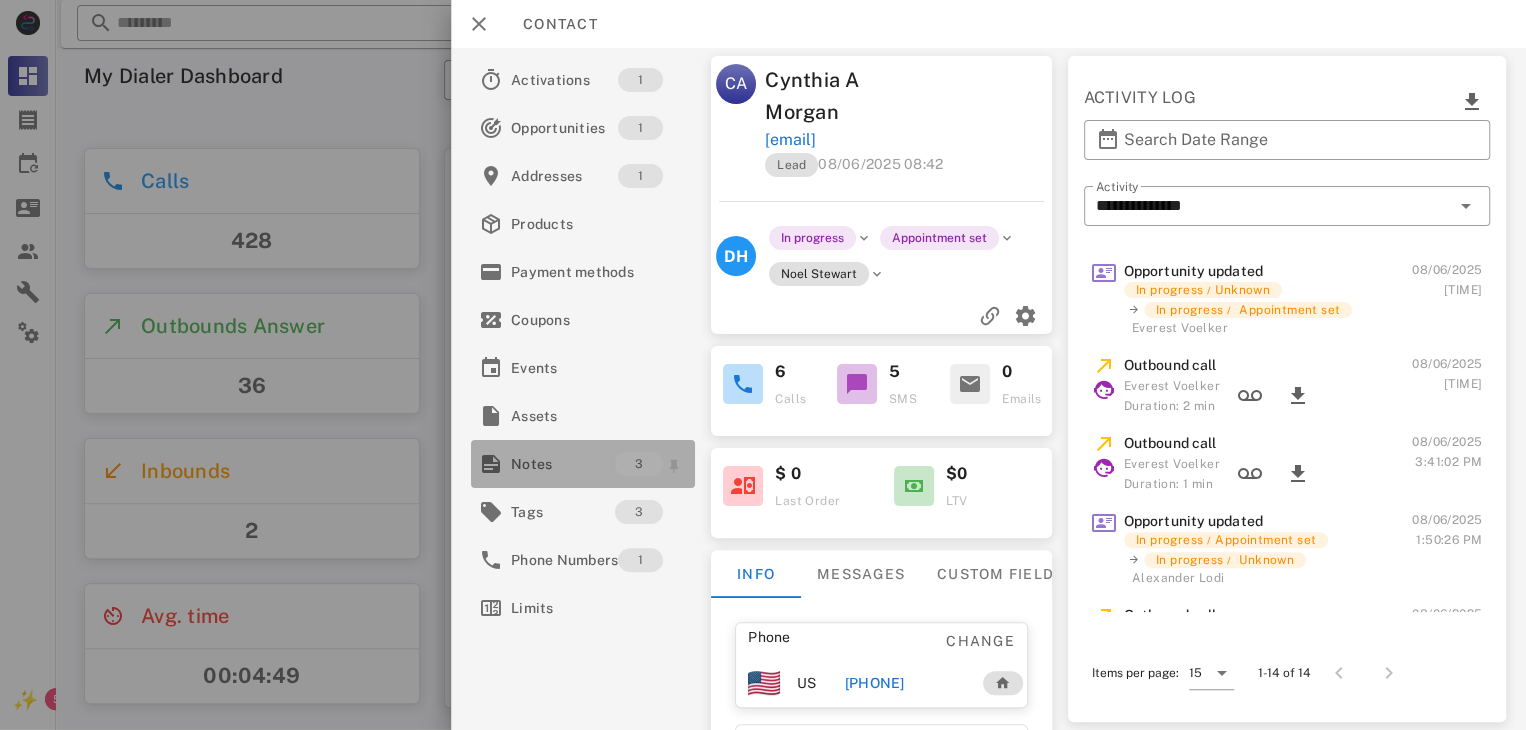 click on "Notes" at bounding box center (563, 464) 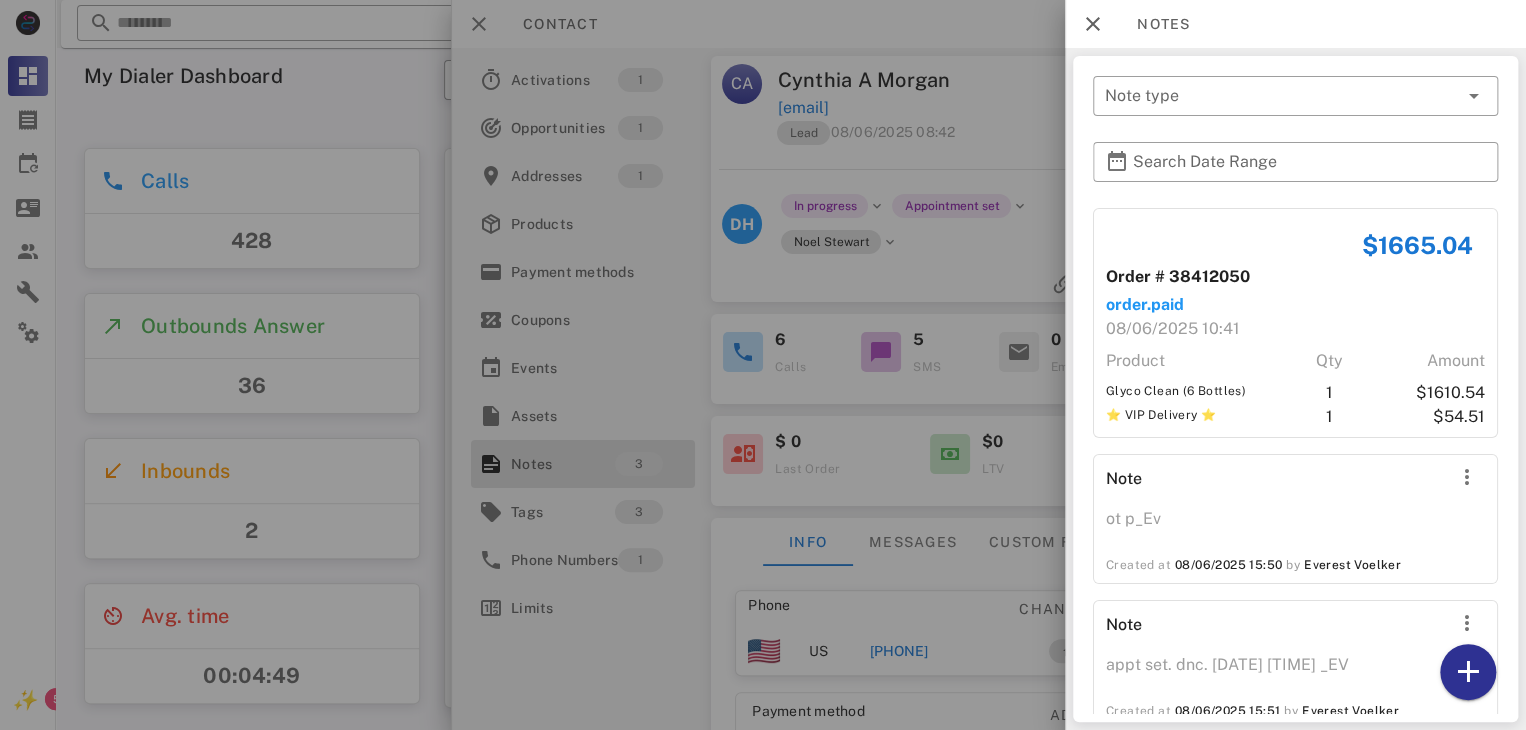 scroll, scrollTop: 44, scrollLeft: 0, axis: vertical 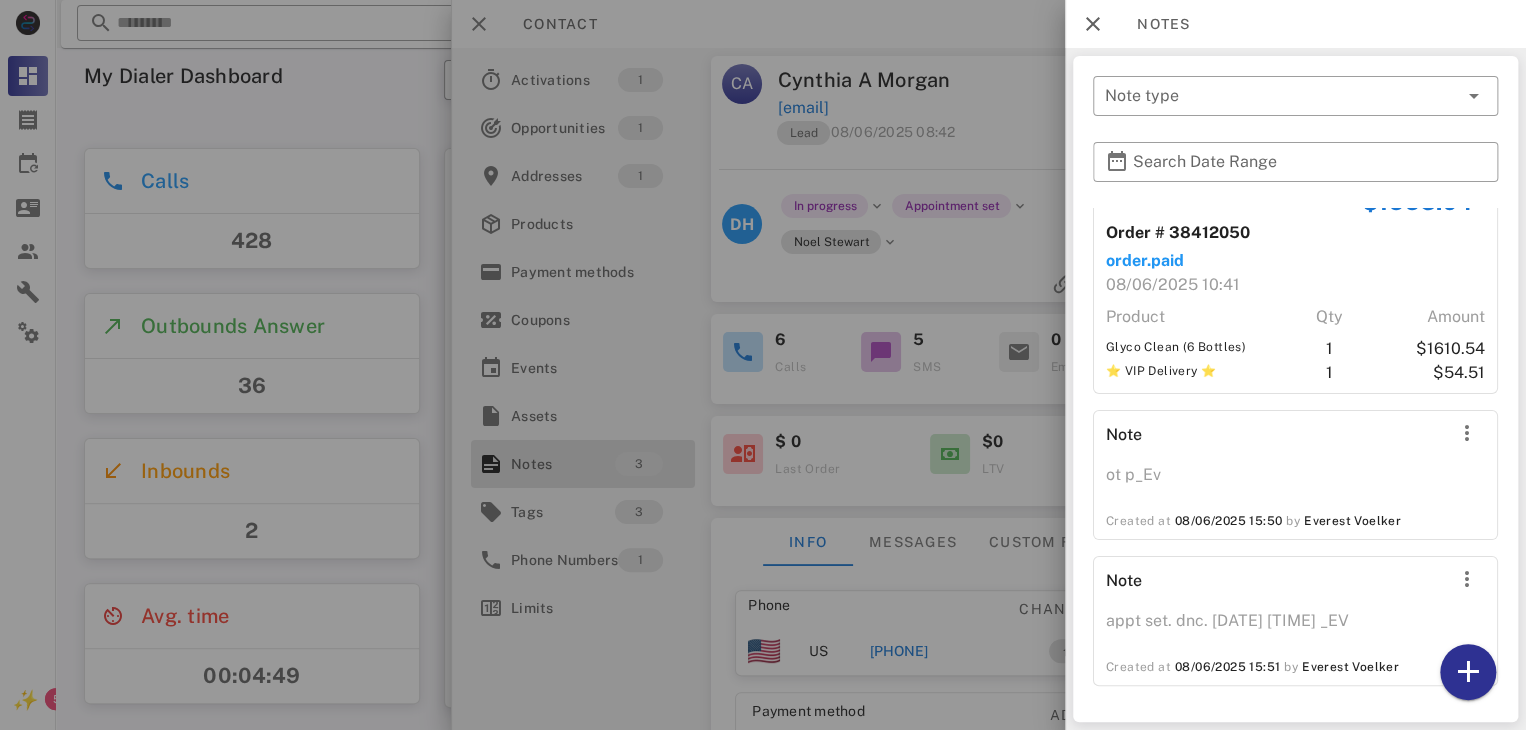 click at bounding box center [763, 365] 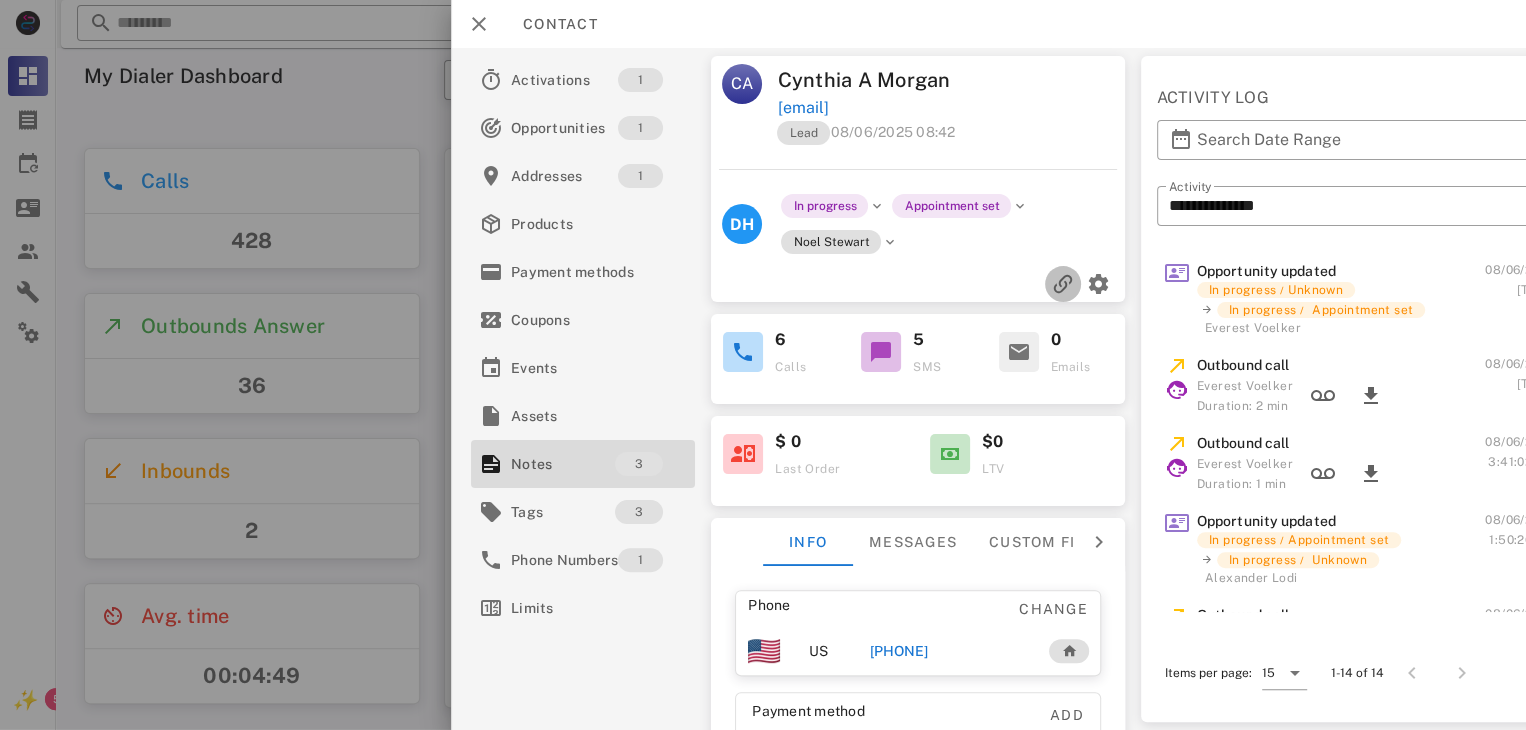 click at bounding box center (1063, 284) 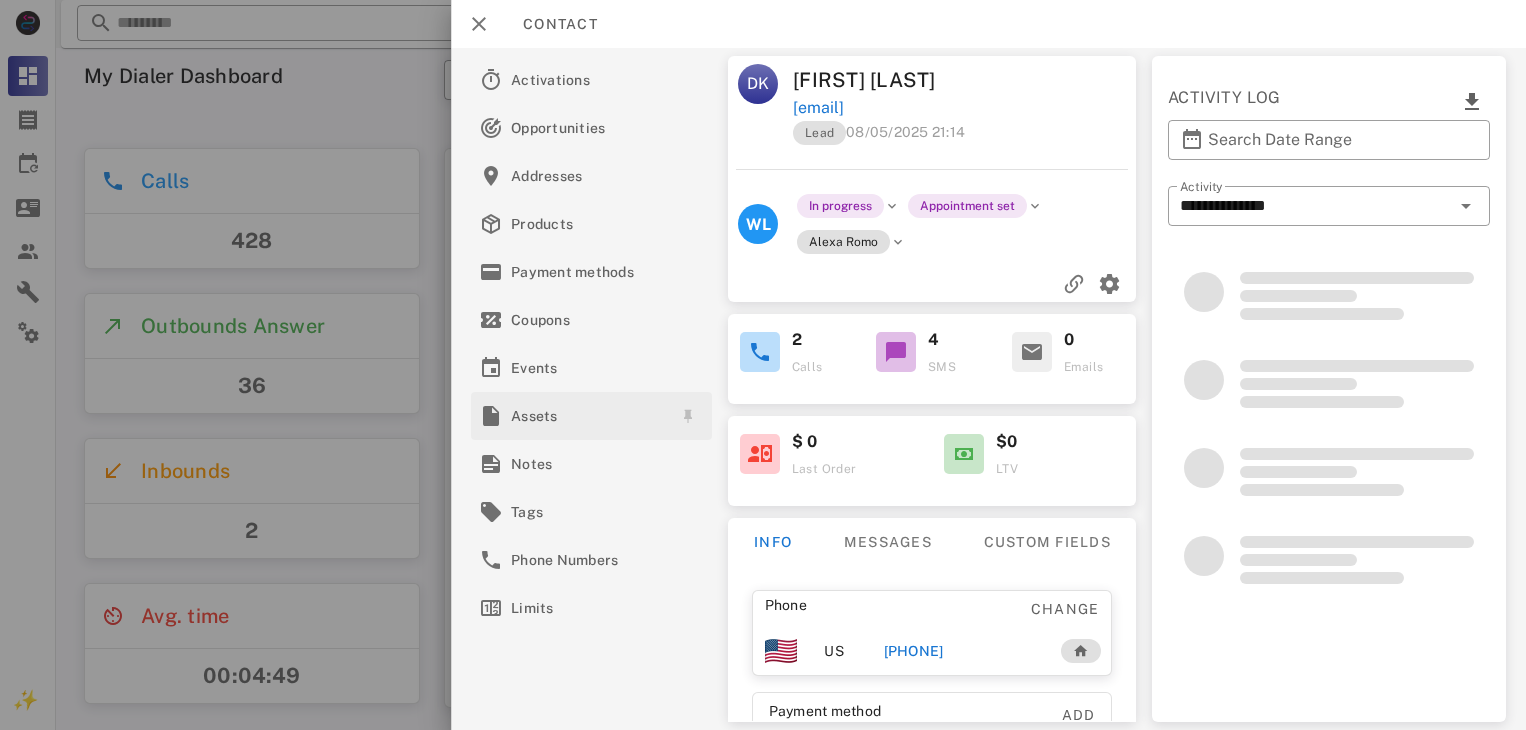 scroll, scrollTop: 0, scrollLeft: 0, axis: both 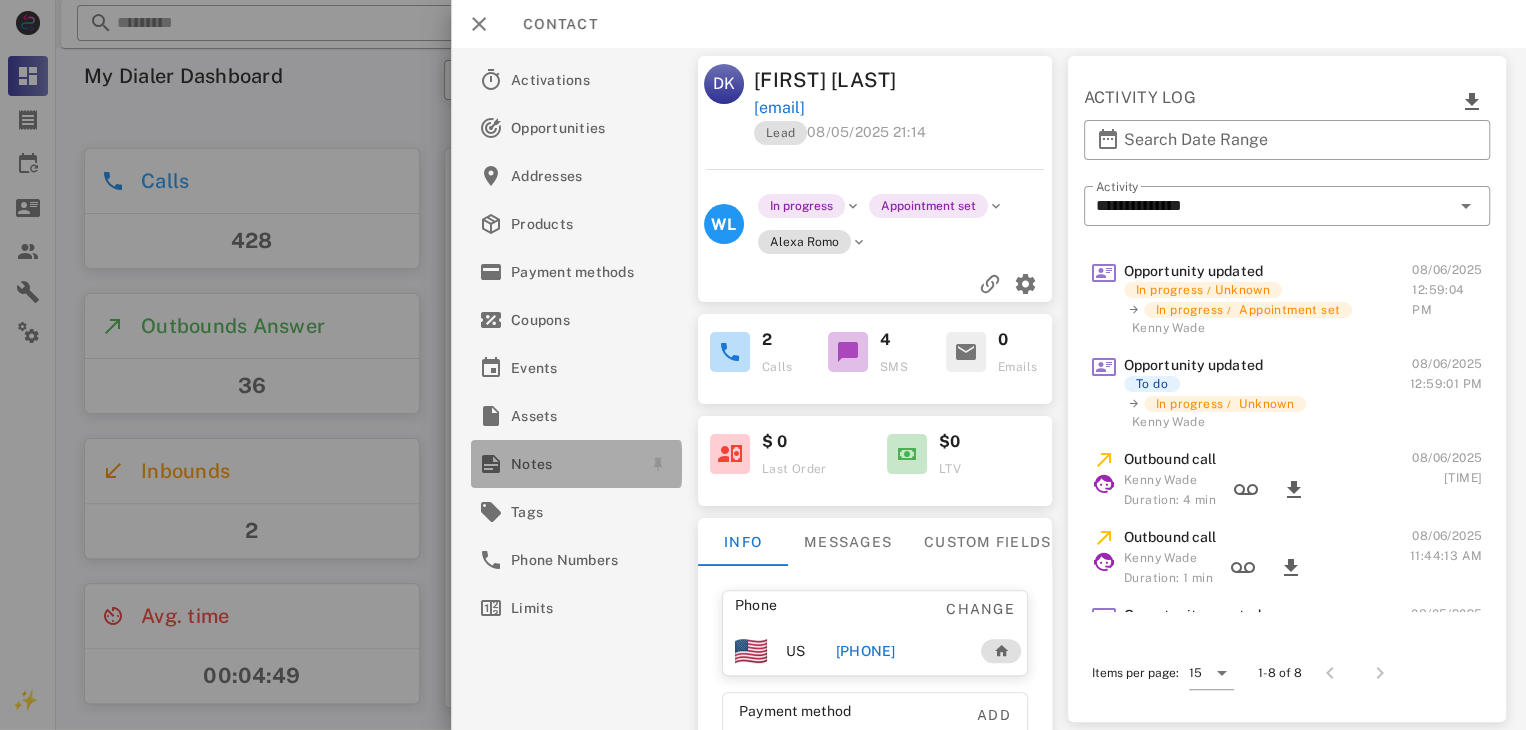 click on "Notes" at bounding box center [572, 464] 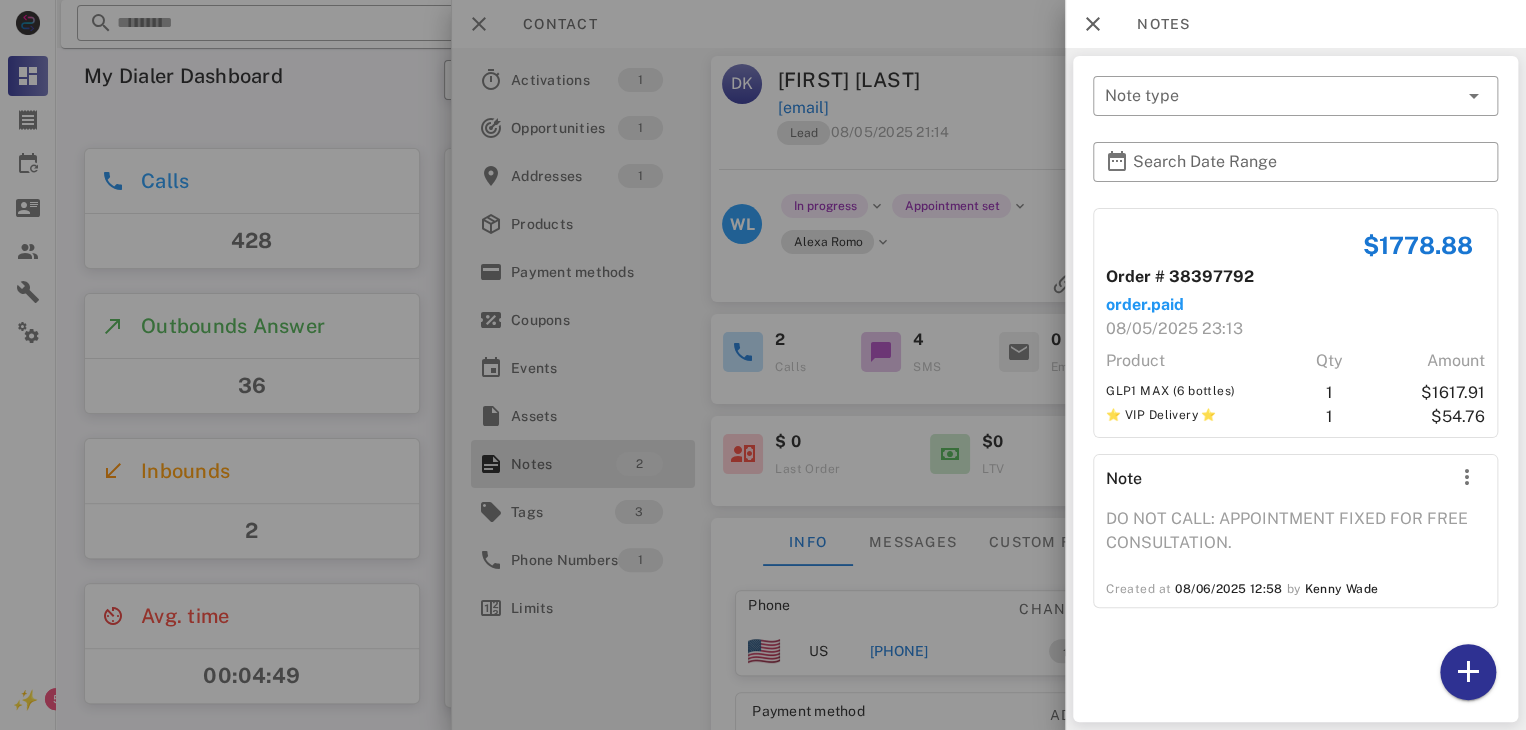 click at bounding box center (763, 365) 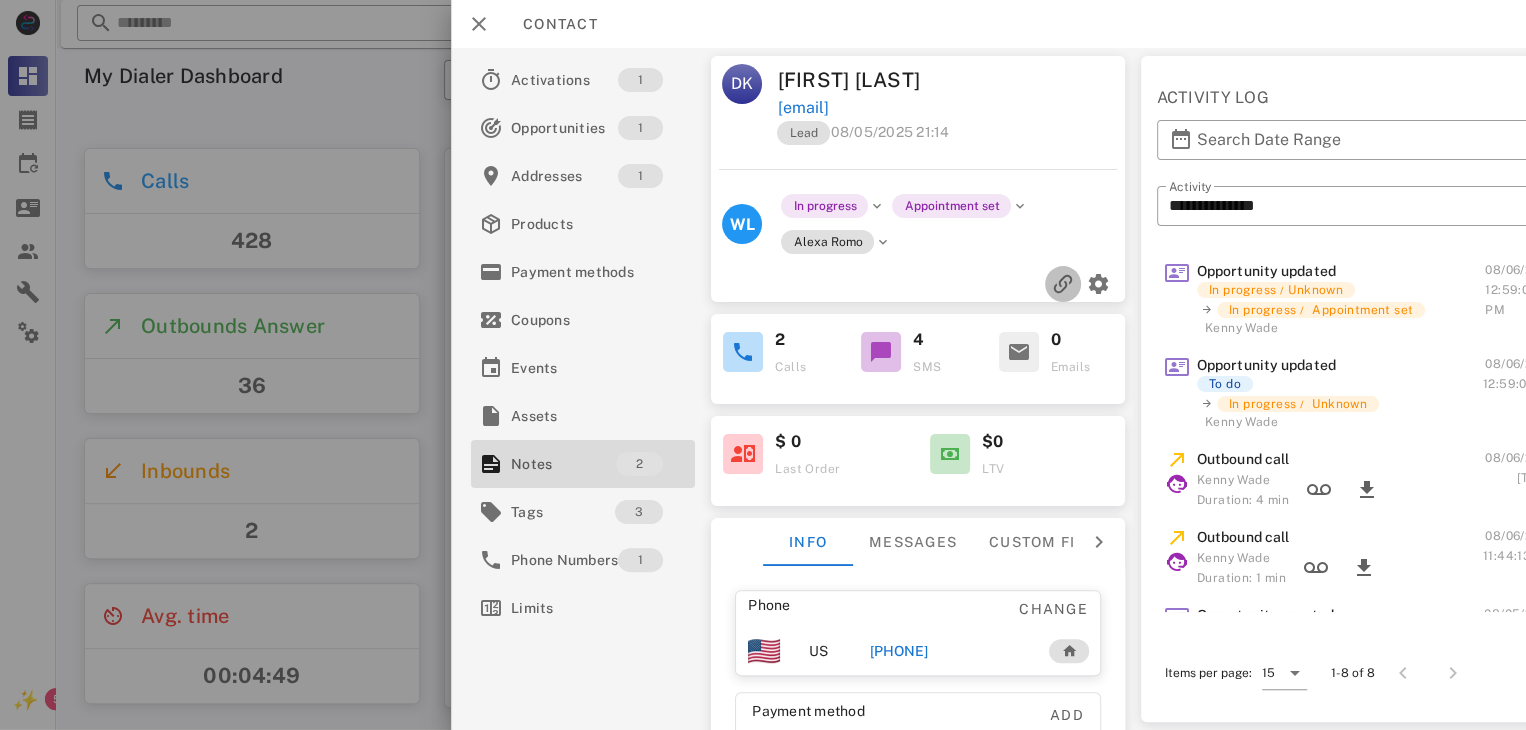 click at bounding box center [1063, 284] 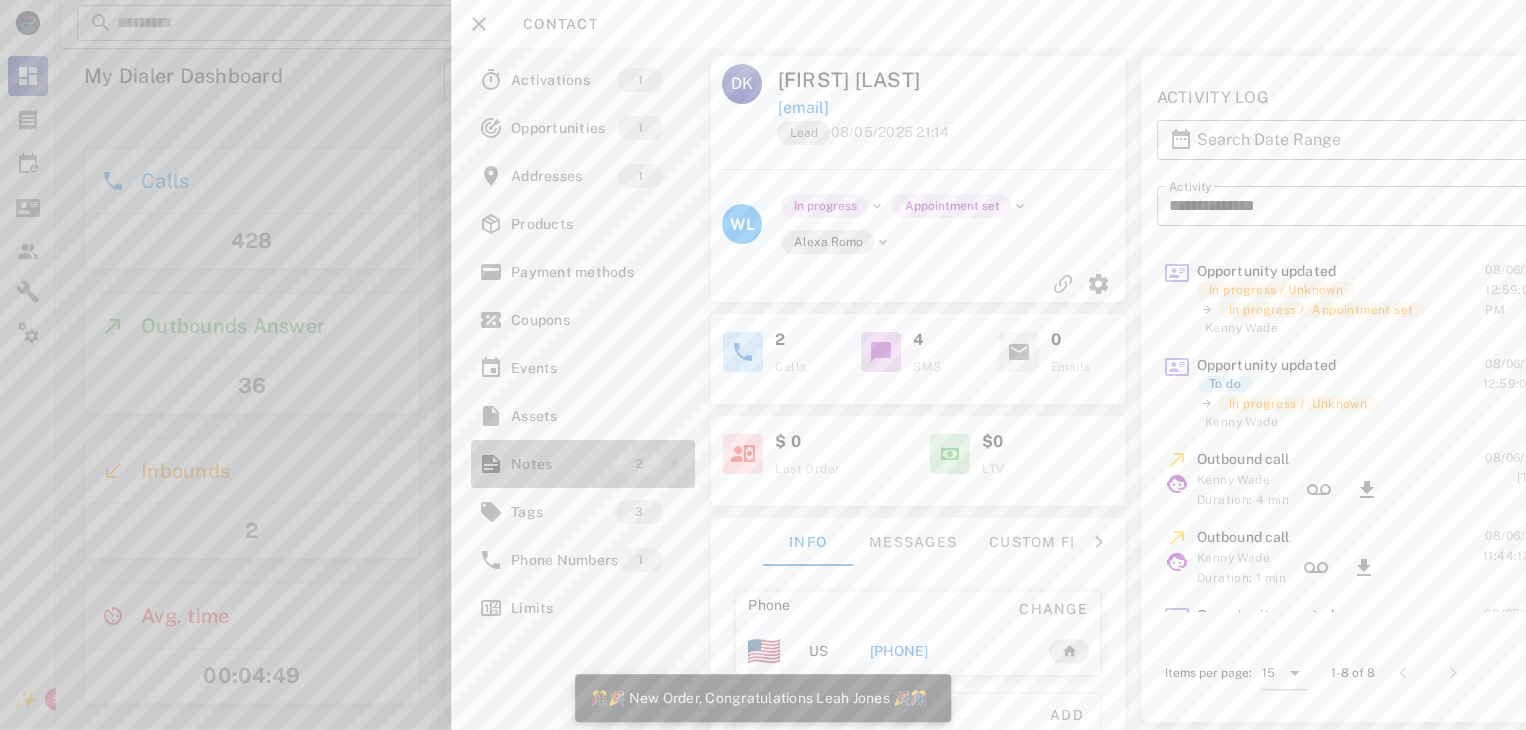 click on "Notes" at bounding box center (563, 464) 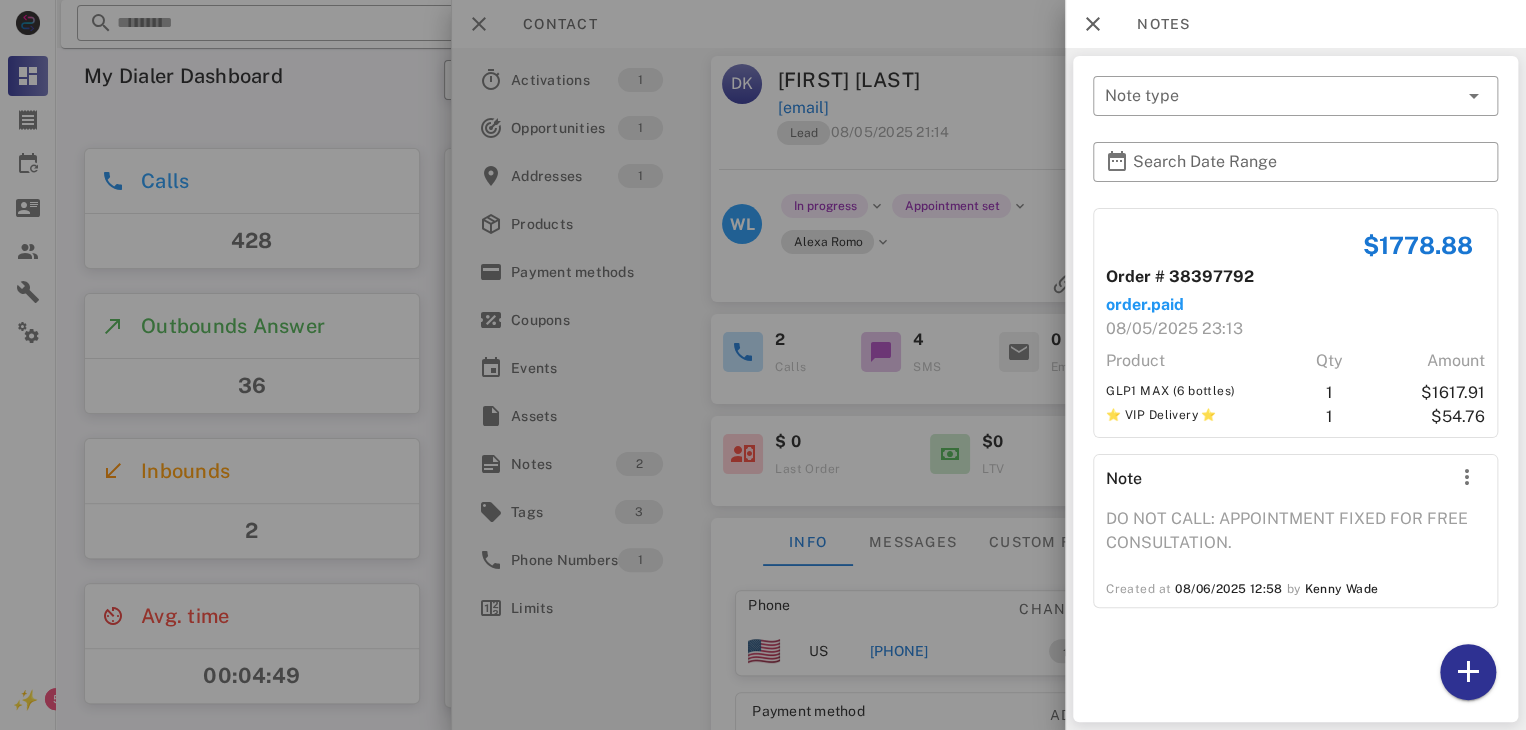click at bounding box center (763, 365) 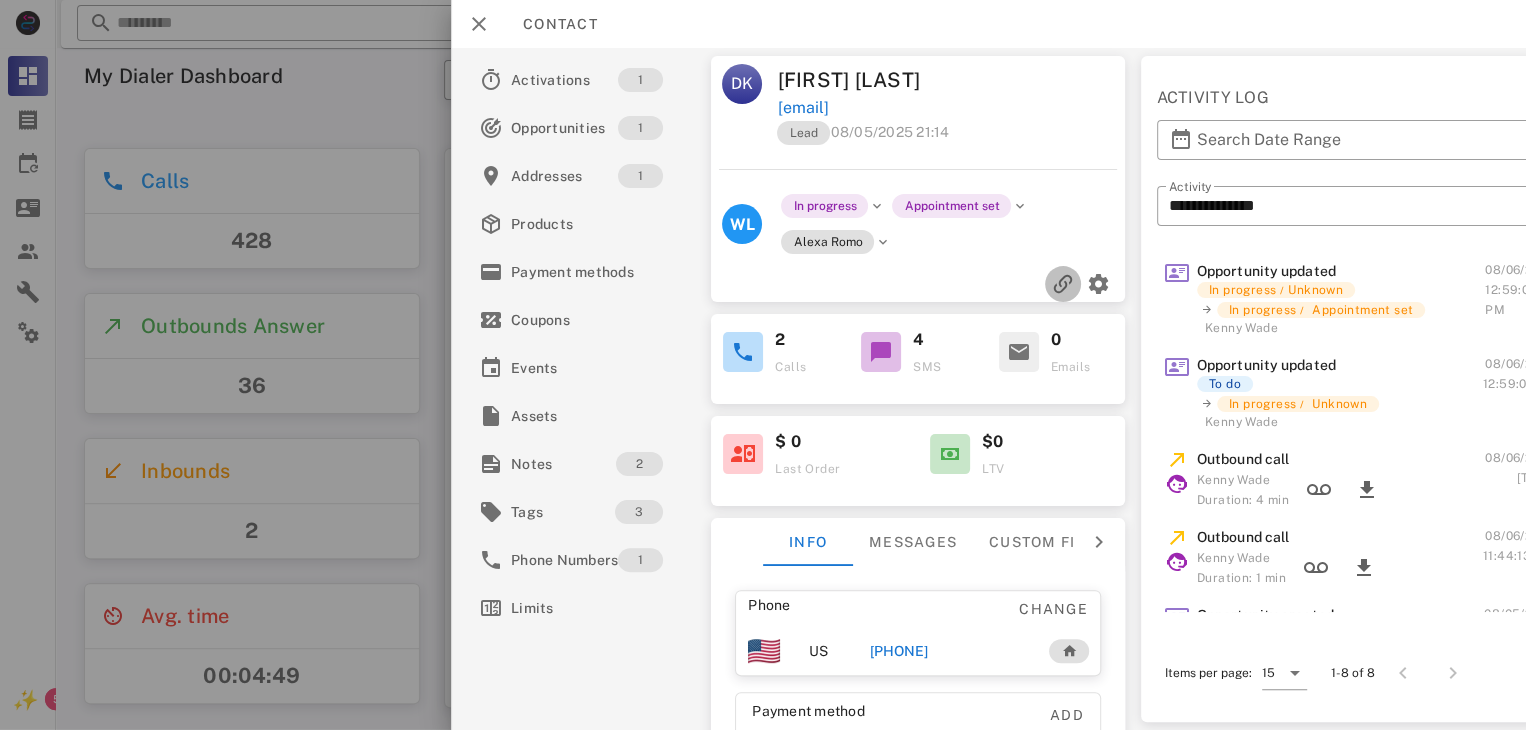 click at bounding box center [1063, 284] 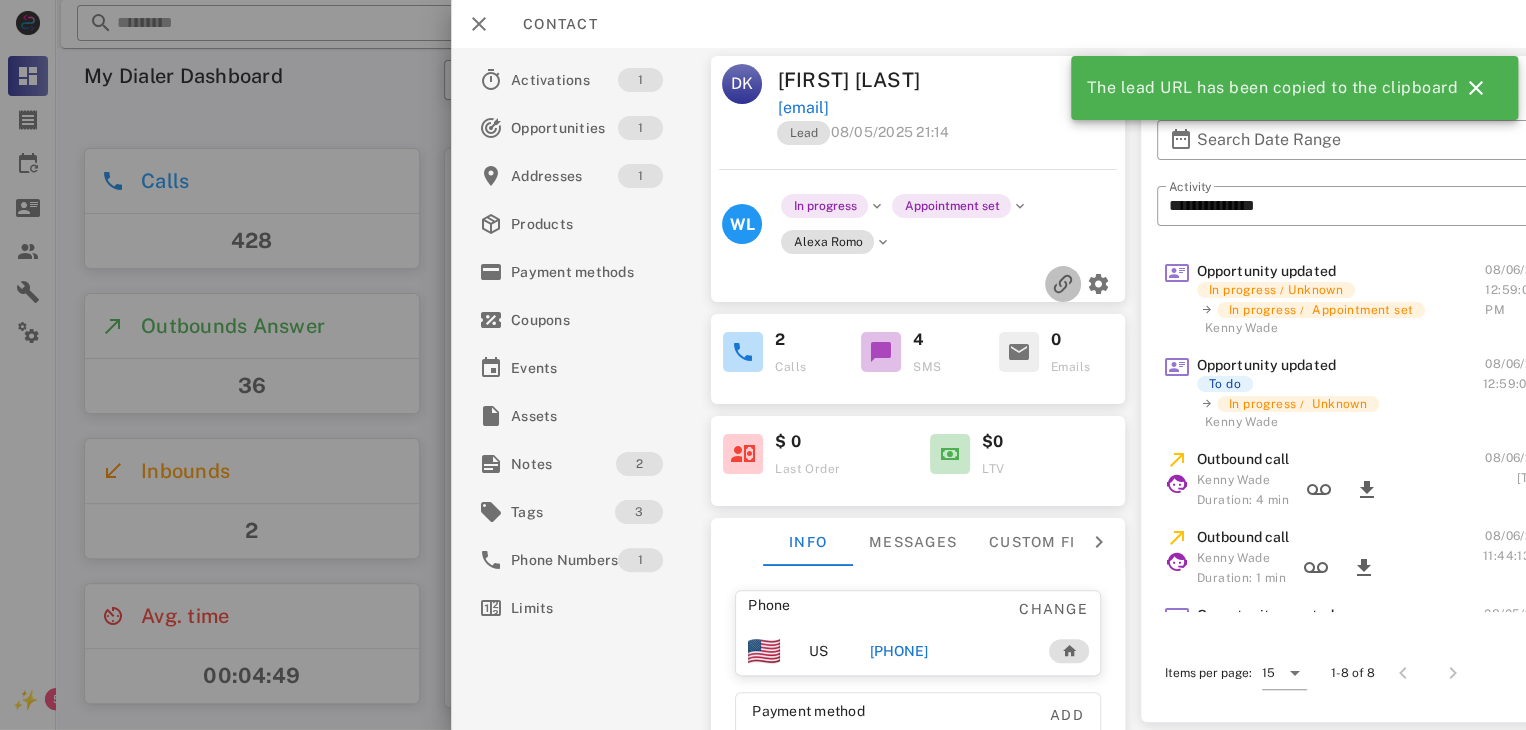 click at bounding box center (1063, 284) 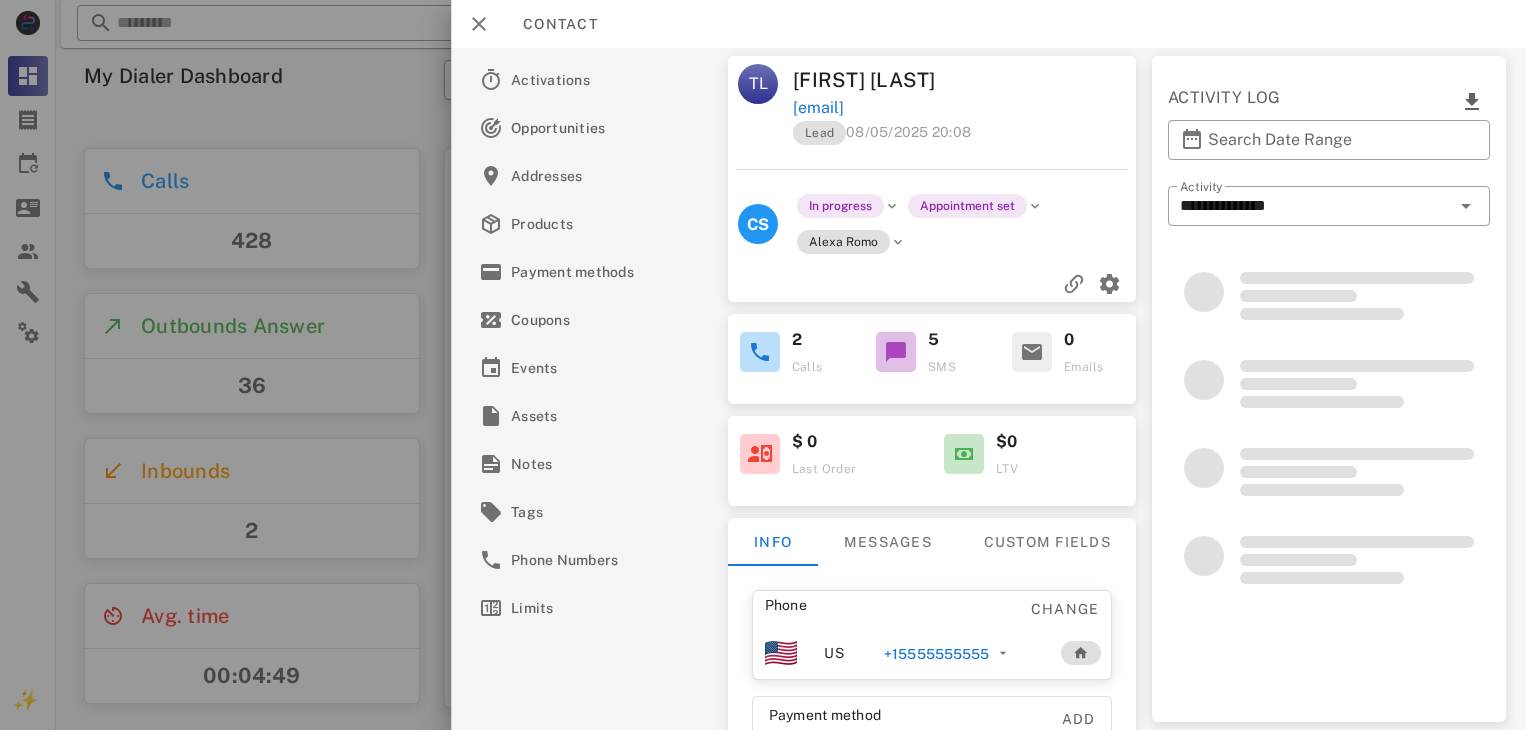 scroll, scrollTop: 0, scrollLeft: 0, axis: both 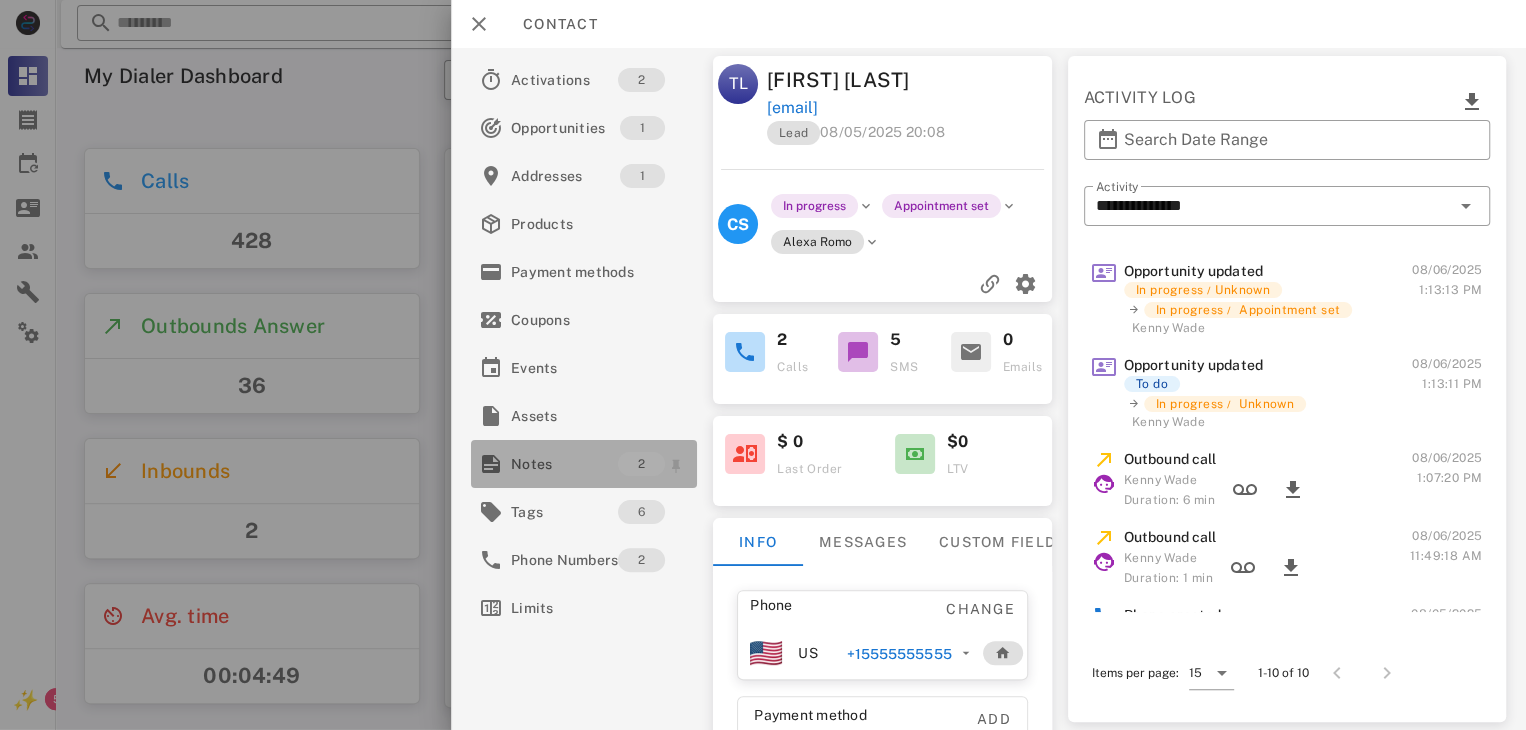 click on "Notes" at bounding box center [564, 464] 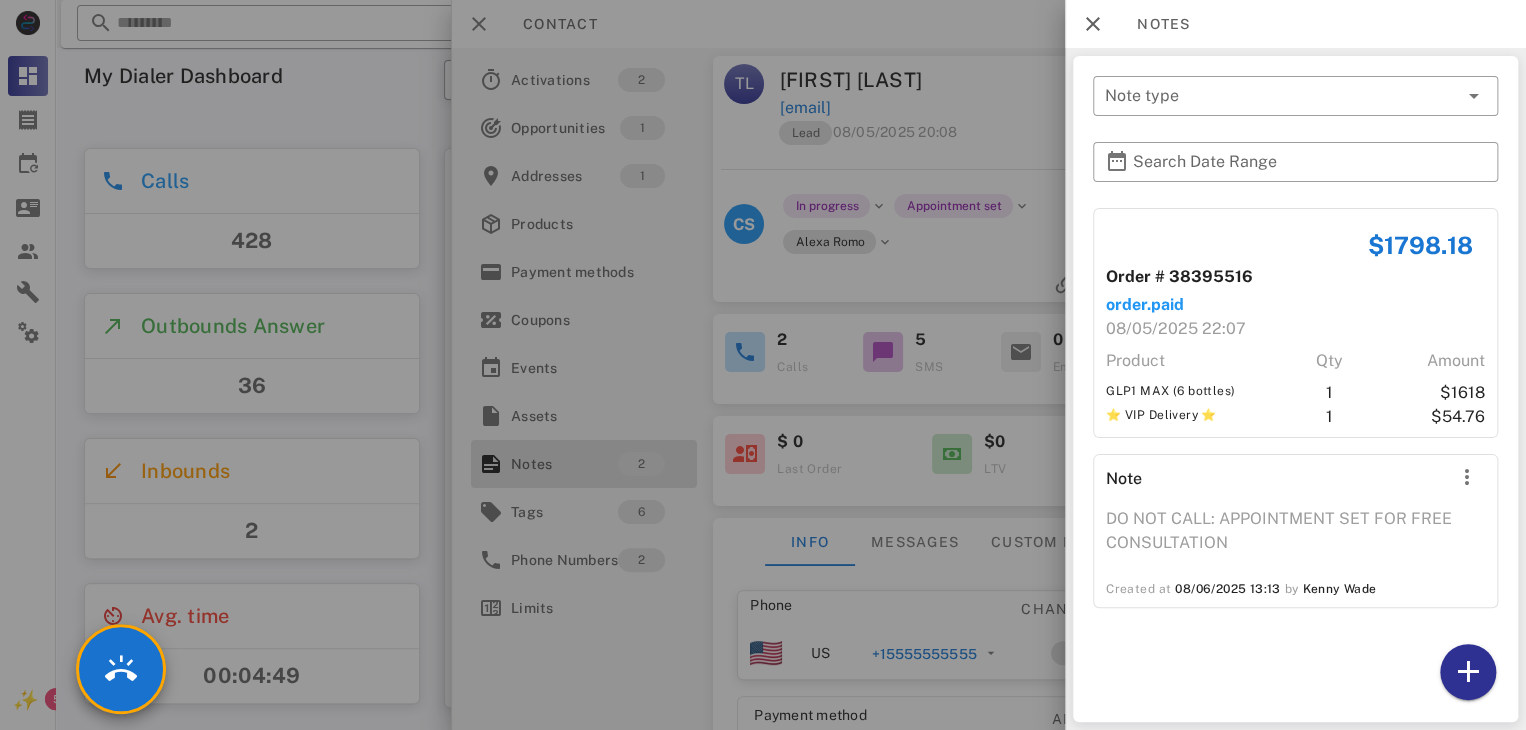 click at bounding box center [763, 365] 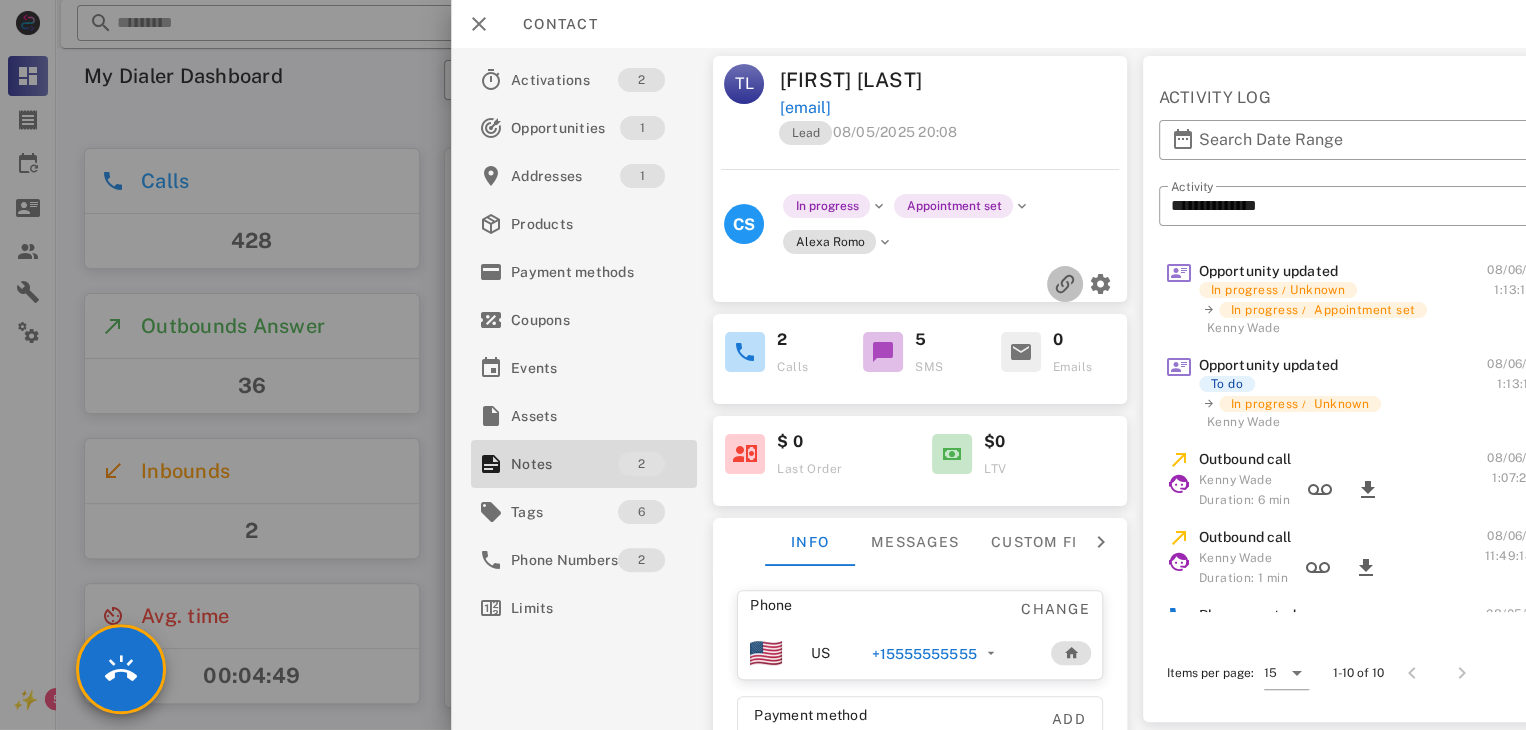 click at bounding box center (1065, 284) 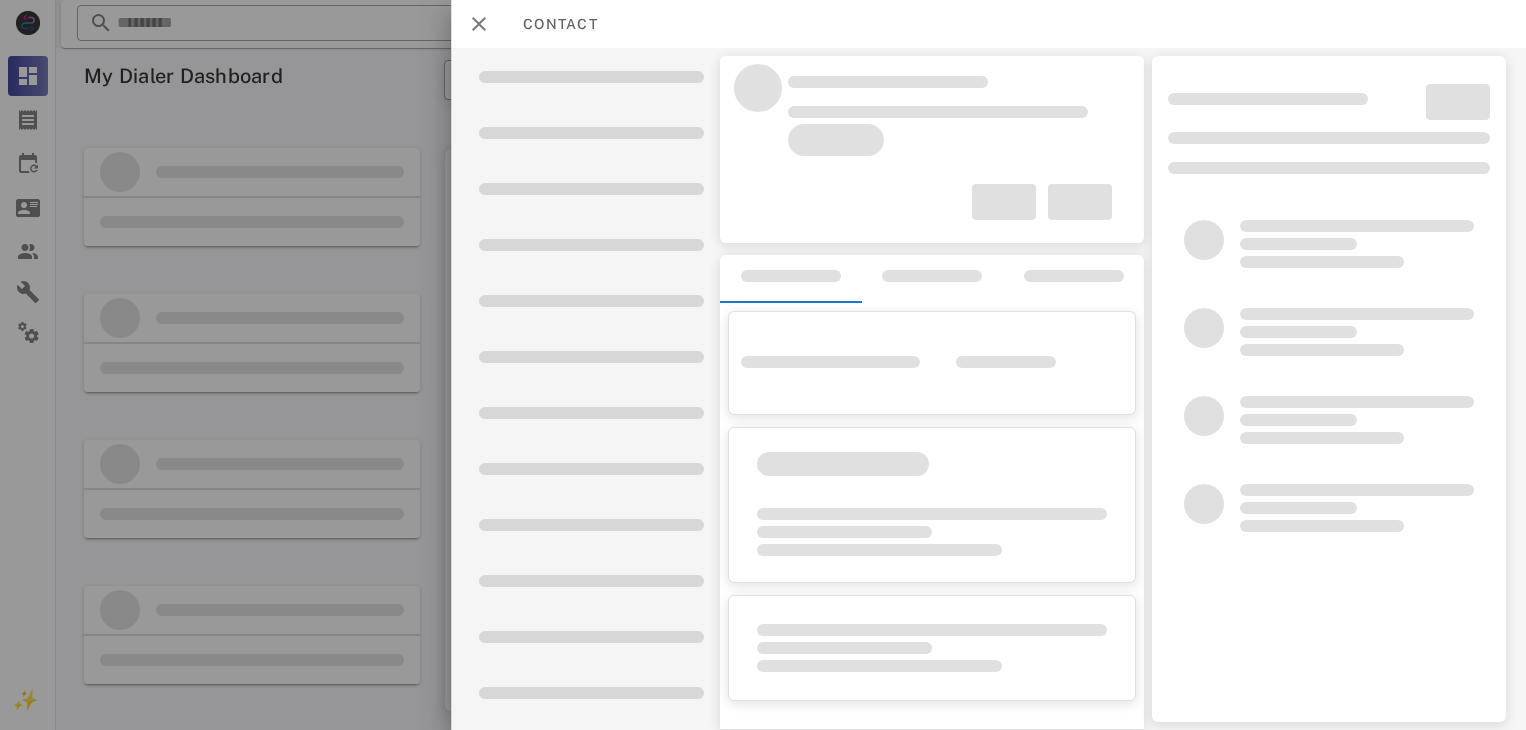 scroll, scrollTop: 0, scrollLeft: 0, axis: both 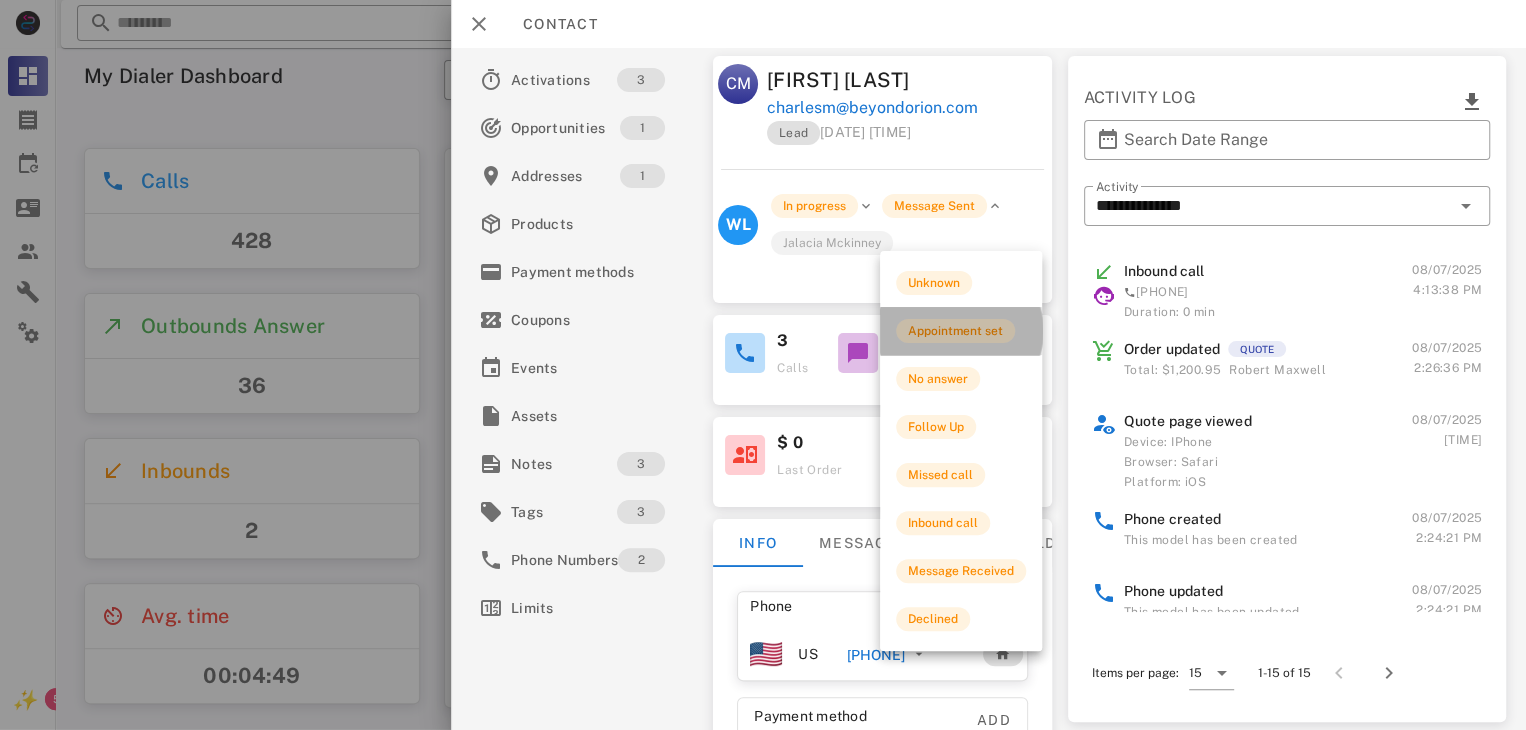 click on "Appointment set" at bounding box center [955, 331] 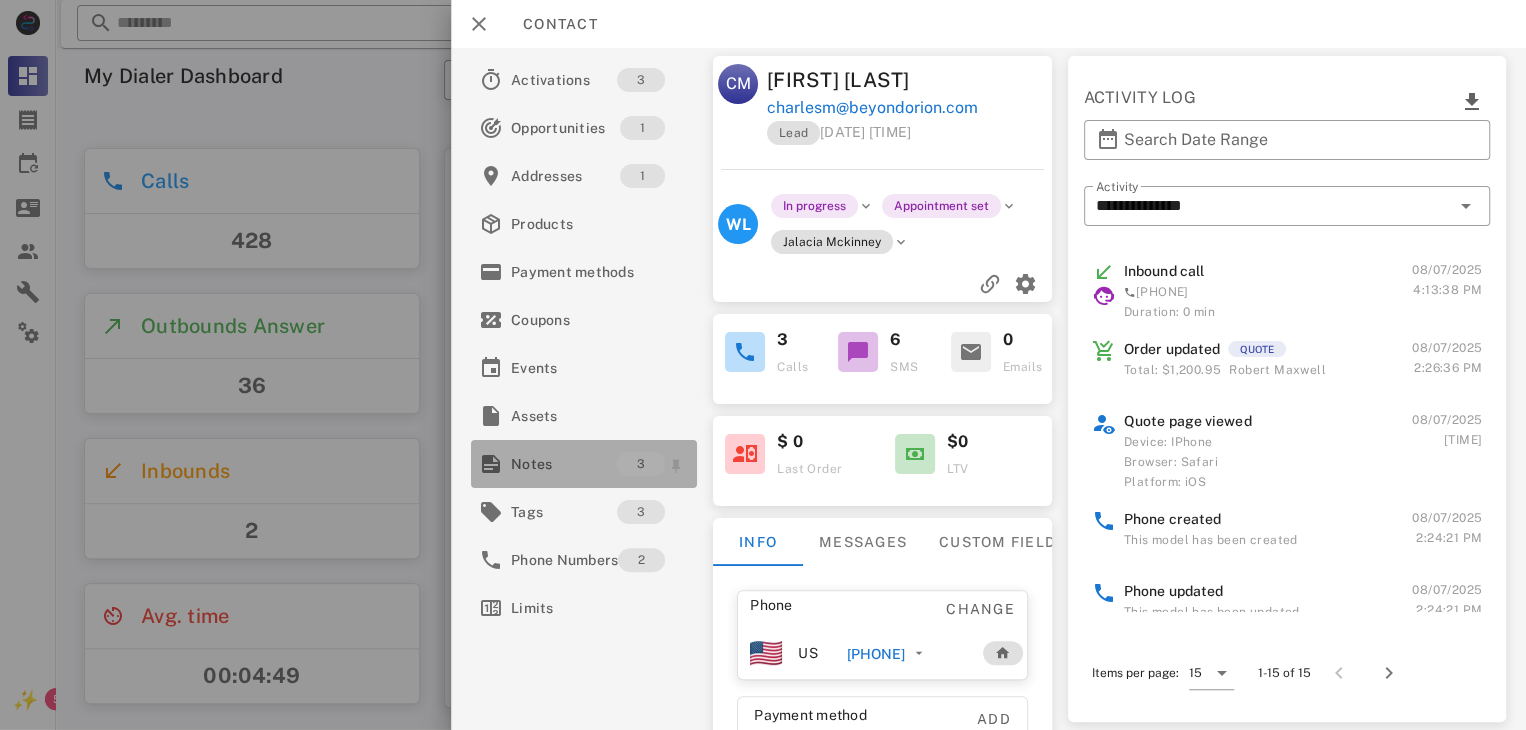 click on "Notes" at bounding box center [564, 464] 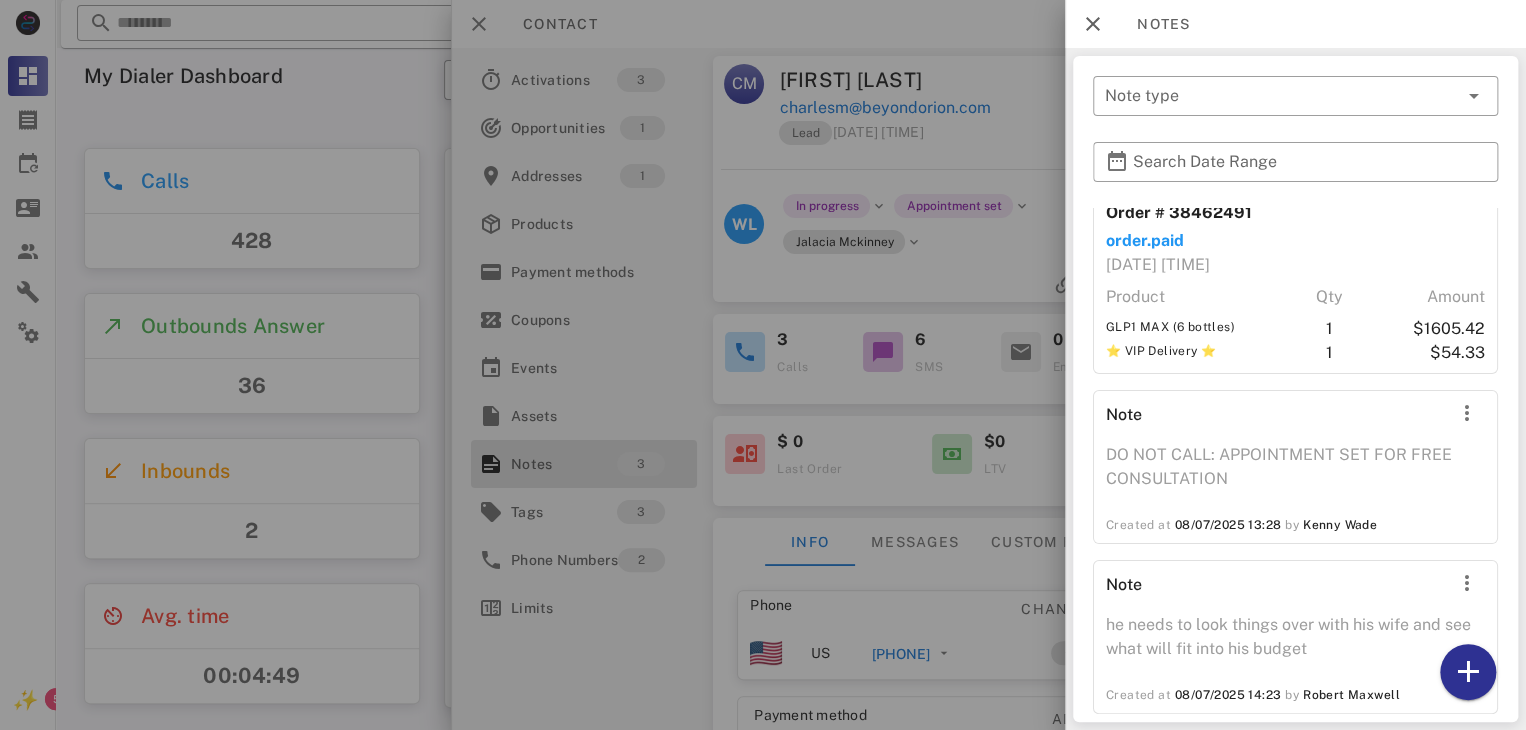 scroll, scrollTop: 92, scrollLeft: 0, axis: vertical 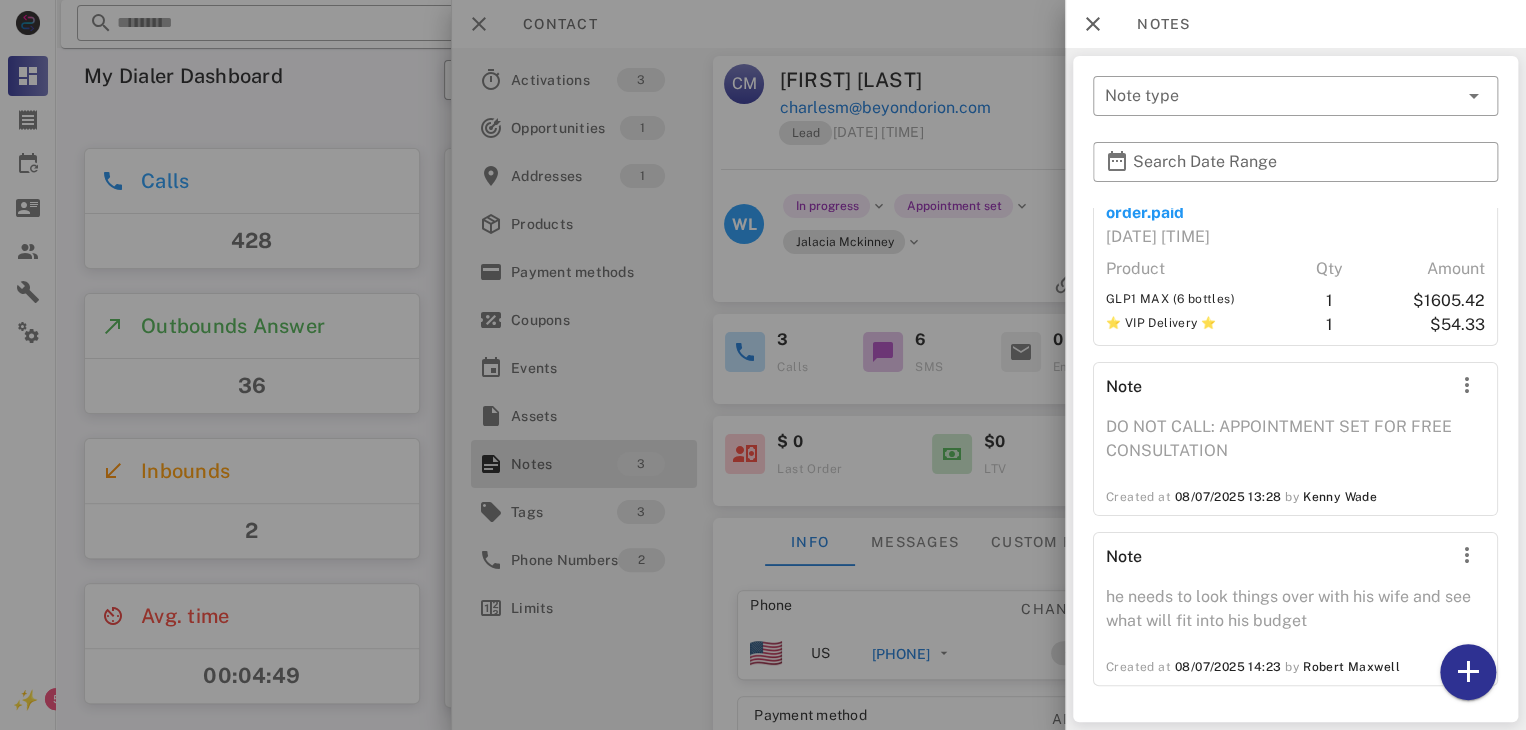 click at bounding box center (763, 365) 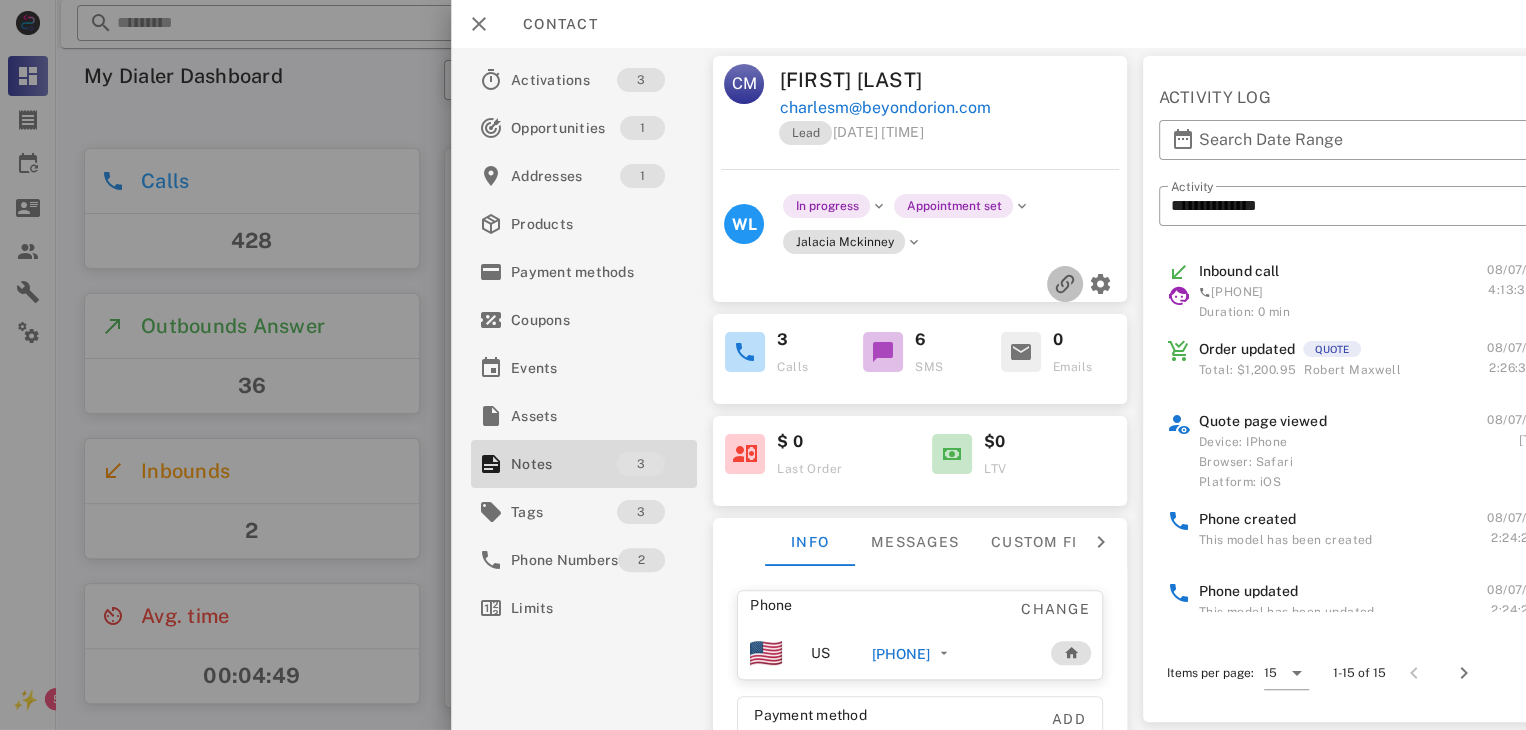 click at bounding box center (1065, 284) 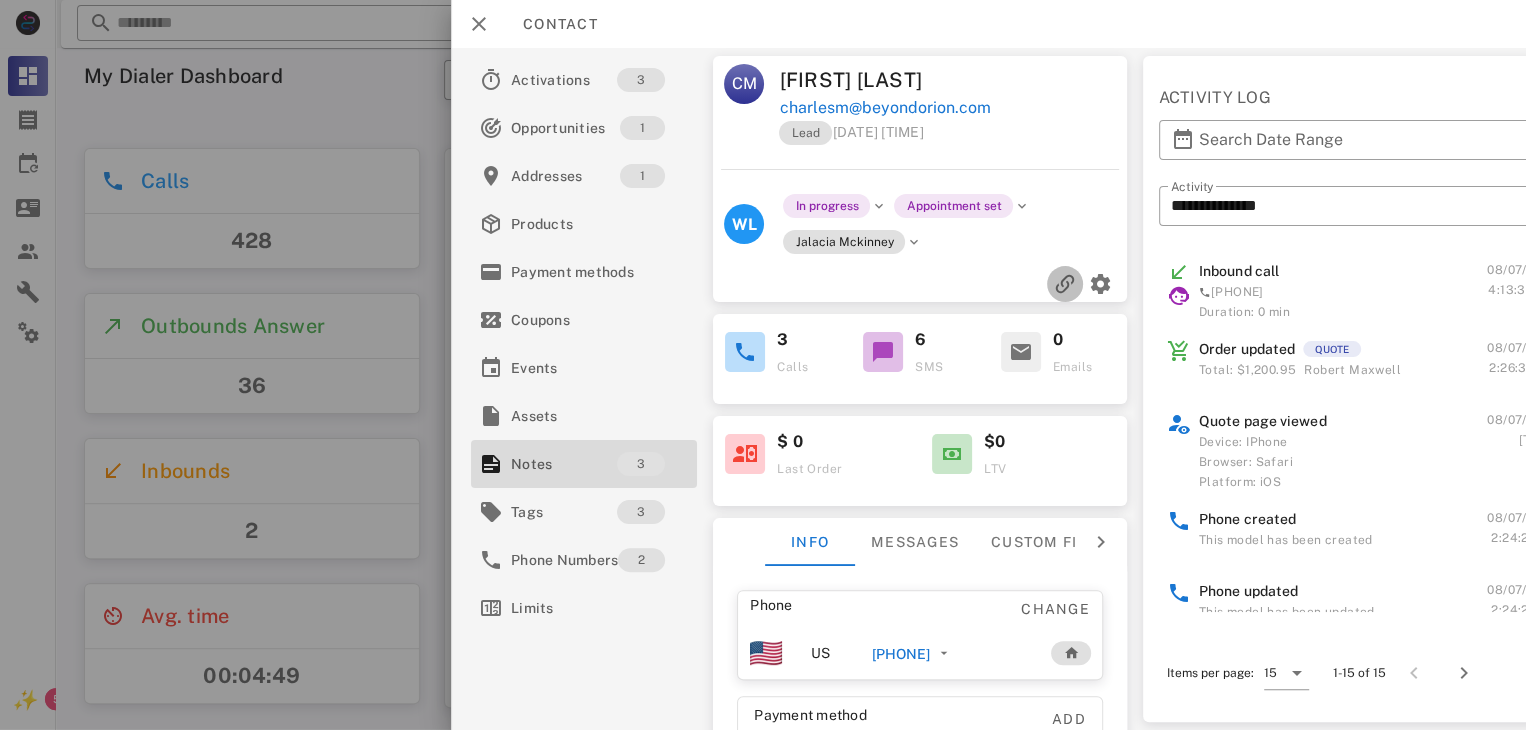 click at bounding box center [1065, 284] 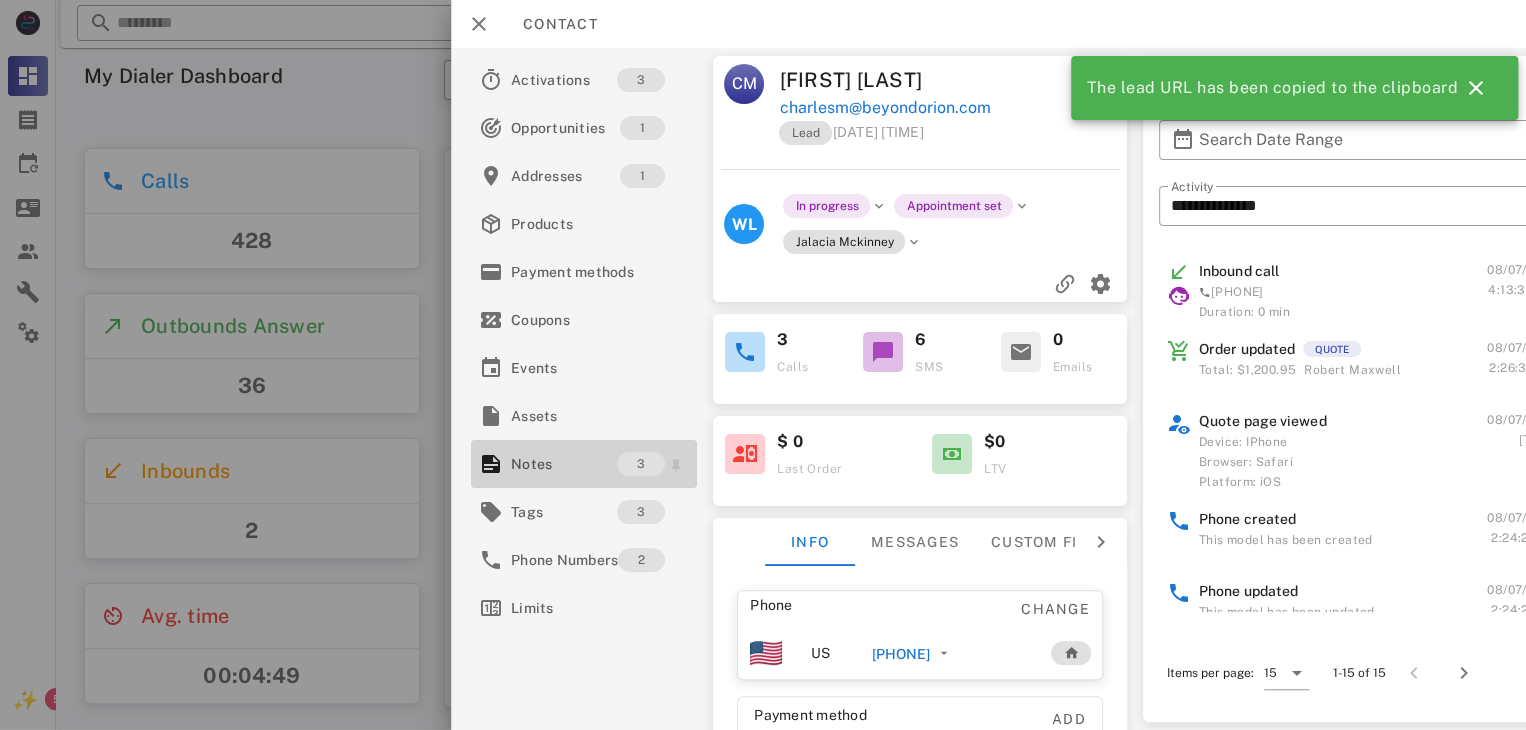 click on "Notes" at bounding box center [564, 464] 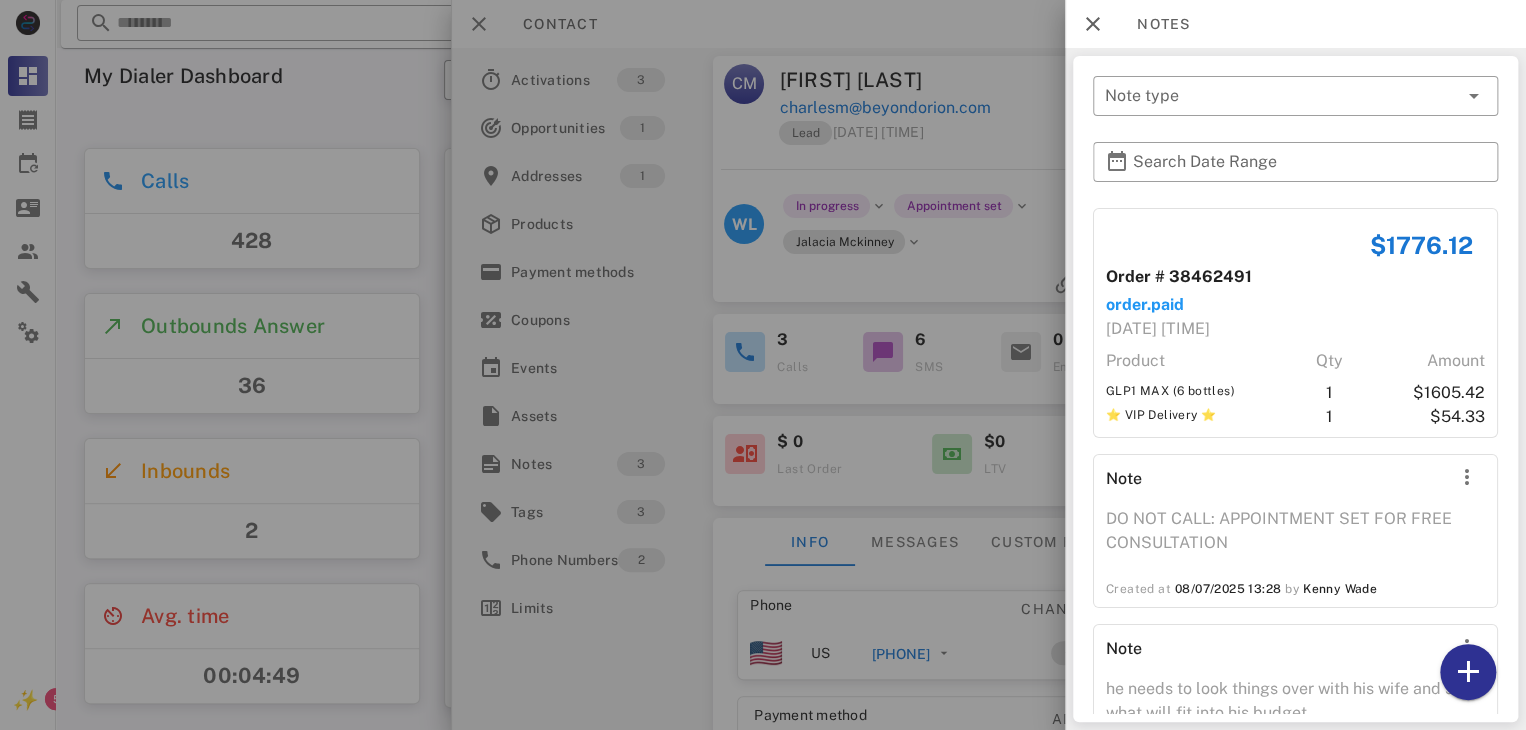 click at bounding box center [763, 365] 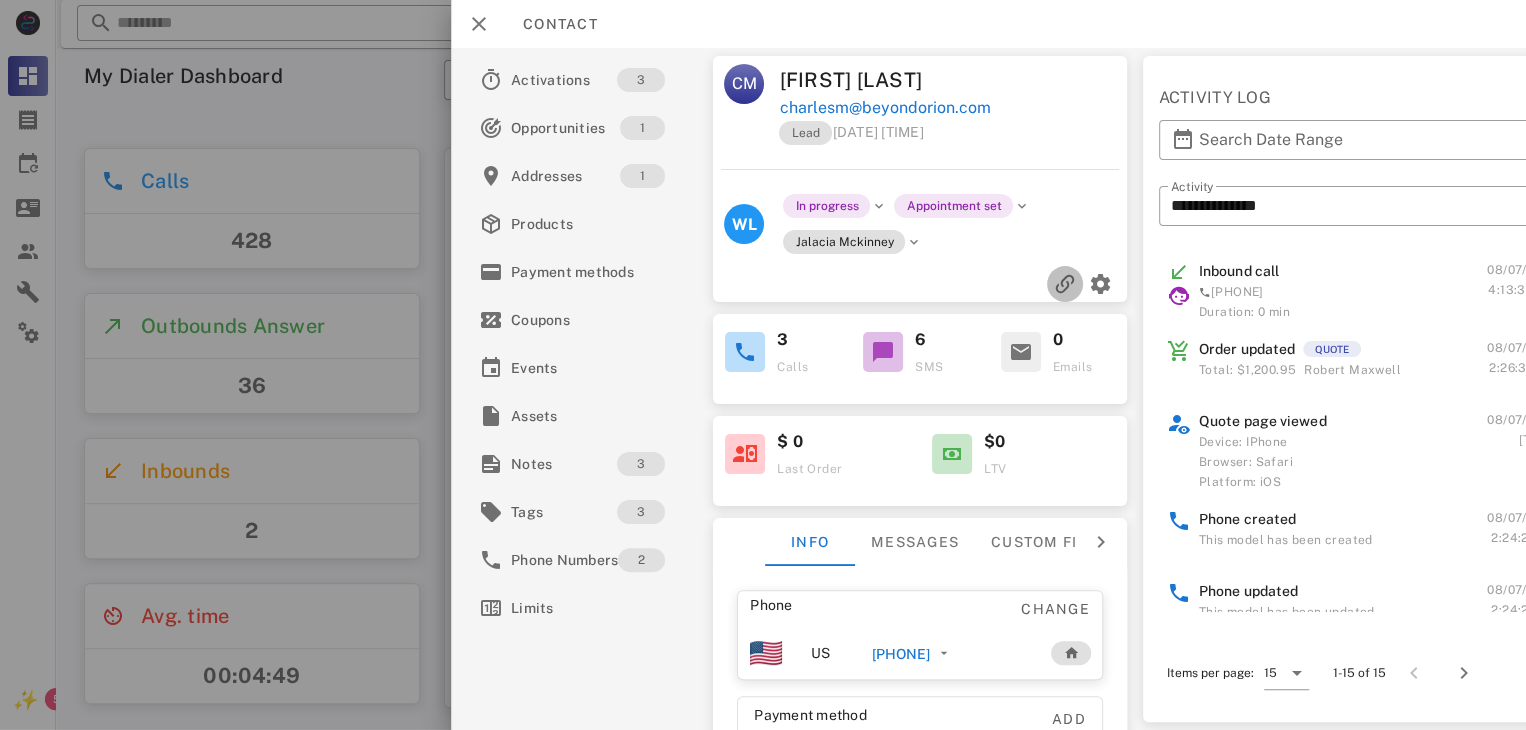 click at bounding box center [1065, 284] 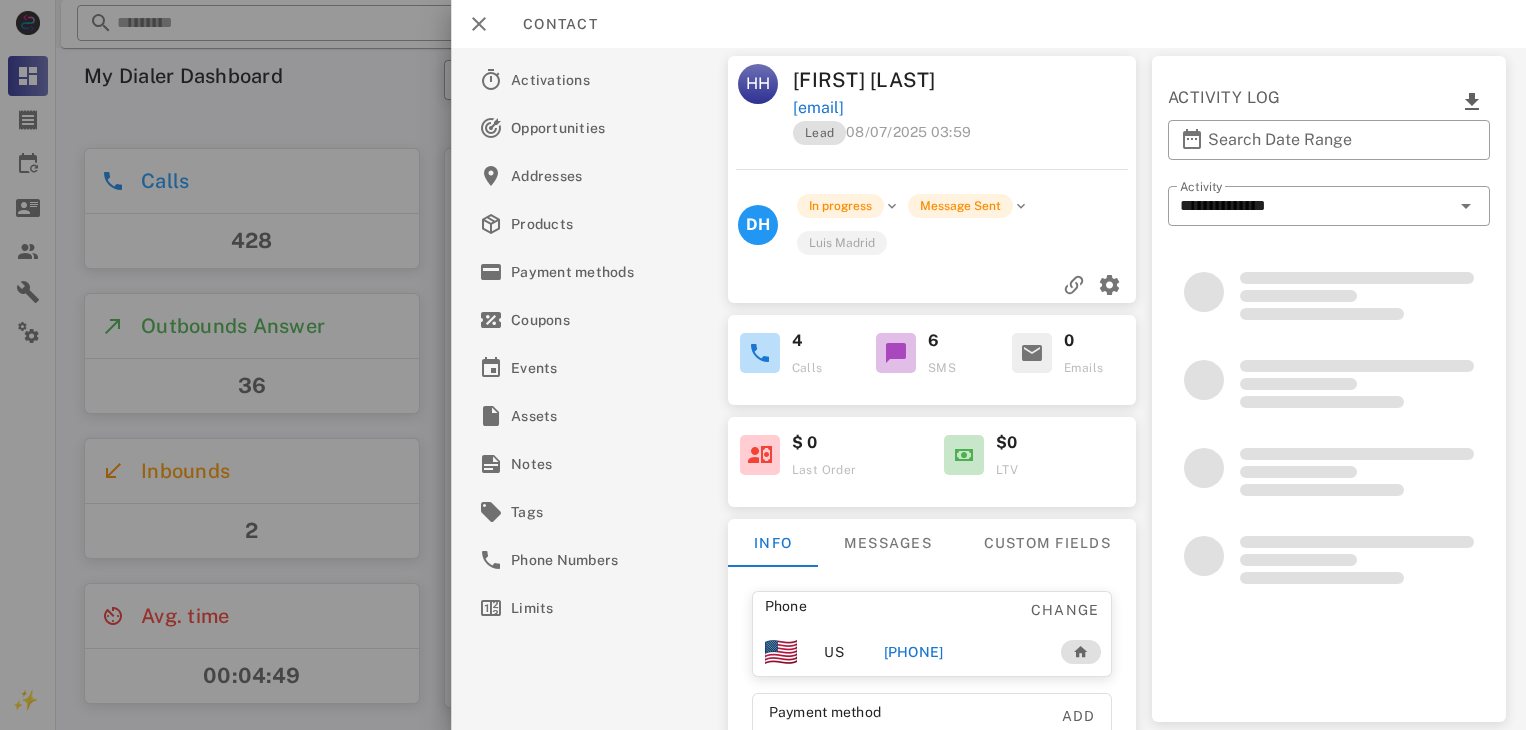 scroll, scrollTop: 0, scrollLeft: 0, axis: both 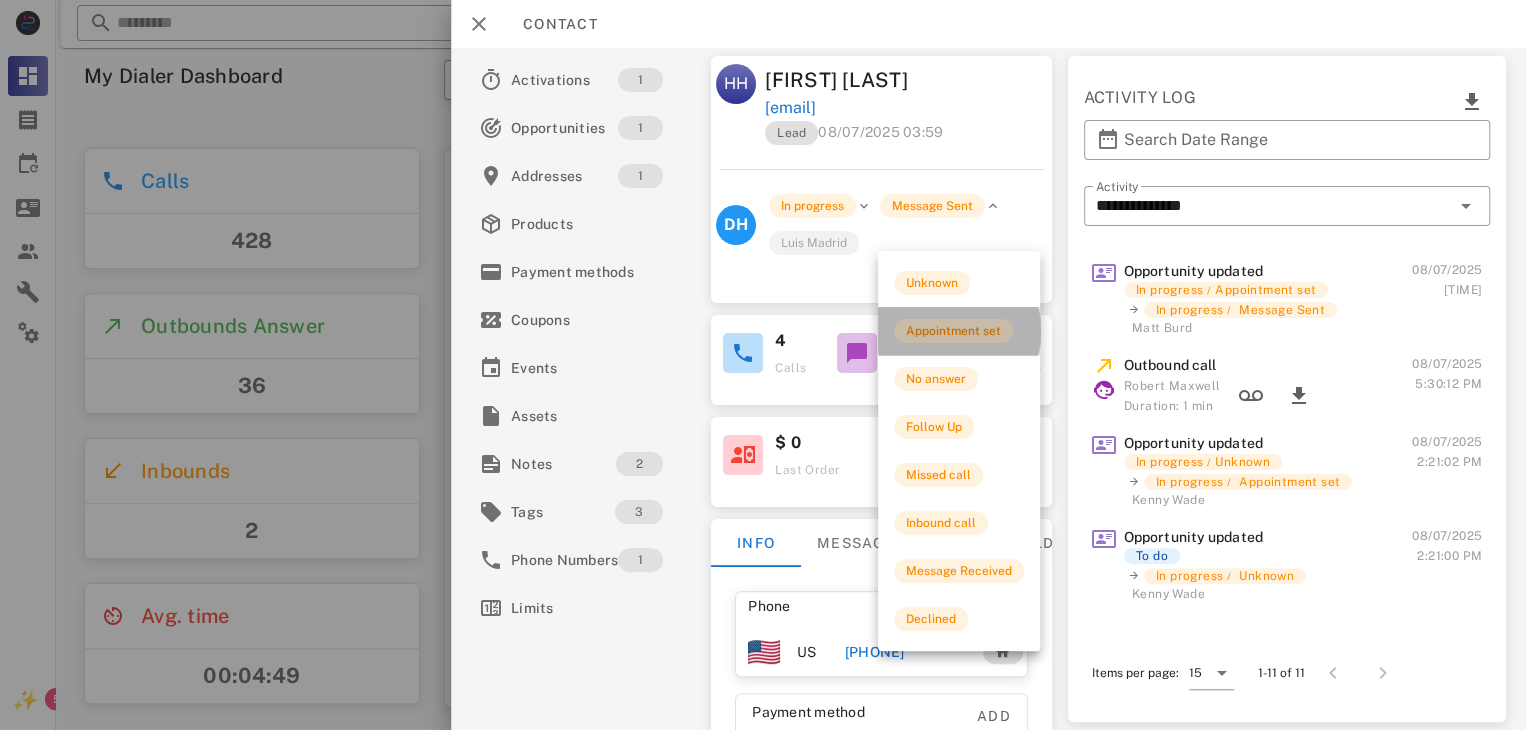 click on "Appointment set" at bounding box center (953, 331) 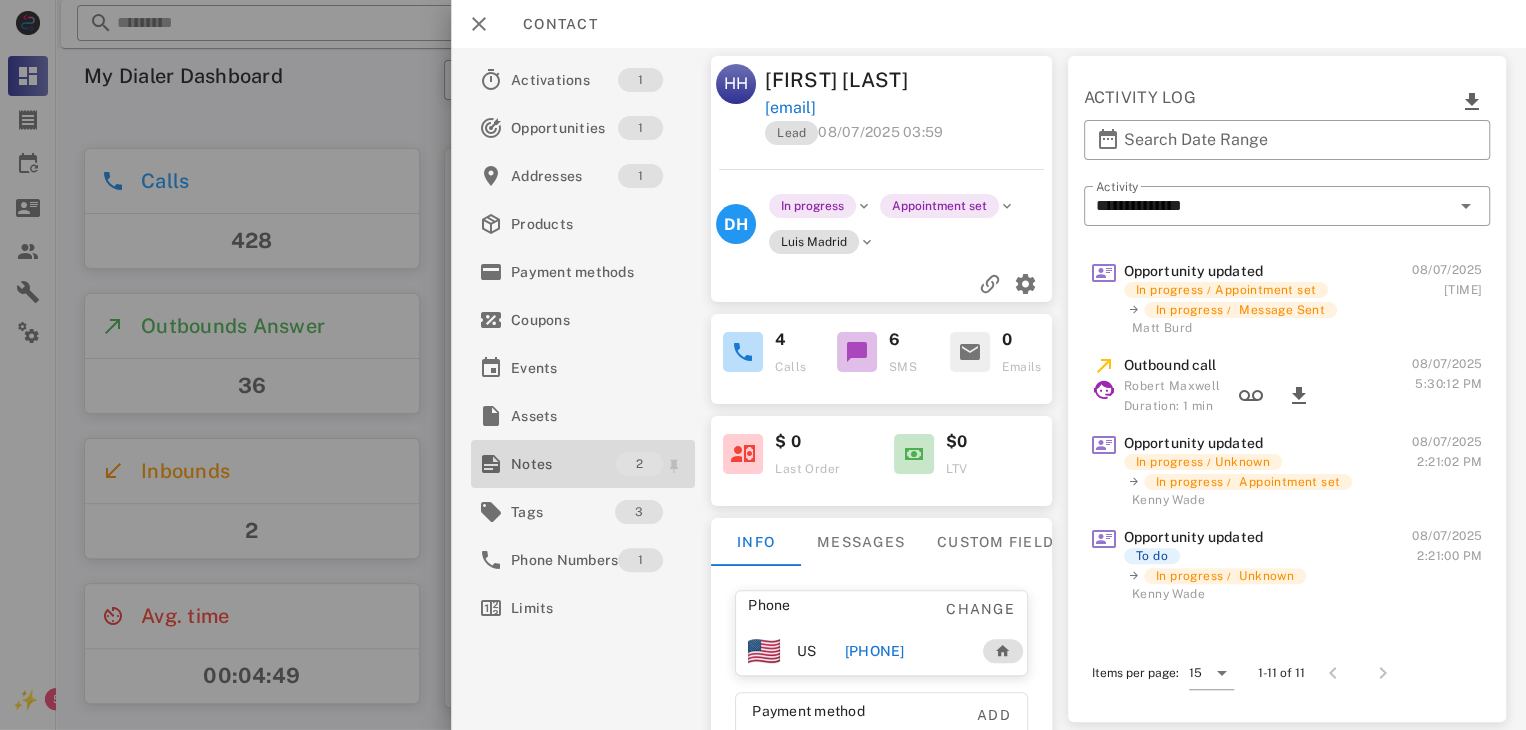 click on "Notes" at bounding box center (563, 464) 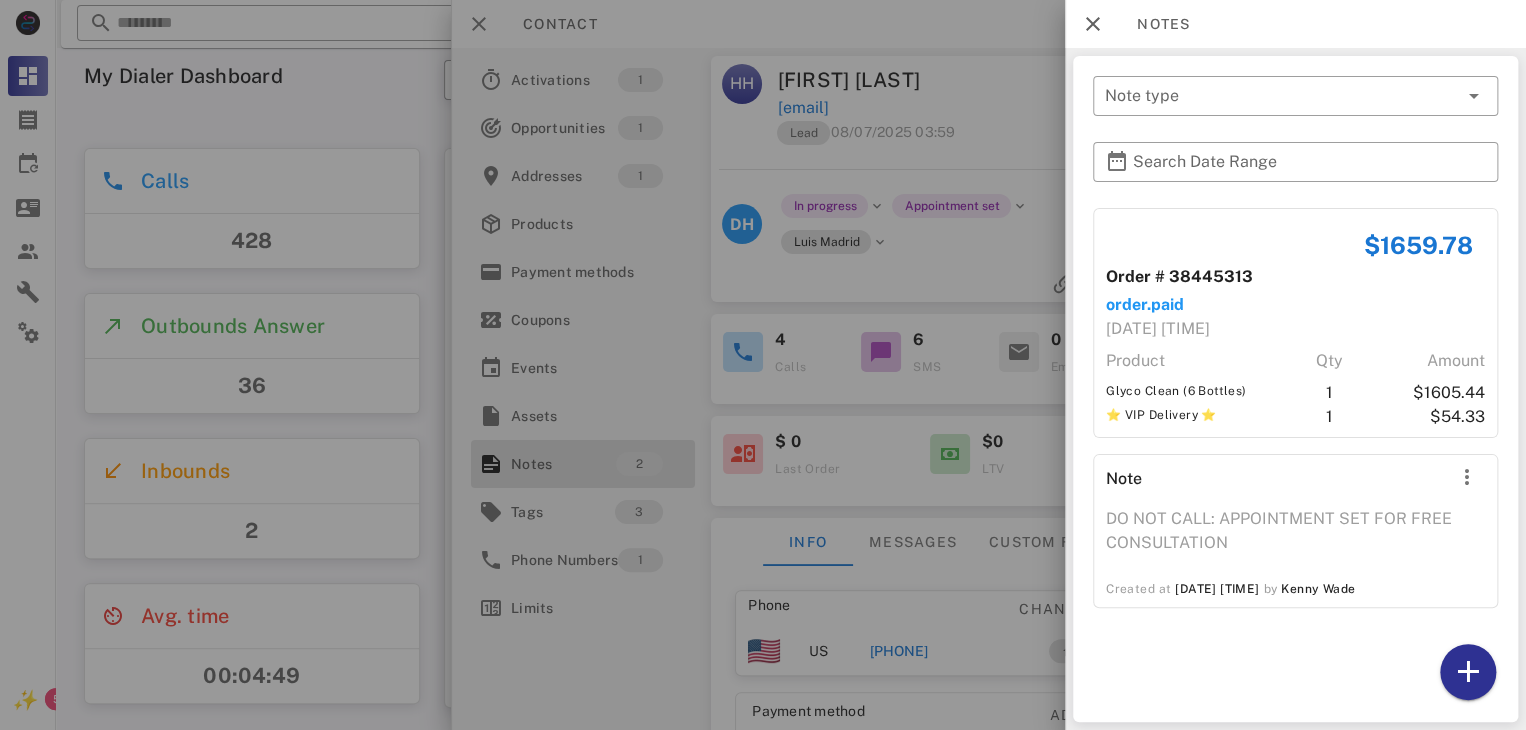 click at bounding box center (763, 365) 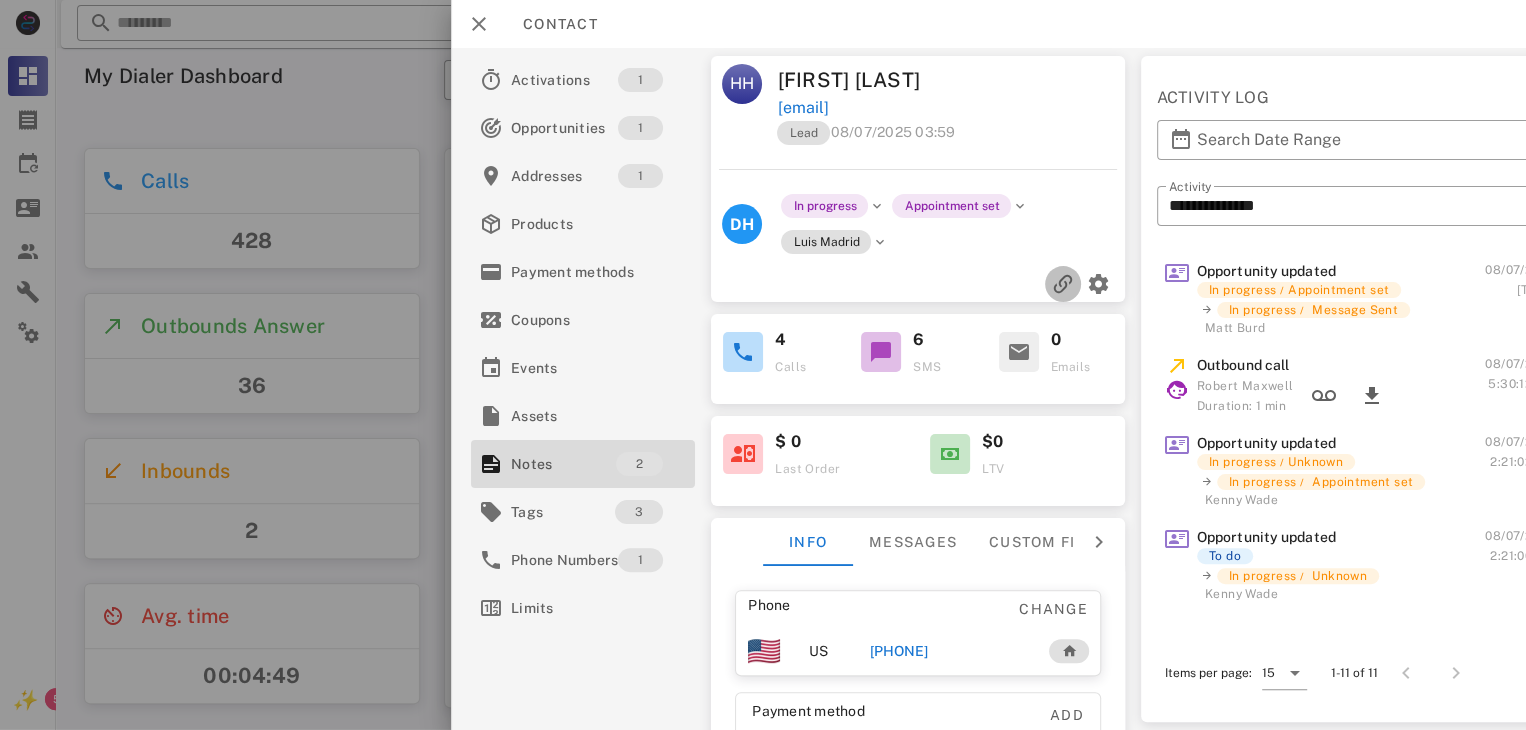 click at bounding box center (1063, 284) 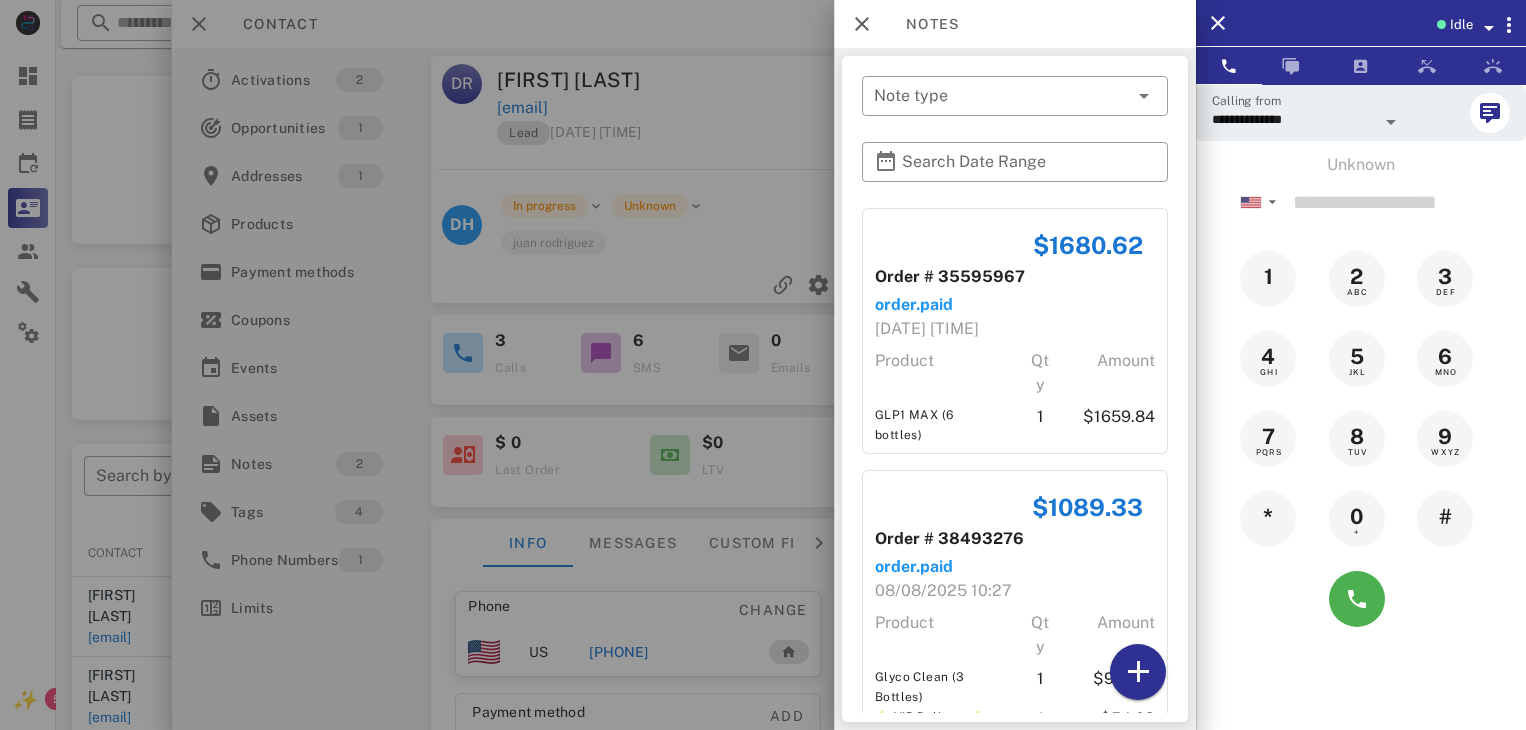 scroll, scrollTop: 377, scrollLeft: 0, axis: vertical 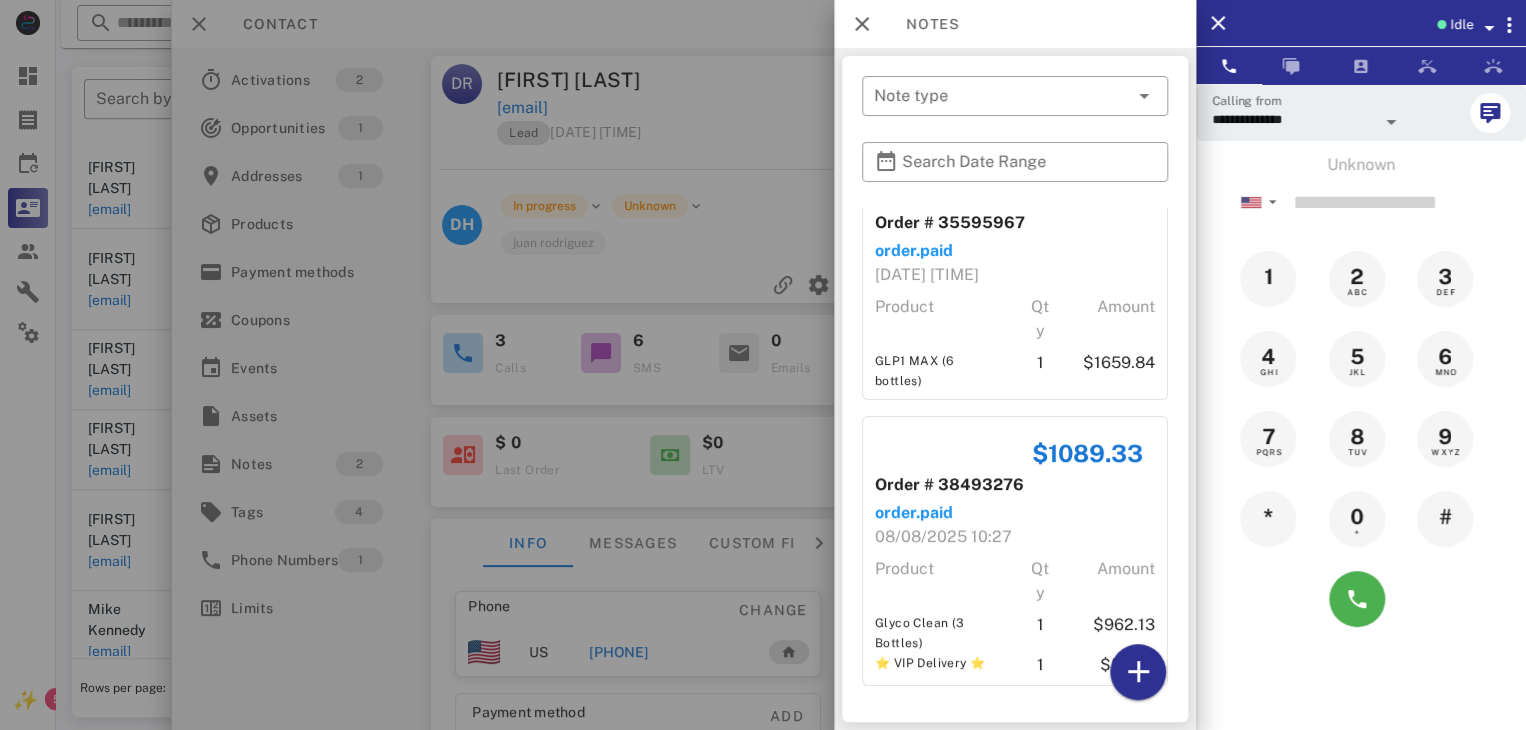 click at bounding box center (763, 365) 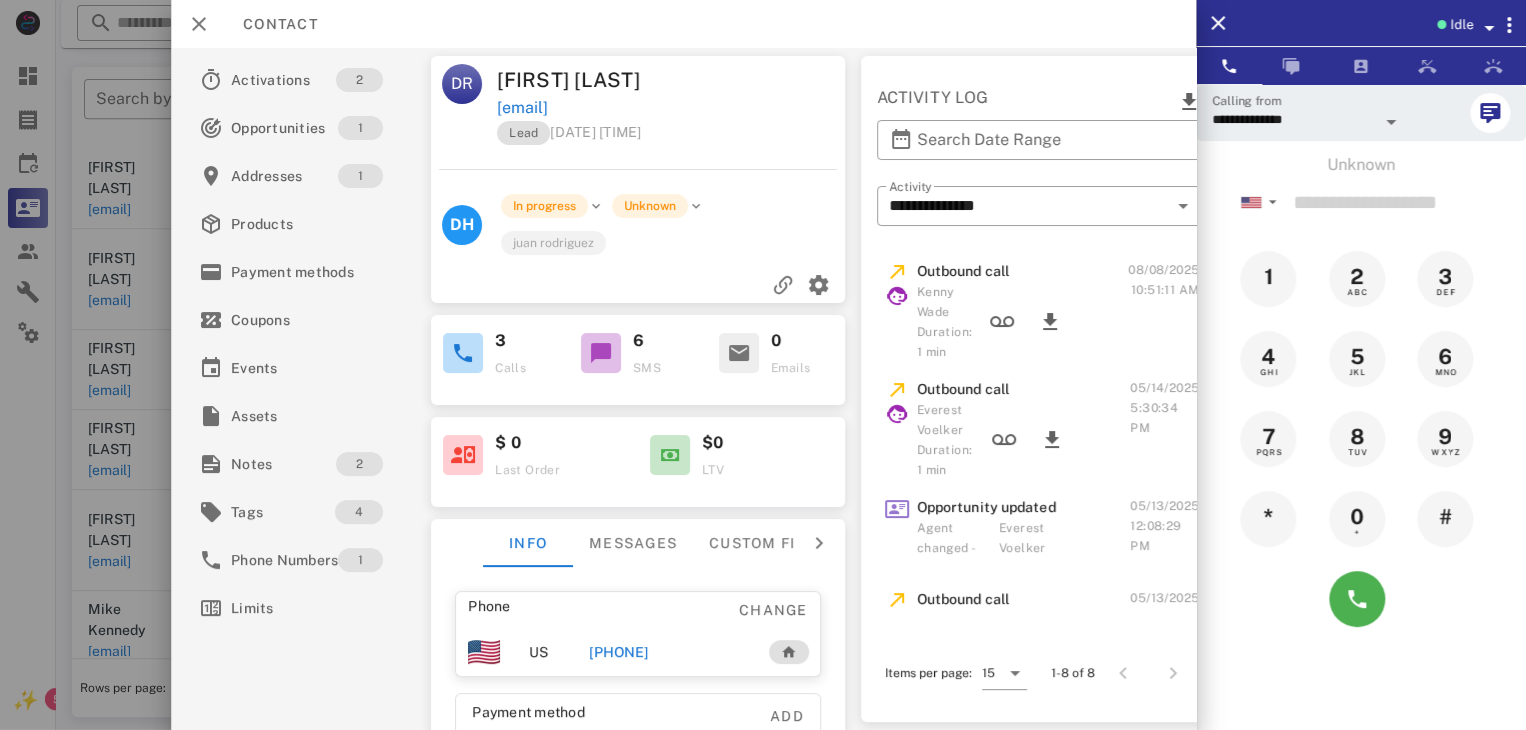 click on "[PHONE]" at bounding box center (618, 652) 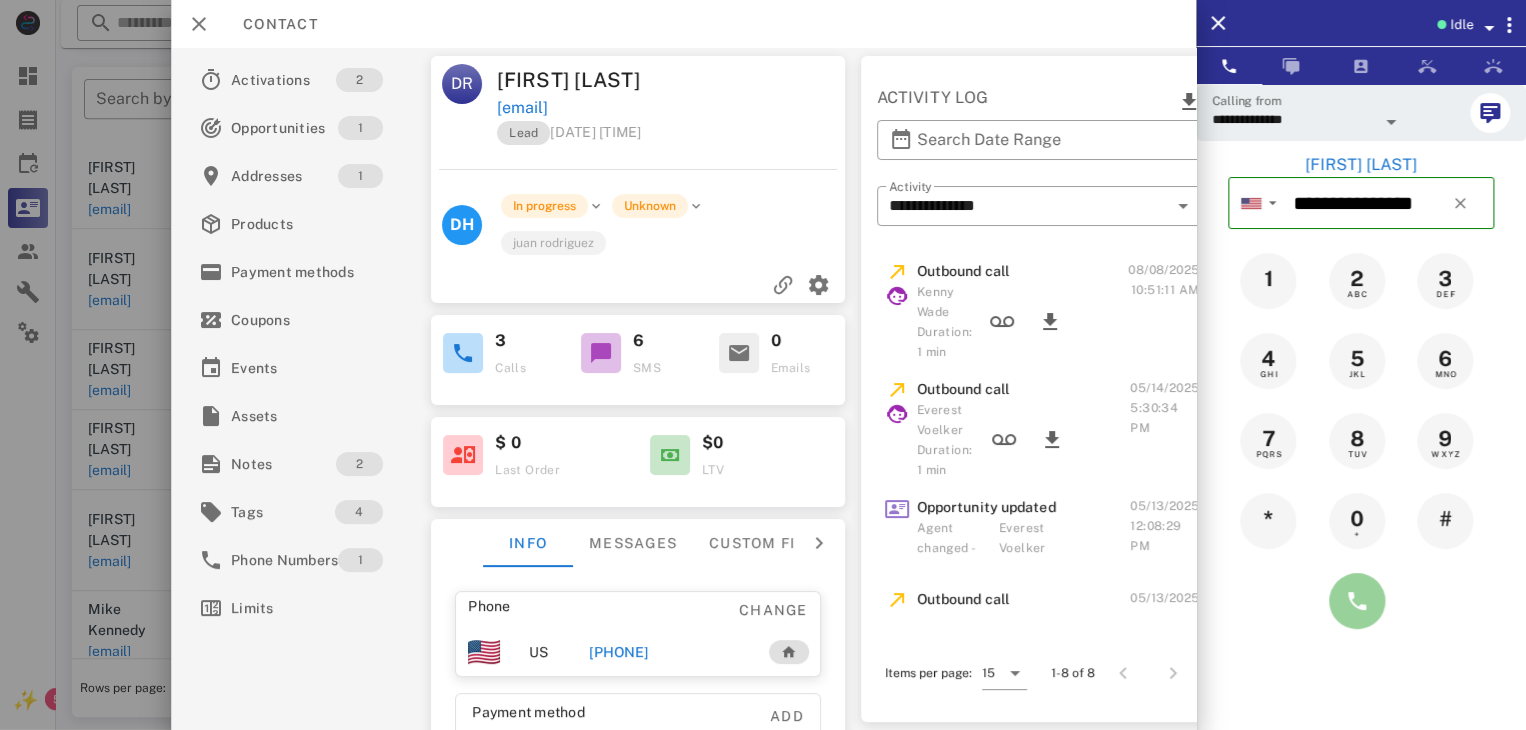 click at bounding box center (1357, 601) 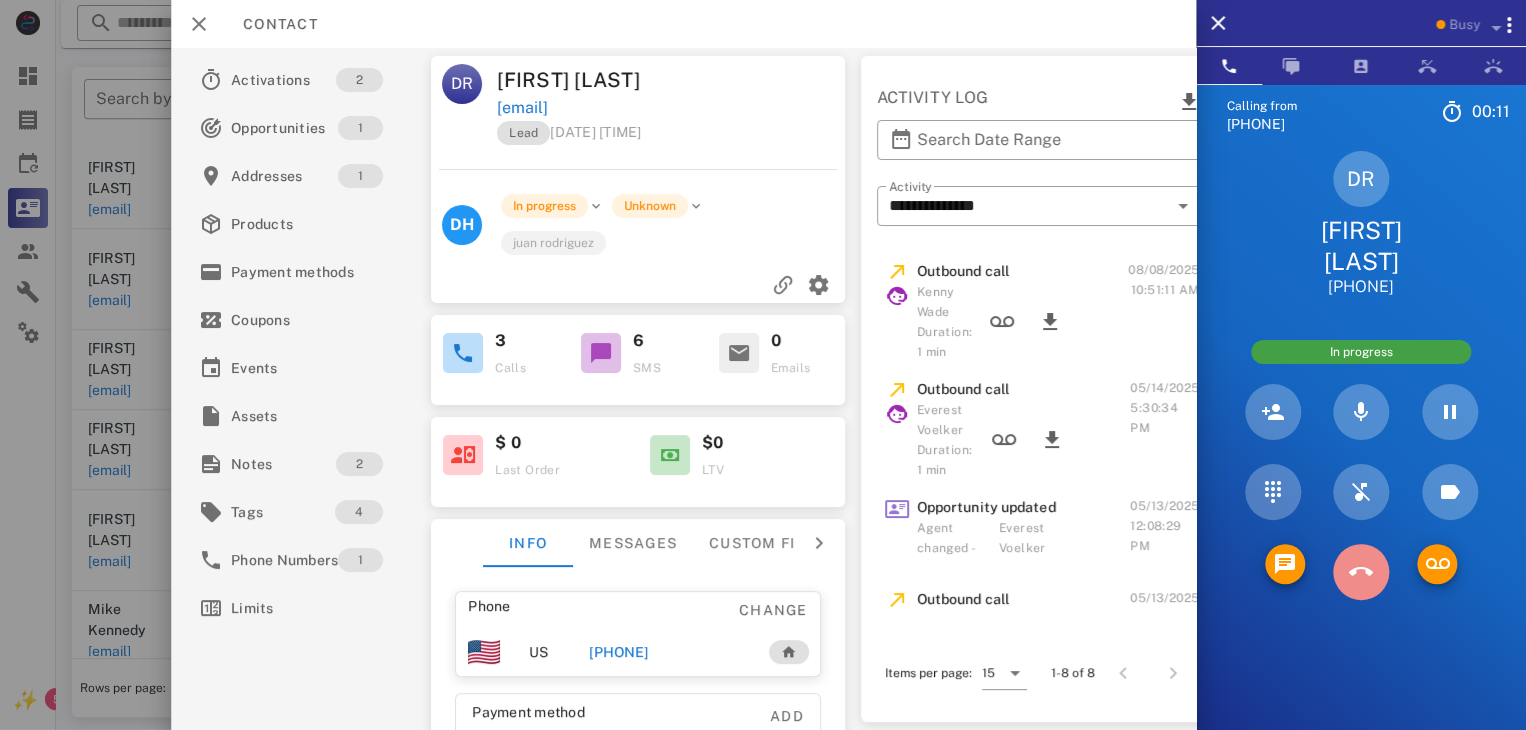 click at bounding box center (1361, 572) 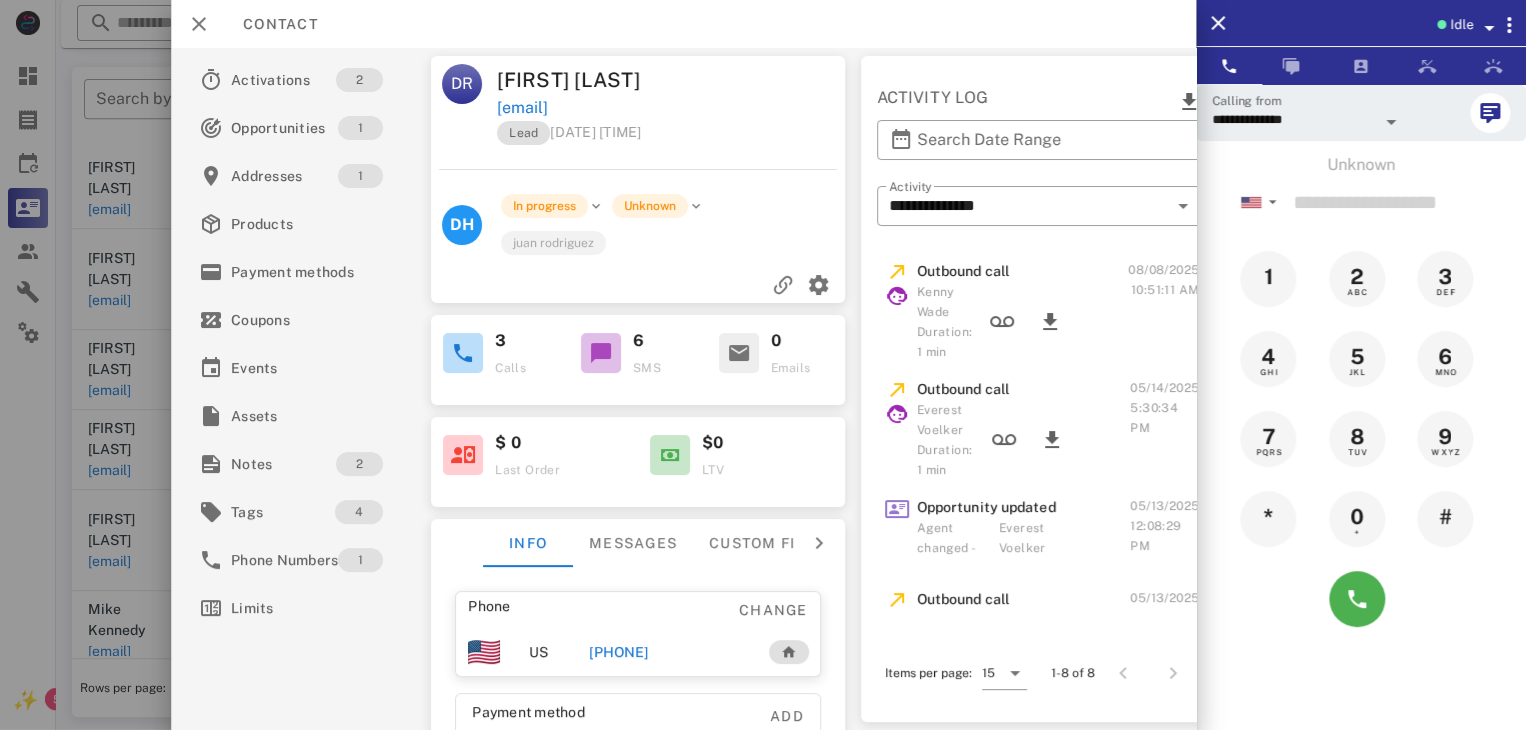 click at bounding box center (763, 365) 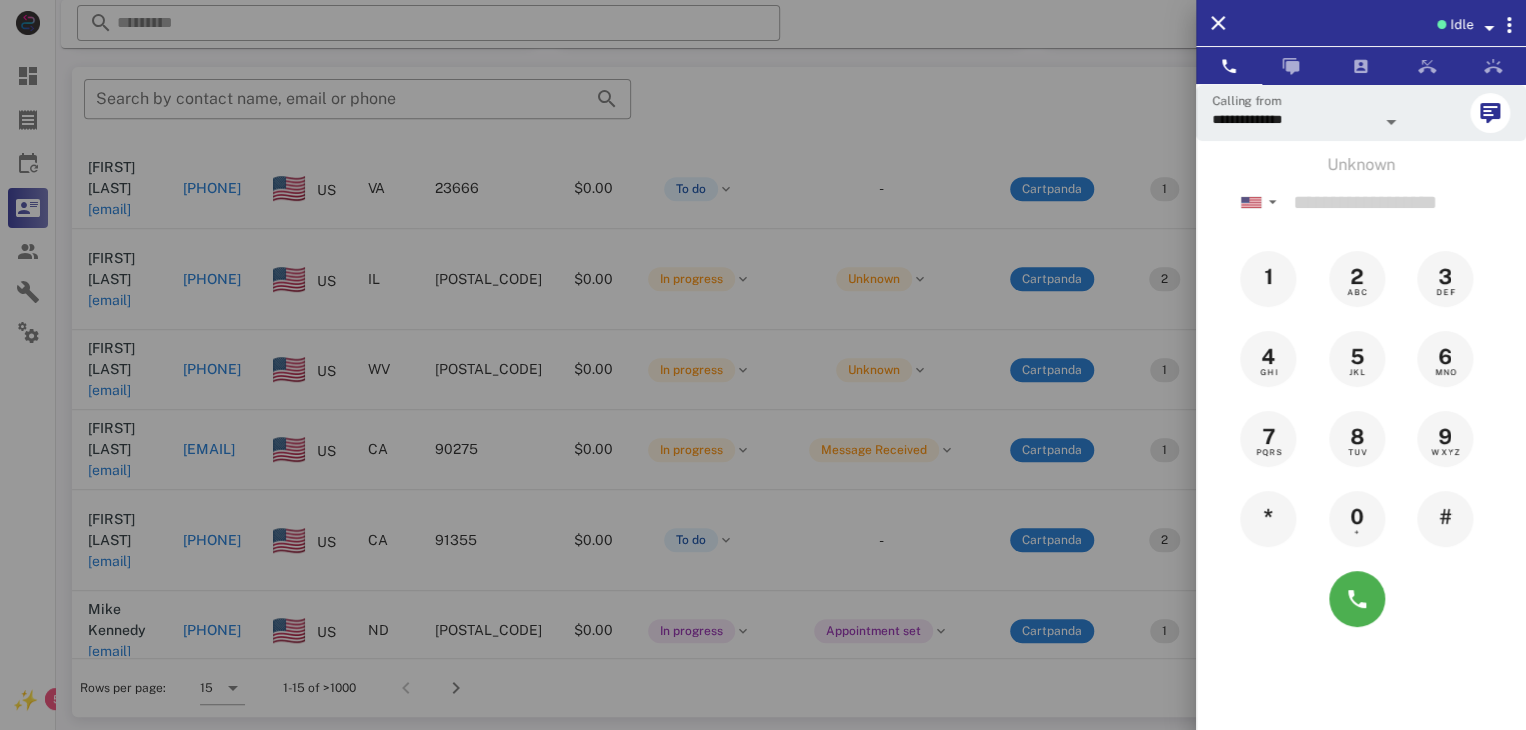 click at bounding box center [763, 365] 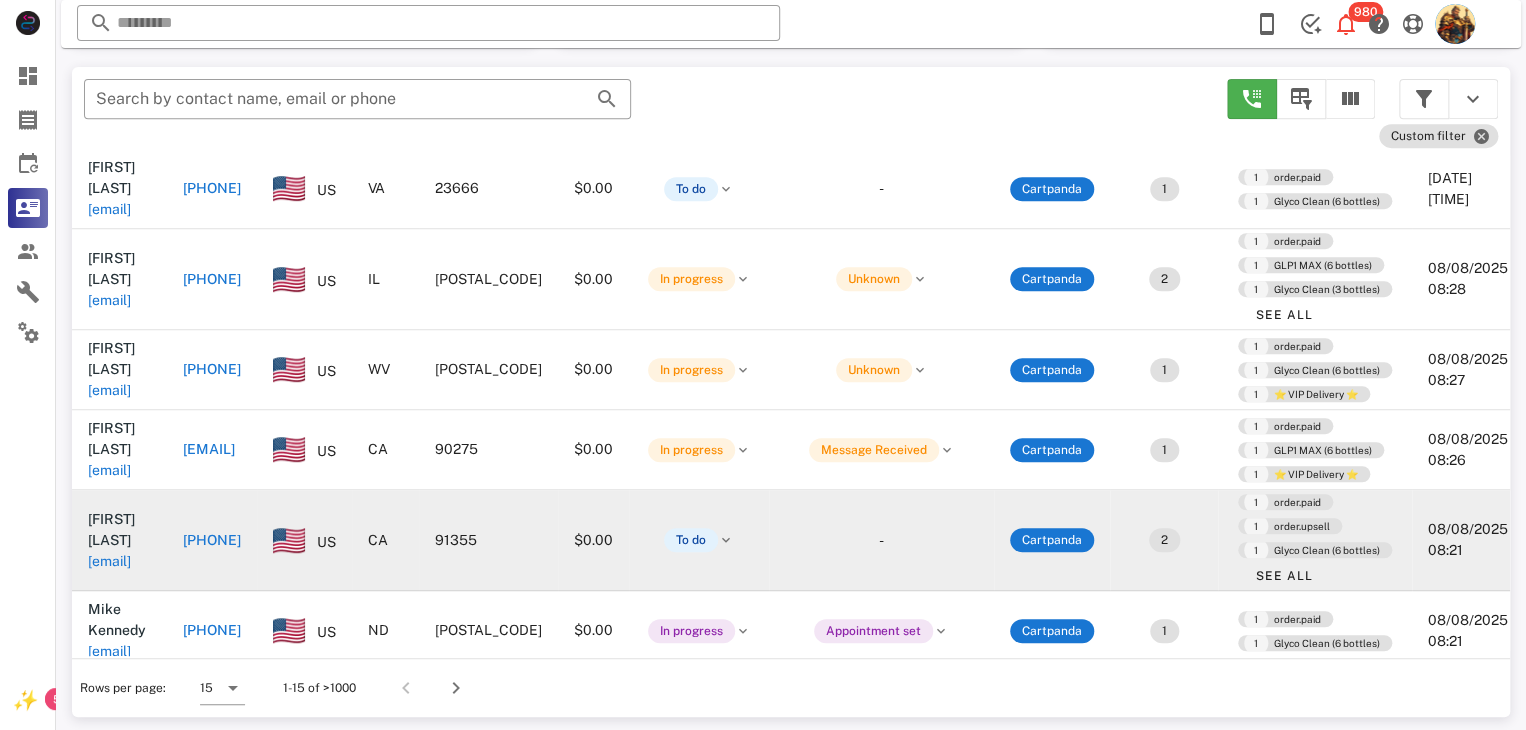 click on "genesis.bookkeeping3@gmail.com" at bounding box center [109, 561] 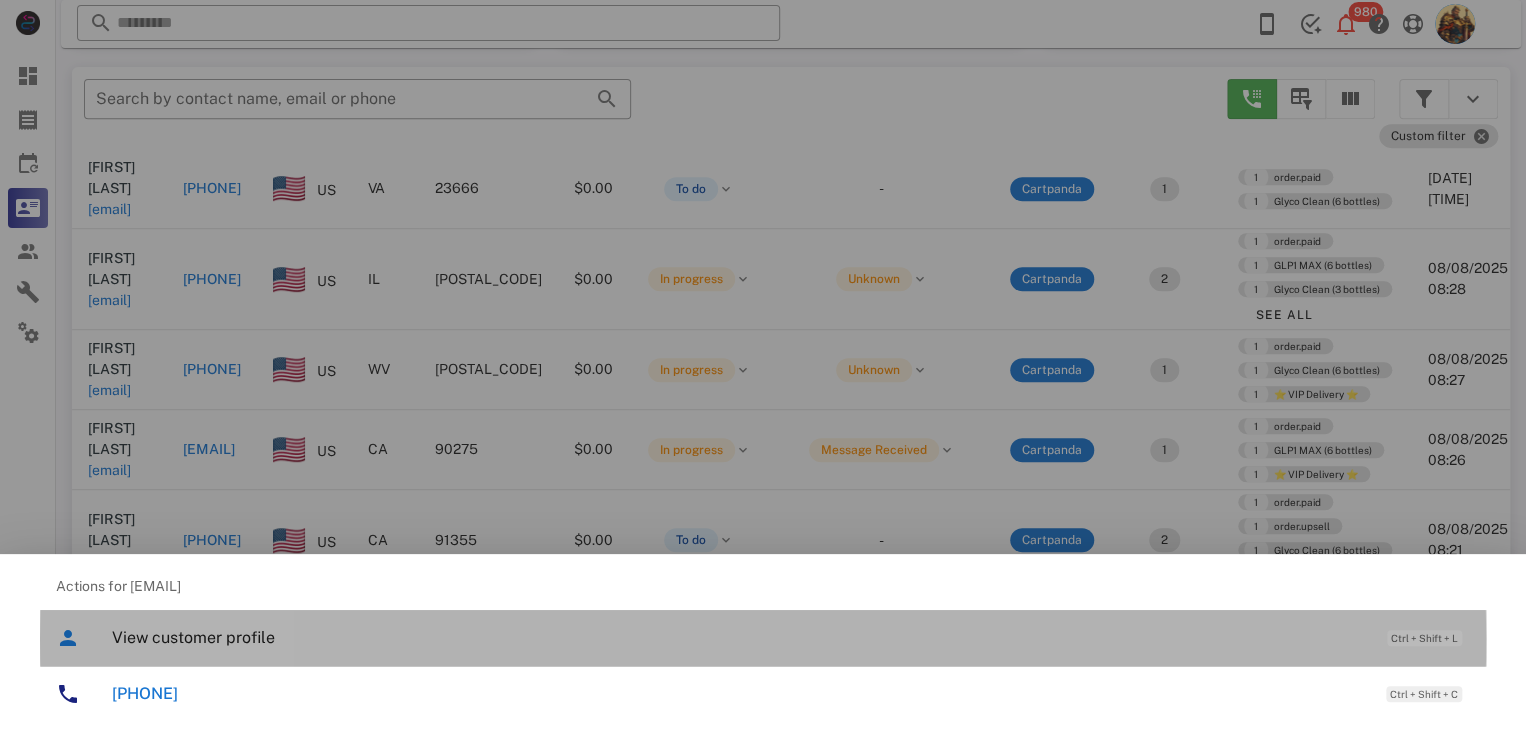 click on "View customer profile" at bounding box center [739, 637] 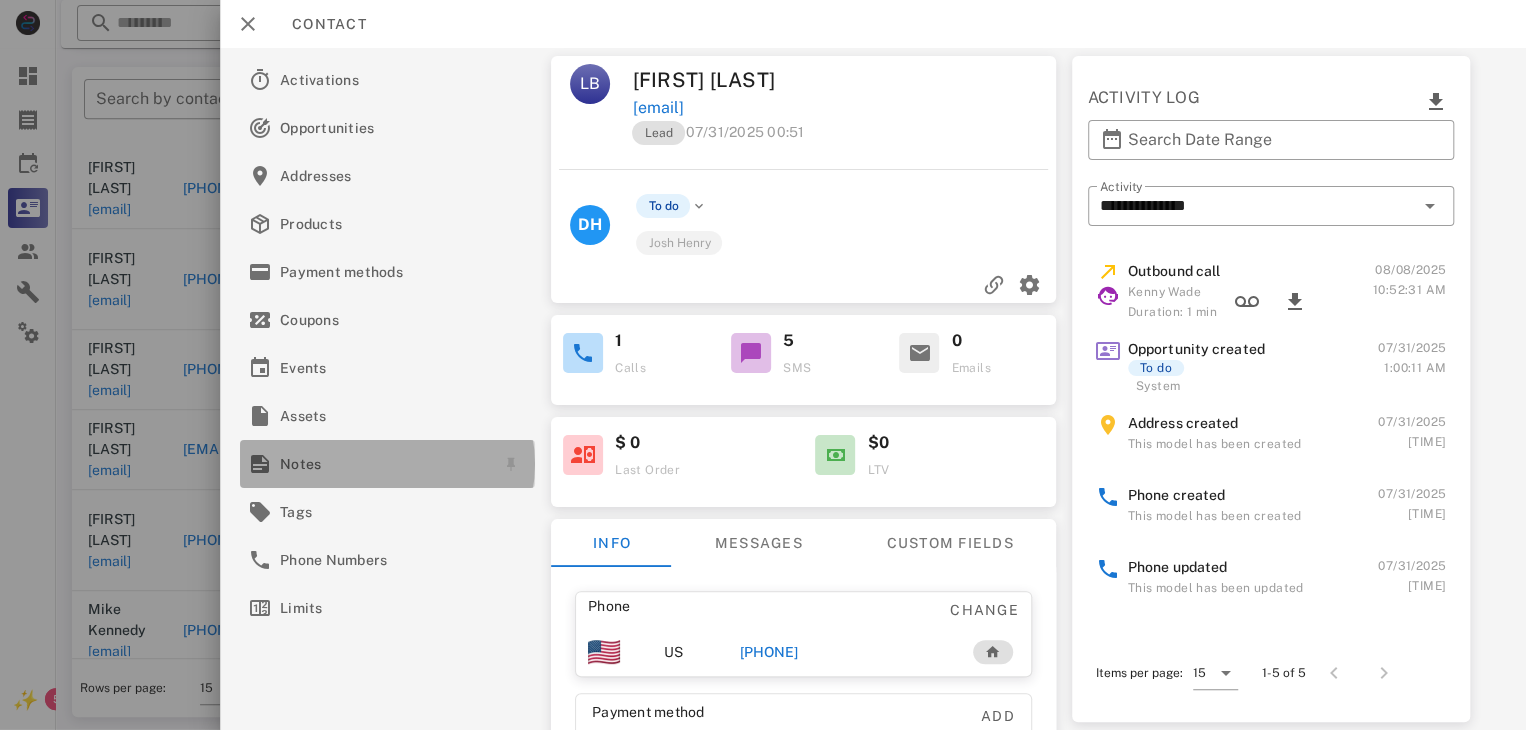 click on "Notes" at bounding box center (383, 464) 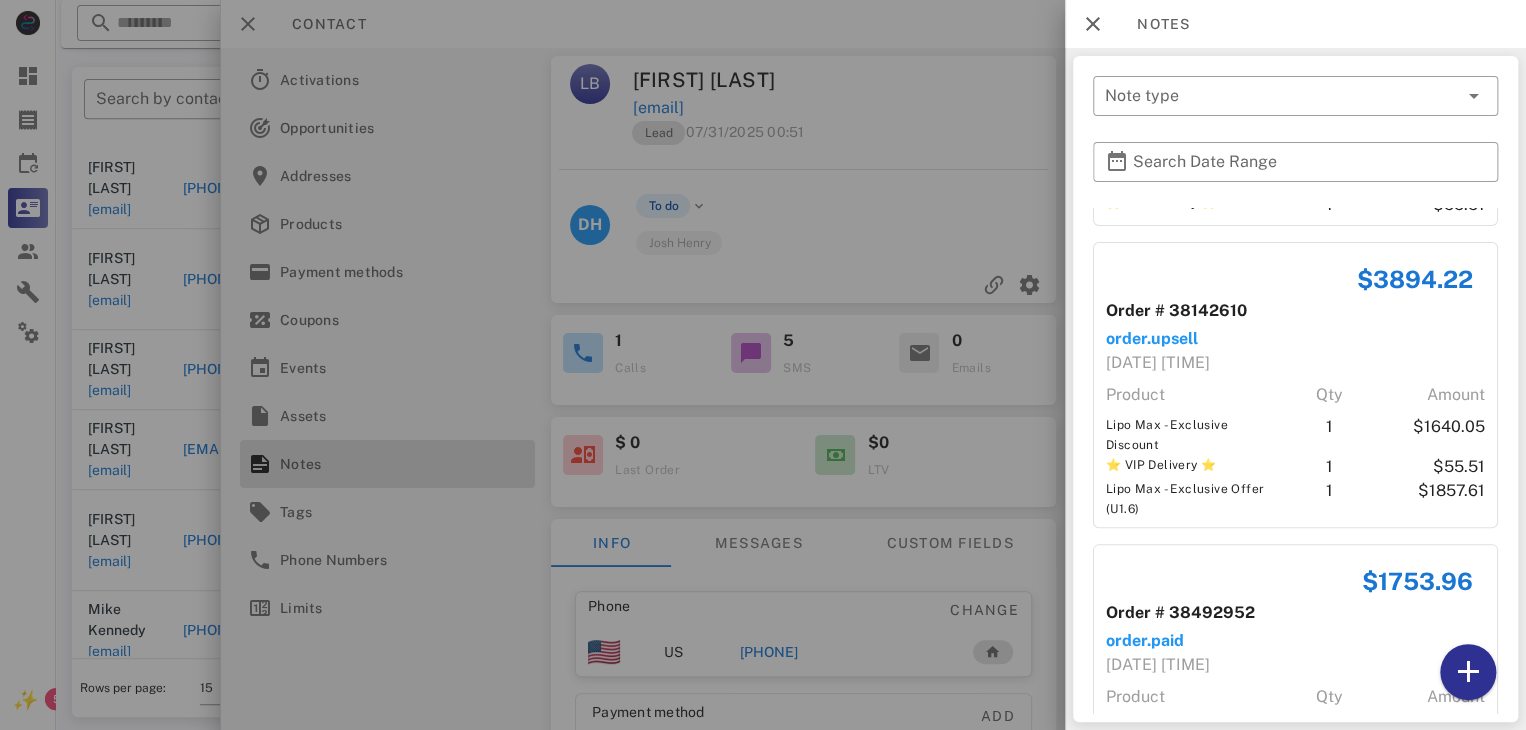 scroll, scrollTop: 292, scrollLeft: 0, axis: vertical 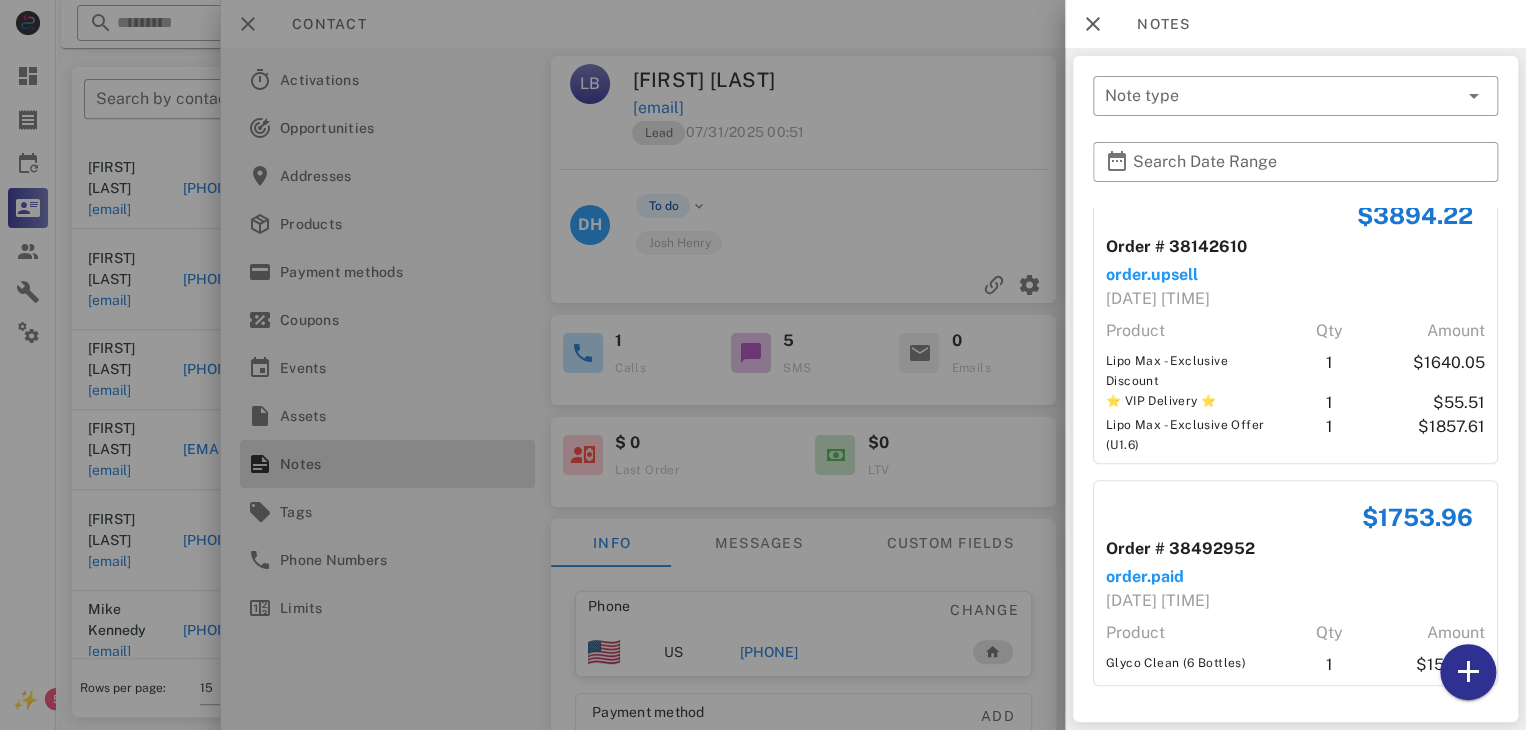 click at bounding box center (763, 365) 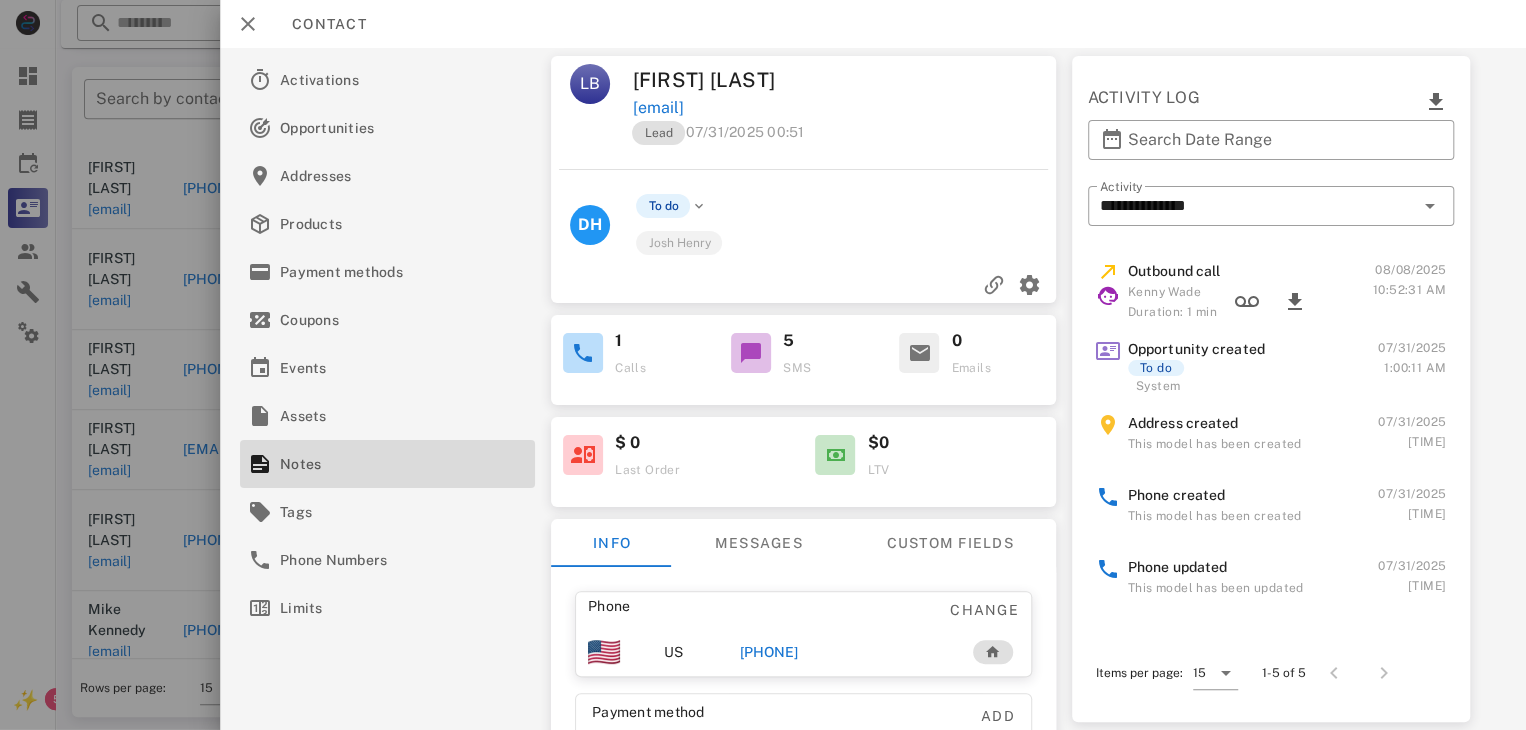 click on "+18182162296" at bounding box center [769, 652] 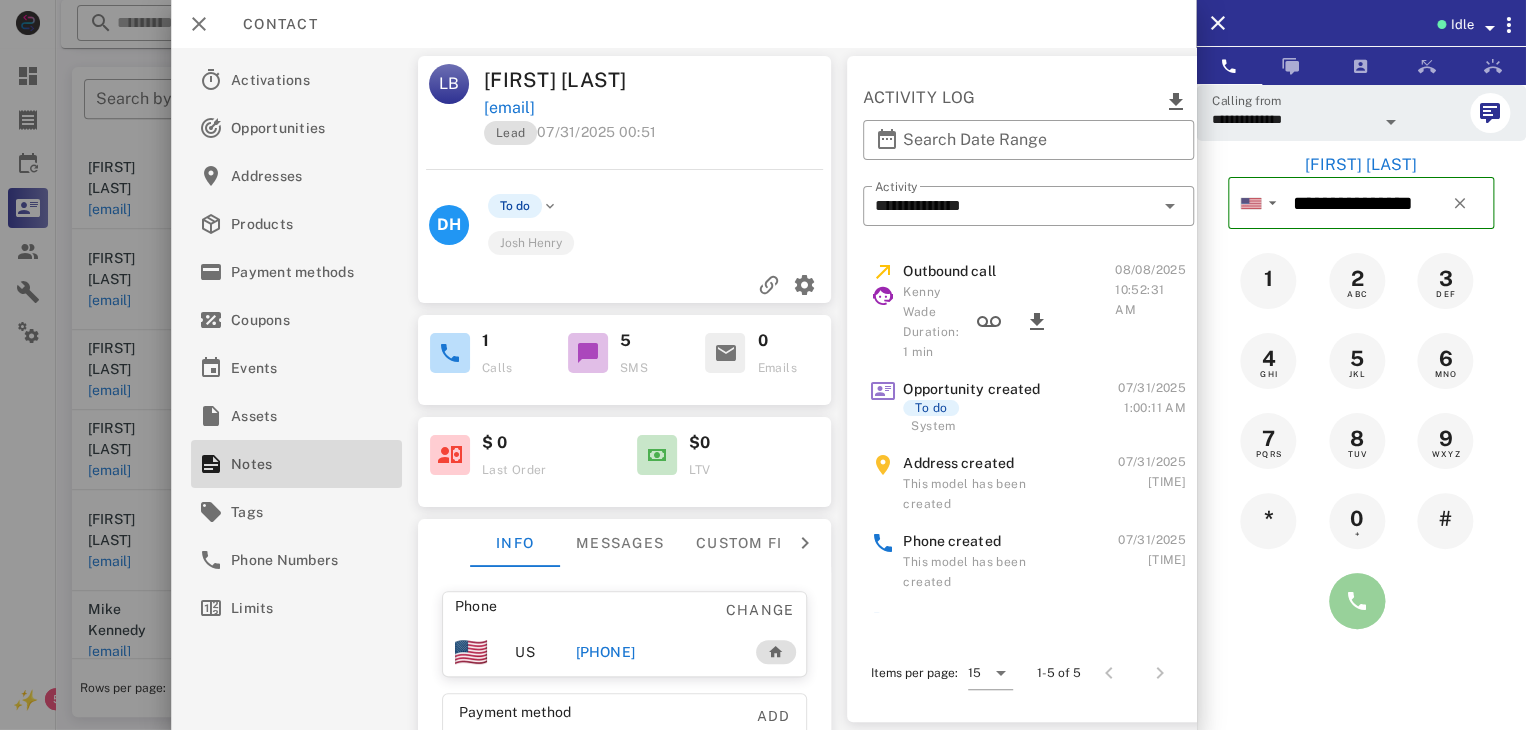 click at bounding box center [1357, 601] 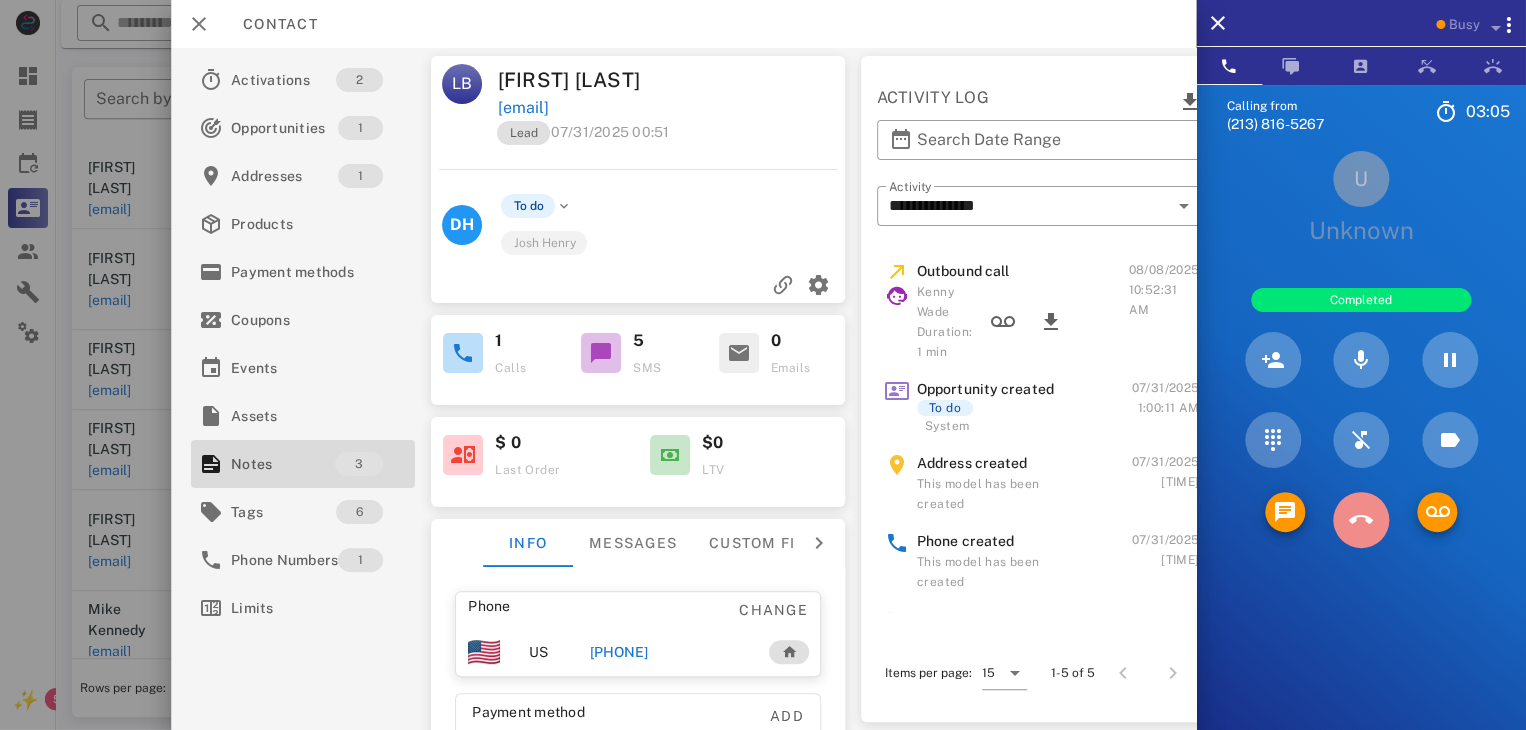 click at bounding box center [1361, 520] 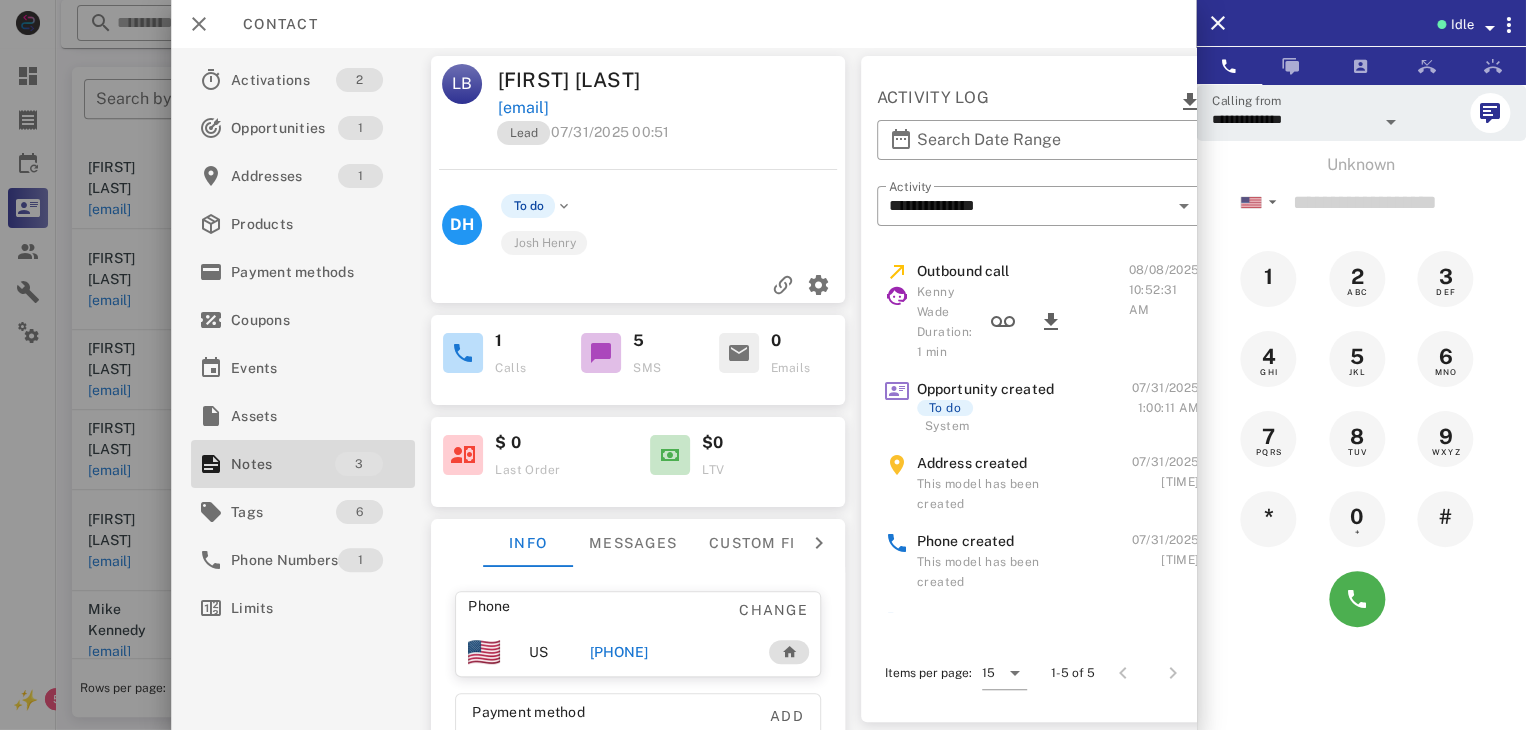 click on "+18182162296" at bounding box center [618, 652] 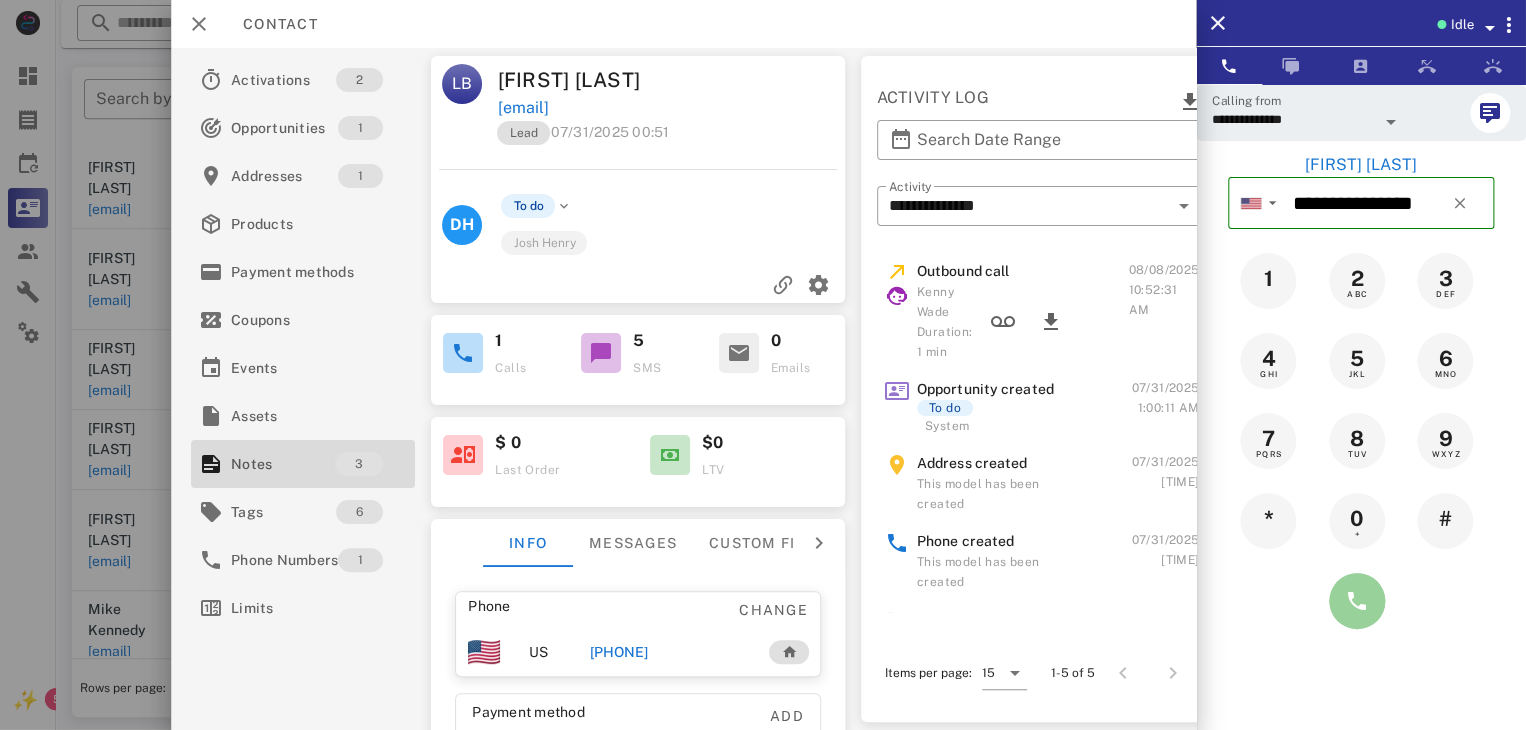 click at bounding box center (1357, 601) 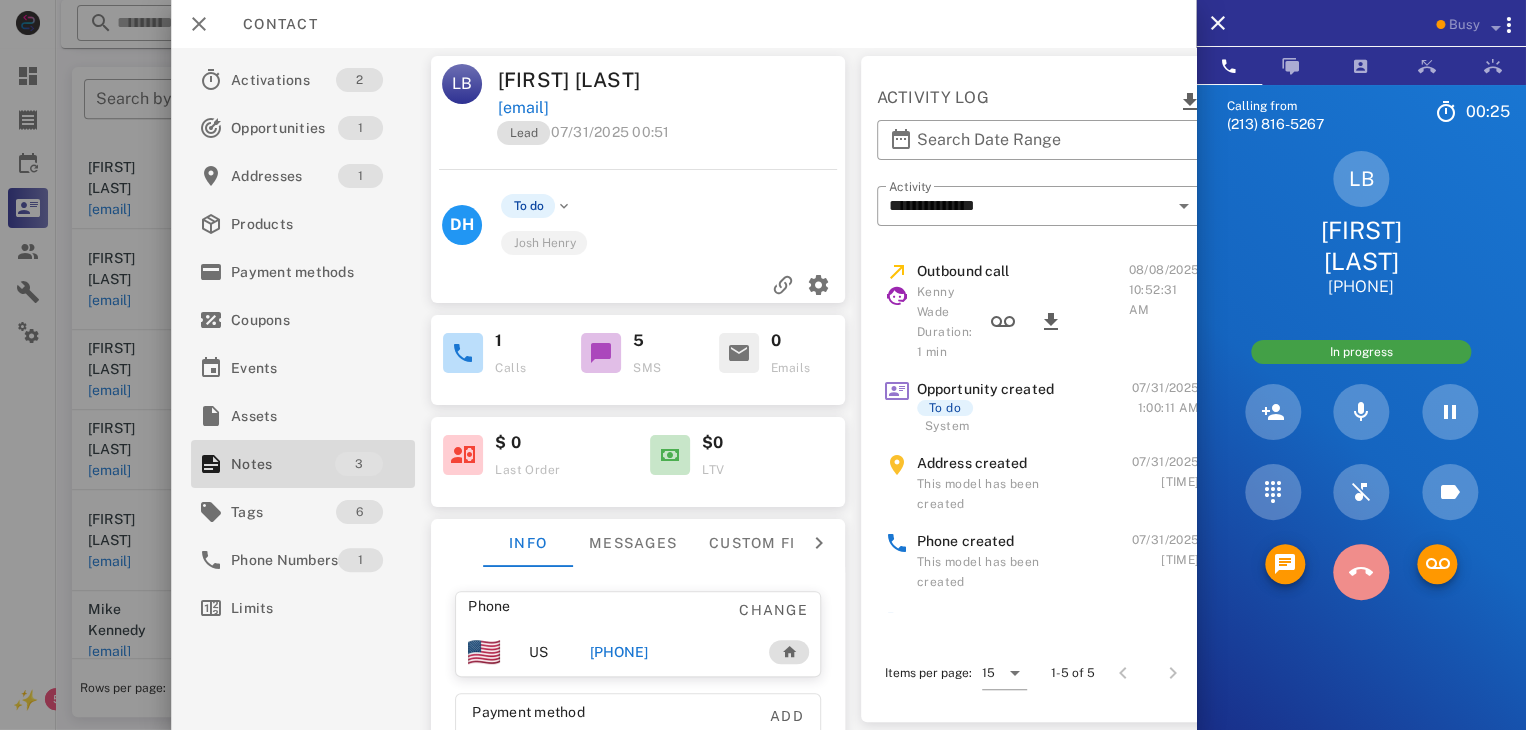 click at bounding box center (1361, 572) 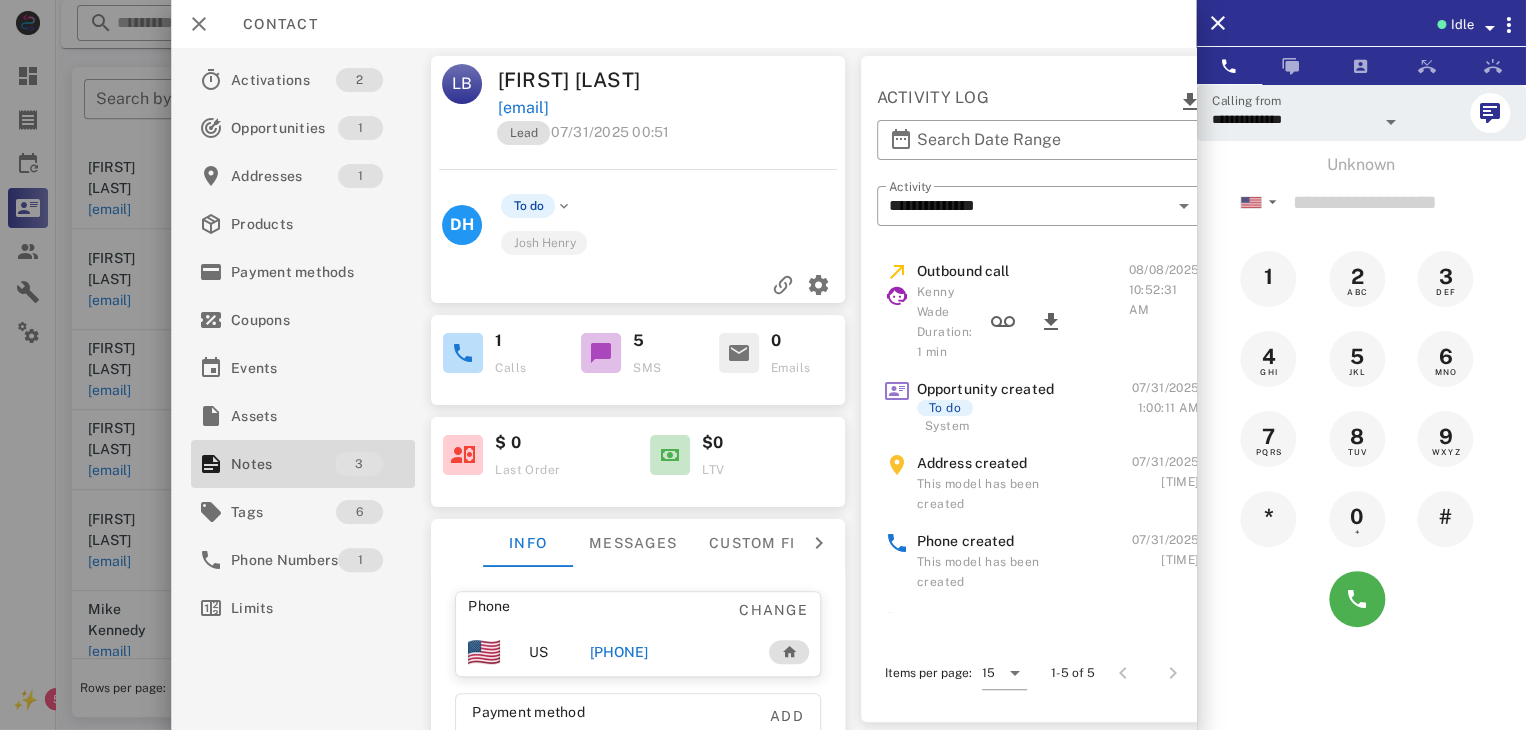 click at bounding box center [763, 365] 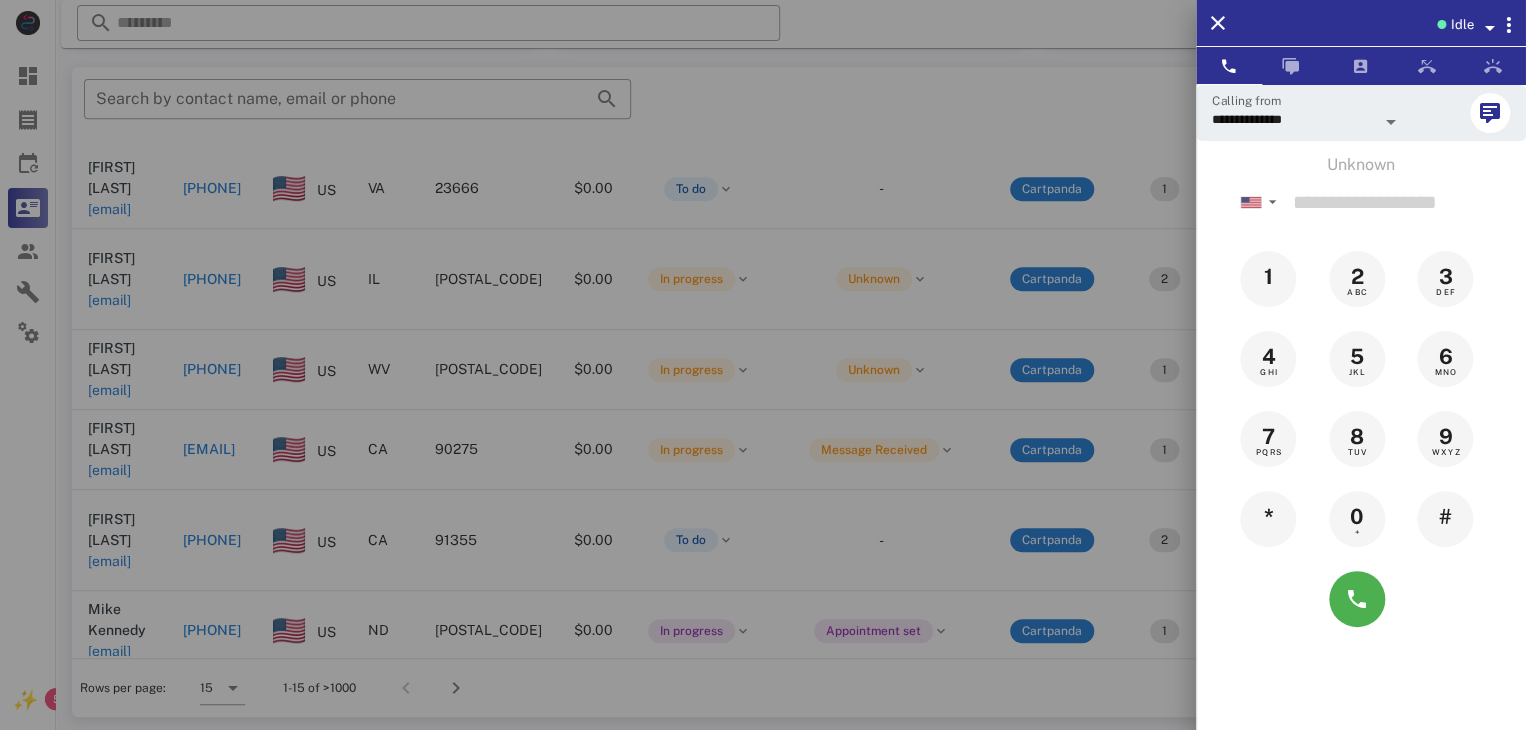 click at bounding box center (763, 365) 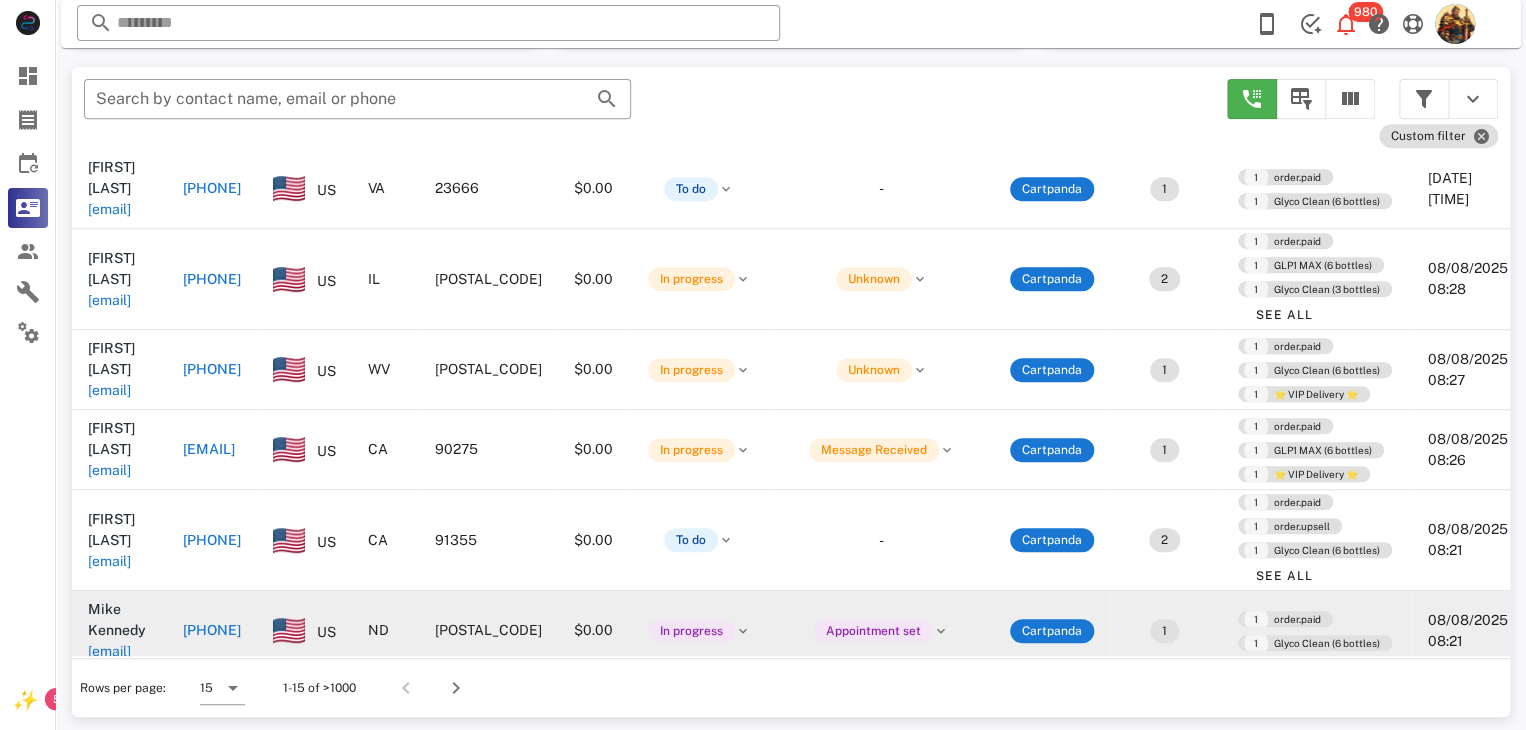 click on "mpk9235@gmail.com" at bounding box center (109, 651) 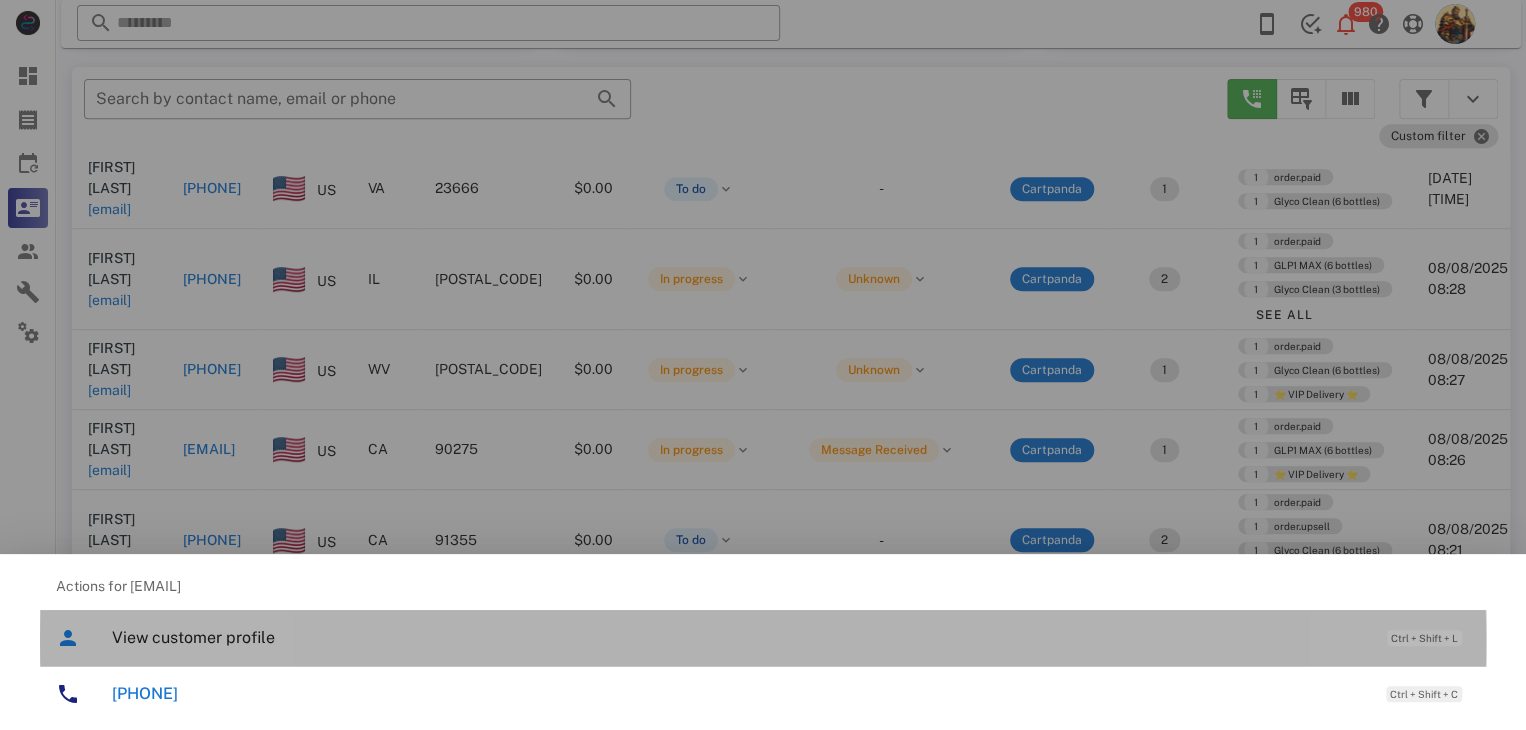 click on "View customer profile" at bounding box center (739, 637) 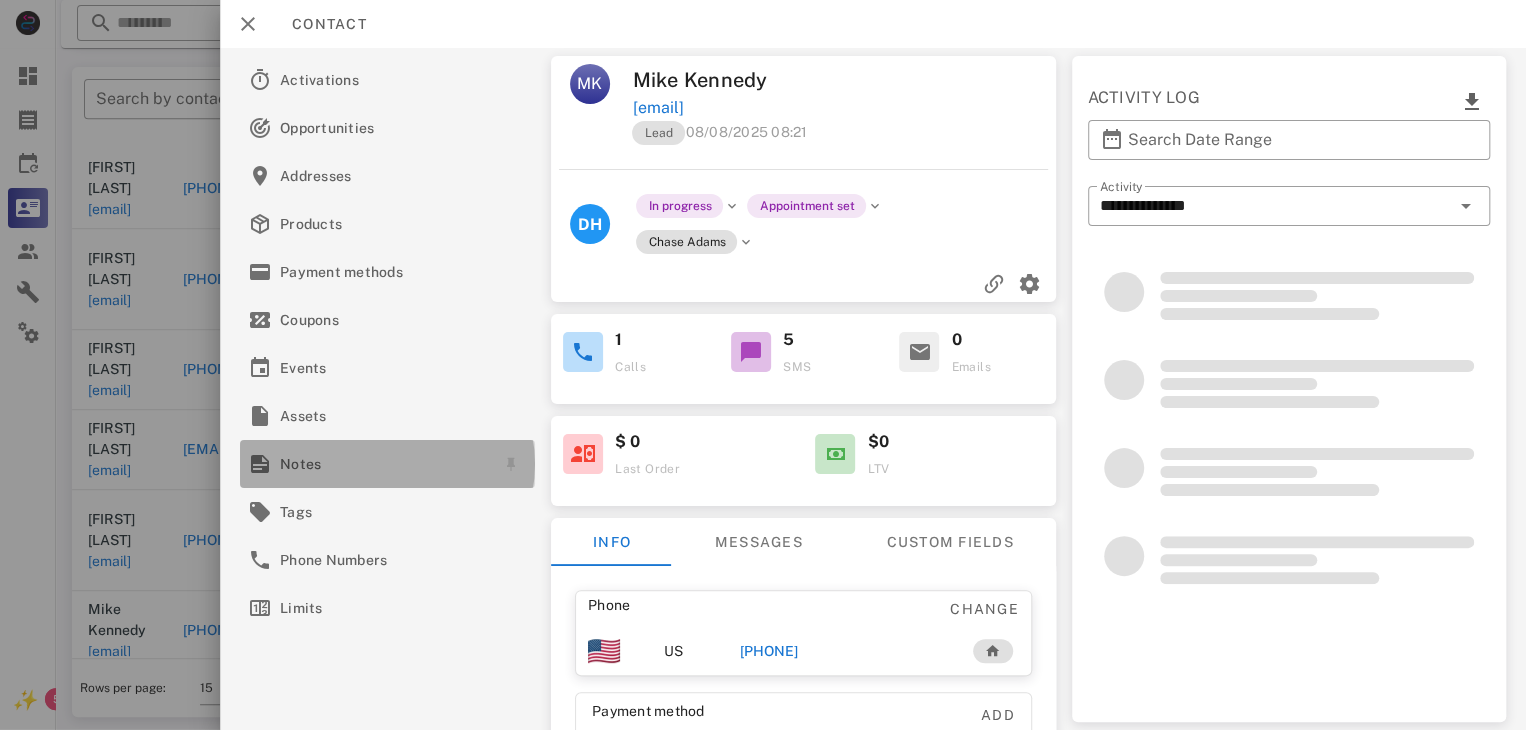 click on "Notes" at bounding box center [383, 464] 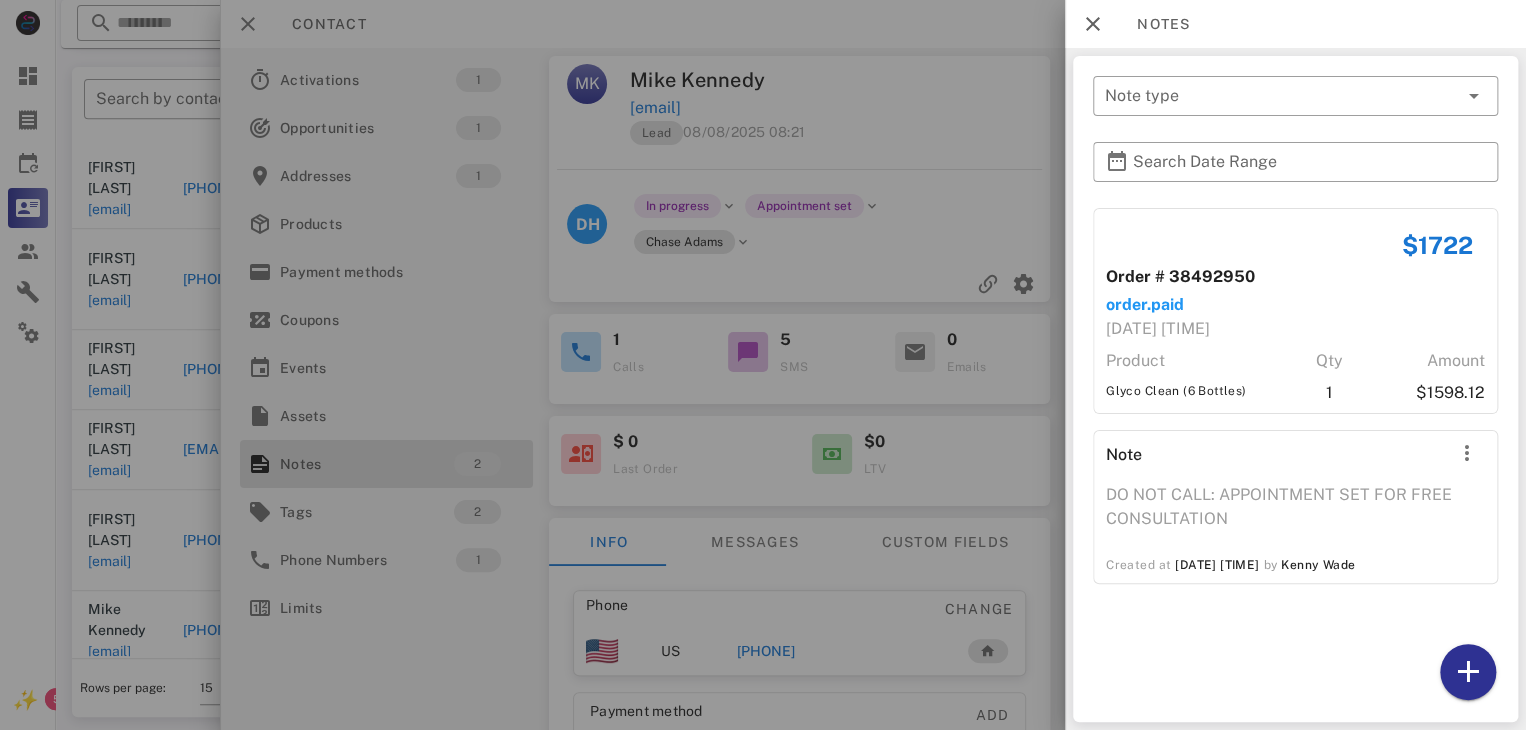click at bounding box center (763, 365) 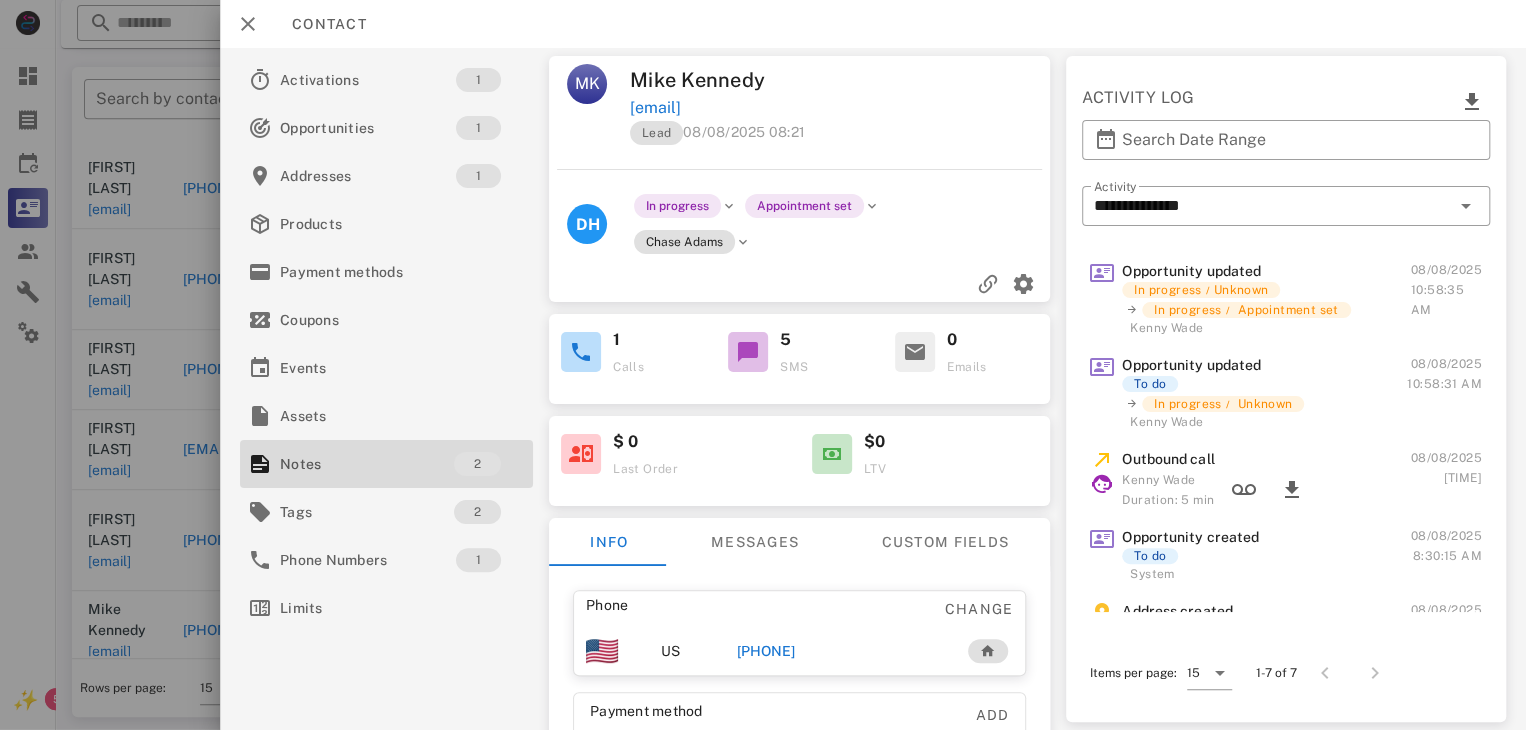 click at bounding box center (763, 365) 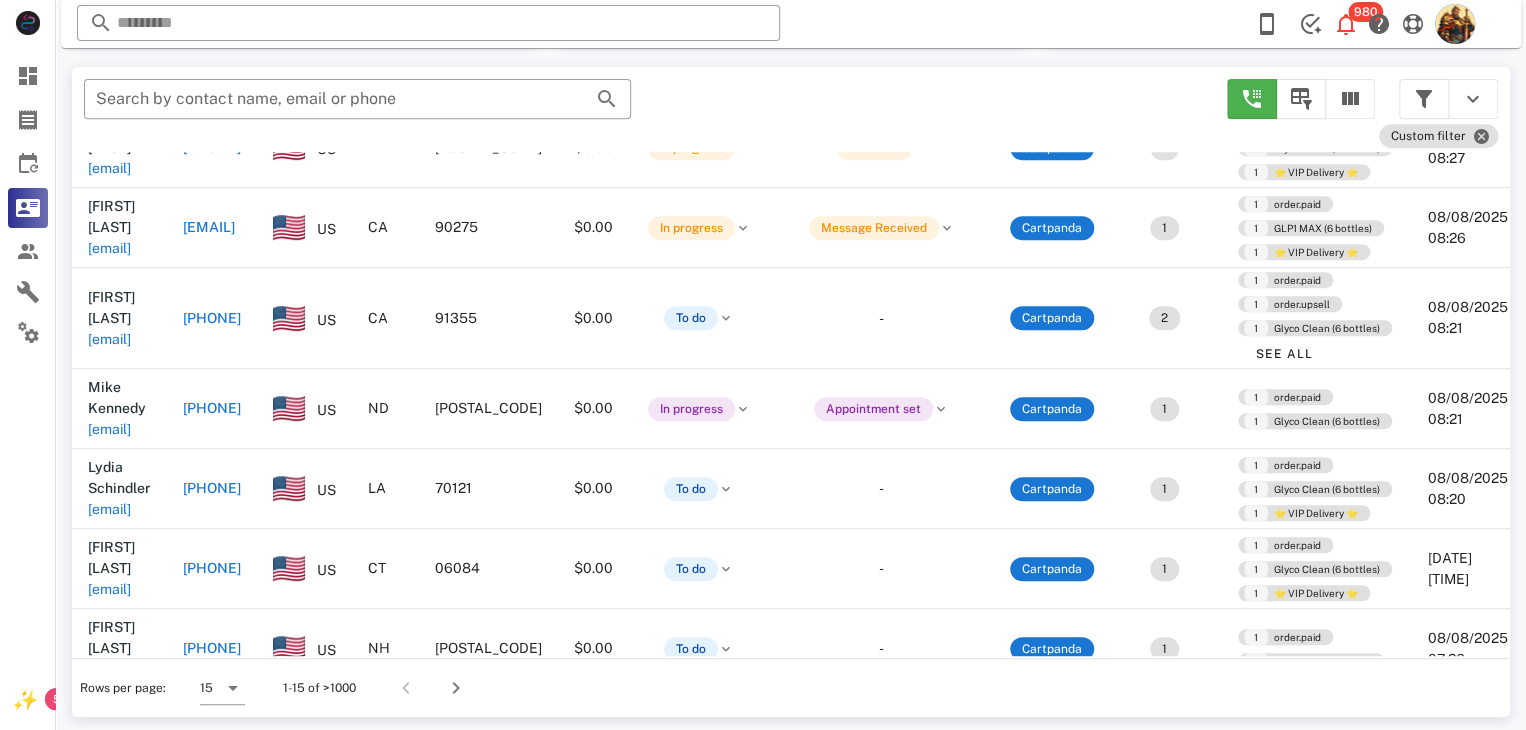 scroll, scrollTop: 645, scrollLeft: 0, axis: vertical 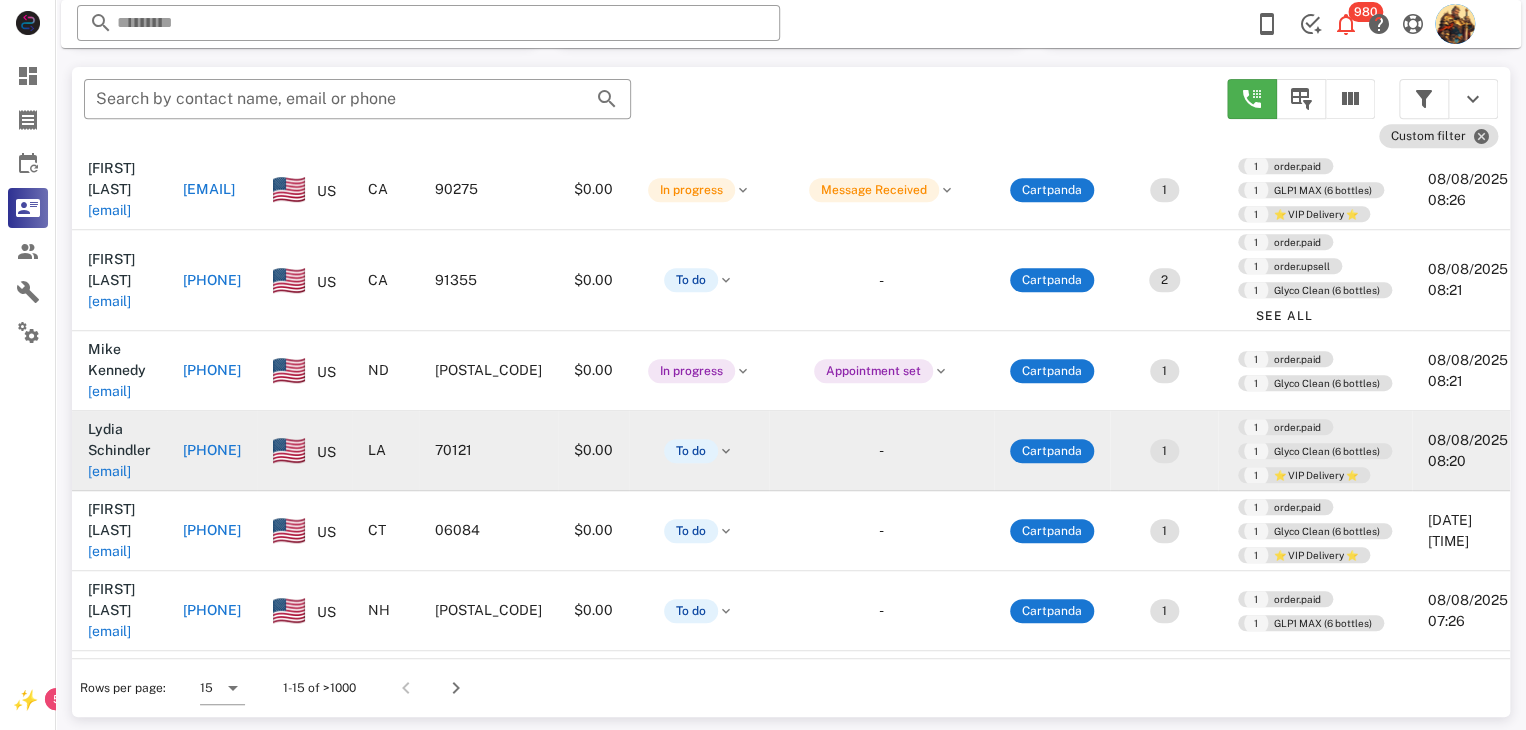 click on "lschin6@gmail.com" at bounding box center (109, 471) 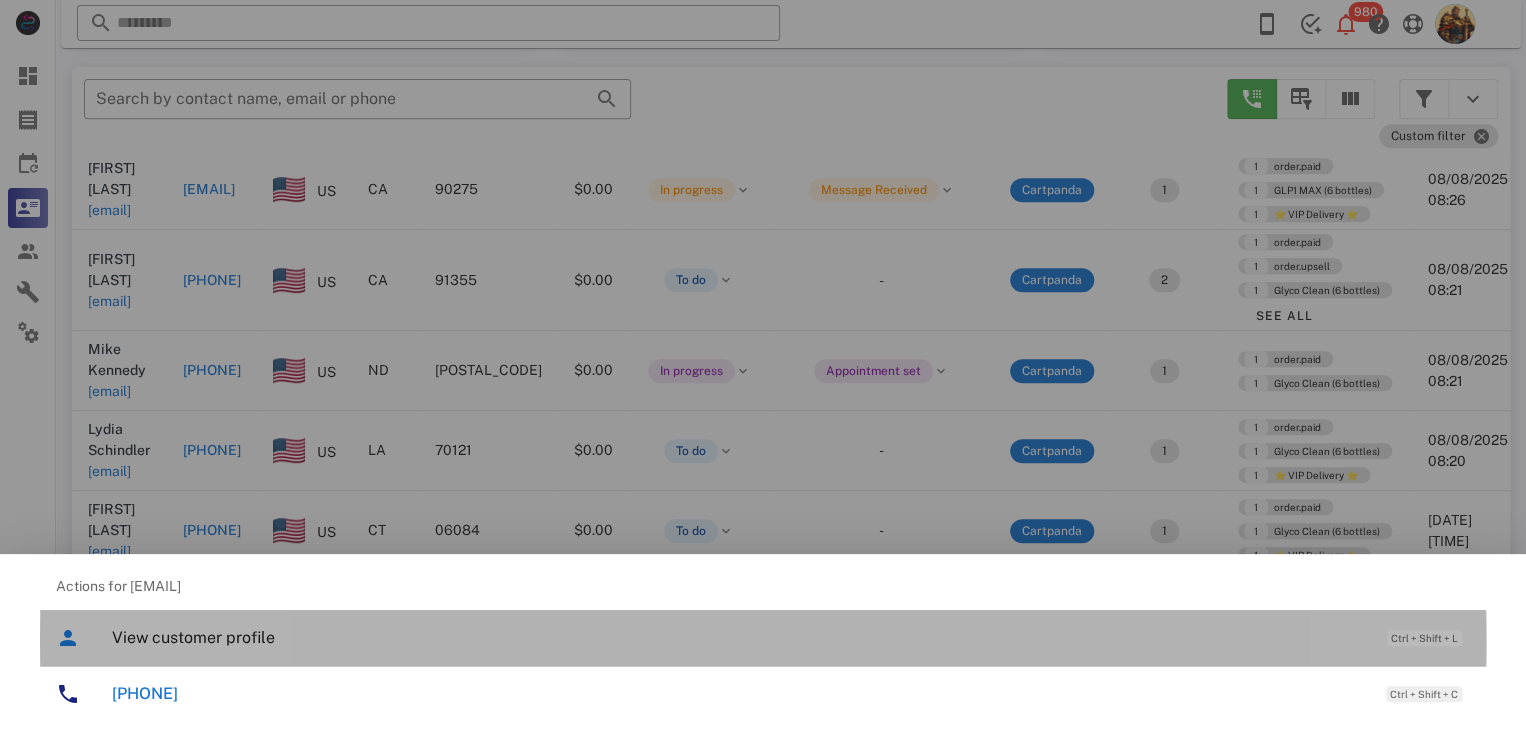 click on "View customer profile Ctrl + Shift + L" at bounding box center [791, 637] 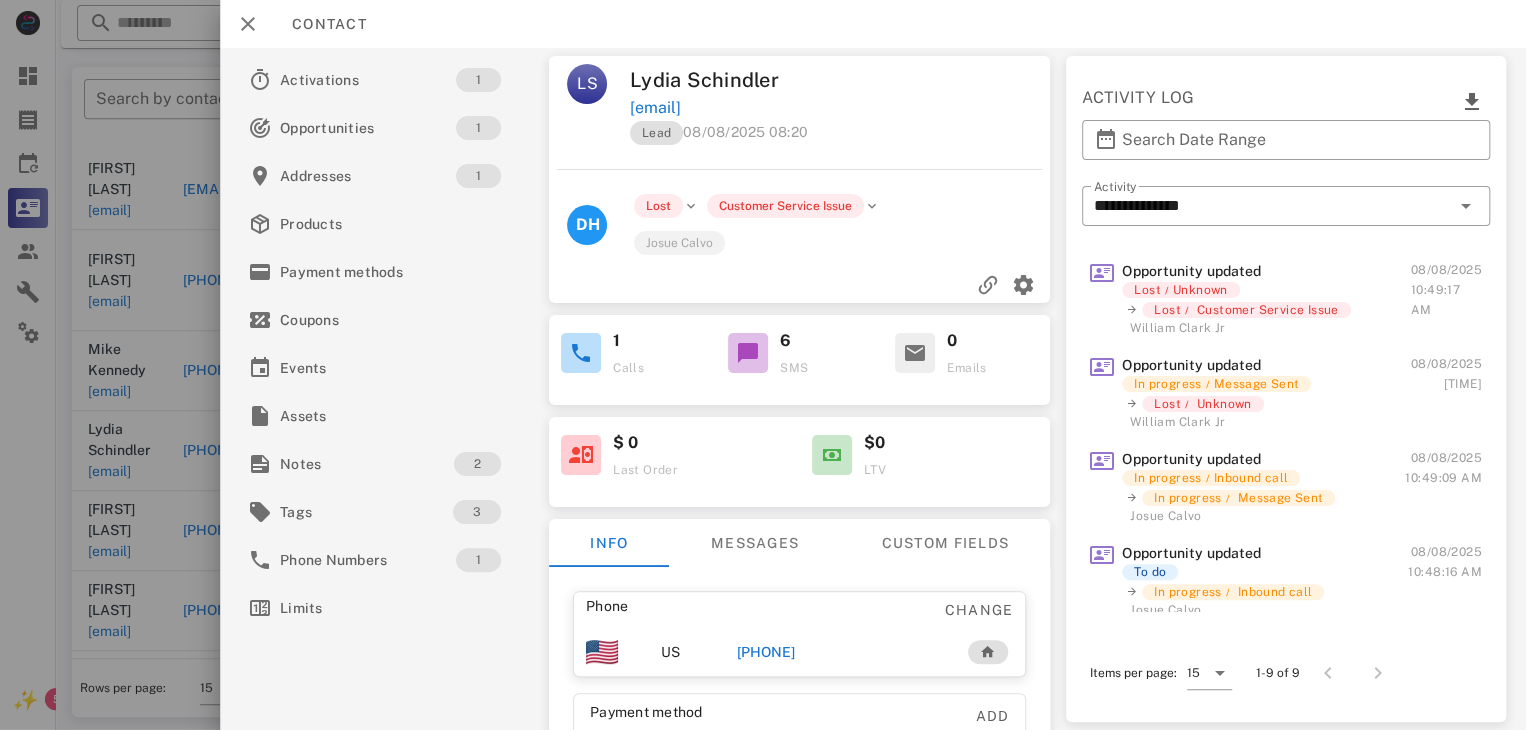 click on "+15048741944" at bounding box center [838, 652] 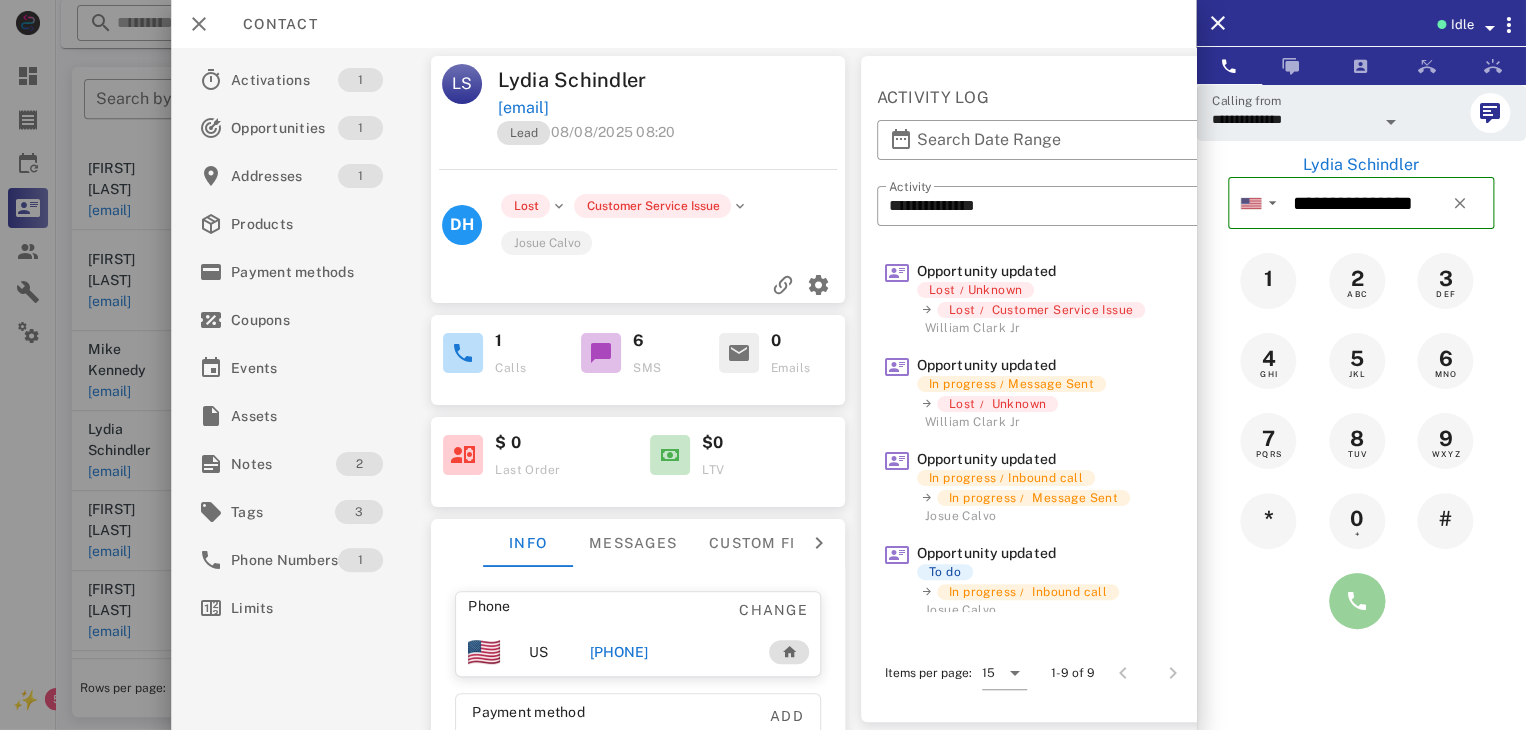 click at bounding box center [1357, 601] 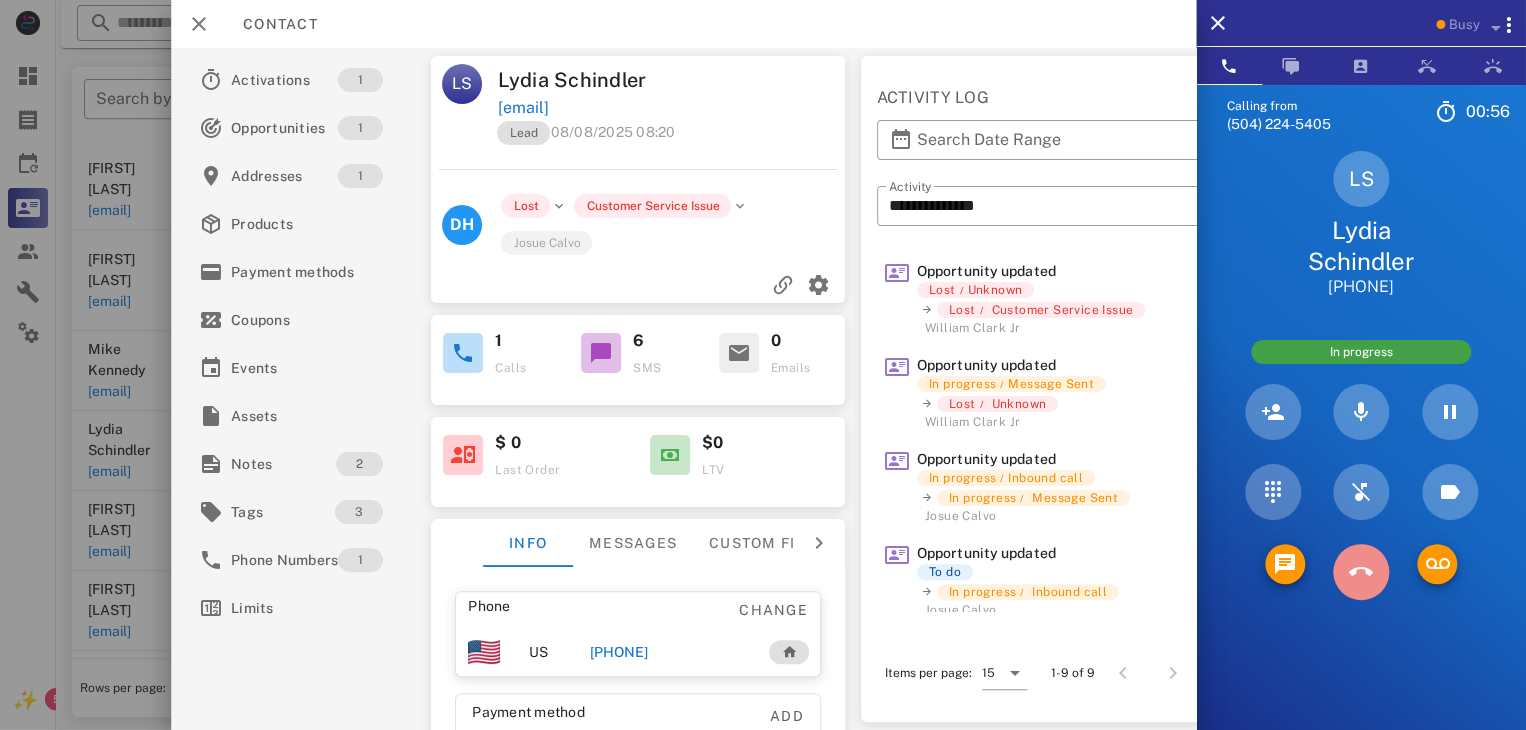 click at bounding box center [1361, 572] 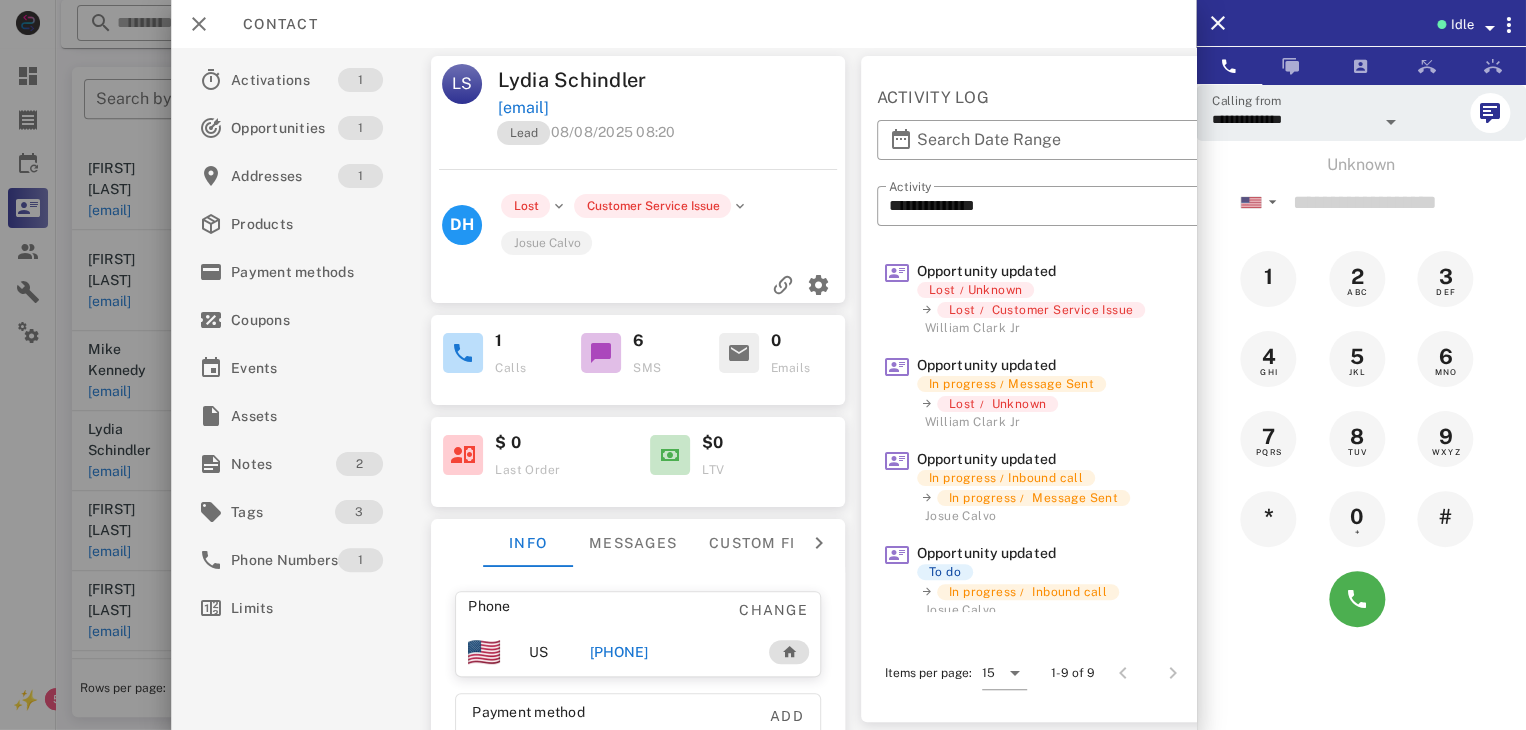 click at bounding box center (763, 365) 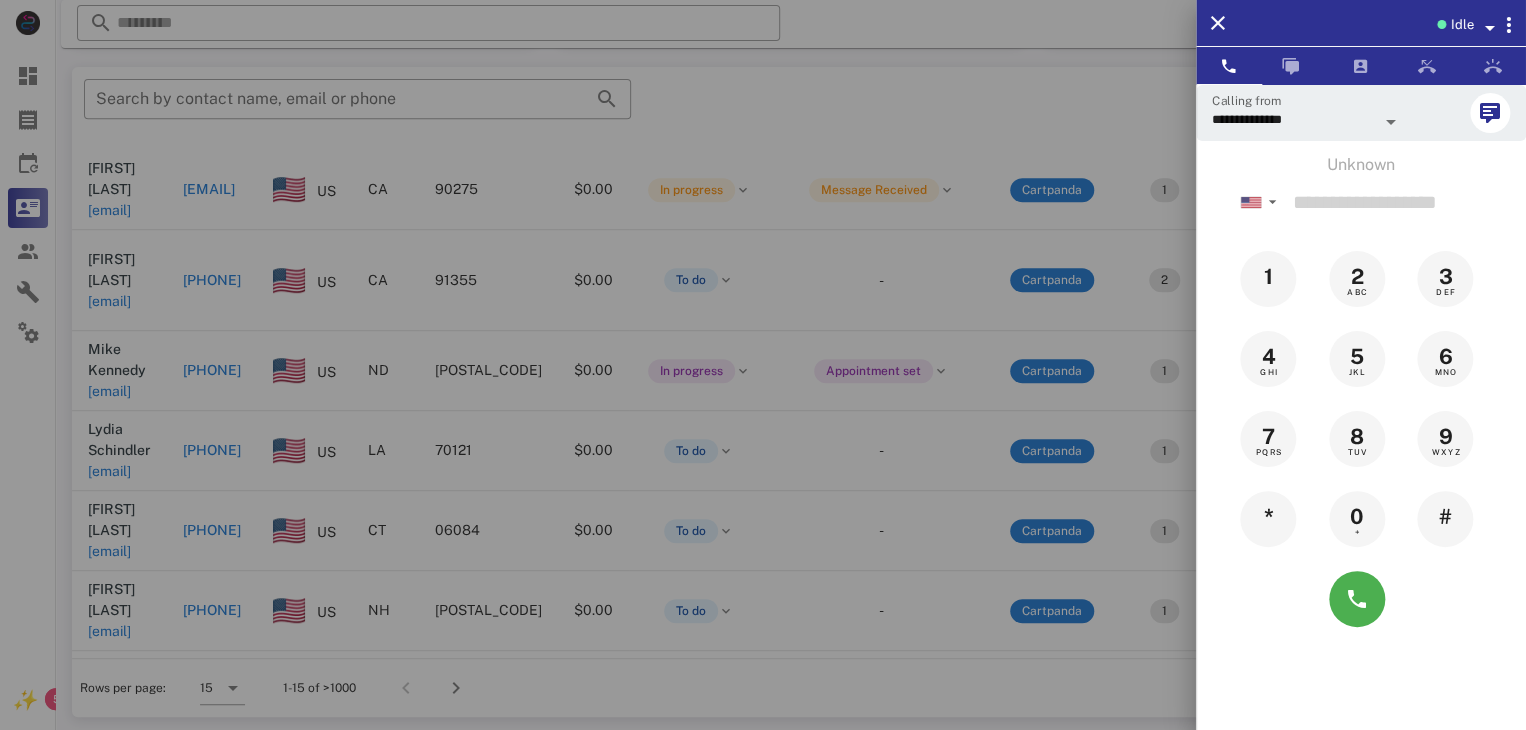 click at bounding box center [763, 365] 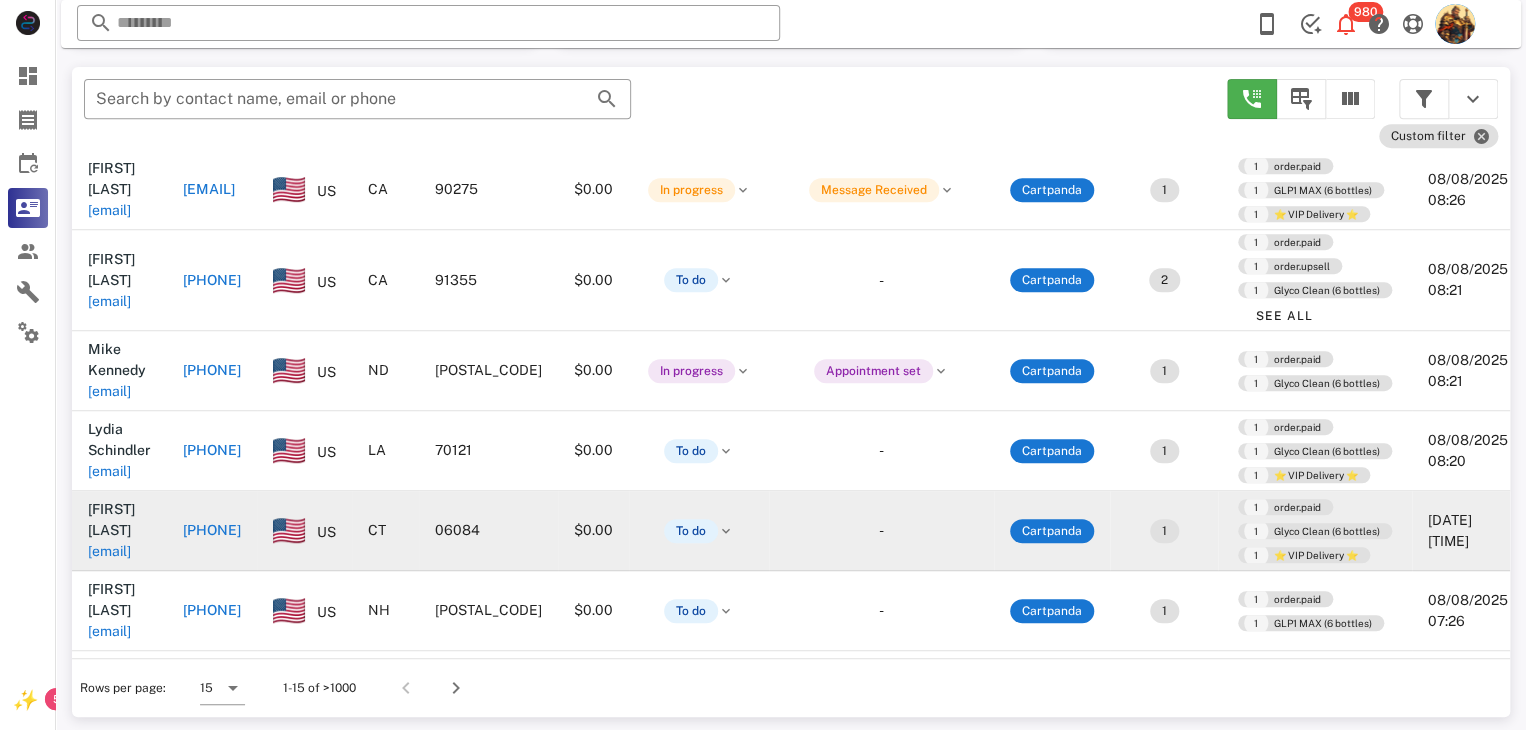 click on "geichner@cynerg.com" at bounding box center (109, 551) 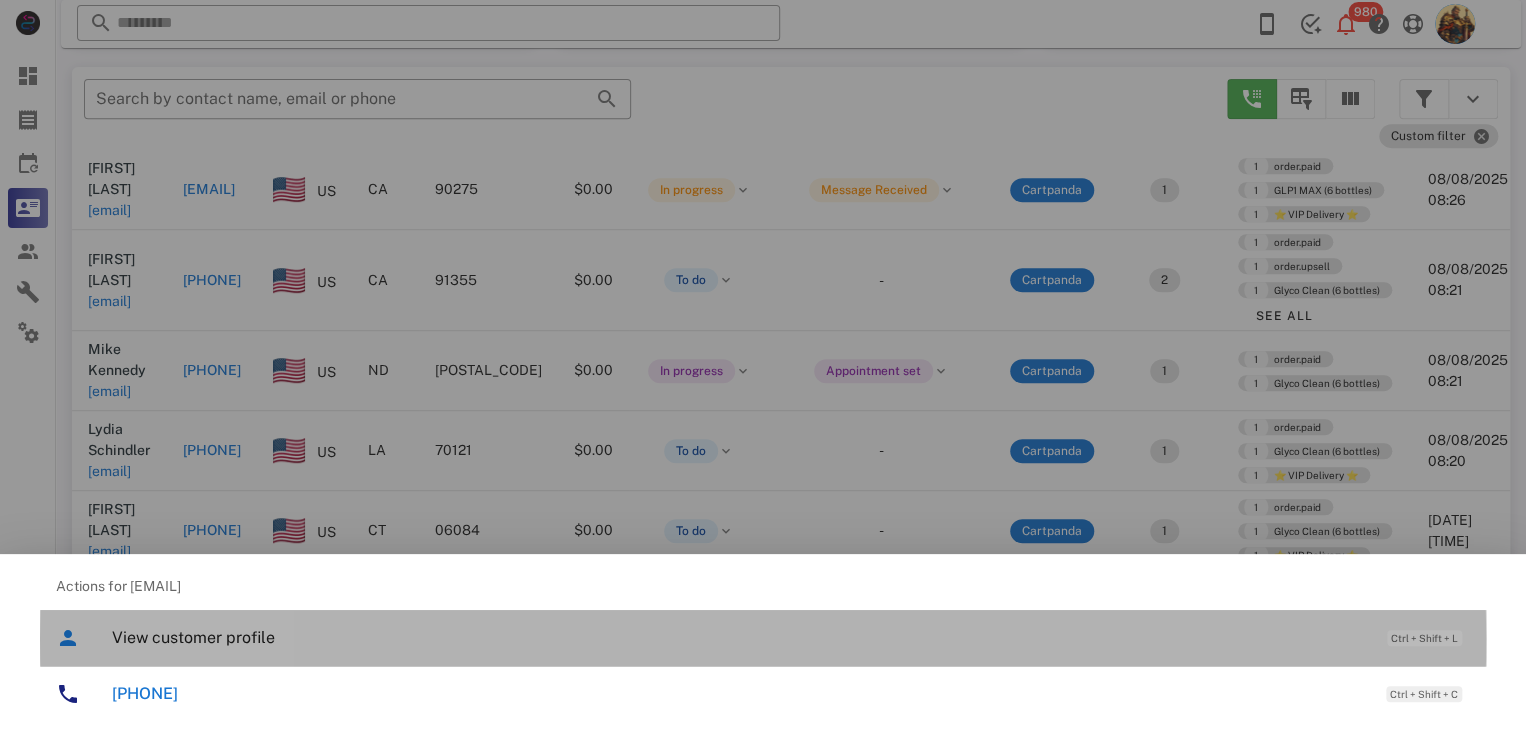 click on "View customer profile" at bounding box center (739, 637) 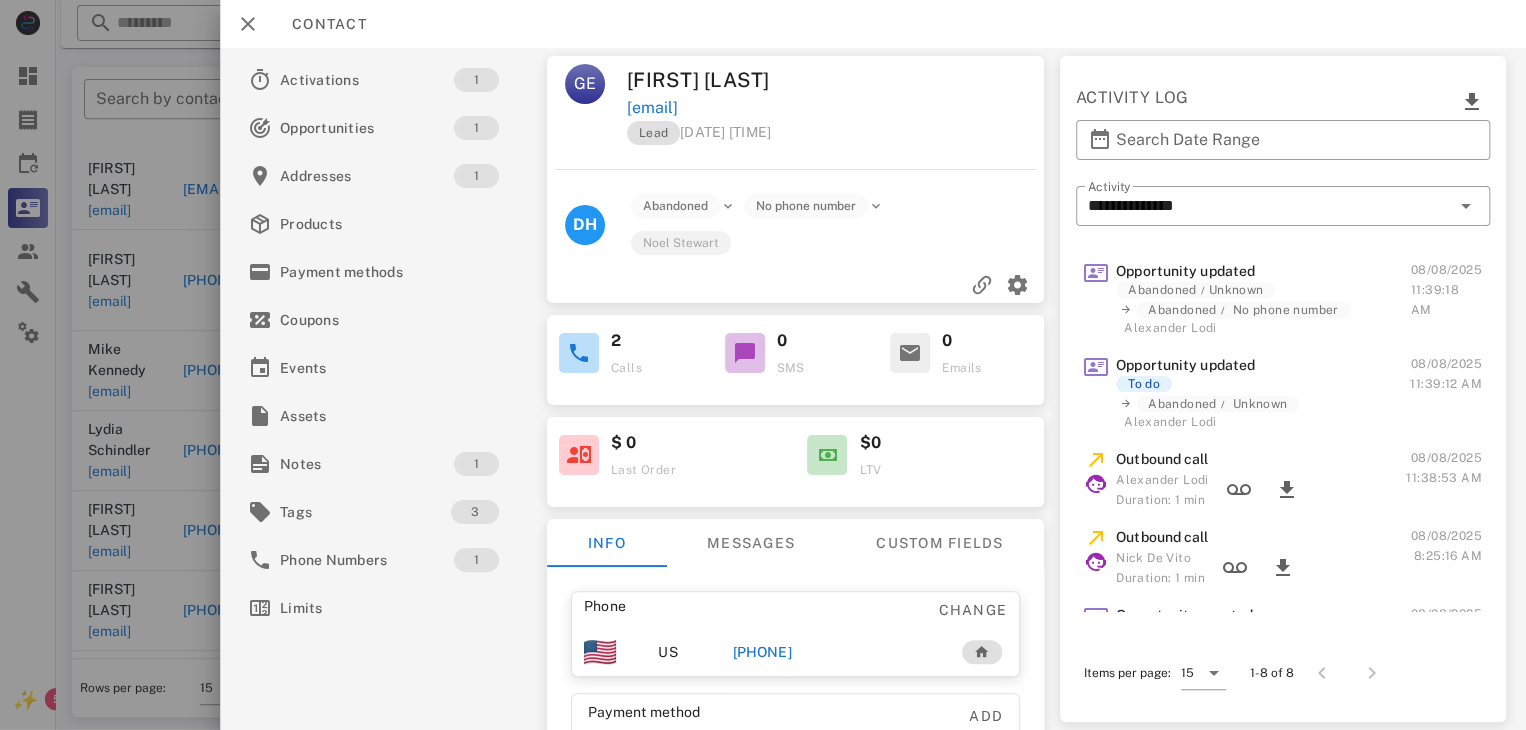 click on "+13028341755" at bounding box center [762, 652] 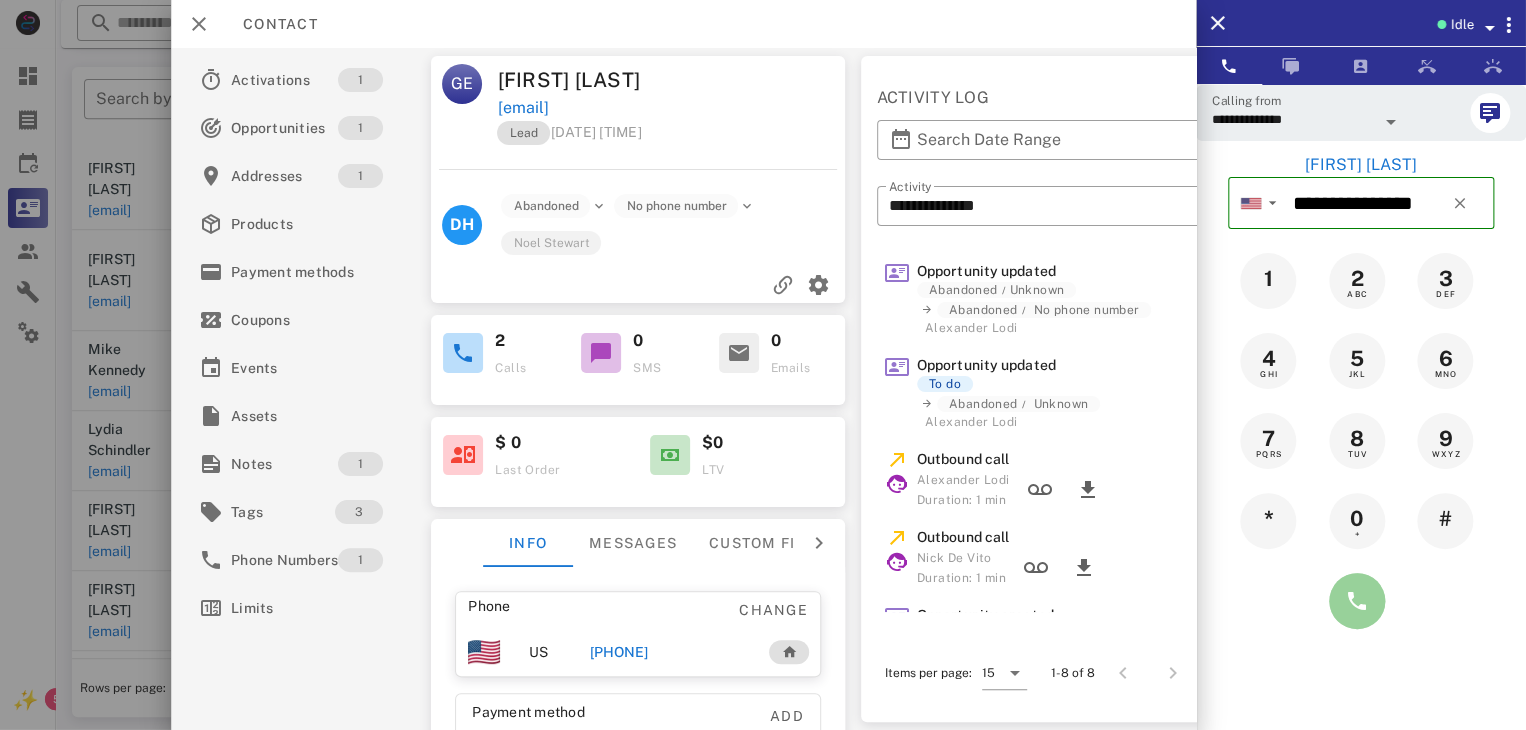 click at bounding box center (1357, 601) 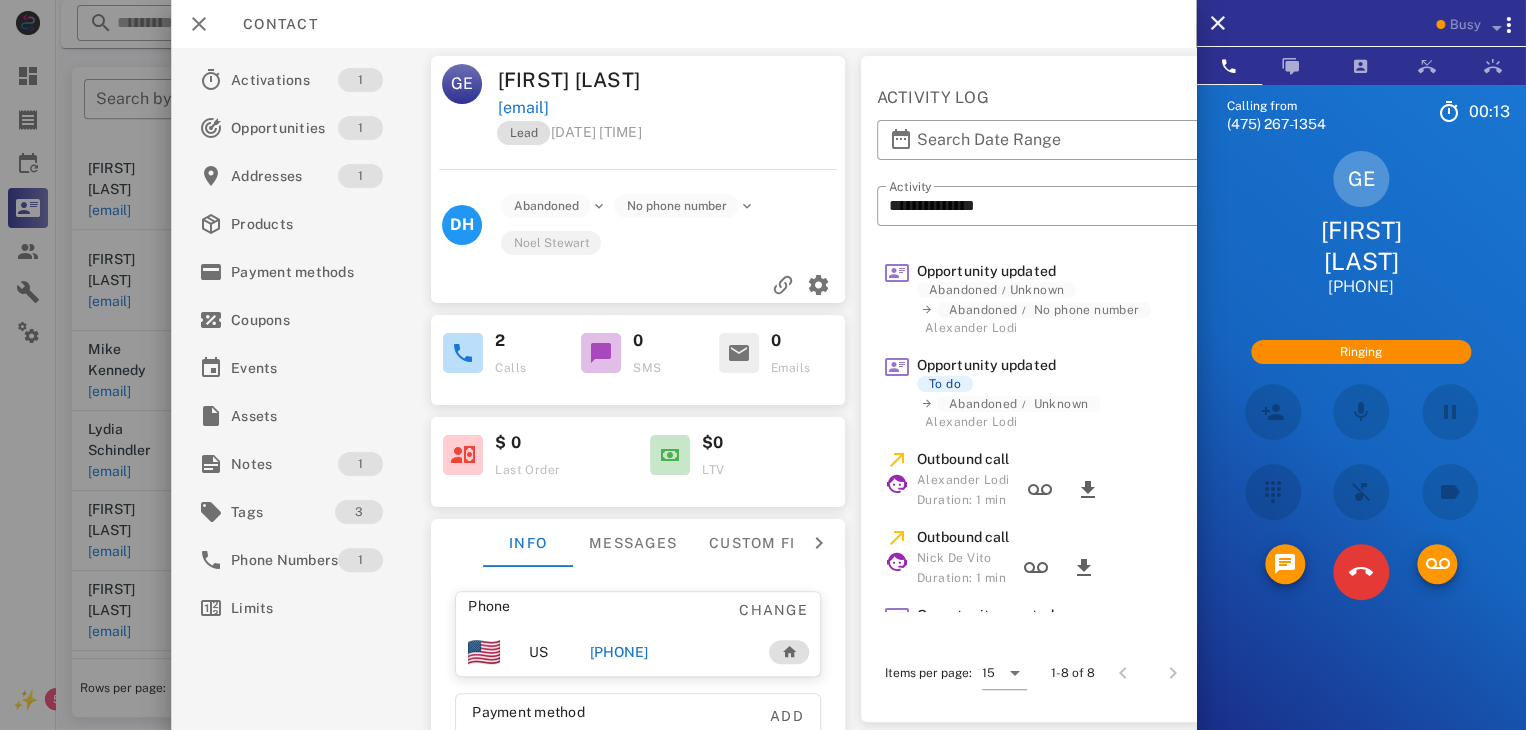 drag, startPoint x: 1371, startPoint y: 589, endPoint x: 1393, endPoint y: 617, distance: 35.608986 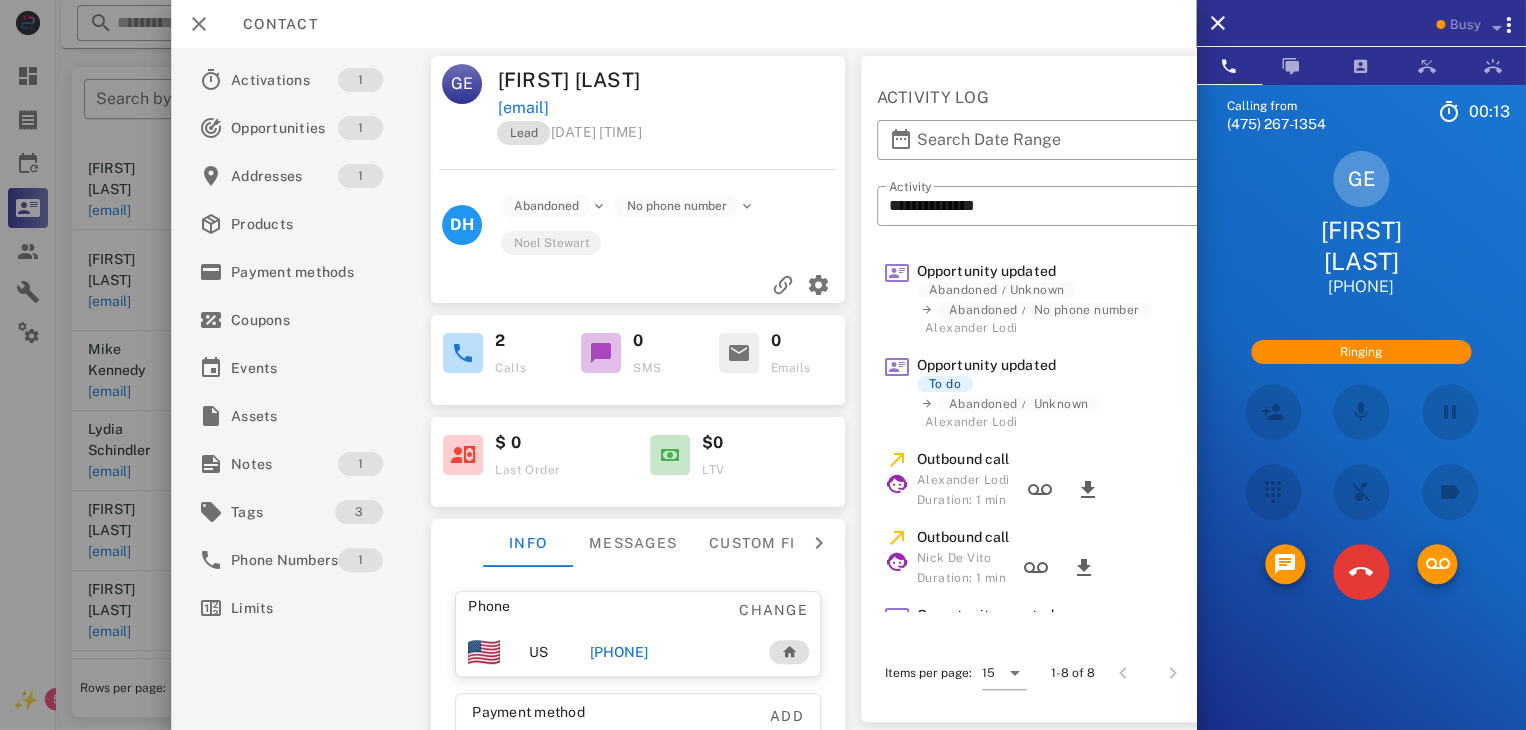 click on "Calling from (475) 267-1354 00: 13  Unknown      ▼     Australia
+61
Canada
+1
Guam
+1671
Mexico (México)
+52
New Zealand
+64
United Kingdom
+44
United States
+1
1 2 ABC 3 DEF 4 GHI 5 JKL 6 MNO 7 PQRS 8 TUV 9 WXYZ * 0 + #  GE   George Eichner  +13028341755  Ringing  Directory ​  JH  Josh Henry  Idle   NE  Naoumie Ekiko  Idle   AD  Alexander Dugo  Idle   AH  Alexander Herti  Idle   AL  Alexander Lodi  Idle   AB  Andrea Barraza  Idle   BV  Bison Vazquez  Idle   CS  Crystal Stewart  Idle   DT  Daniela Tanevski  Idle   DB  Dario Barosso  Idle   EP  Elizabeth Poppen  Idle   EC  Erik Calzadillas  Idle   GI  Gloria Incorvalia  Idle   HP  Hailie Perdue  Idle   HR  Holly Raye  Idle   JA  Jamel Akines  Idle   JP  Jennifer Phillips  Idle   JH  Josh Henry  Idle   LM  Lior Mizrahi  Idle   MA  Marques Ausberry  Idle   MB  Matt Burd  Idle   ND   Idle" at bounding box center [1361, 449] 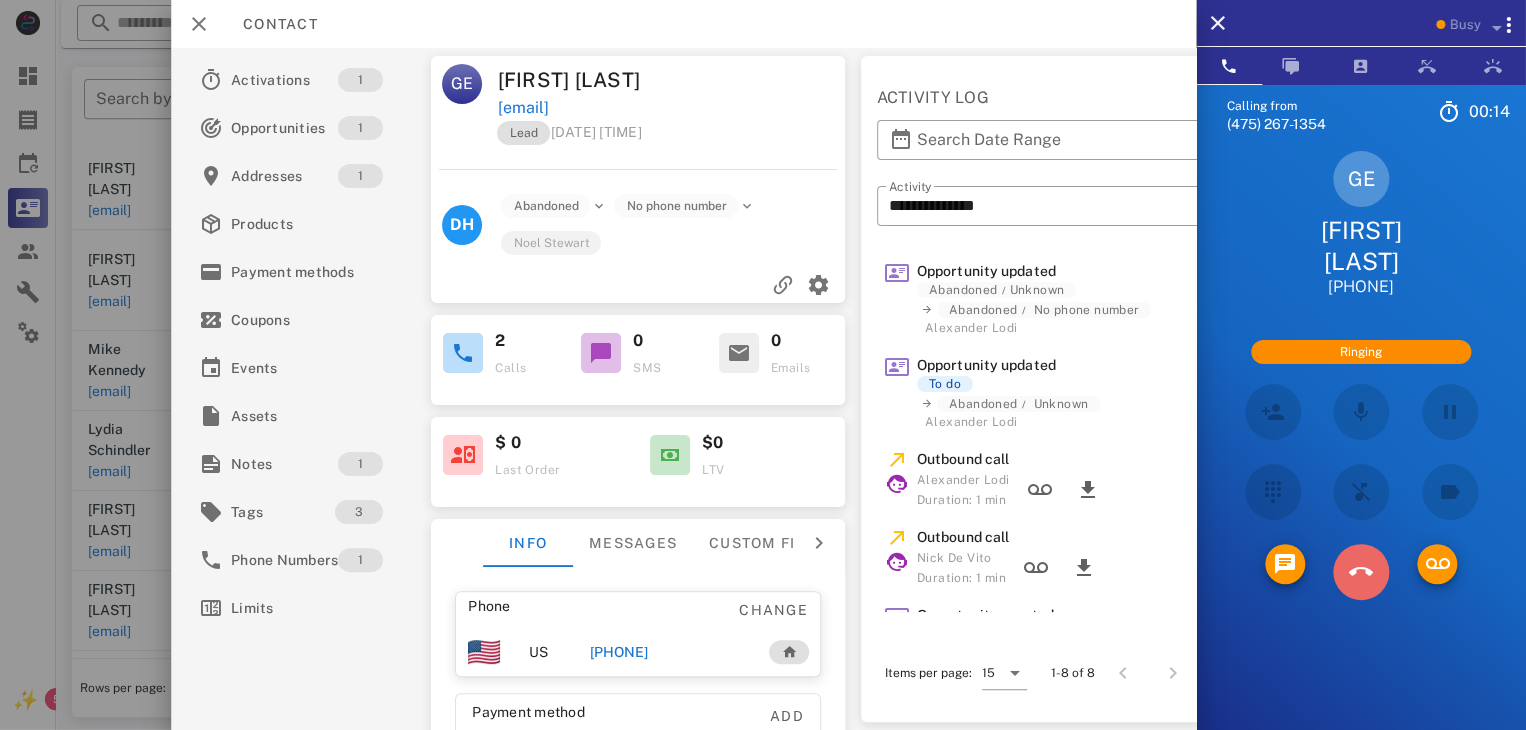 click at bounding box center [1361, 572] 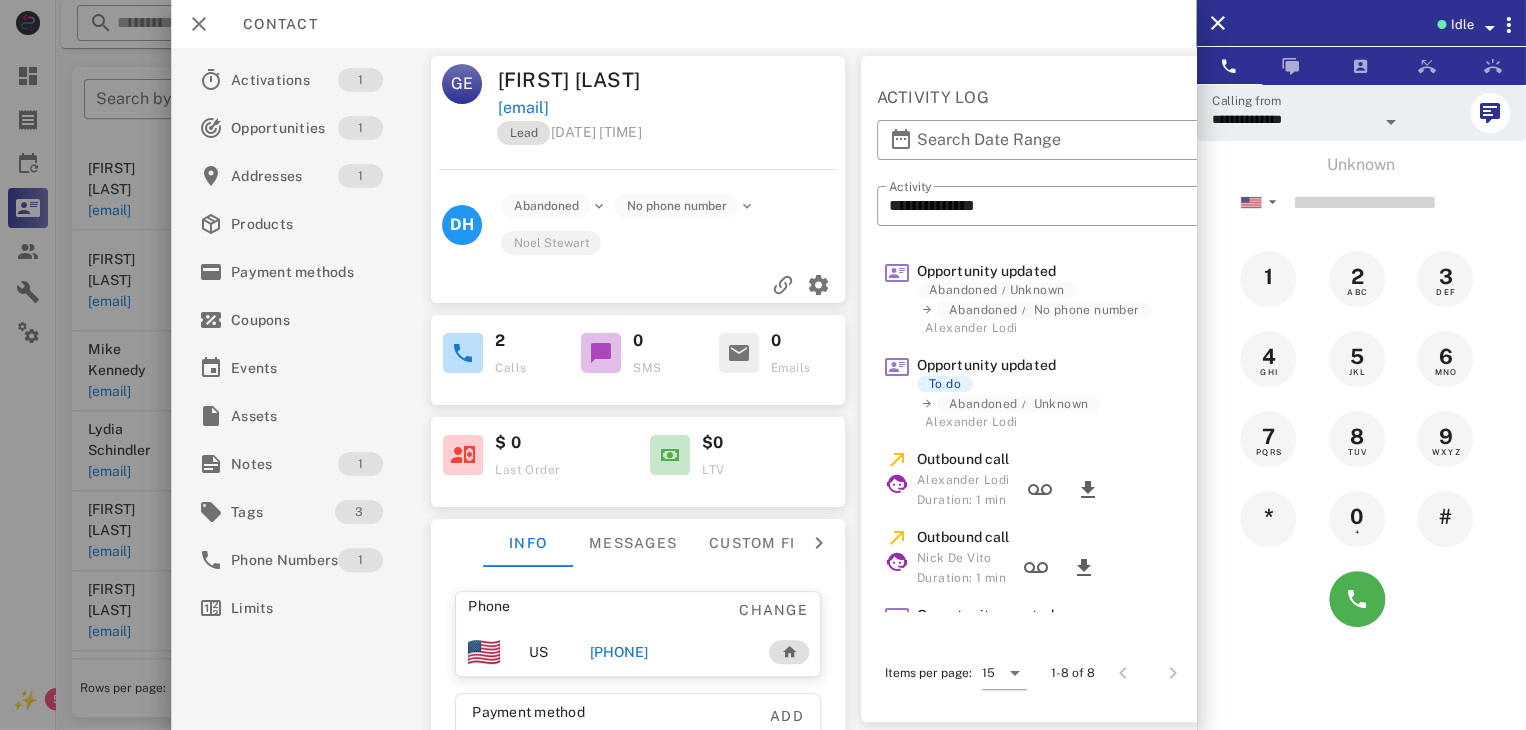 click at bounding box center [763, 365] 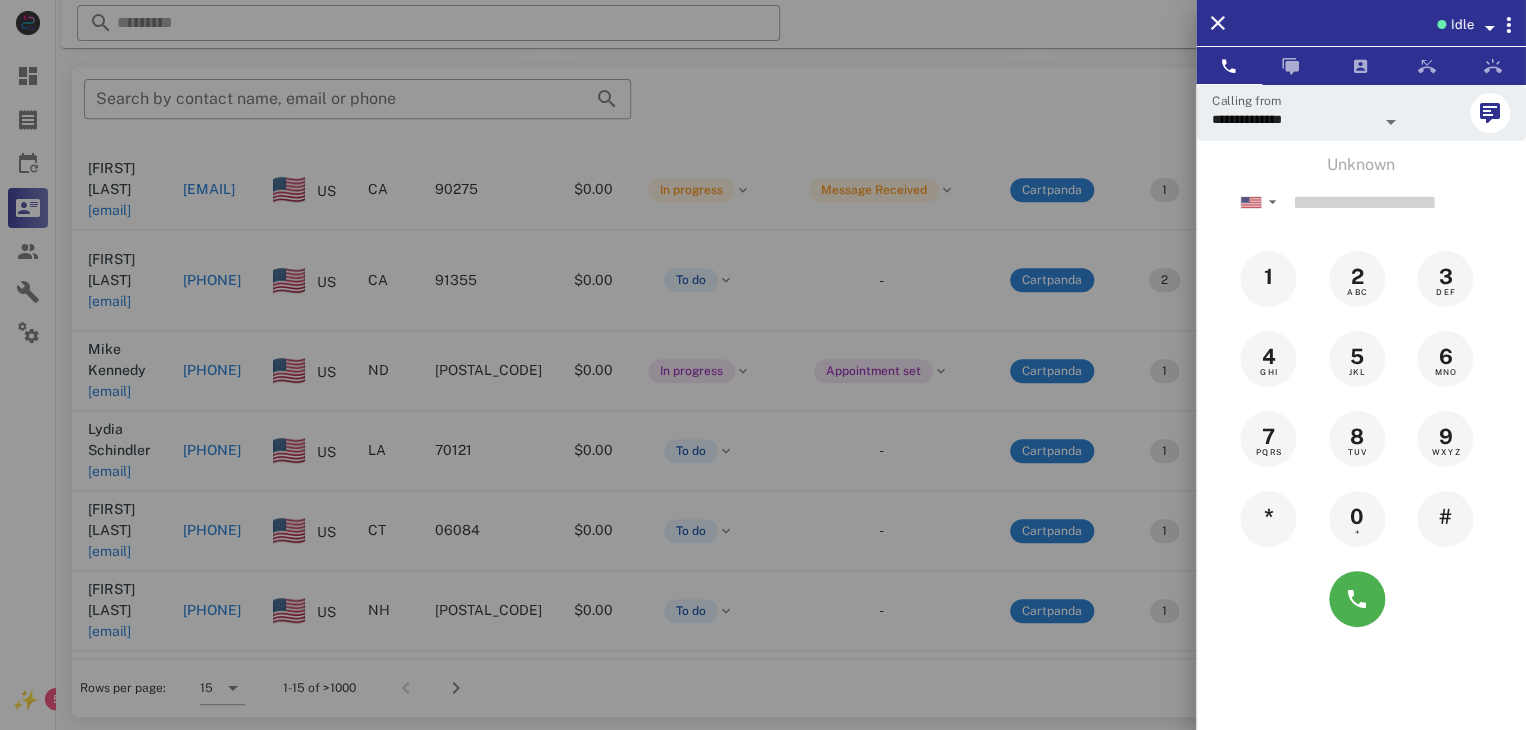 click at bounding box center (763, 365) 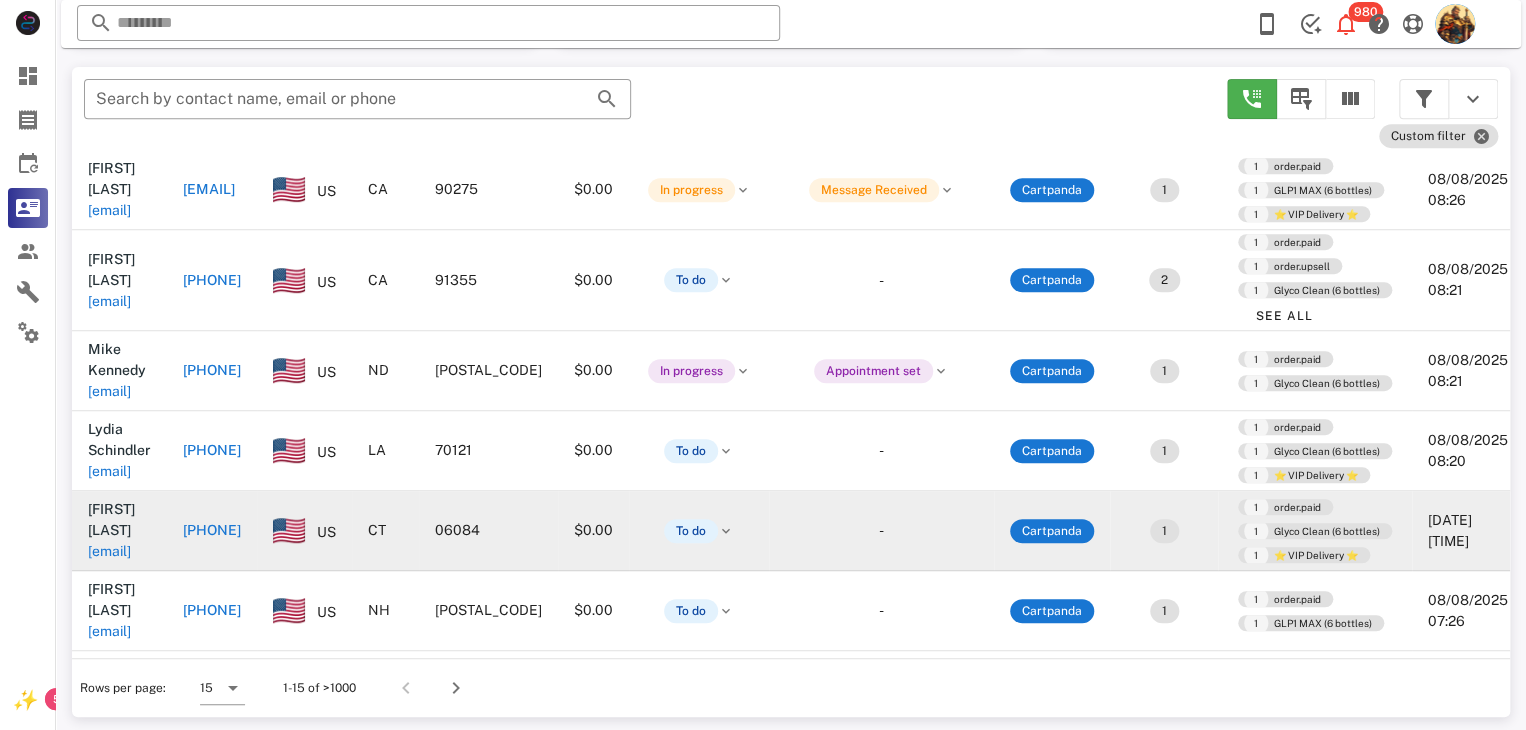 click on "geichner@cynerg.com" at bounding box center [109, 551] 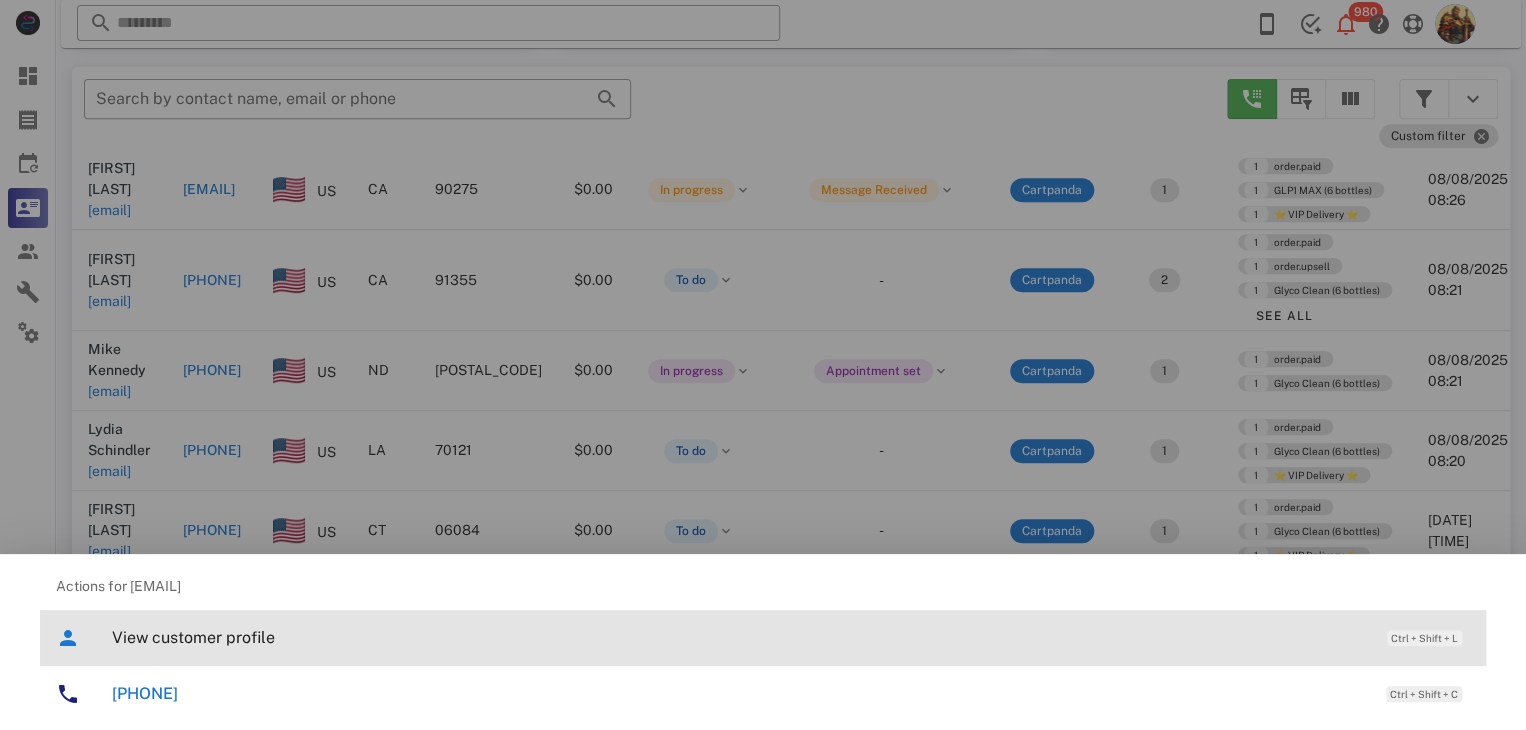 click on "View customer profile" at bounding box center (739, 637) 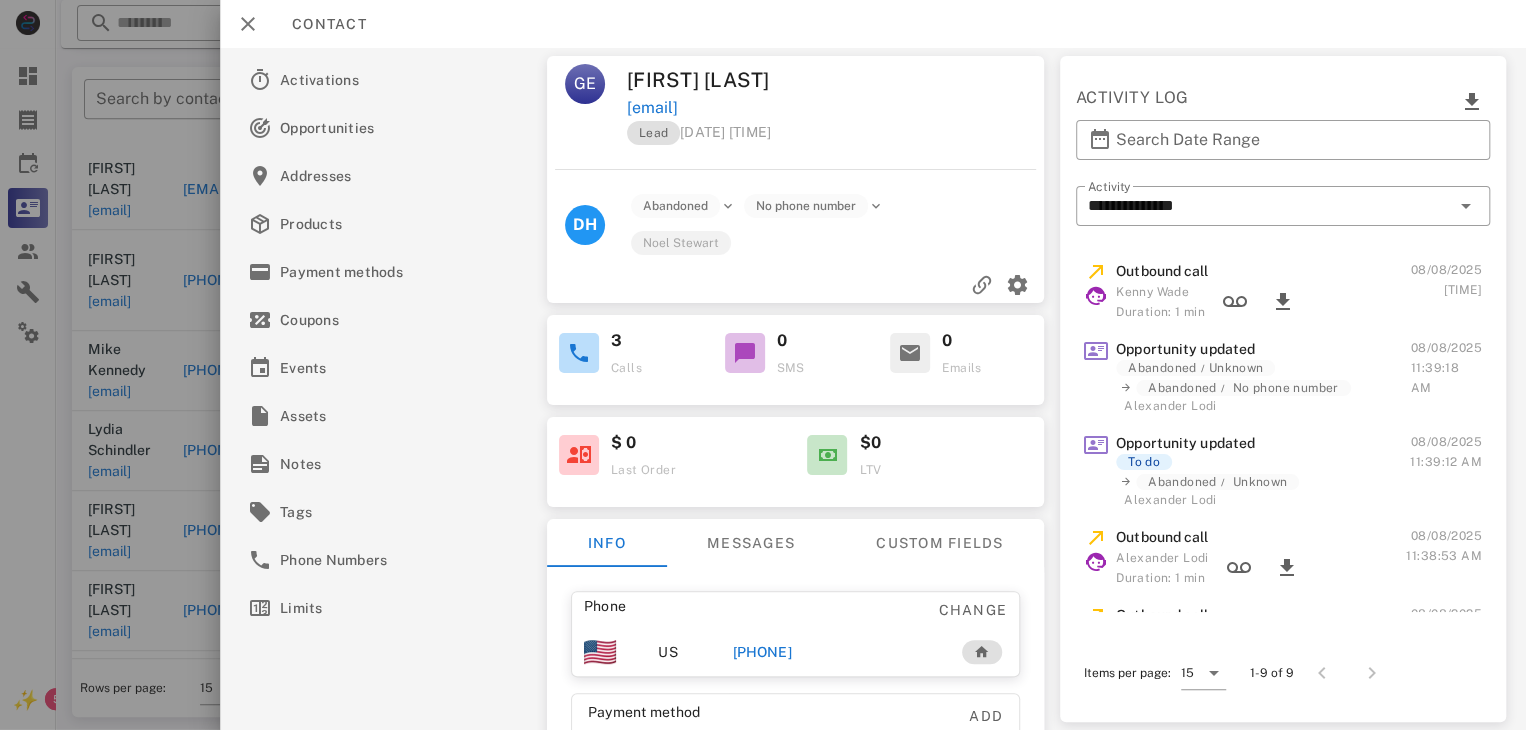 click on "+13028341755" at bounding box center [762, 652] 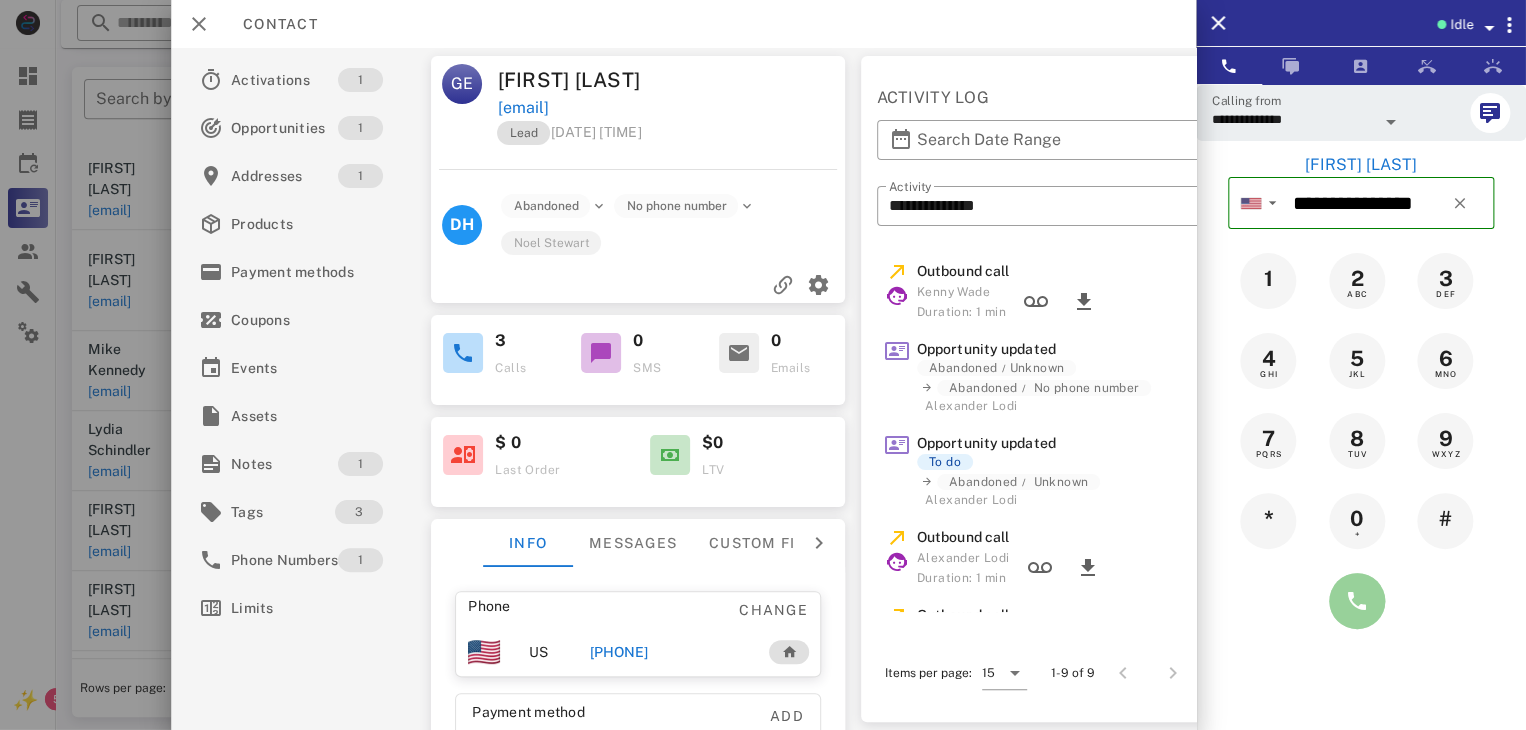click at bounding box center [1357, 601] 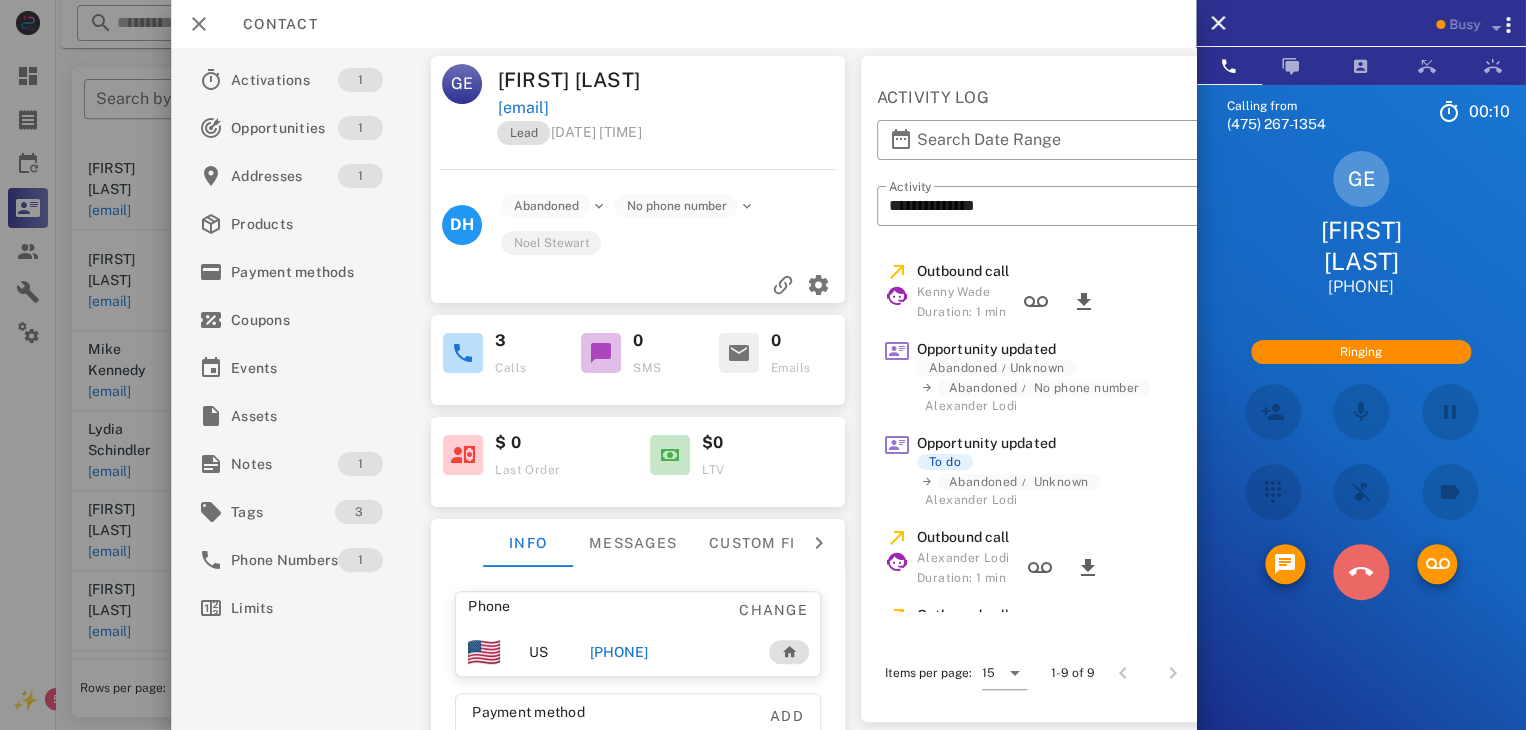 click at bounding box center [1361, 572] 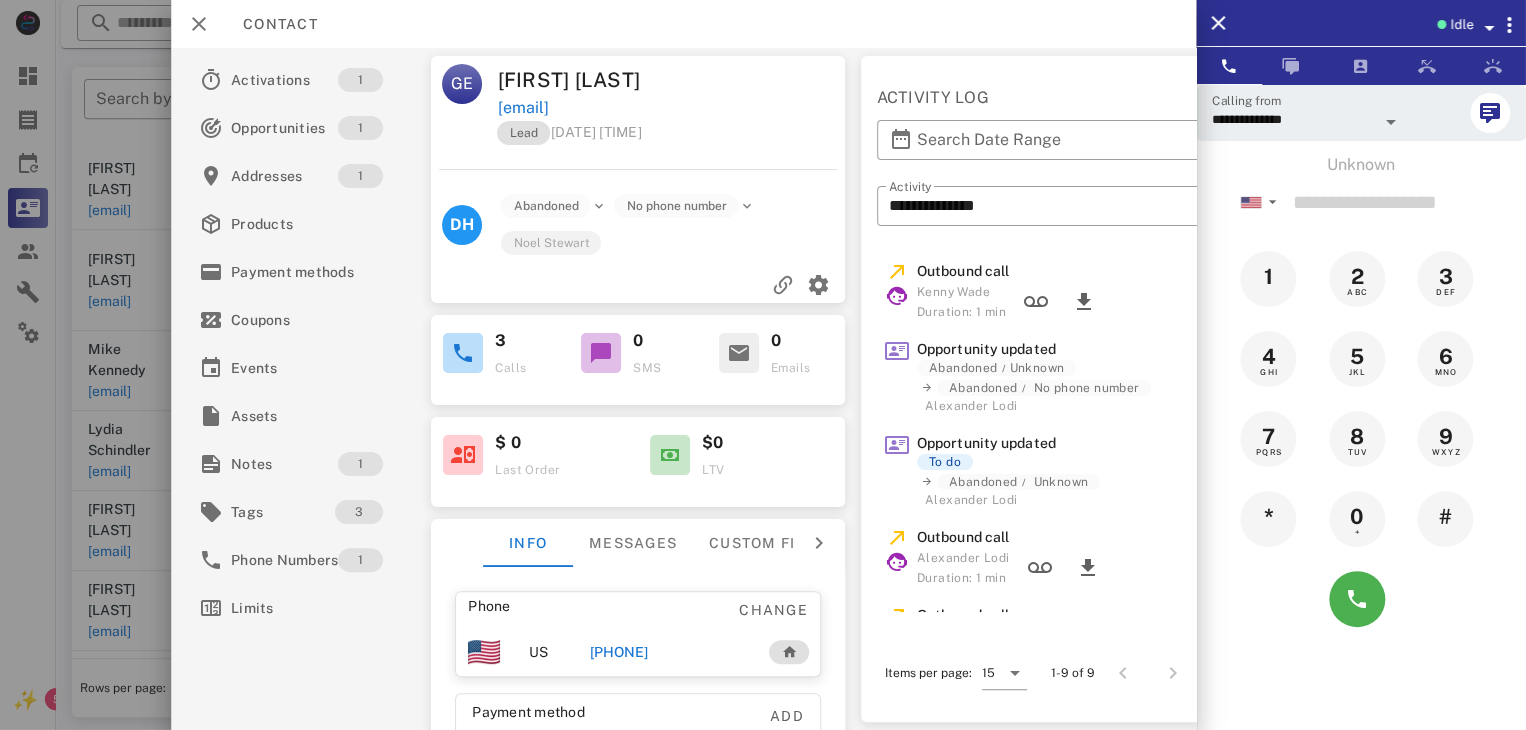 click at bounding box center [763, 365] 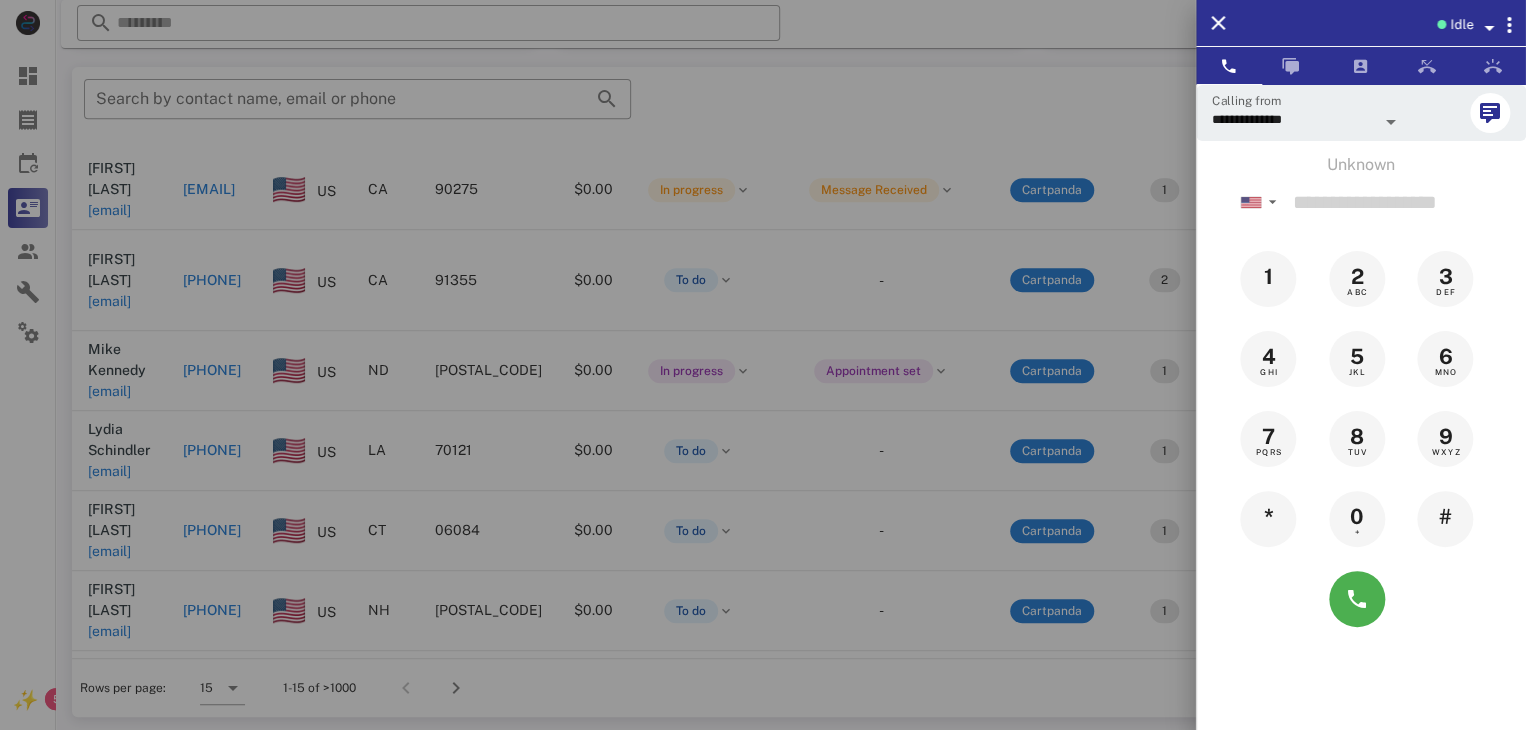 click at bounding box center [763, 365] 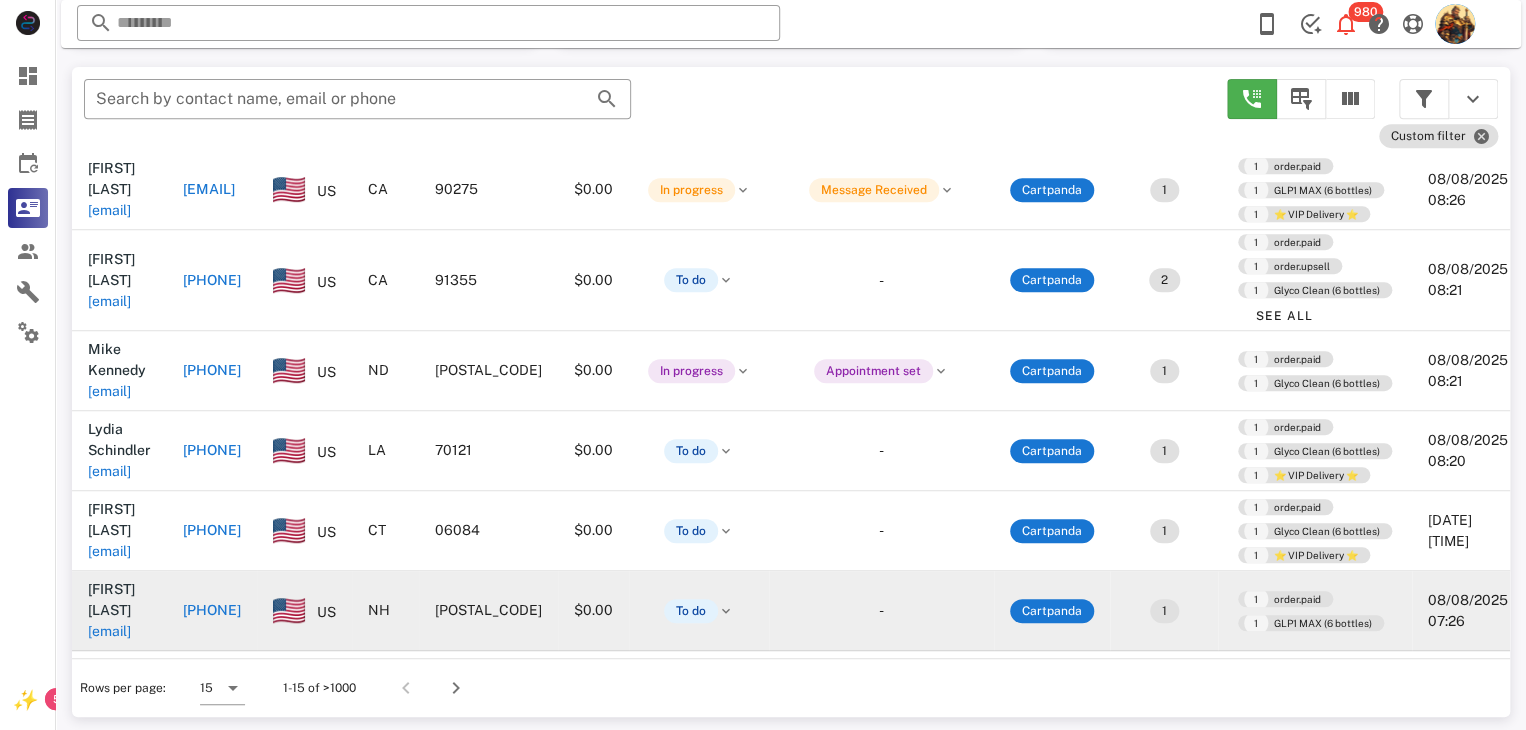 click on "monk.scott0560@gmail.com" at bounding box center (109, 631) 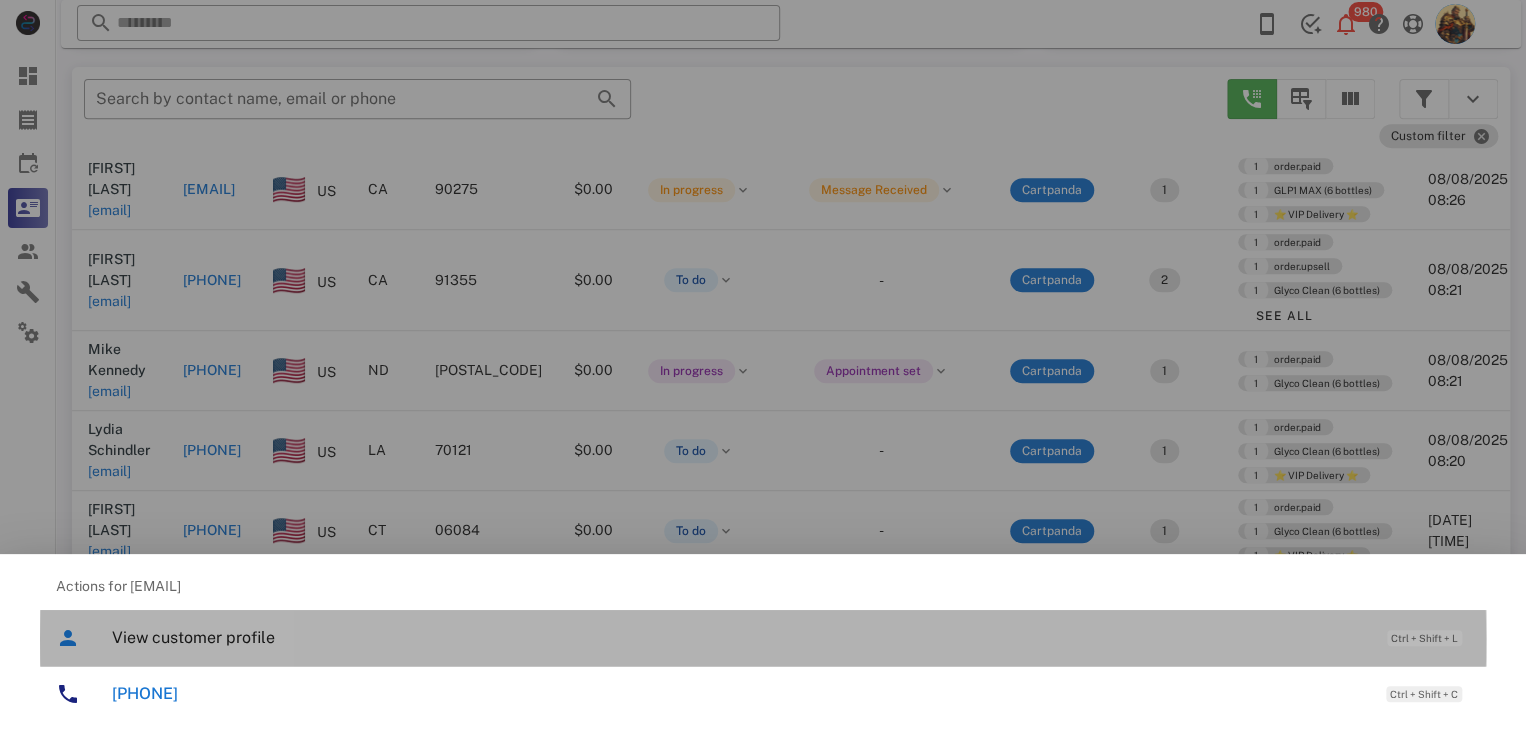 click on "View customer profile" at bounding box center (739, 637) 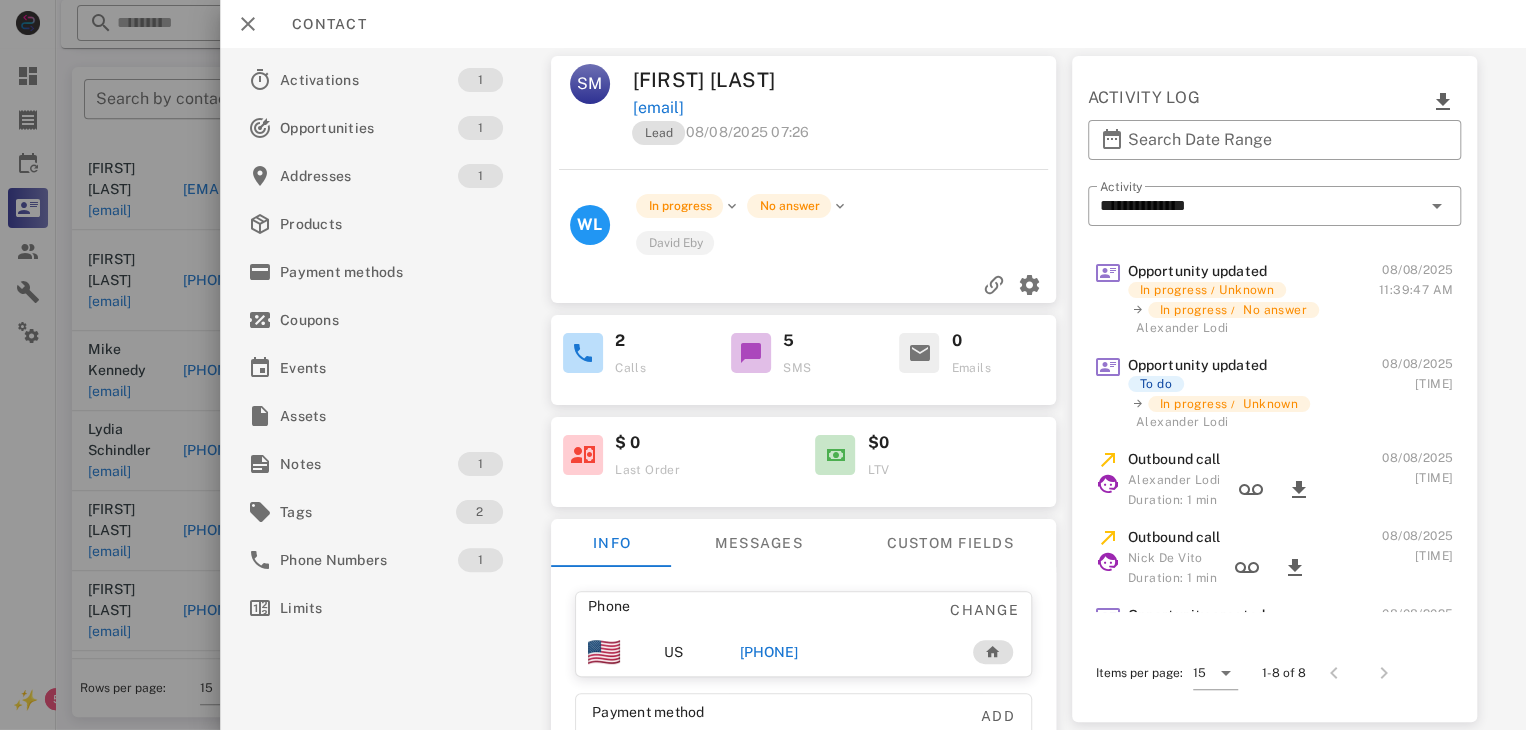 click on "+16035300579" at bounding box center [769, 652] 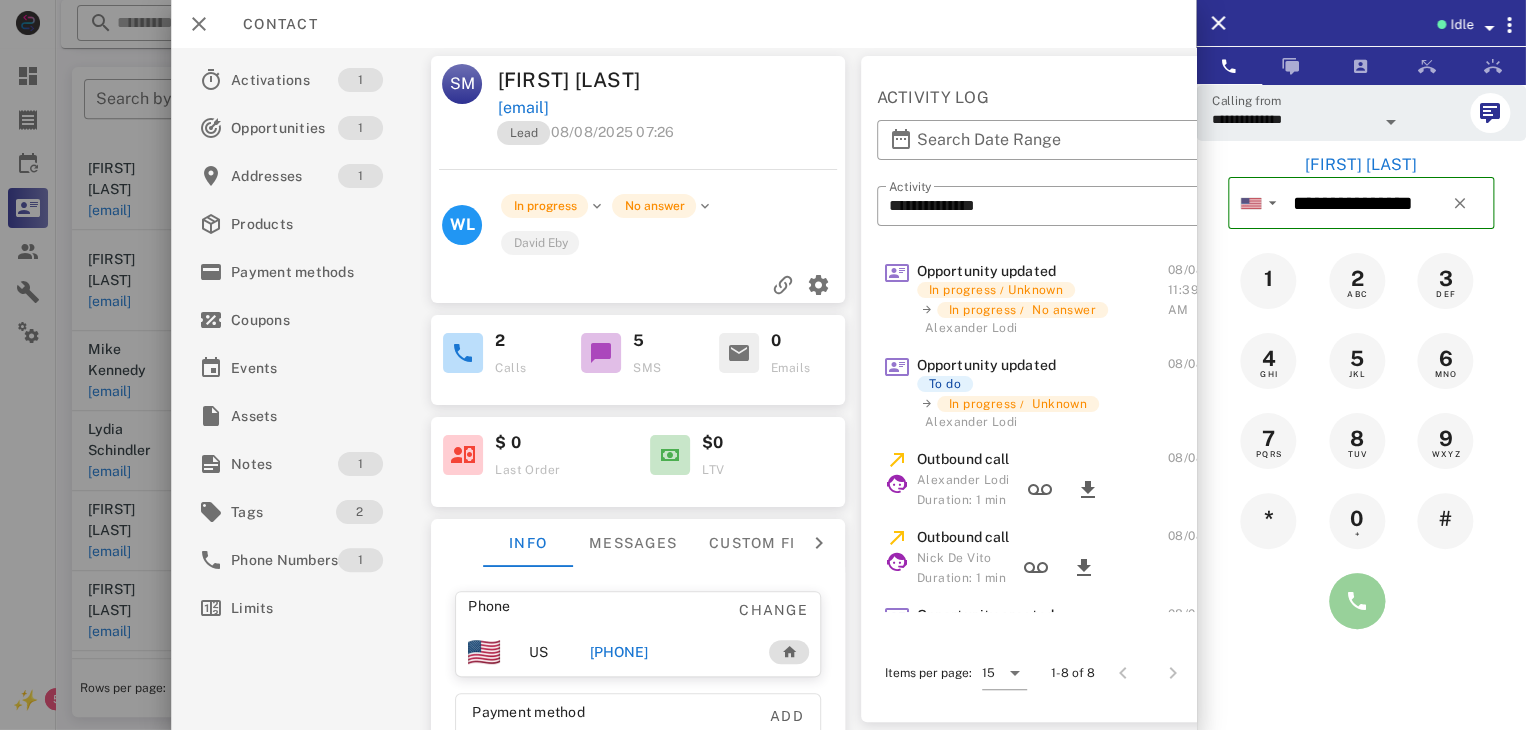 click at bounding box center (1357, 601) 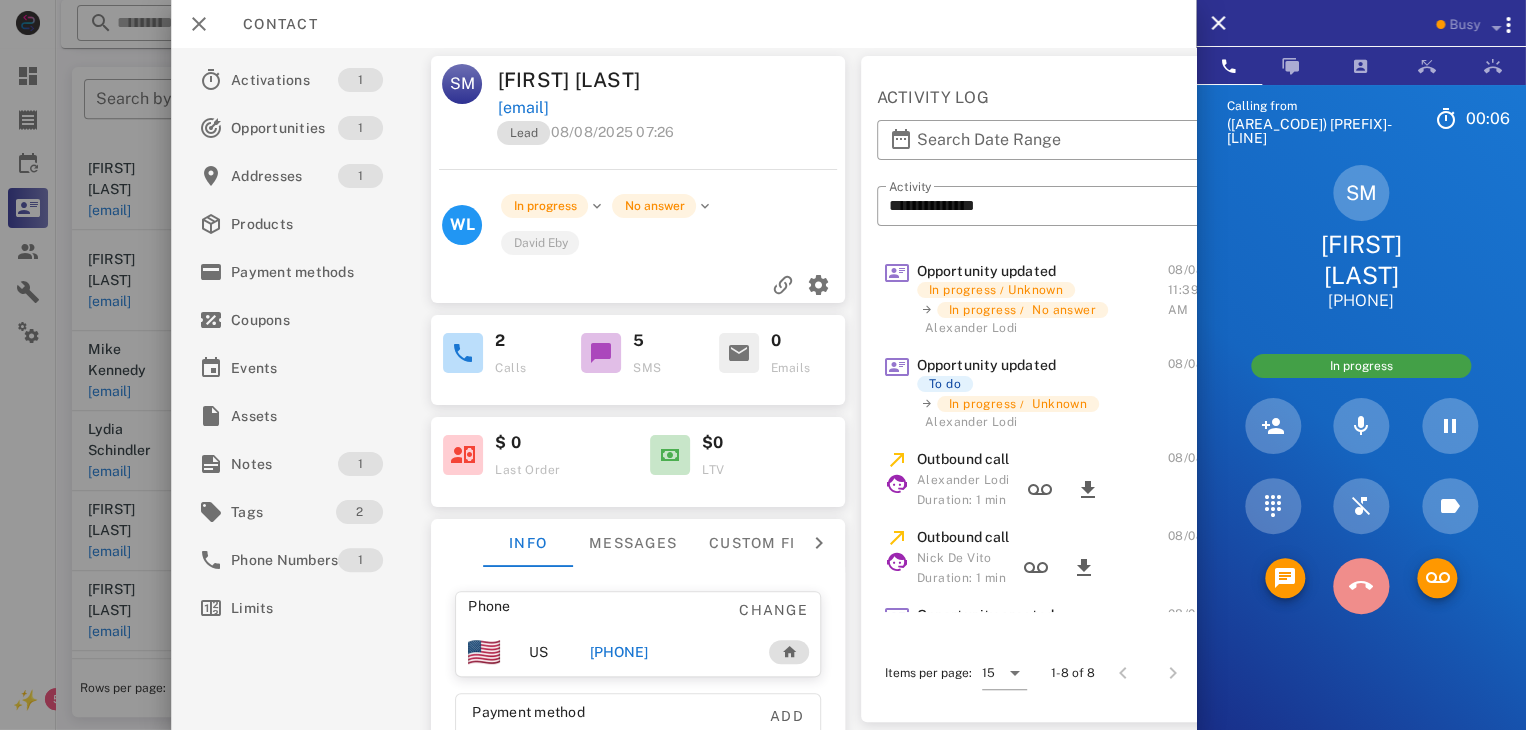 click at bounding box center [1361, 586] 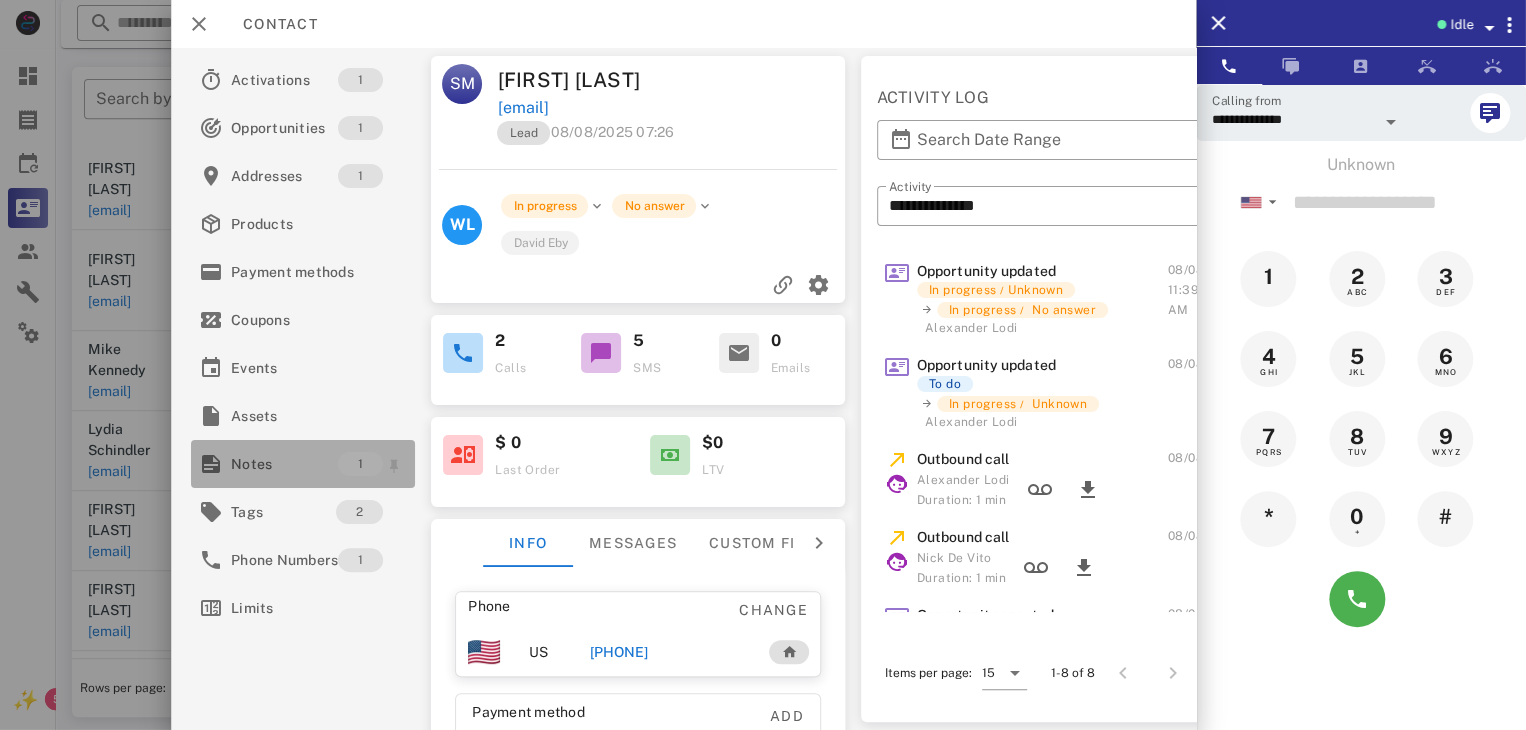 click on "Notes" at bounding box center (284, 464) 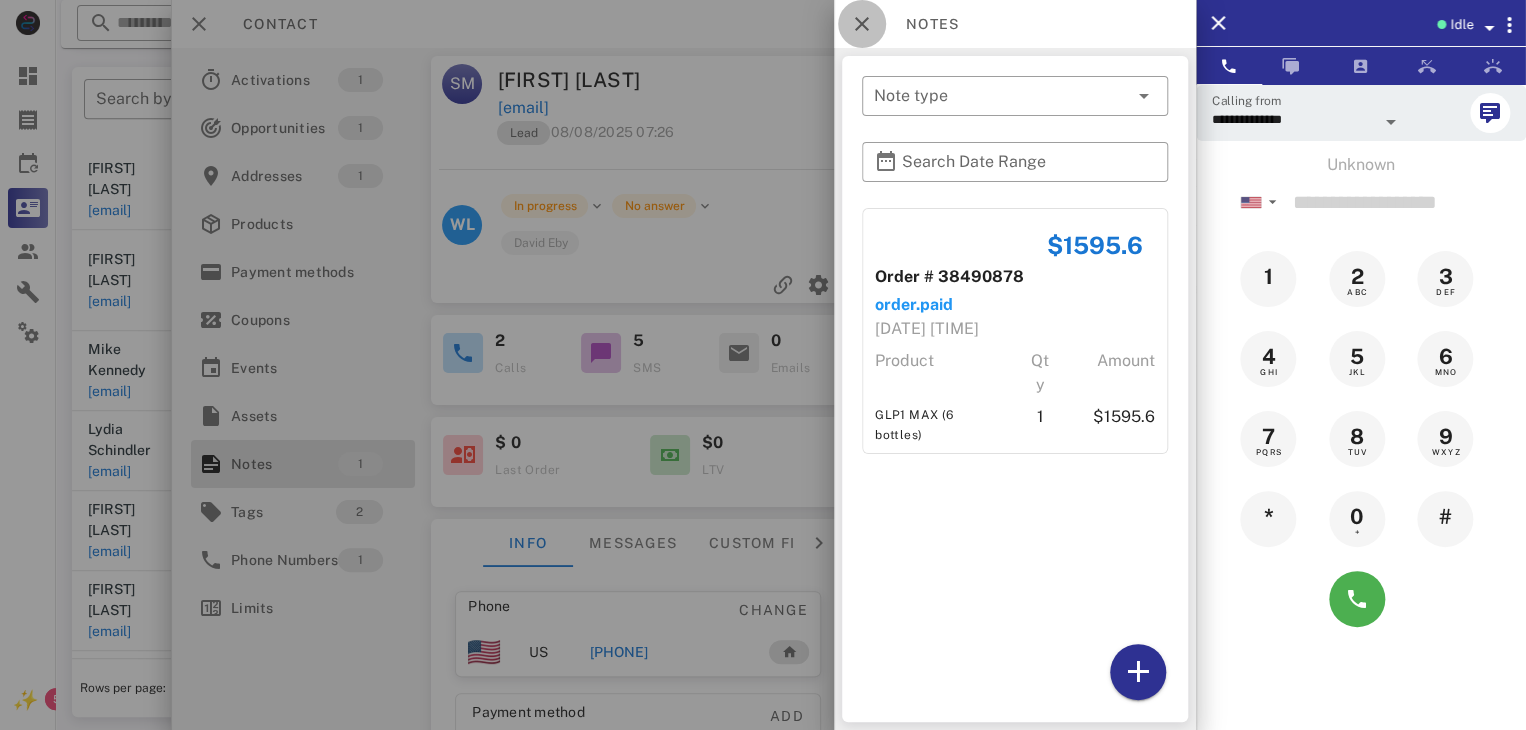 click at bounding box center (862, 24) 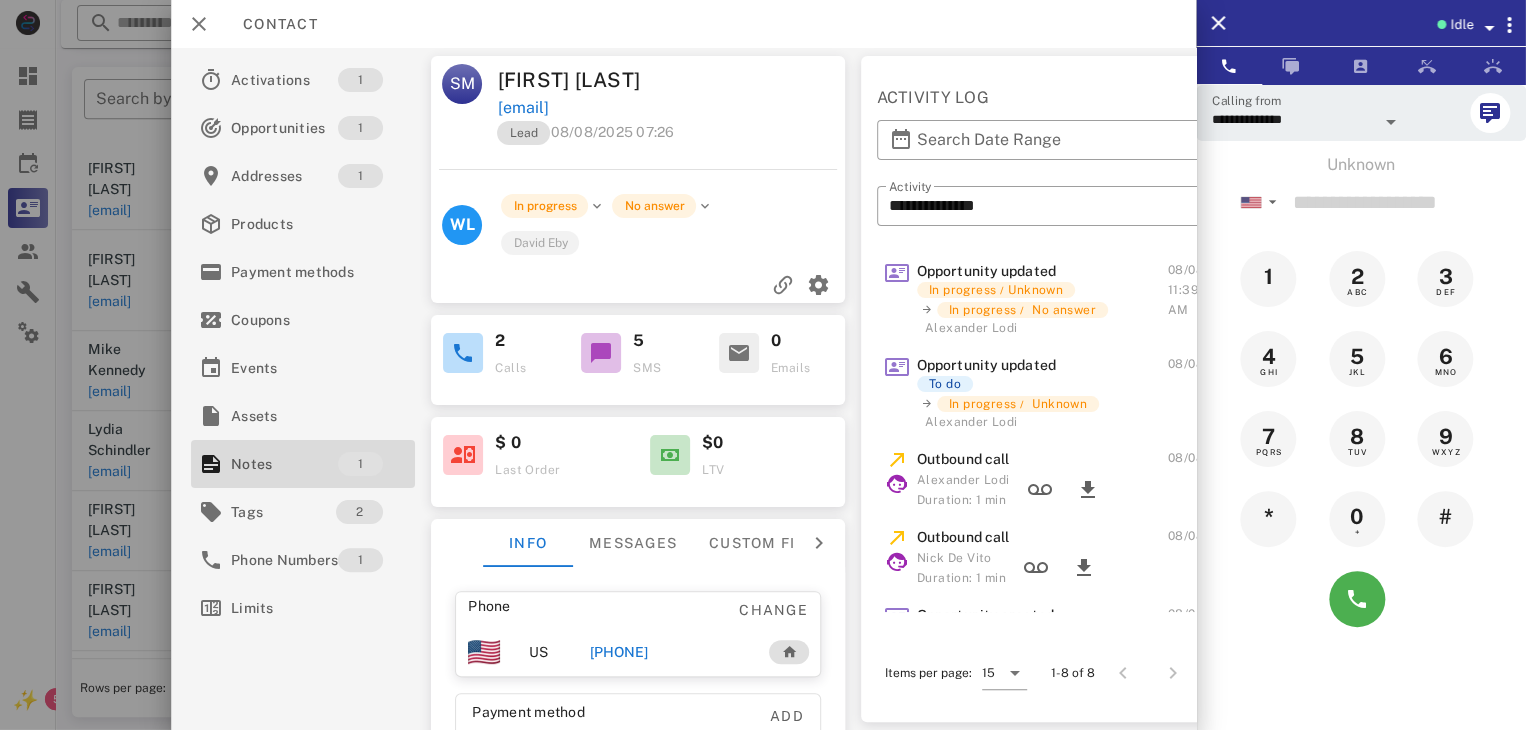 click on "+16035300579" at bounding box center (618, 652) 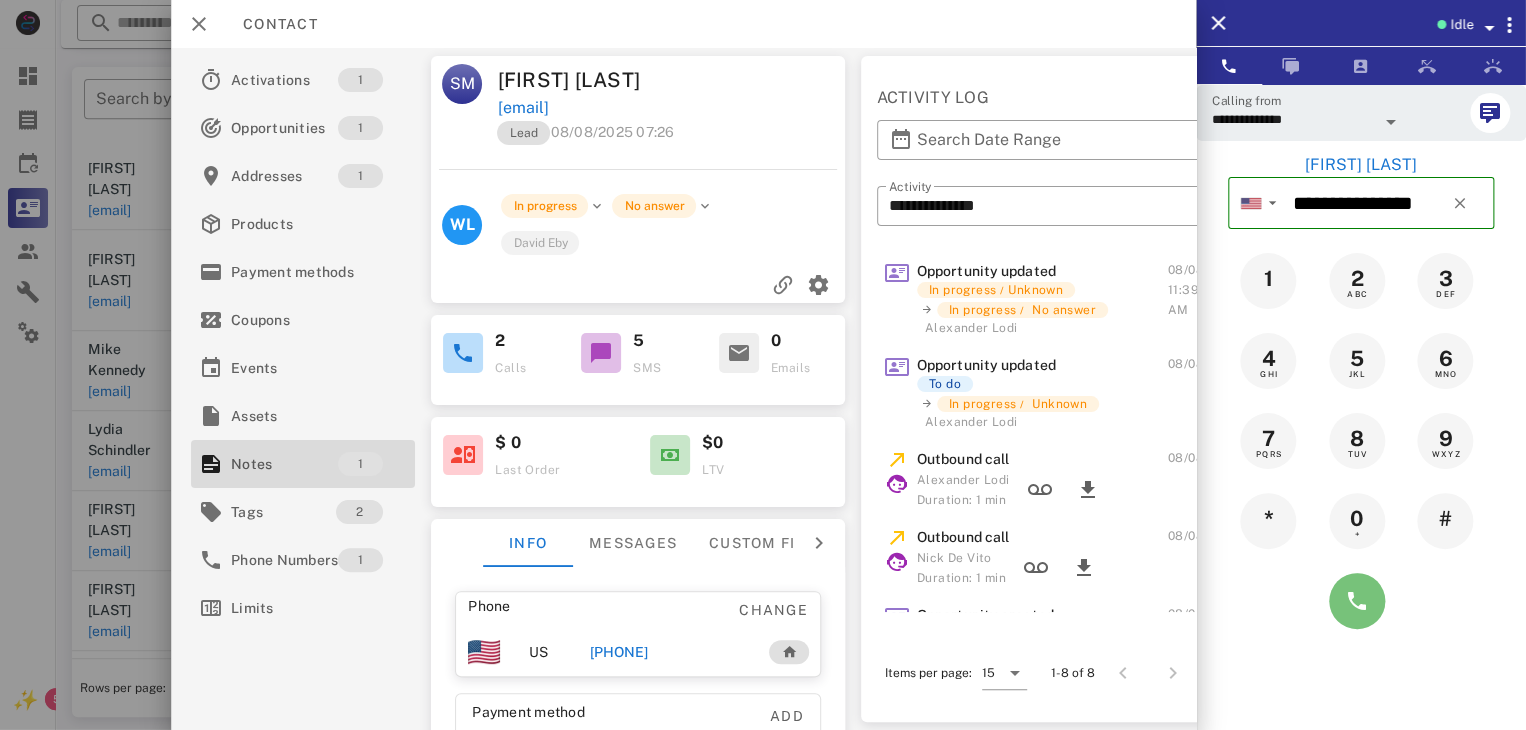 click at bounding box center (1357, 601) 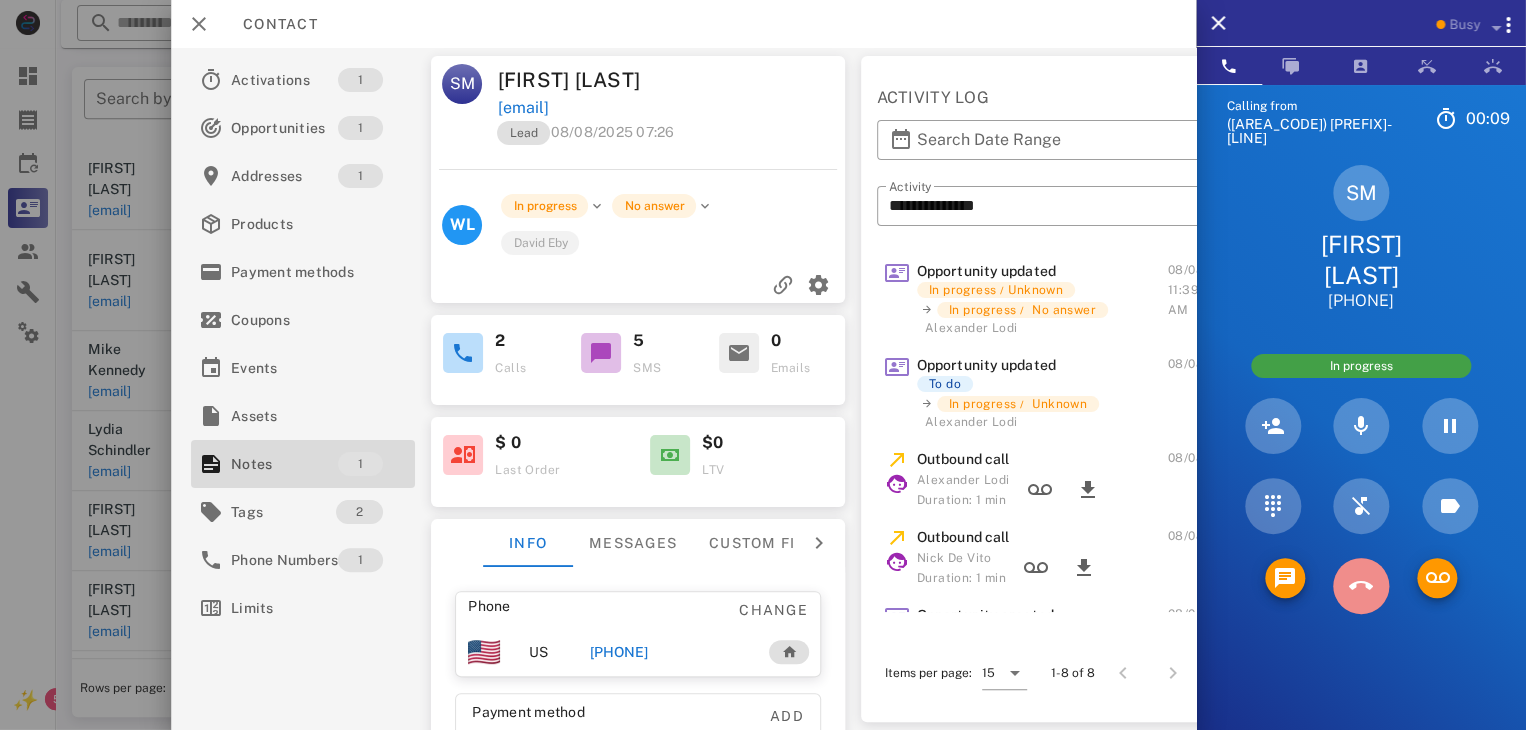 click at bounding box center [1361, 586] 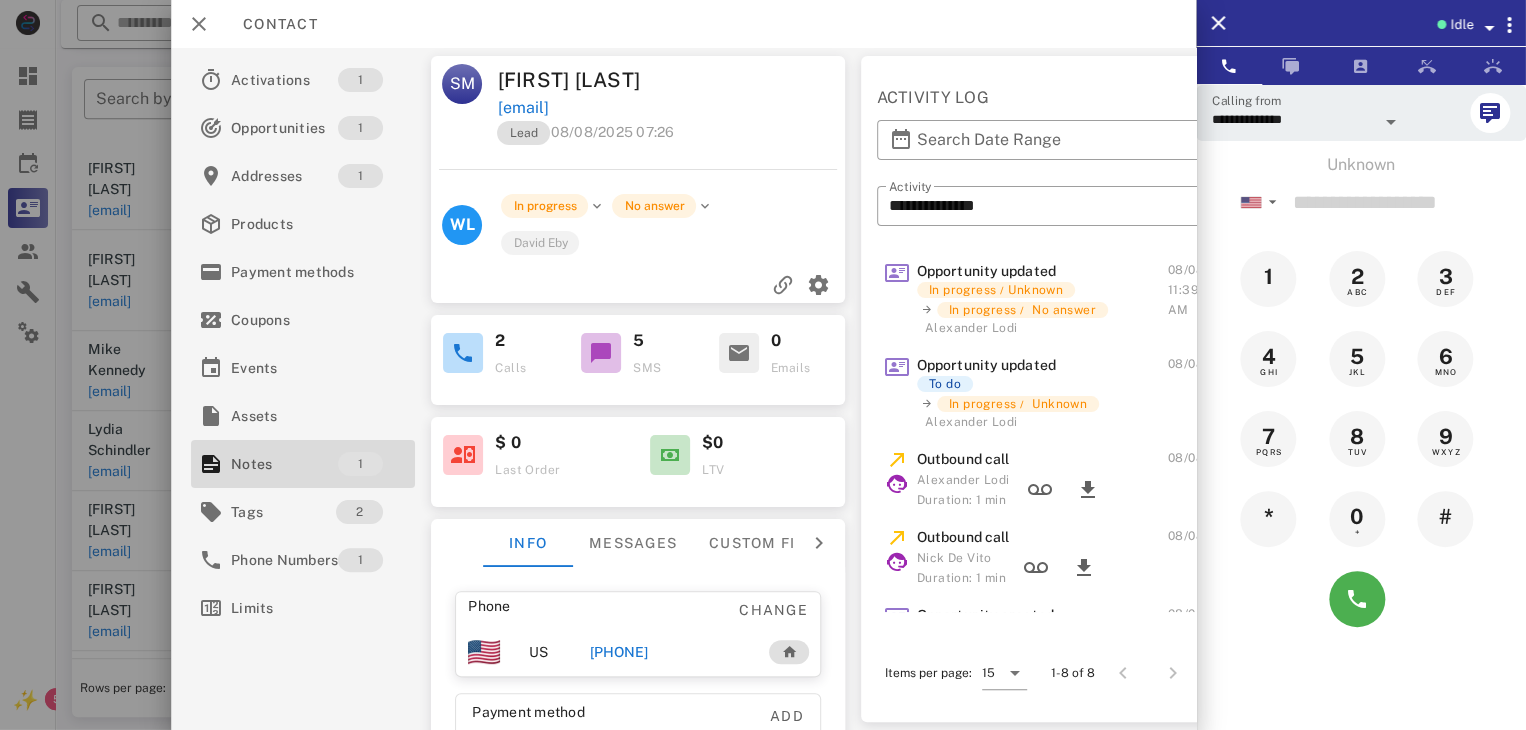 click at bounding box center (763, 365) 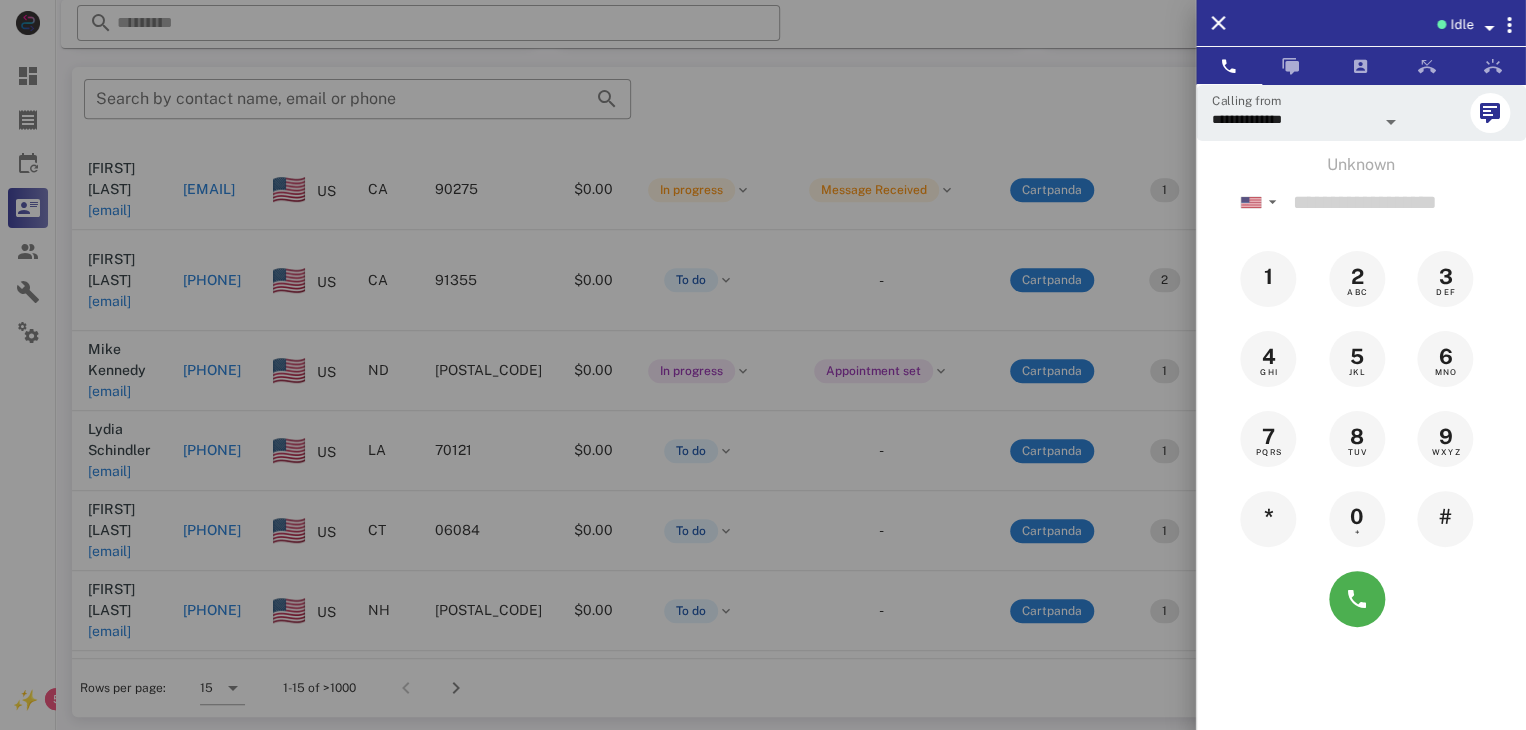 click at bounding box center (763, 365) 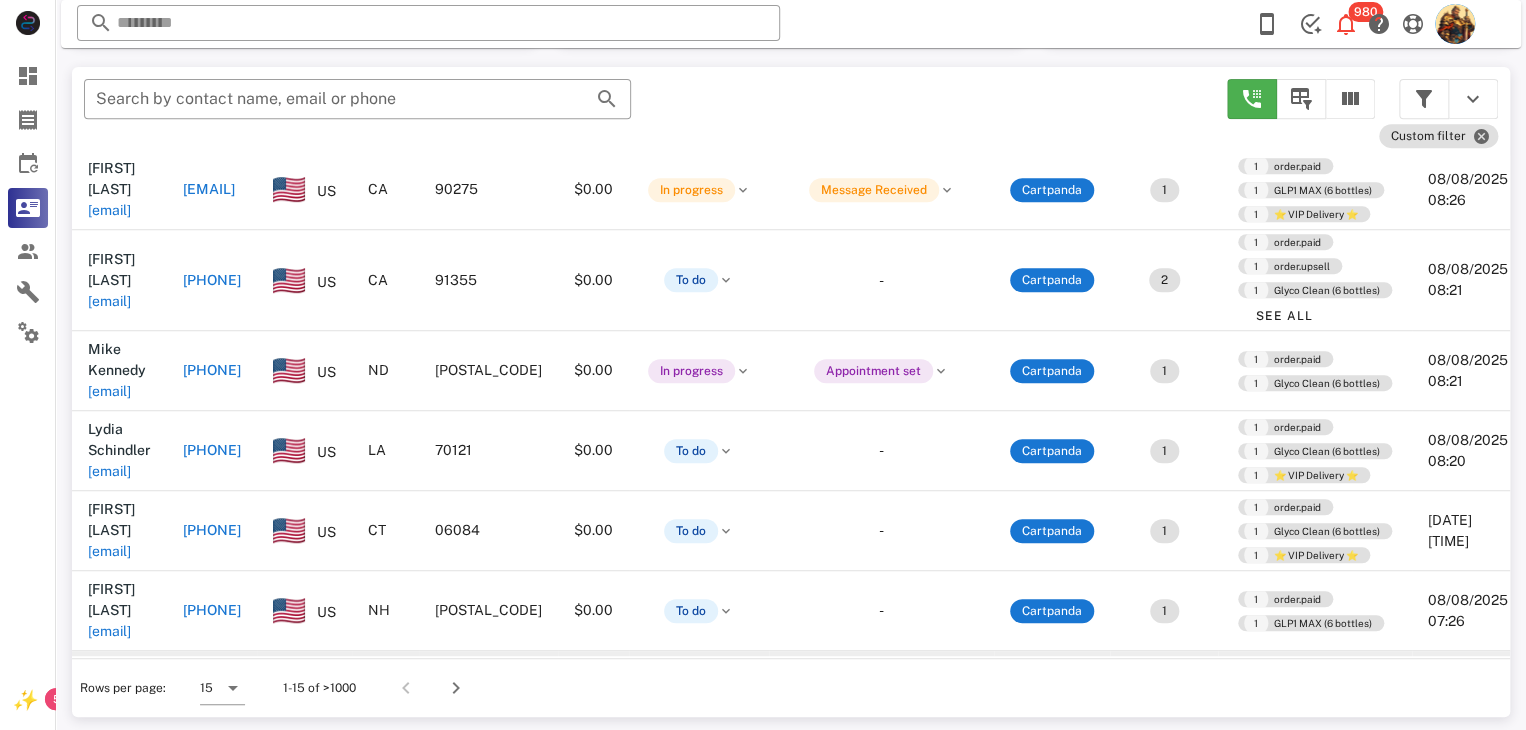 click on "eugene.smith2885@gmail.com" at bounding box center (109, 711) 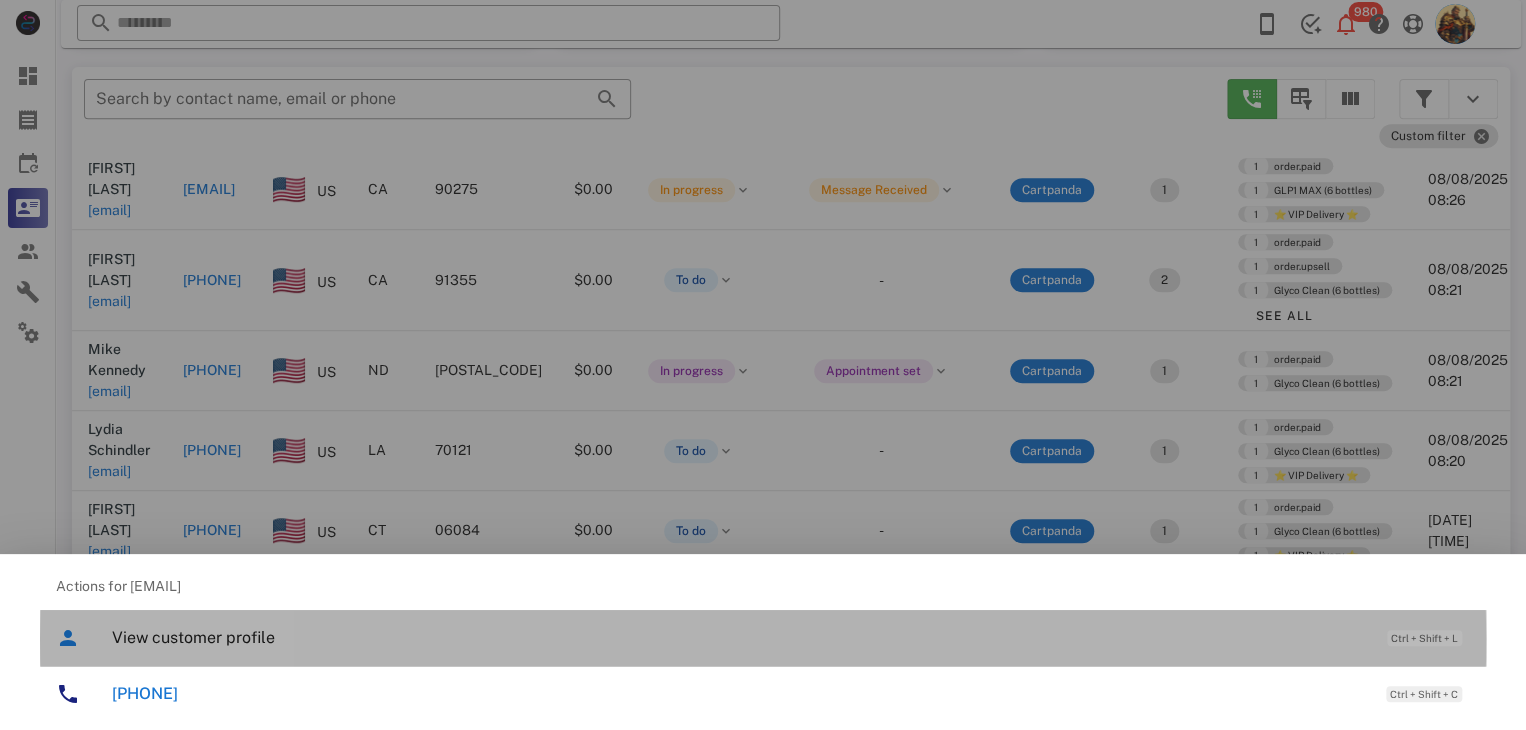 click on "View customer profile" at bounding box center (739, 637) 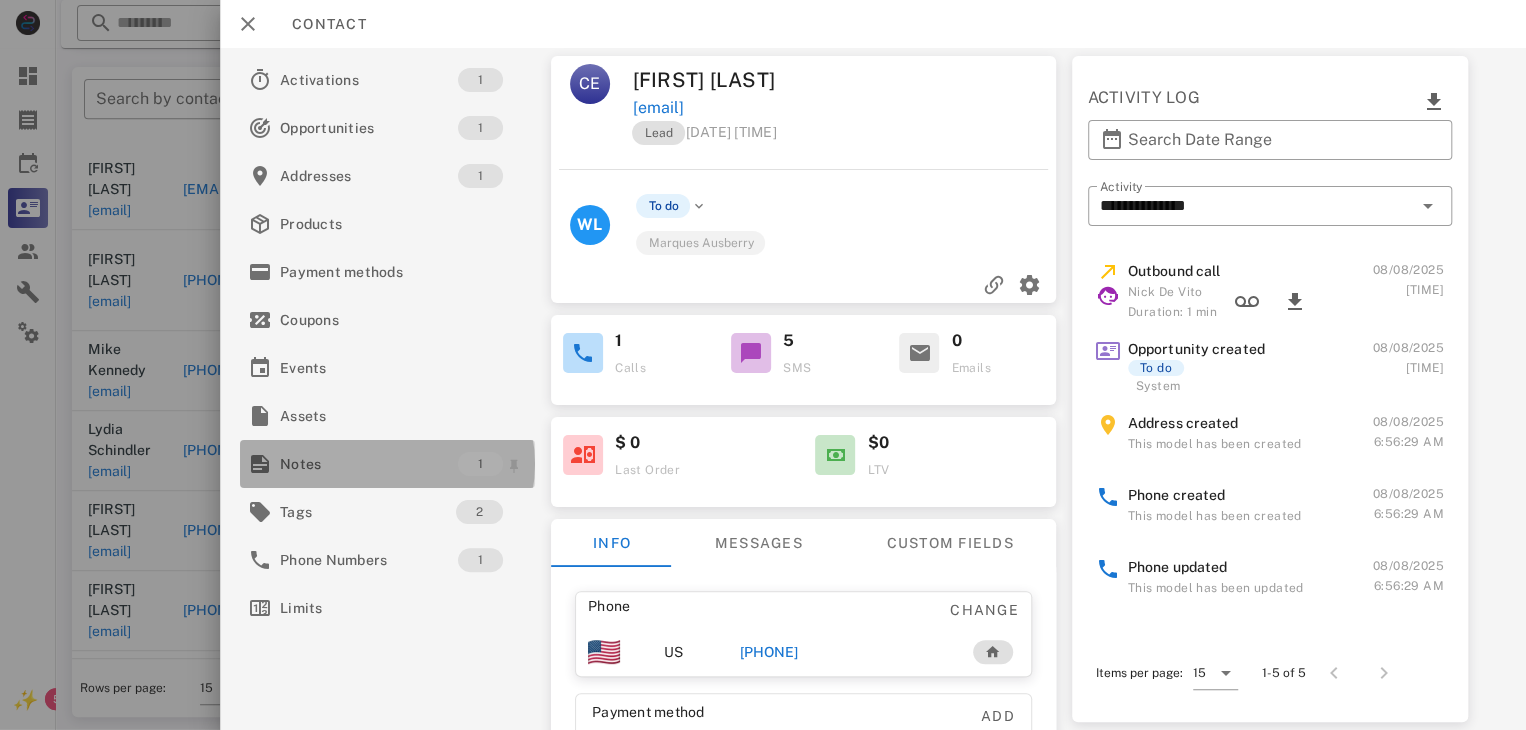 click on "Notes" at bounding box center [369, 464] 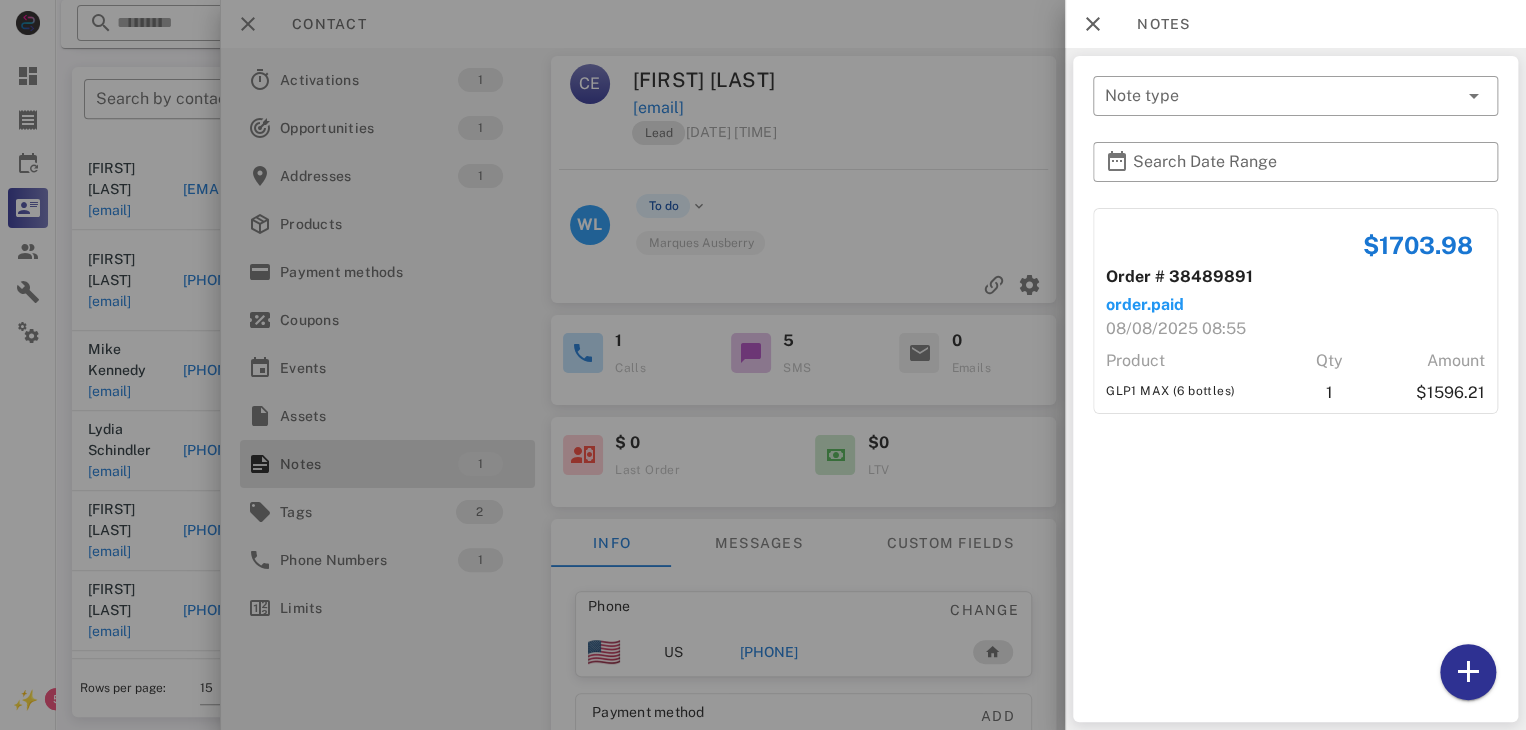 click at bounding box center [763, 365] 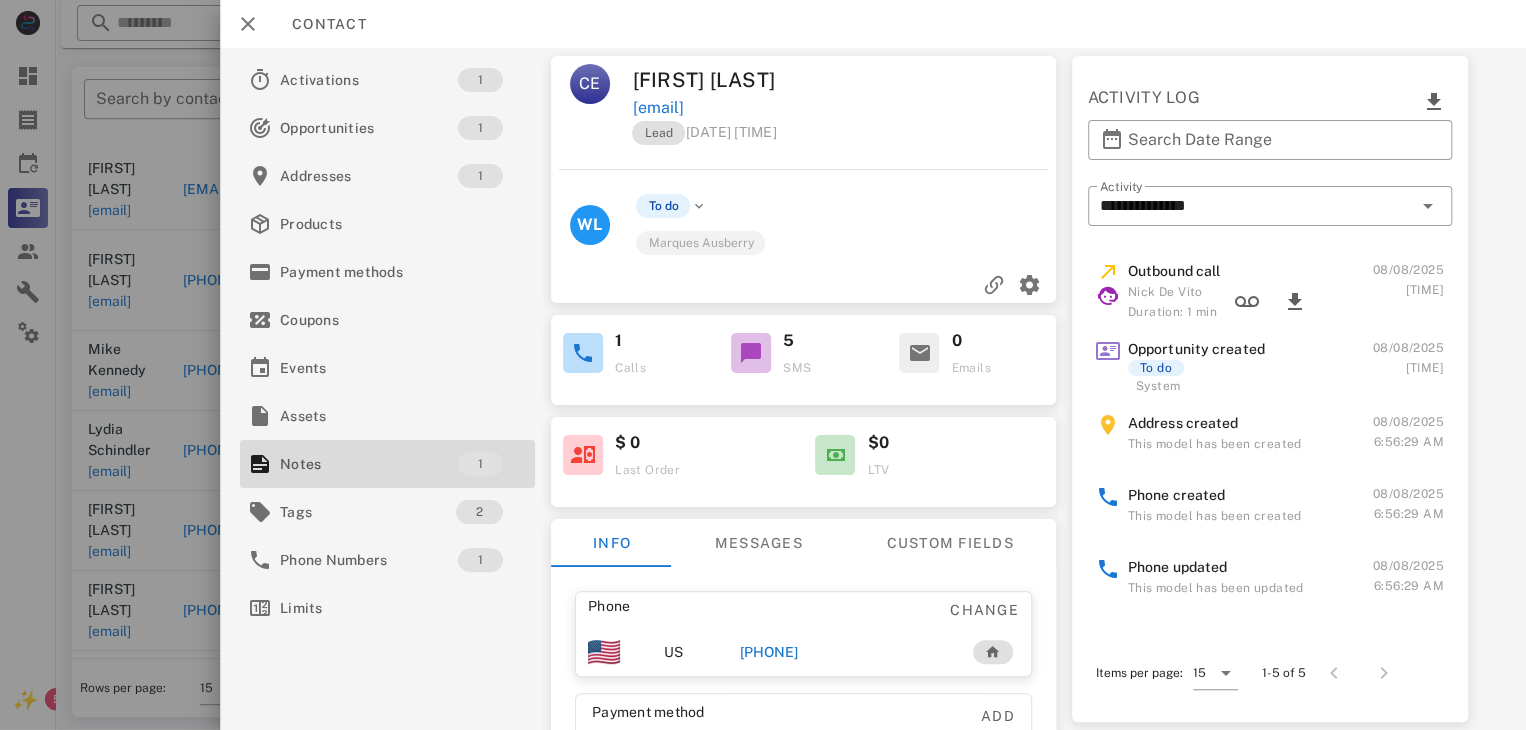click on "+19197382885" at bounding box center [769, 652] 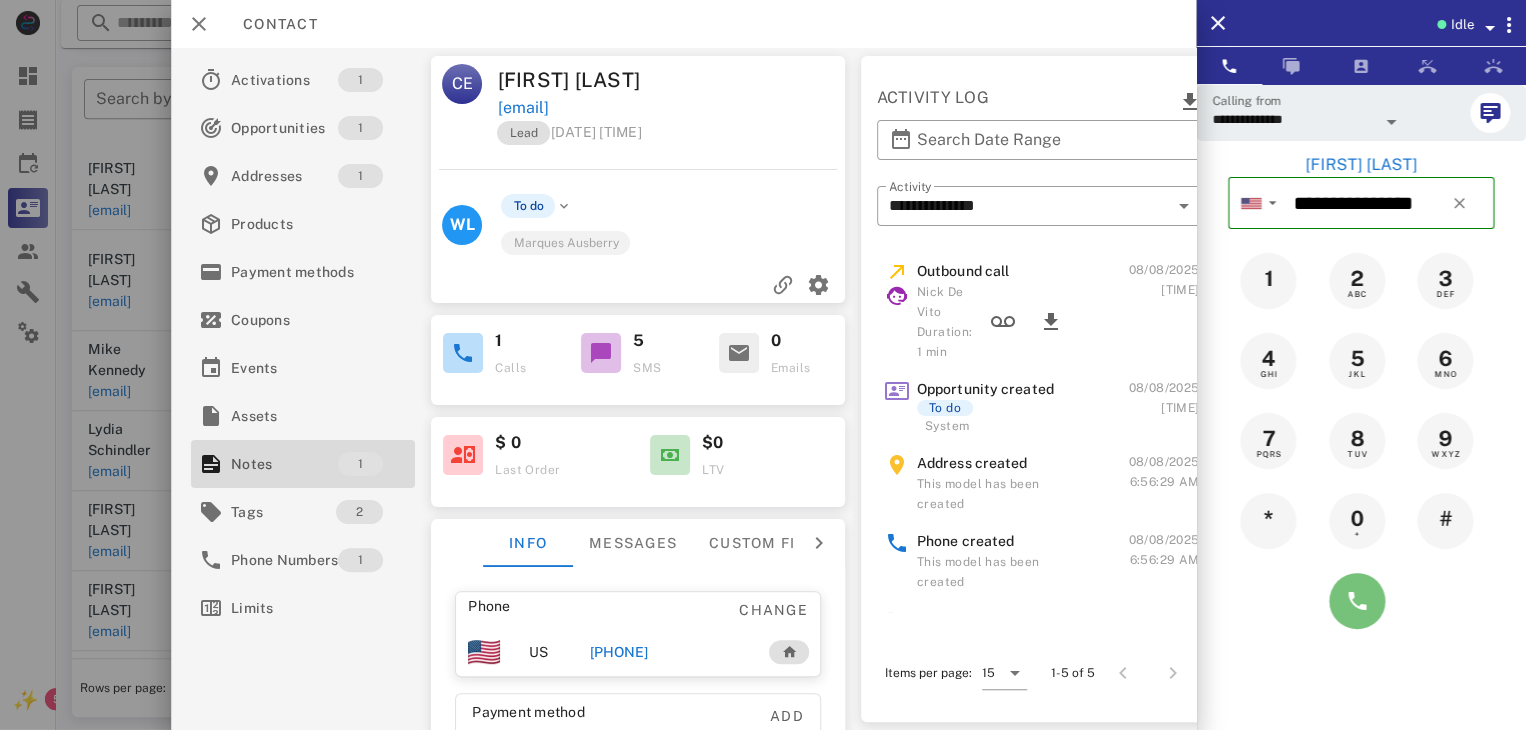 click at bounding box center (1357, 601) 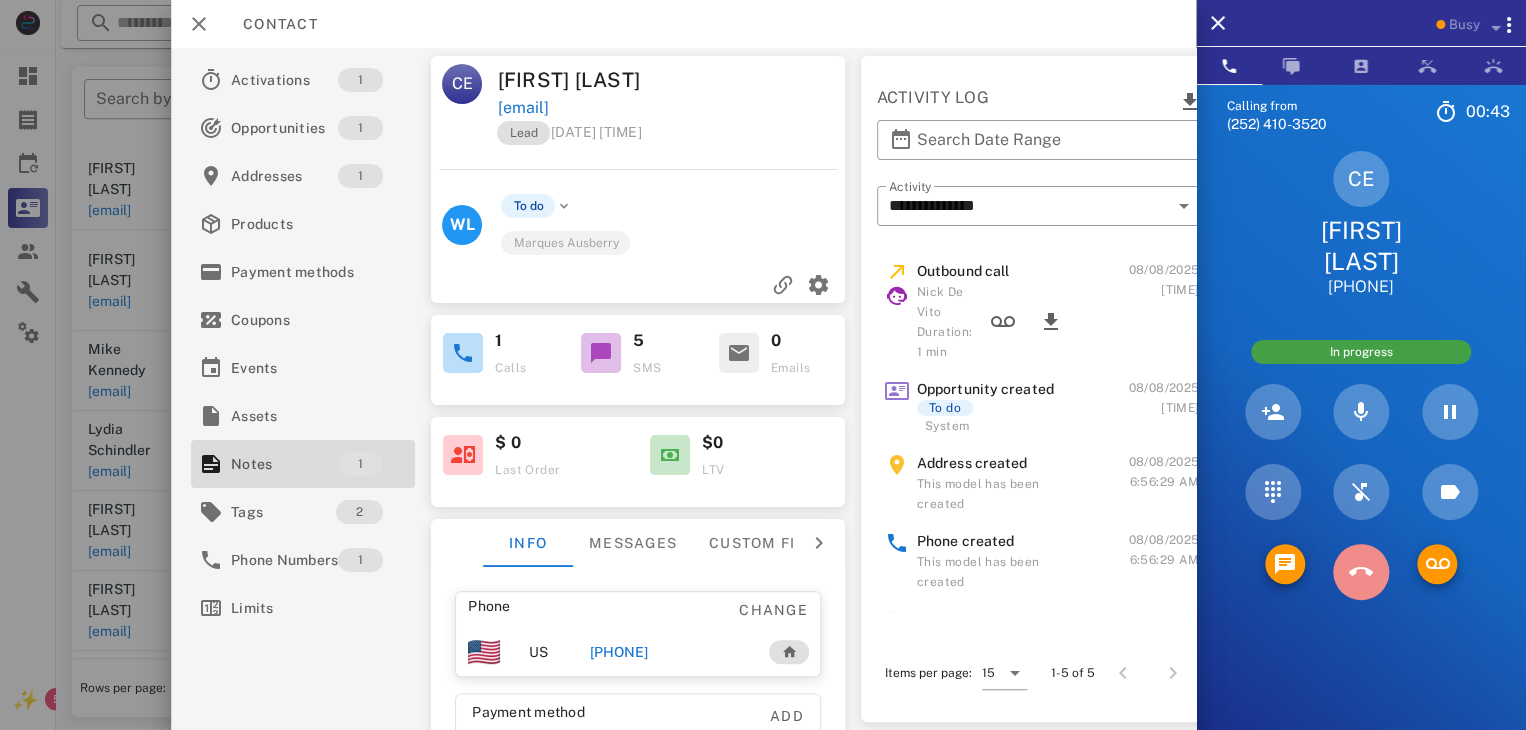 click at bounding box center (1361, 572) 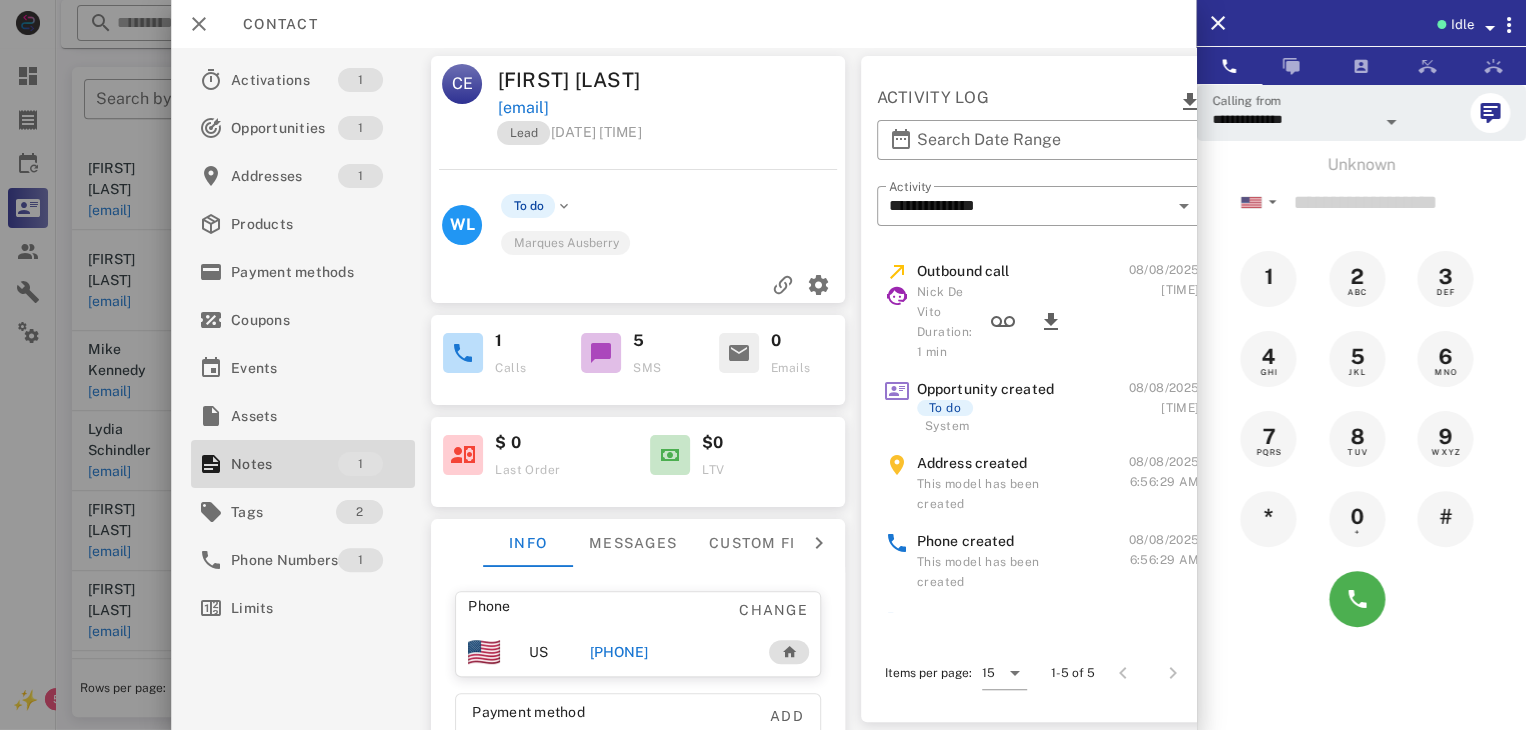 click at bounding box center (763, 365) 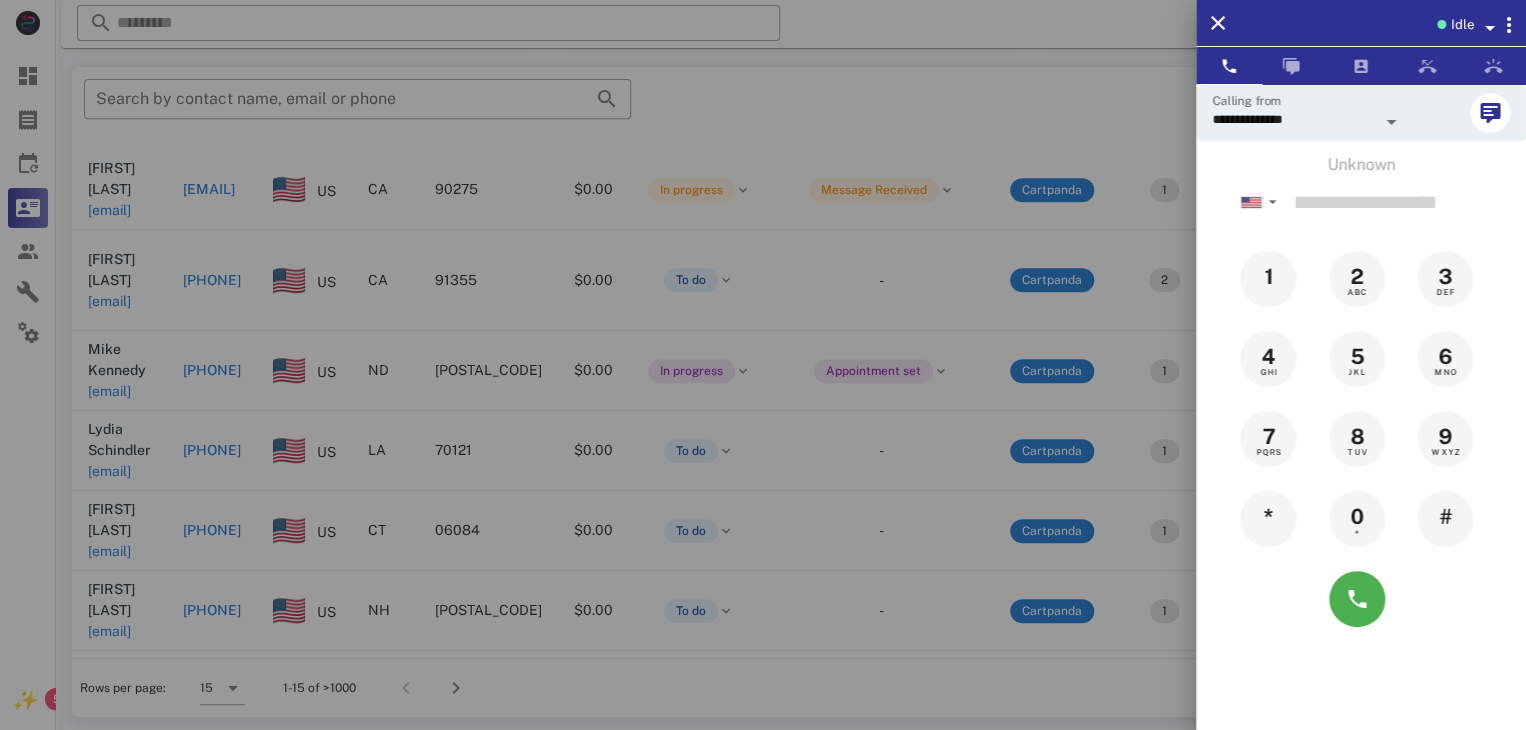 click at bounding box center (763, 365) 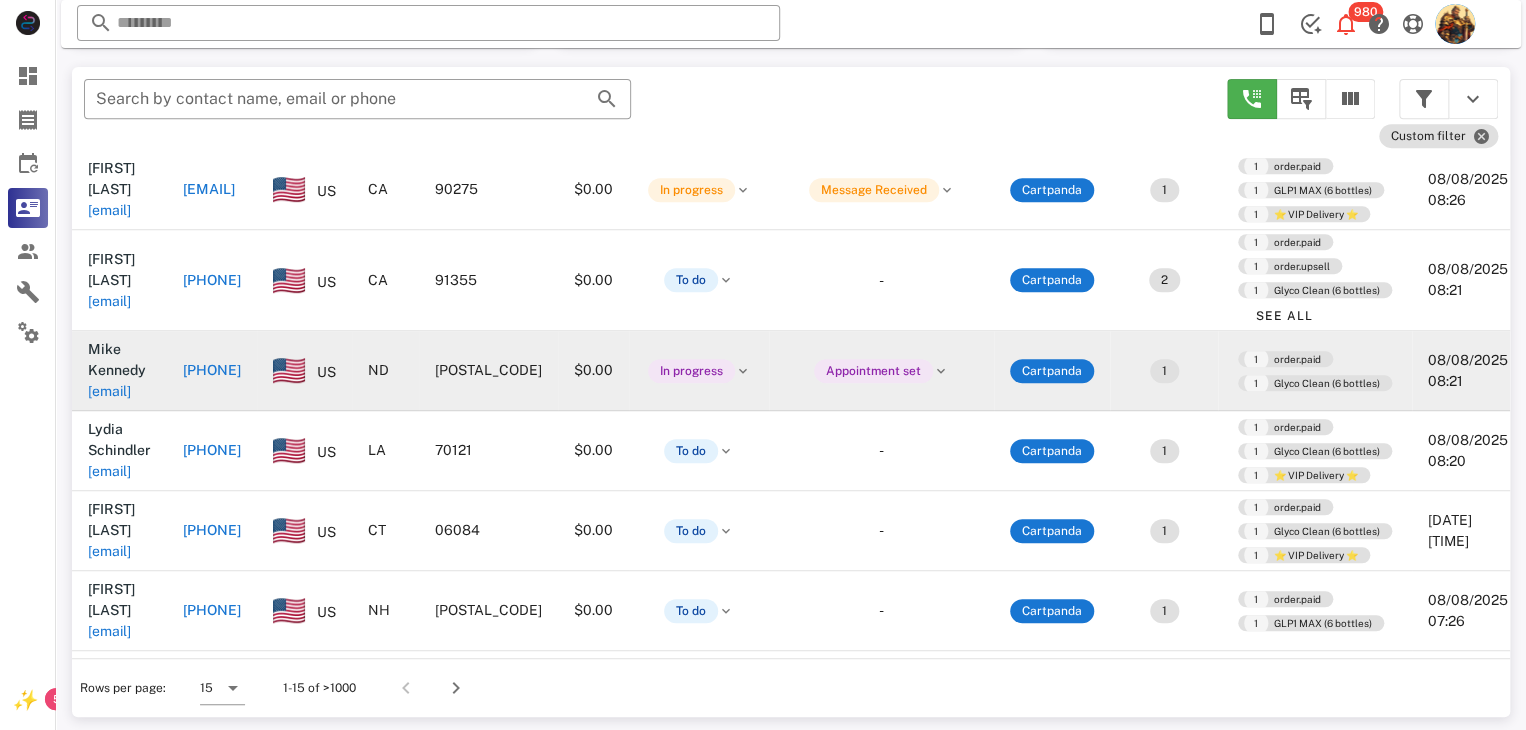 click on "mpk9235@gmail.com" at bounding box center (109, 391) 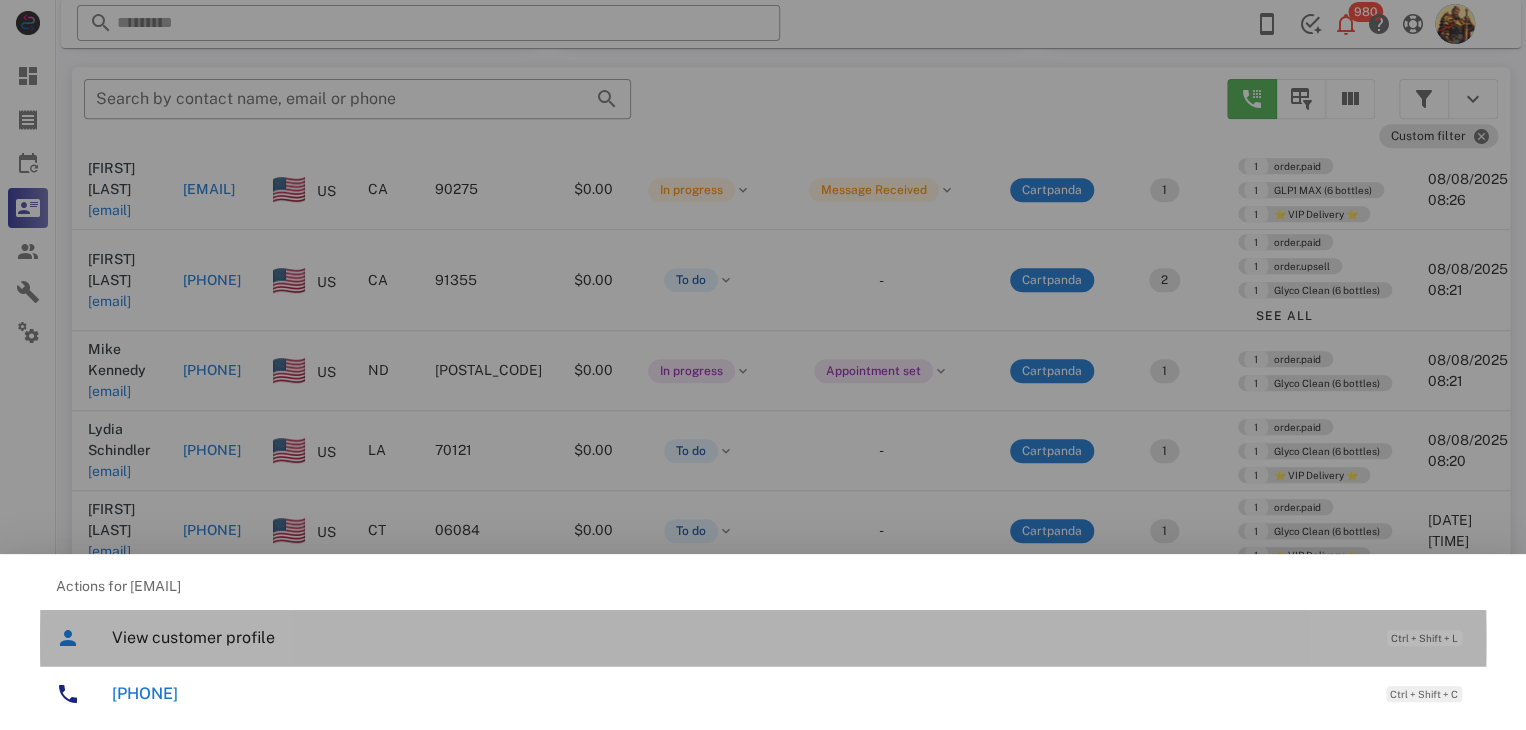 click on "View customer profile" at bounding box center (739, 637) 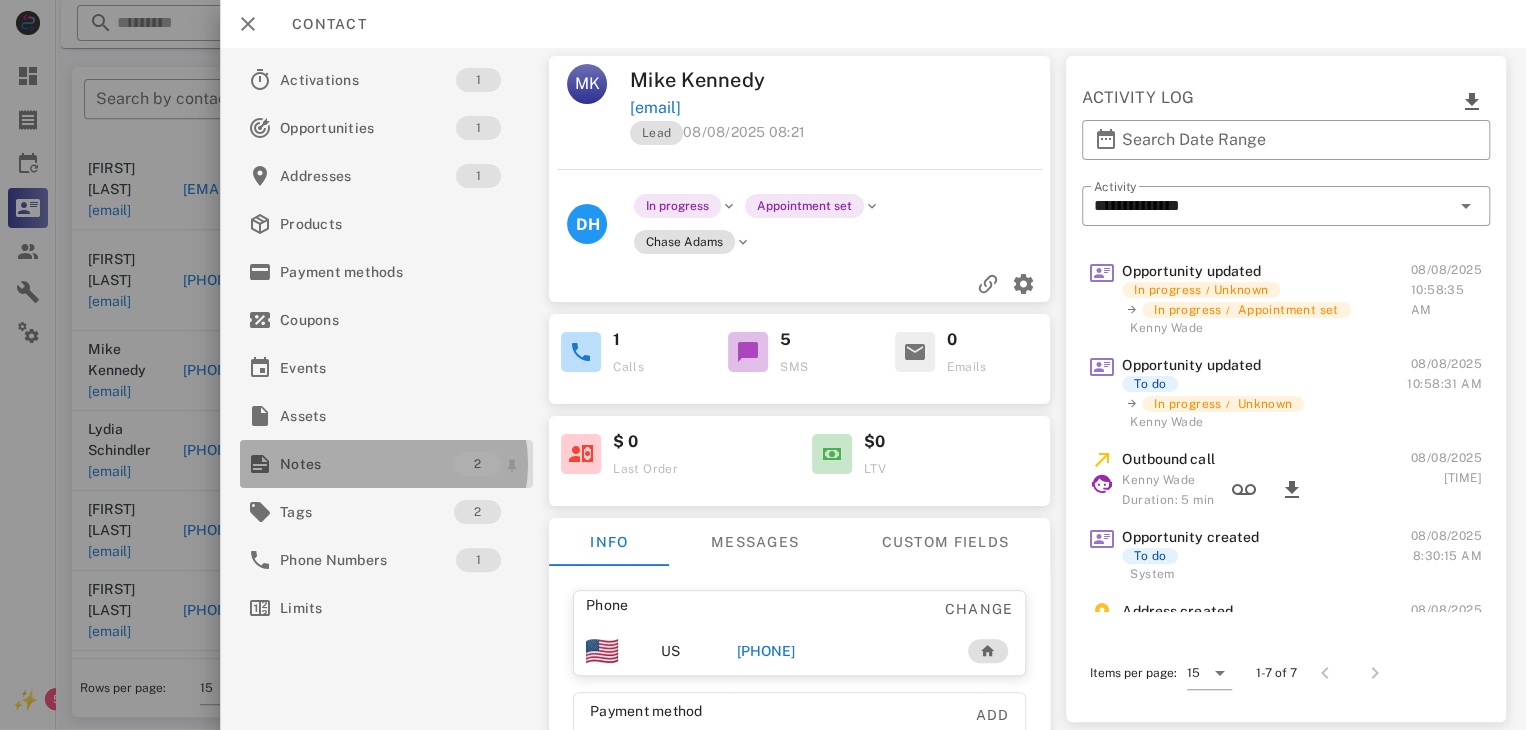 click on "Notes" at bounding box center (367, 464) 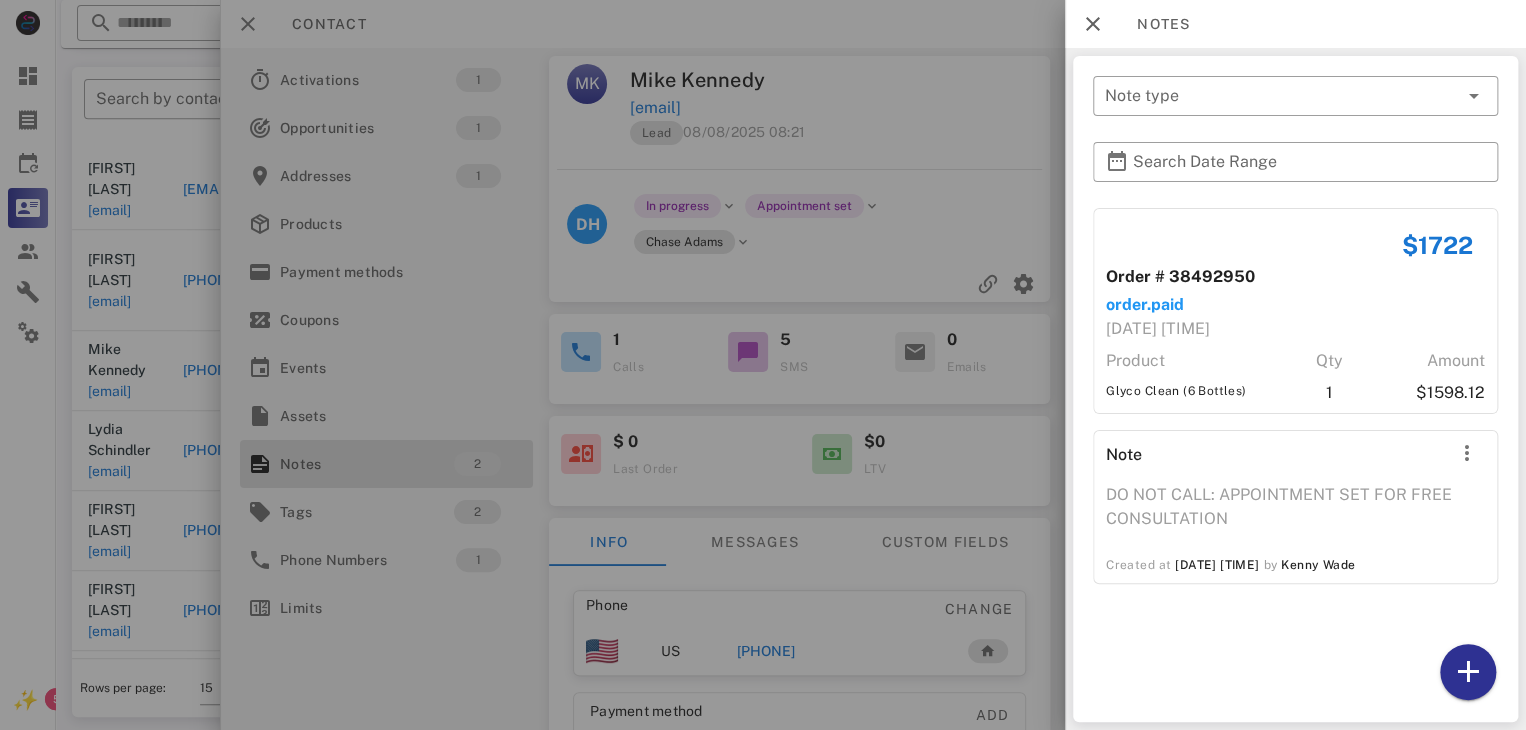 click at bounding box center (763, 365) 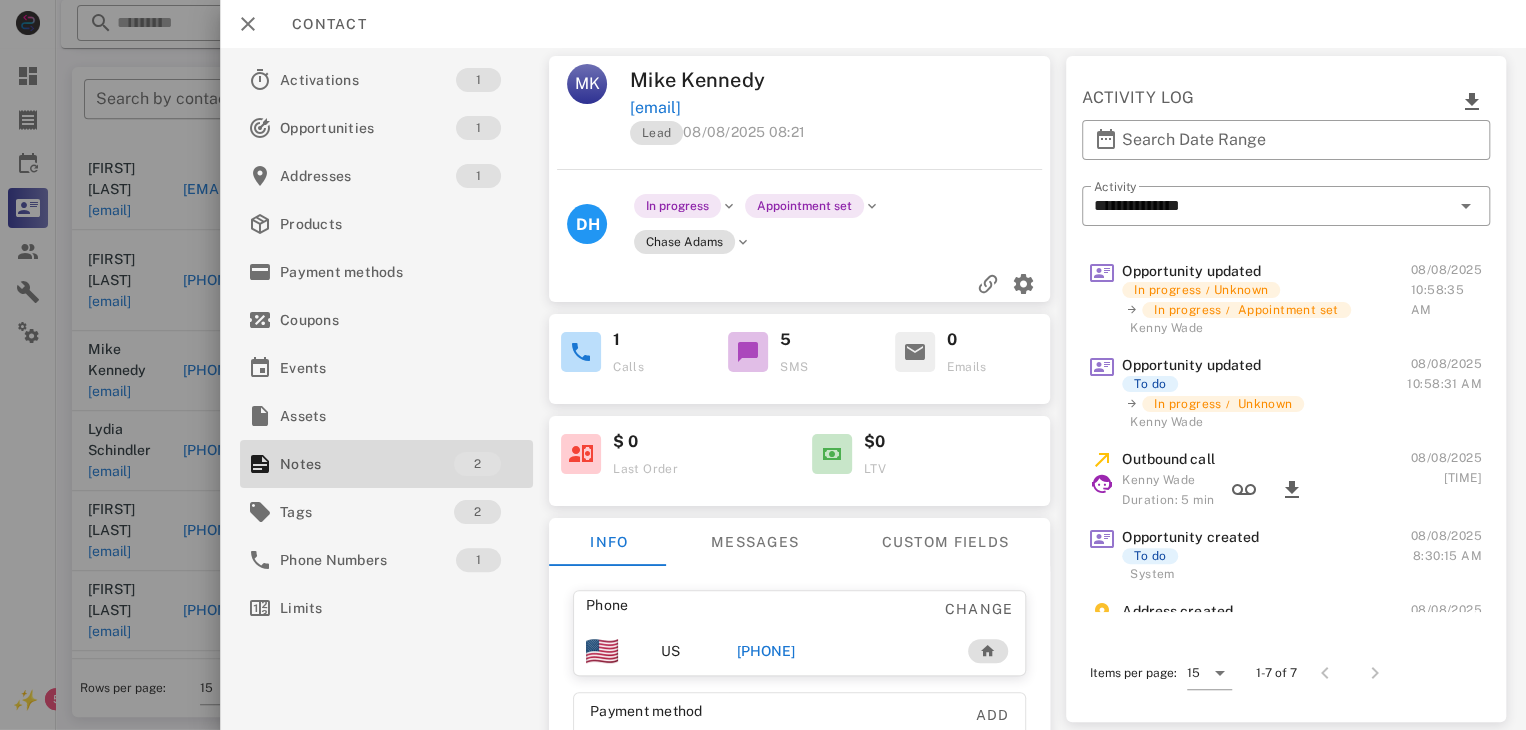 click at bounding box center (763, 365) 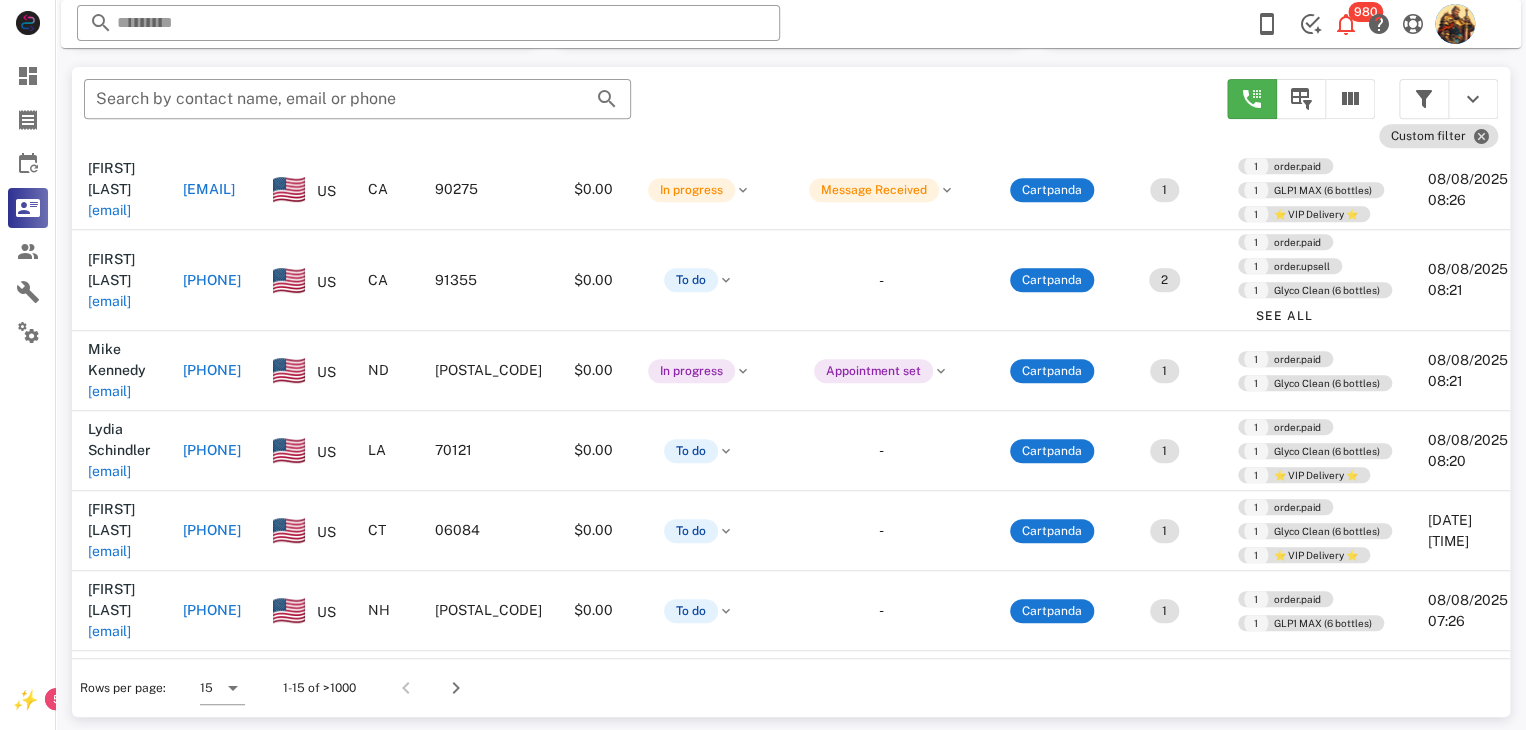 click on "ksinsect@gmail.com" at bounding box center [109, 791] 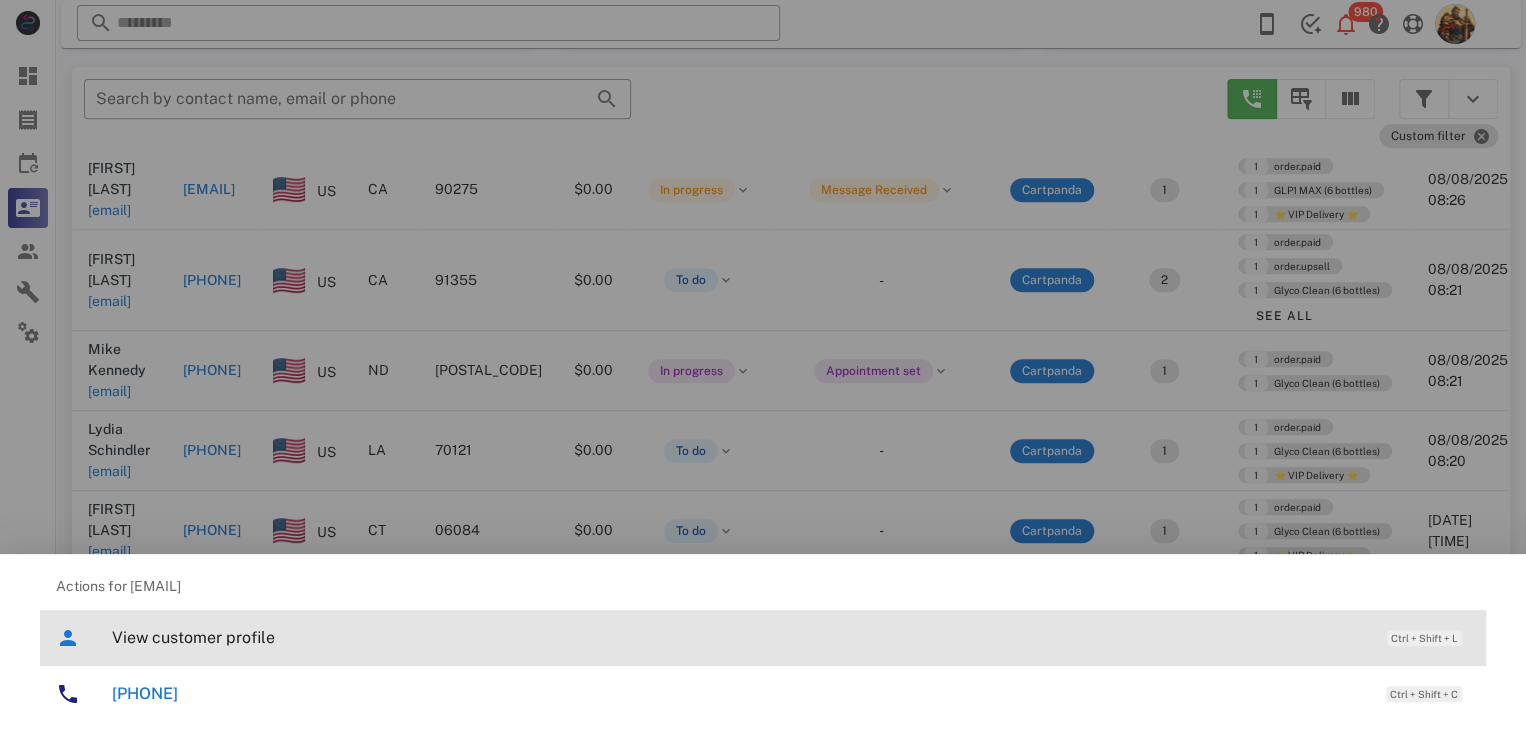 click on "View customer profile" at bounding box center [739, 637] 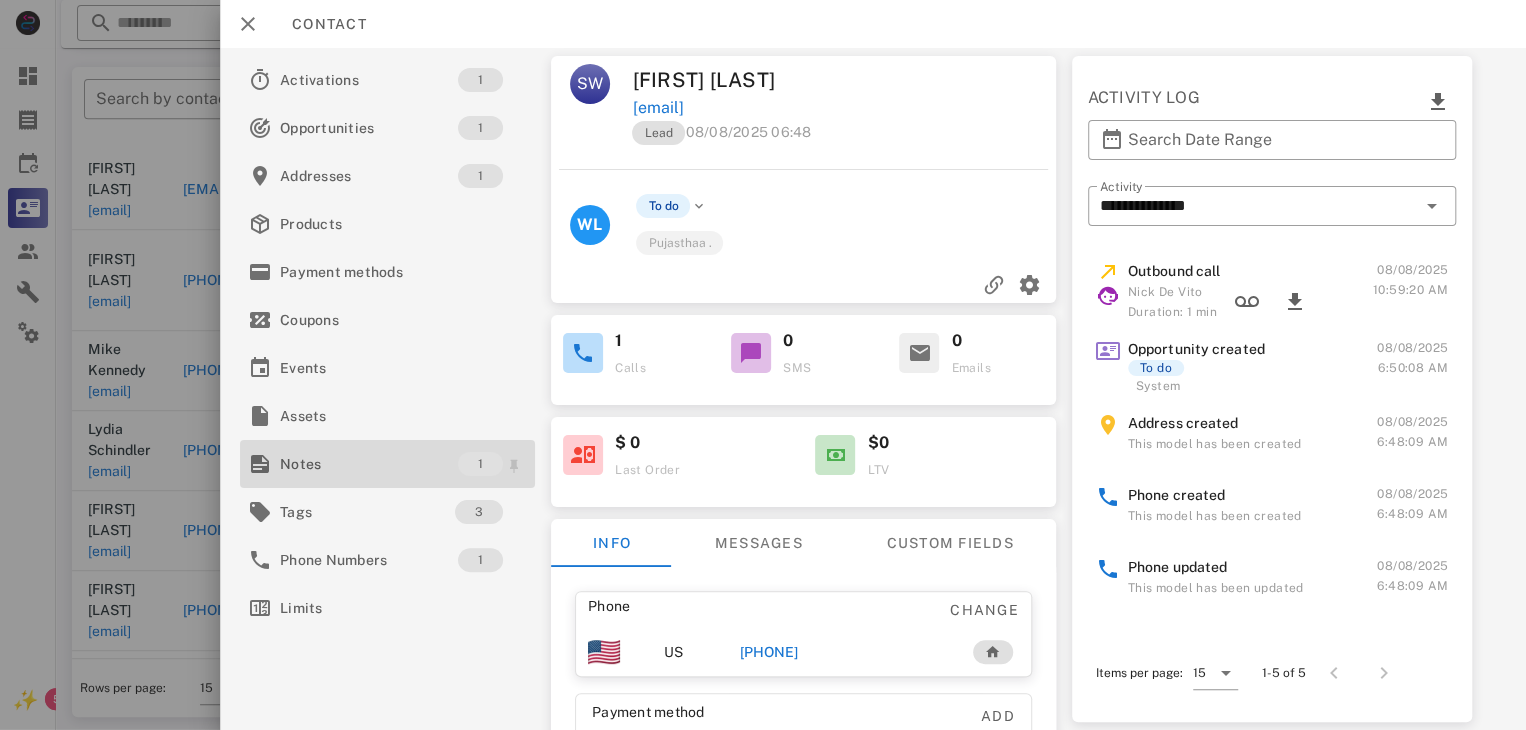 click on "Notes" at bounding box center [369, 464] 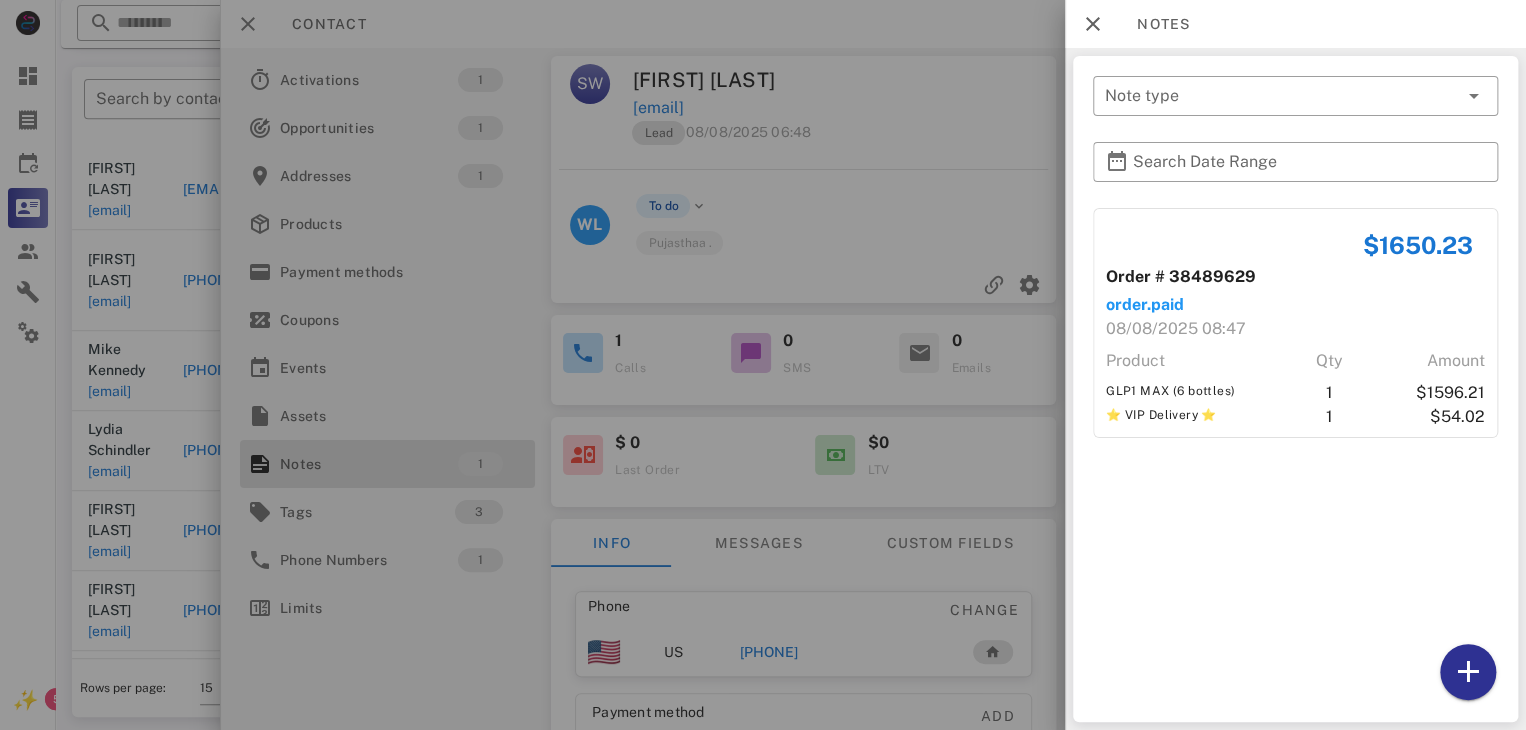 click at bounding box center (763, 365) 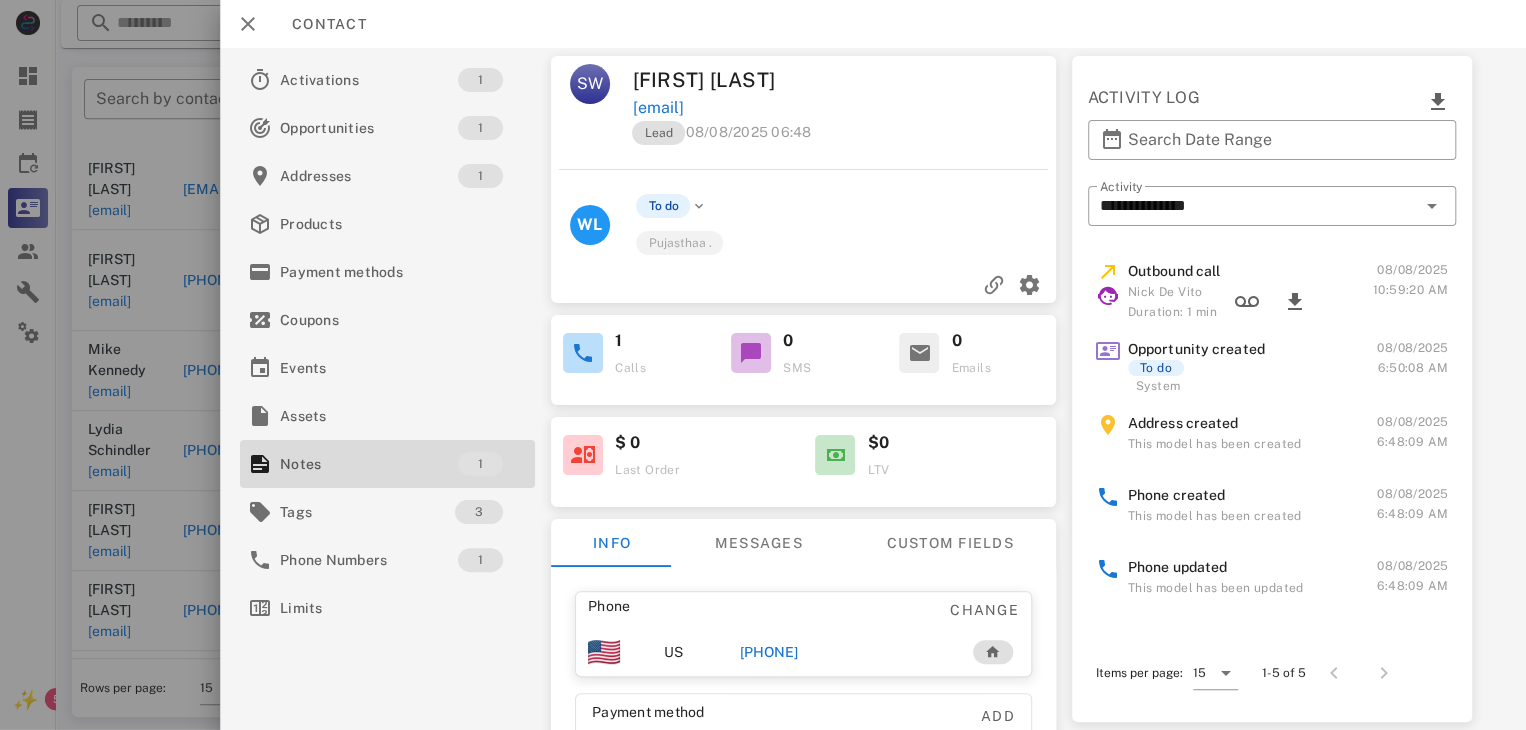 click on "+17855946533" at bounding box center [769, 652] 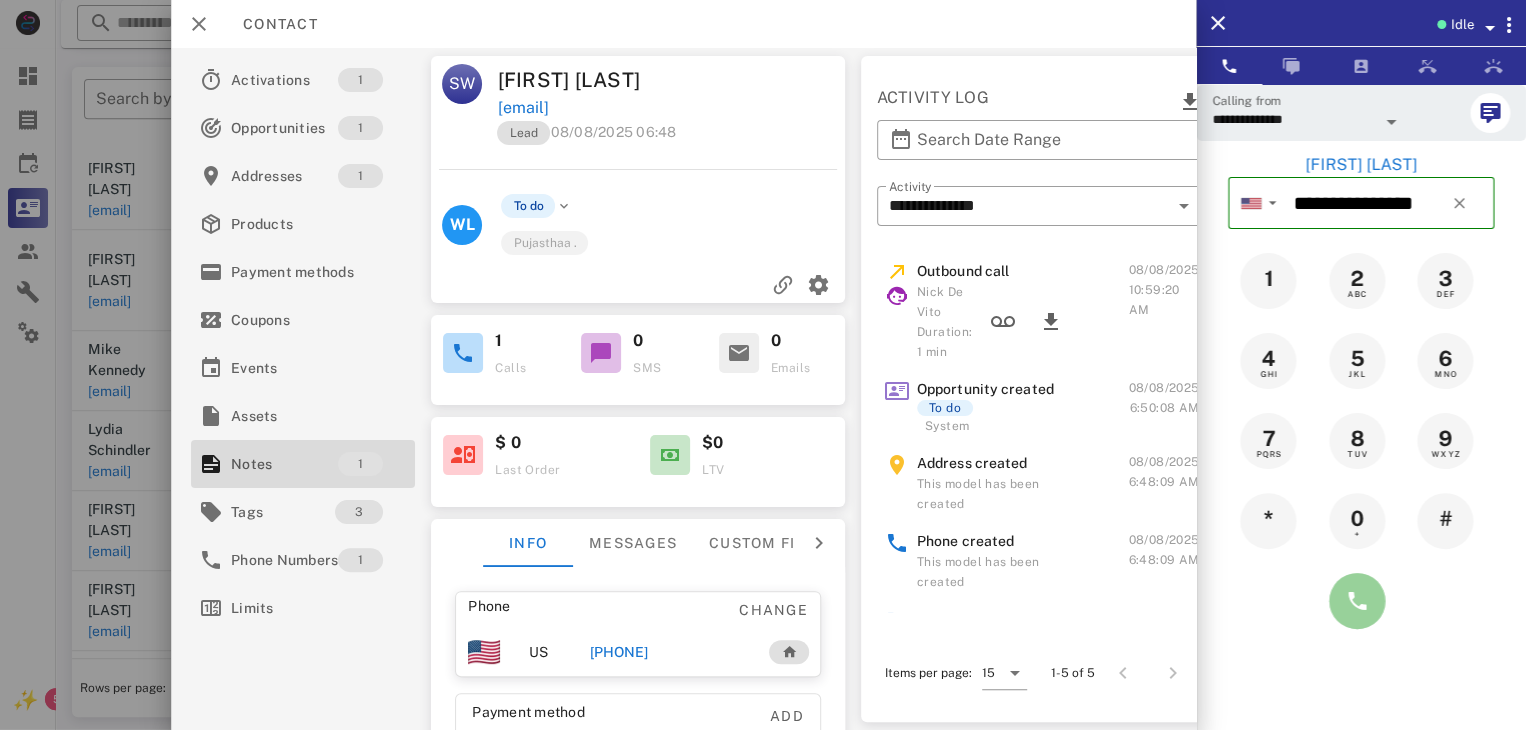 click at bounding box center [1357, 601] 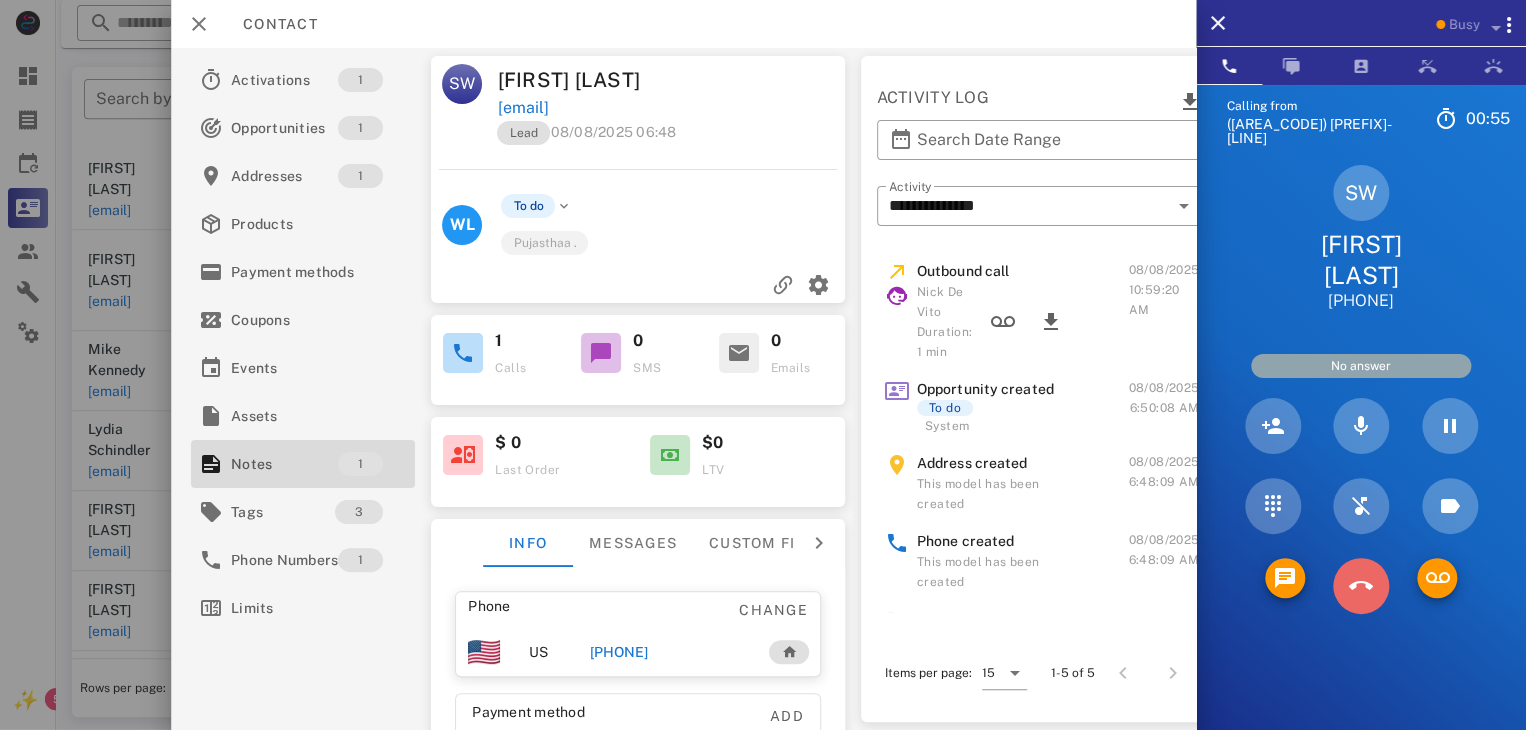 click at bounding box center [1361, 586] 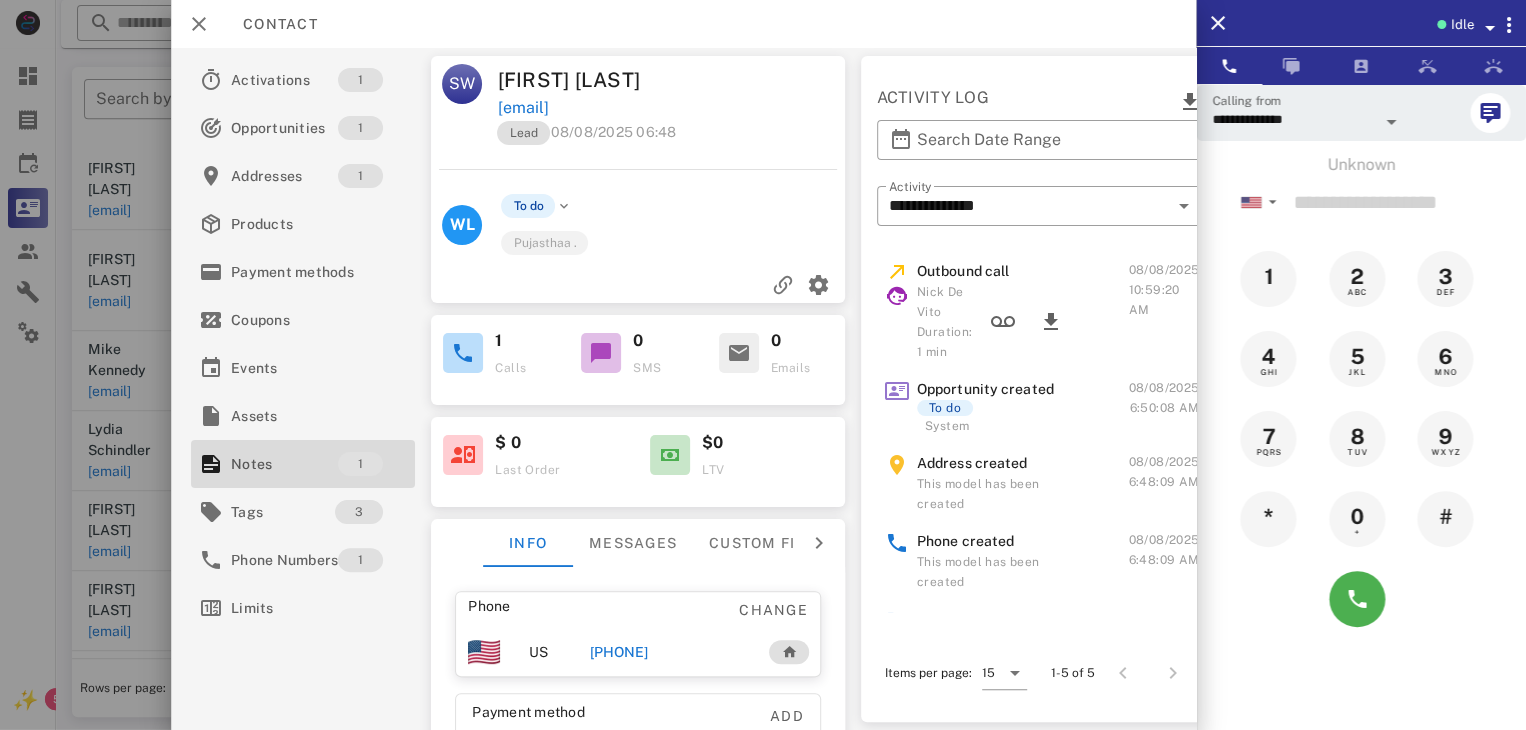 click on "+17855946533" at bounding box center [618, 652] 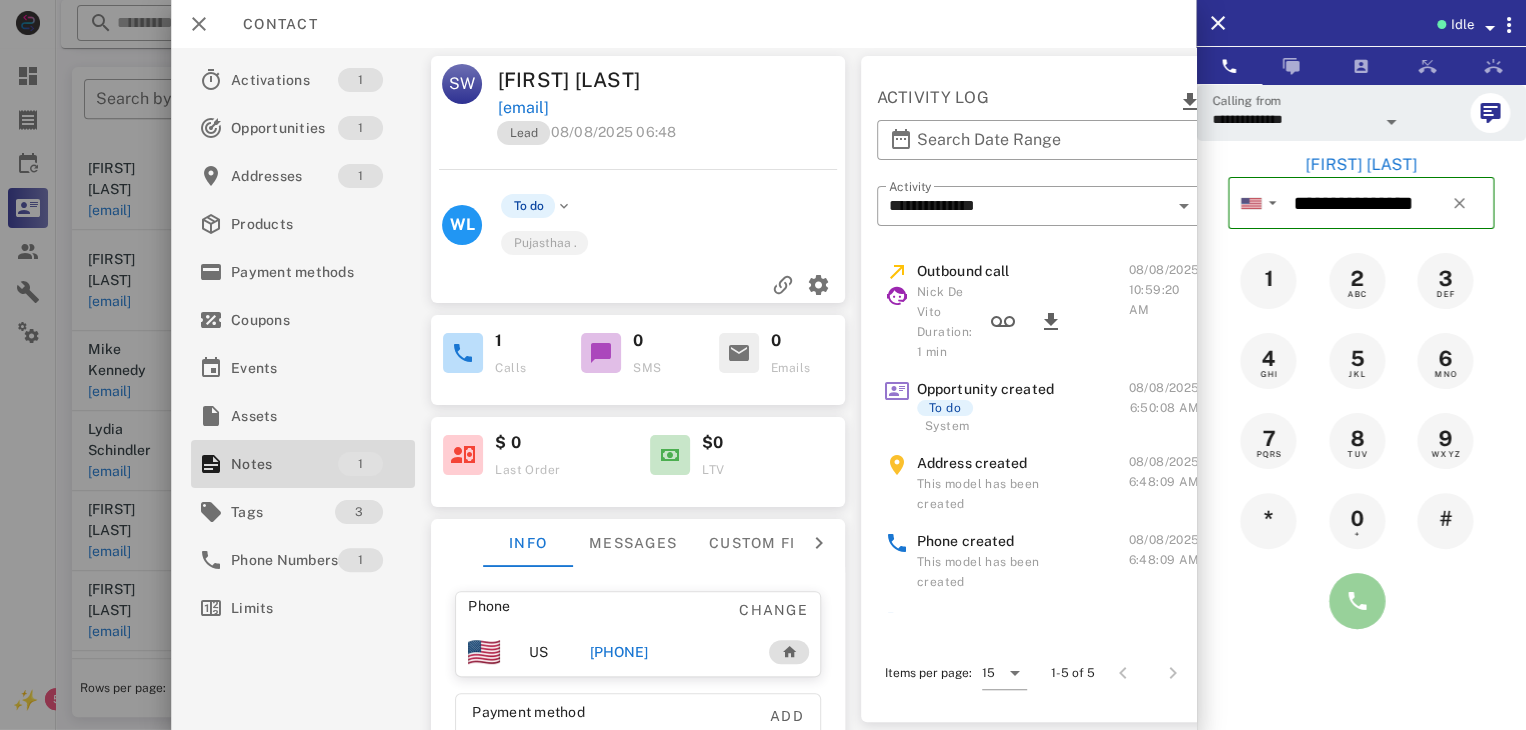 click at bounding box center [1357, 601] 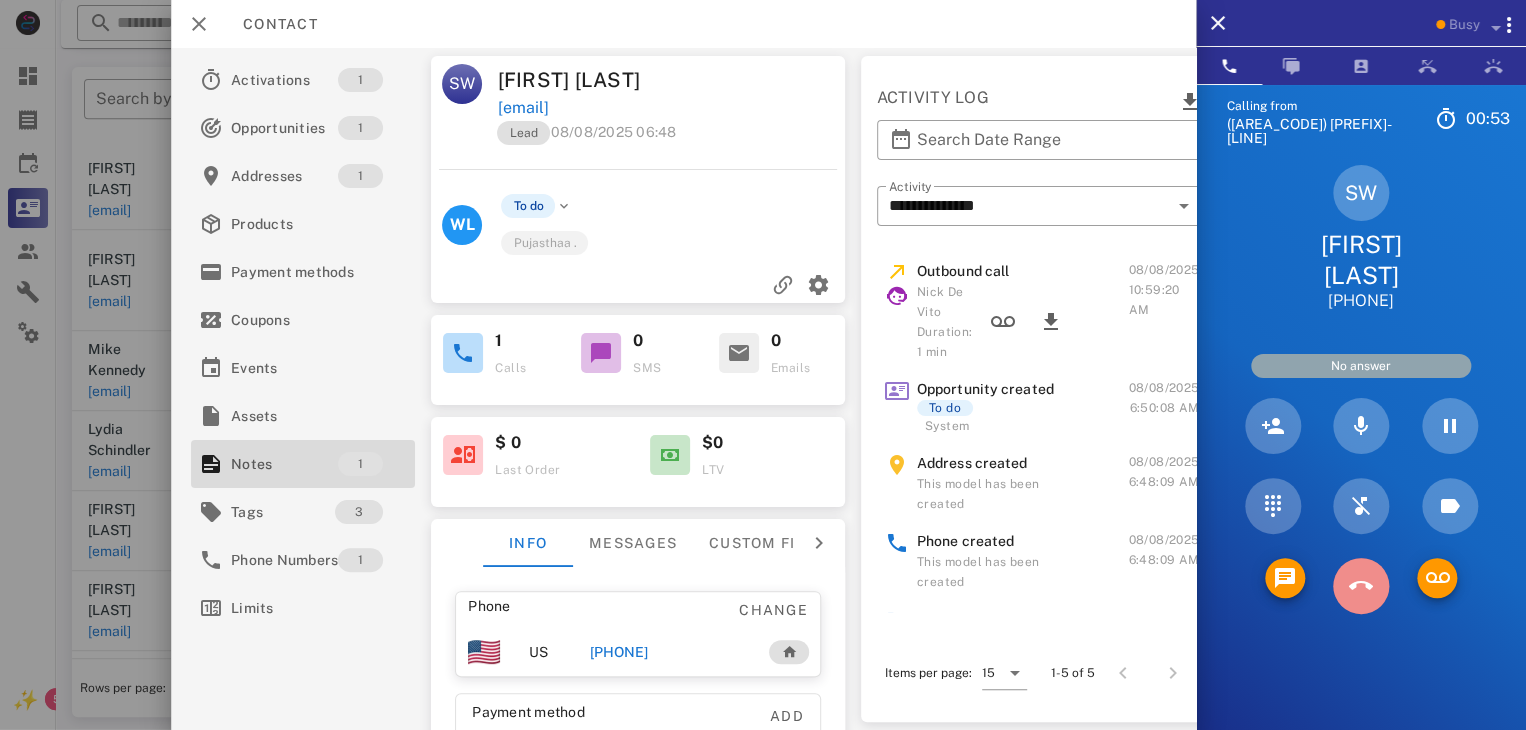 click at bounding box center (1361, 586) 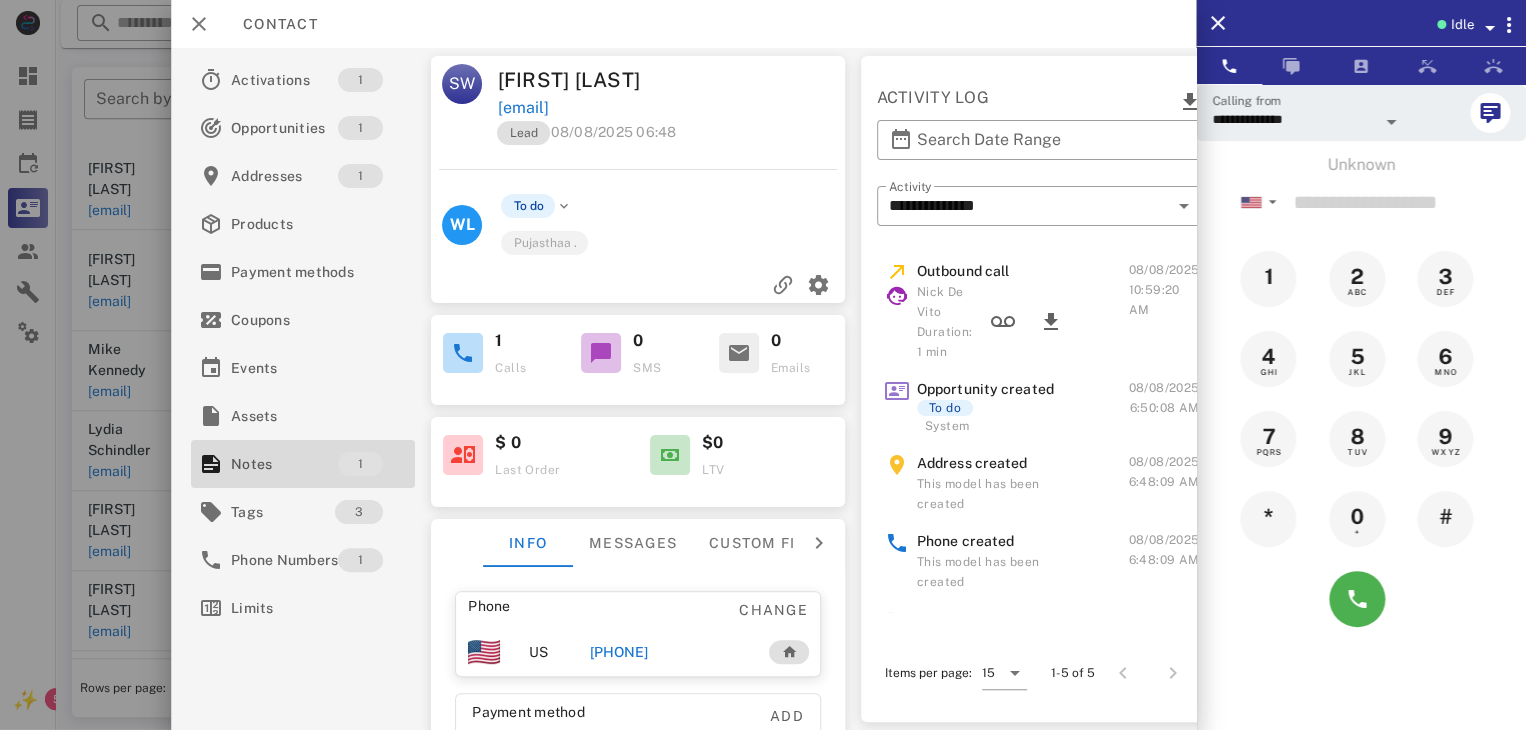 click at bounding box center [763, 365] 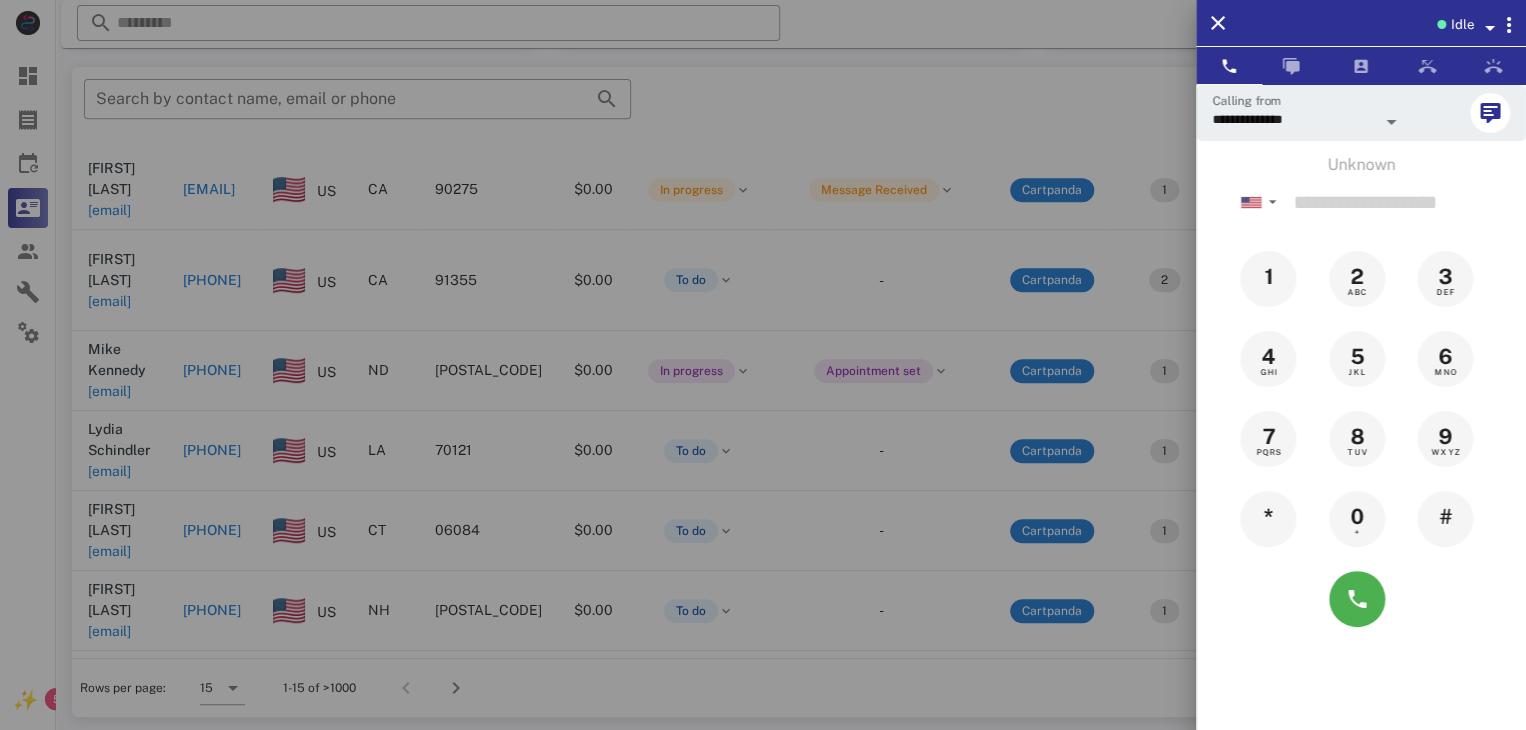 click at bounding box center (763, 365) 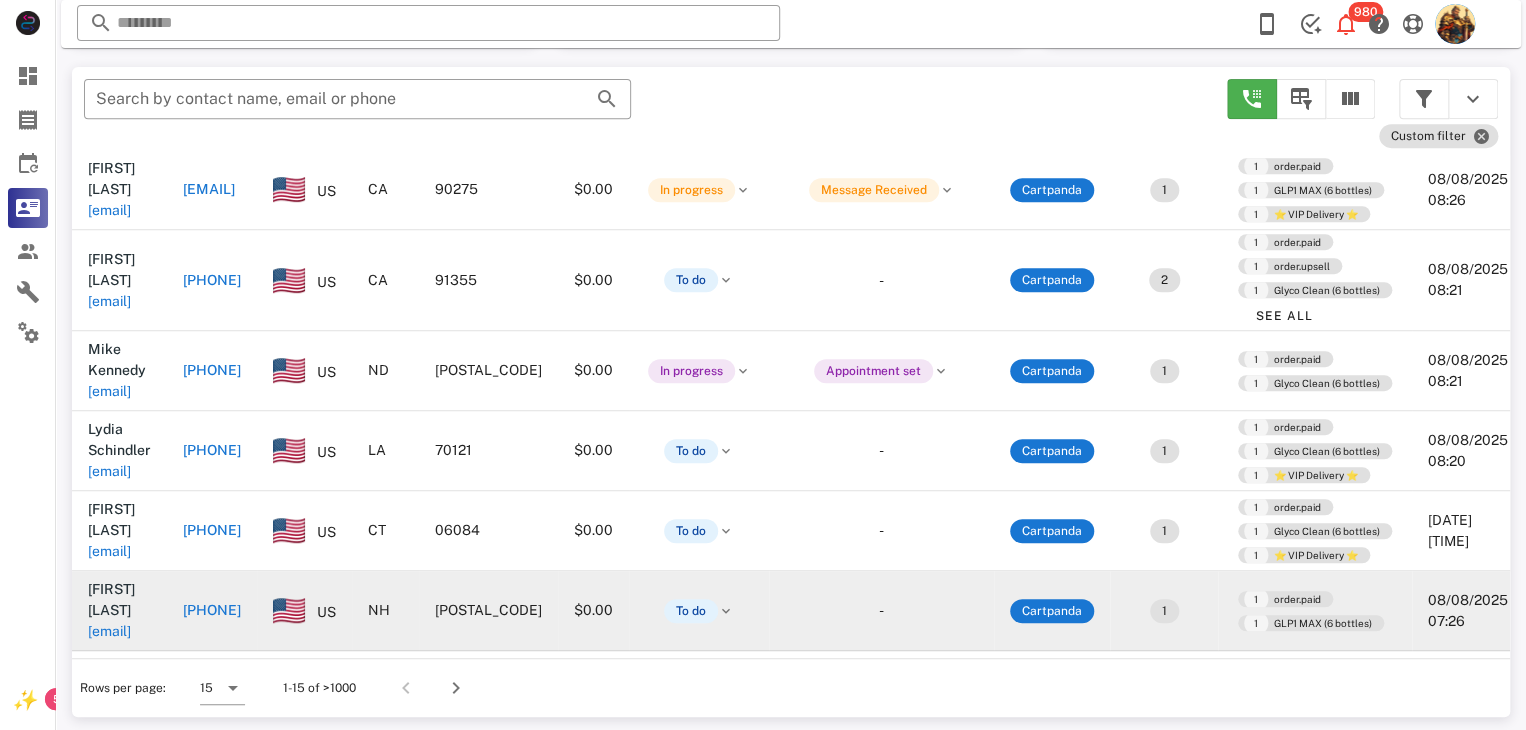 click on "monk.scott0560@gmail.com" at bounding box center (109, 631) 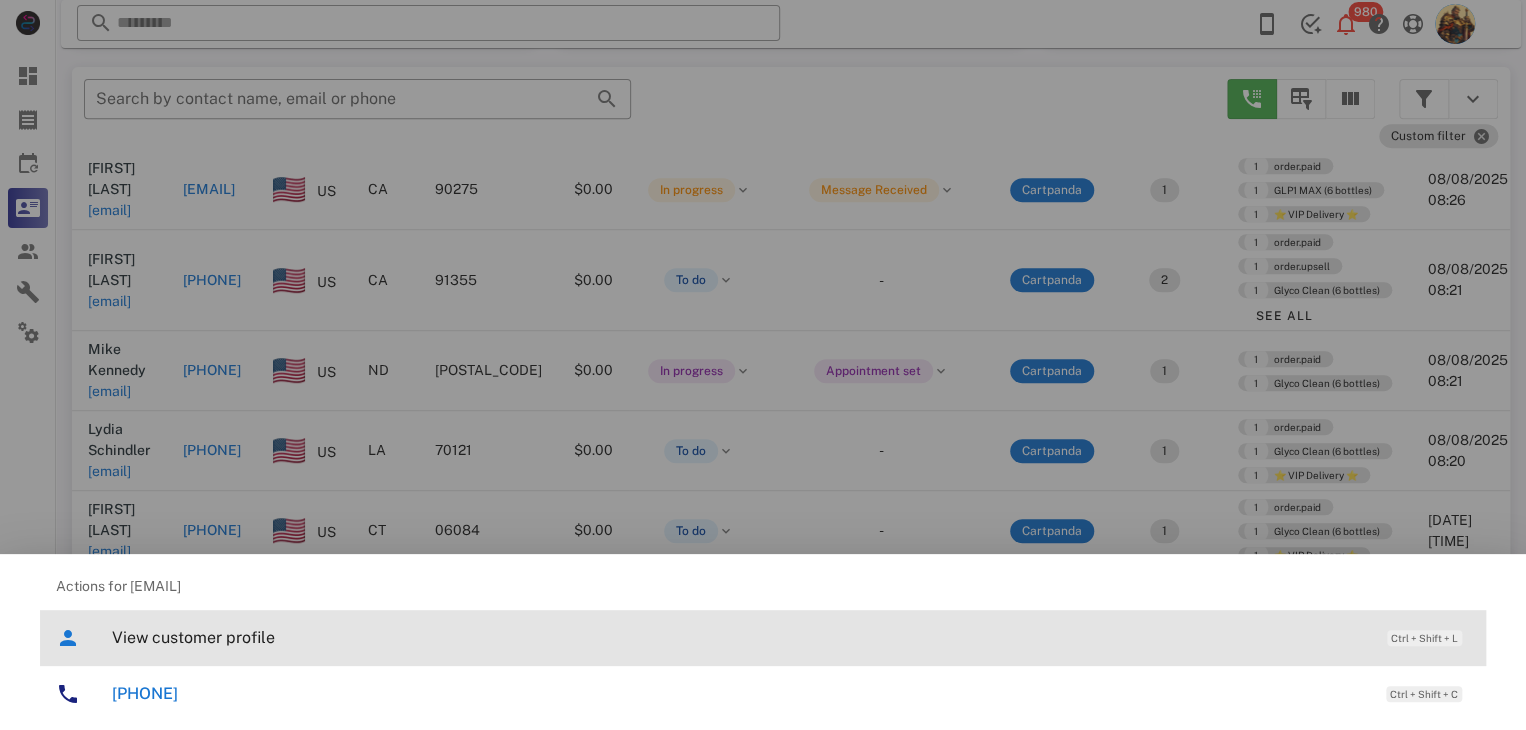 click on "View customer profile" at bounding box center (739, 637) 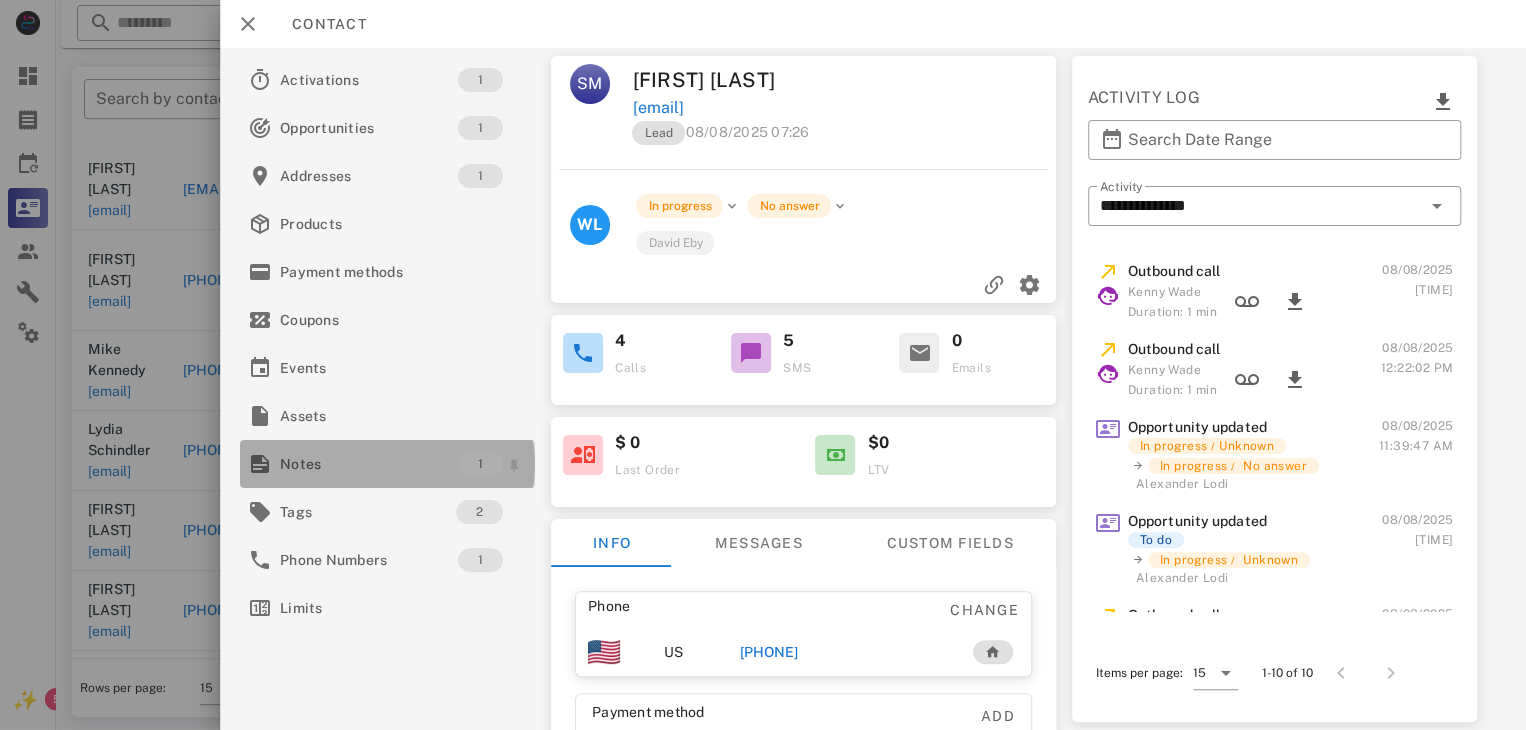click on "Notes" at bounding box center [369, 464] 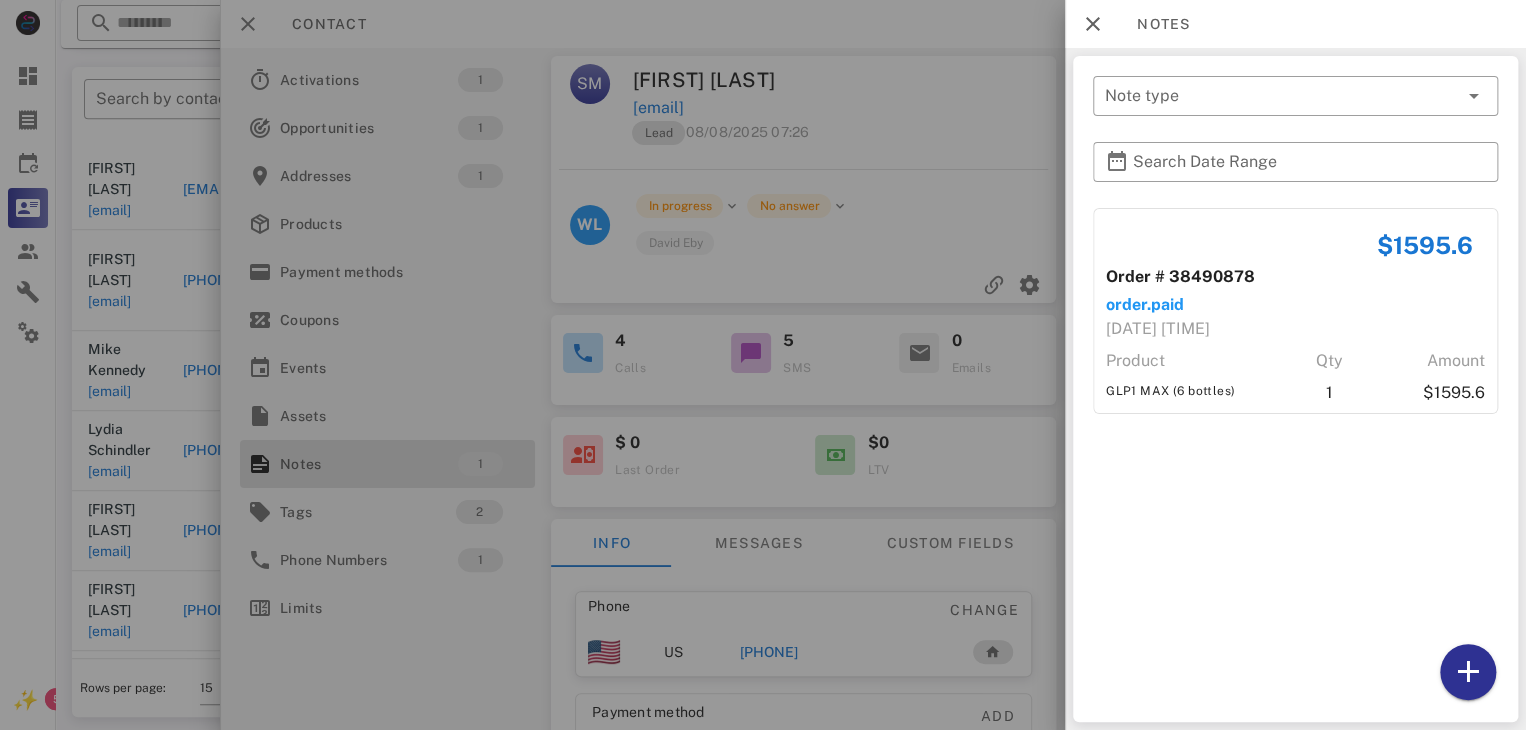 click at bounding box center [763, 365] 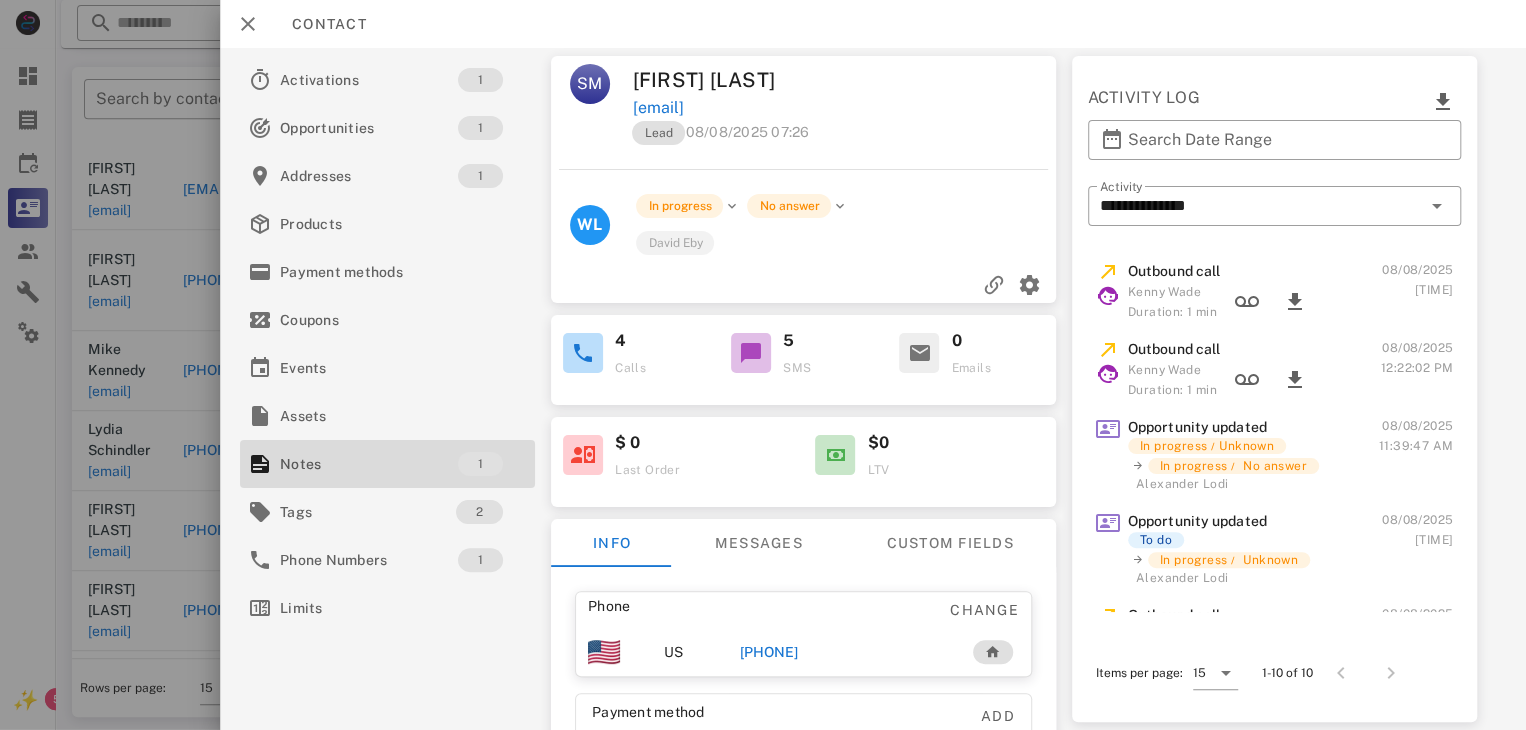 click on "+16035300579" at bounding box center [769, 652] 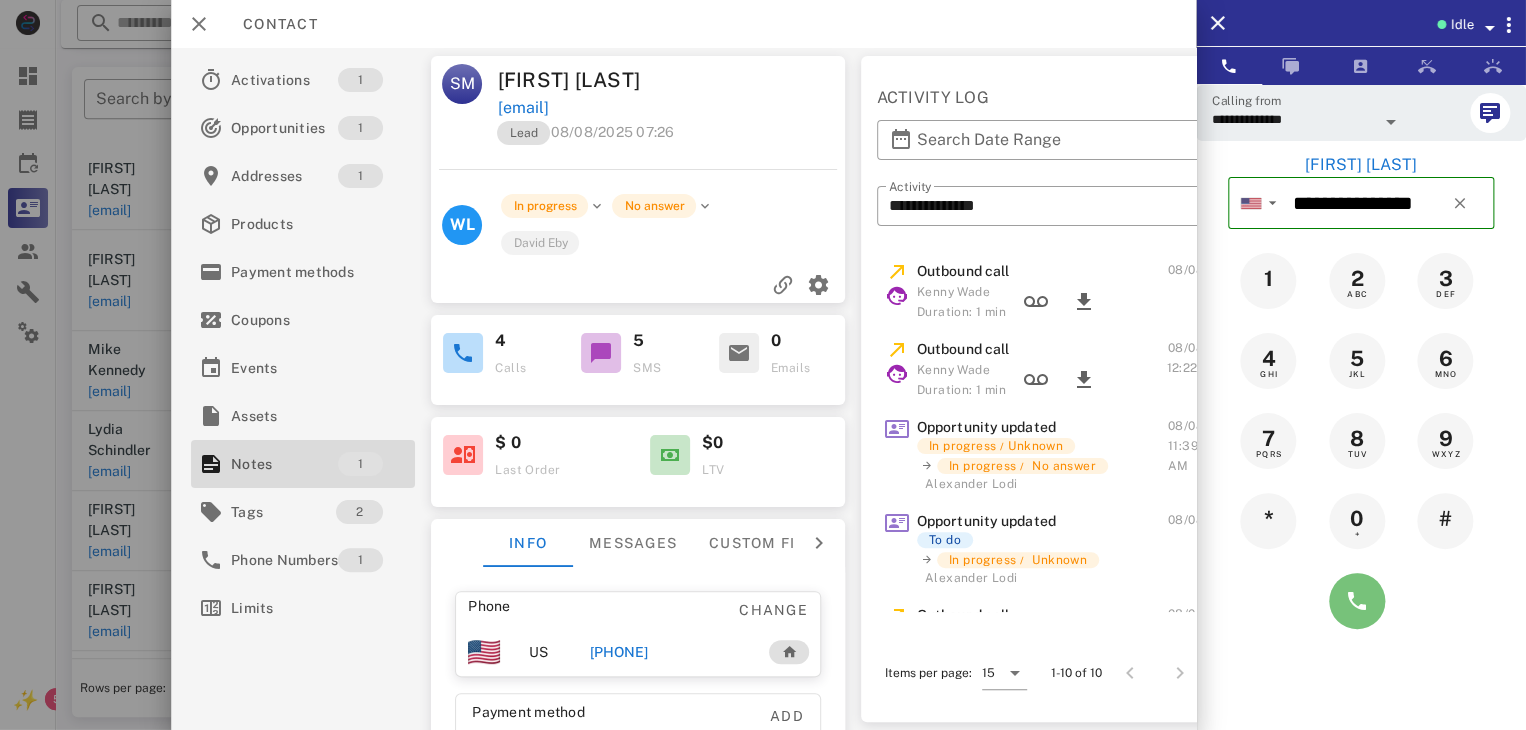 click at bounding box center (1357, 601) 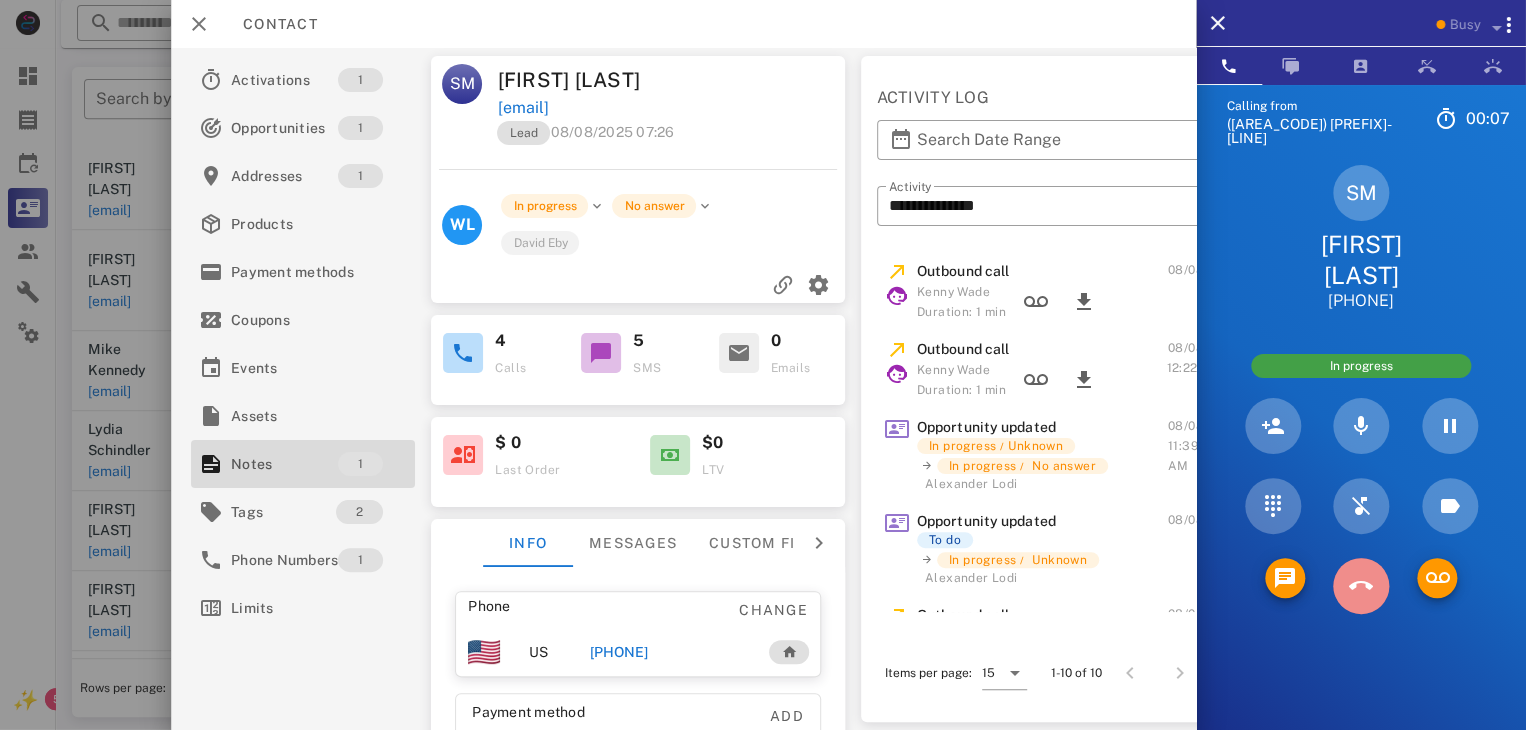 click at bounding box center [1361, 586] 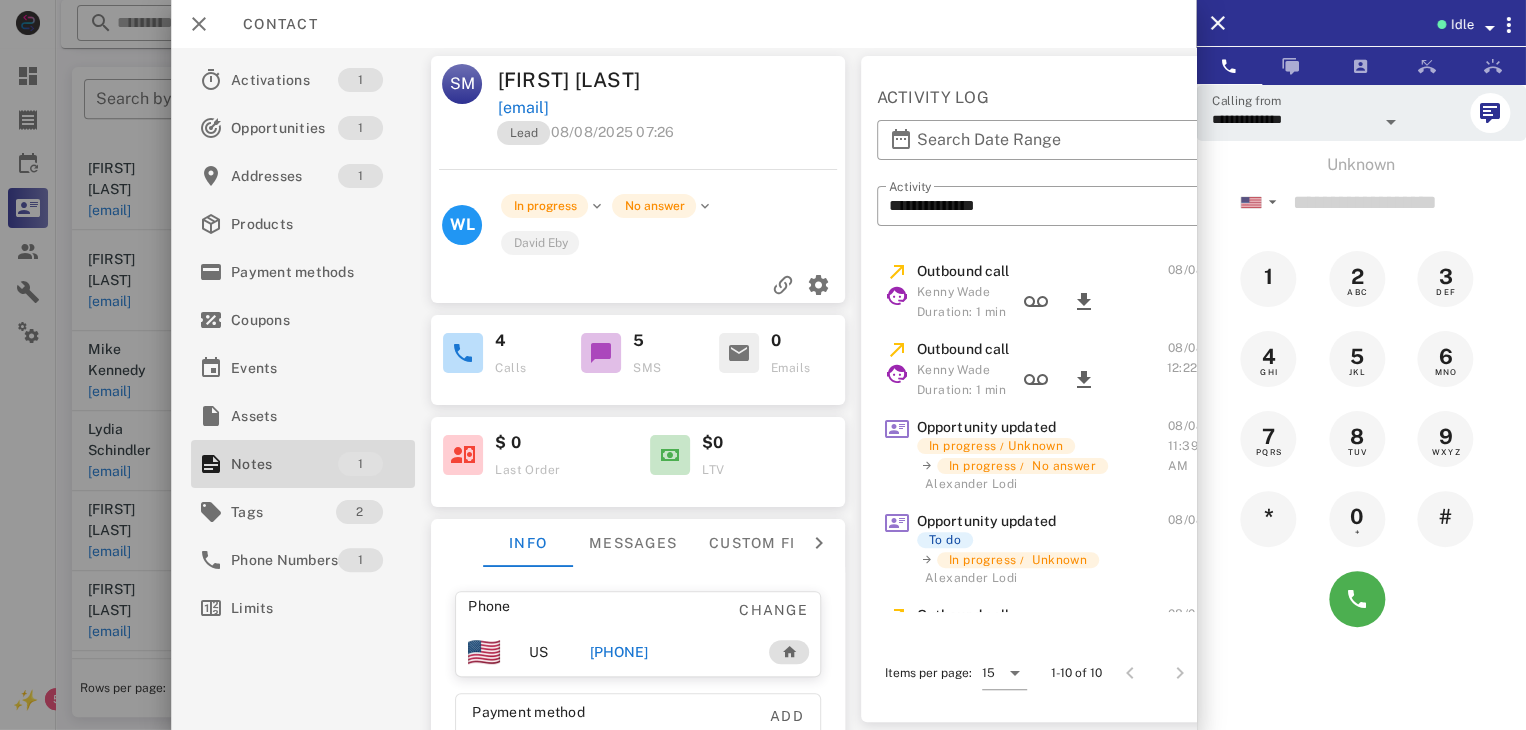 click at bounding box center (763, 365) 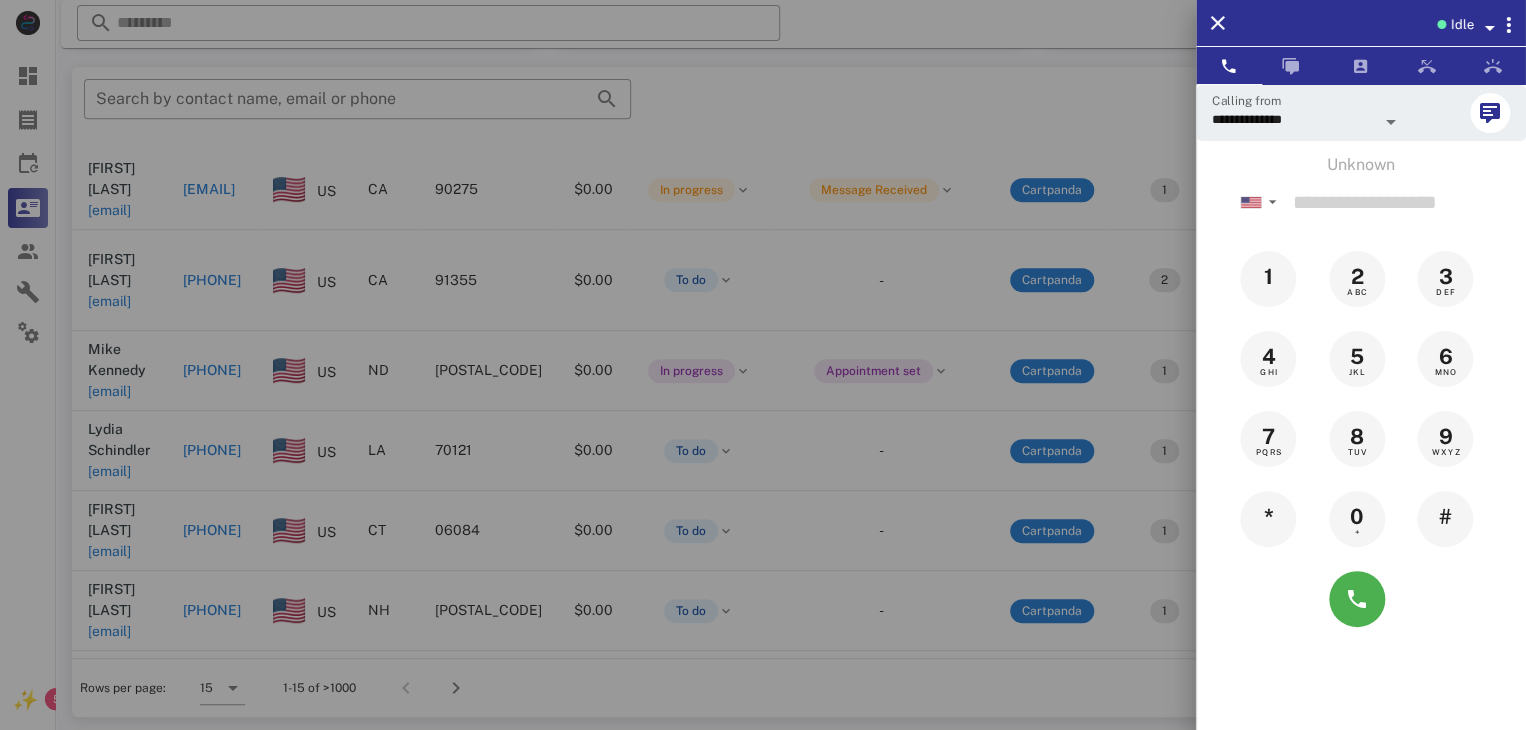 click at bounding box center [763, 365] 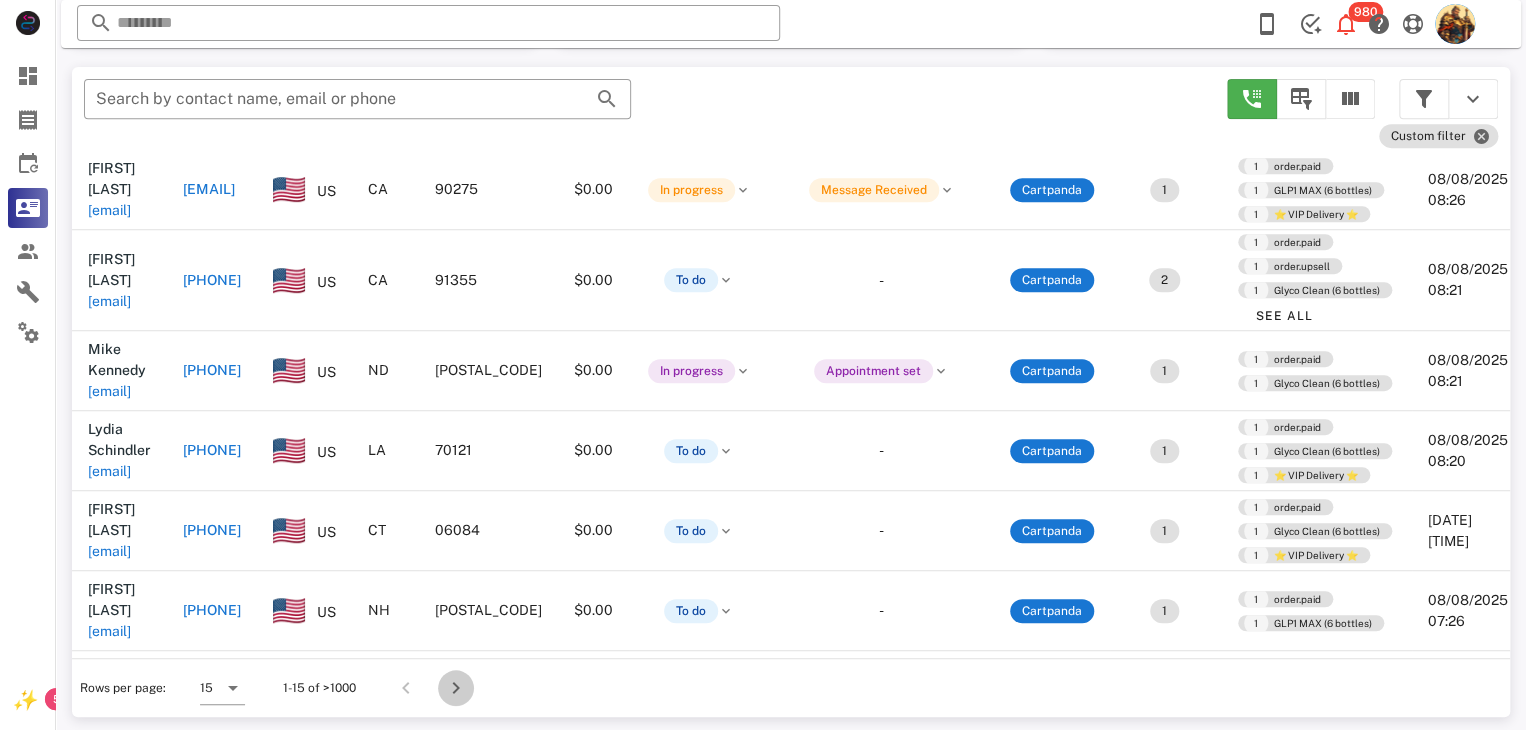 click at bounding box center (456, 688) 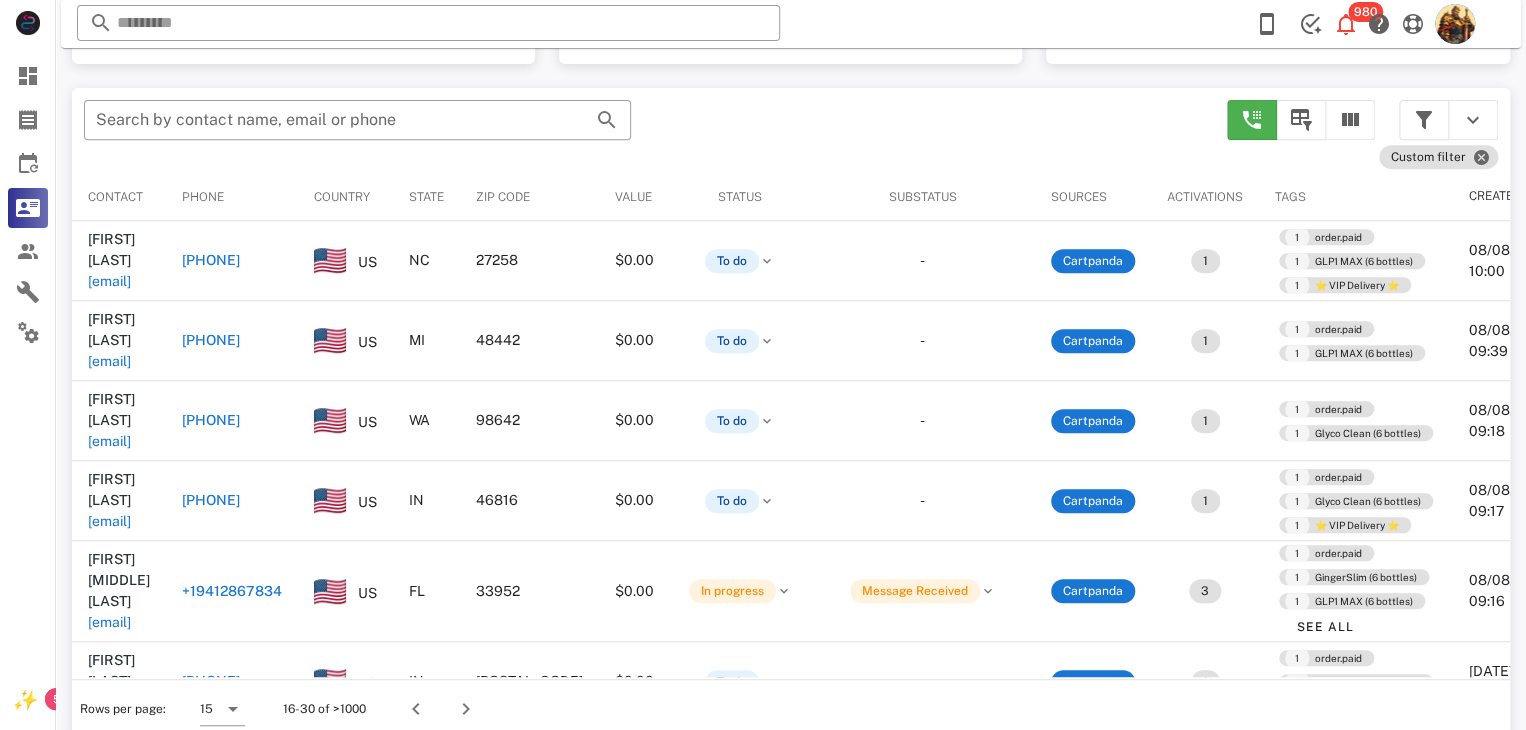 scroll, scrollTop: 377, scrollLeft: 0, axis: vertical 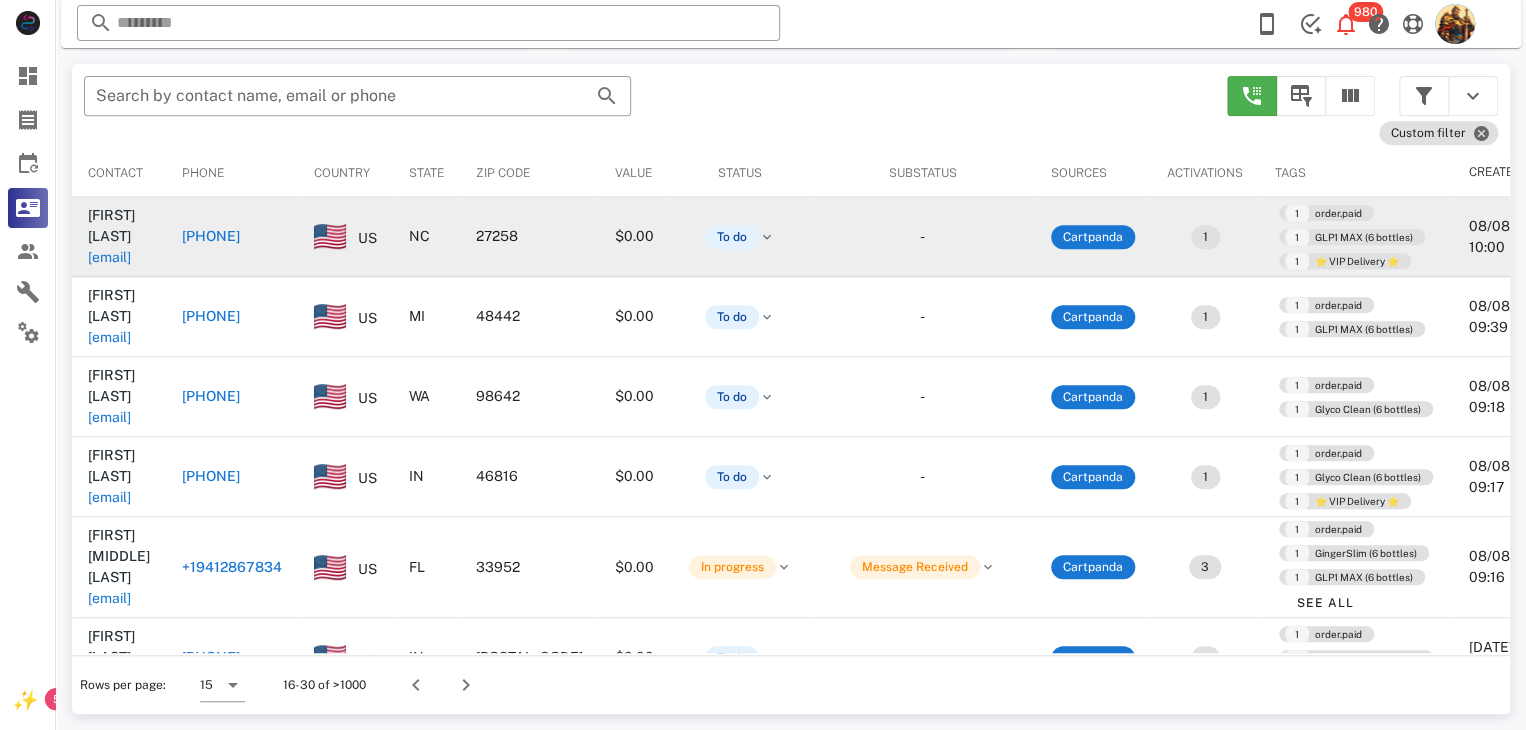 click on "nanakhorne@yahoo.com" at bounding box center (109, 257) 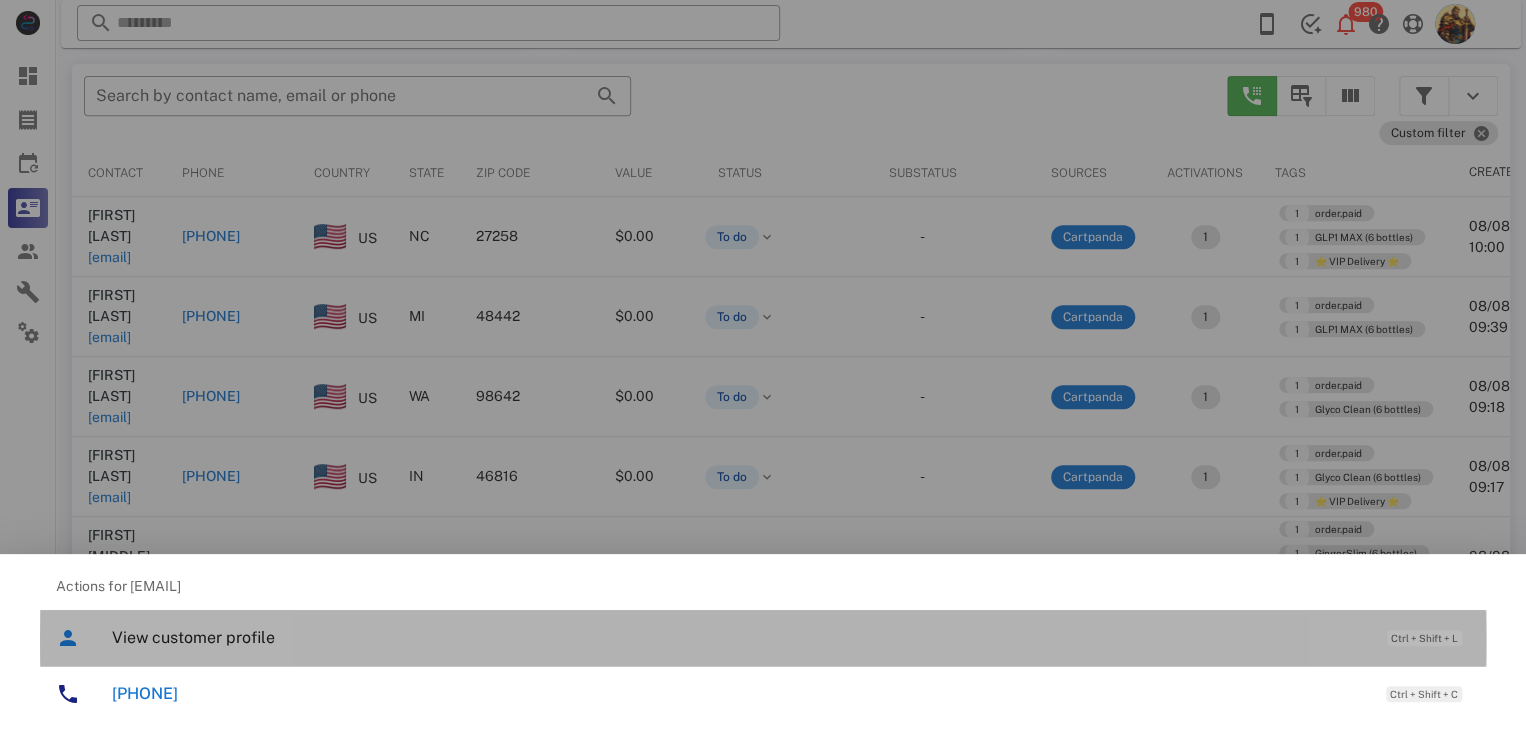 click on "View customer profile" at bounding box center [739, 637] 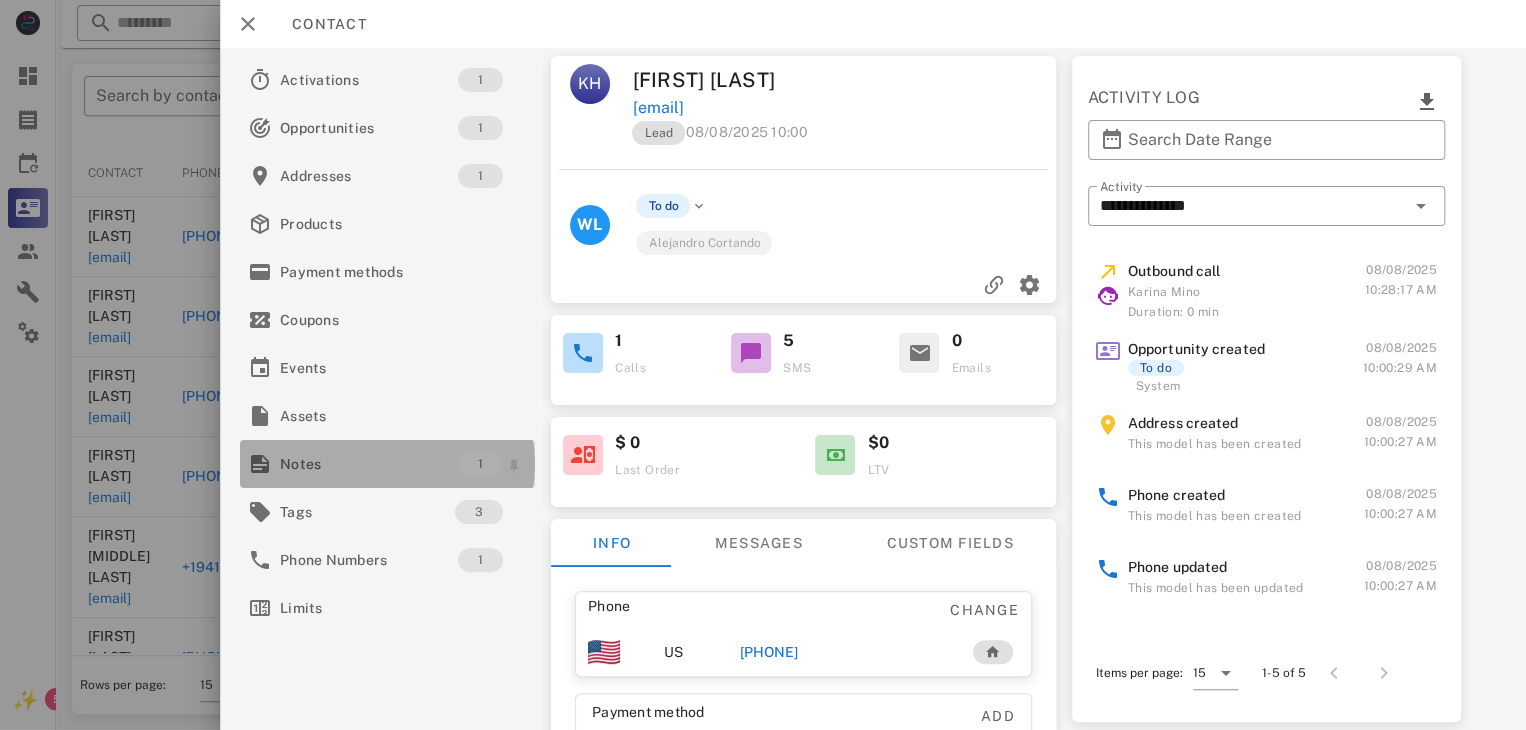 click on "Notes" at bounding box center (369, 464) 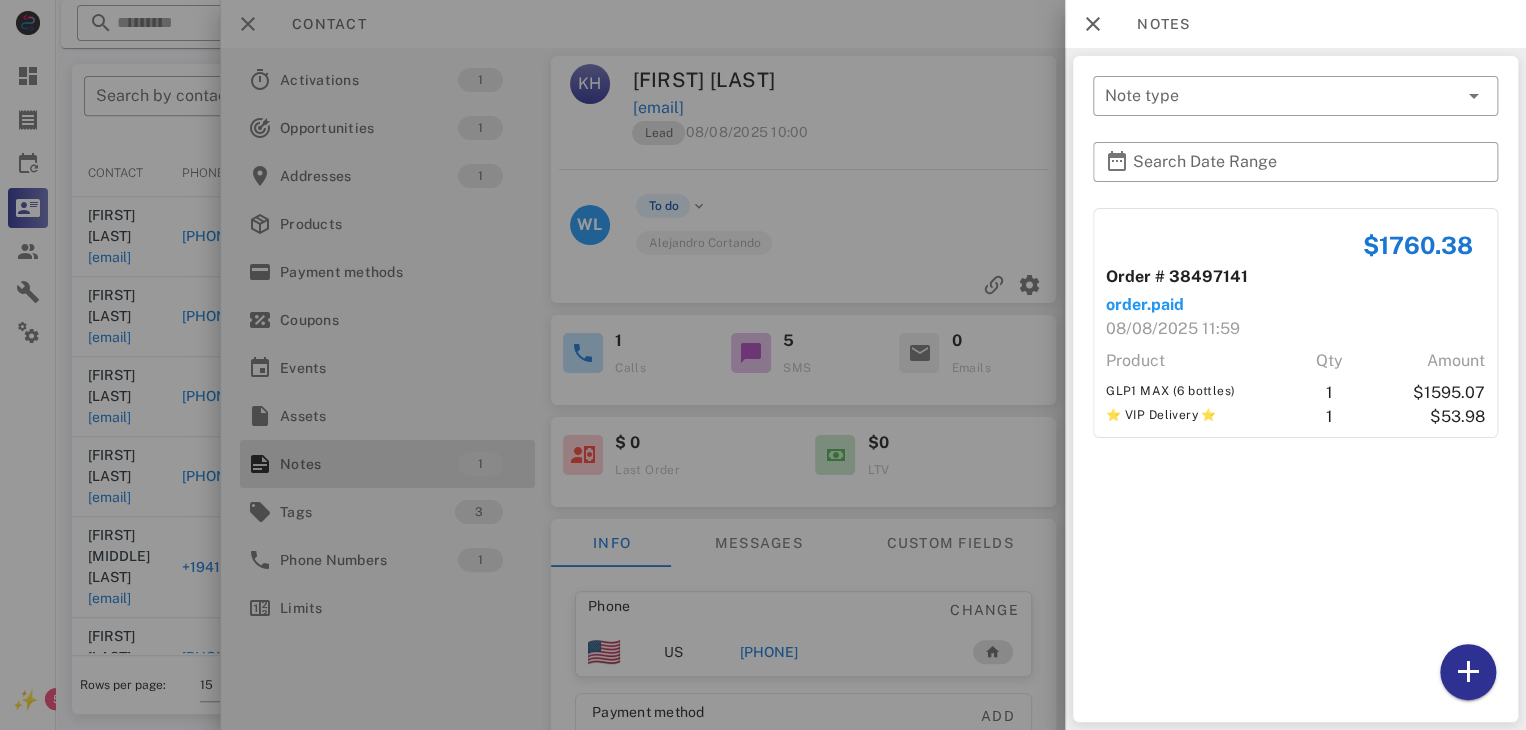 click at bounding box center (763, 365) 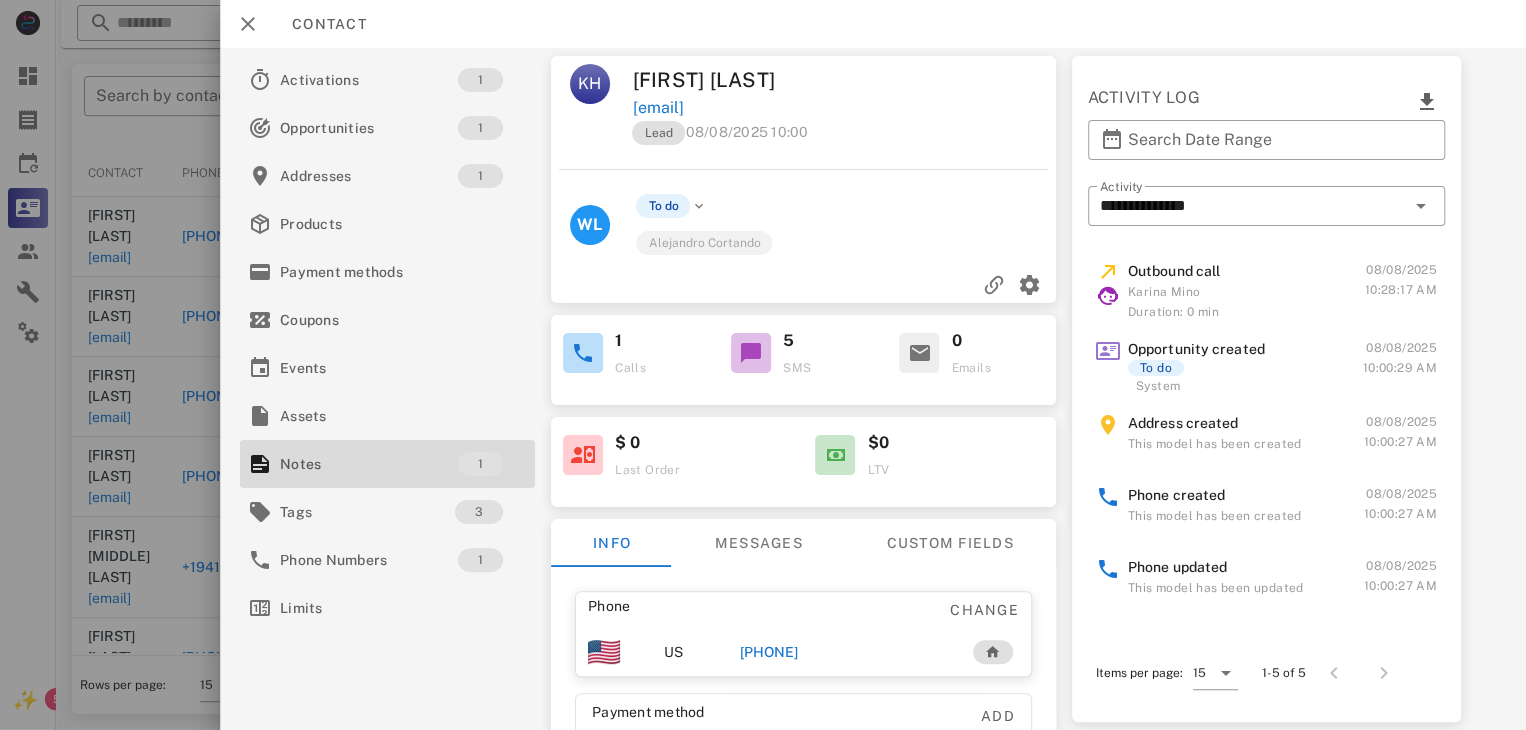 click on "+13363801527" at bounding box center [769, 652] 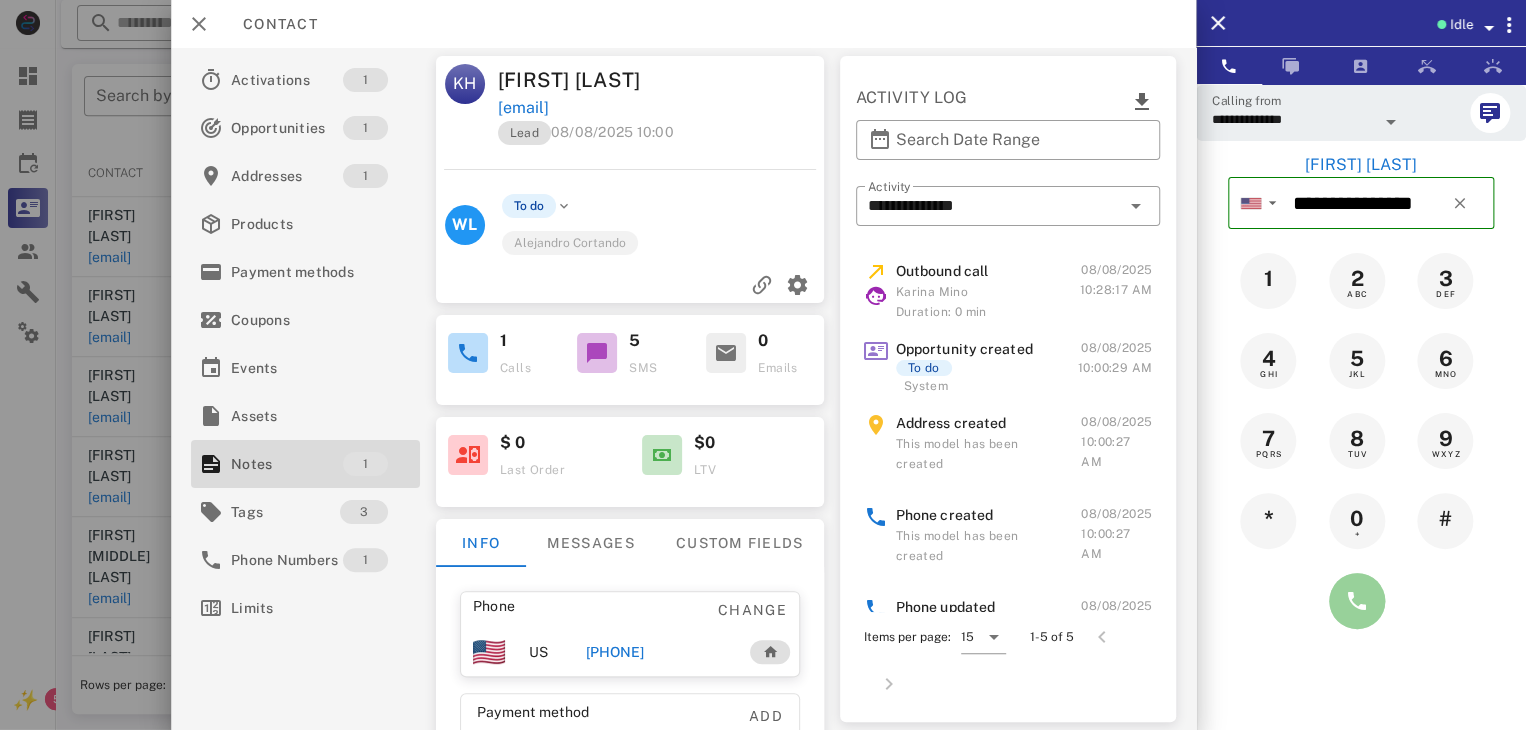 click at bounding box center [1357, 601] 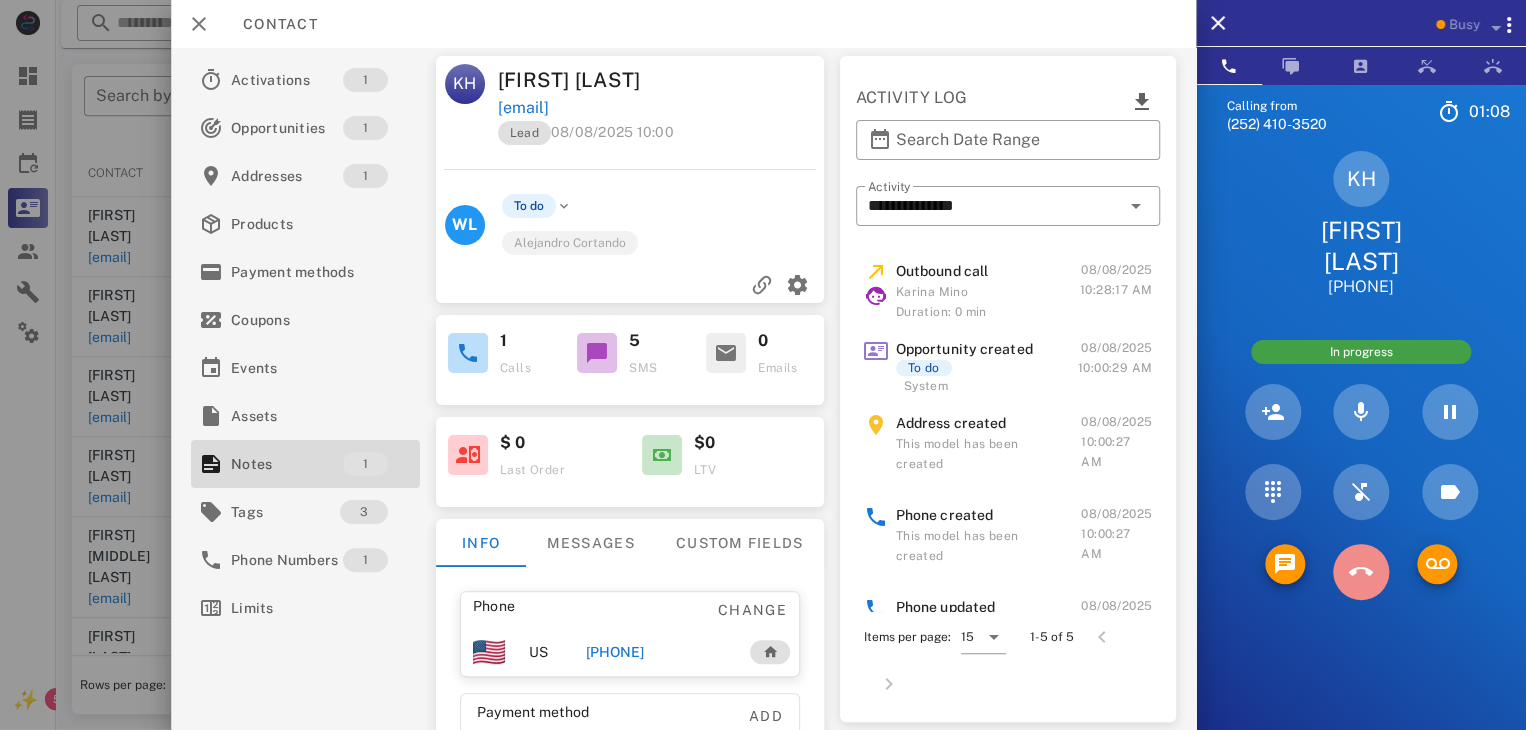 click at bounding box center (1361, 572) 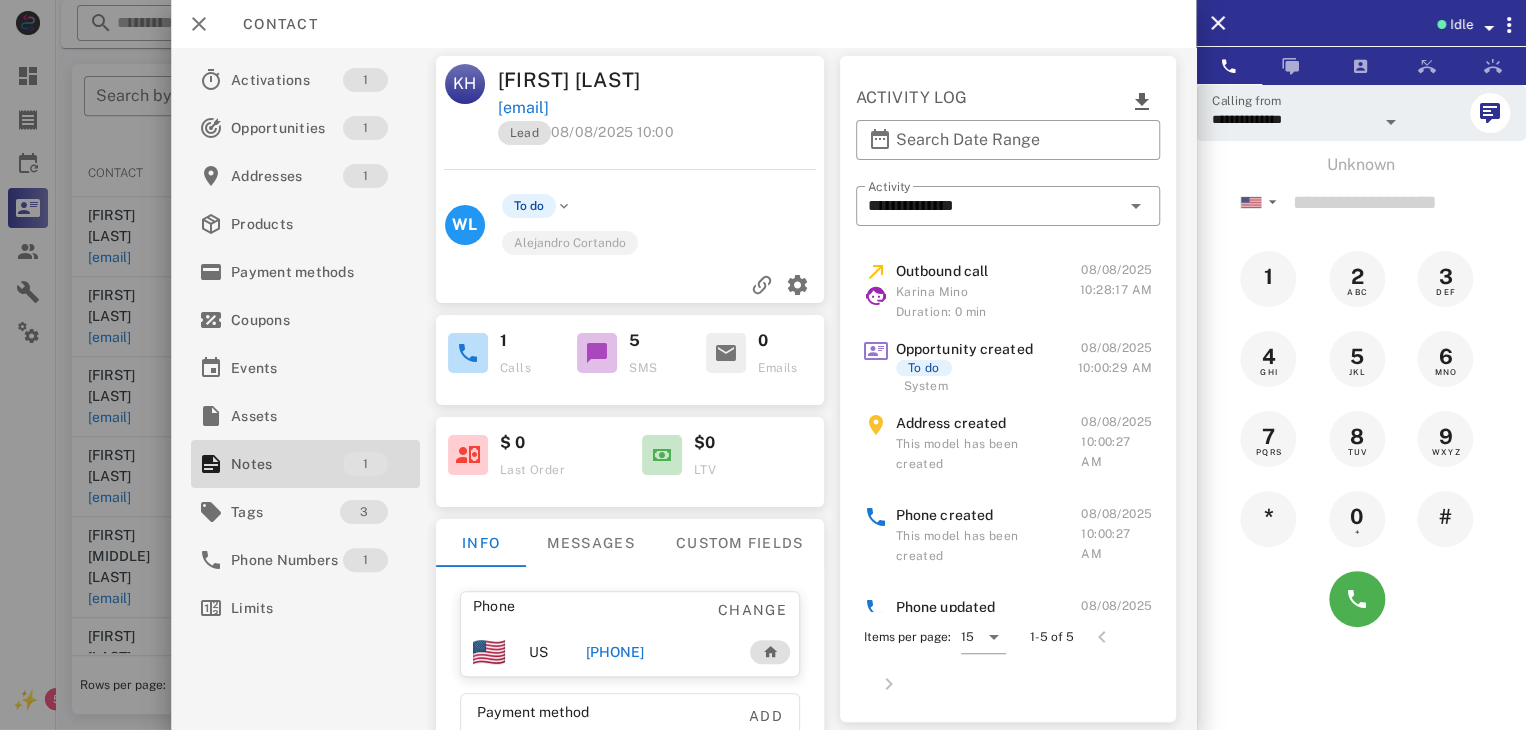 click at bounding box center (763, 365) 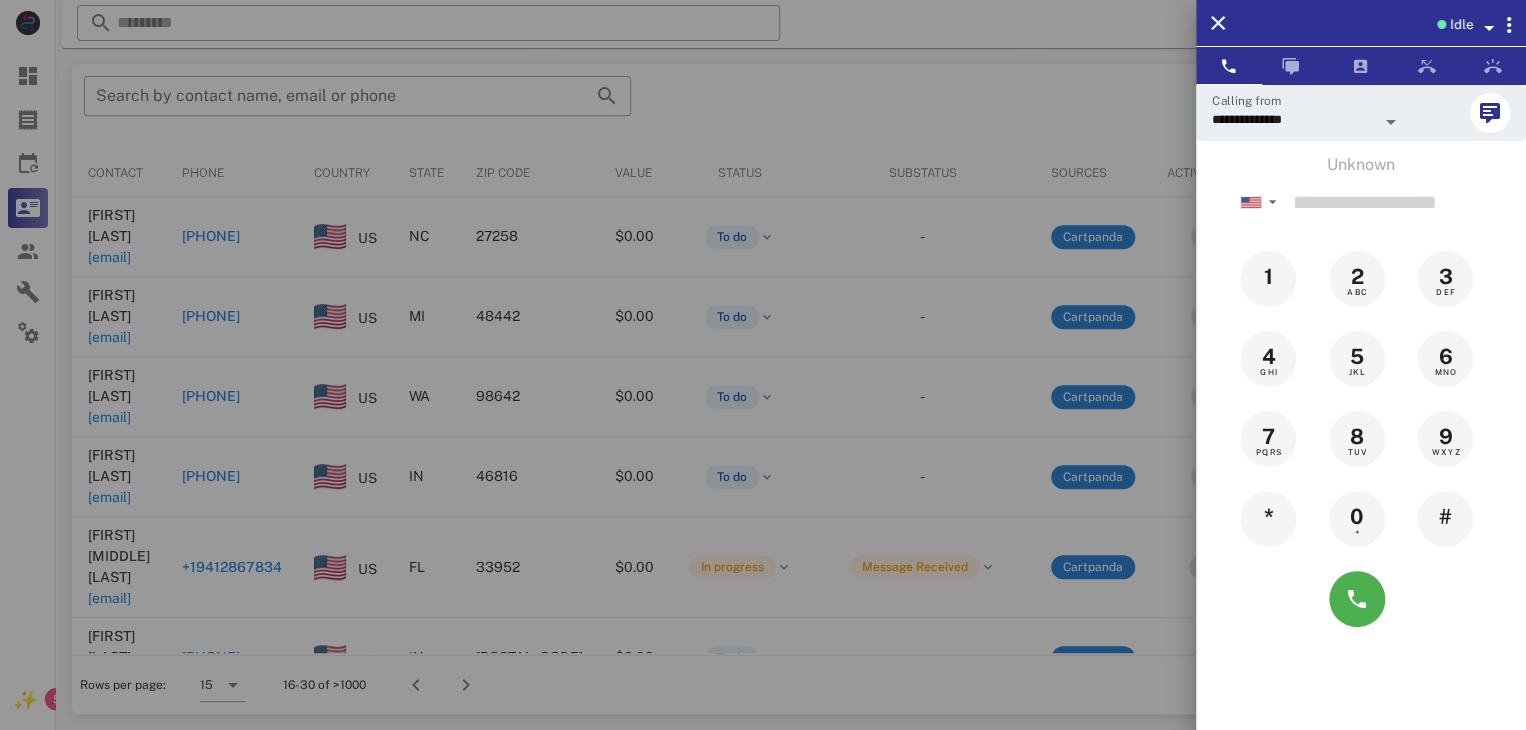 click at bounding box center (763, 365) 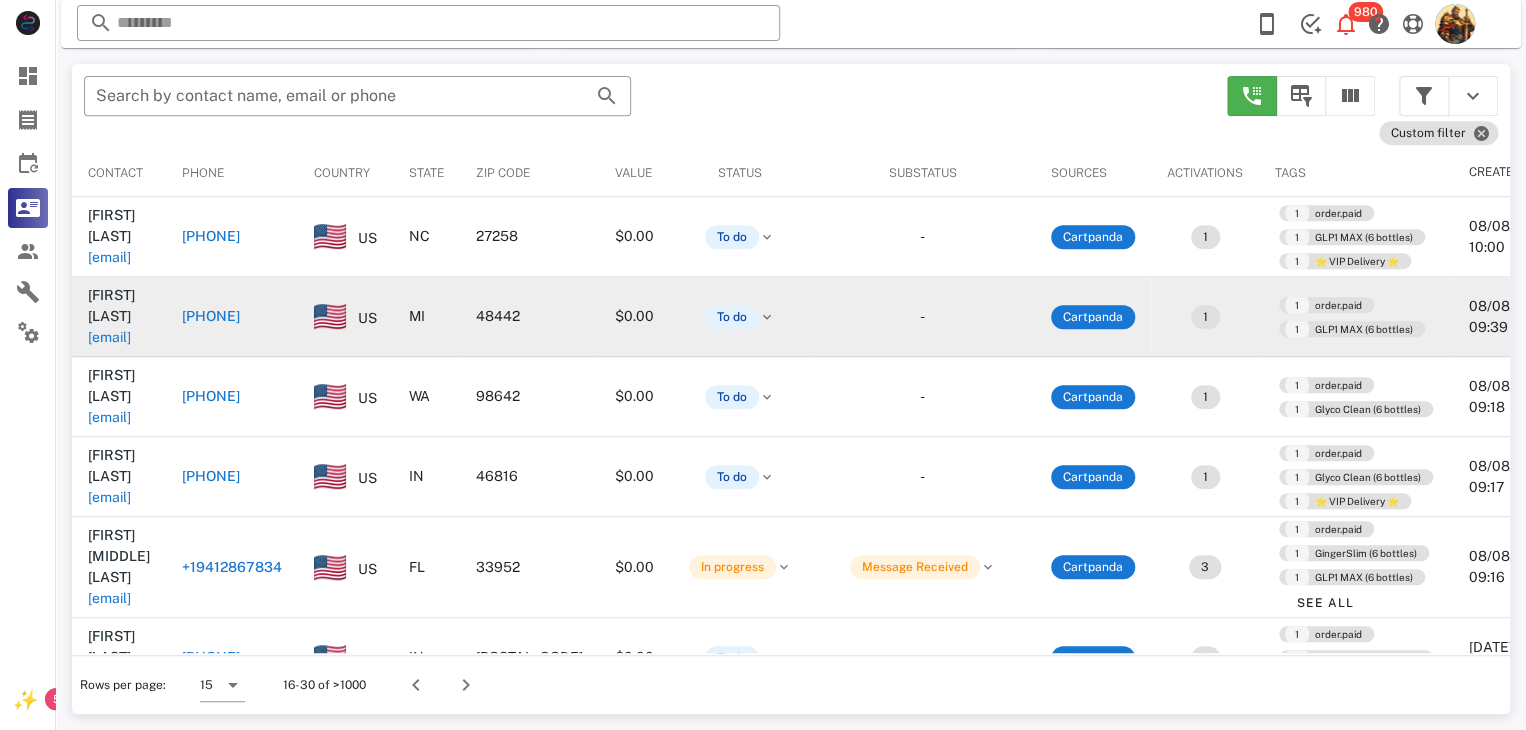 click on "barbsaint@gmail.com" at bounding box center (109, 337) 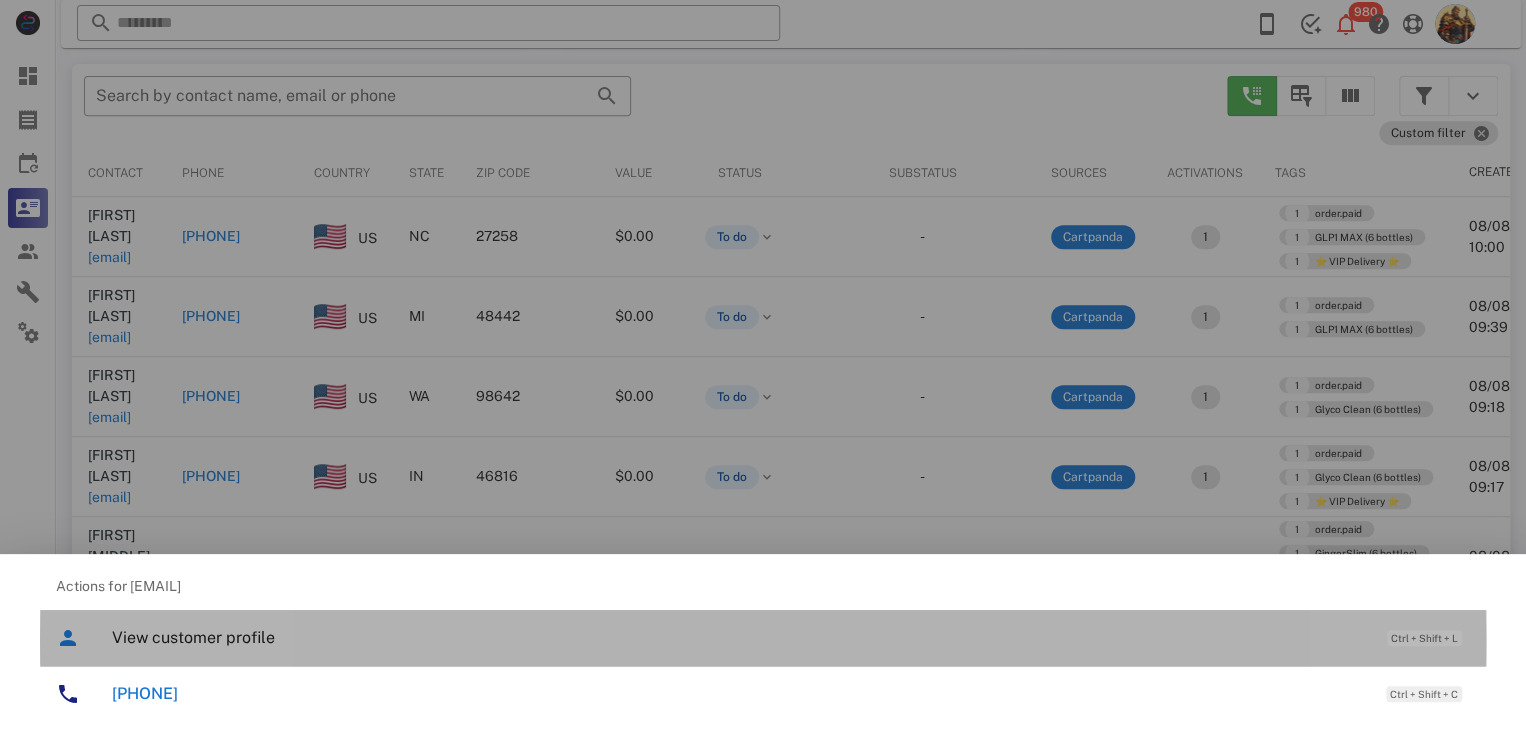click on "View customer profile Ctrl + Shift + L" at bounding box center (791, 637) 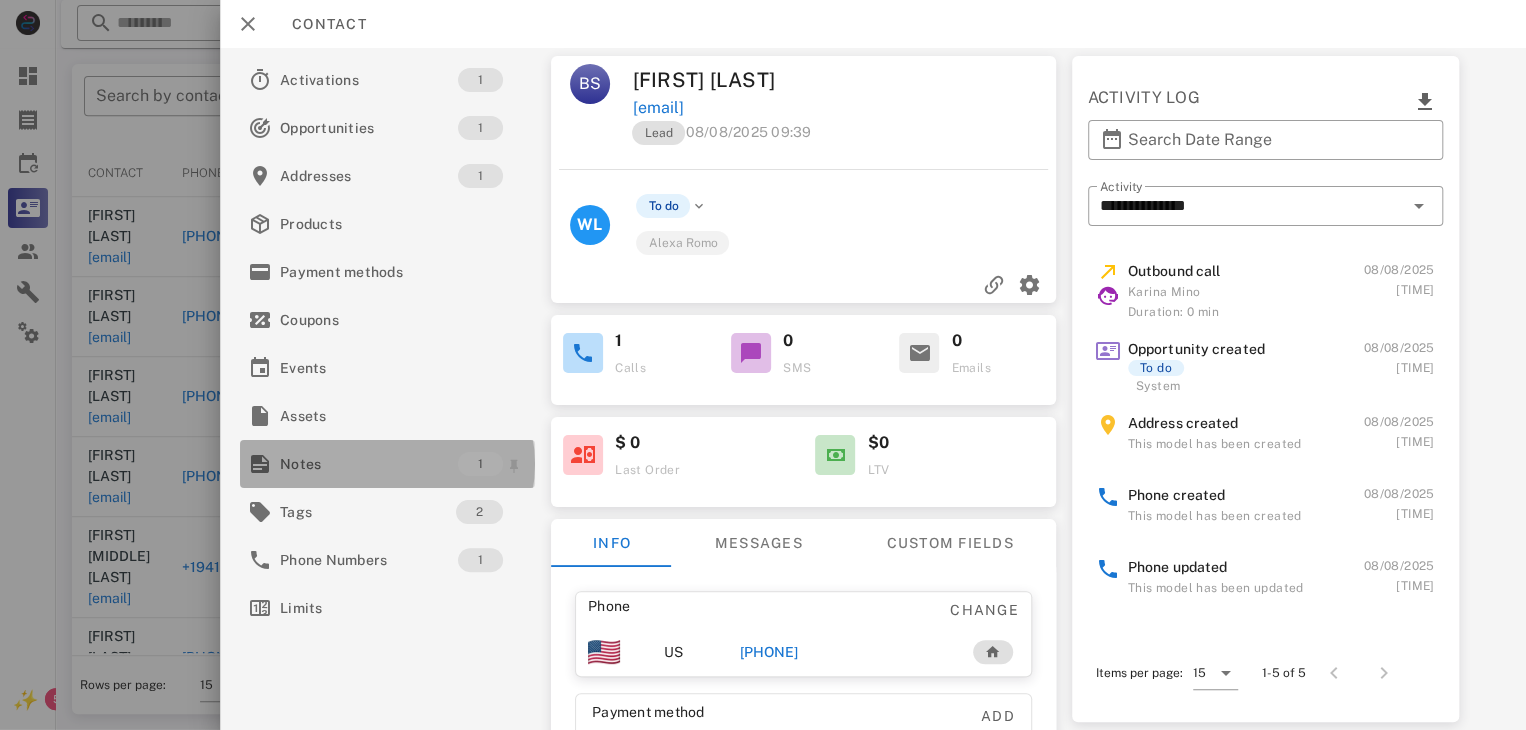 click on "Notes" at bounding box center (369, 464) 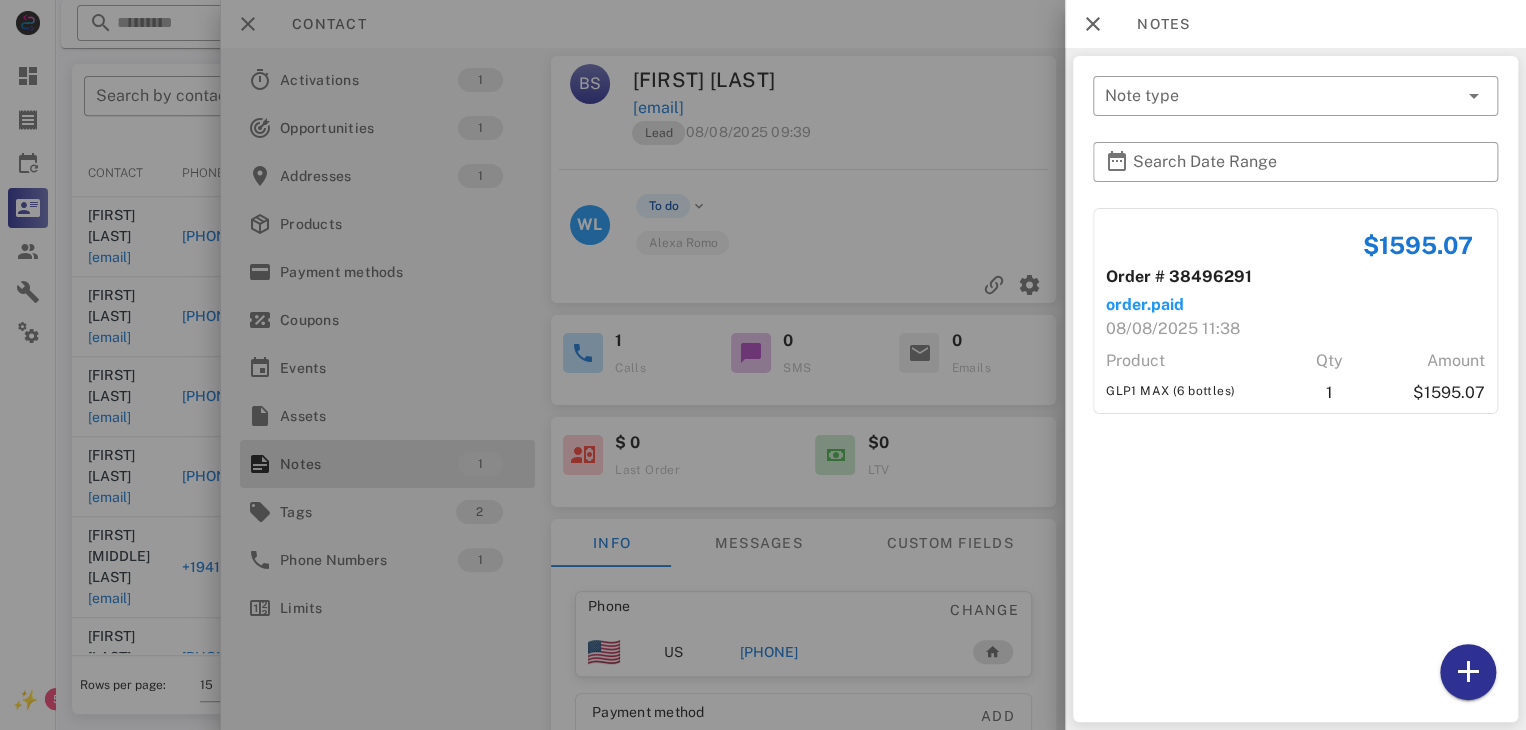 click at bounding box center [763, 365] 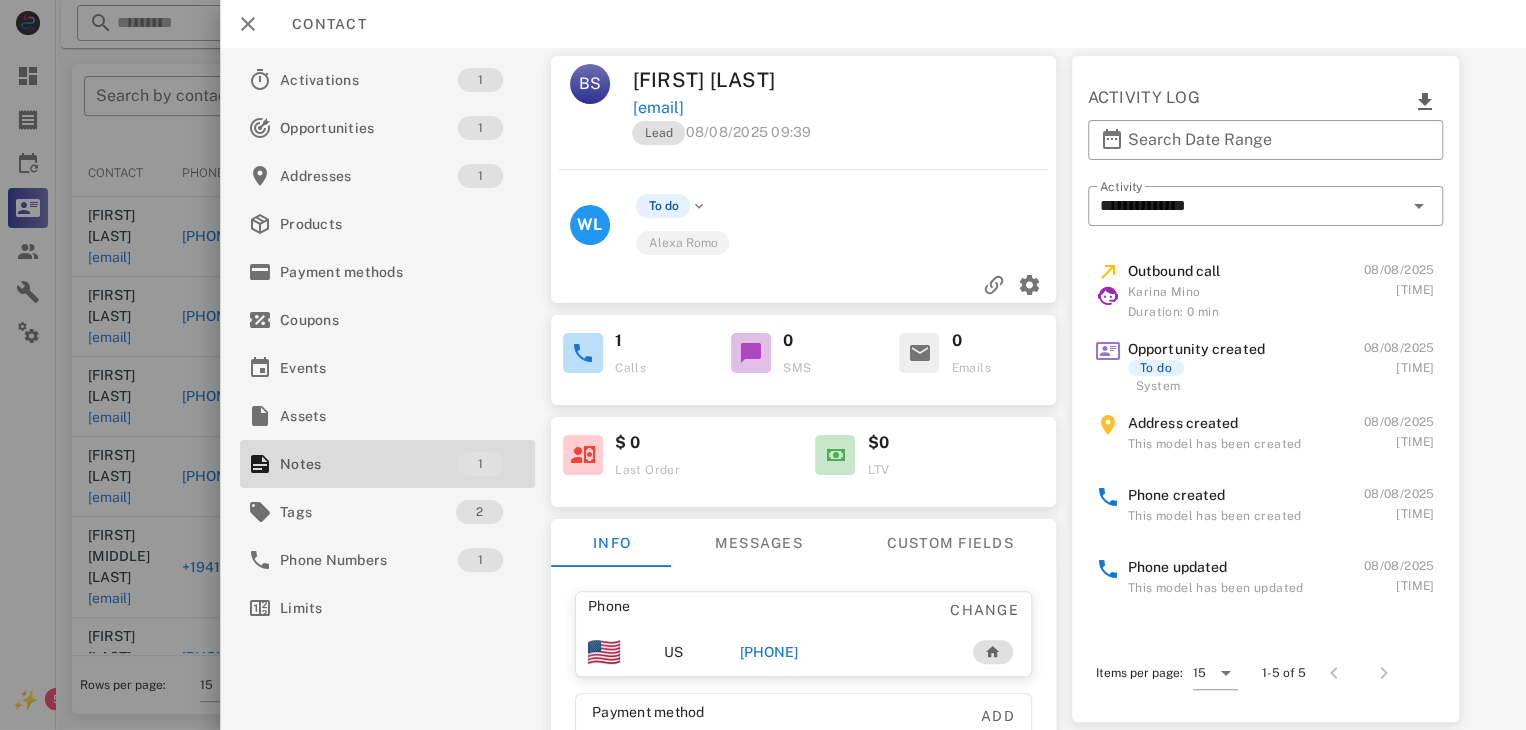 click on "+12486342510" at bounding box center (769, 652) 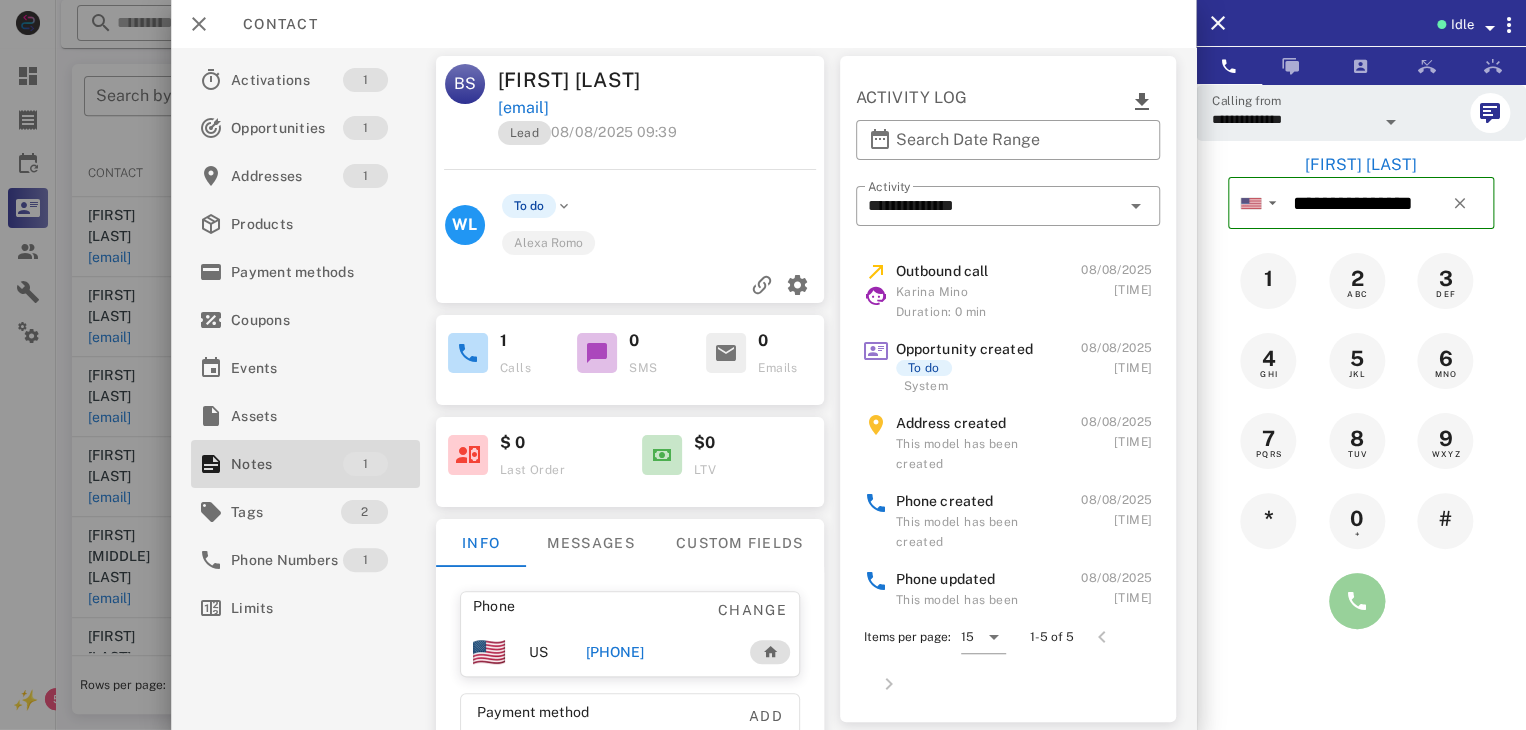 click at bounding box center [1357, 601] 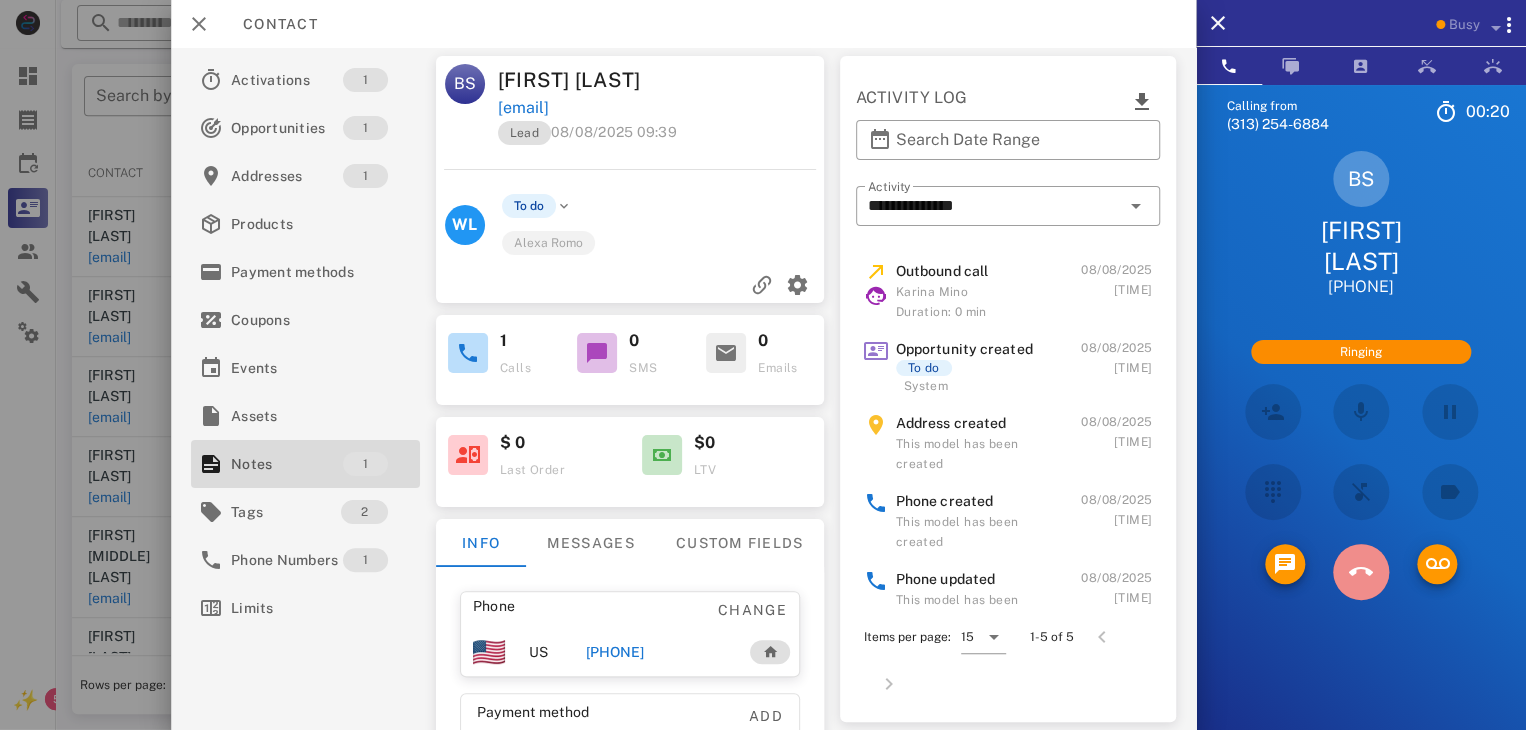 click at bounding box center (1361, 572) 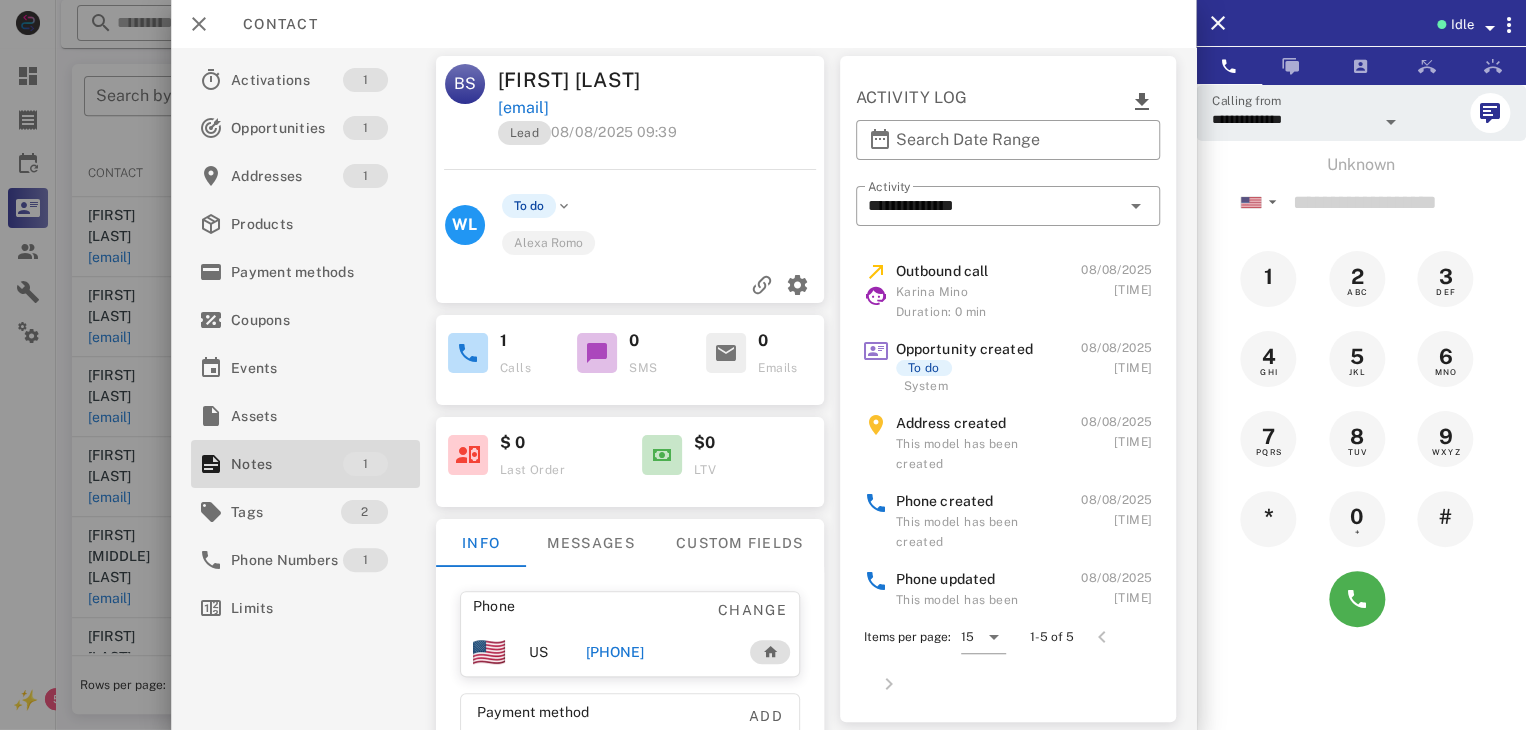 scroll, scrollTop: 0, scrollLeft: 0, axis: both 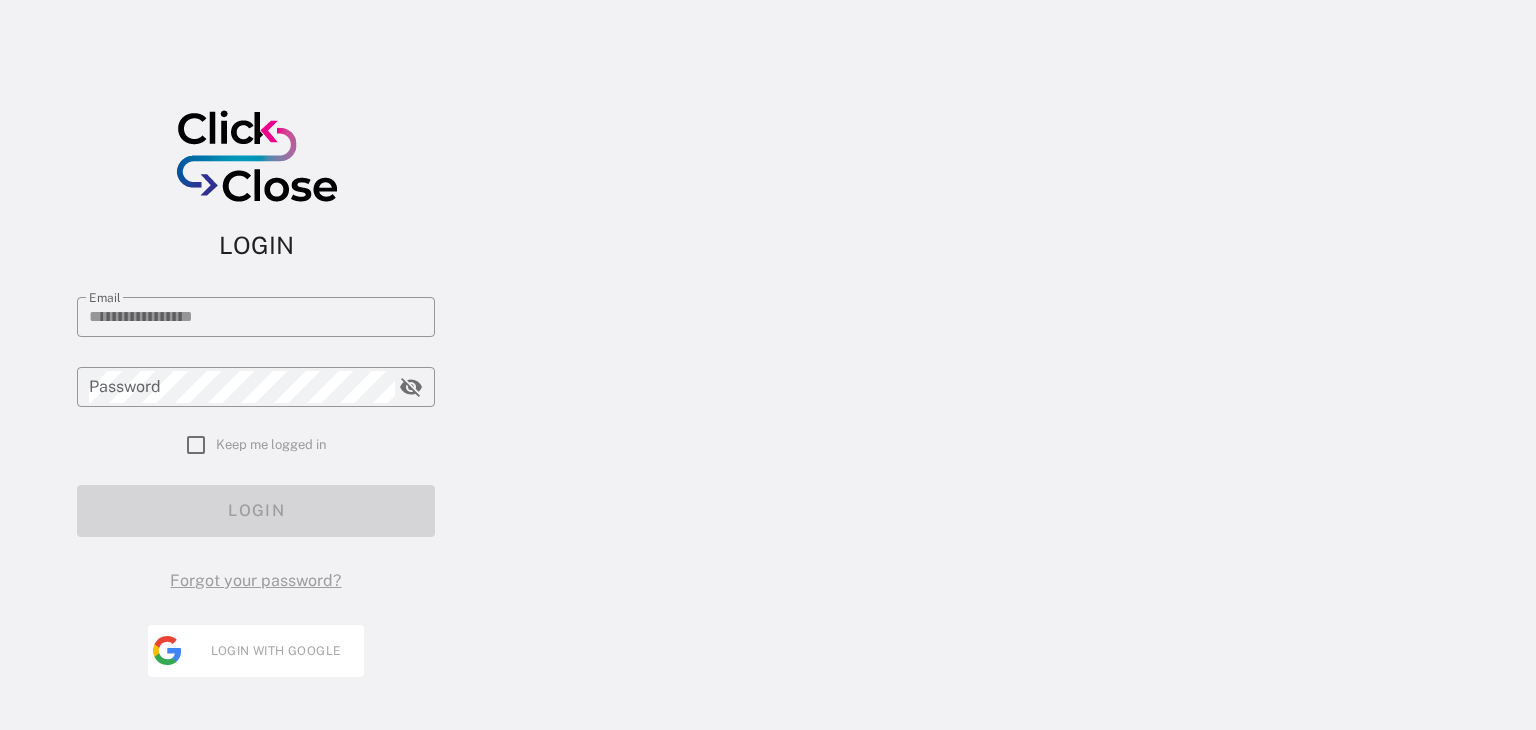 type on "**********" 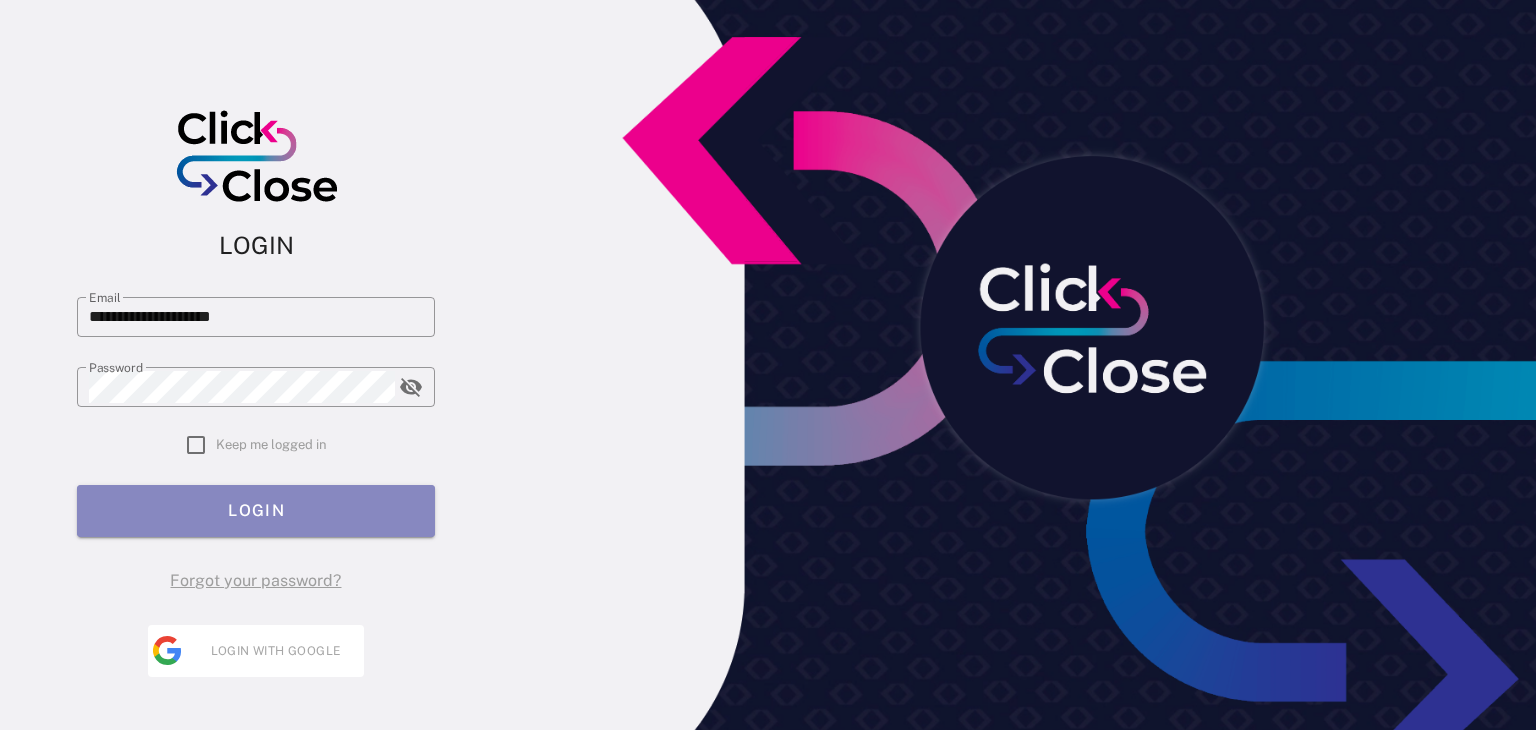 click on "LOGIN" at bounding box center [256, 510] 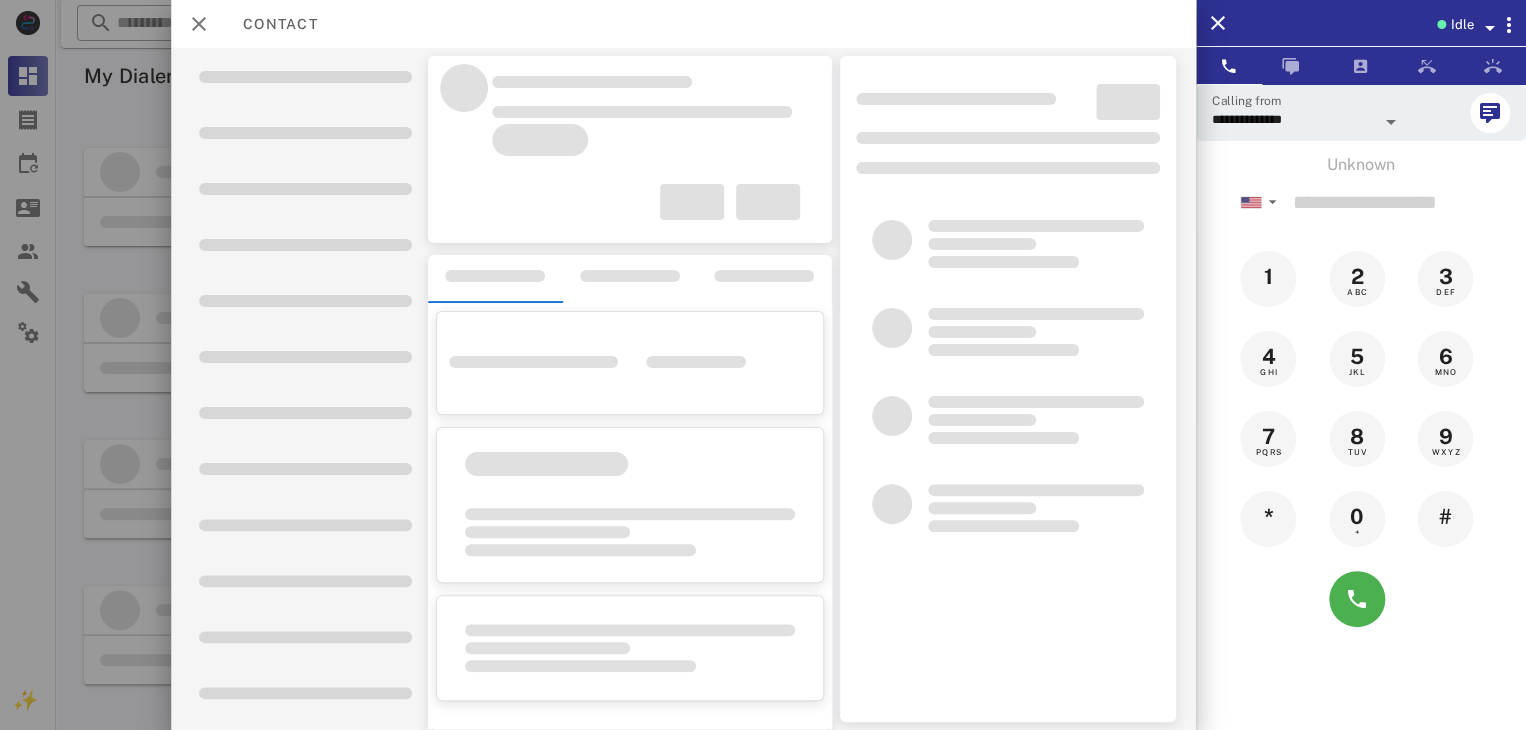 scroll, scrollTop: 0, scrollLeft: 0, axis: both 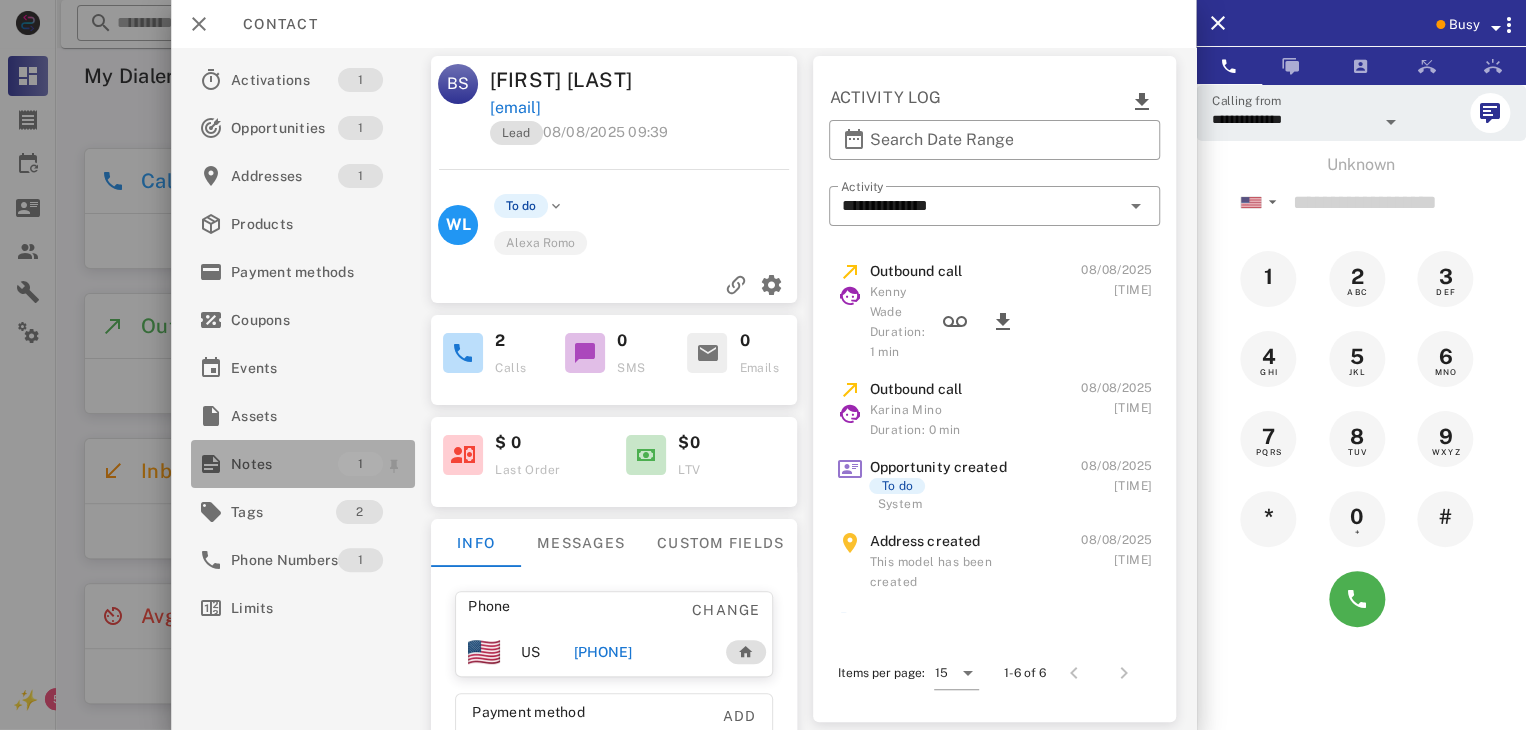 click on "Notes" at bounding box center (284, 464) 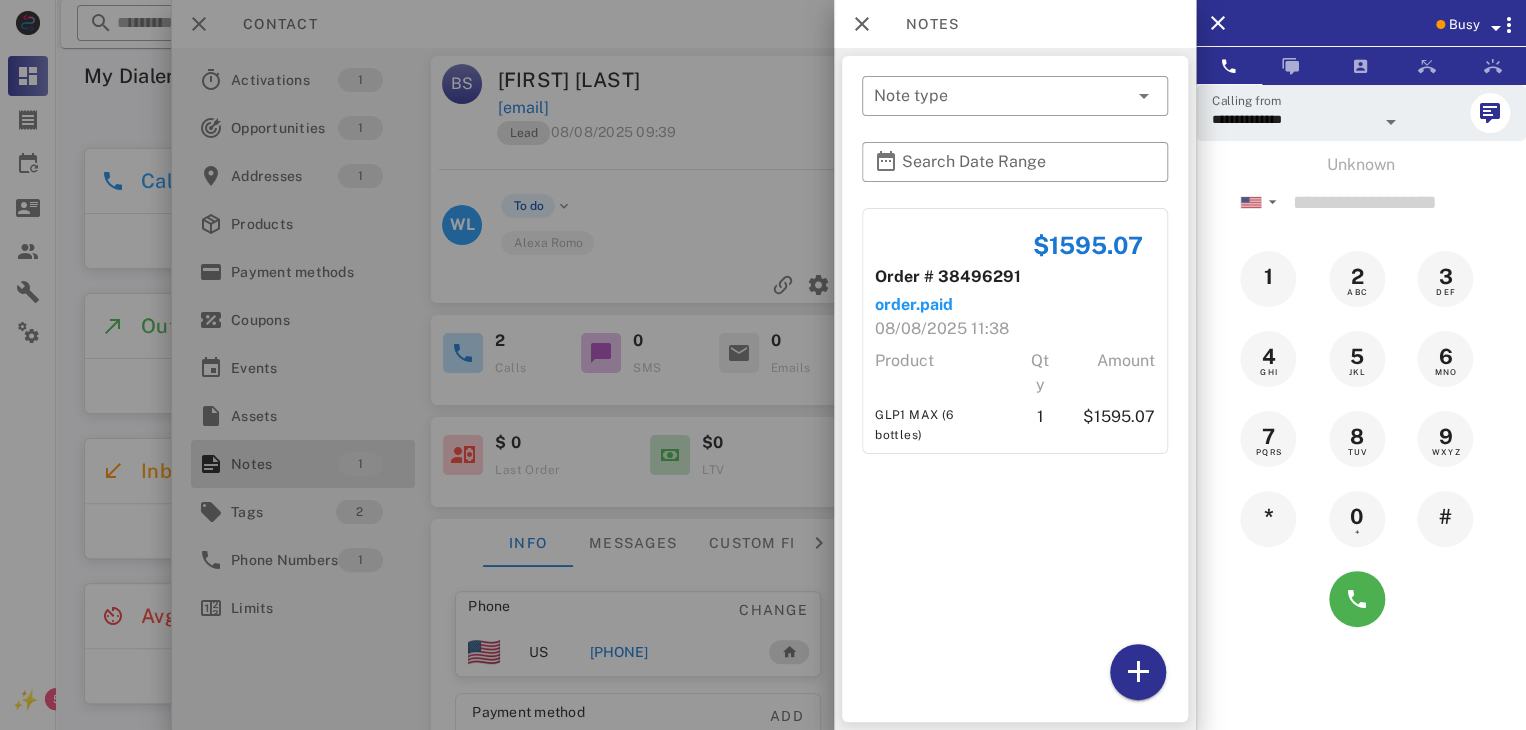click at bounding box center (763, 365) 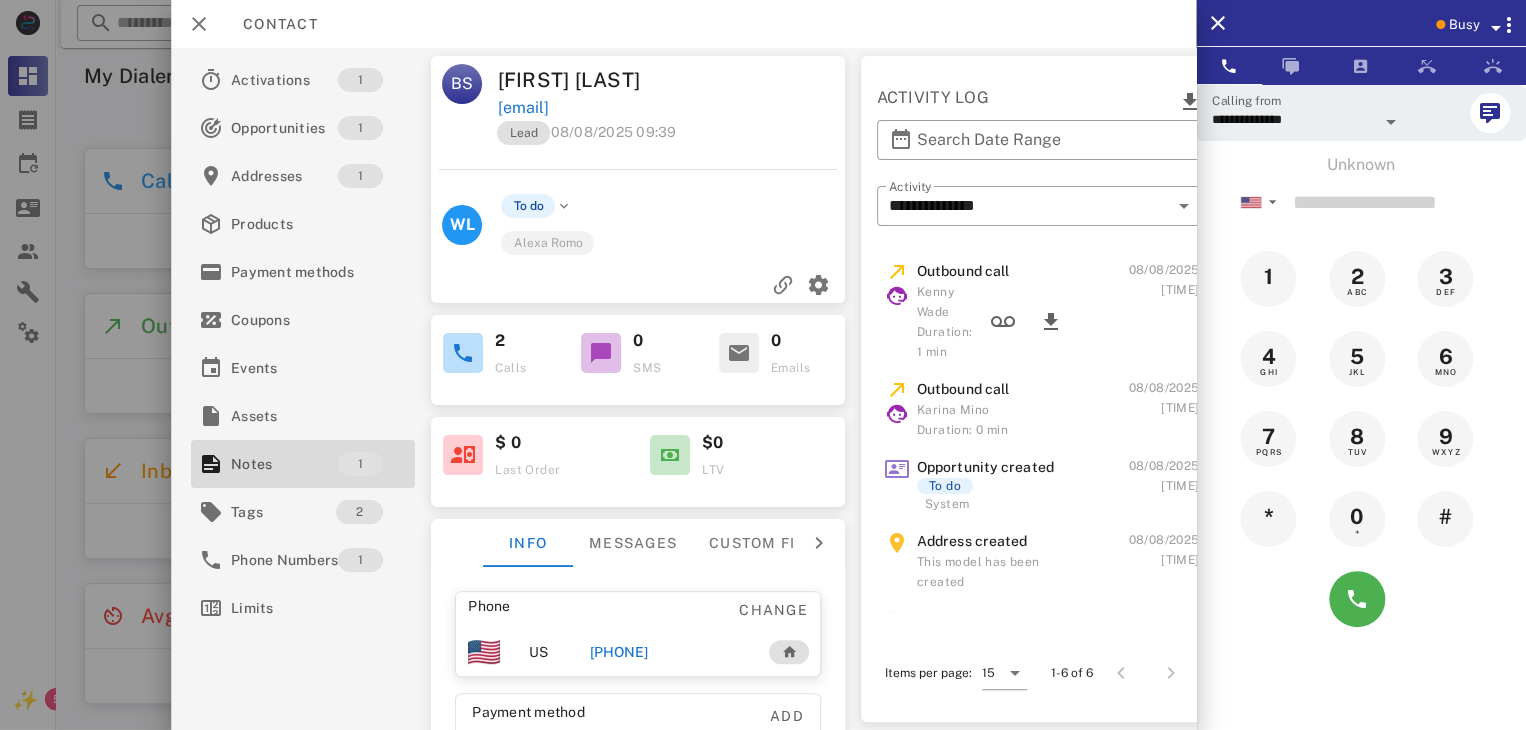 click on "+12486342510" at bounding box center (618, 652) 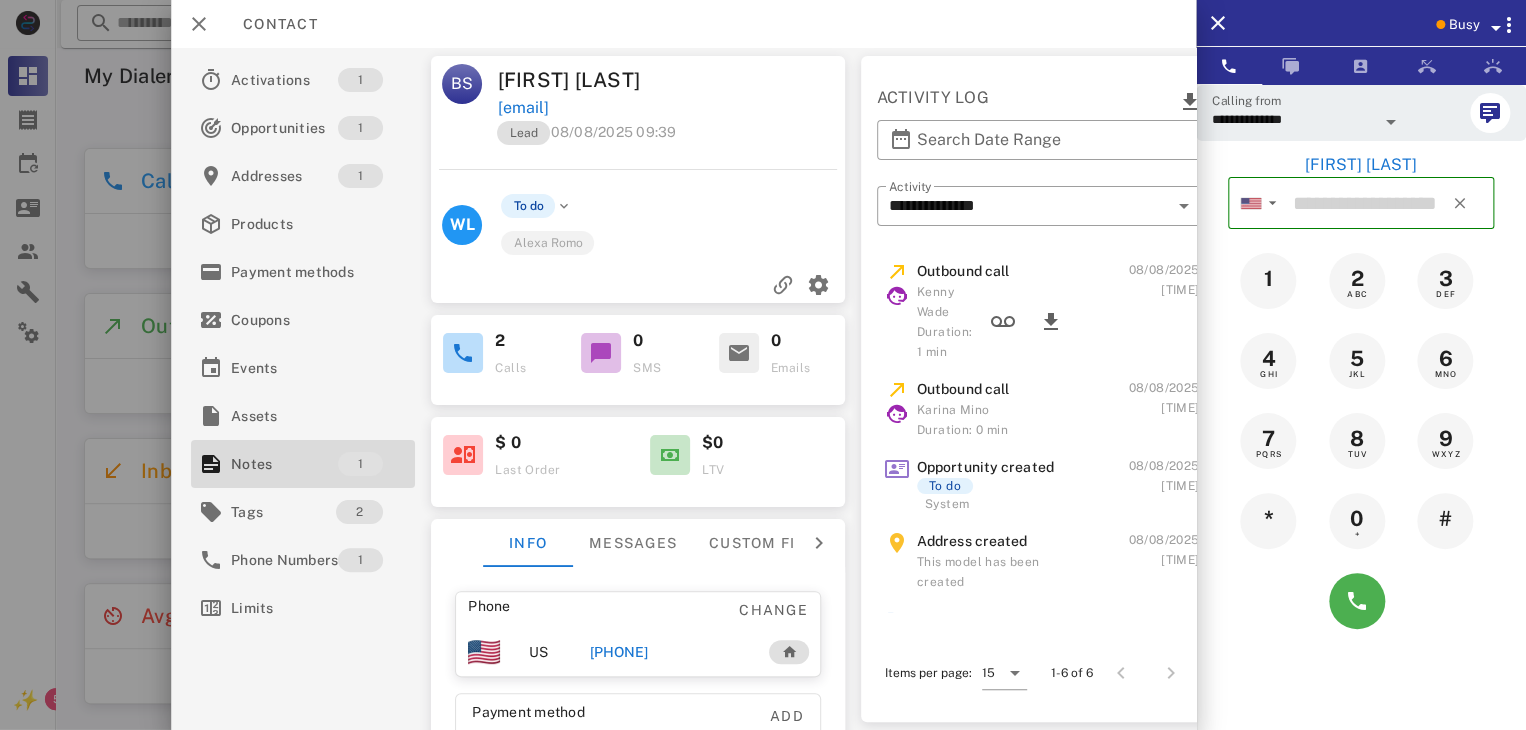 type on "**********" 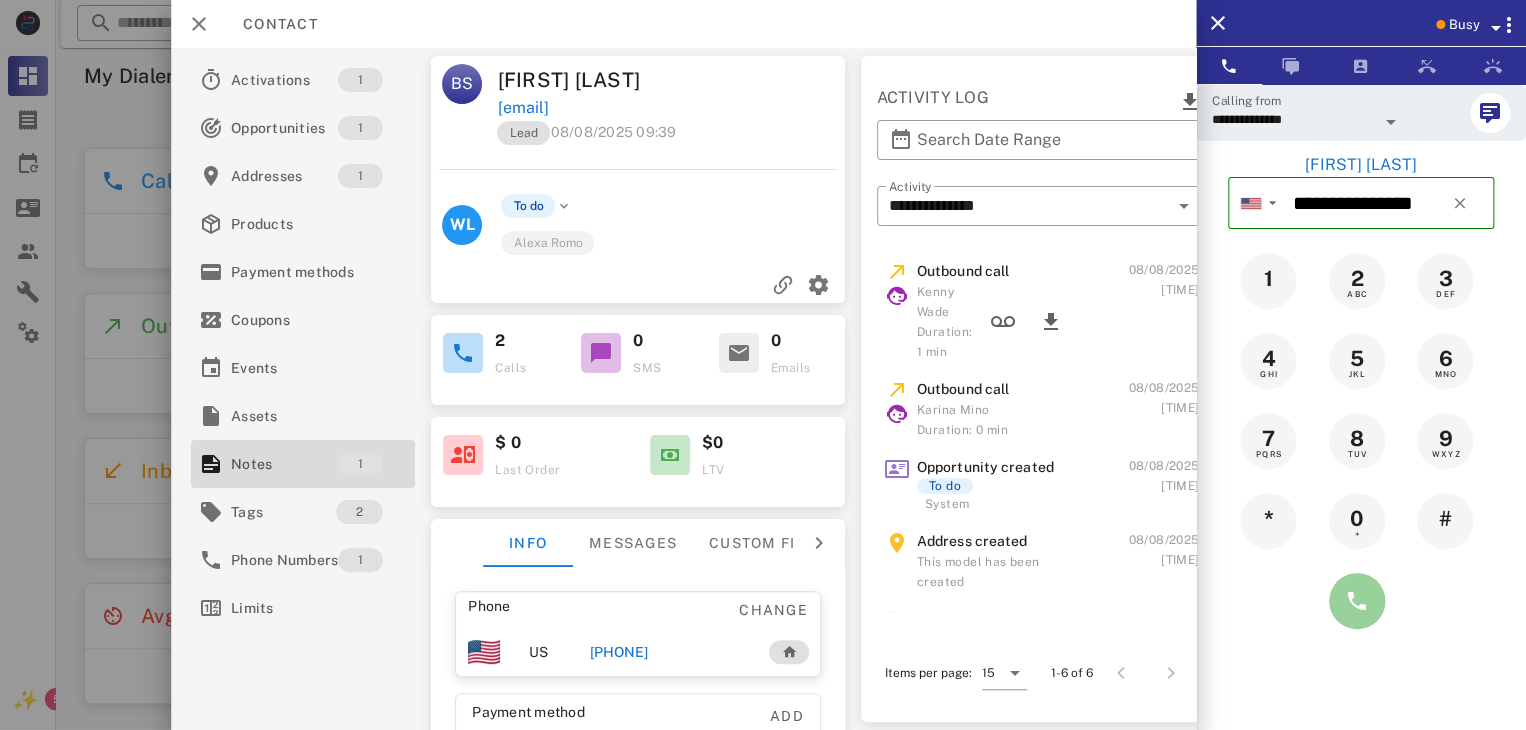 click at bounding box center [1357, 601] 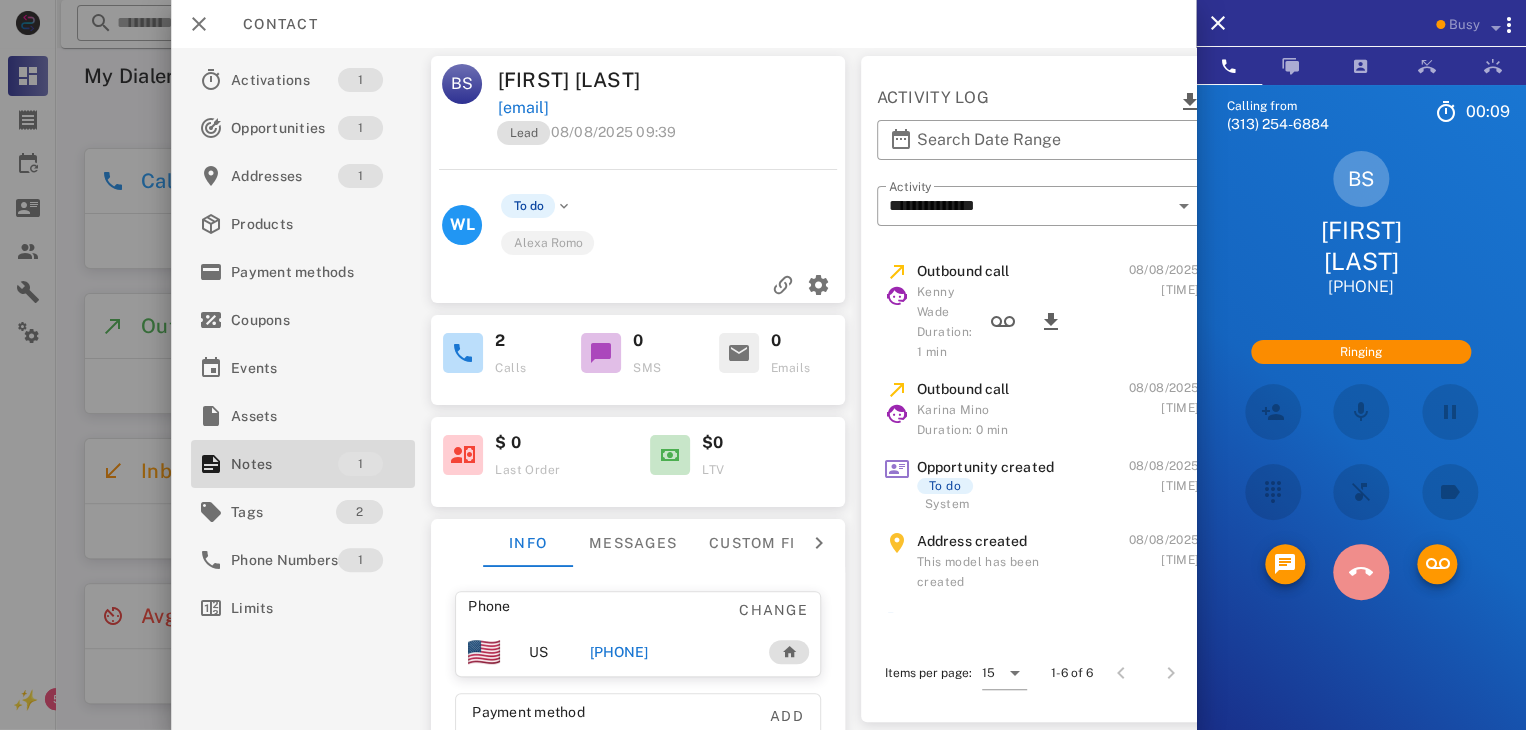 click at bounding box center [1361, 572] 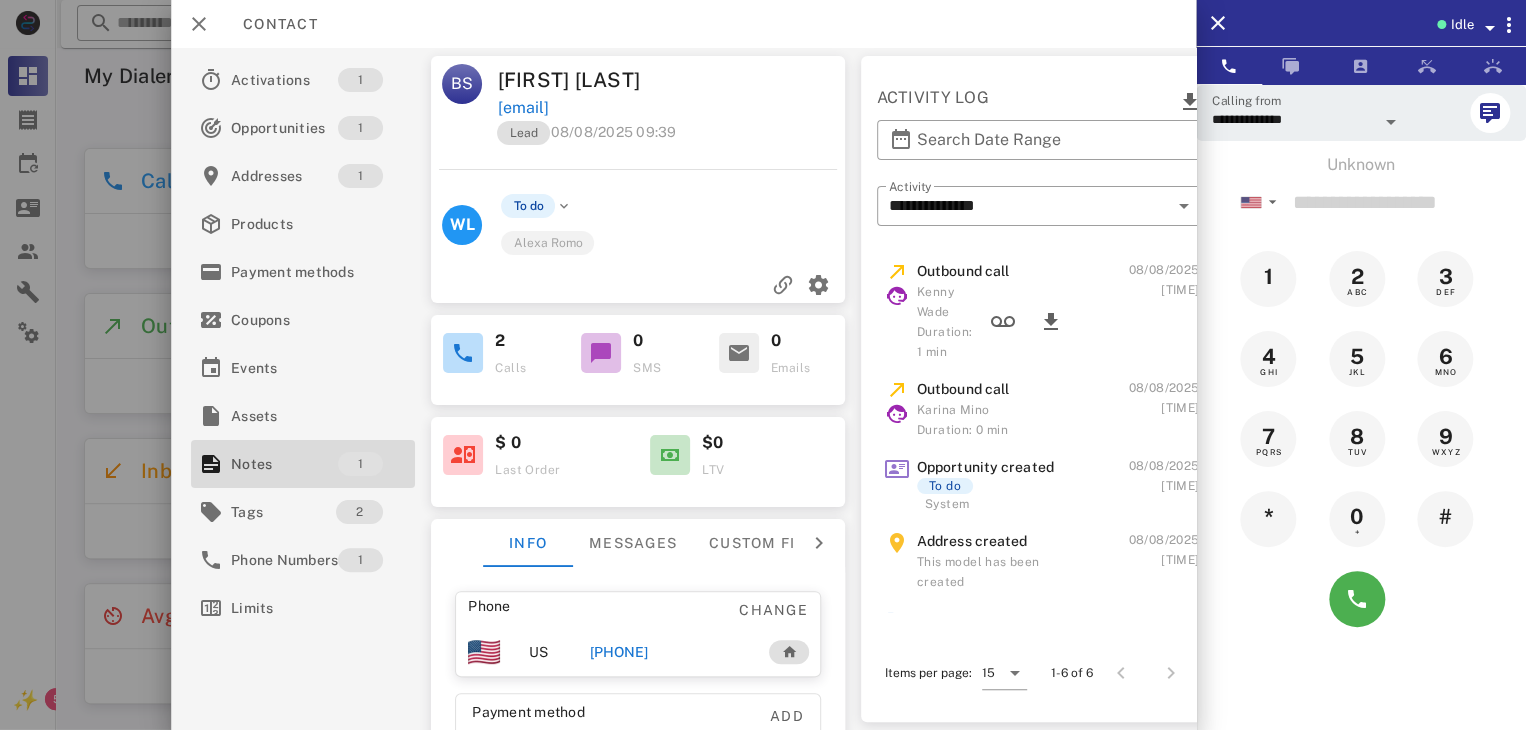 click at bounding box center [763, 365] 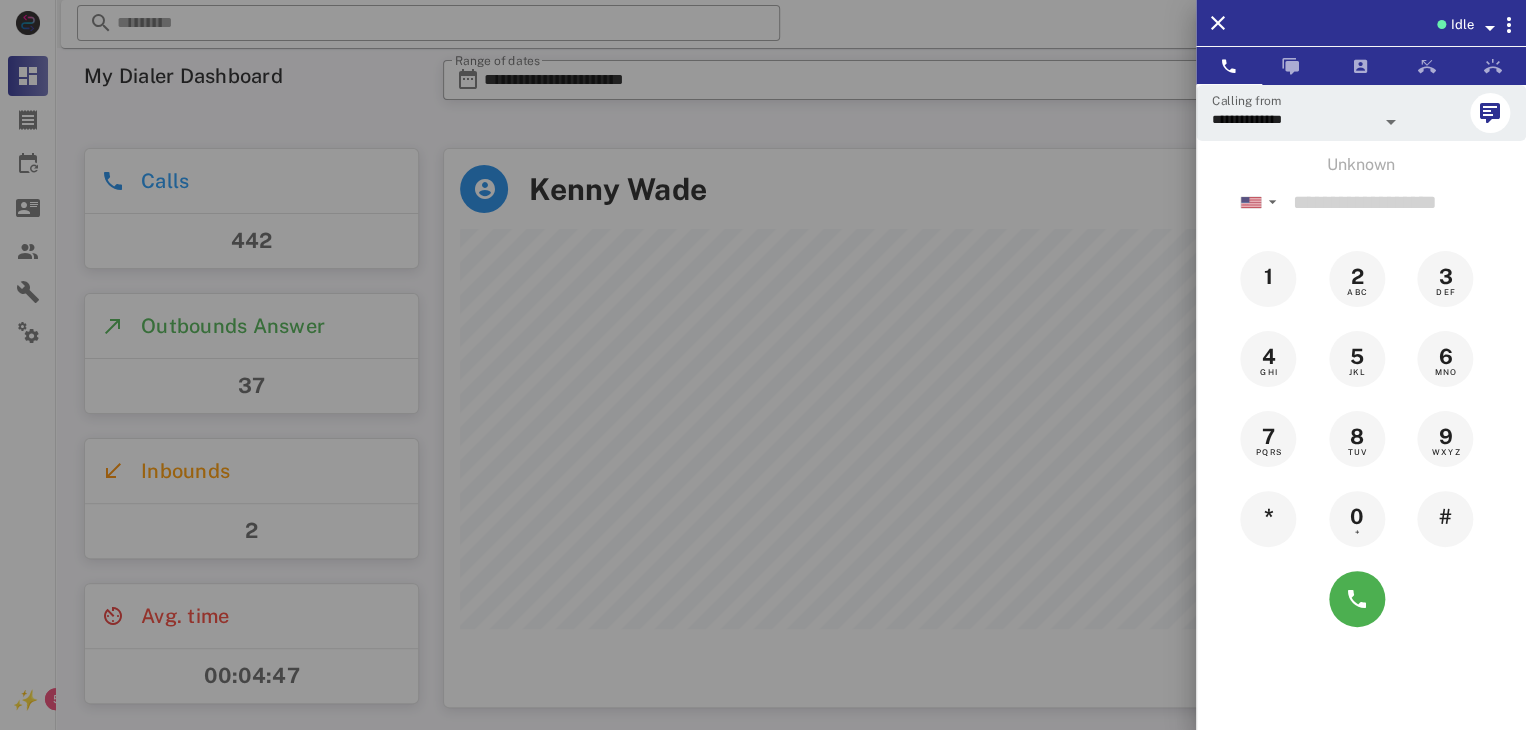click at bounding box center [763, 365] 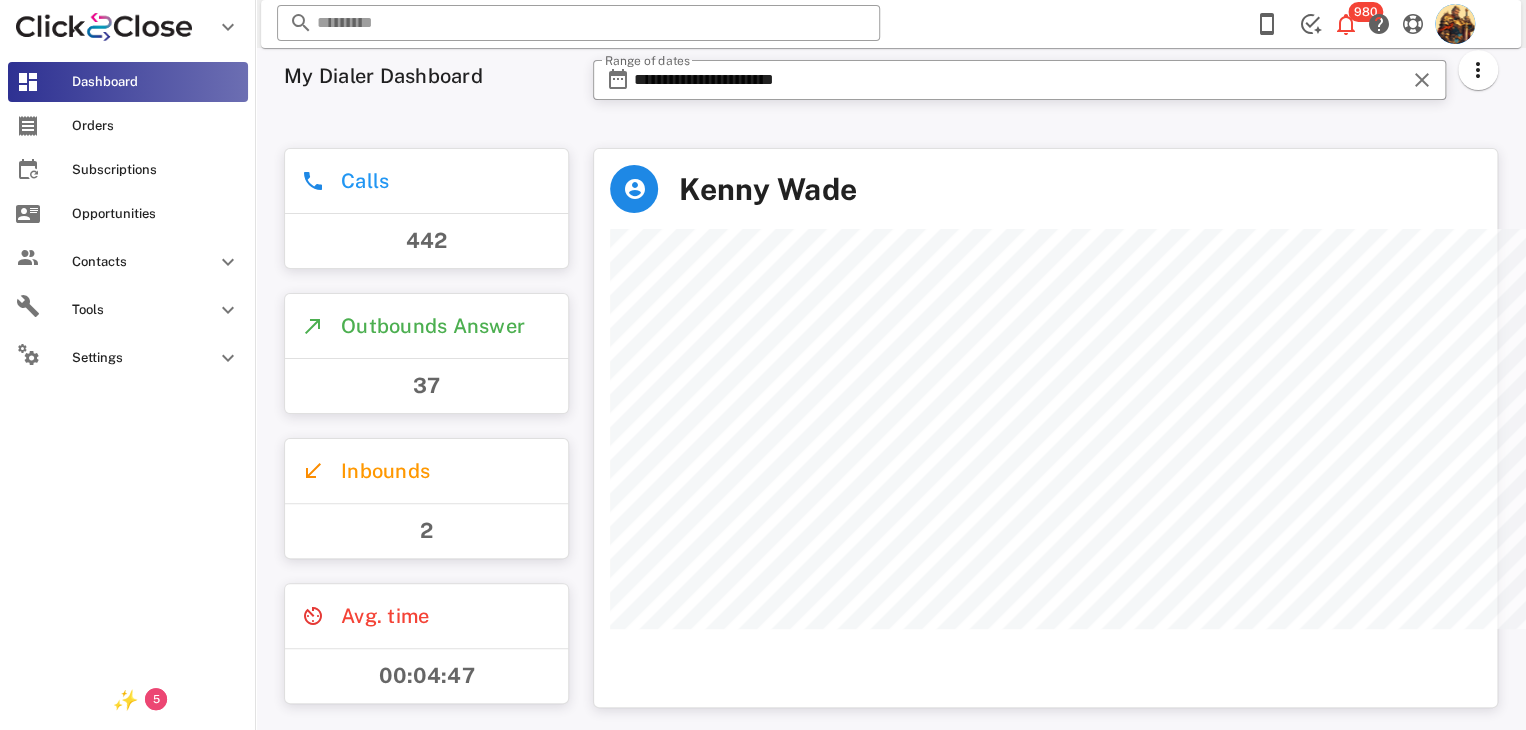 scroll, scrollTop: 556, scrollLeft: 908, axis: both 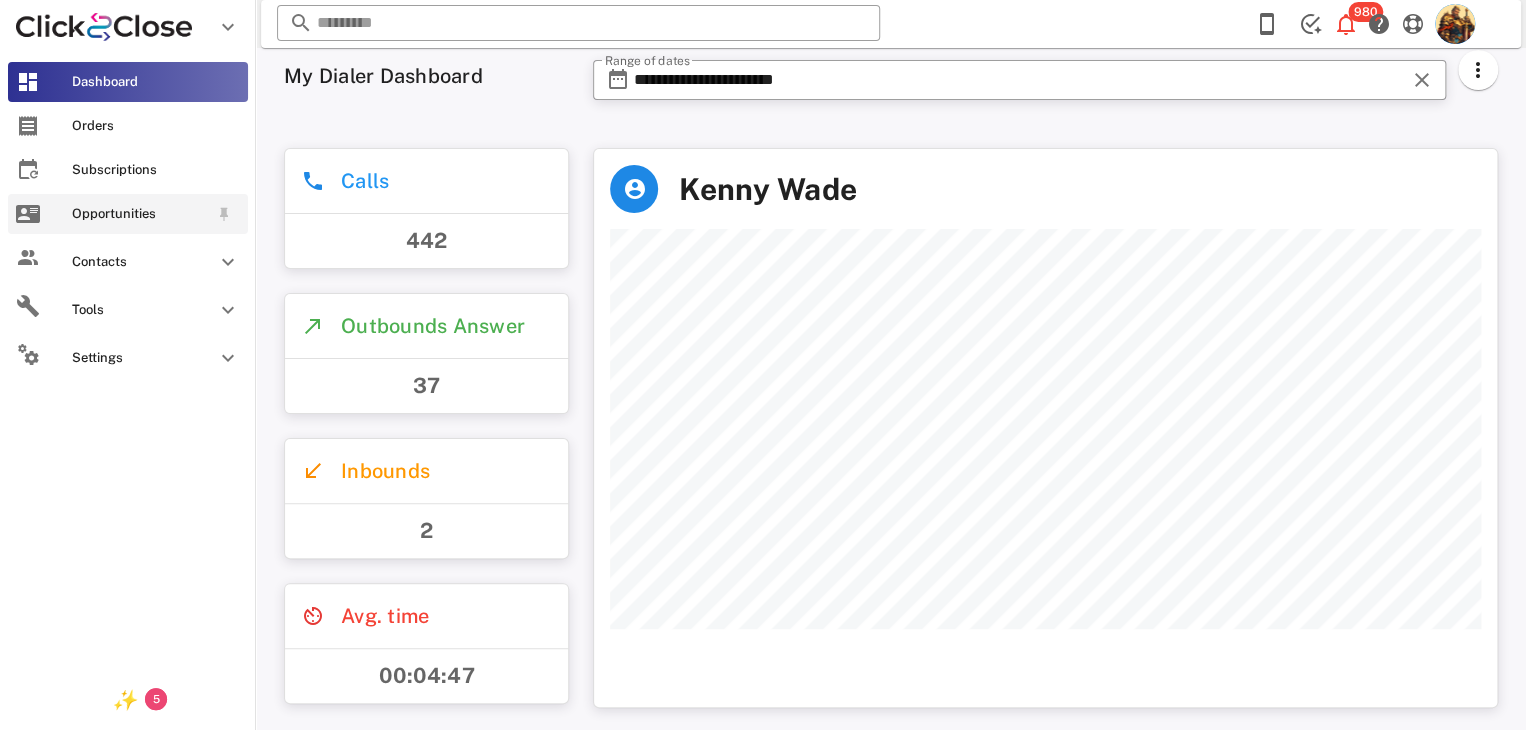 click on "Opportunities" at bounding box center [140, 214] 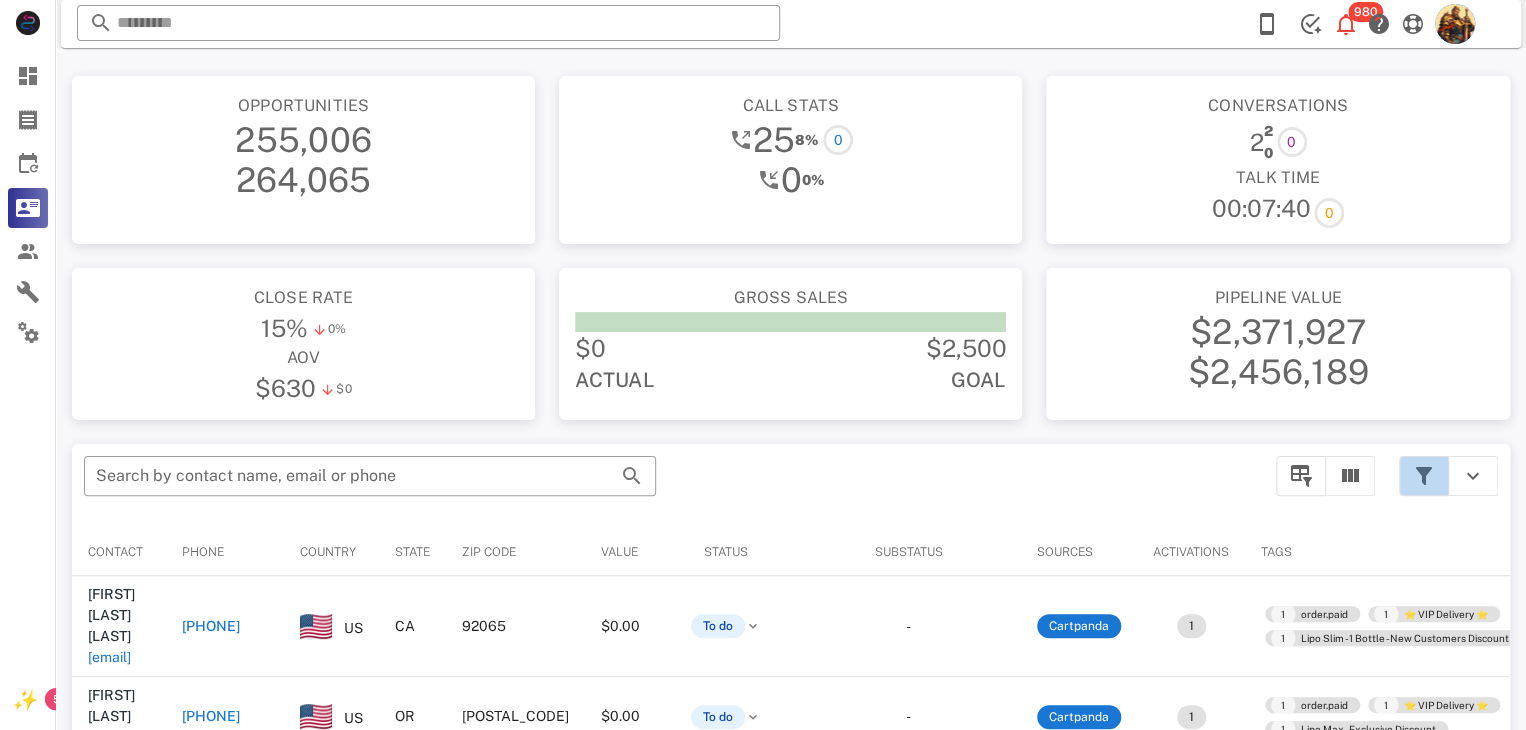 click at bounding box center [1424, 476] 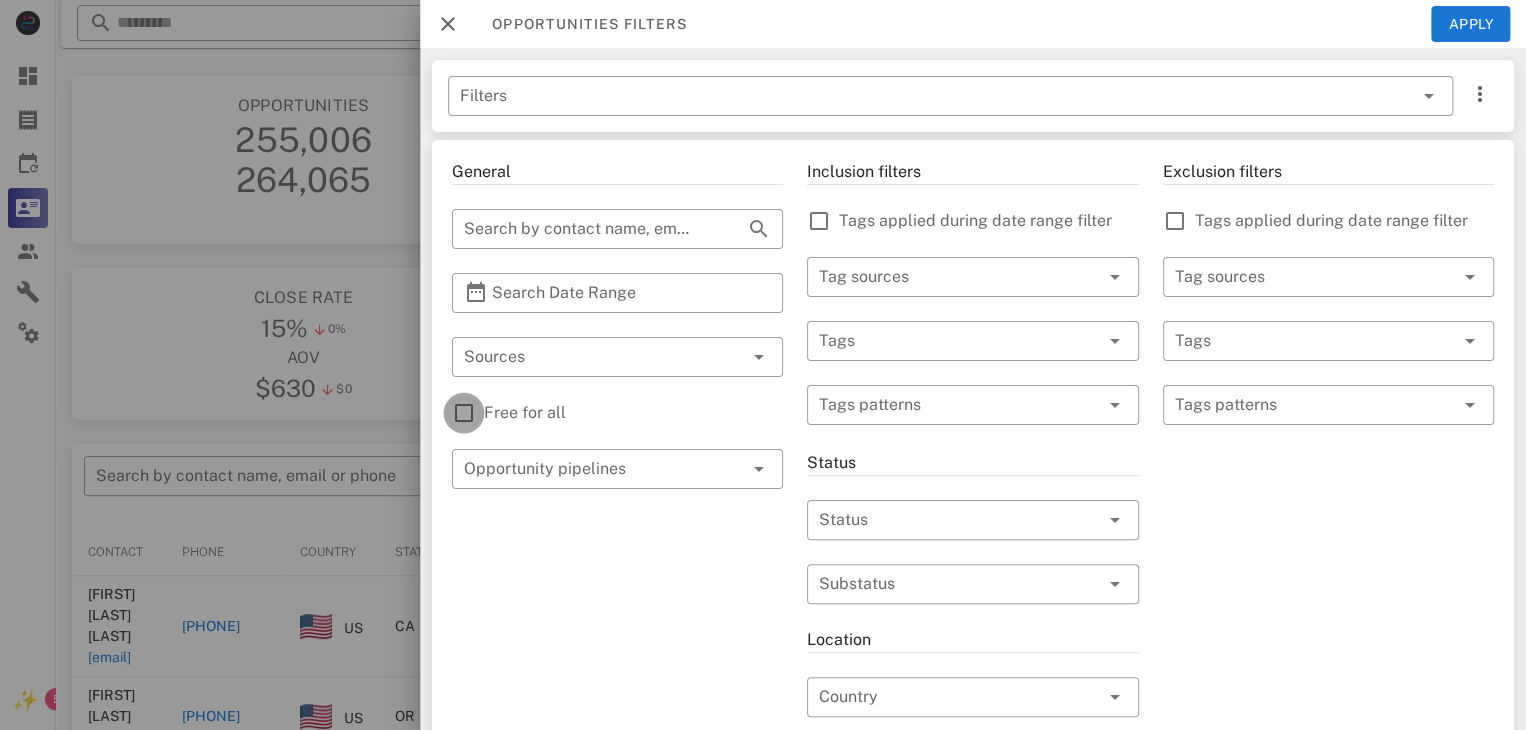 click at bounding box center [464, 413] 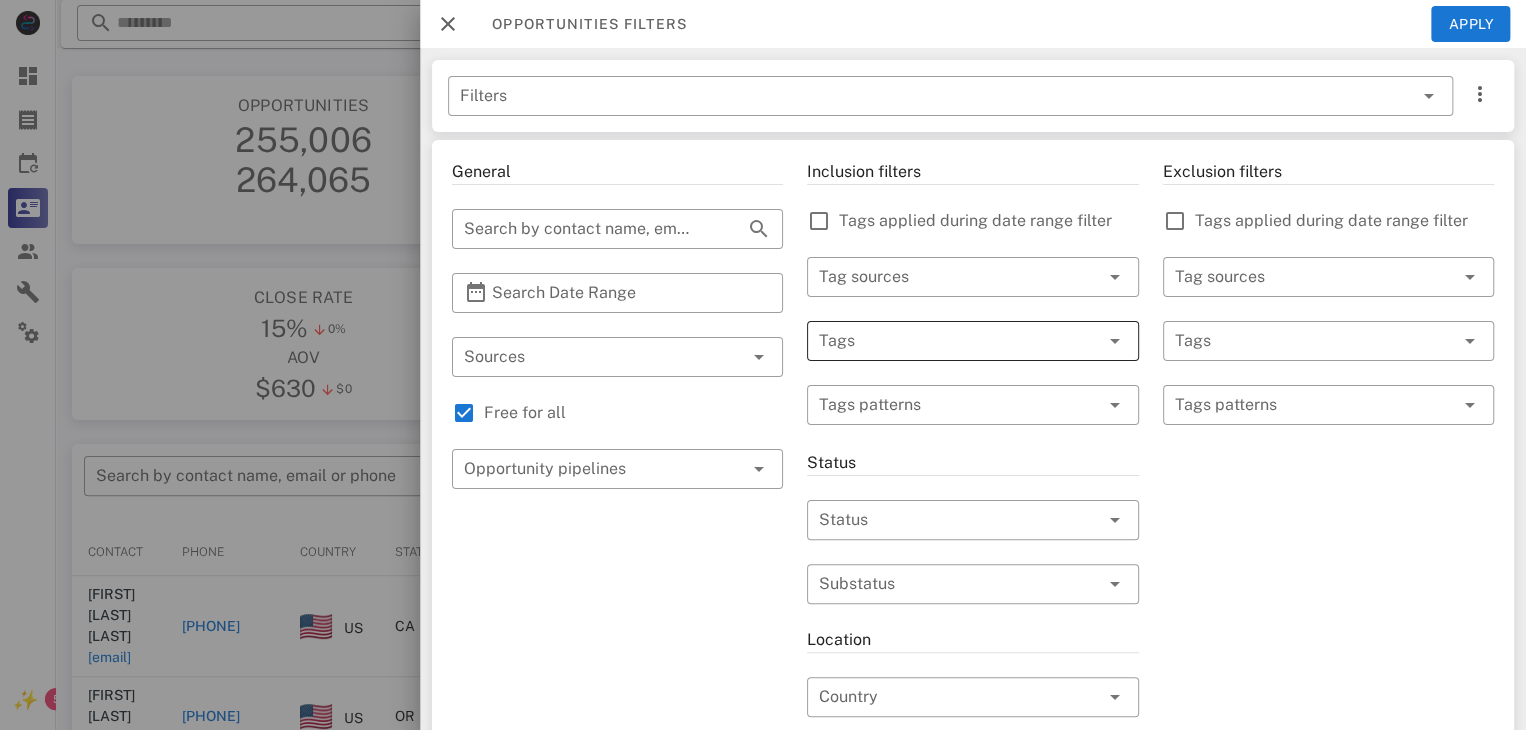 click at bounding box center [944, 341] 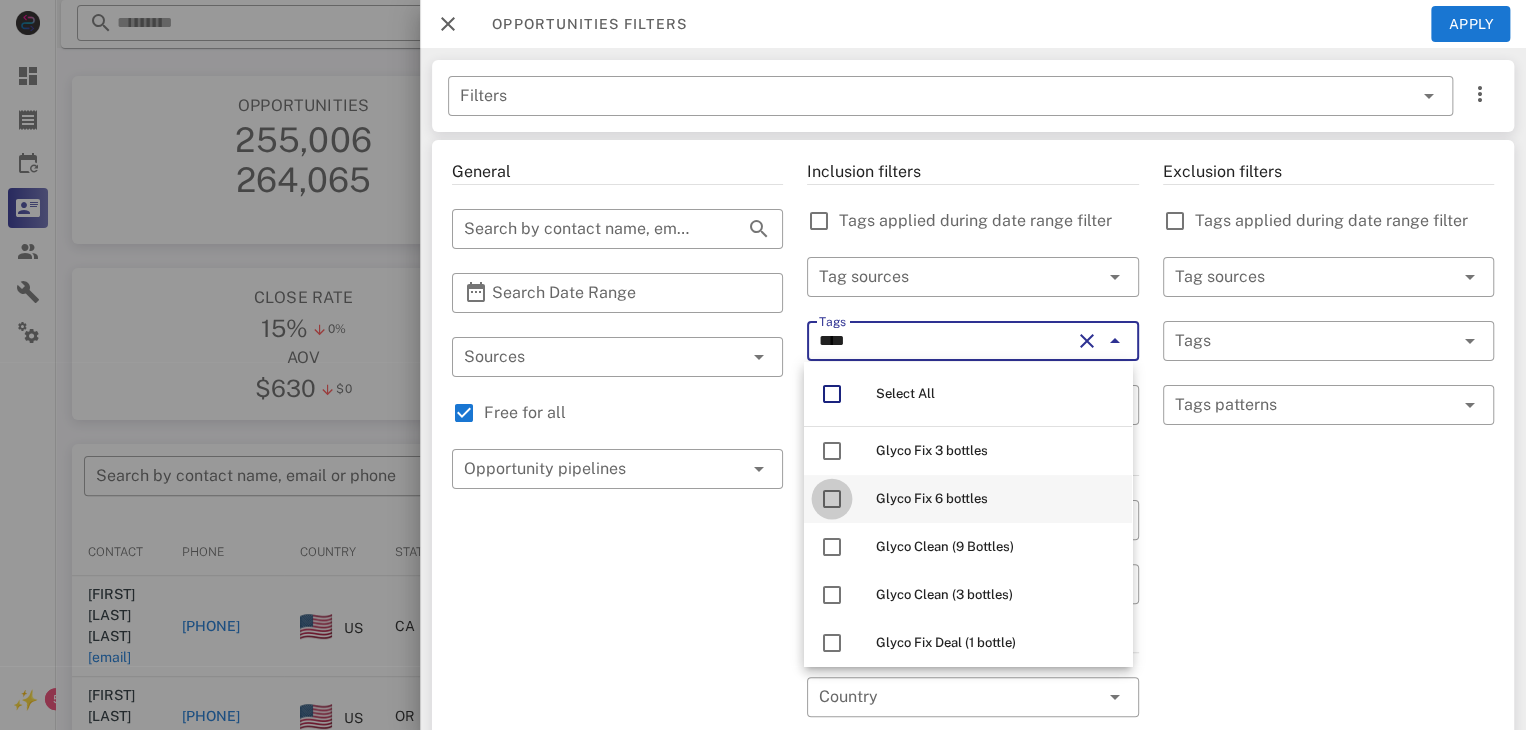 click at bounding box center [832, 499] 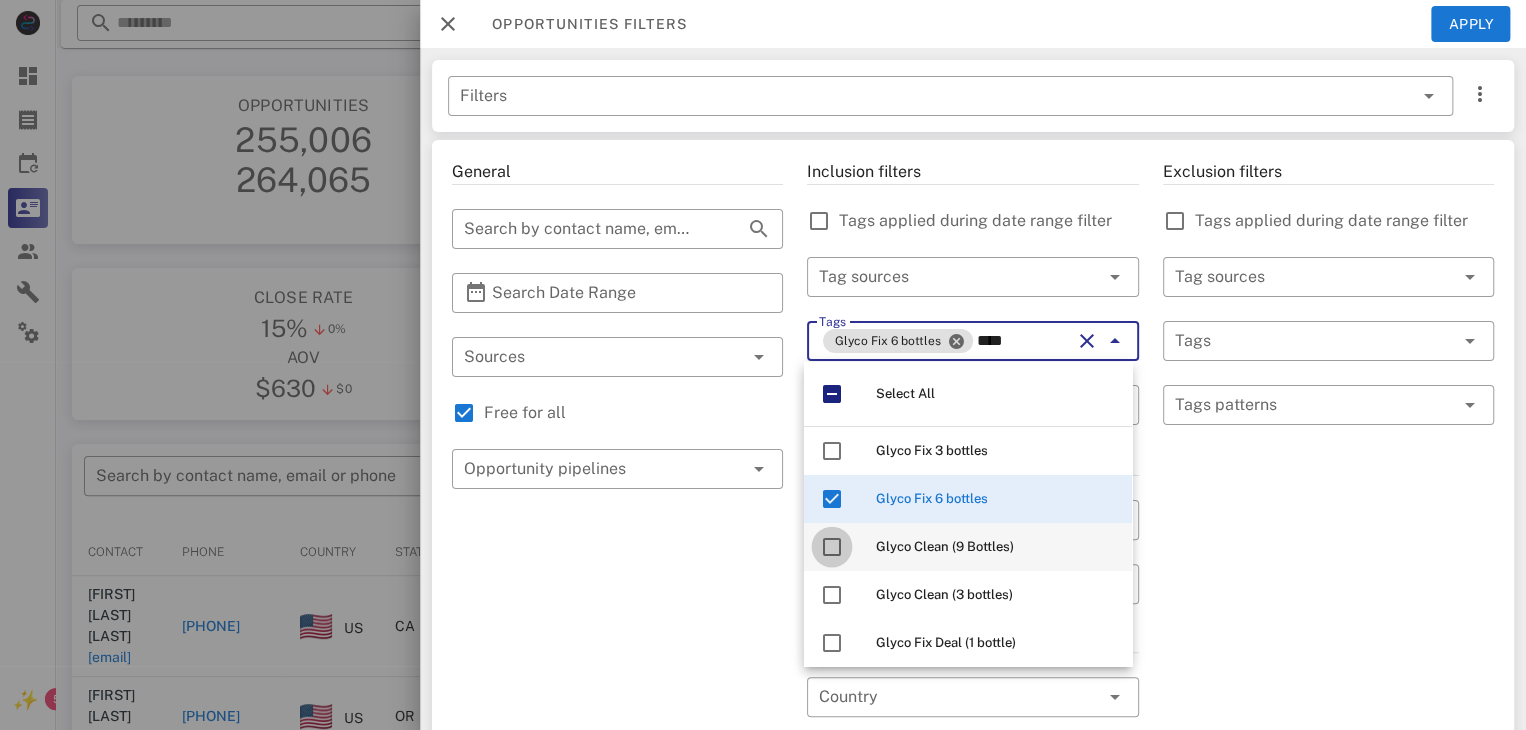 click at bounding box center [832, 547] 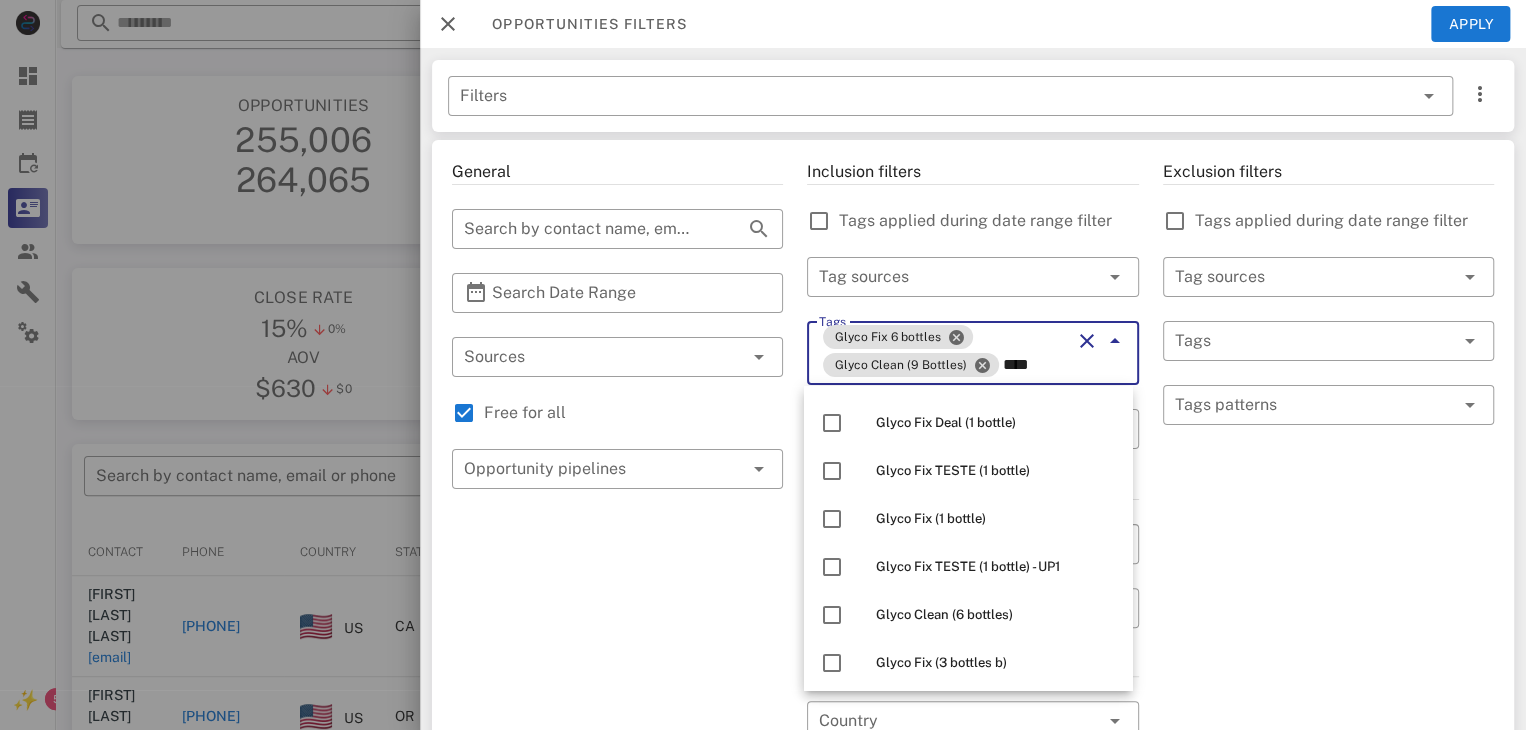 scroll, scrollTop: 276, scrollLeft: 0, axis: vertical 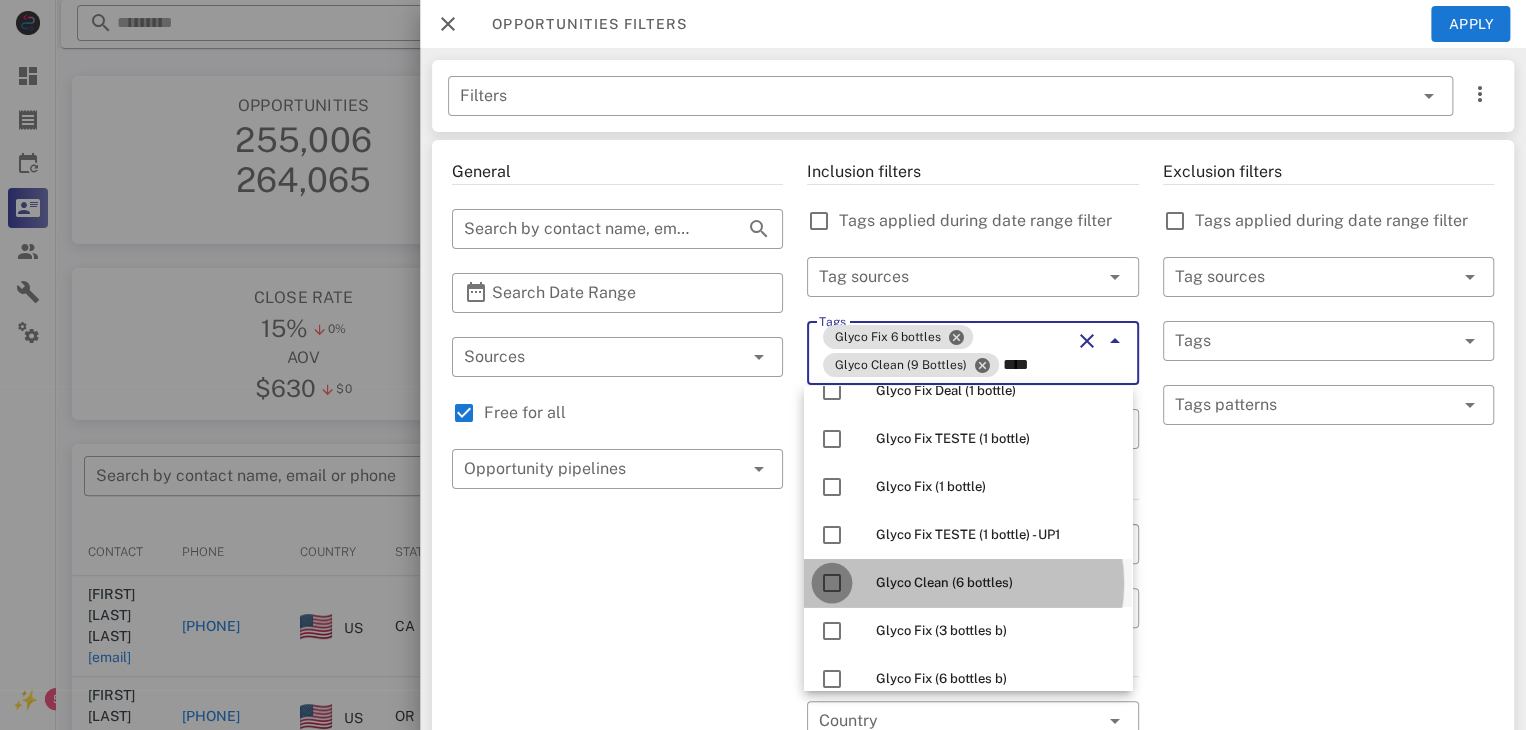 click at bounding box center (832, 583) 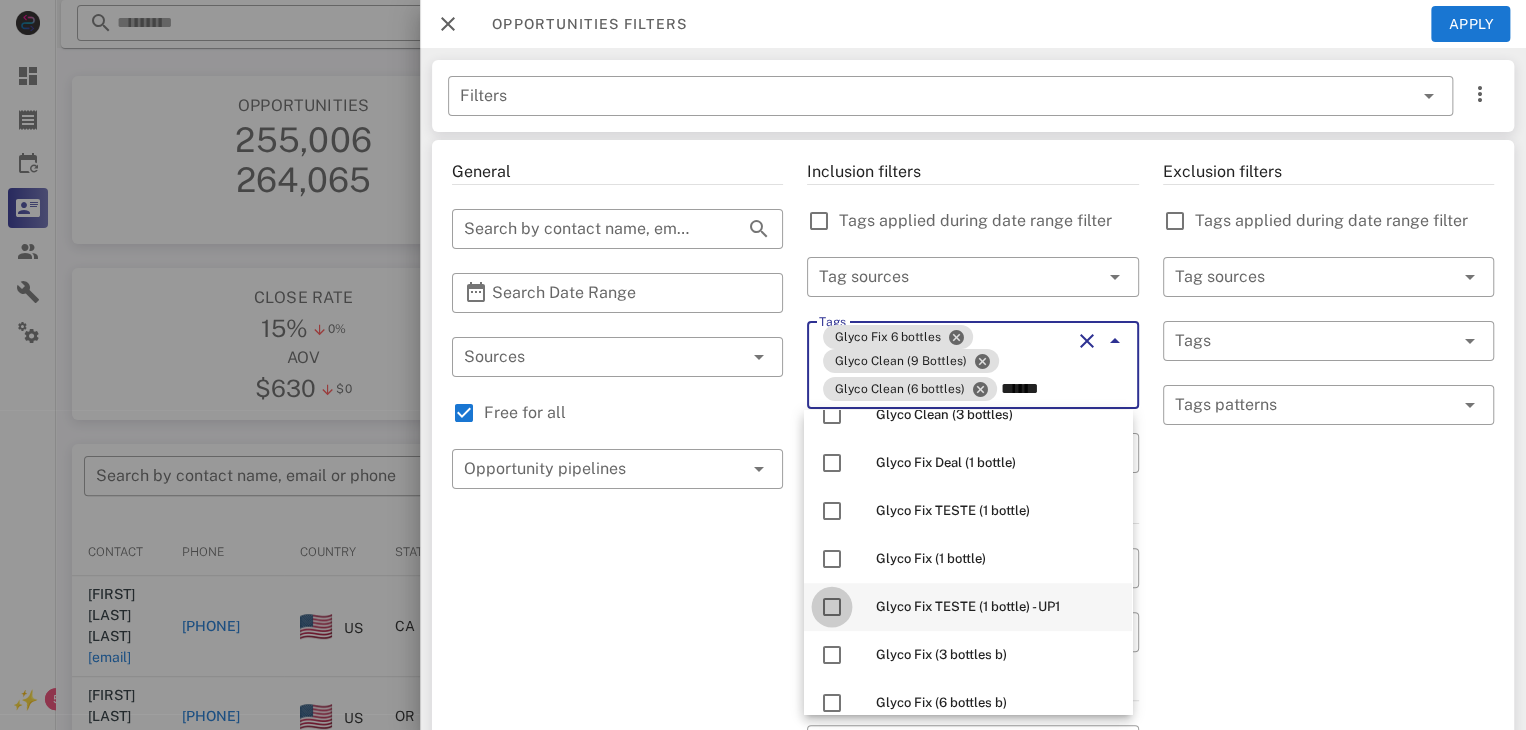 scroll, scrollTop: 0, scrollLeft: 0, axis: both 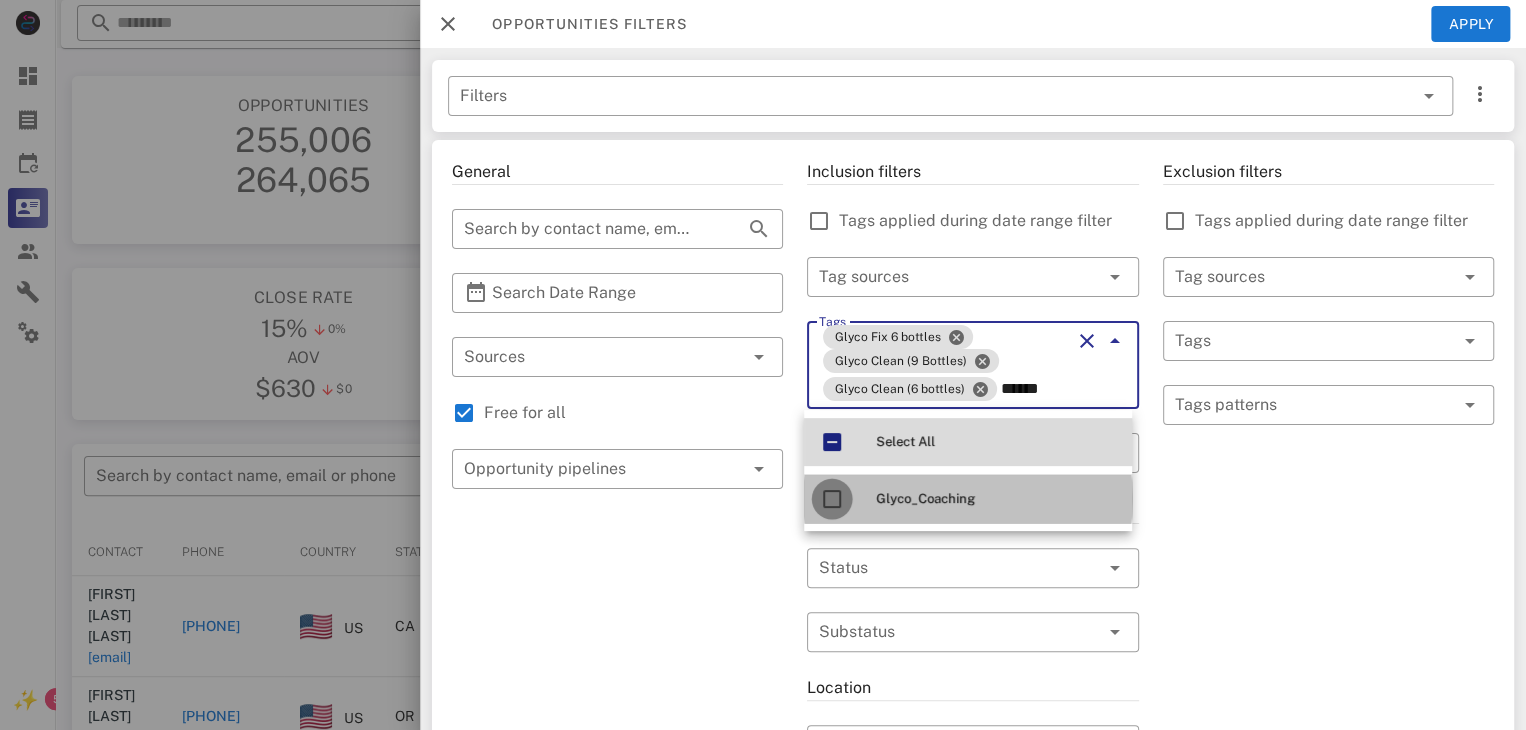 click at bounding box center (832, 499) 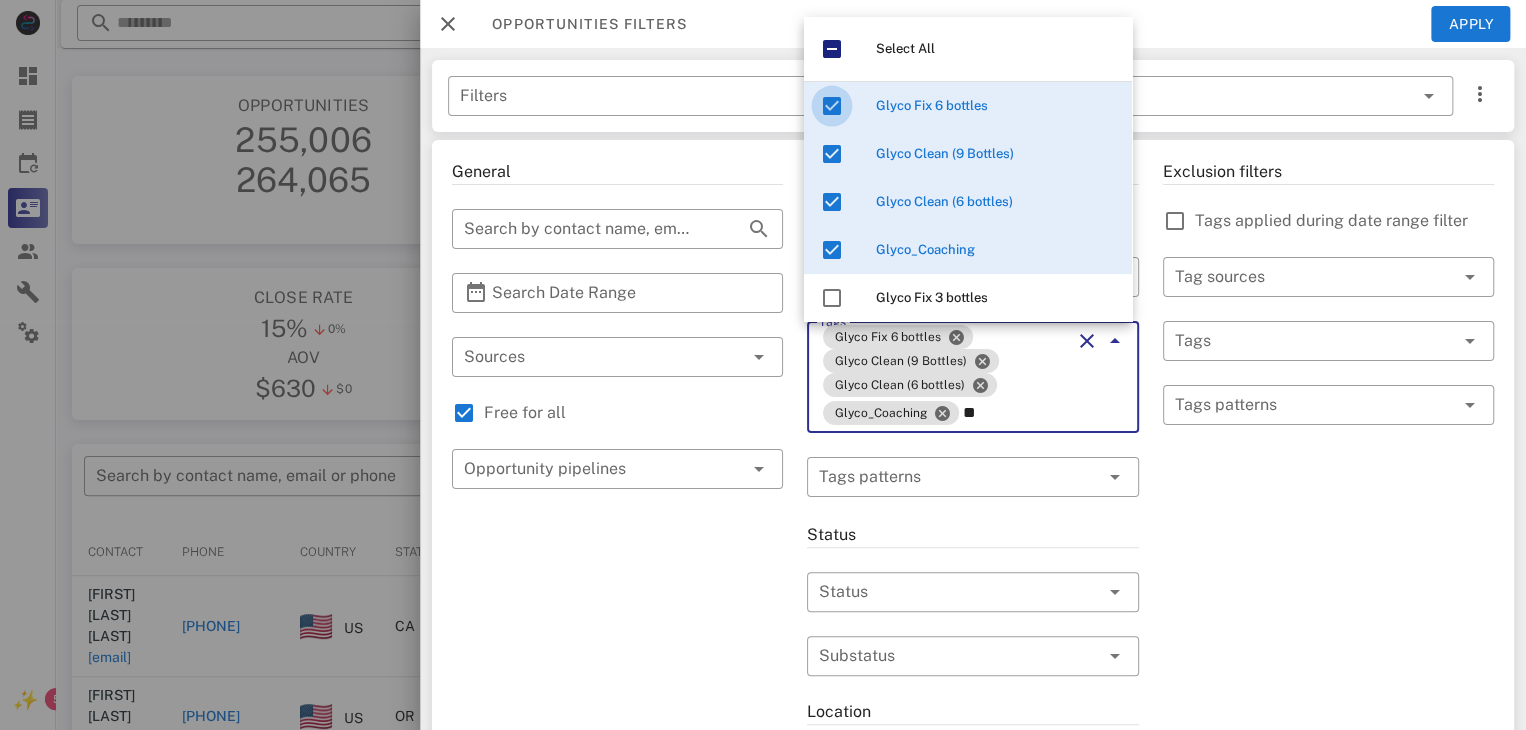 type on "***" 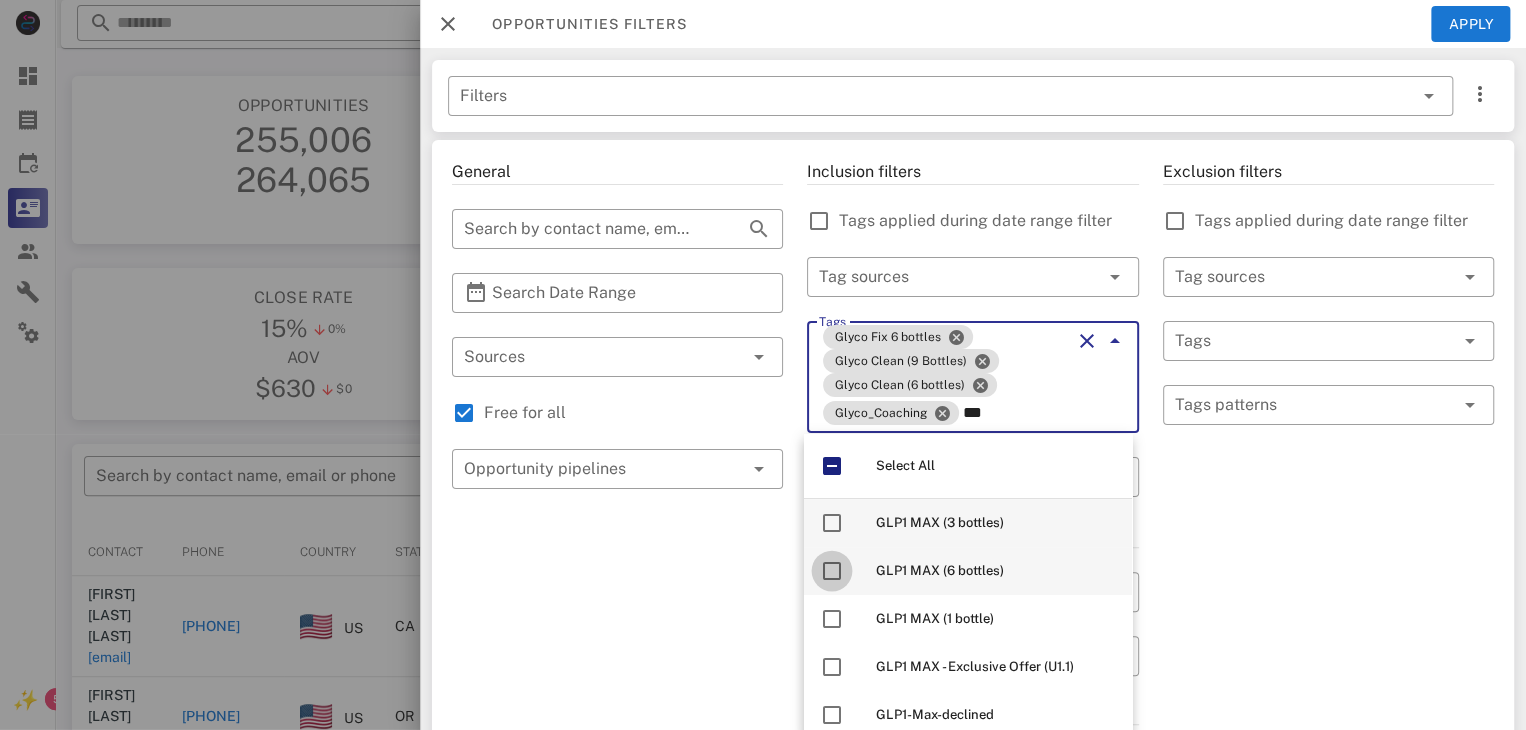 click at bounding box center [832, 571] 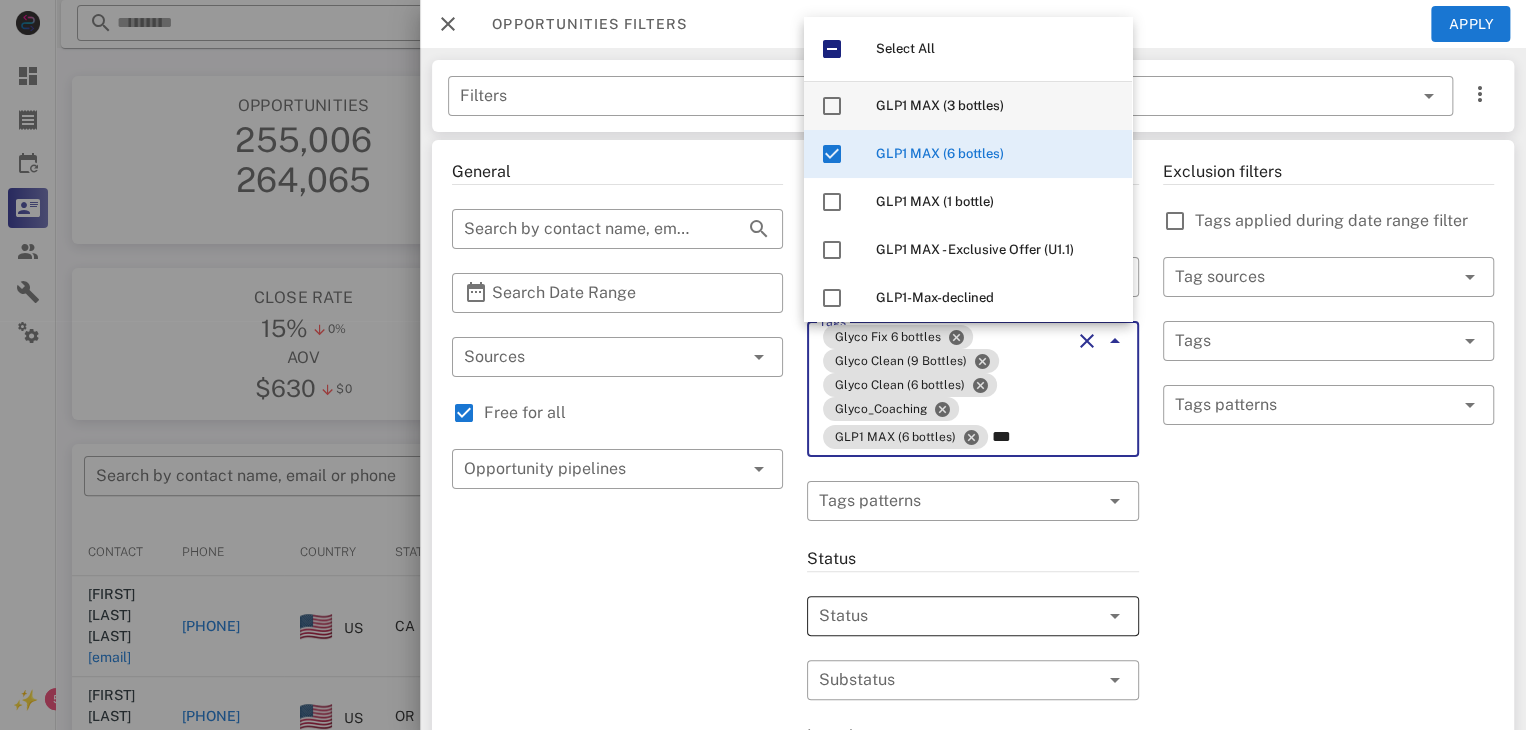 click at bounding box center [944, 616] 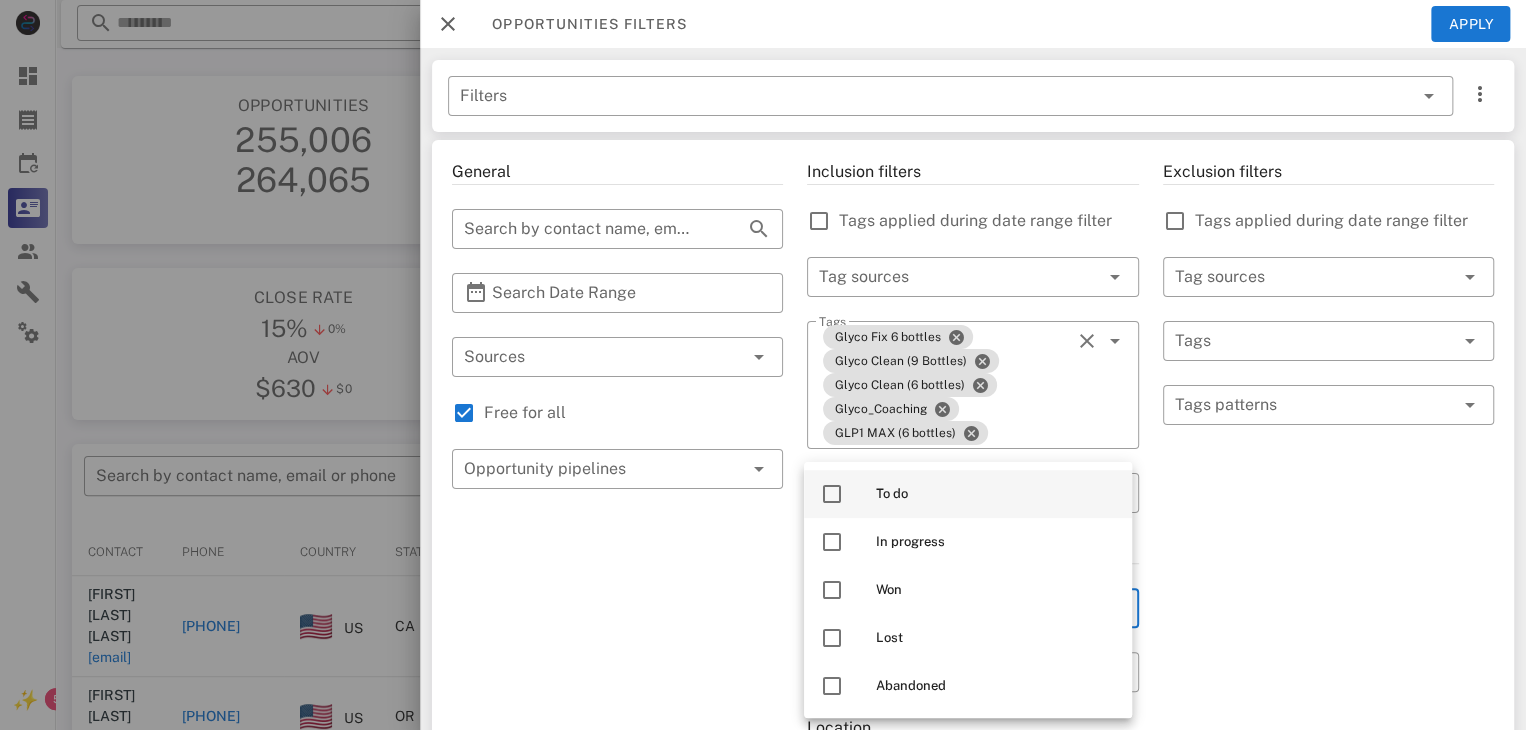 click at bounding box center [832, 494] 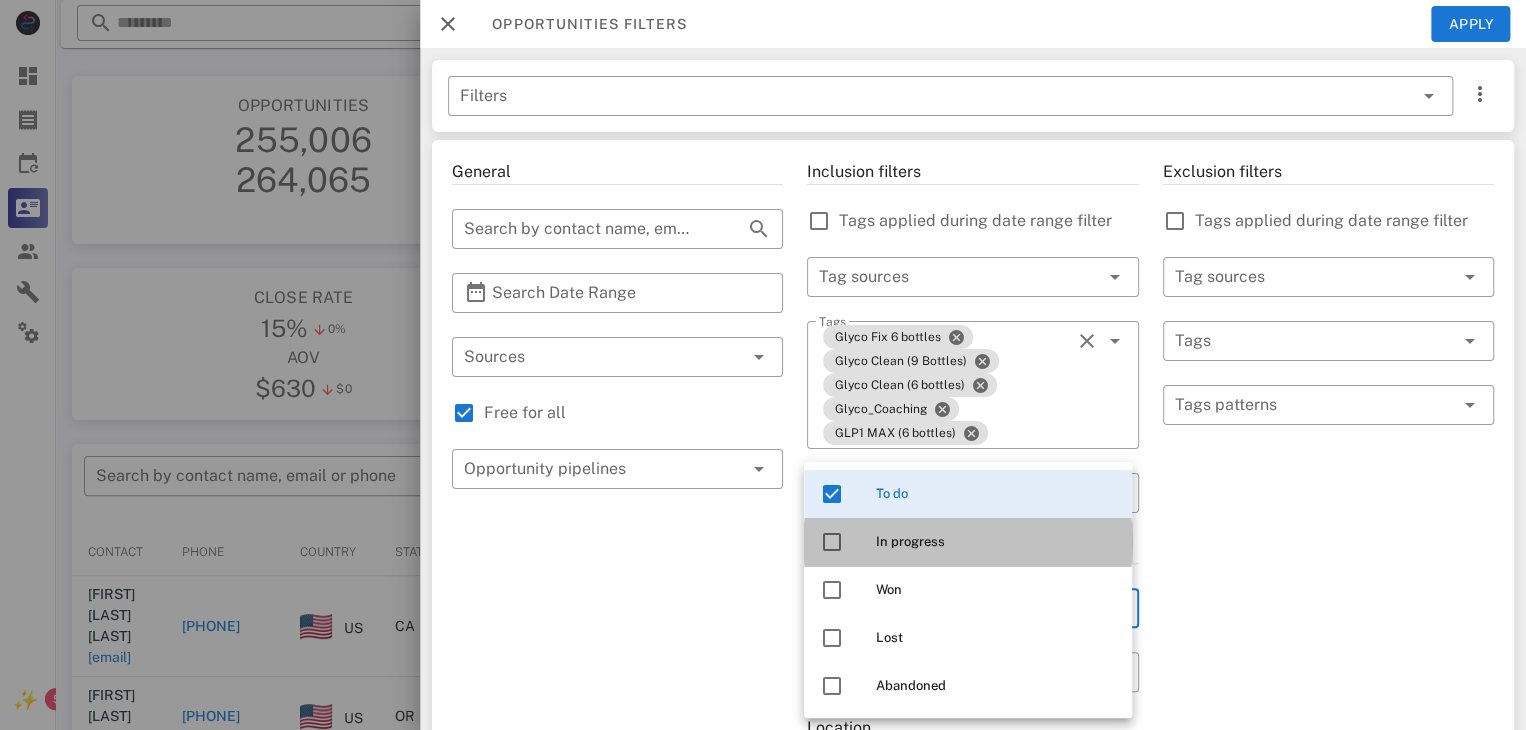 click at bounding box center [832, 542] 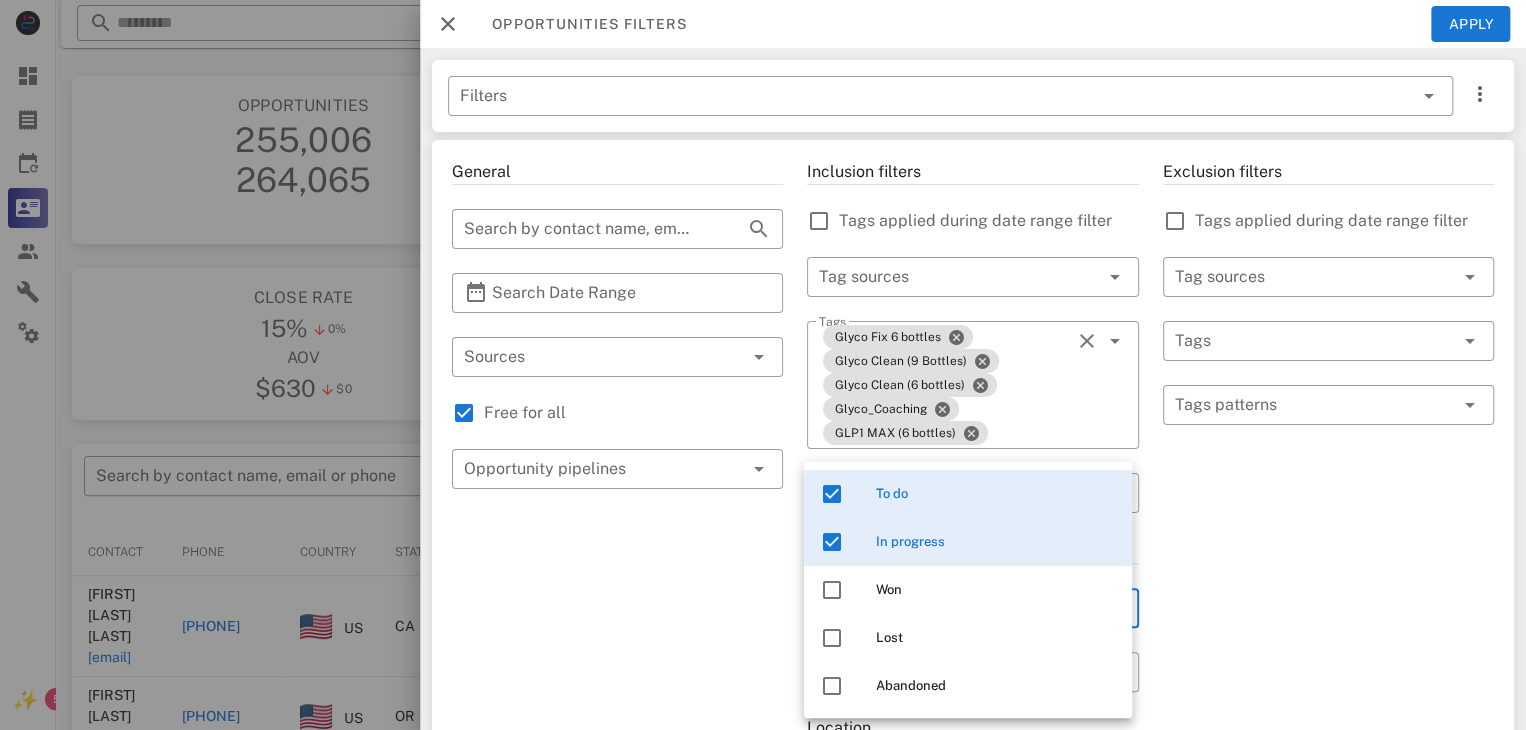 click on "General ​ Search by contact name, email or phone ​ Search Date Range ​ Sources Free for all ​ Opportunity pipelines" at bounding box center (617, 753) 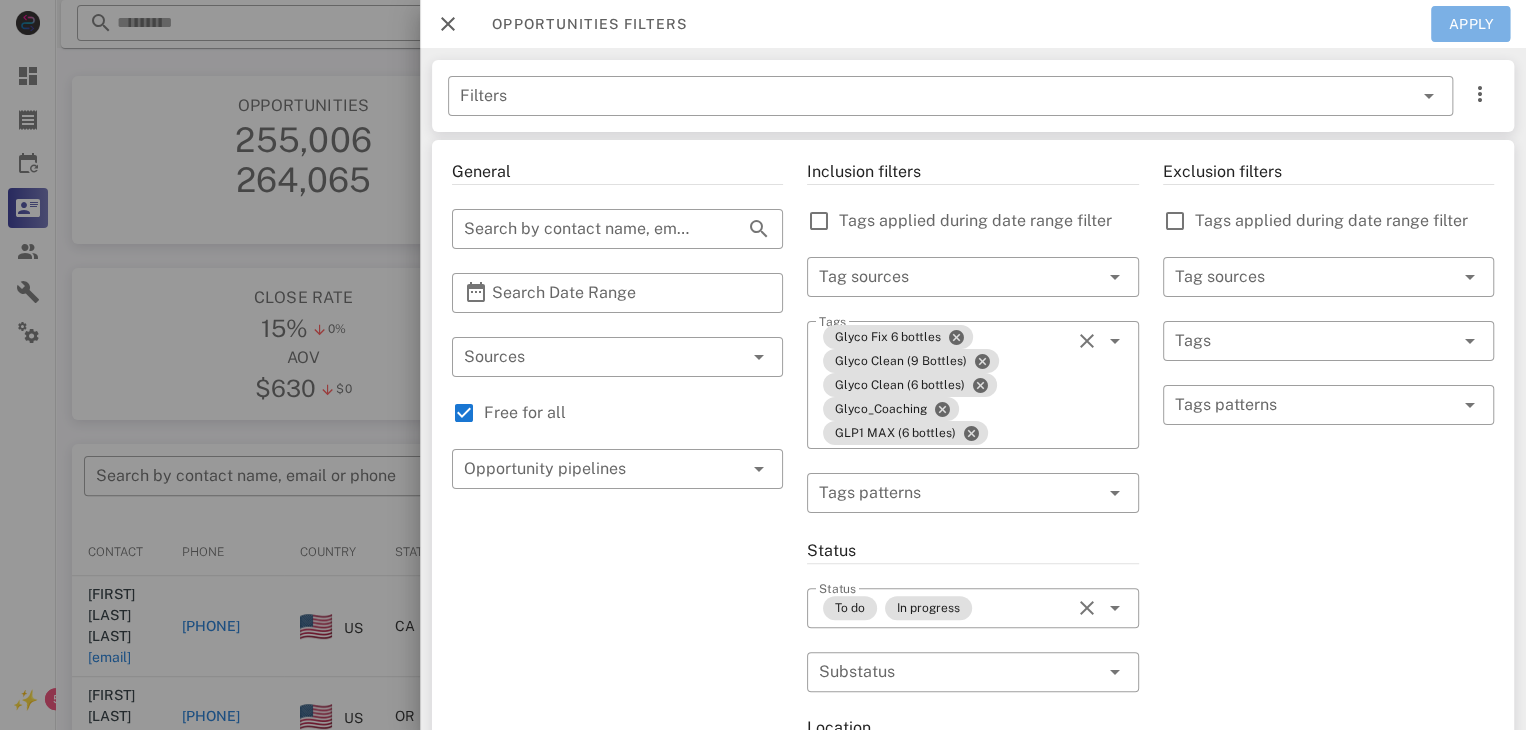 click on "Apply" at bounding box center (1471, 24) 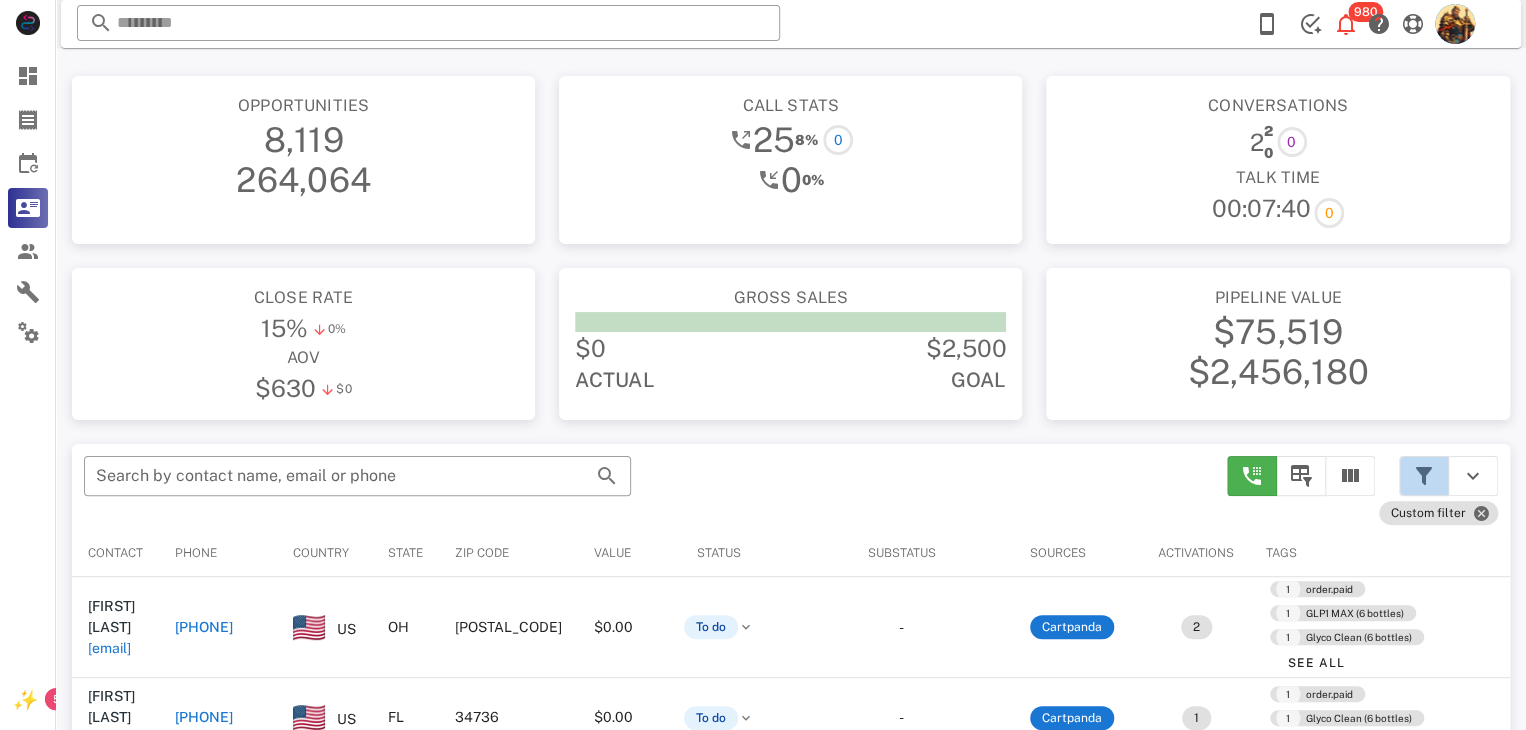 click at bounding box center (1424, 476) 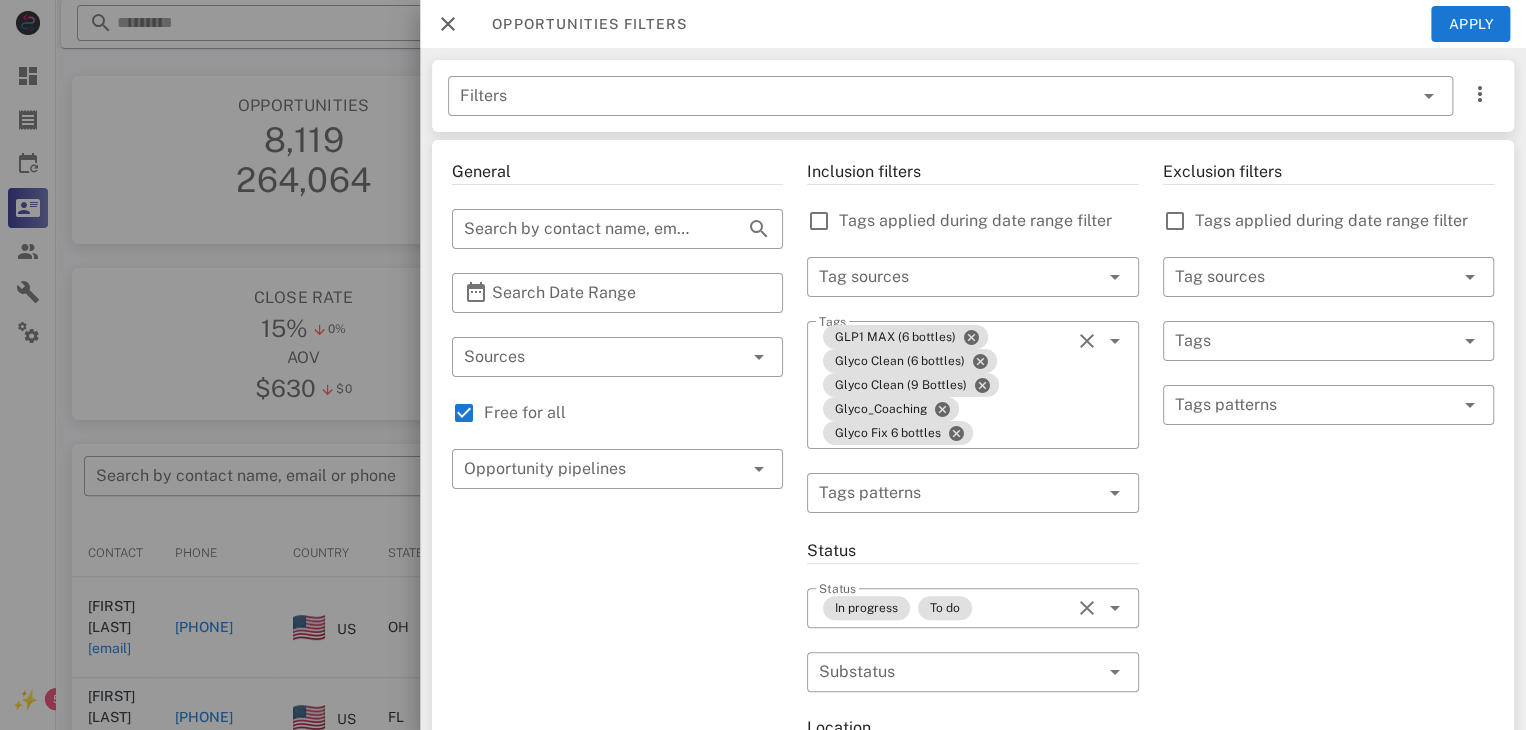 click at bounding box center (763, 365) 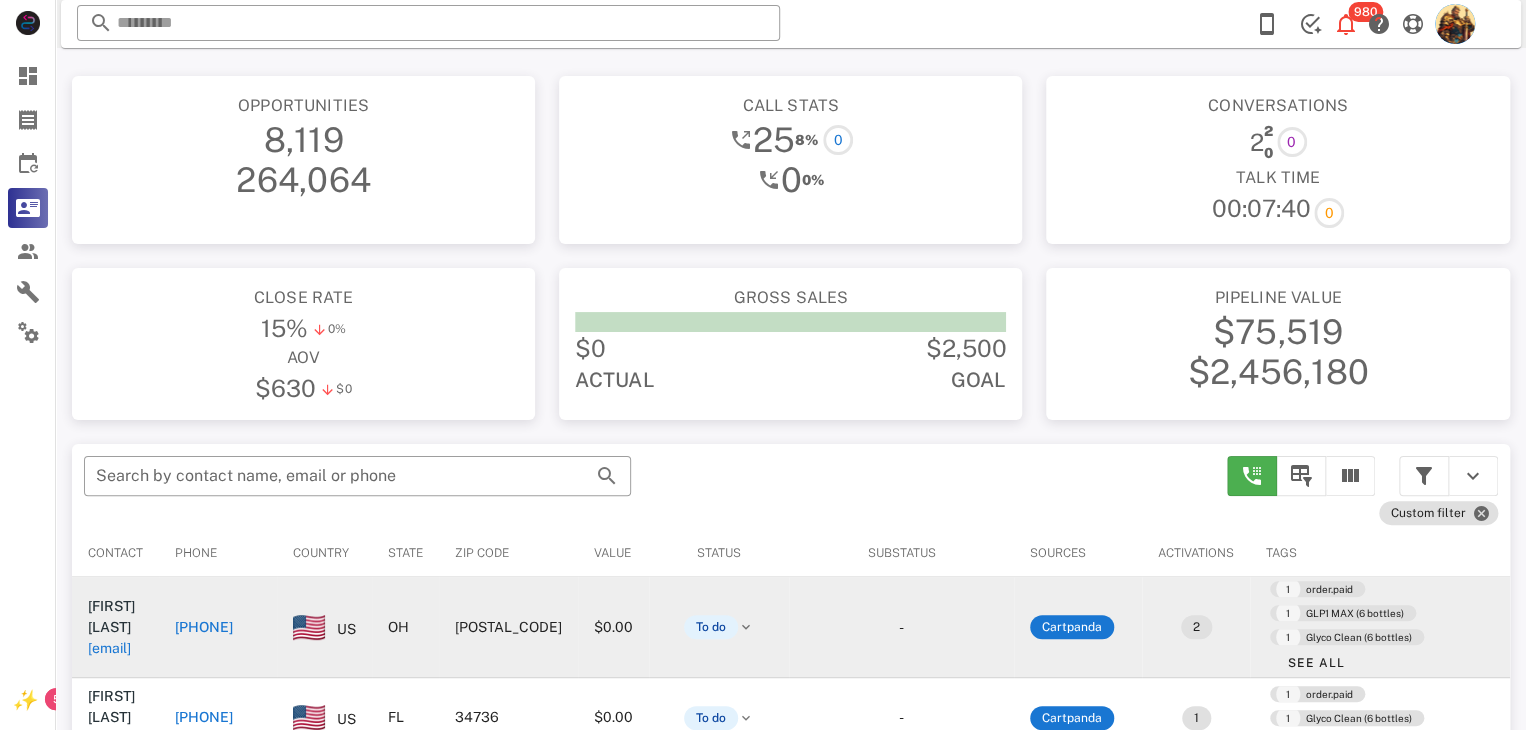 click on "janapruden@gmail.com" at bounding box center (109, 648) 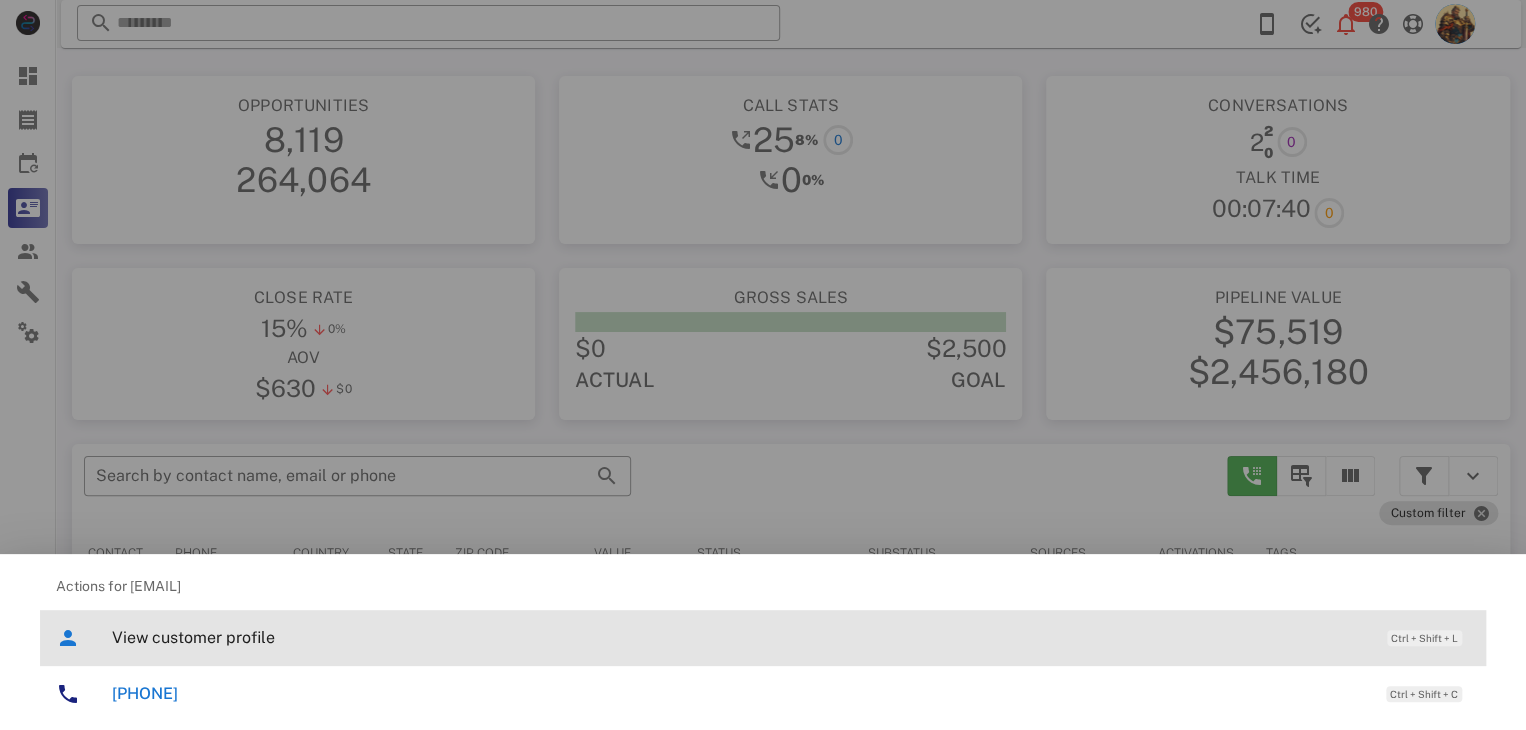 click on "View customer profile" at bounding box center (739, 637) 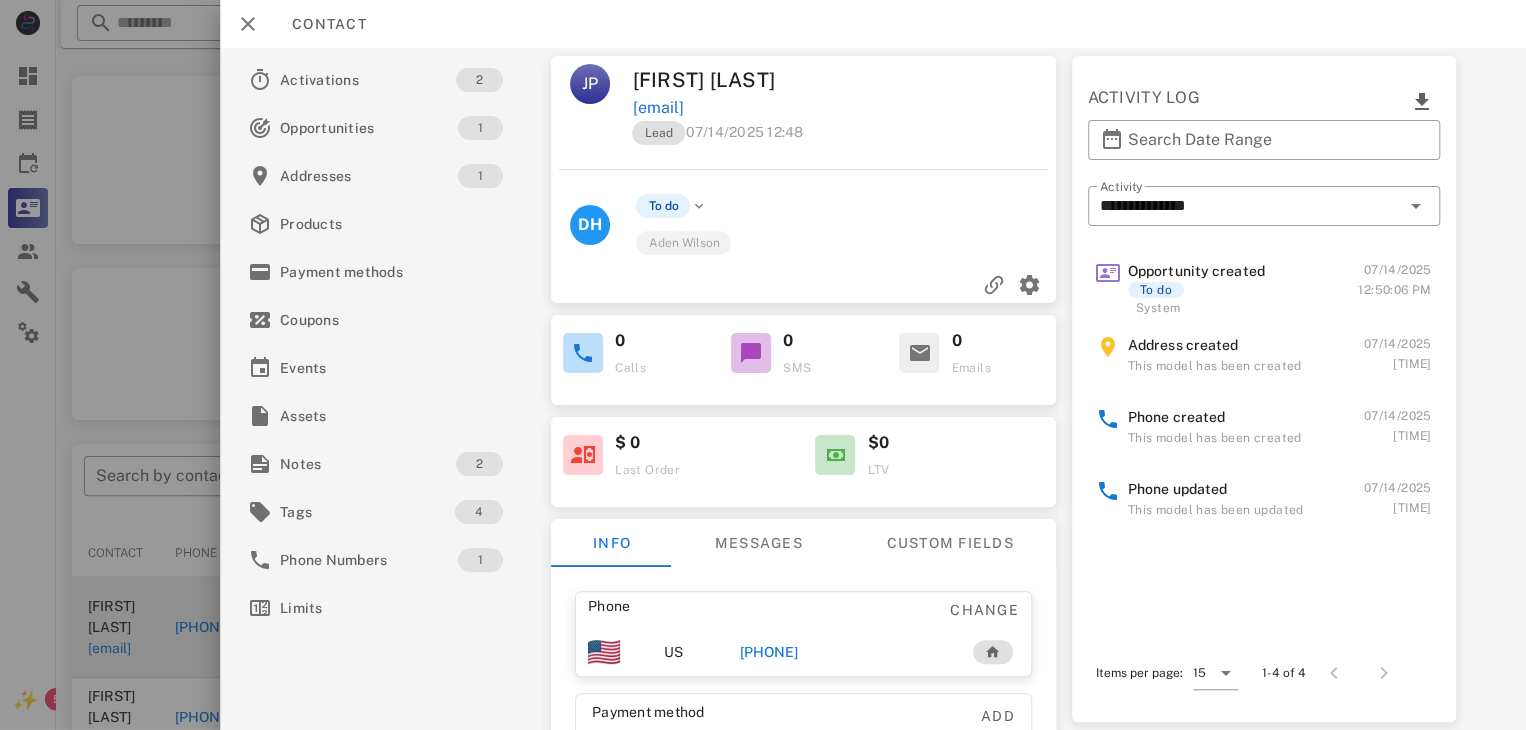 click on "+15672338046" at bounding box center [769, 652] 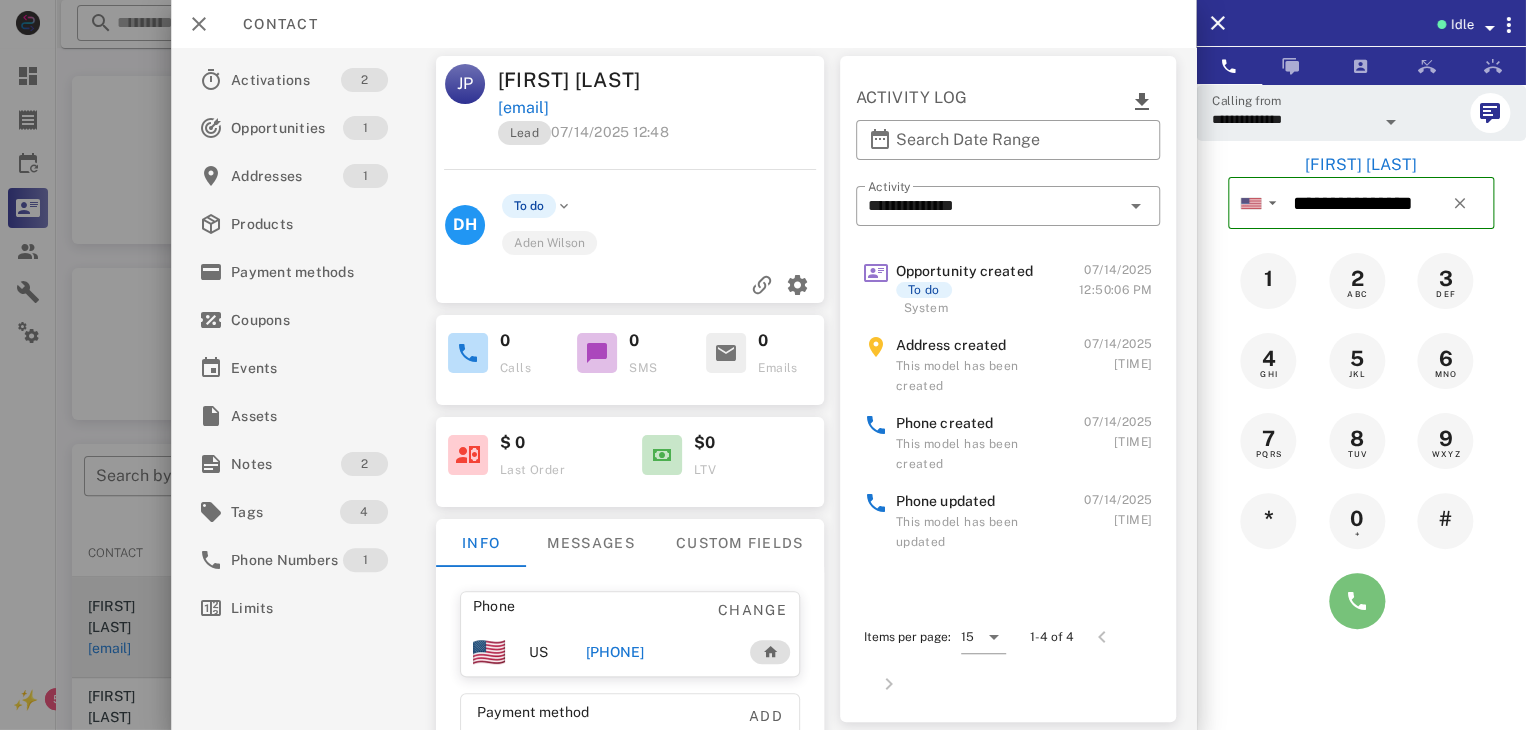 click at bounding box center [1357, 601] 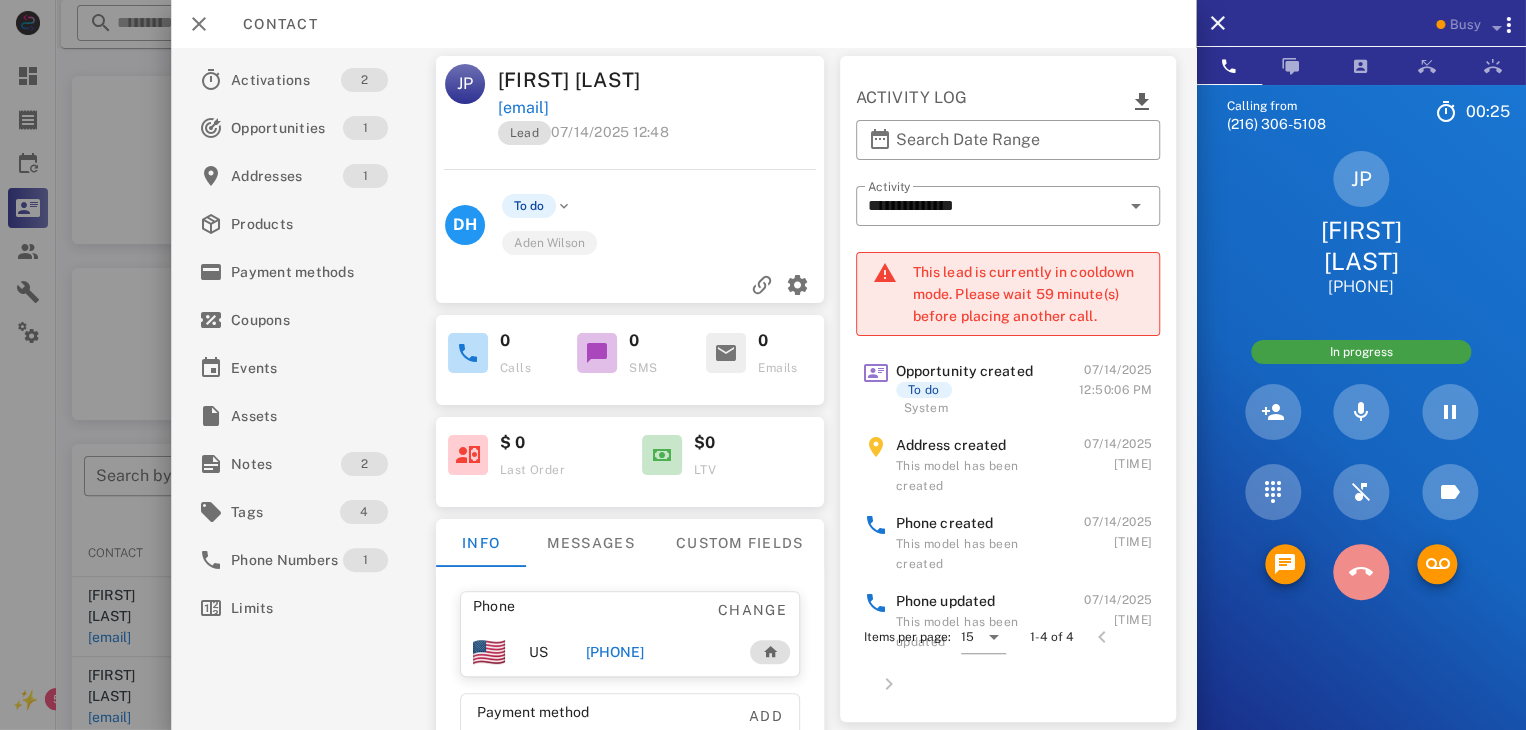 click at bounding box center (1361, 572) 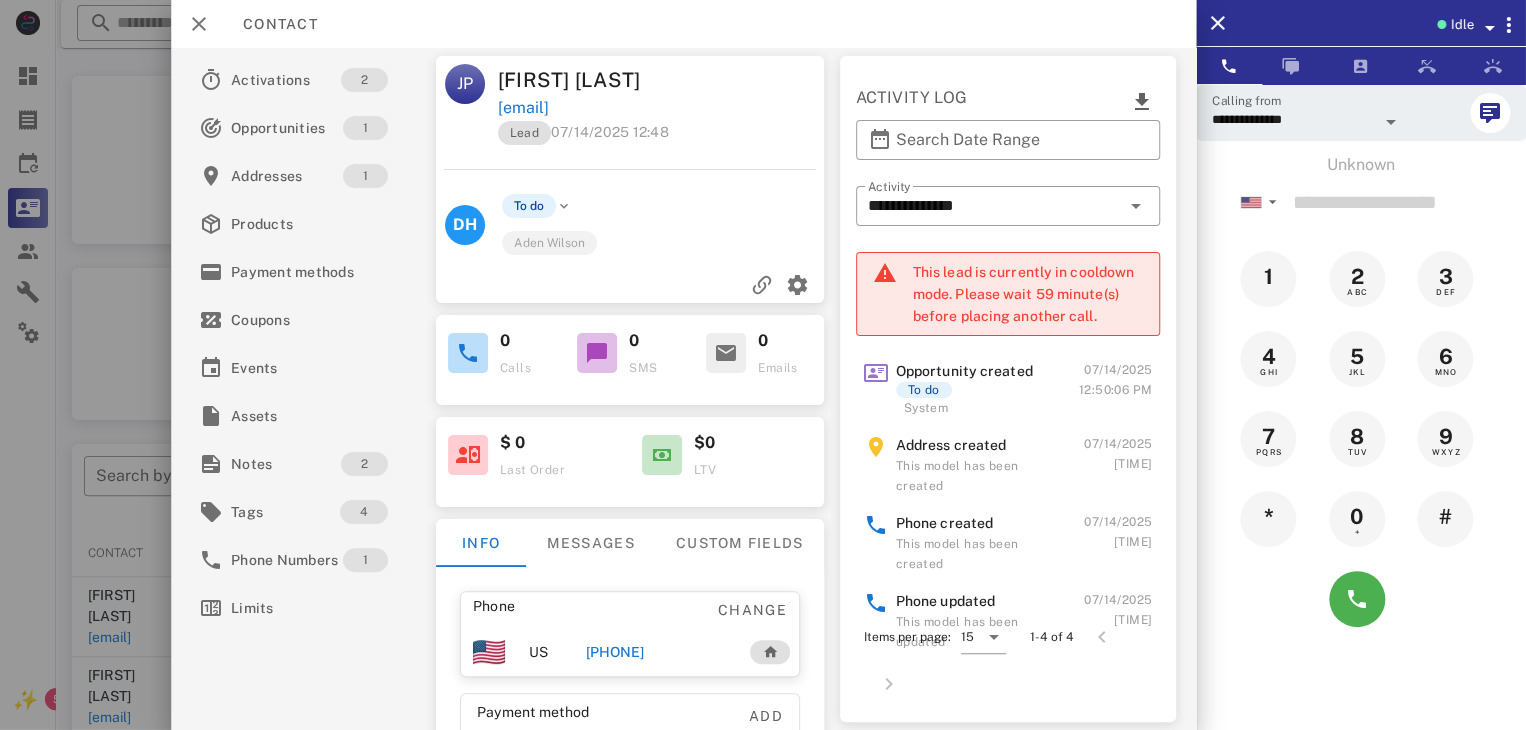 click at bounding box center (763, 365) 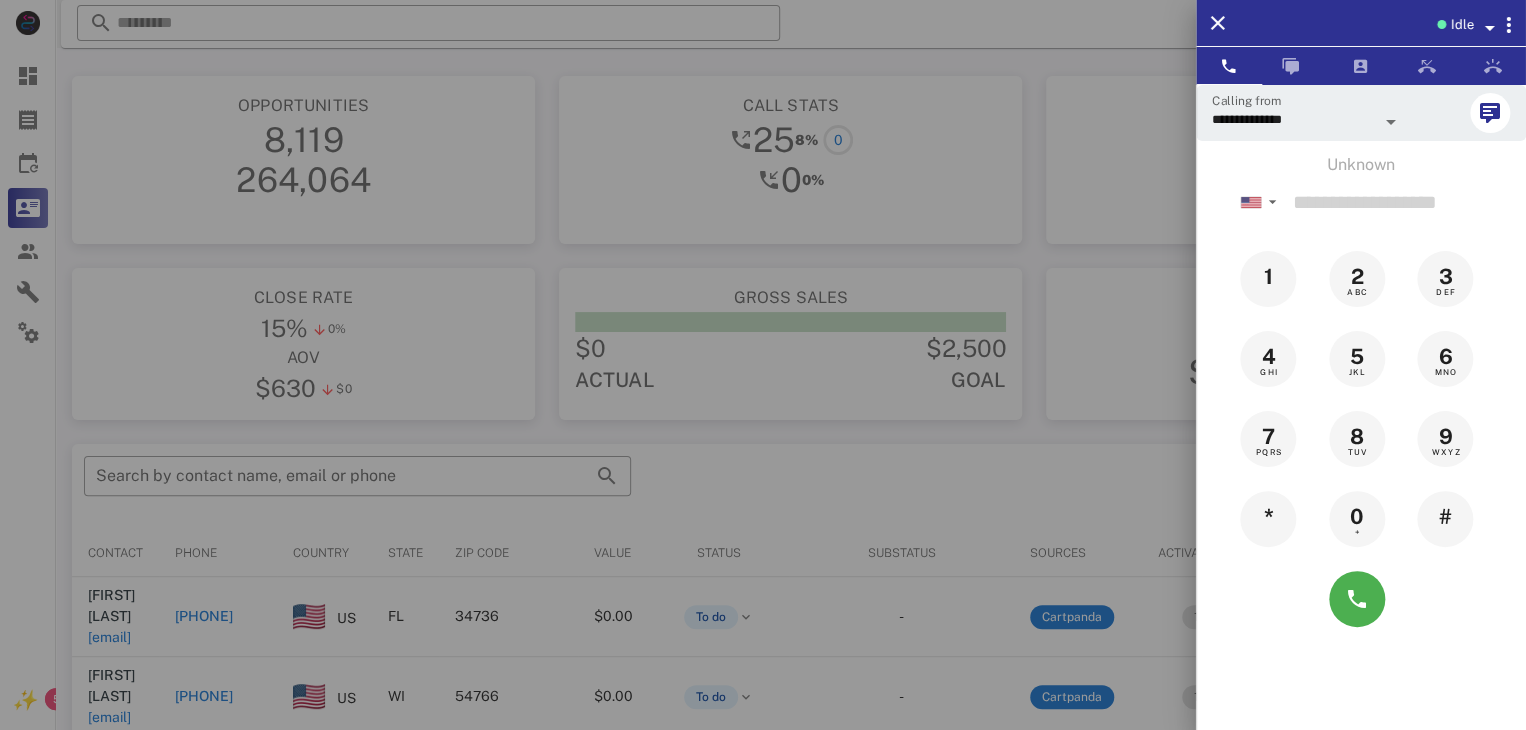 click at bounding box center (763, 365) 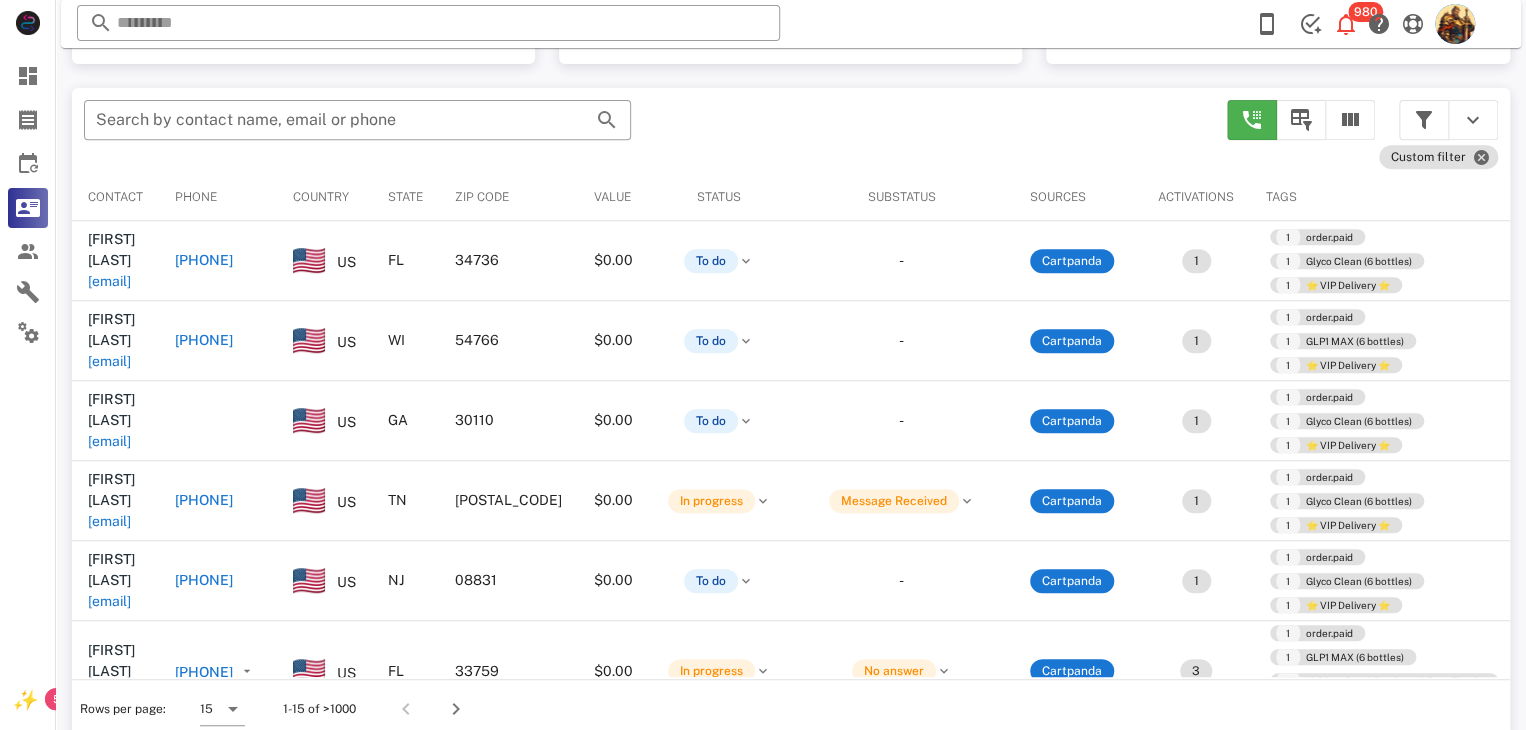 scroll, scrollTop: 350, scrollLeft: 0, axis: vertical 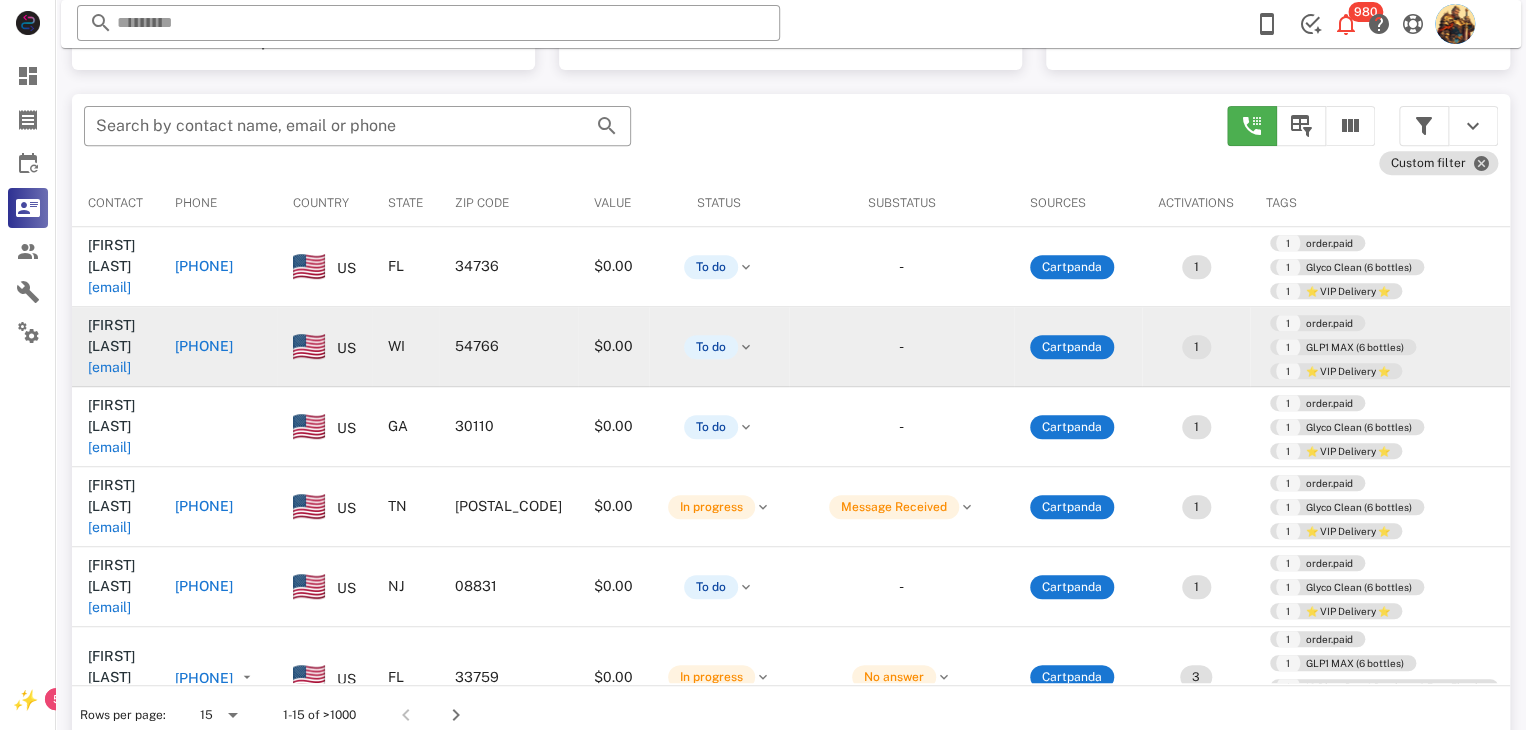 click on "shelley69jerome@gmail.com" at bounding box center (109, 367) 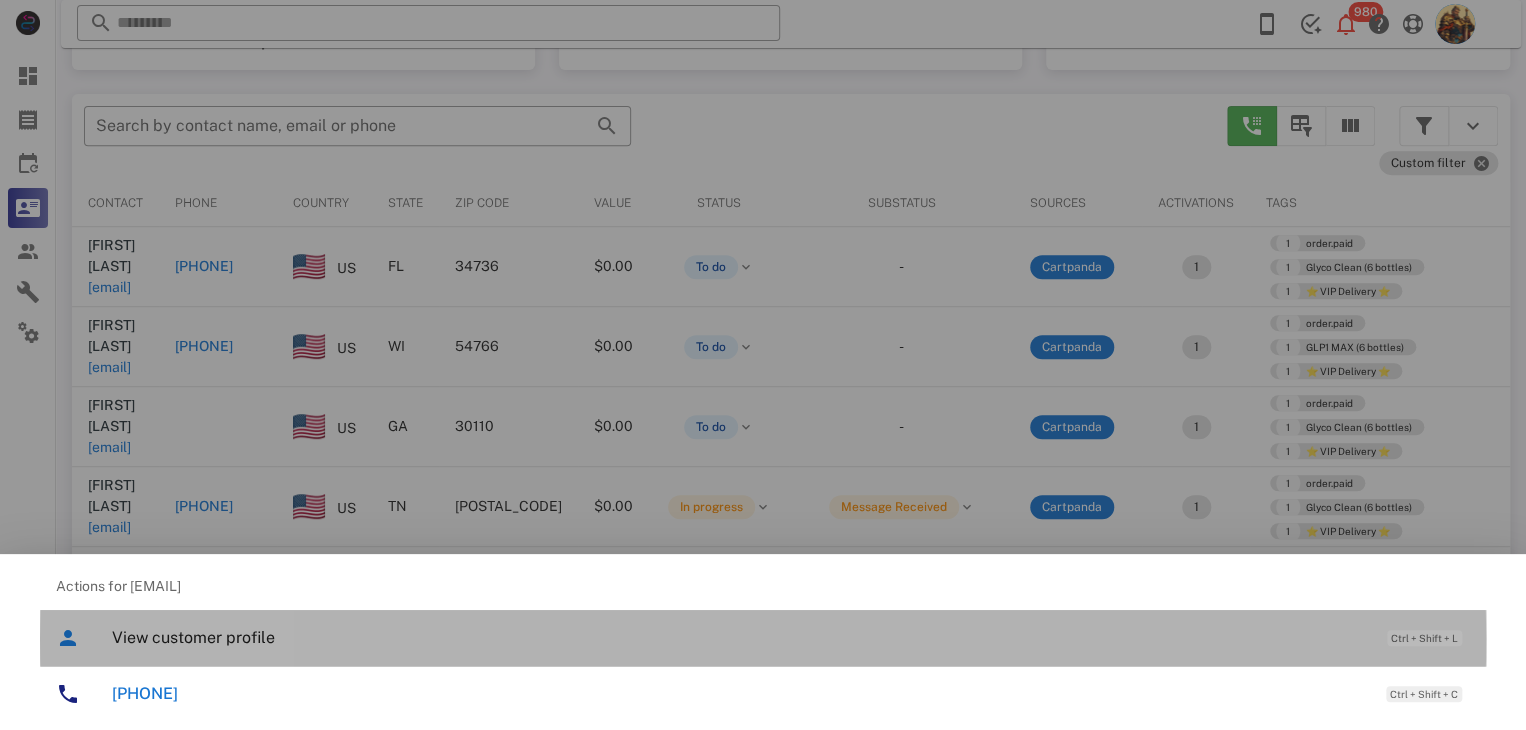click on "View customer profile" at bounding box center (739, 637) 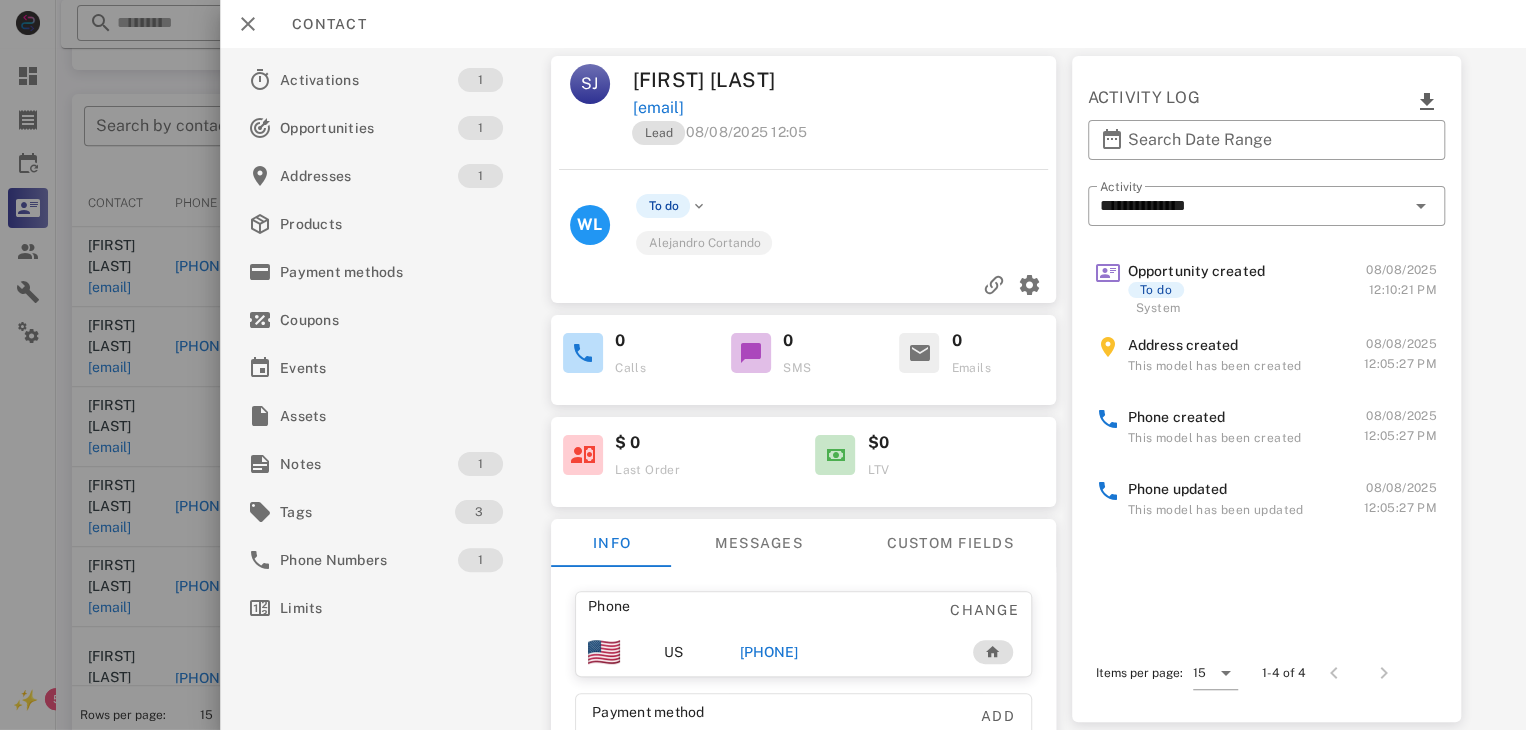 click on "+17153140988" at bounding box center [769, 652] 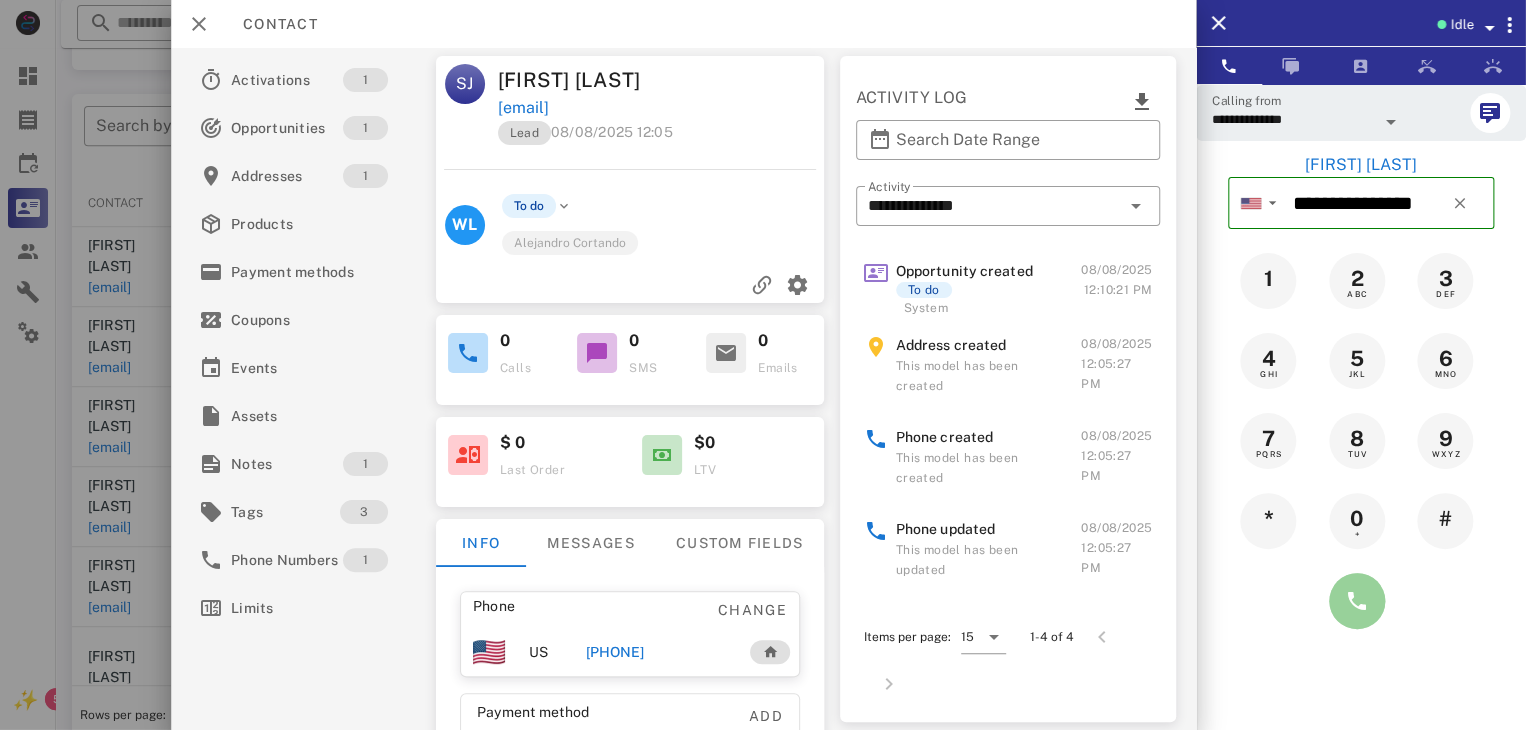 click at bounding box center (1357, 601) 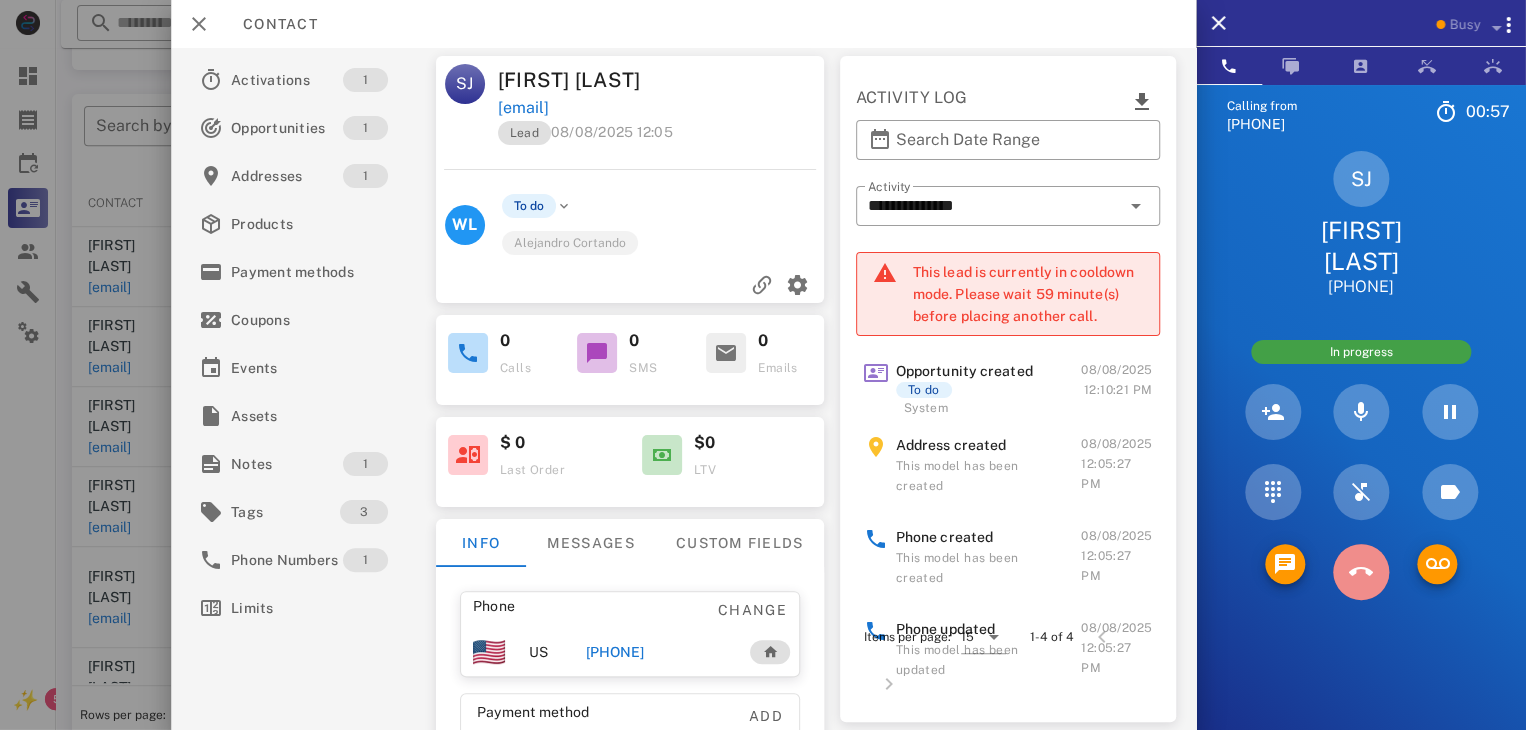 click at bounding box center (1361, 572) 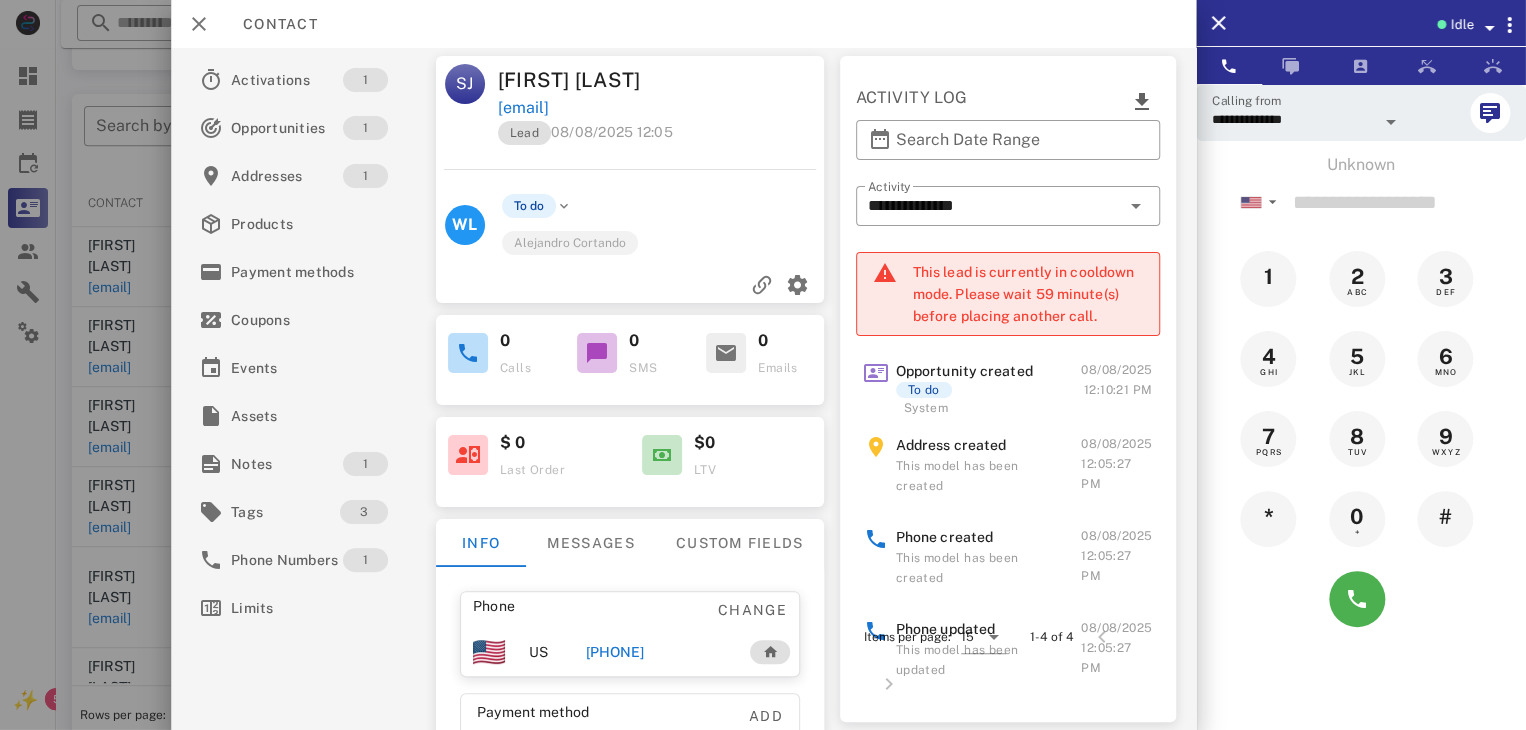 click at bounding box center [763, 365] 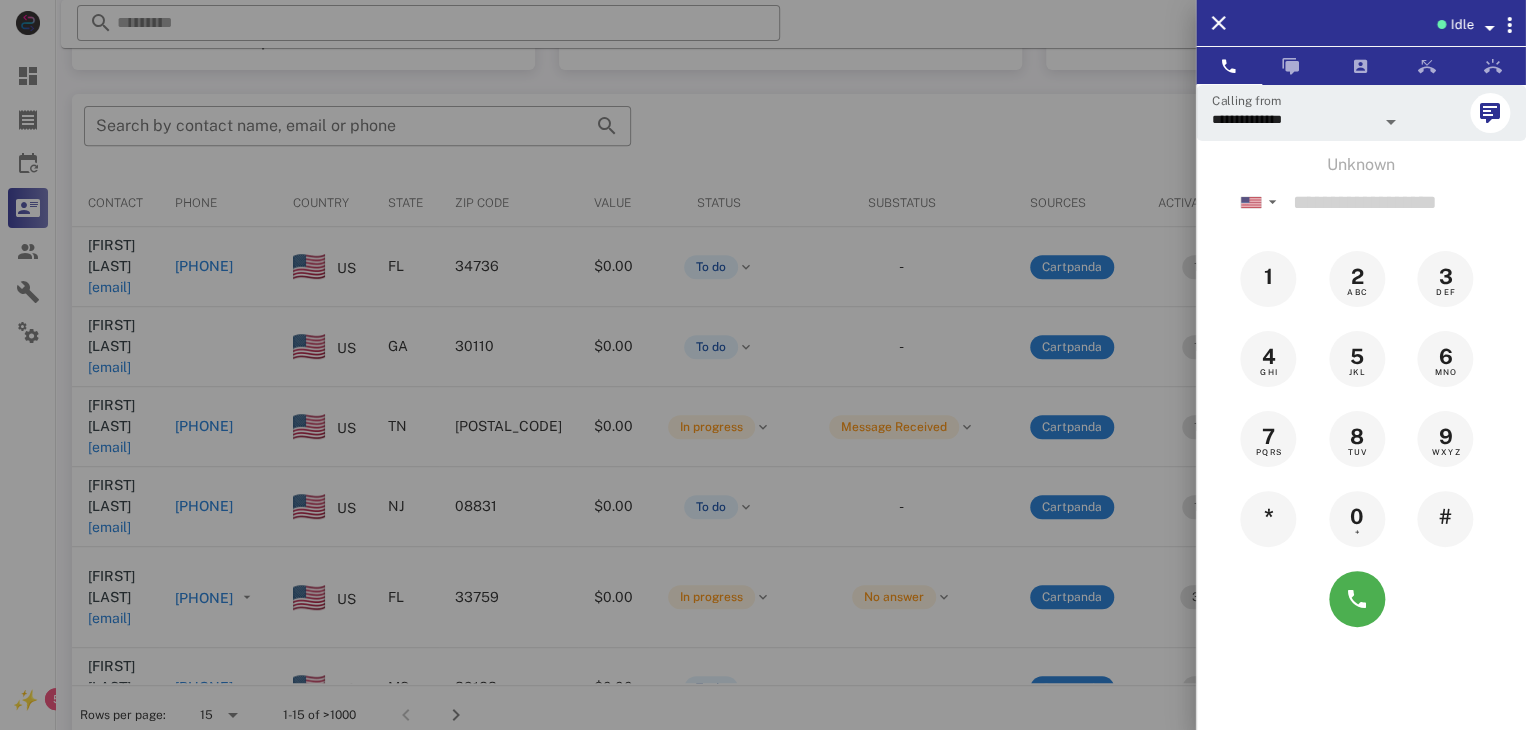 click at bounding box center [763, 365] 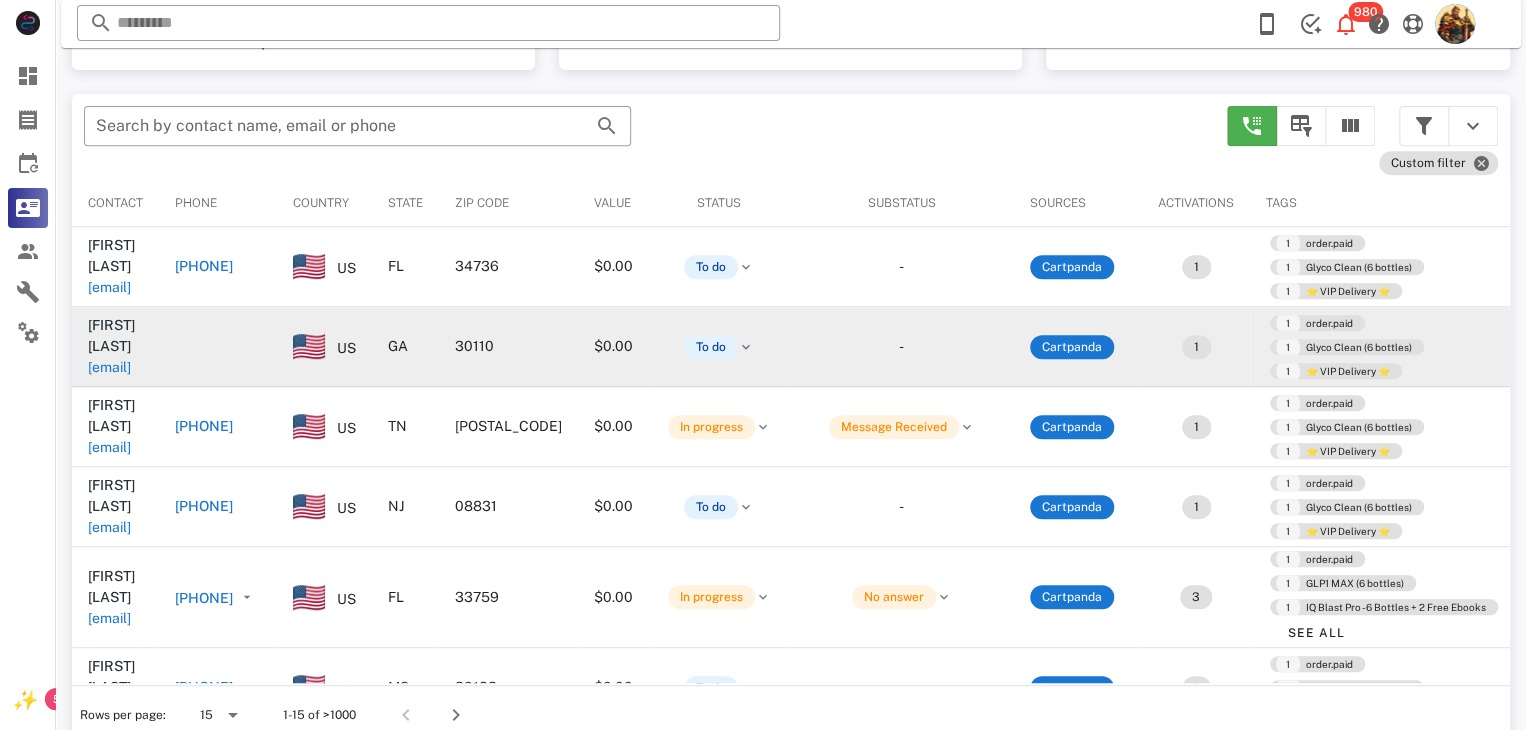 click on "vanessabrown.brown@gmail.com" at bounding box center (109, 367) 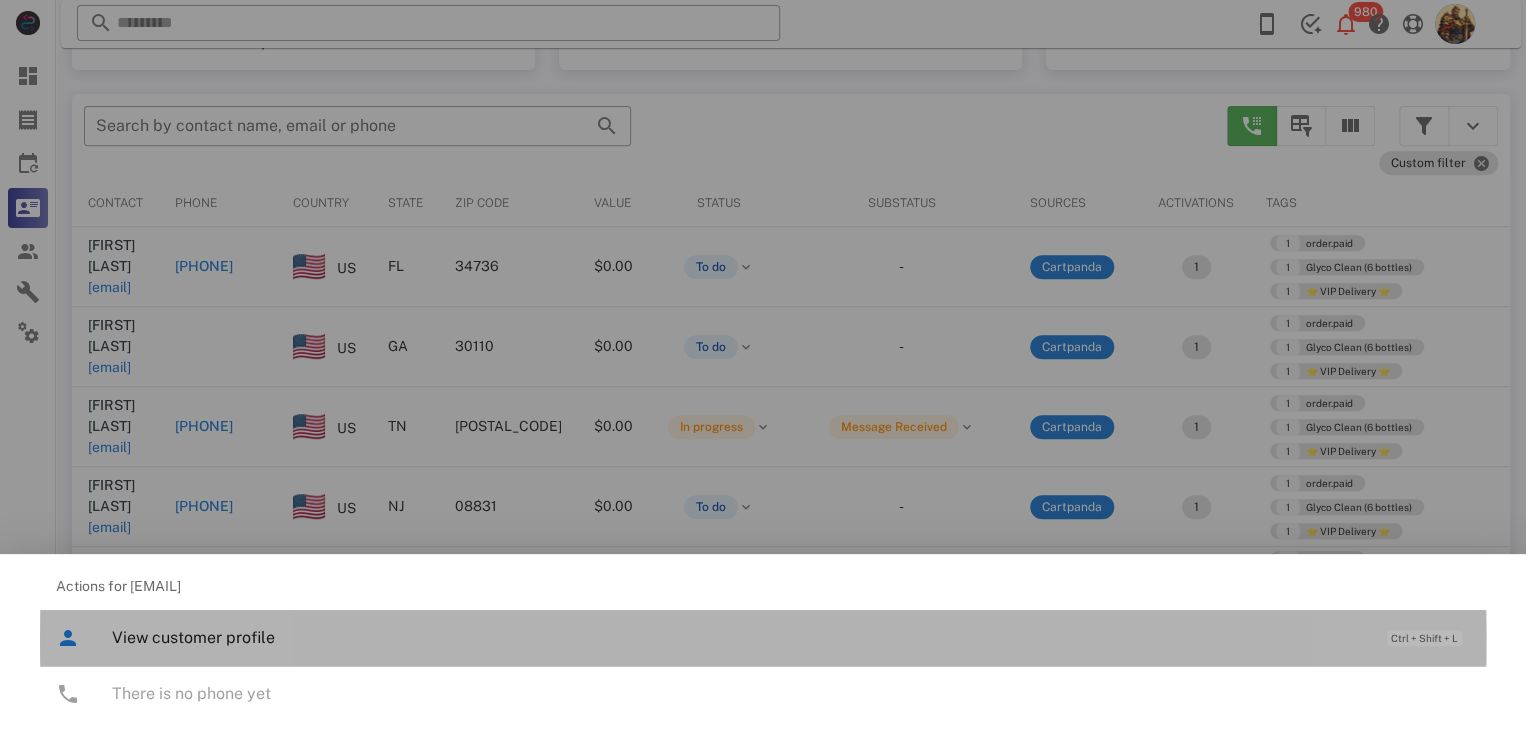 click on "View customer profile" at bounding box center (739, 637) 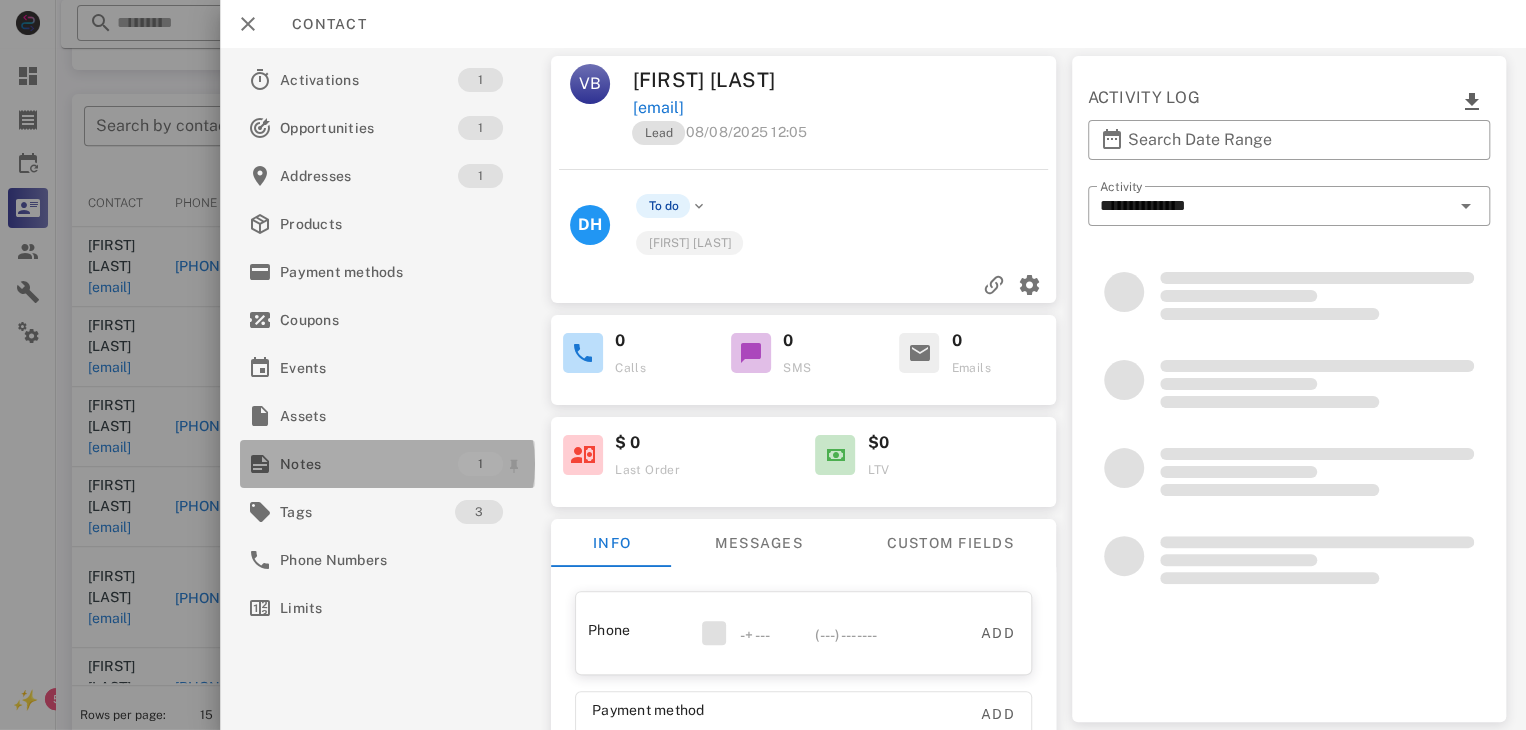 click on "Notes" at bounding box center [369, 464] 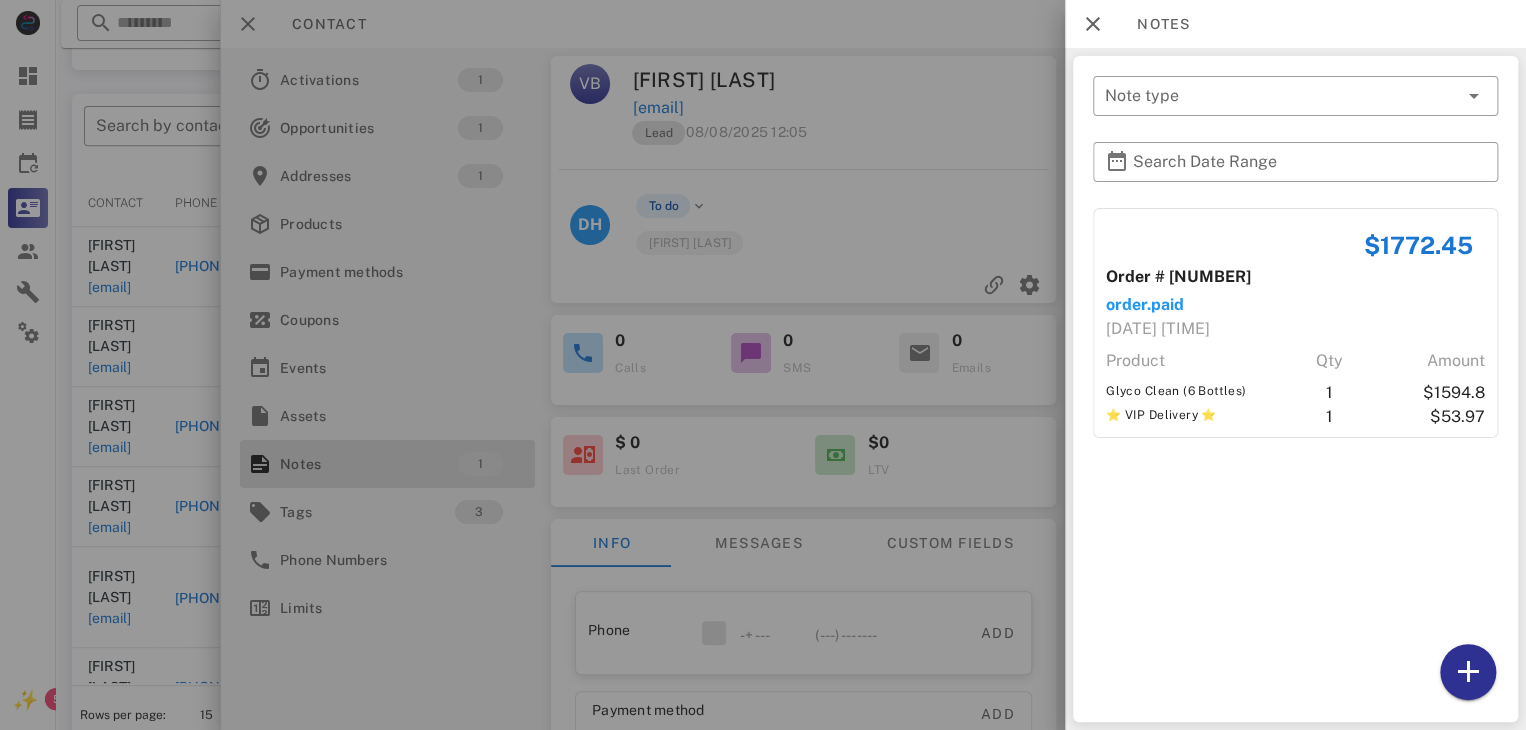 click at bounding box center (763, 365) 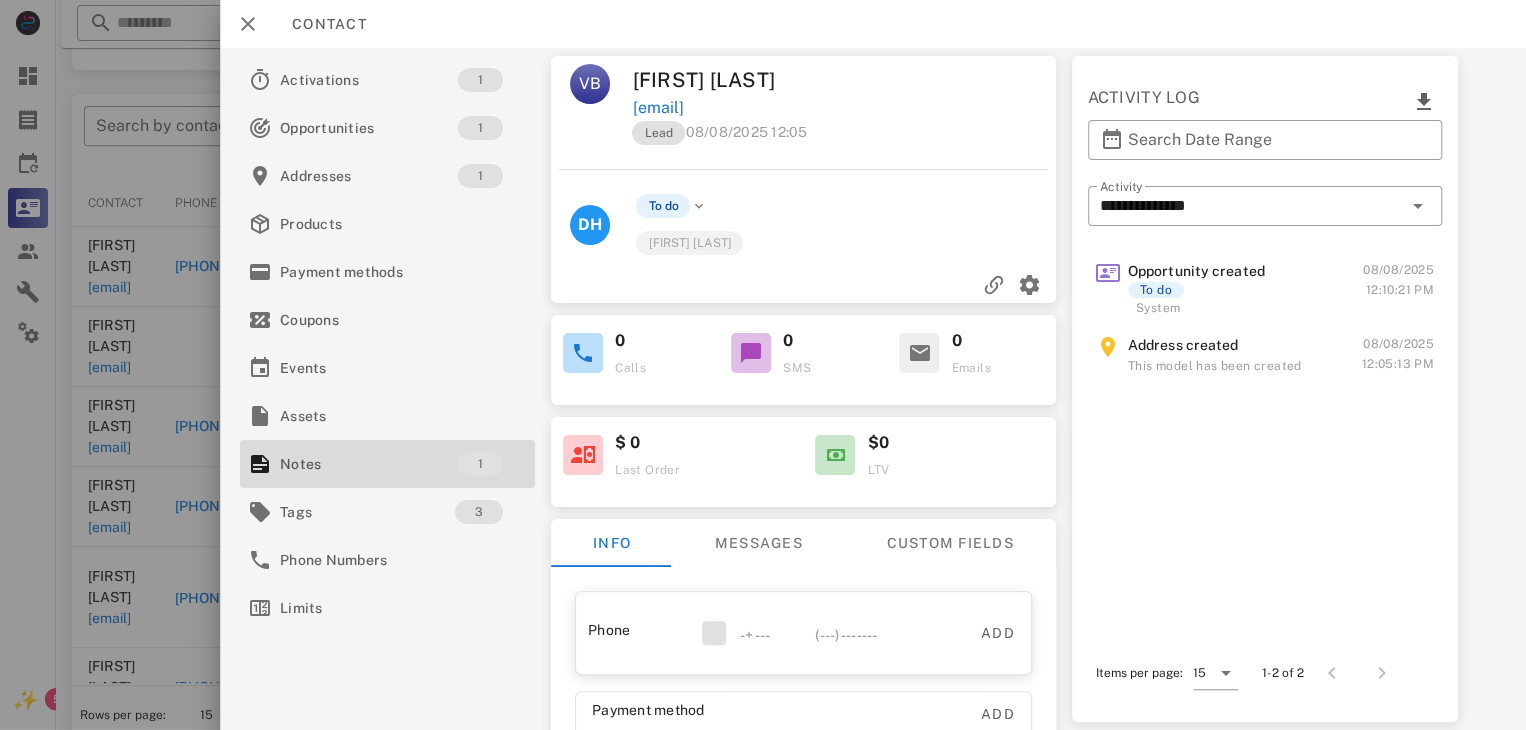 click at bounding box center (763, 365) 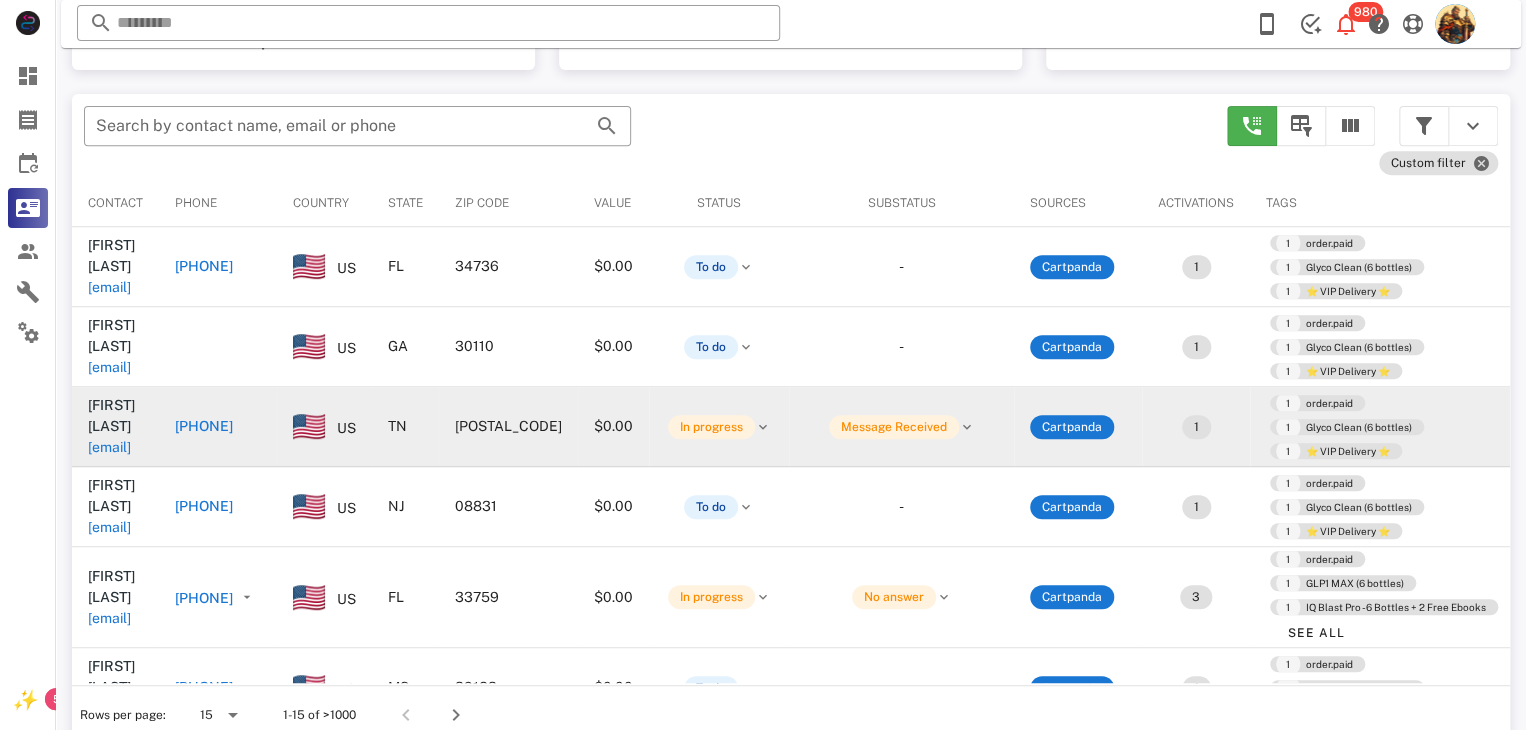 click on "janm.lou@gmail.com" at bounding box center (109, 447) 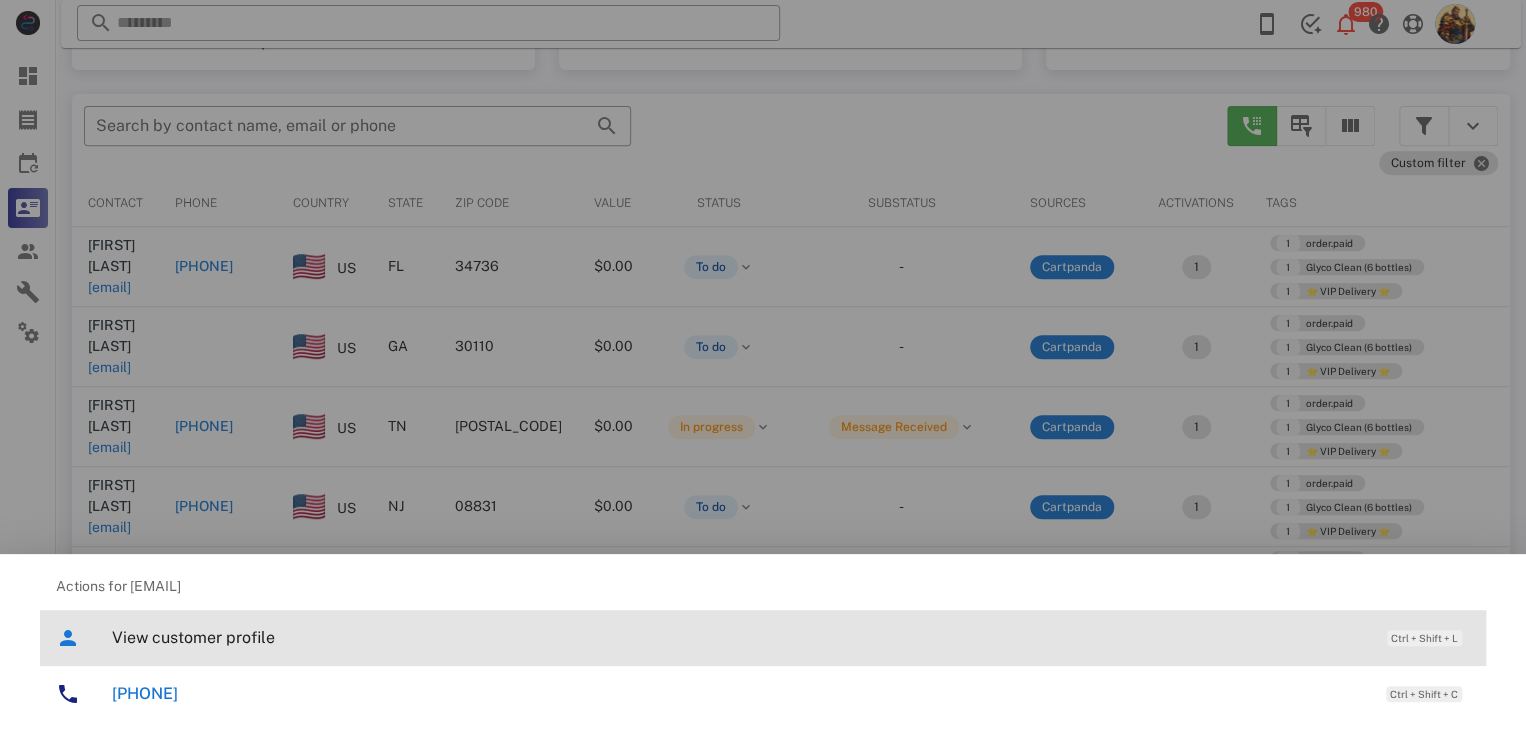 click on "View customer profile Ctrl + Shift + L" at bounding box center (791, 637) 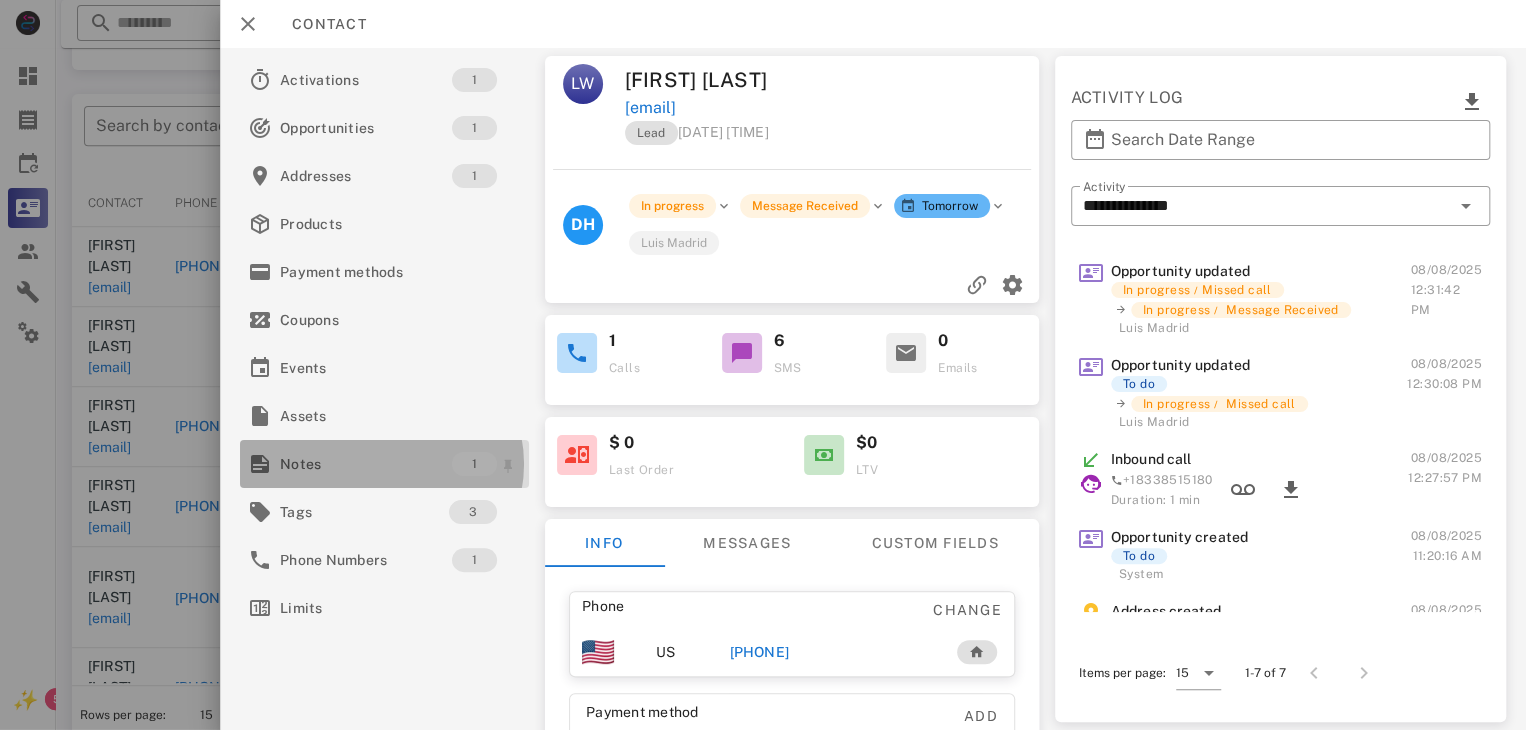 click on "Notes" at bounding box center (366, 464) 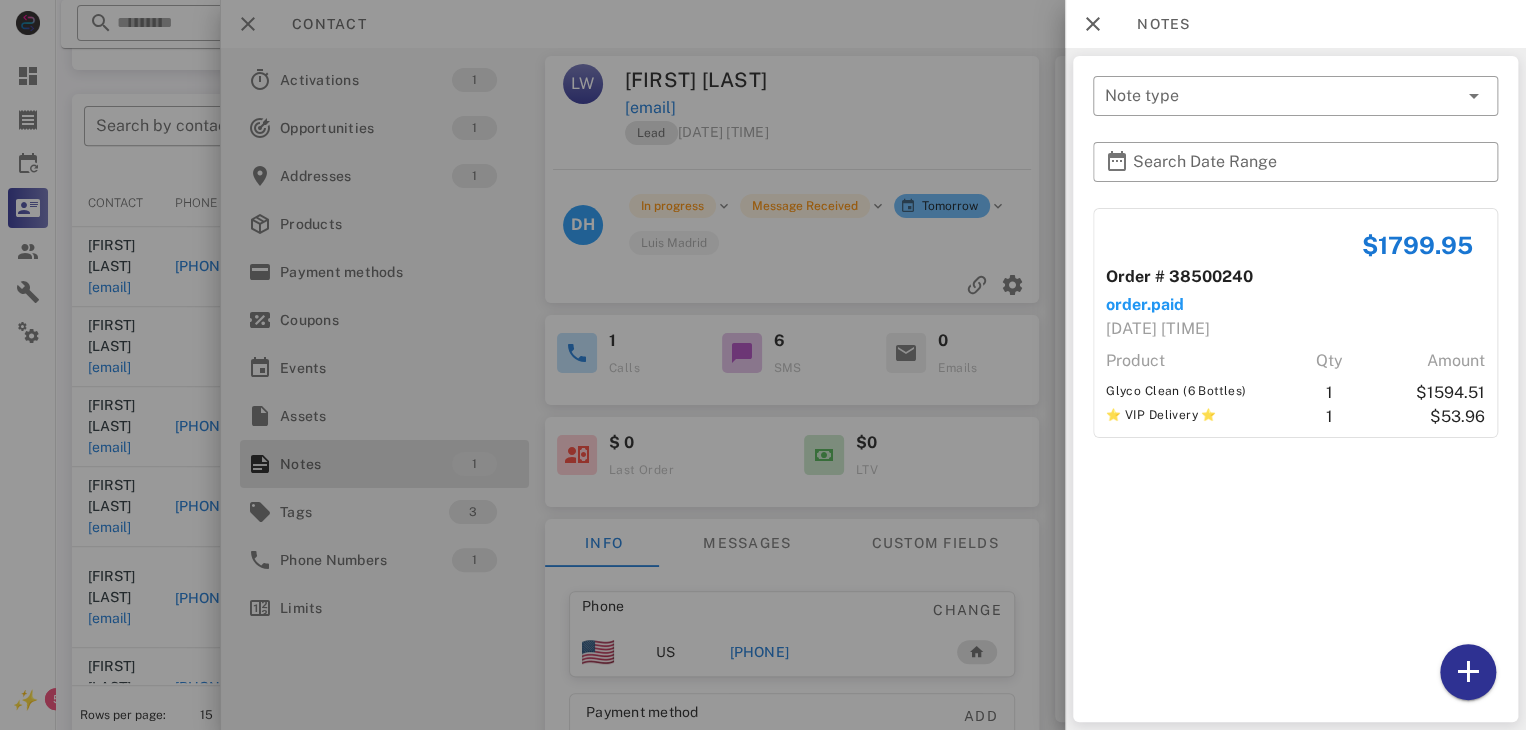 click at bounding box center [763, 365] 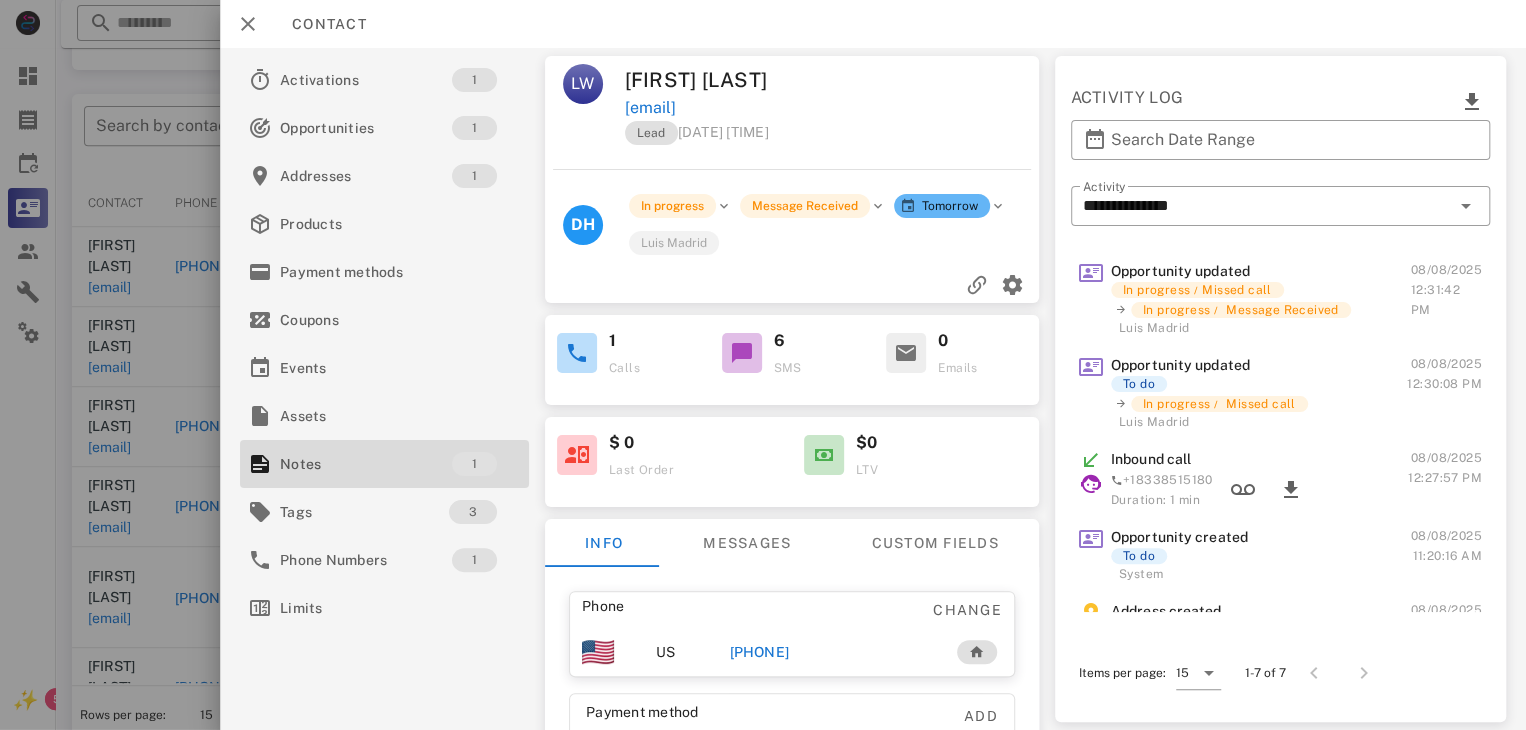 click on "+14233619404" at bounding box center [759, 652] 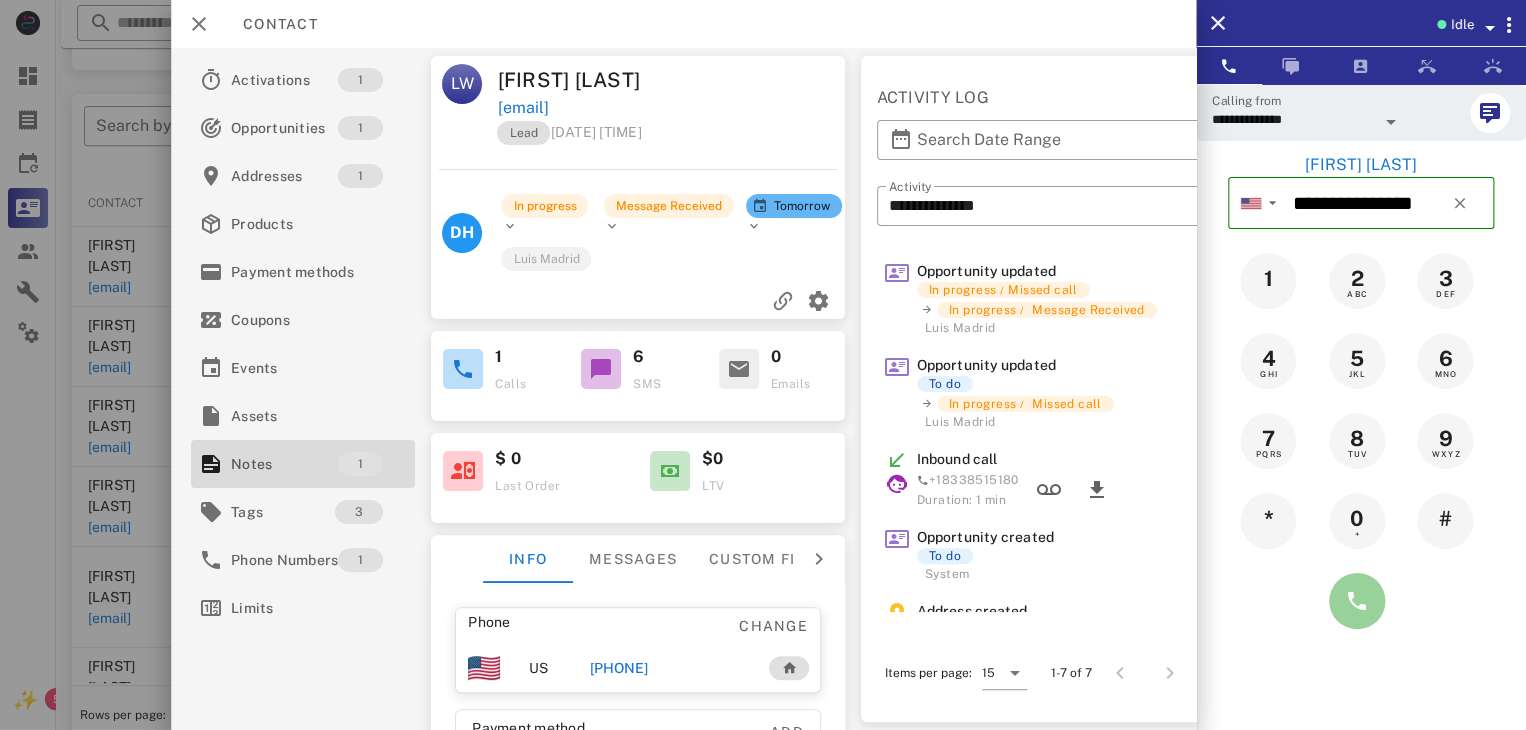 click at bounding box center [1357, 601] 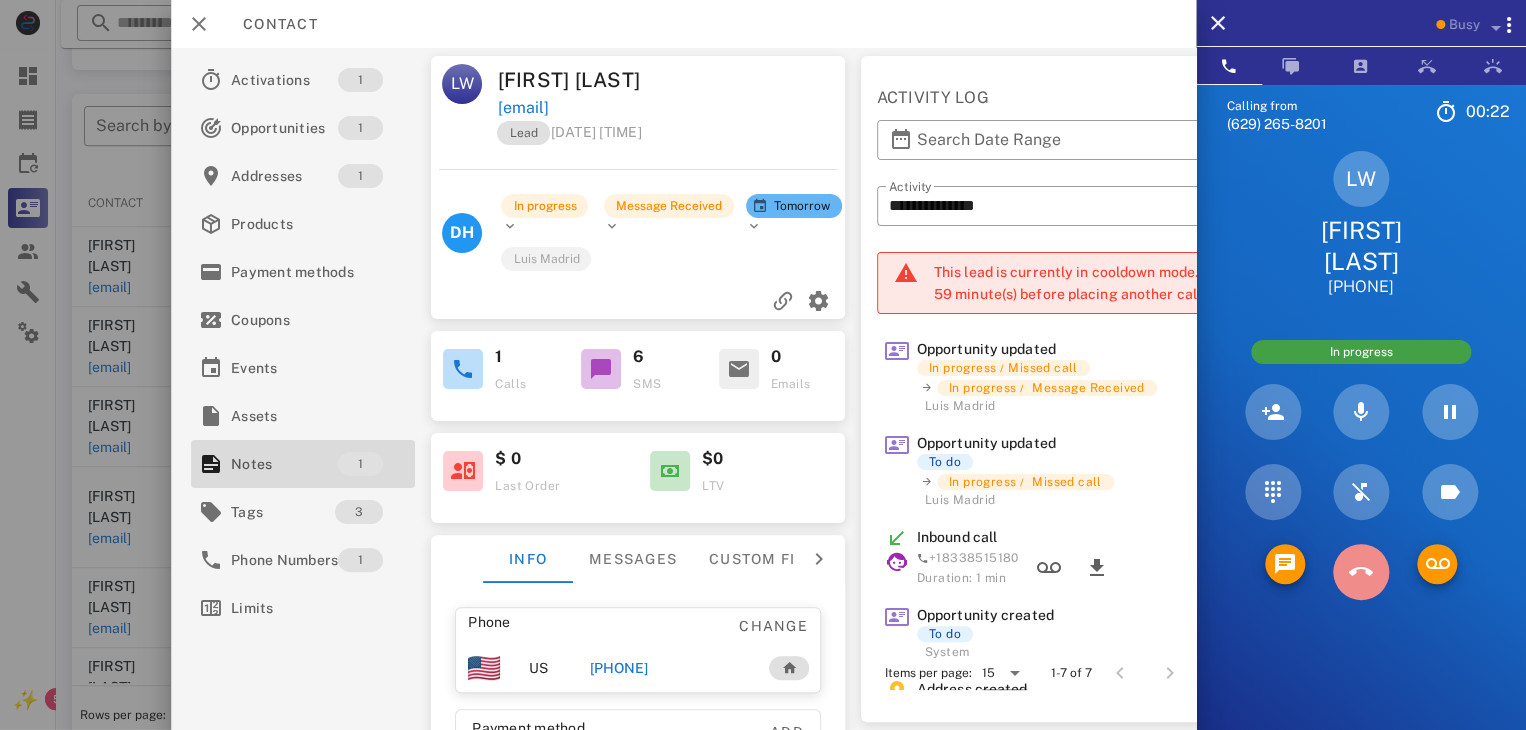 click at bounding box center (1361, 572) 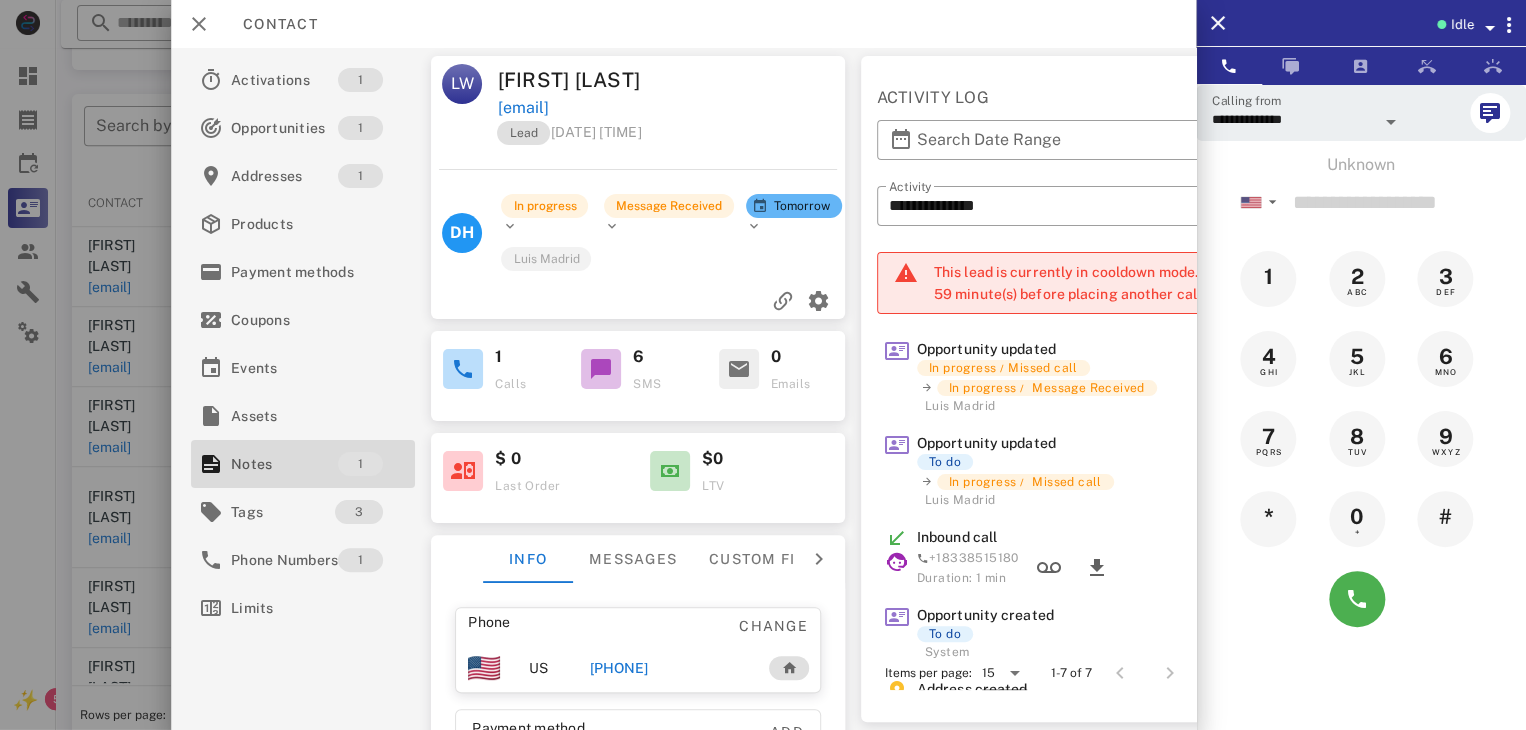 click at bounding box center [763, 365] 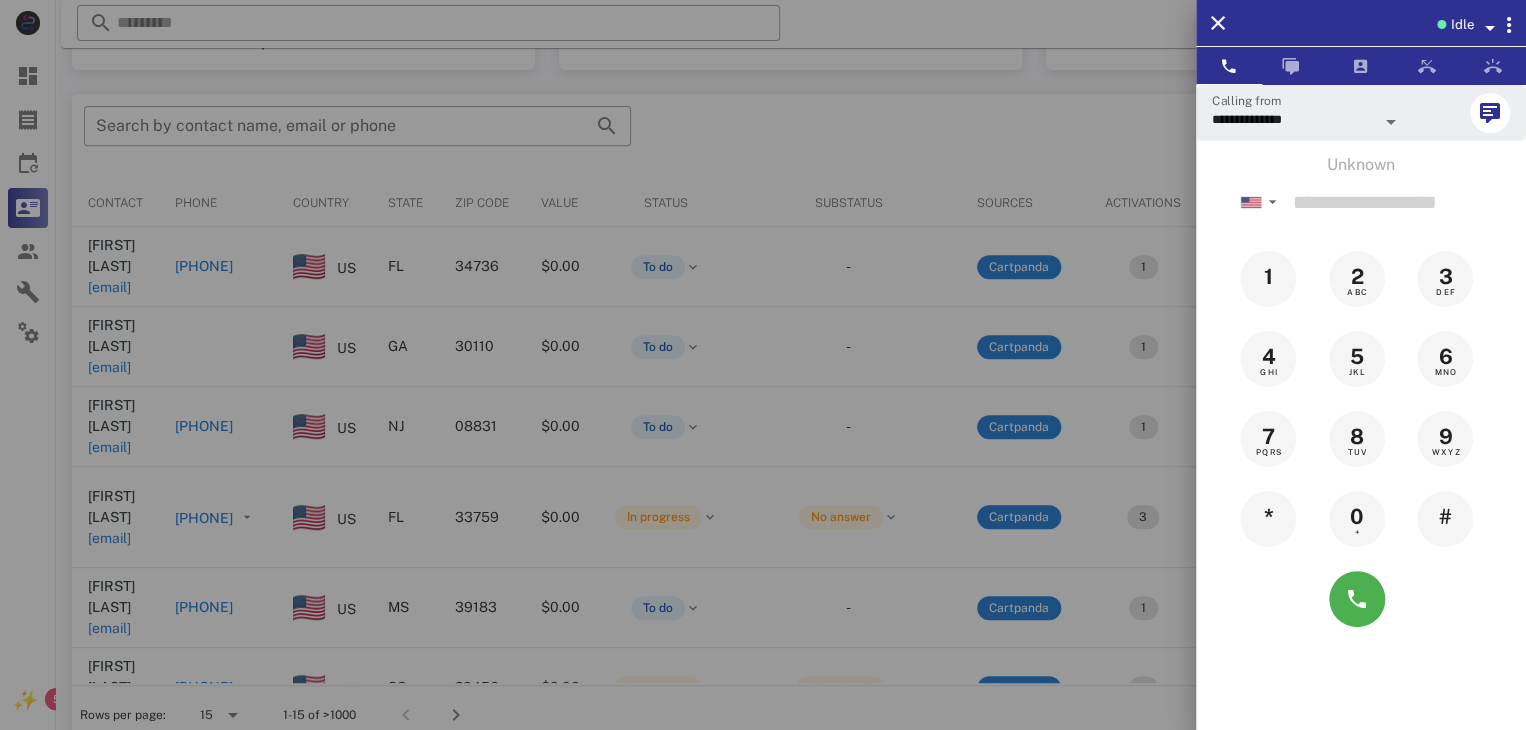 click at bounding box center [763, 365] 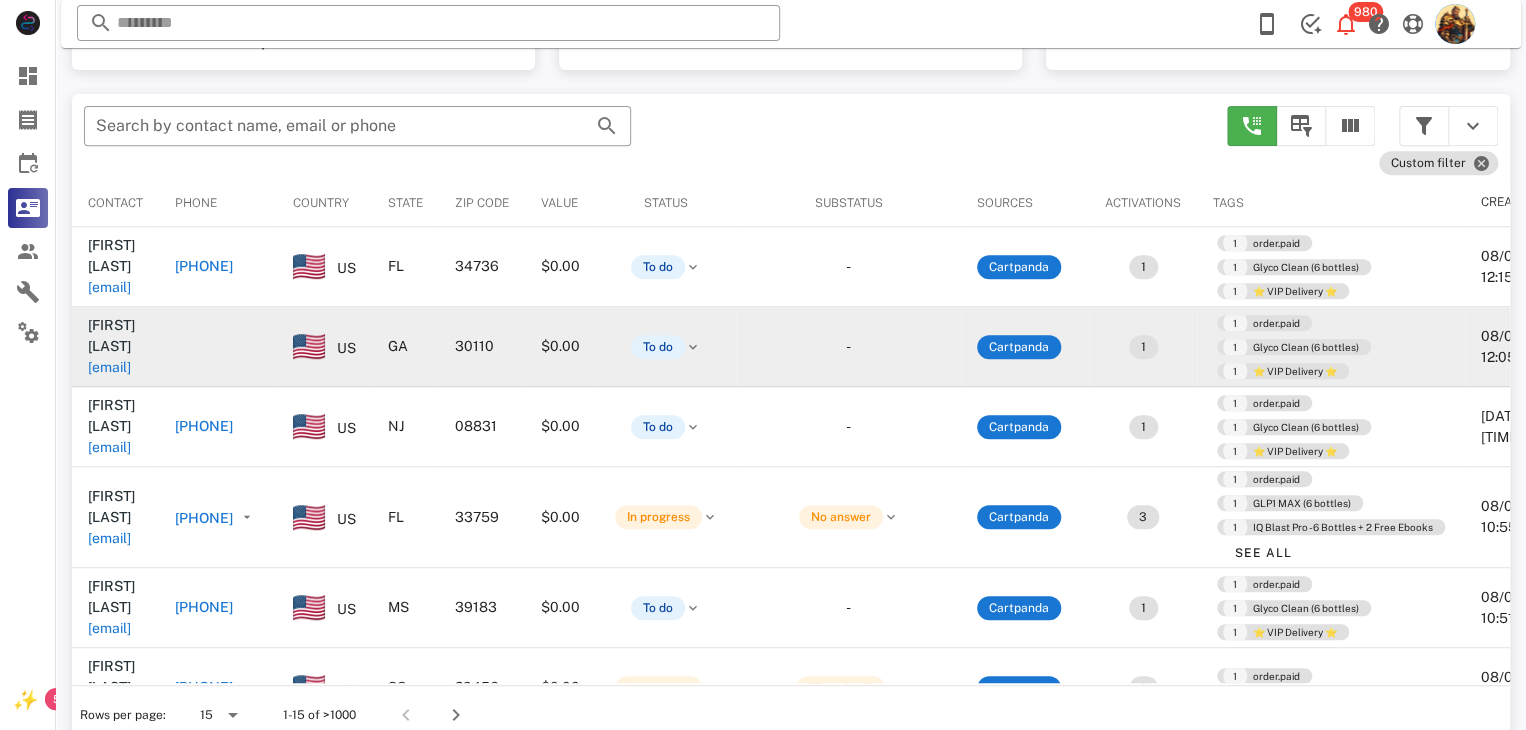 click on "vanessabrown.brown@gmail.com" at bounding box center (109, 367) 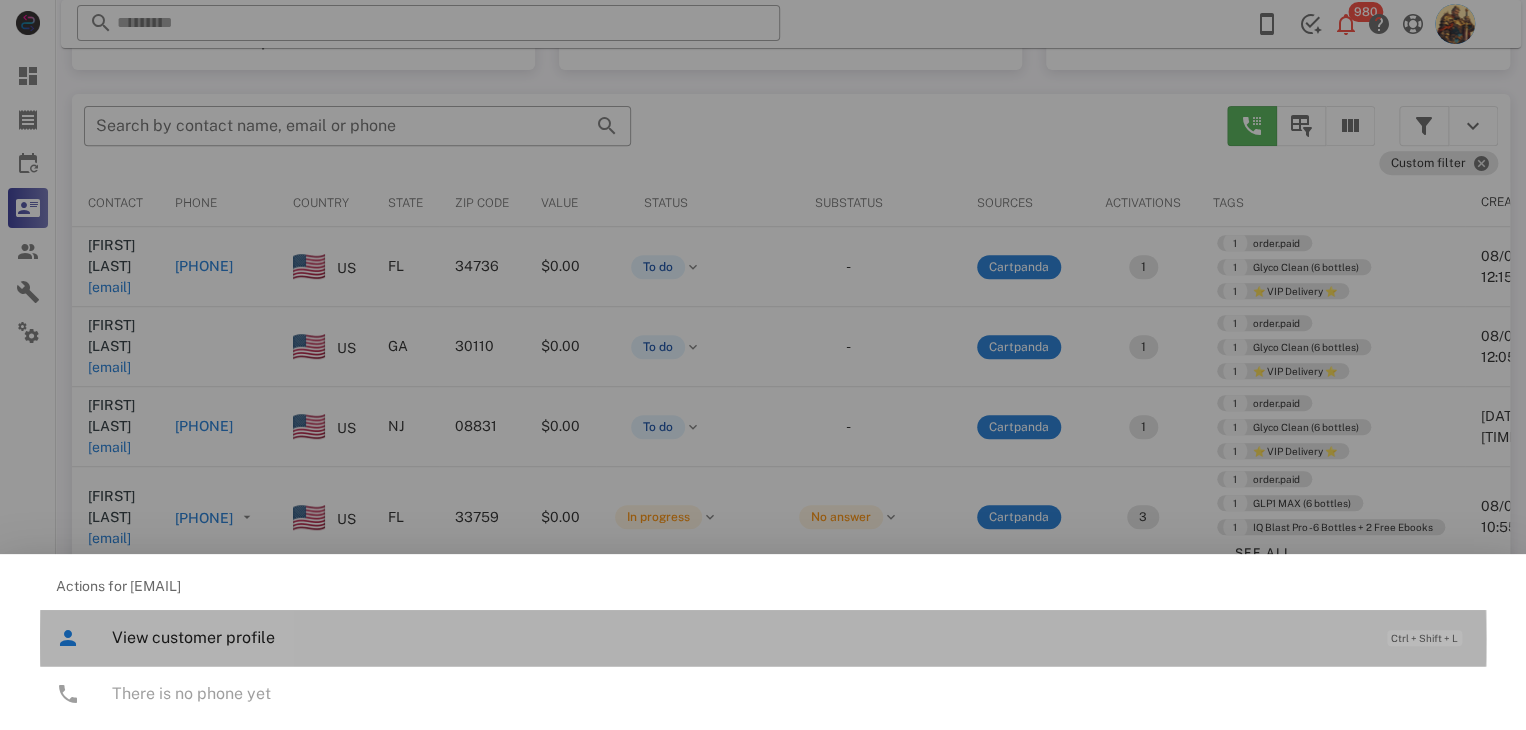 click on "View customer profile Ctrl + Shift + L" at bounding box center [791, 637] 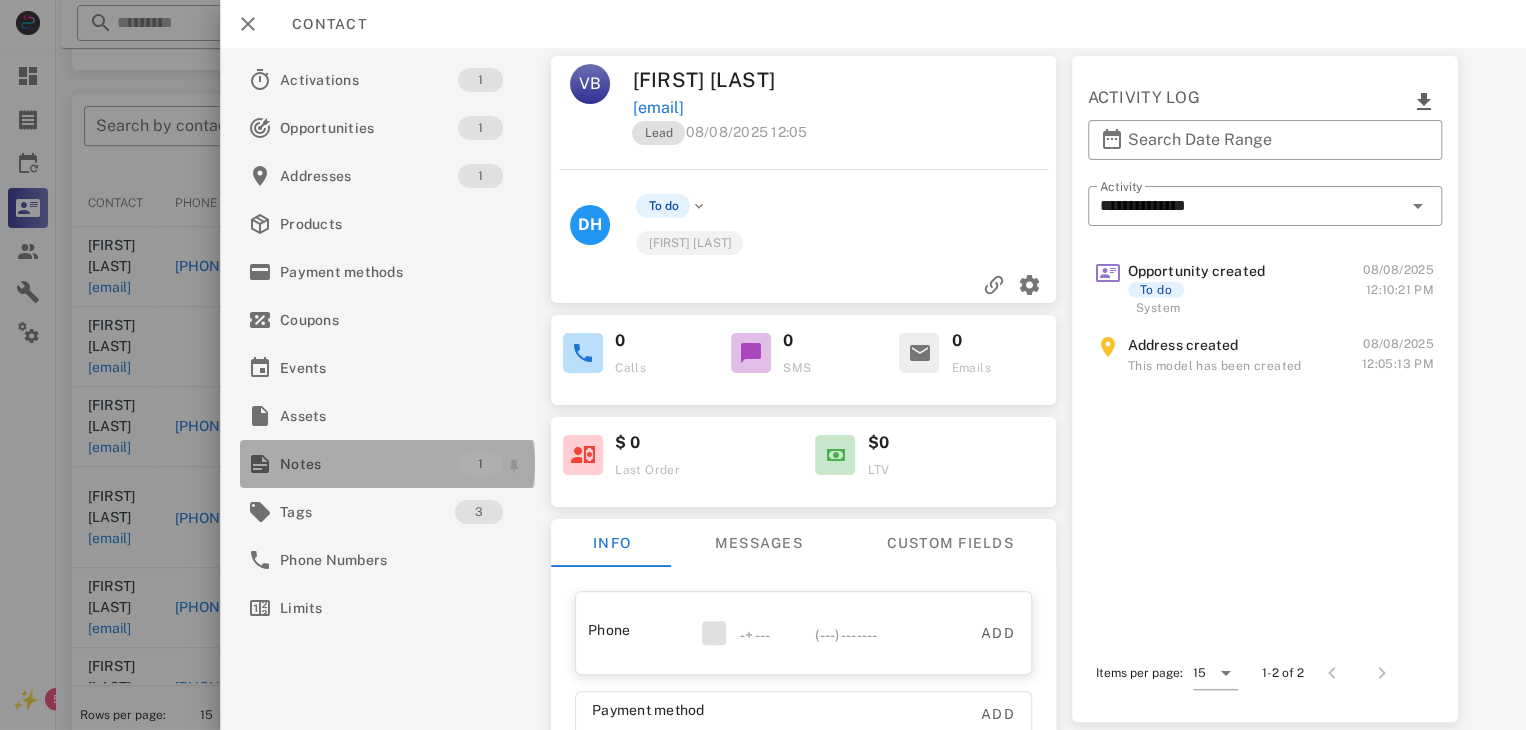 click on "Notes" at bounding box center (369, 464) 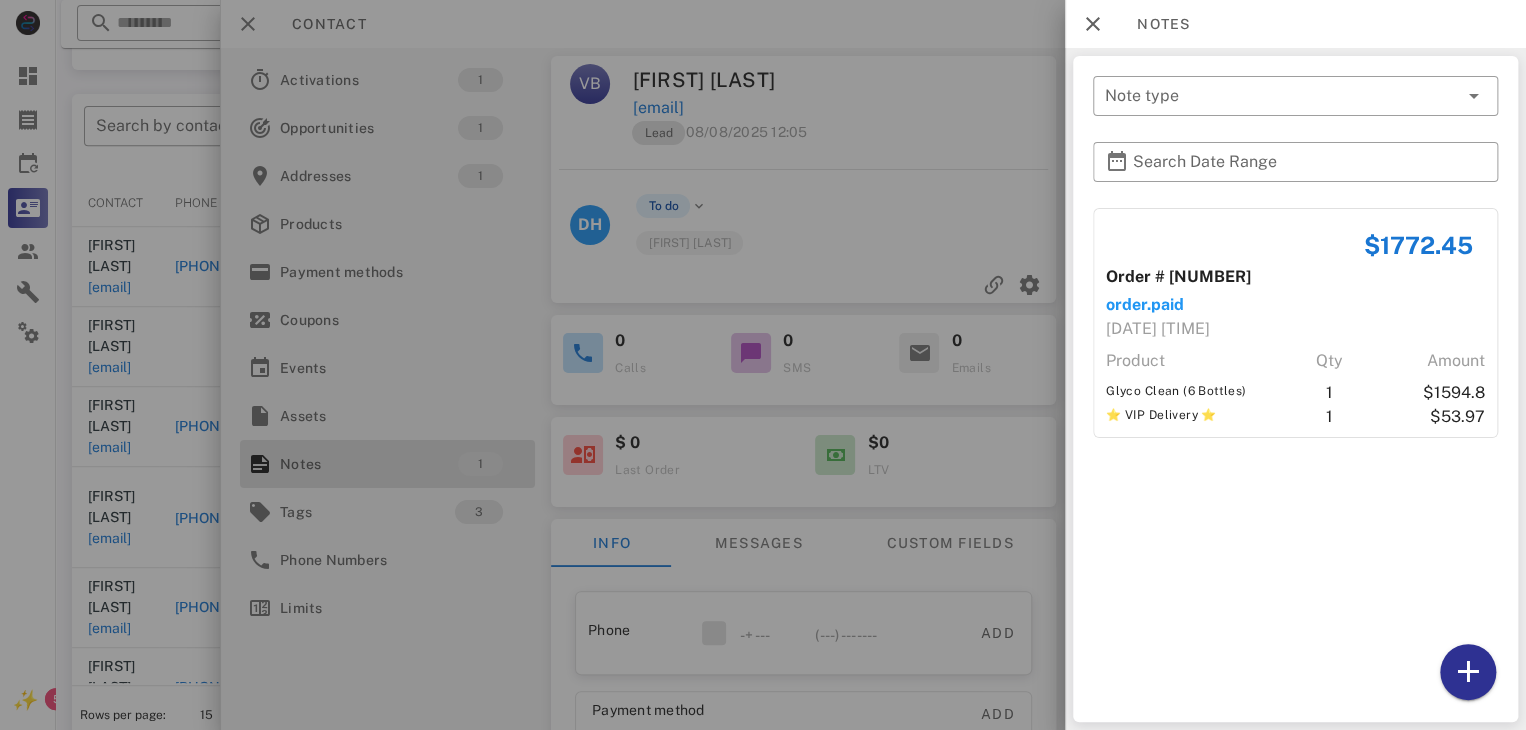 click at bounding box center (763, 365) 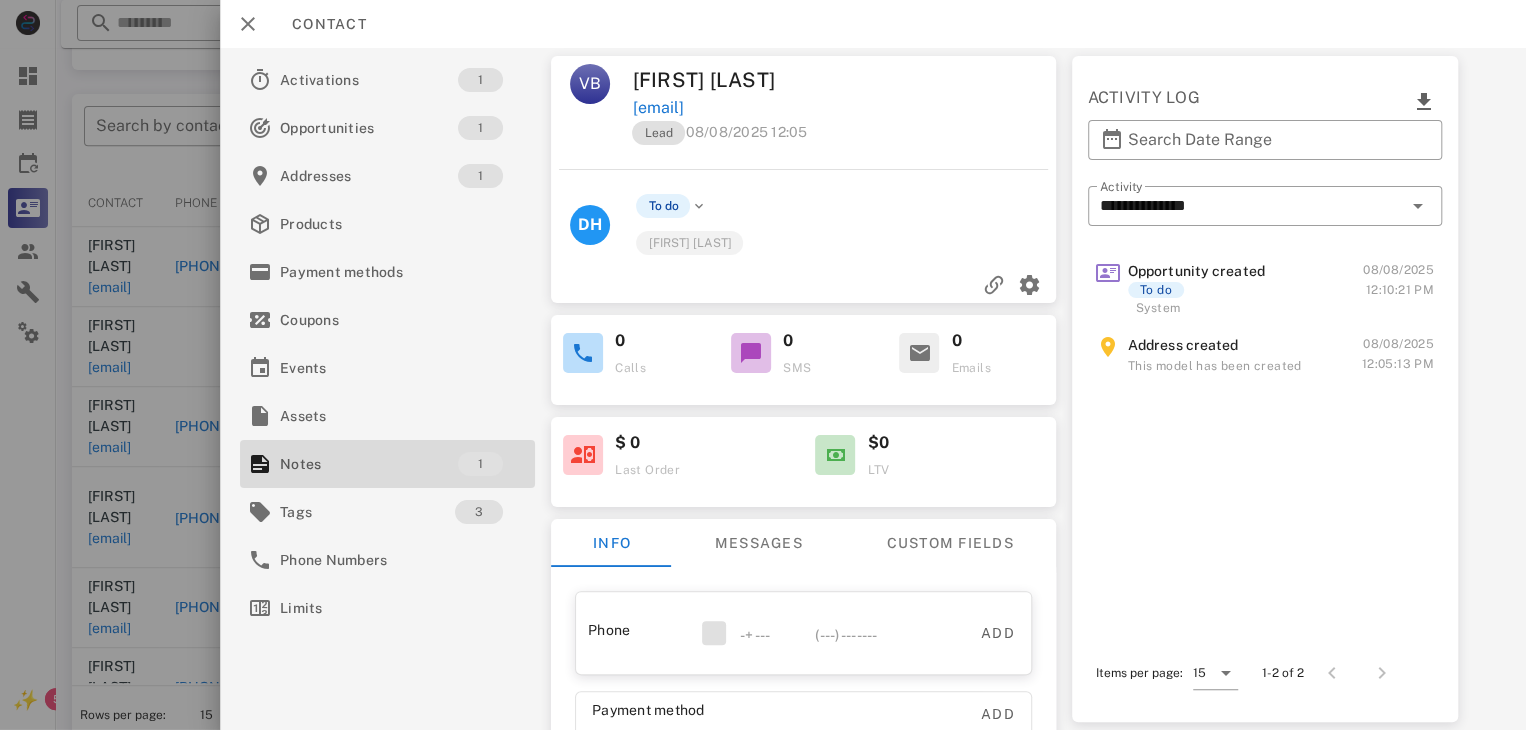 click at bounding box center (763, 365) 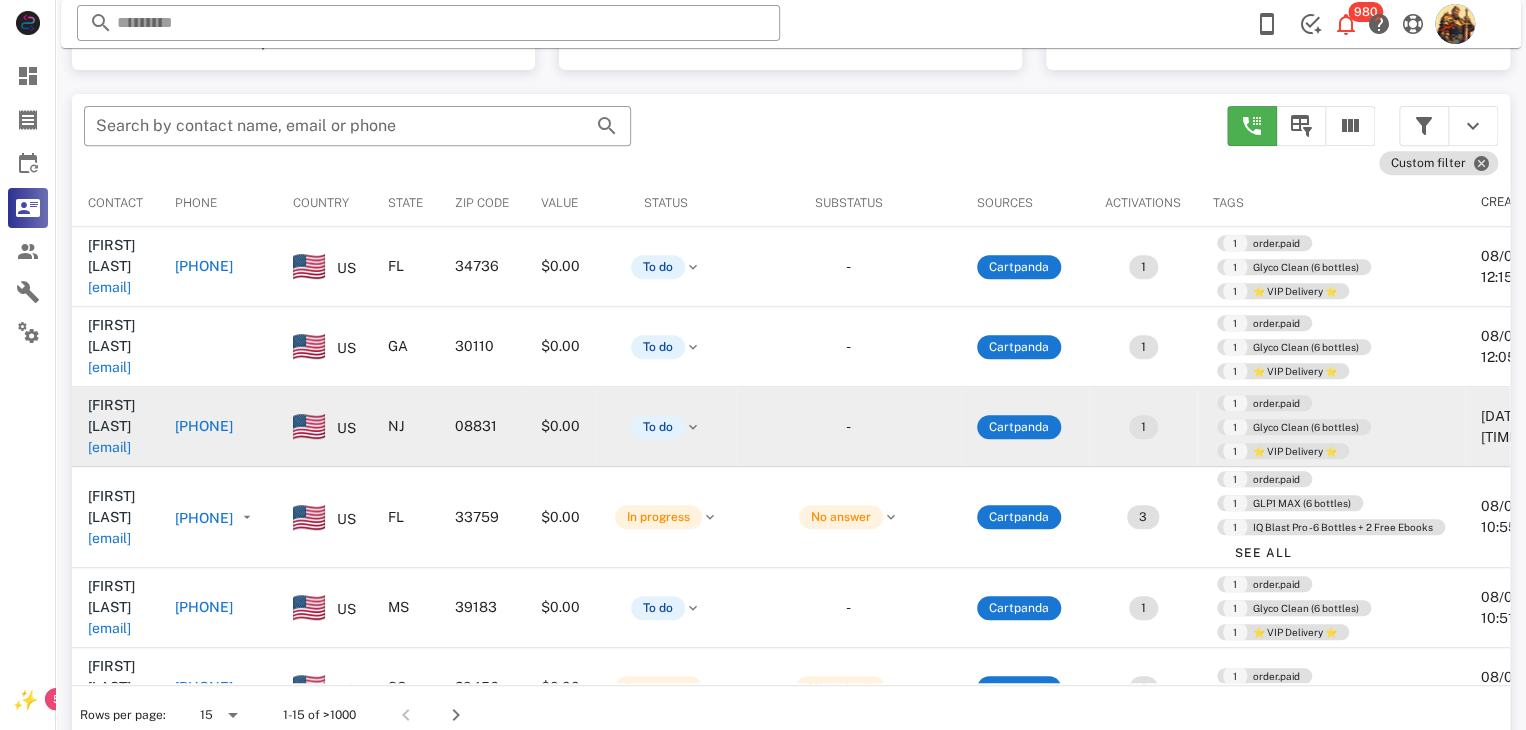 click on "rmacker1@comcast.net" at bounding box center [109, 447] 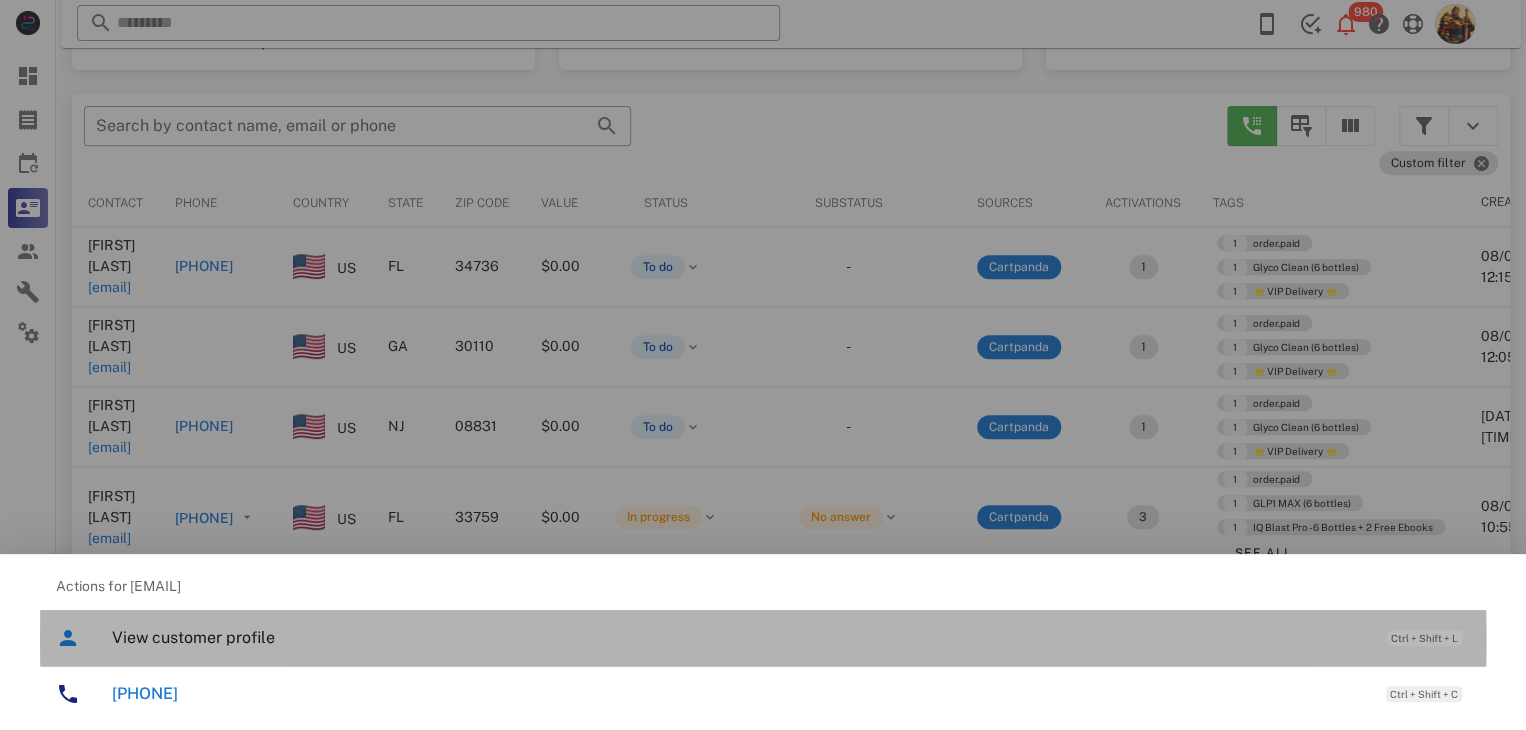 click on "View customer profile" at bounding box center [739, 637] 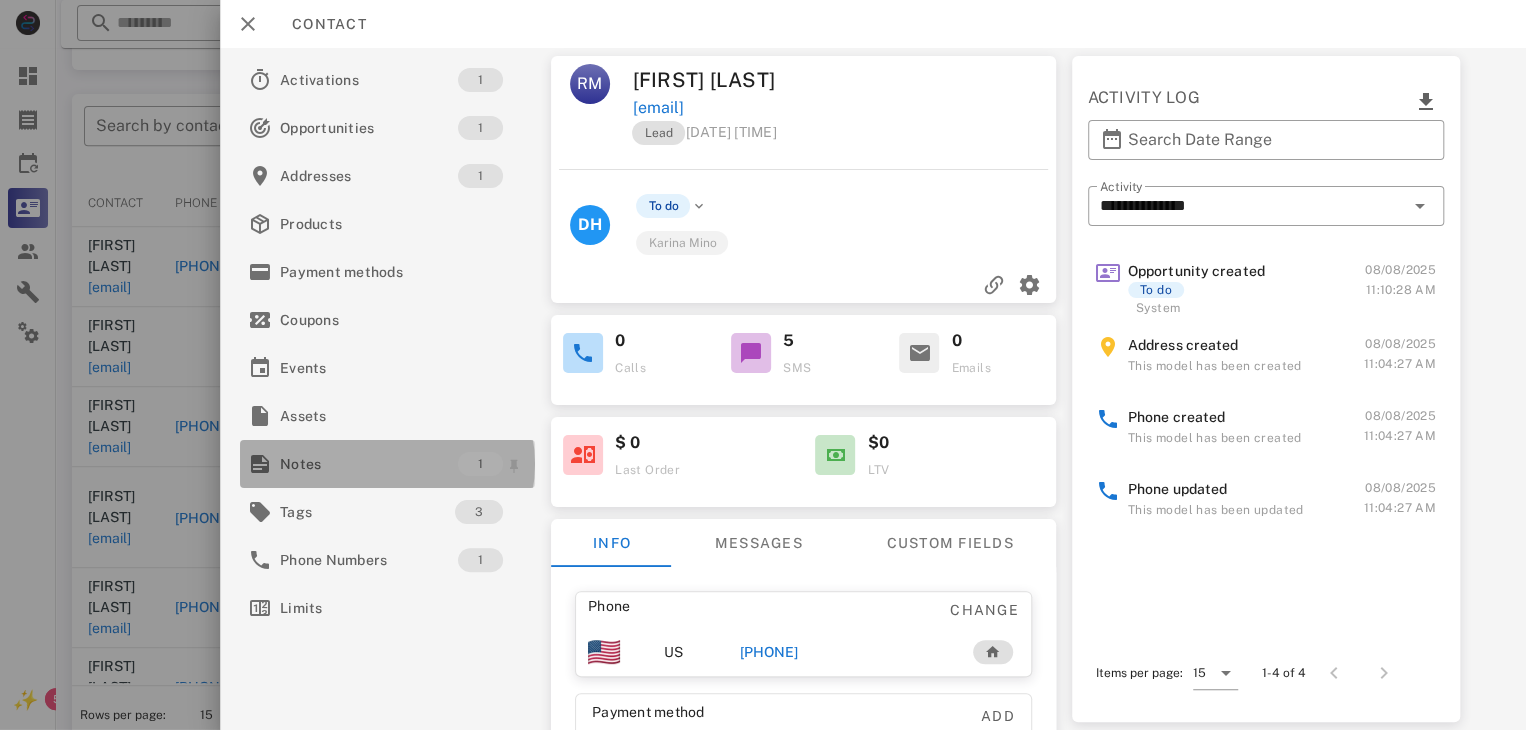 click on "Notes" at bounding box center (369, 464) 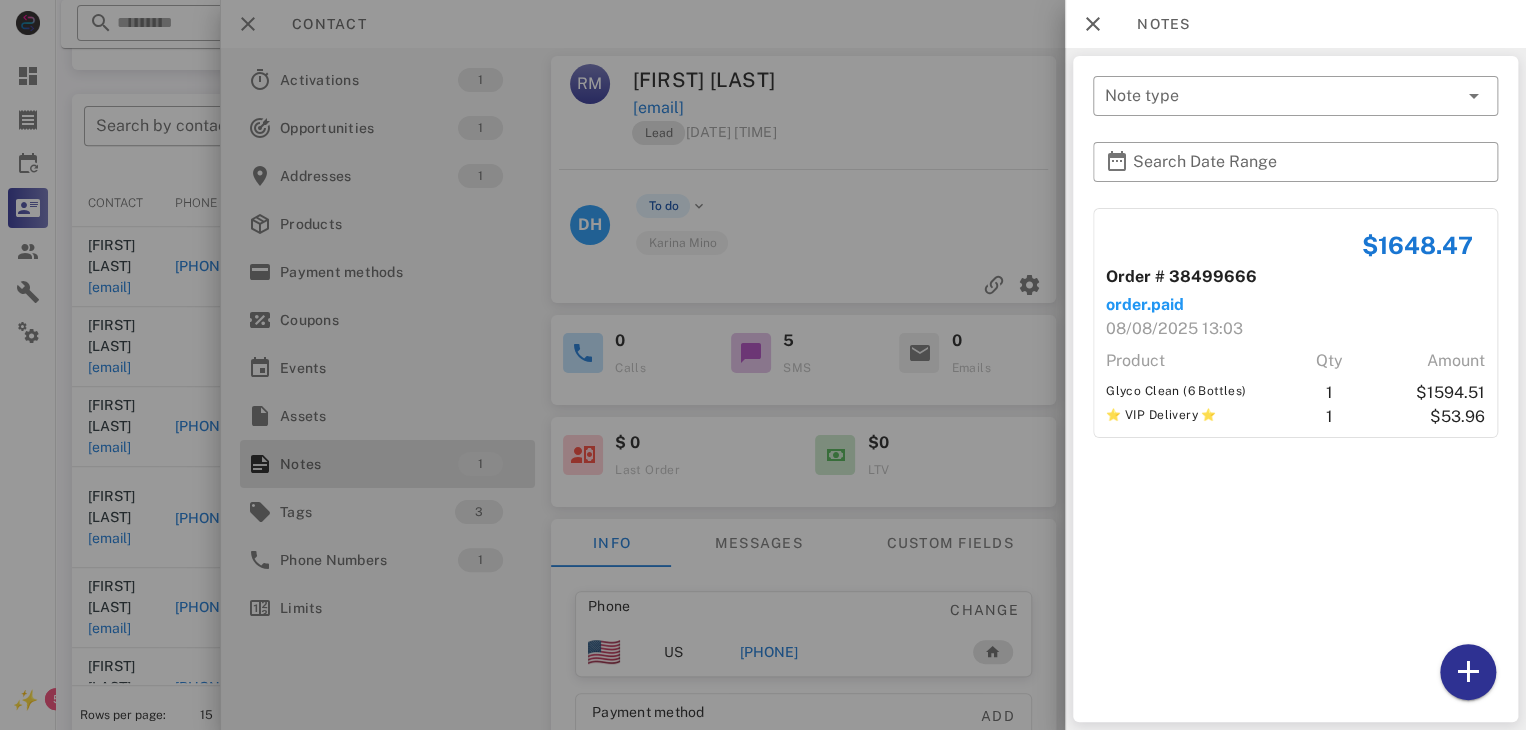 click at bounding box center (763, 365) 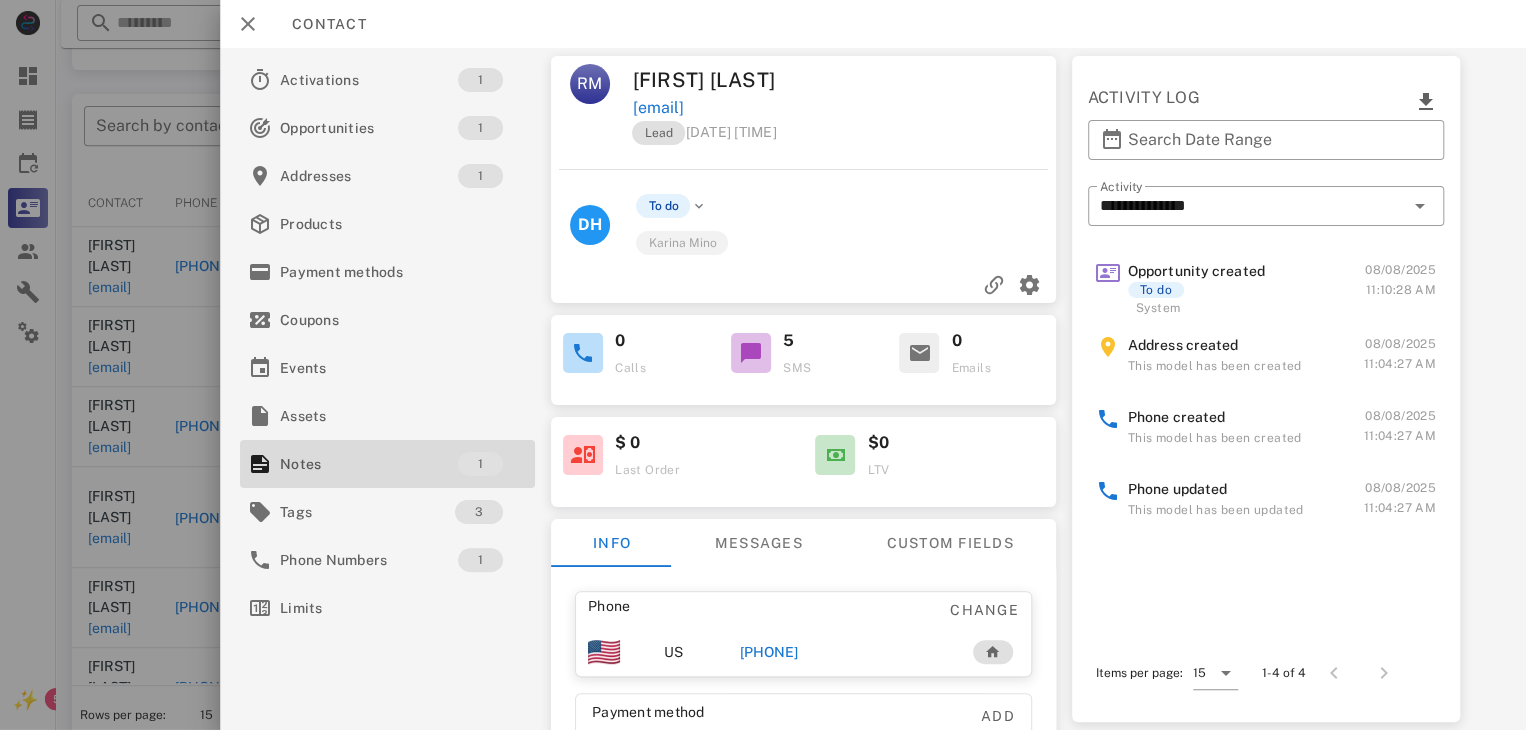 click on "+19083920586" at bounding box center [769, 652] 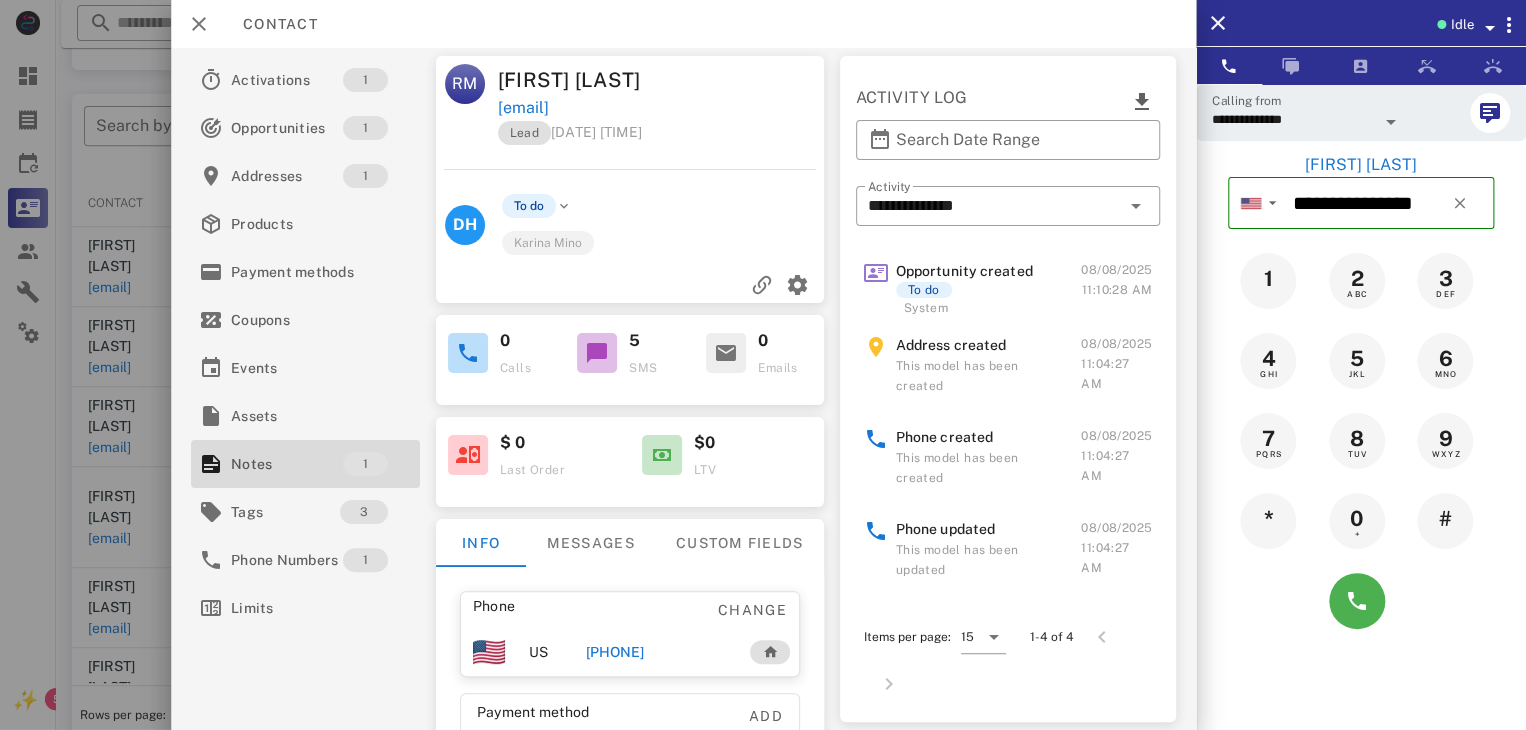 click at bounding box center (770, 652) 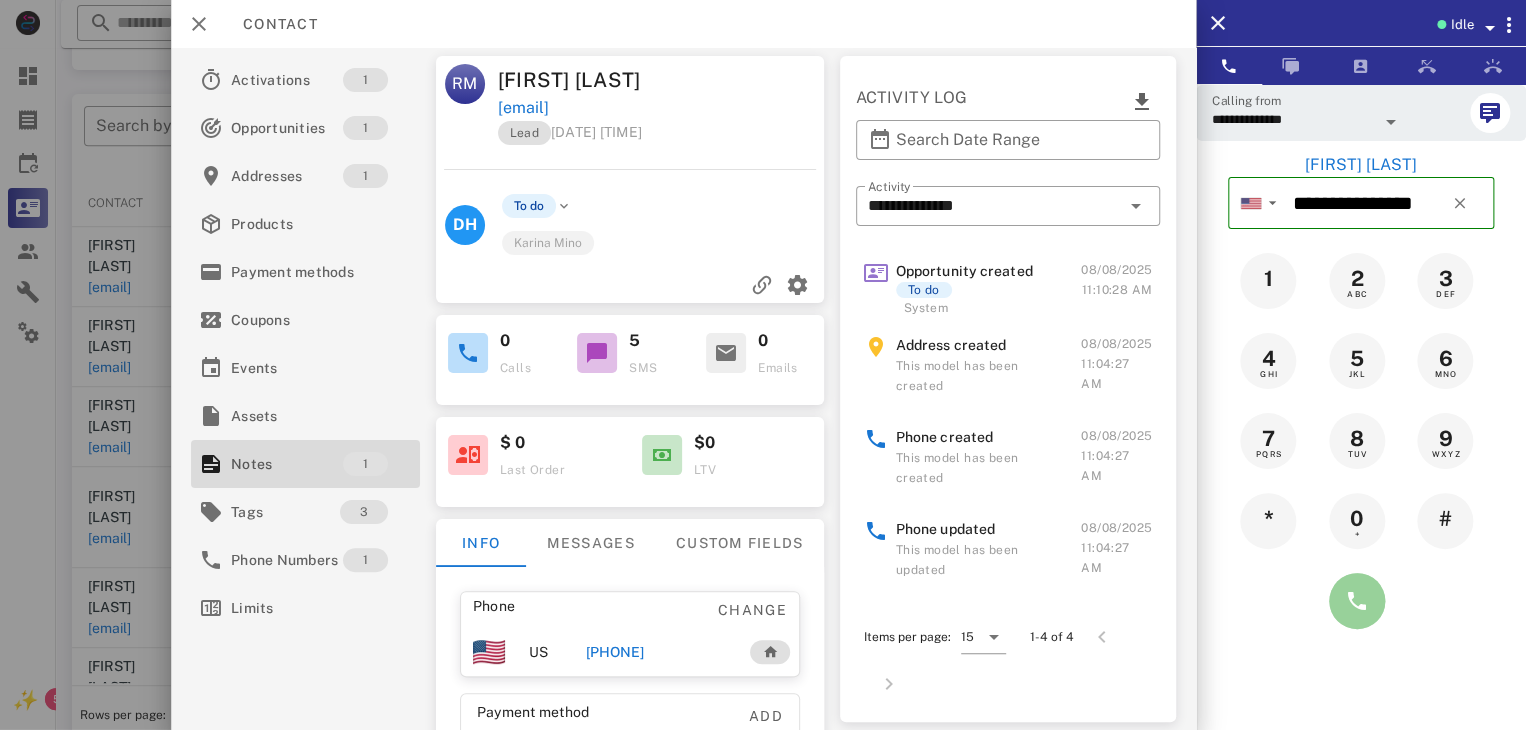 click at bounding box center (1357, 601) 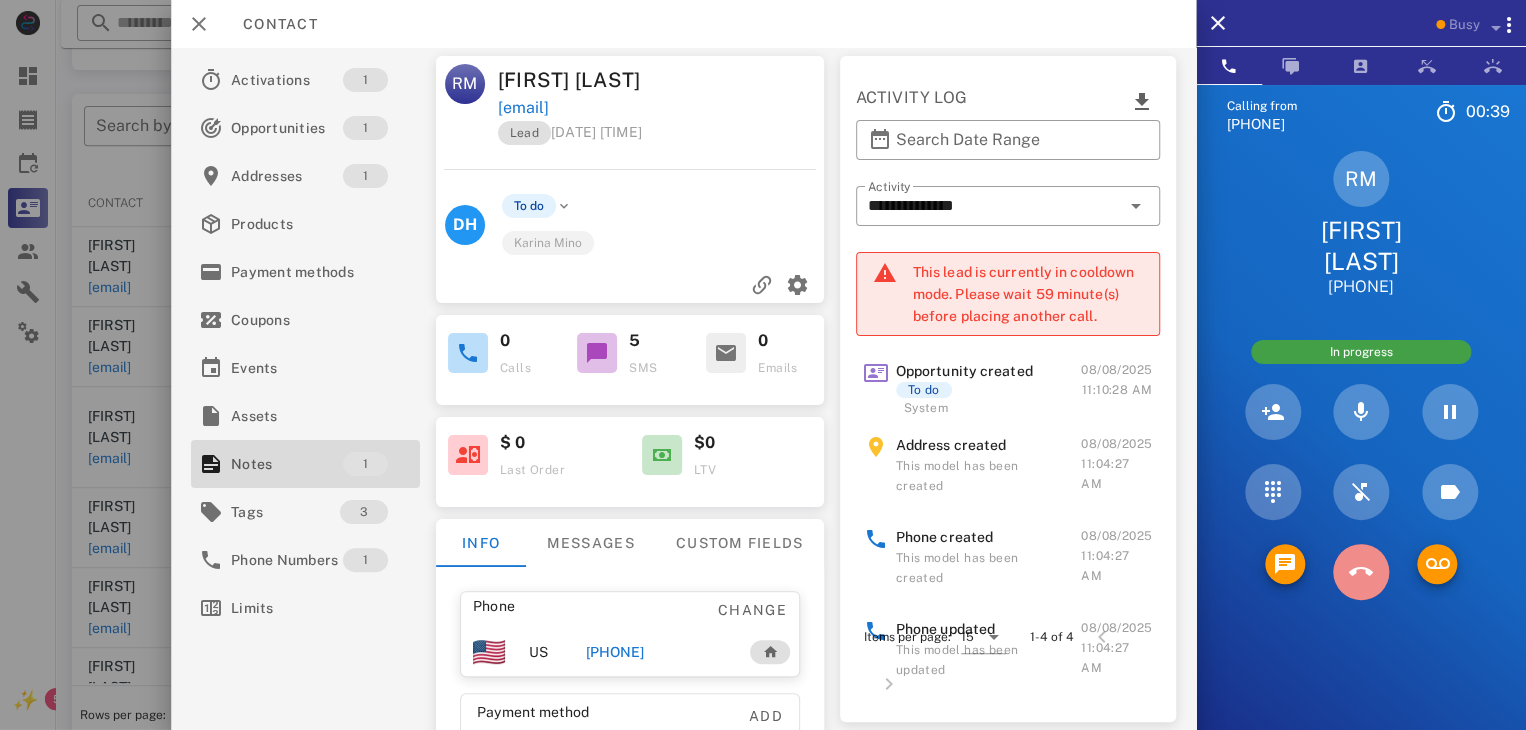 click at bounding box center [1361, 572] 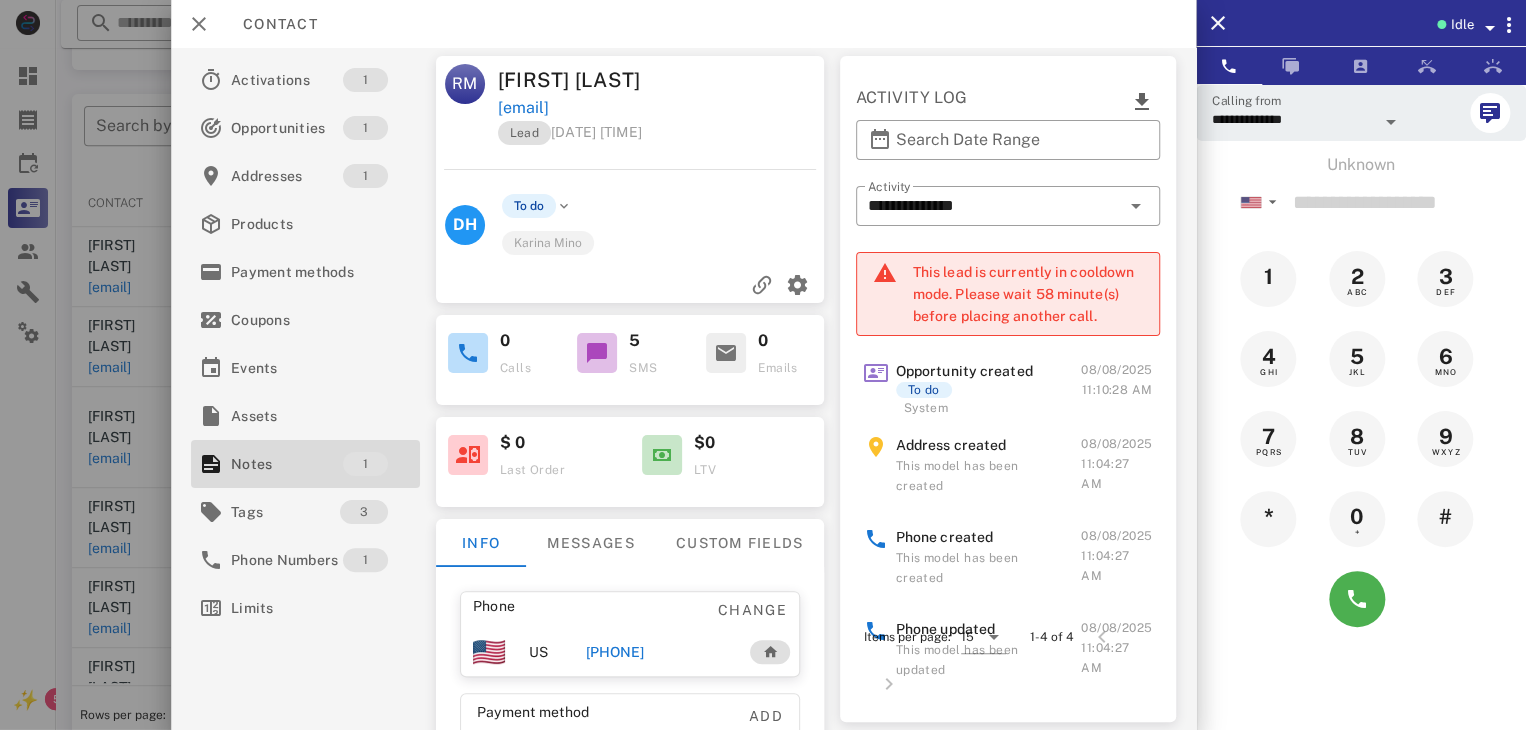 click at bounding box center [763, 365] 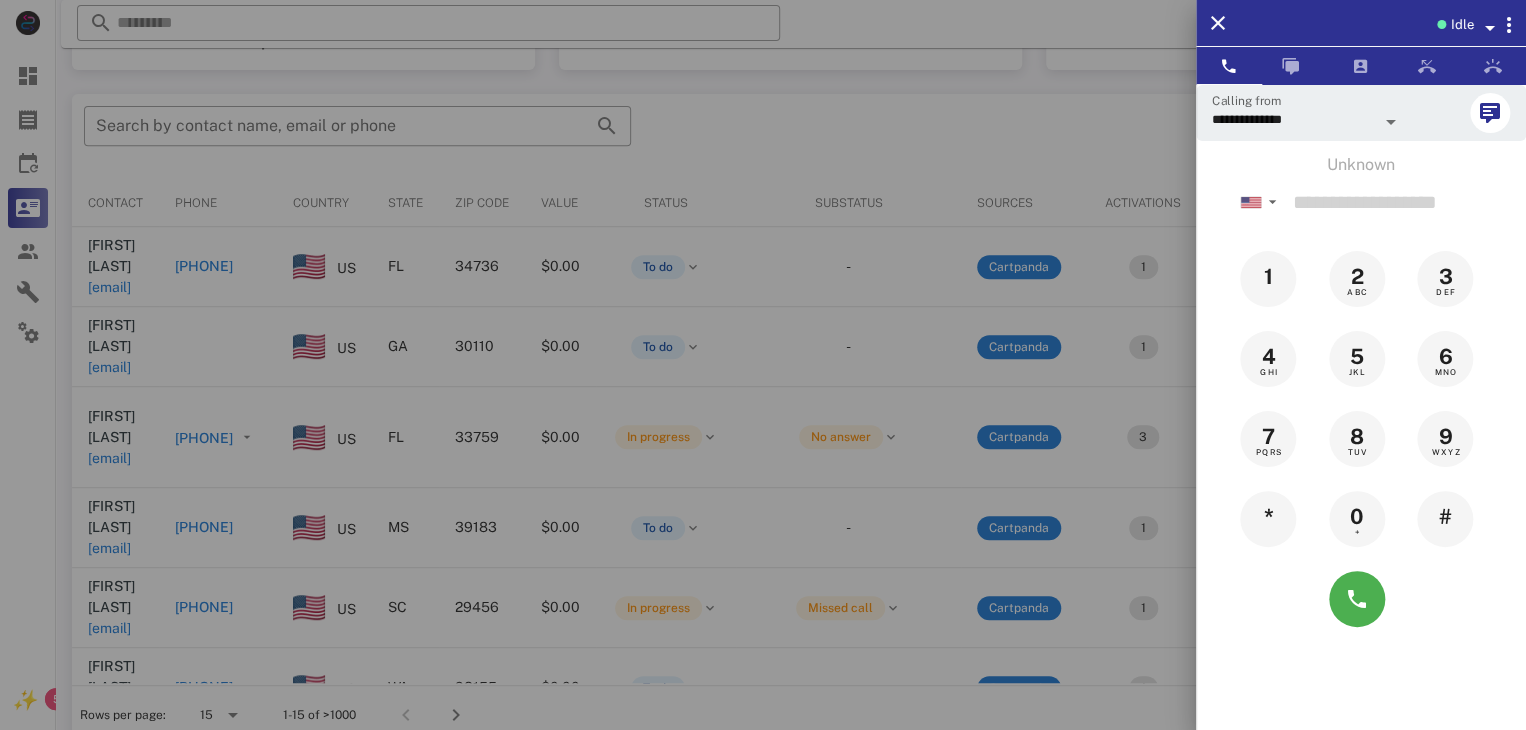 click at bounding box center [763, 365] 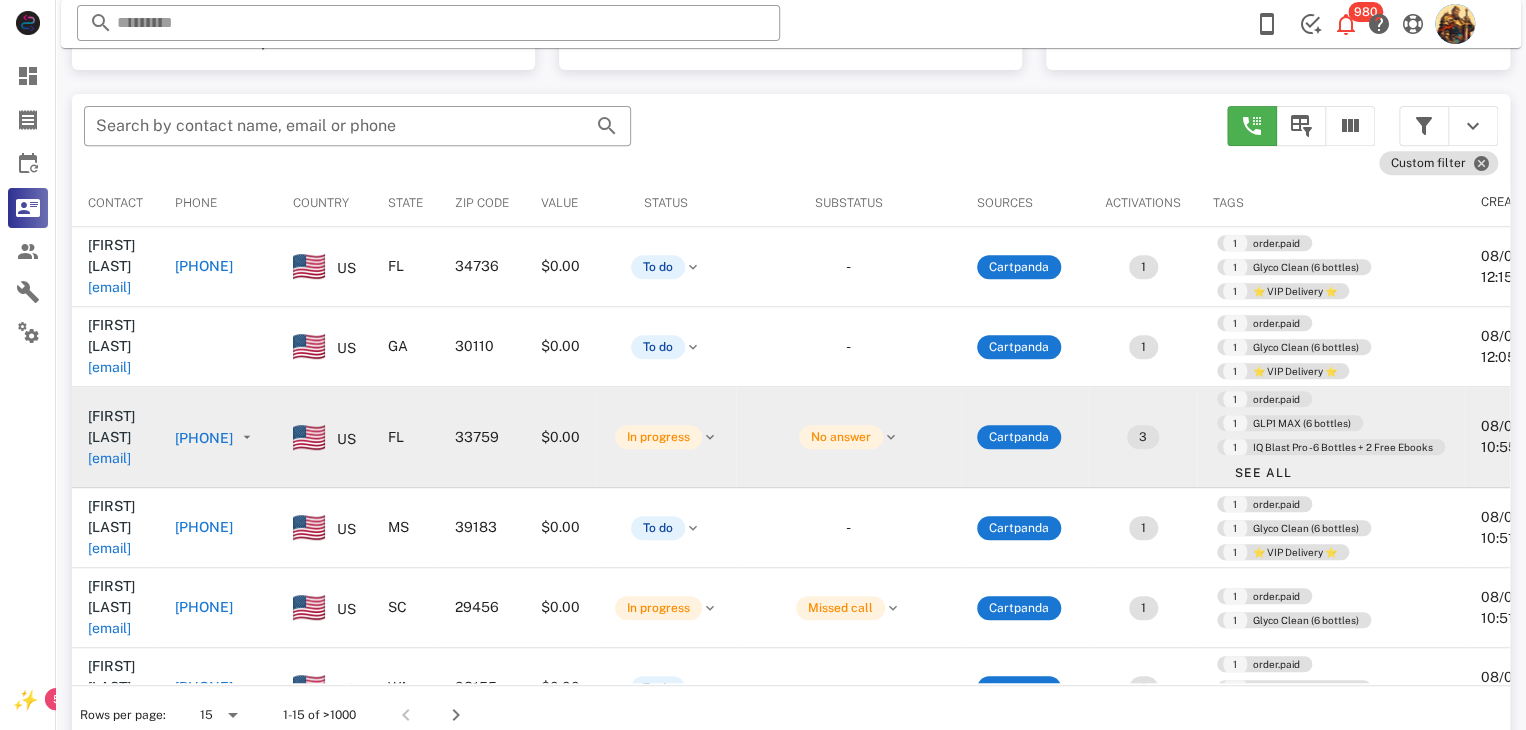 click on "bwarz51@gmail.com" at bounding box center (109, 458) 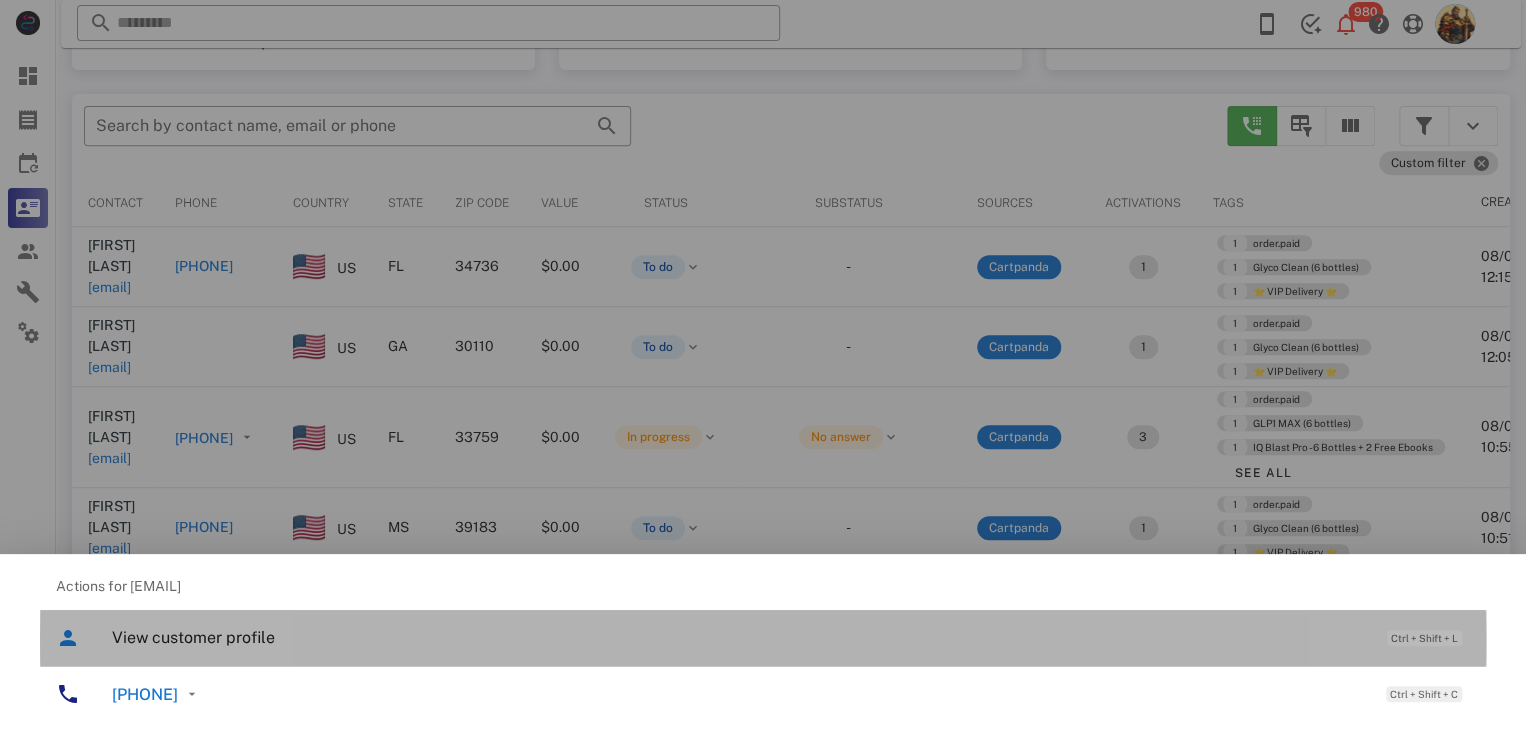 click on "View customer profile" at bounding box center (739, 637) 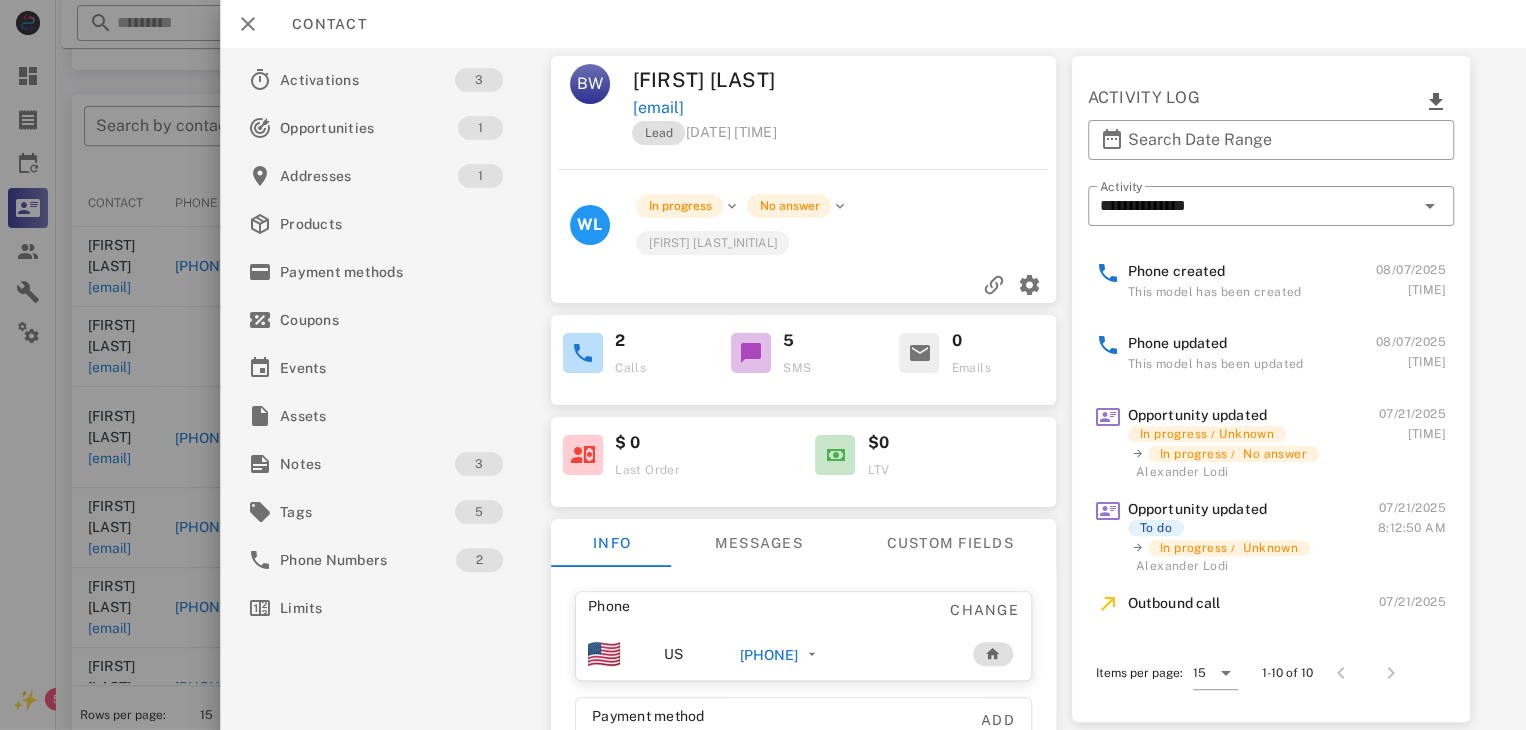 click on "+17279676807" at bounding box center [769, 655] 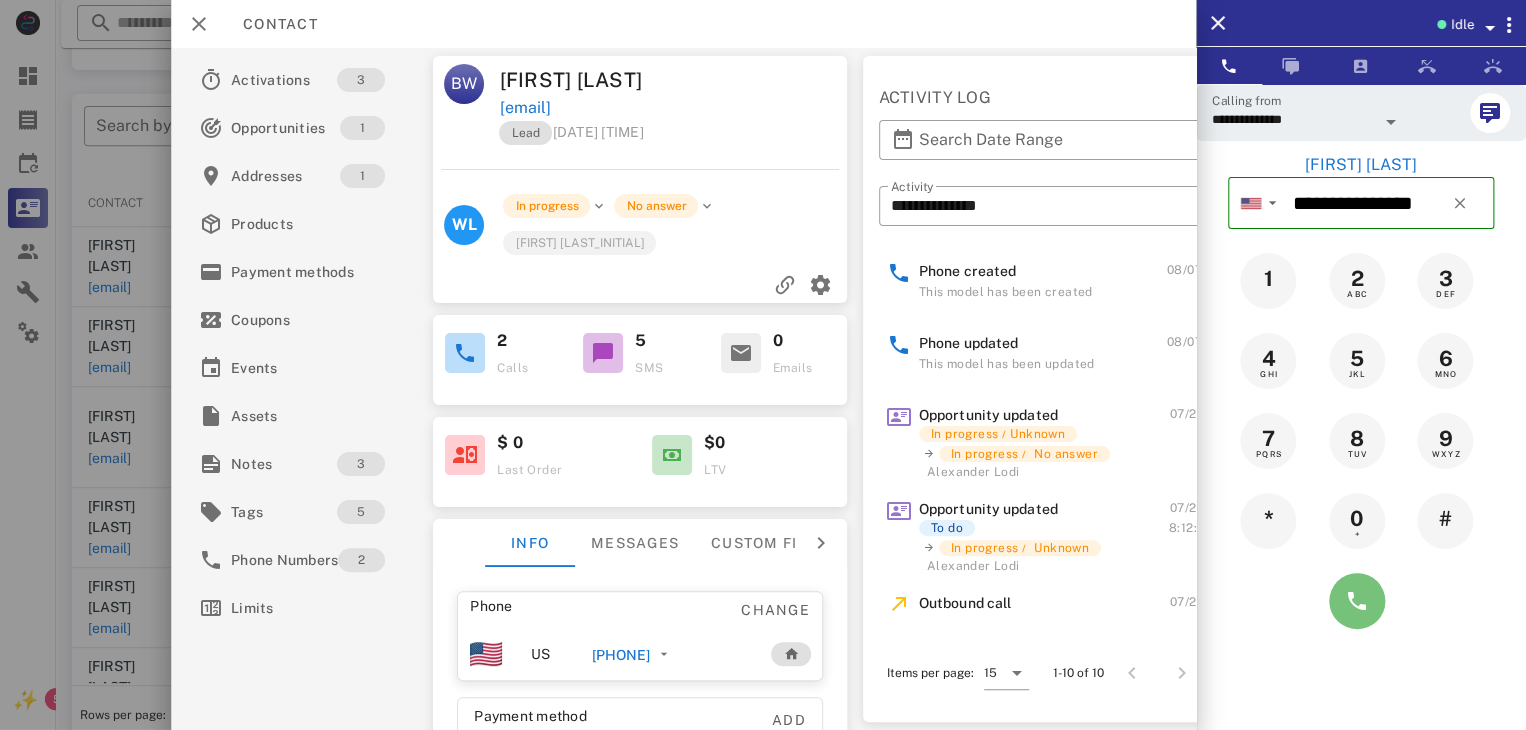 click at bounding box center [1357, 601] 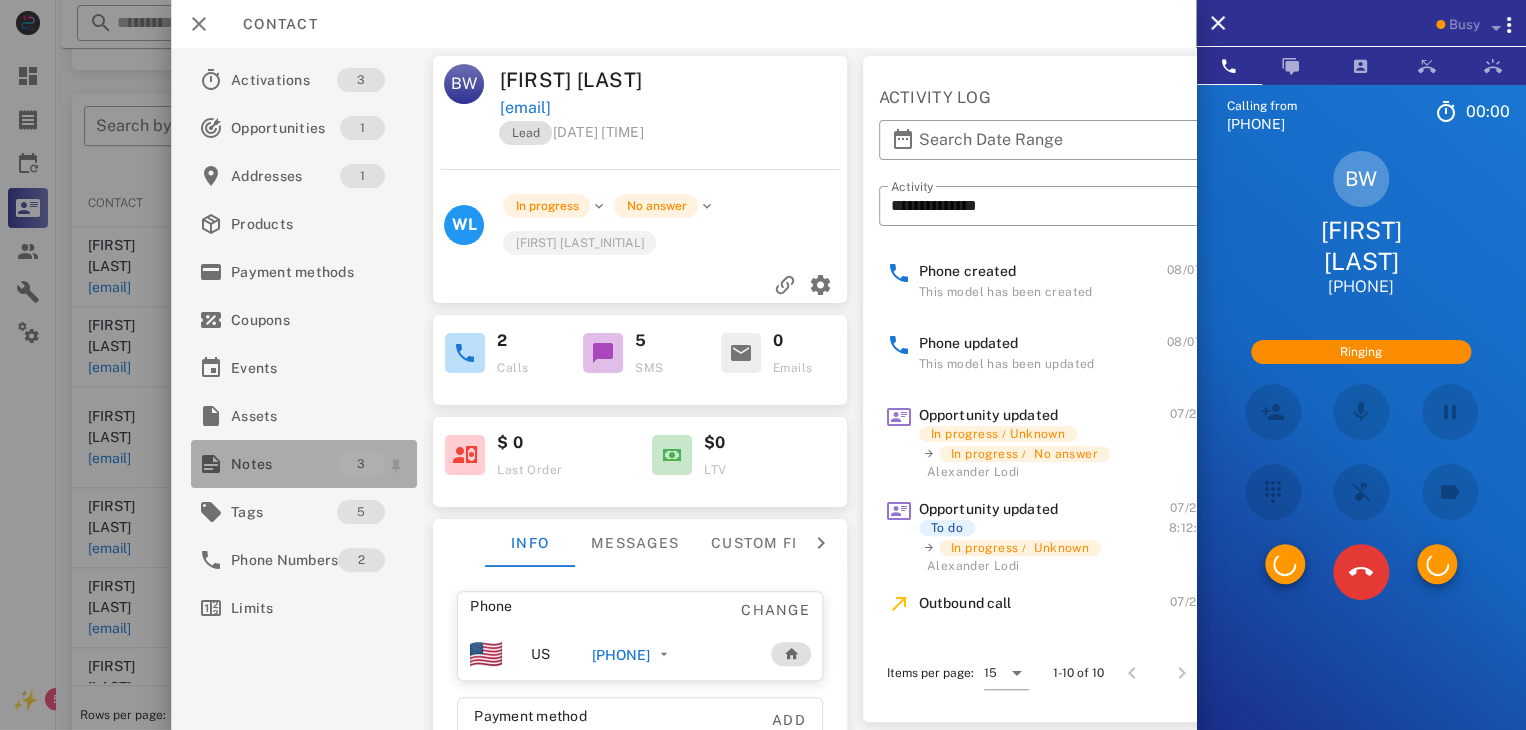 click on "Notes" at bounding box center (284, 464) 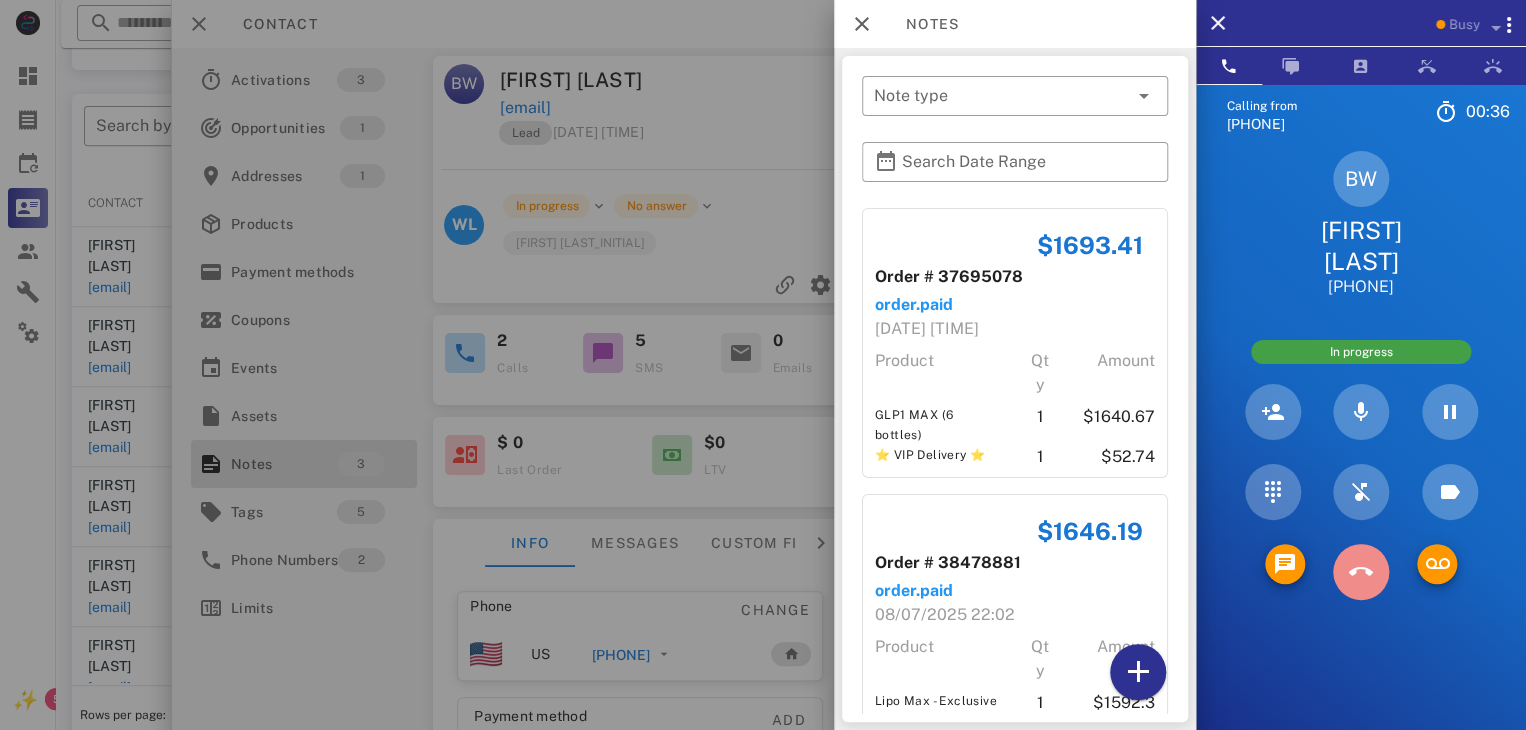 click at bounding box center [1361, 572] 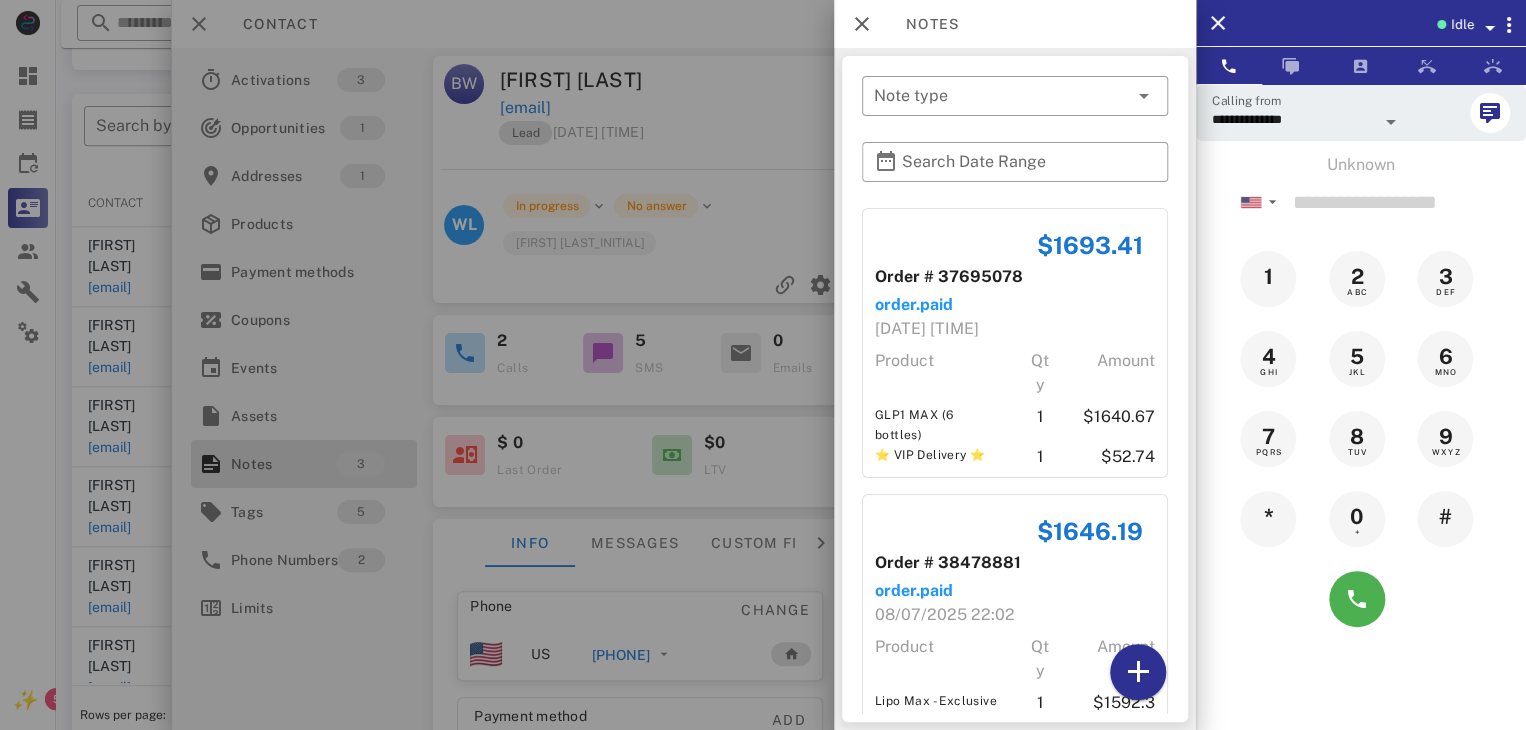 click at bounding box center [763, 365] 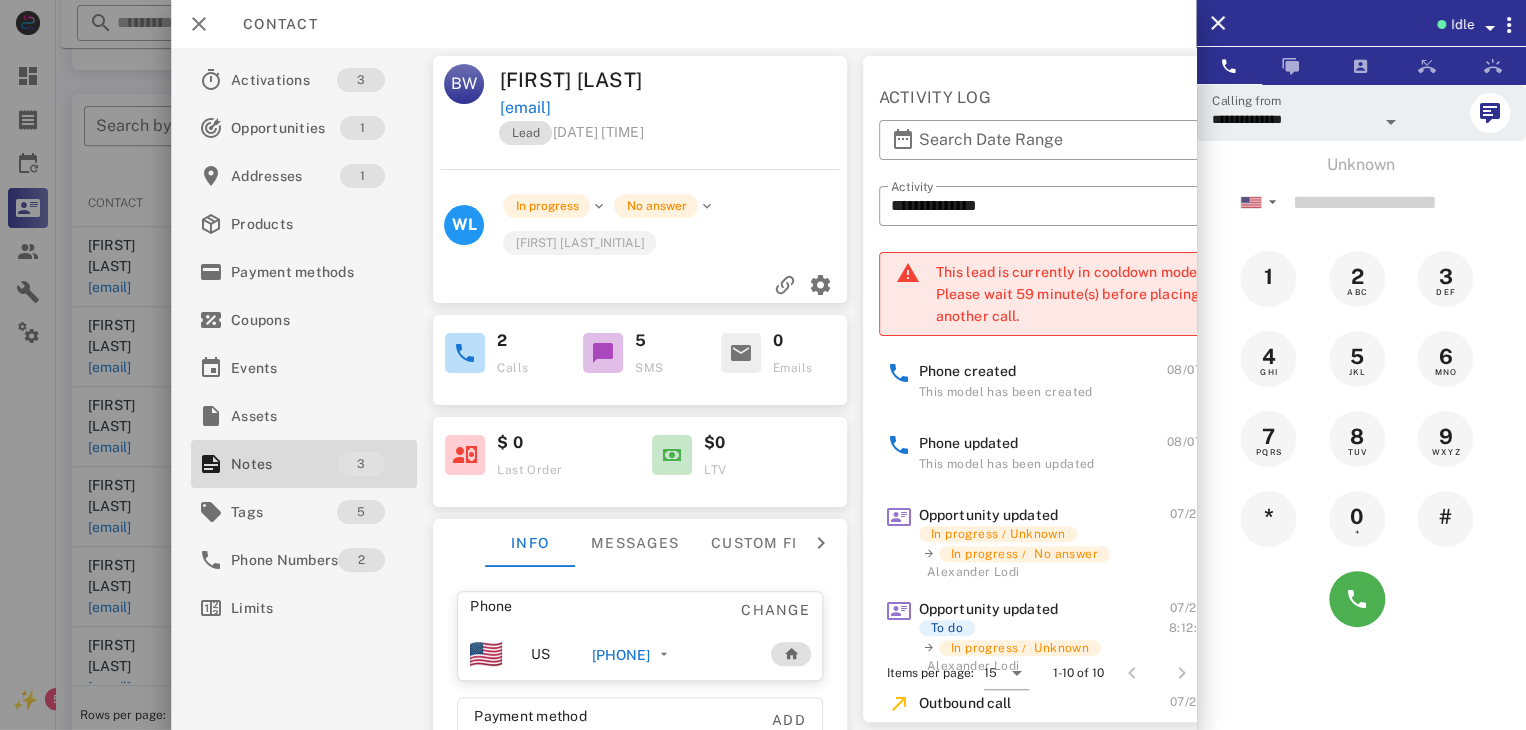 click at bounding box center (763, 365) 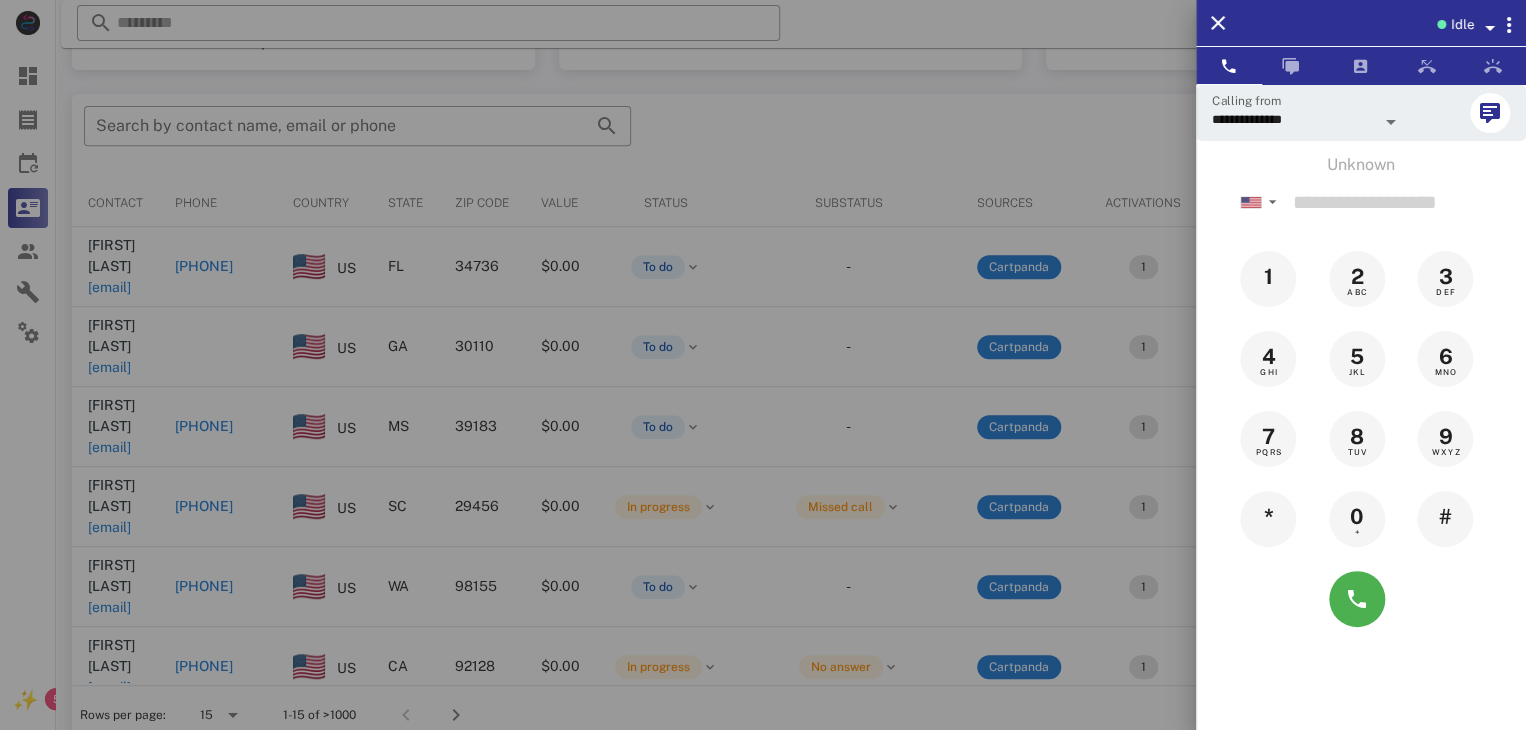 click at bounding box center (763, 365) 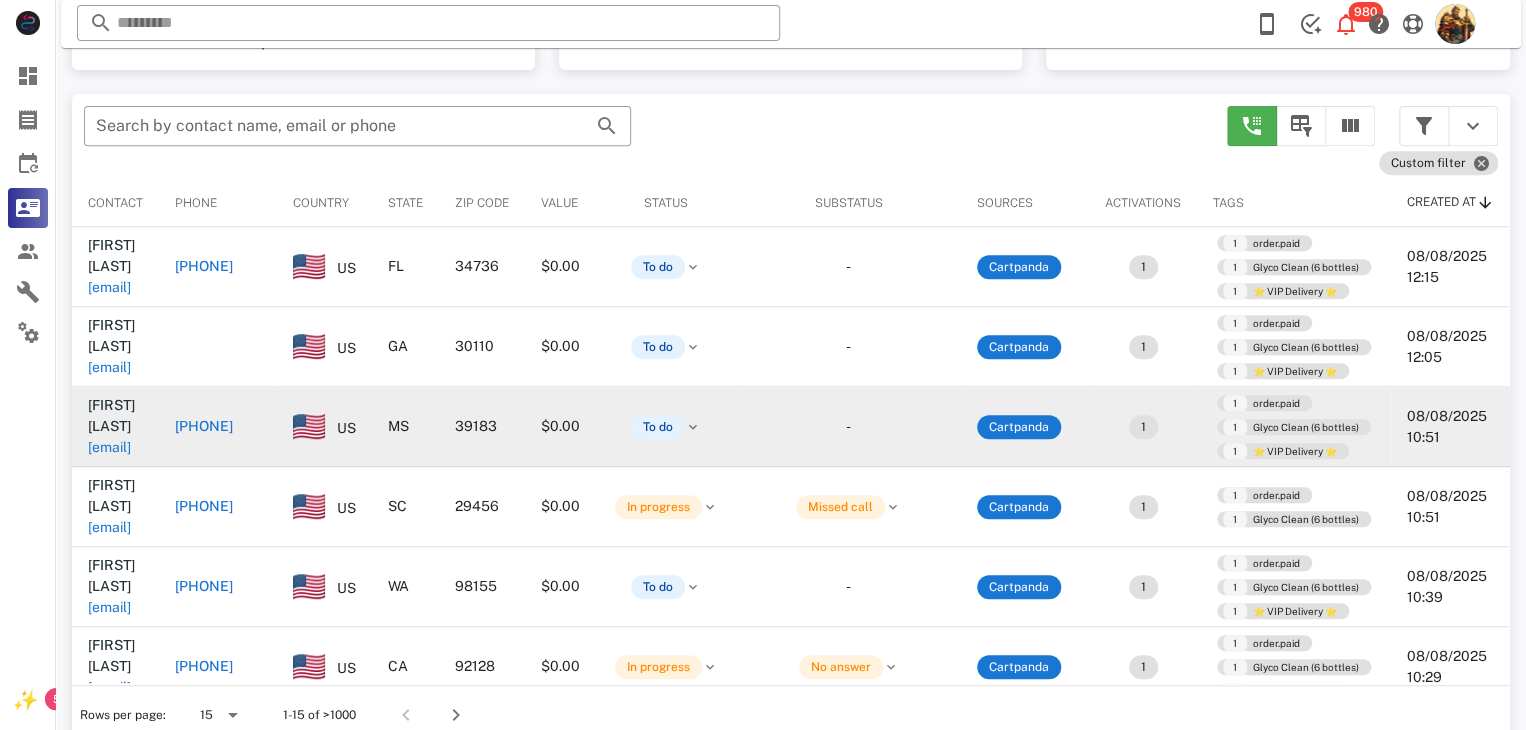 click on "john.moorhead@ergon.com" at bounding box center (109, 447) 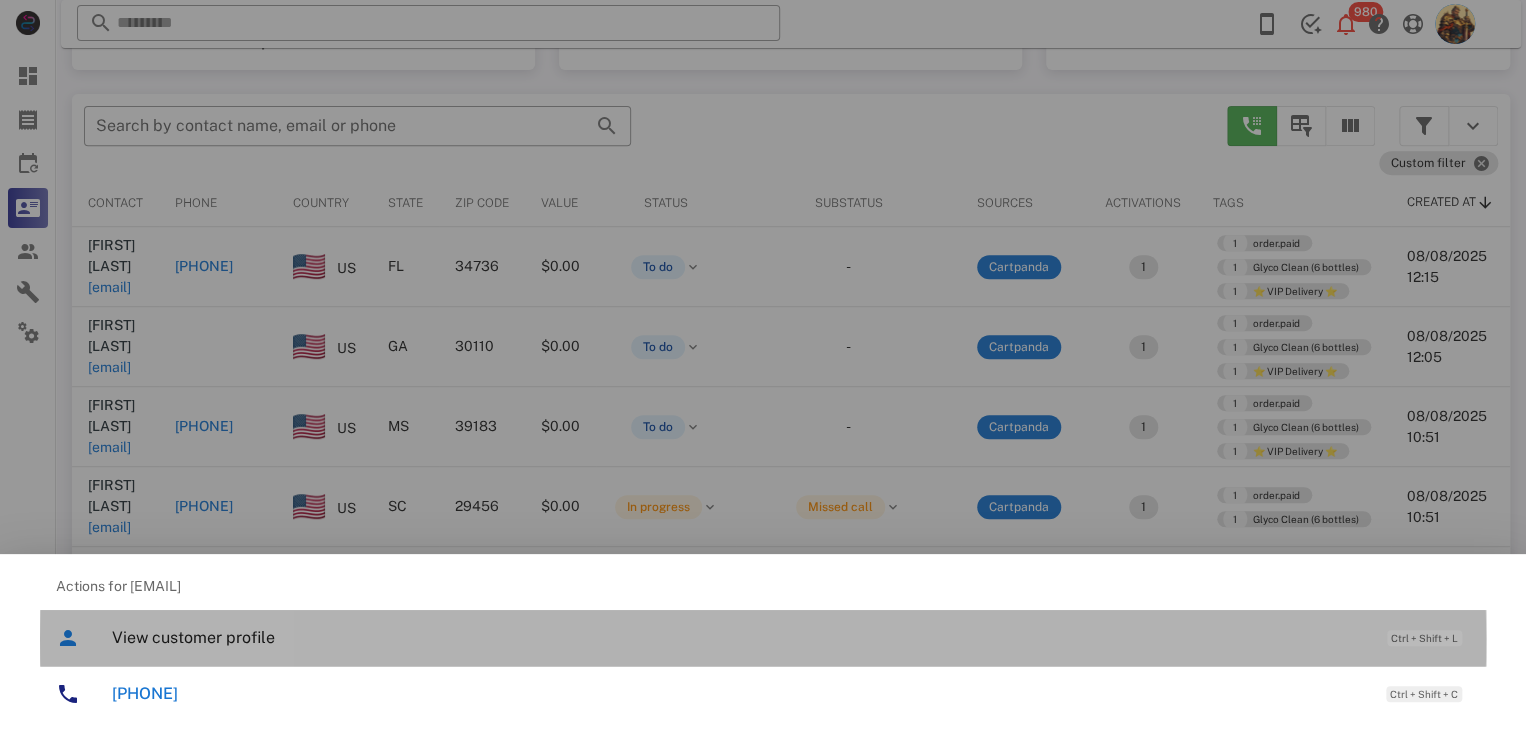 click on "View customer profile" at bounding box center (739, 637) 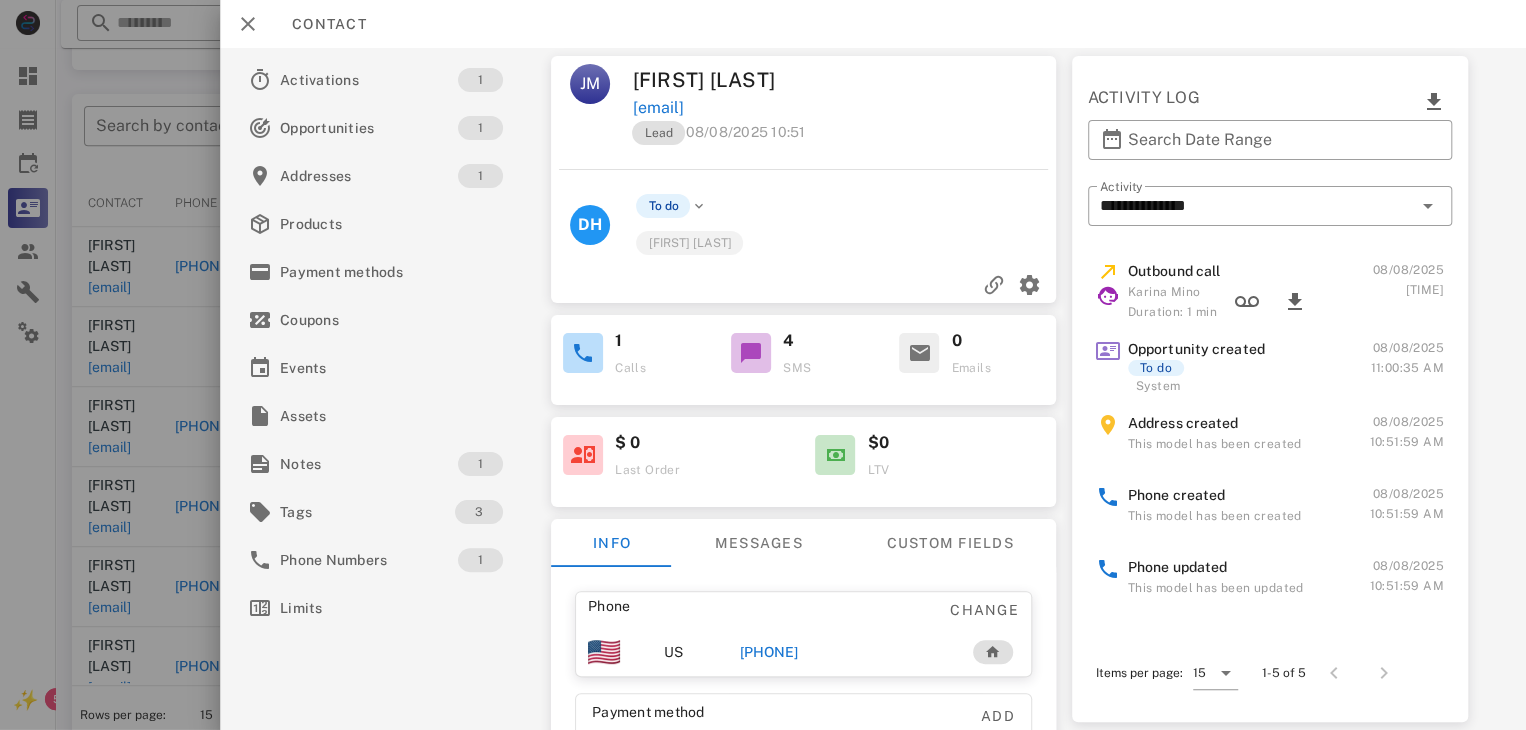 click on "+16018311064" at bounding box center (769, 652) 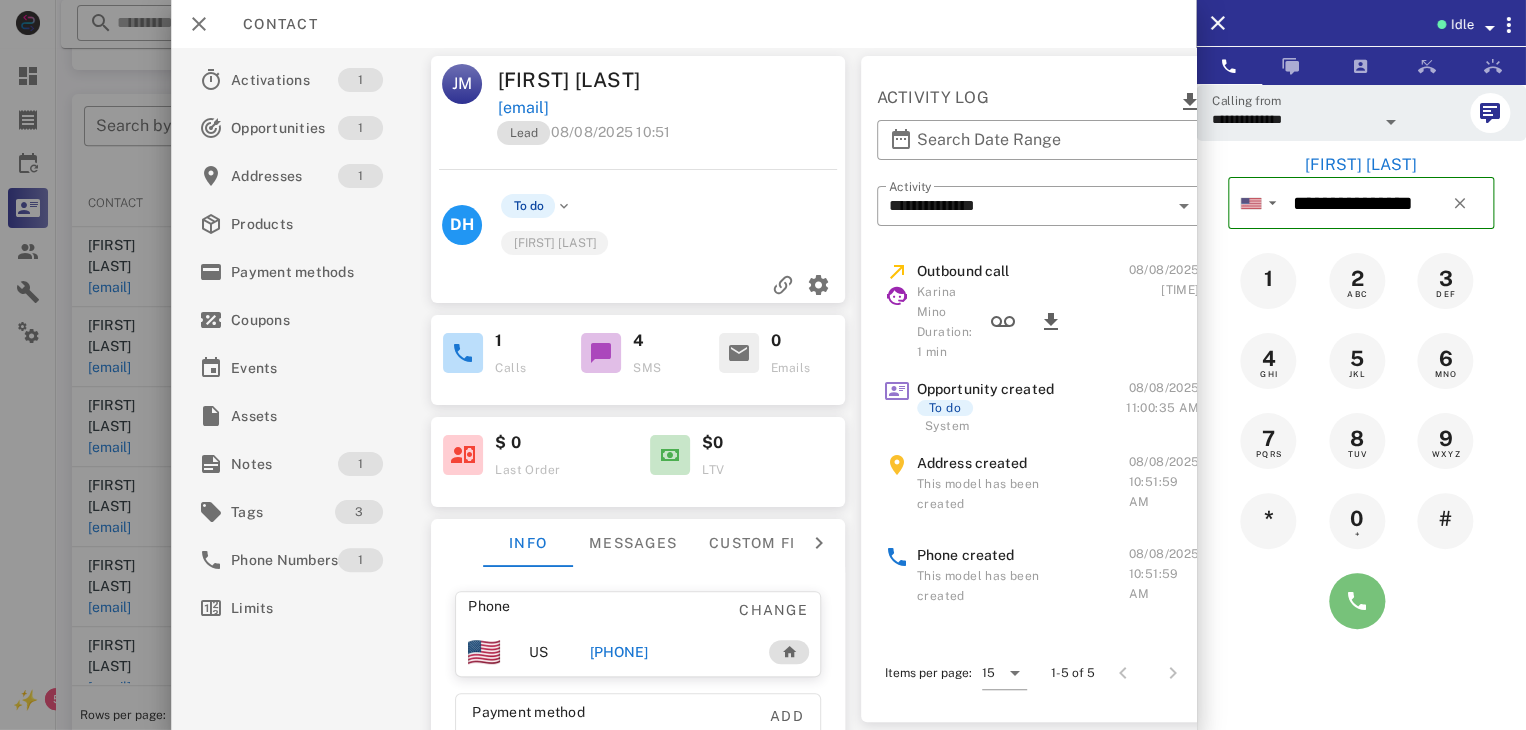 click at bounding box center [1357, 601] 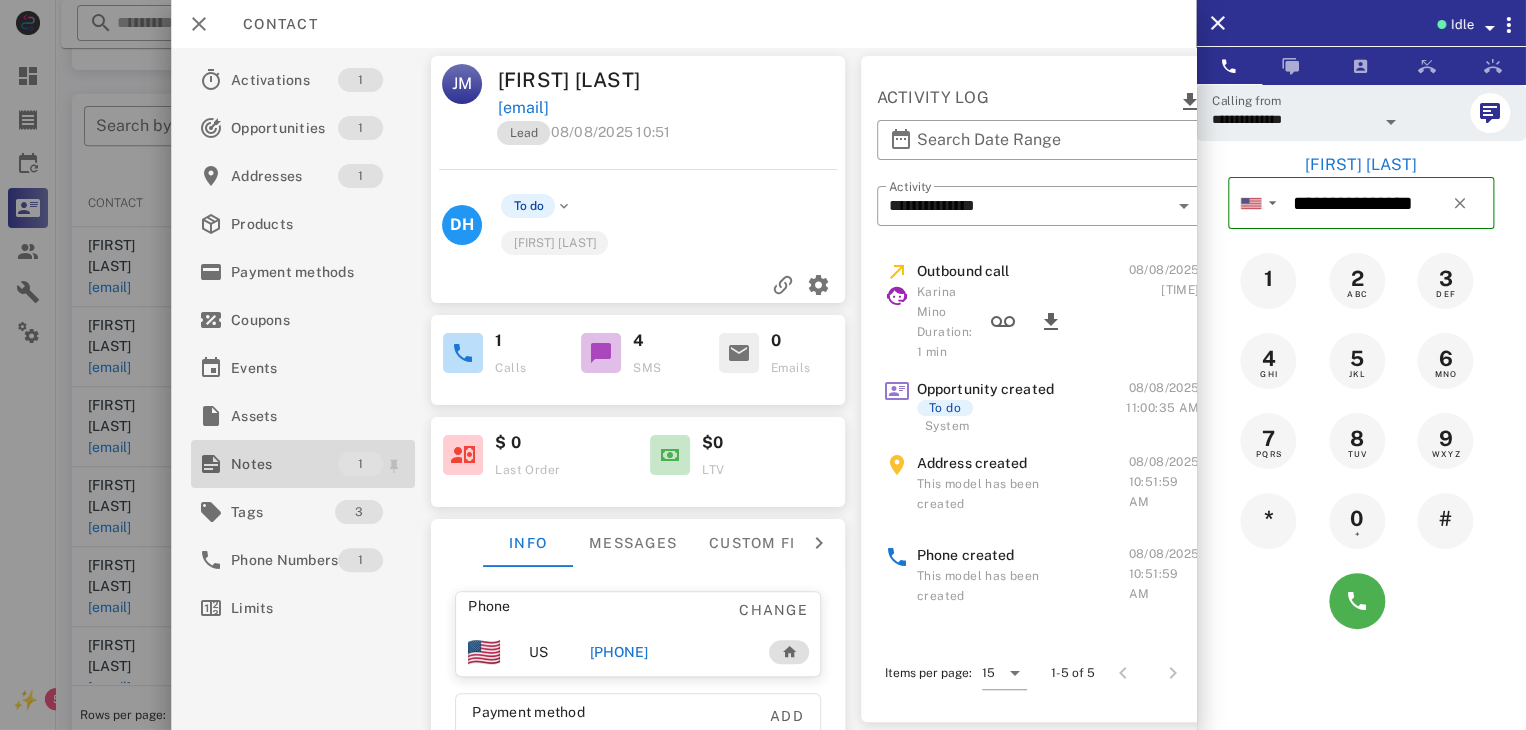 click on "Notes" at bounding box center (284, 464) 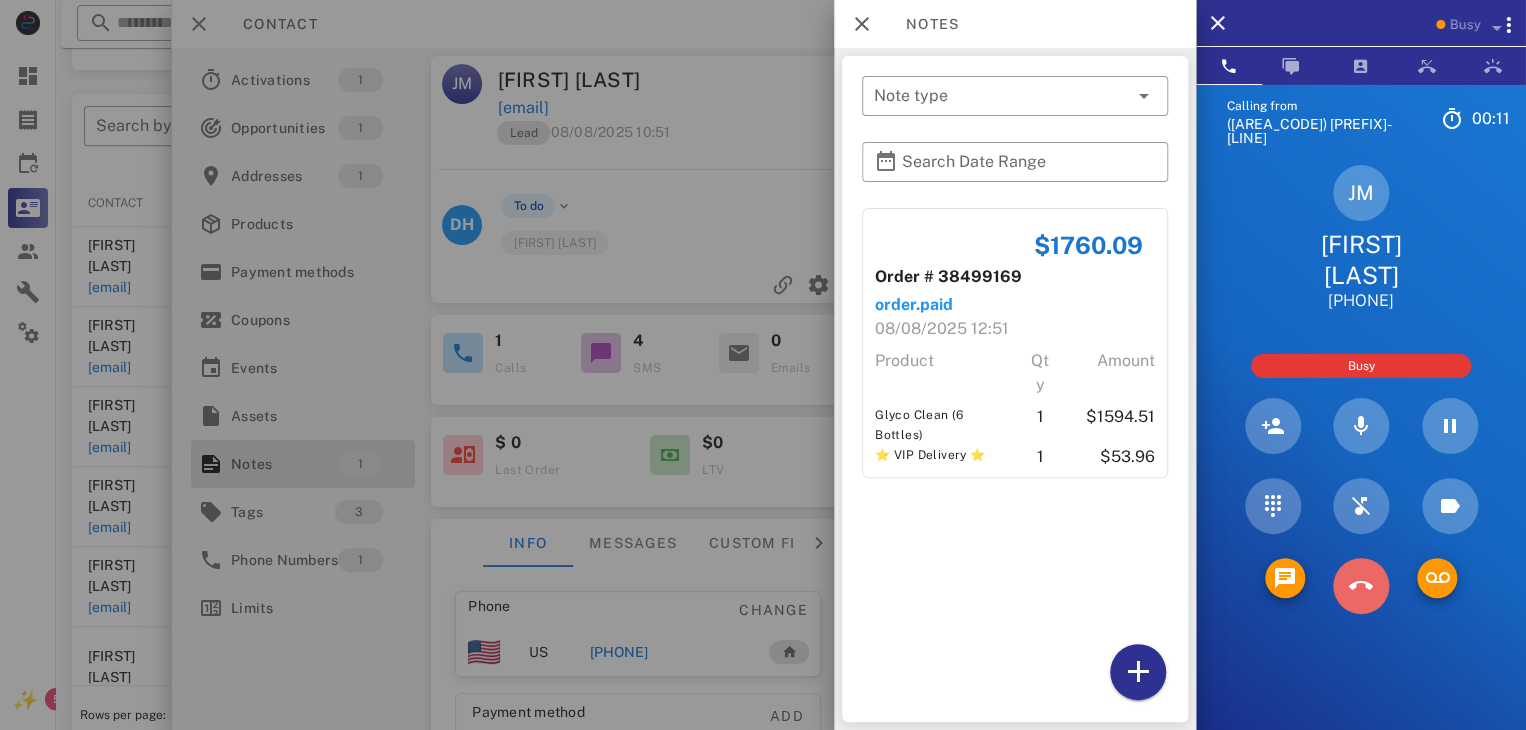 click at bounding box center [1361, 586] 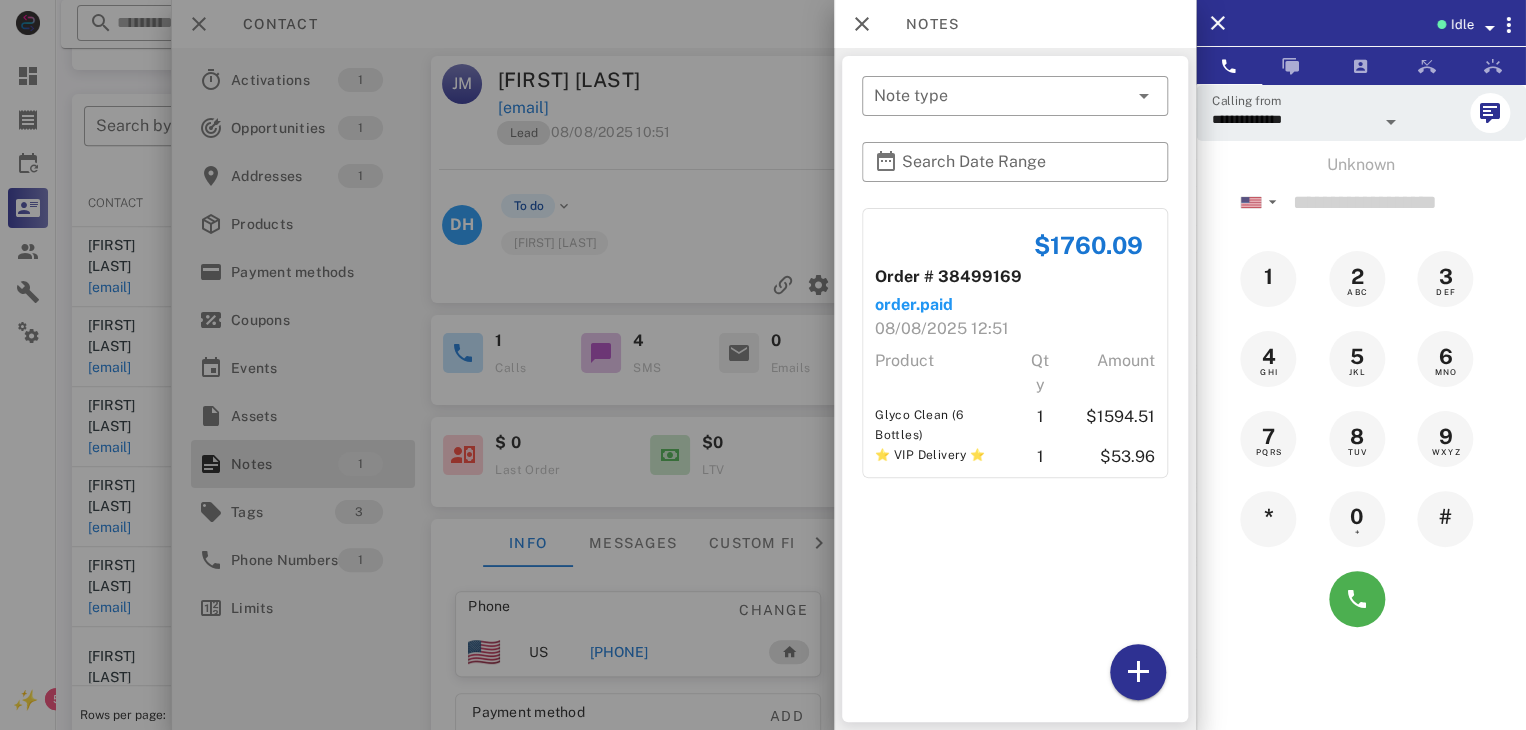 click at bounding box center (763, 365) 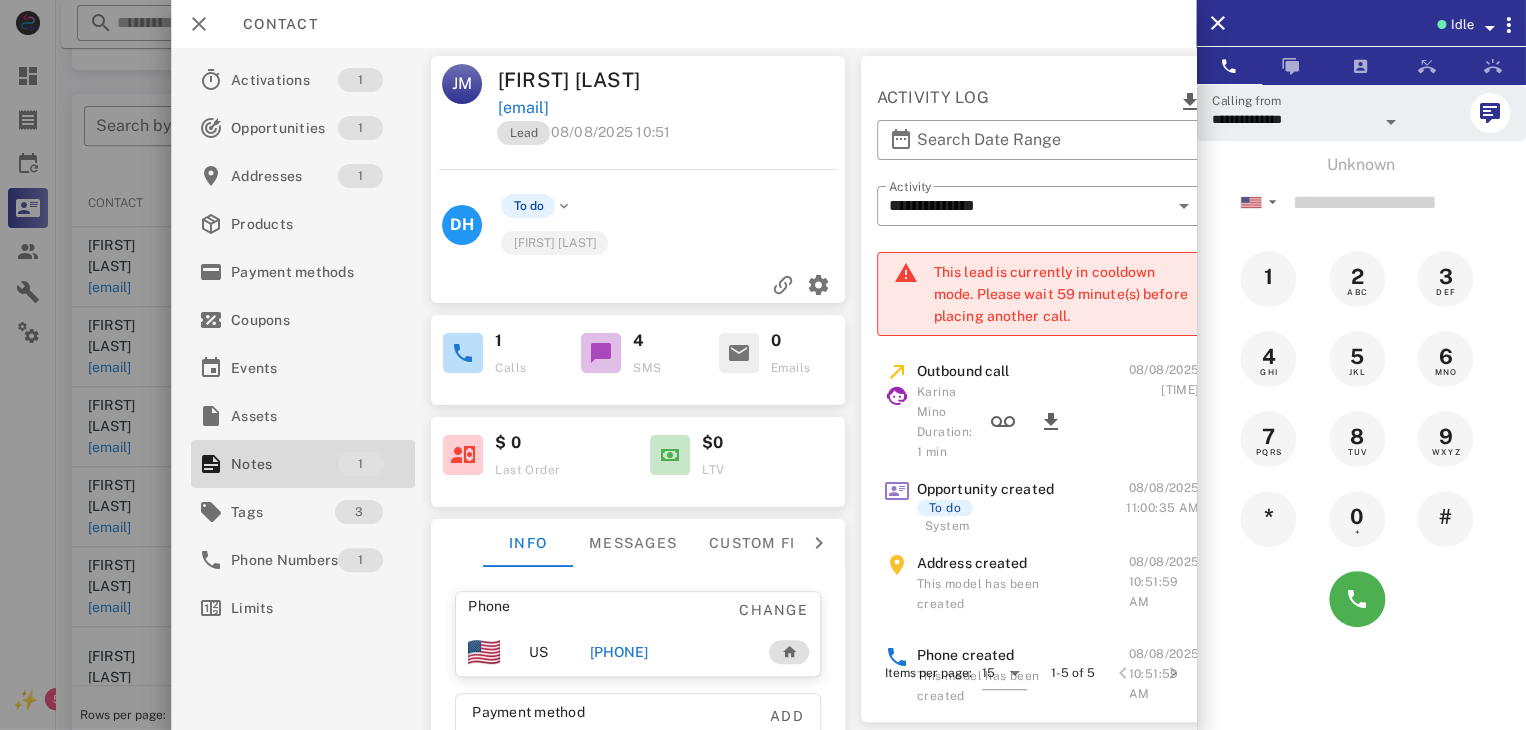 click at bounding box center (763, 365) 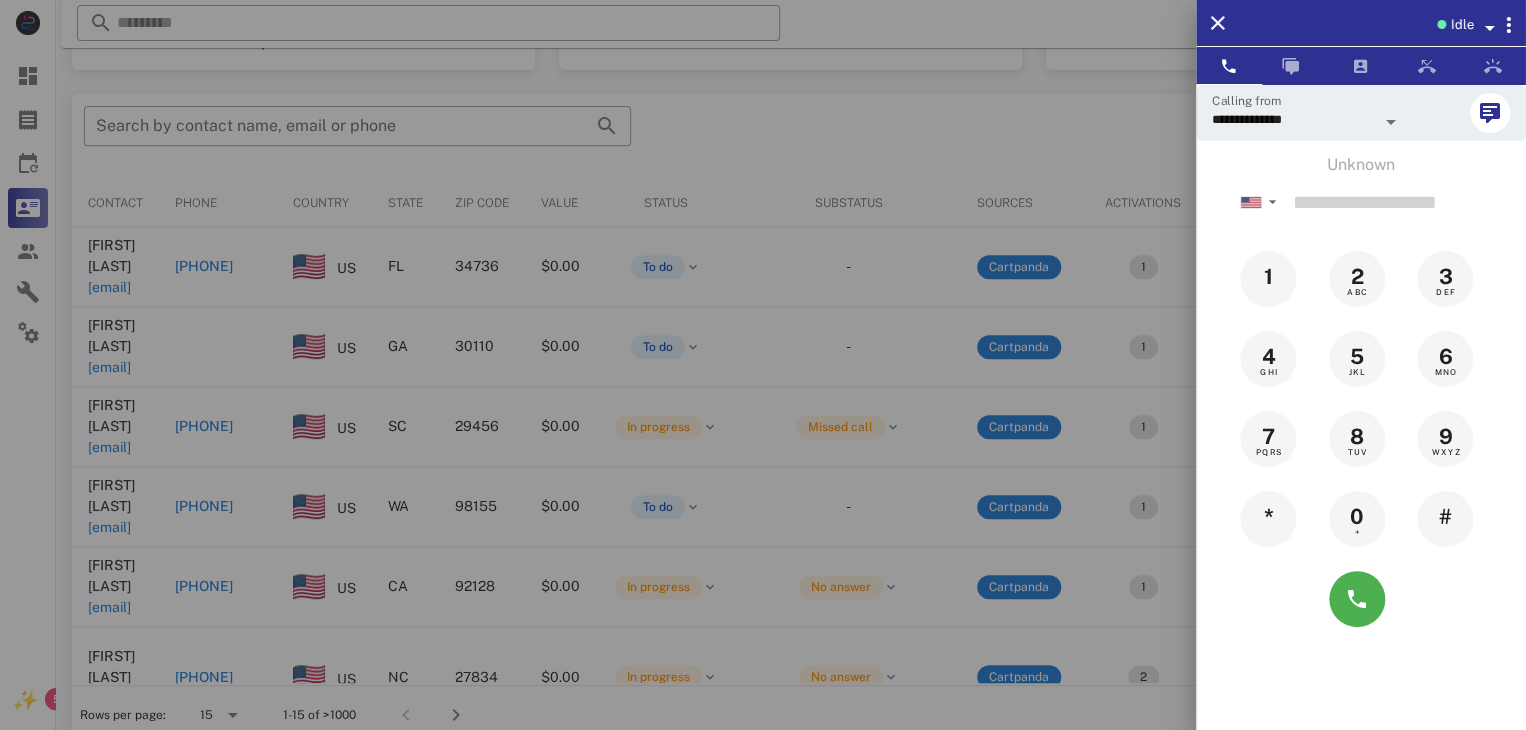 click at bounding box center [763, 365] 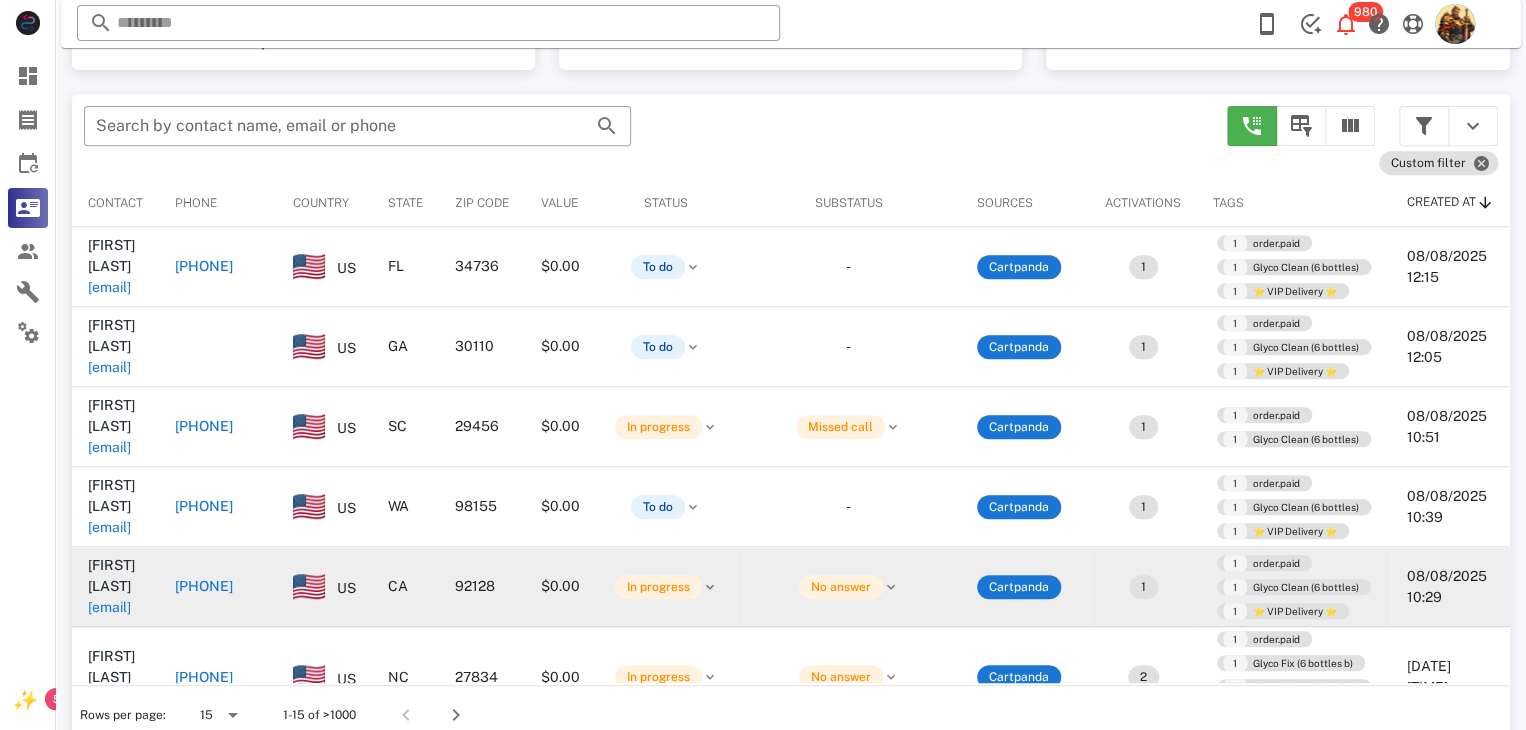 click on "bhunold1@san.rr.com" at bounding box center (109, 607) 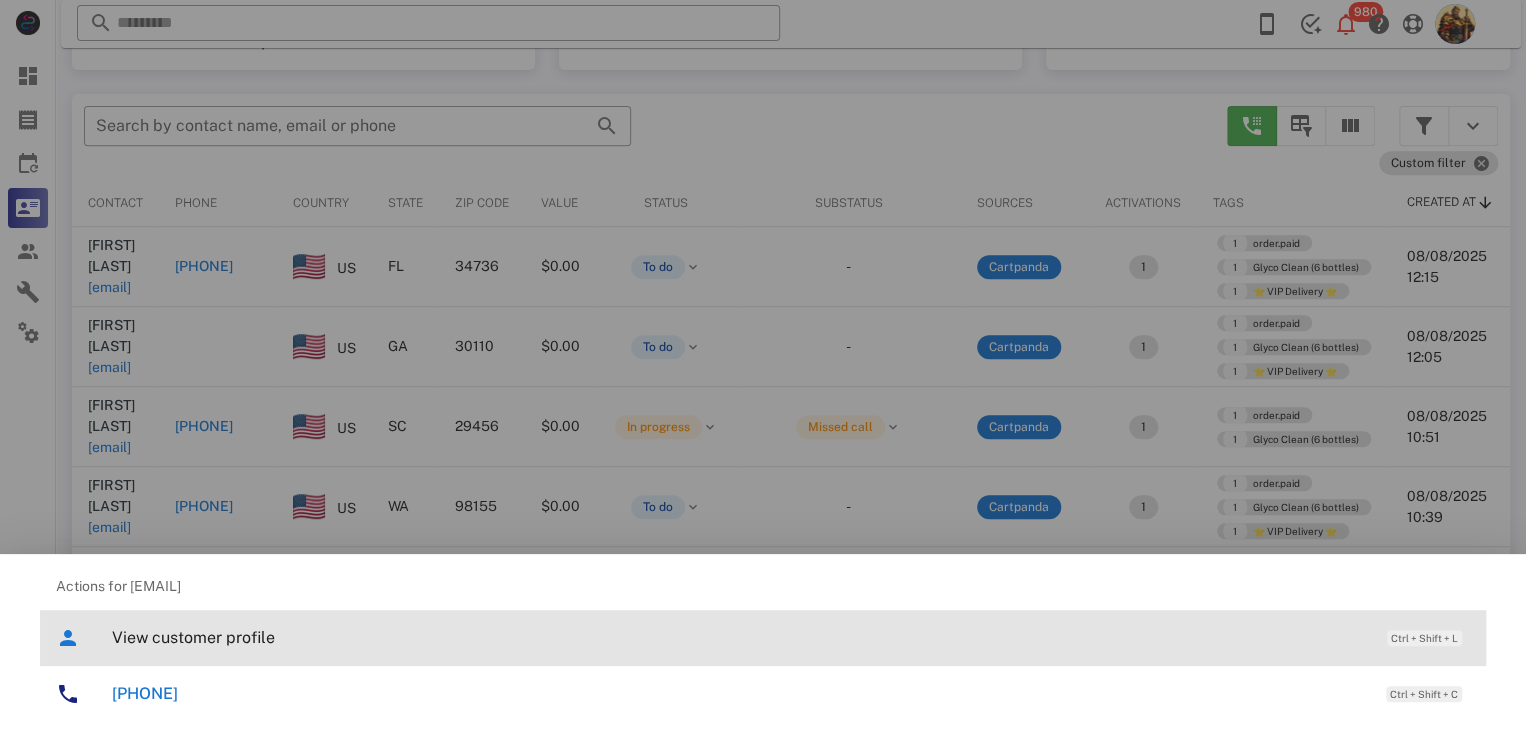 click on "View customer profile" at bounding box center (739, 637) 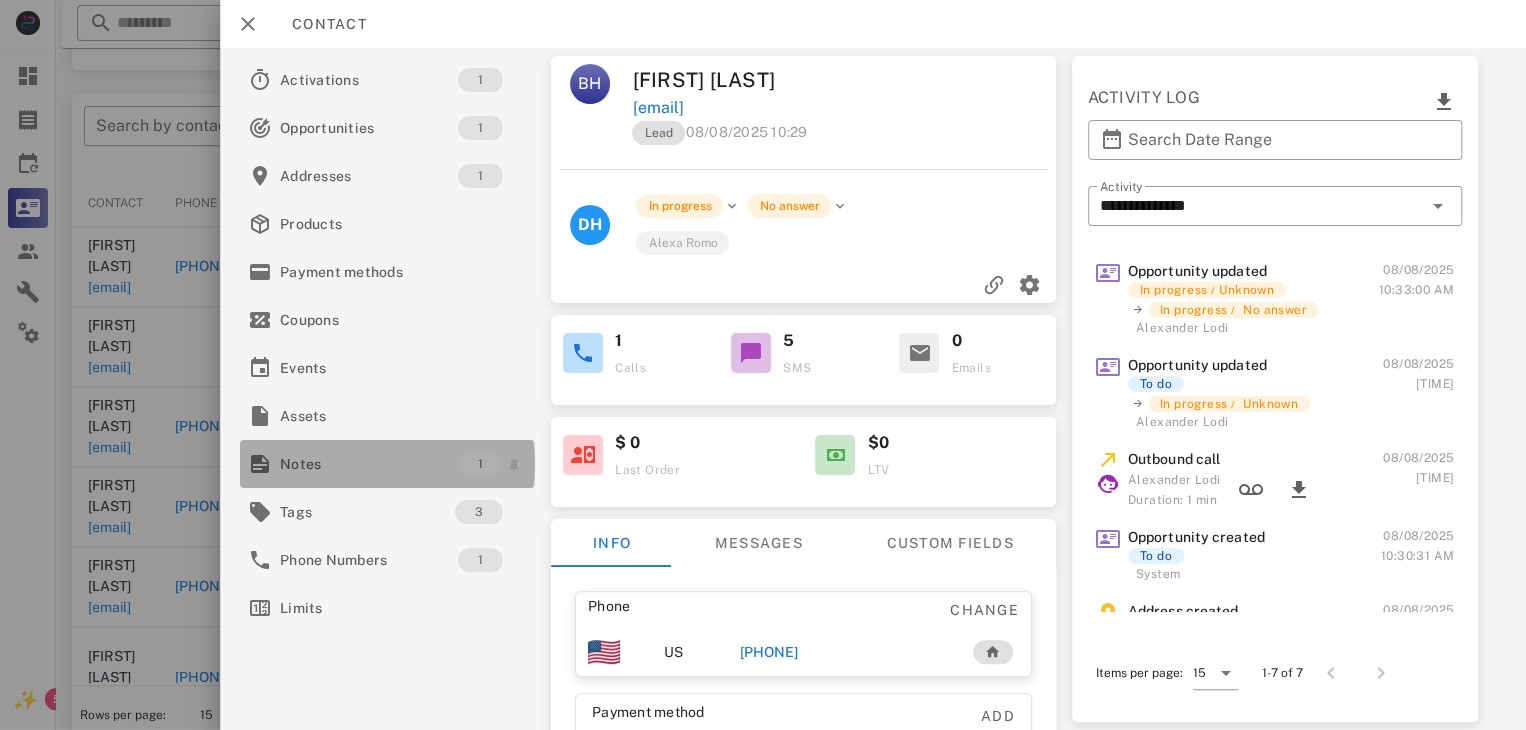 click on "Notes" at bounding box center (369, 464) 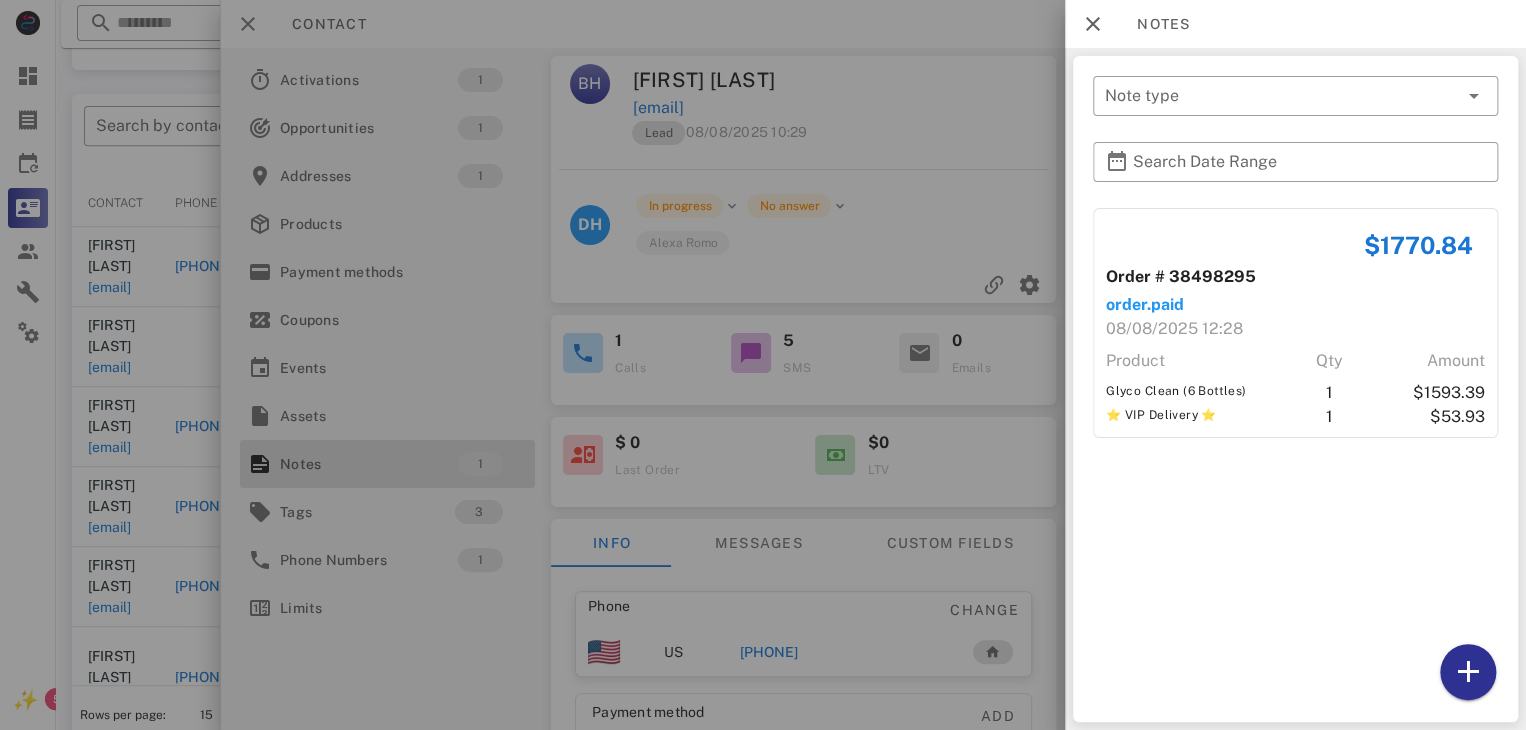 click at bounding box center [763, 365] 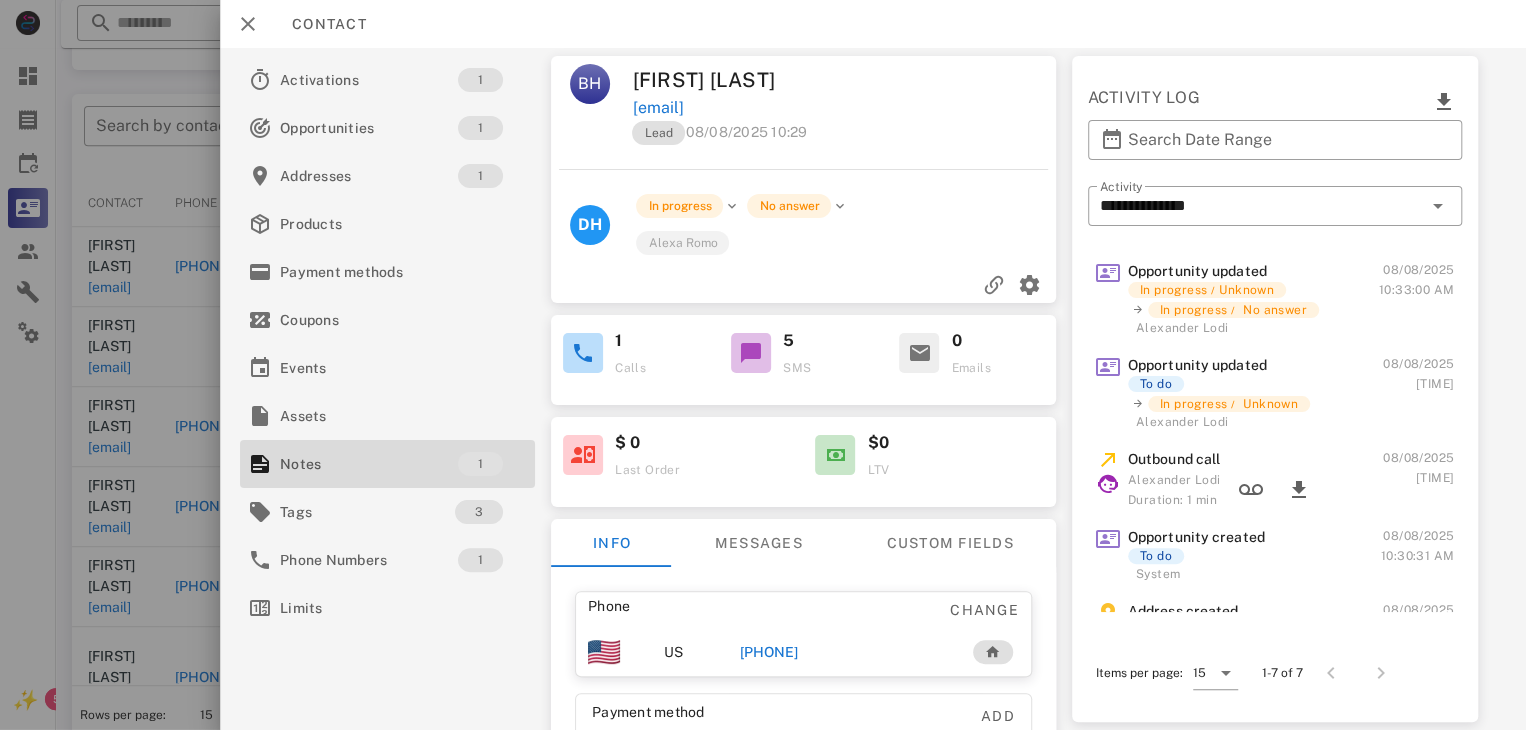 click on "+18584726597" at bounding box center [769, 652] 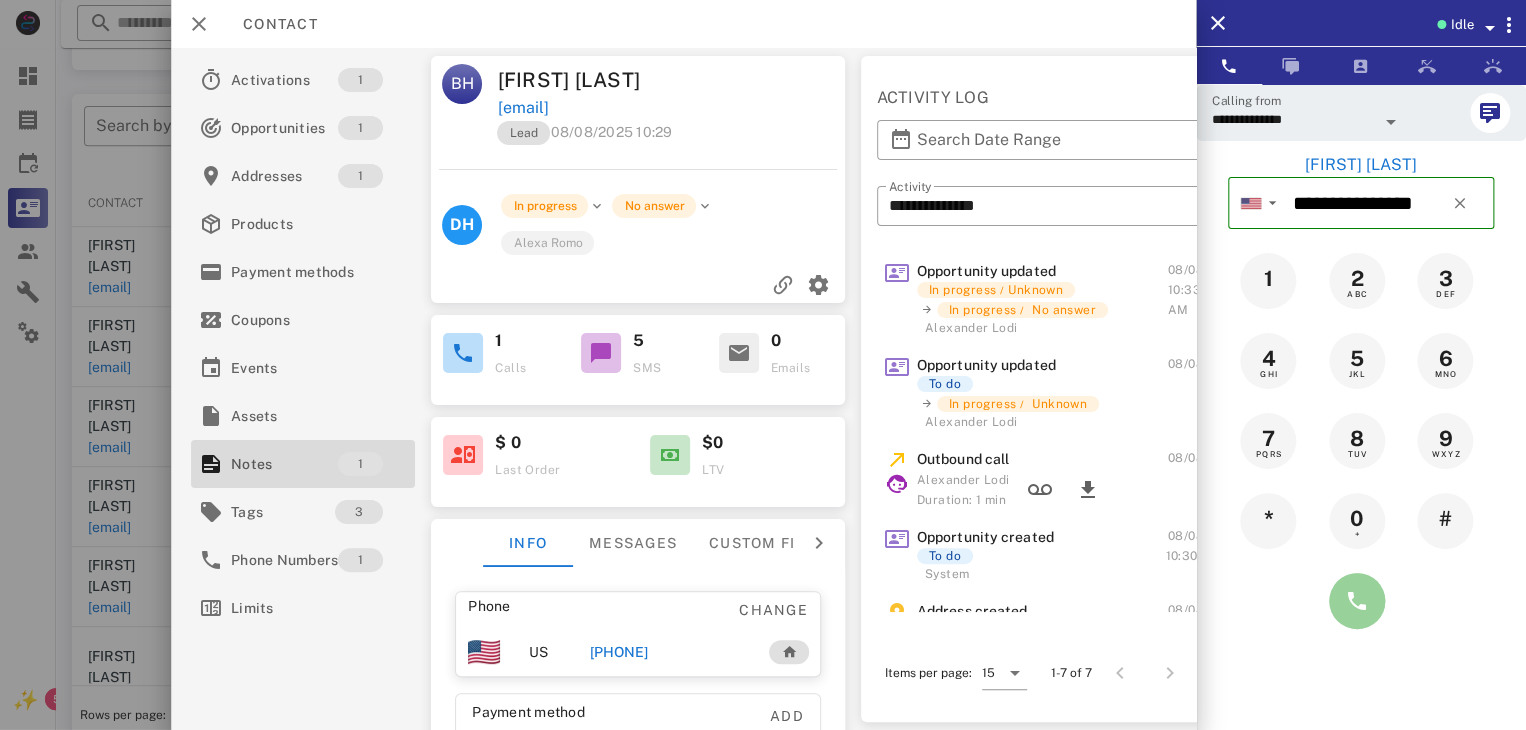 click at bounding box center [1357, 601] 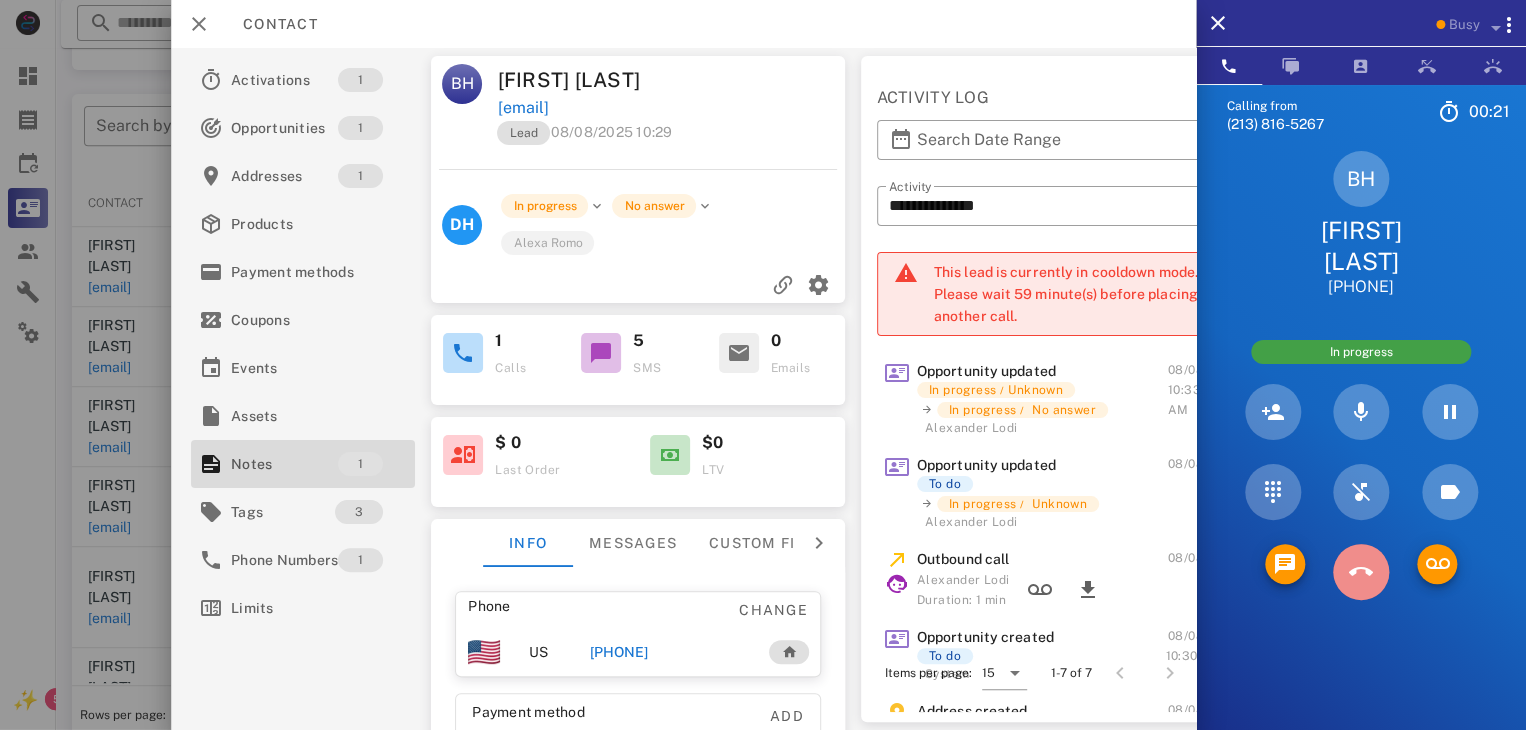 click at bounding box center [1361, 572] 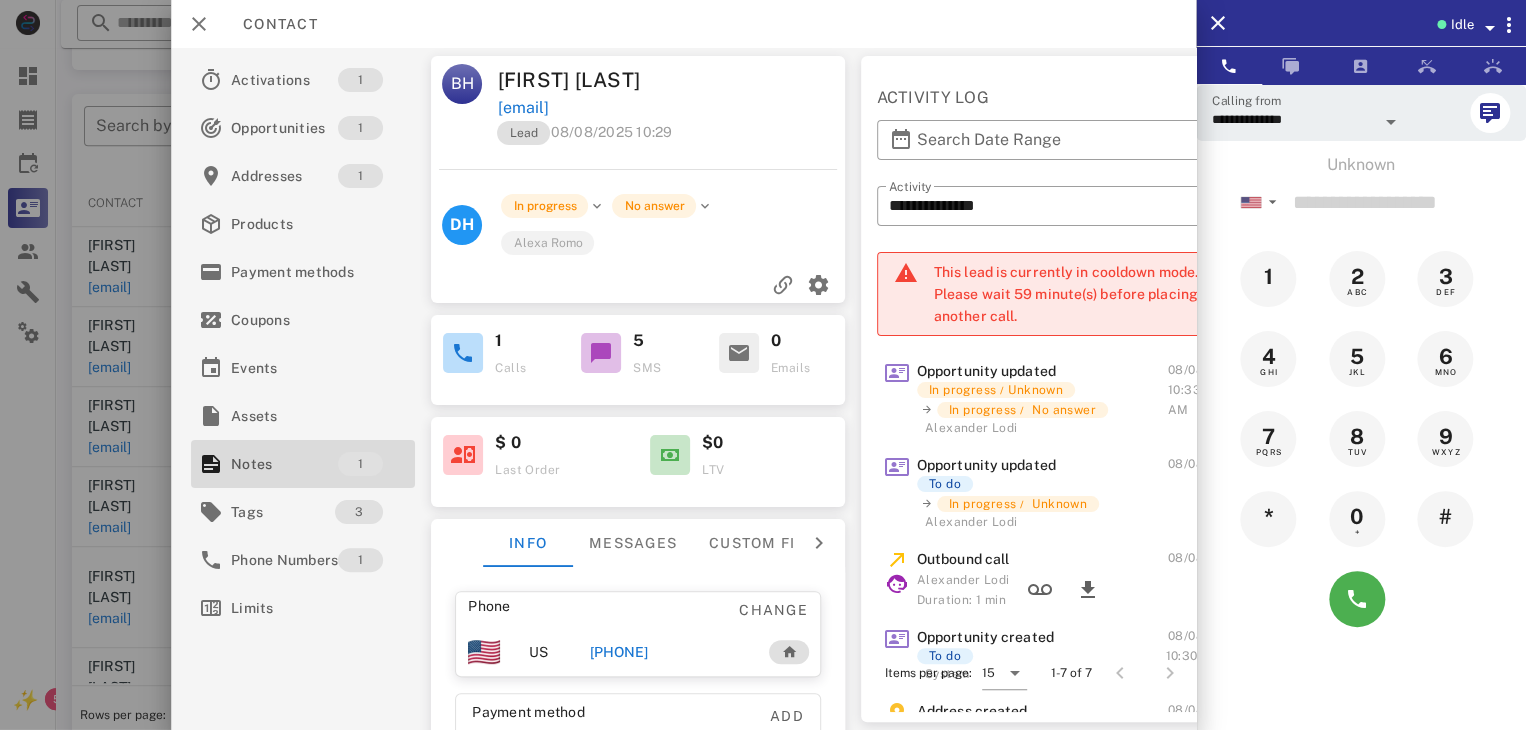 click at bounding box center (763, 365) 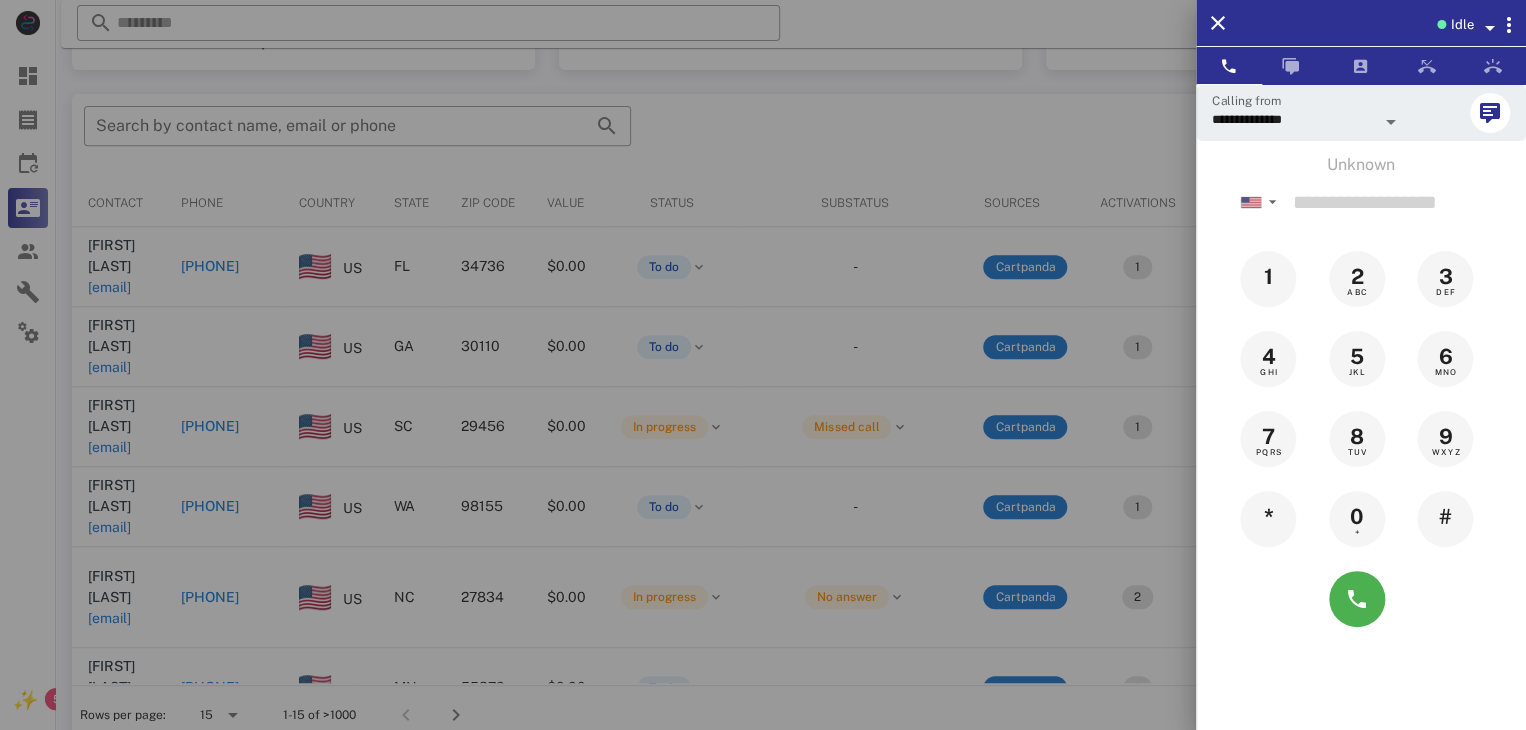 click at bounding box center [763, 365] 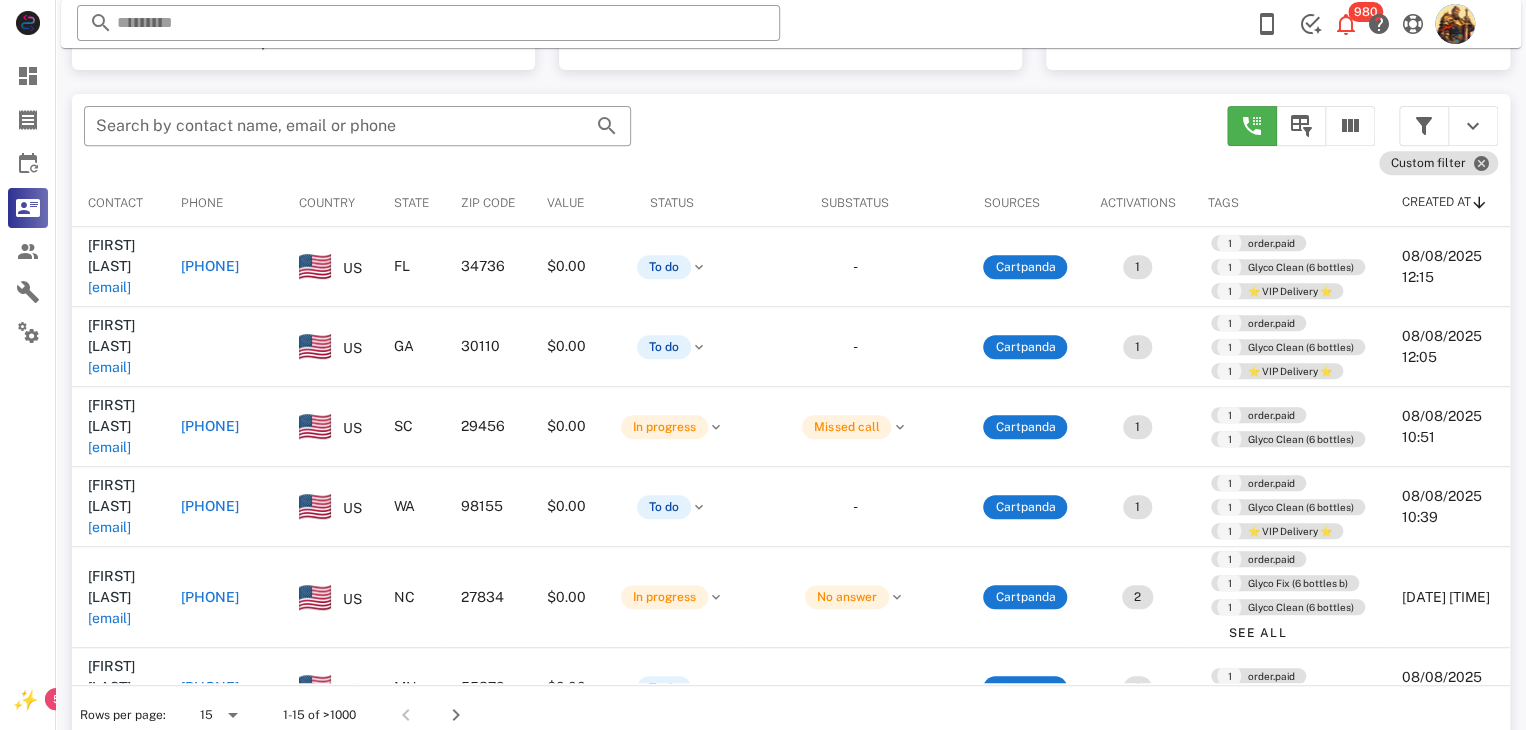 click on "Northern L Lanier  allandgoodconcrete@gmail.com" at bounding box center (118, 597) 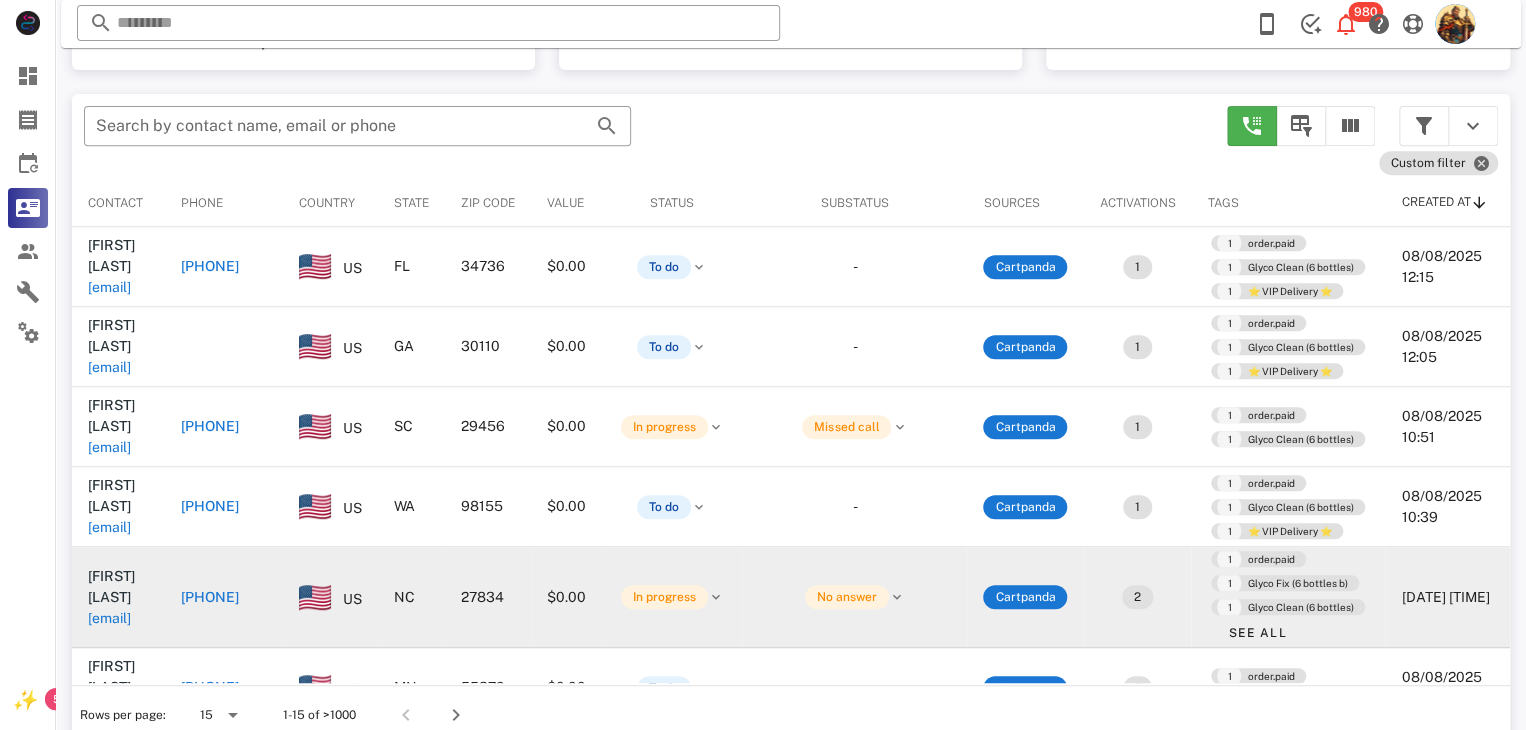 click on "allandgoodconcrete@gmail.com" at bounding box center (109, 618) 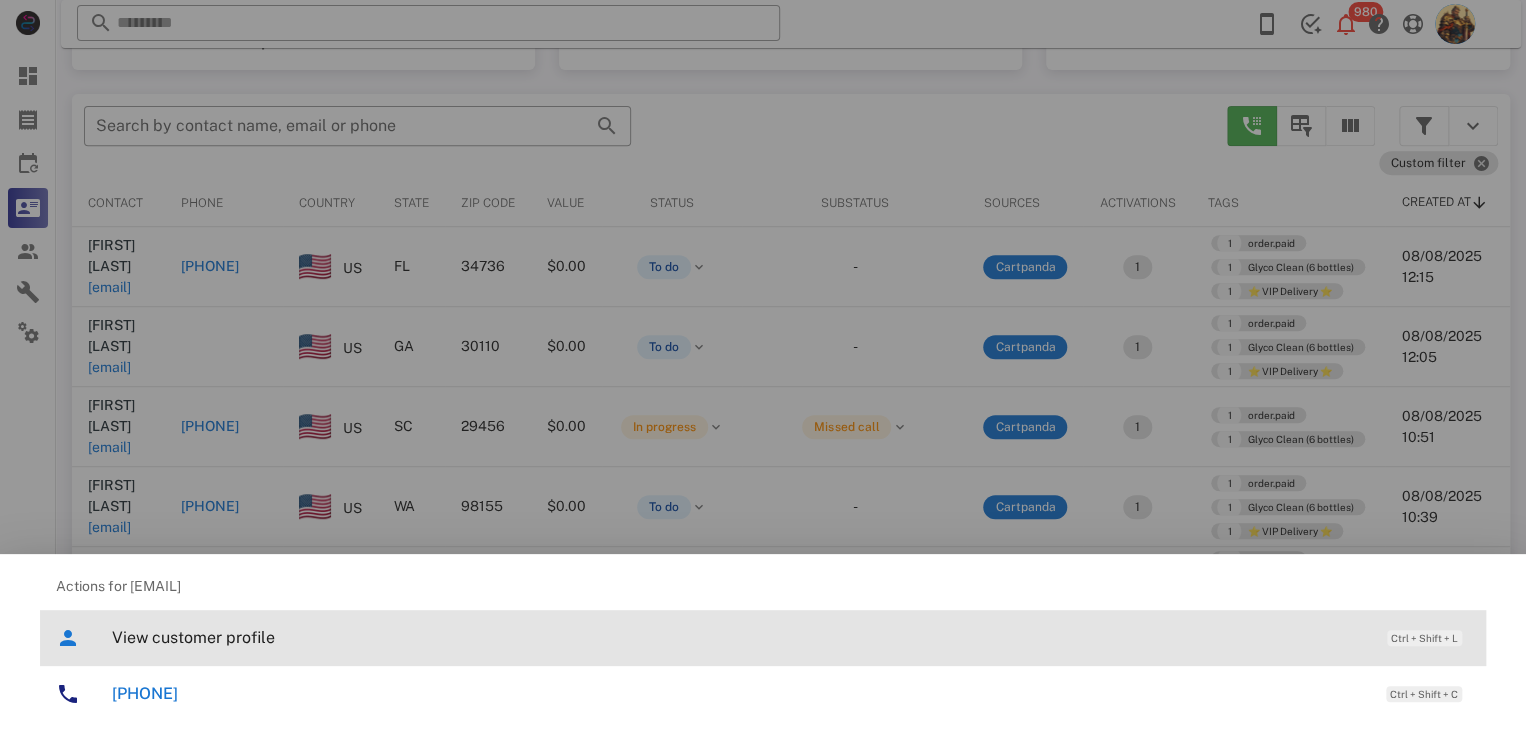 click on "View customer profile" at bounding box center (739, 637) 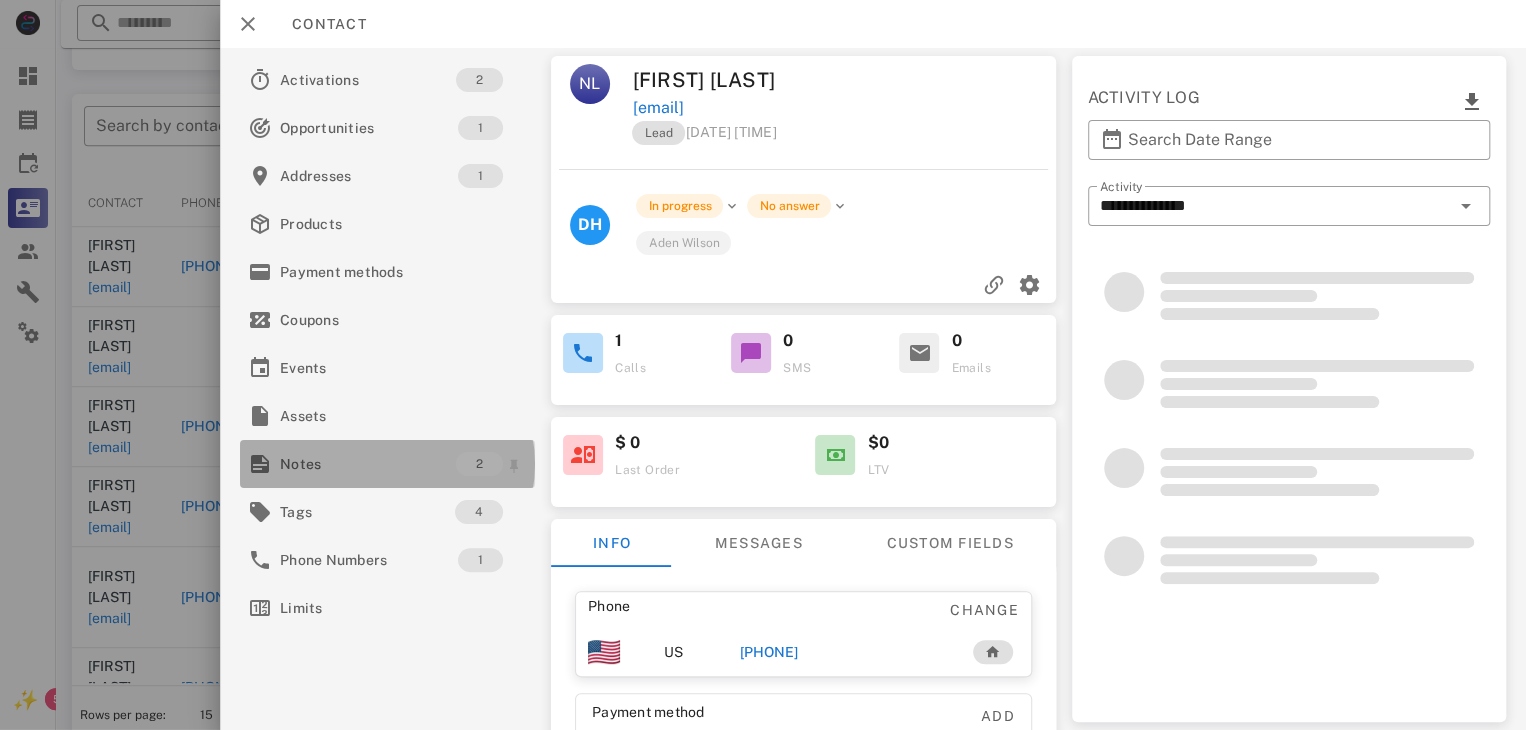 click on "Notes" at bounding box center [368, 464] 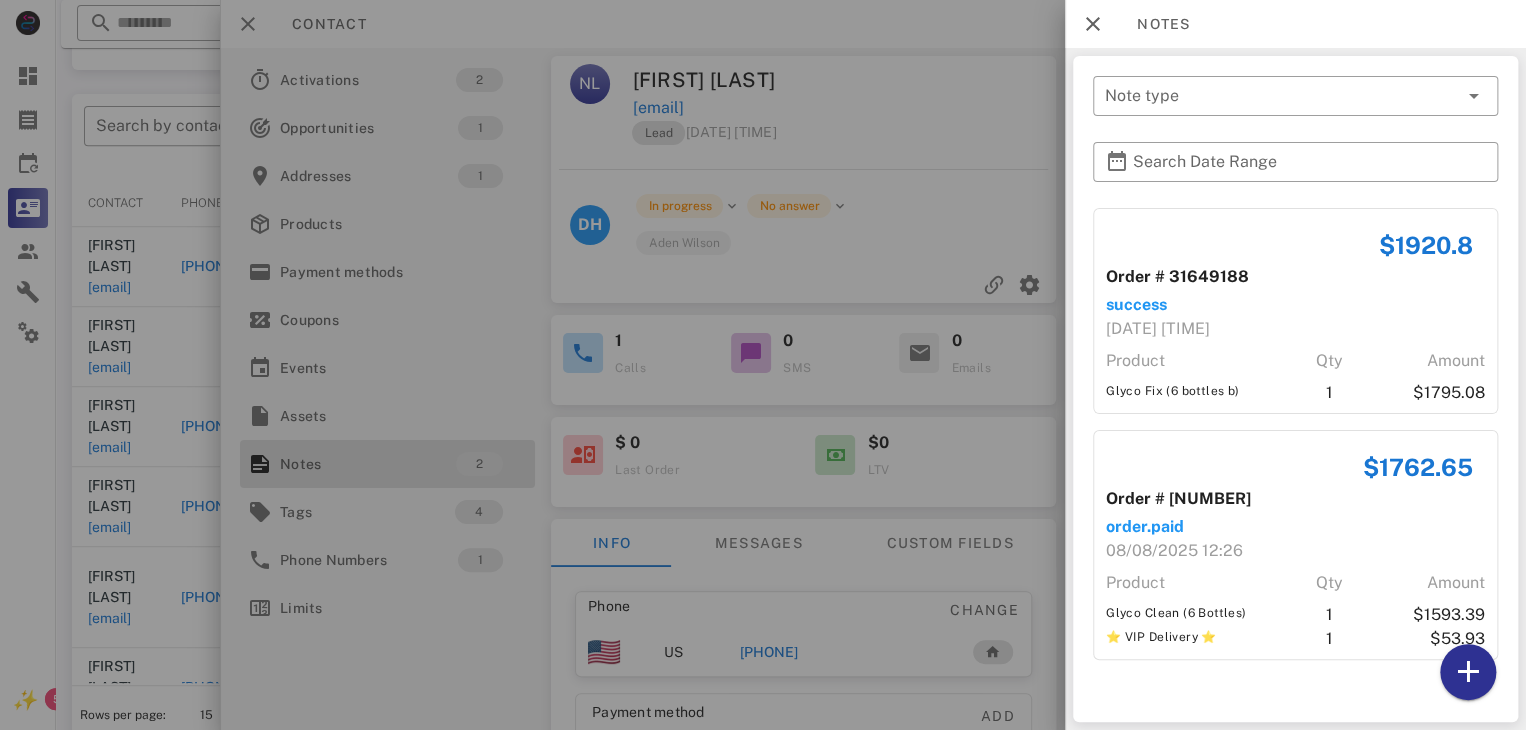click at bounding box center [763, 365] 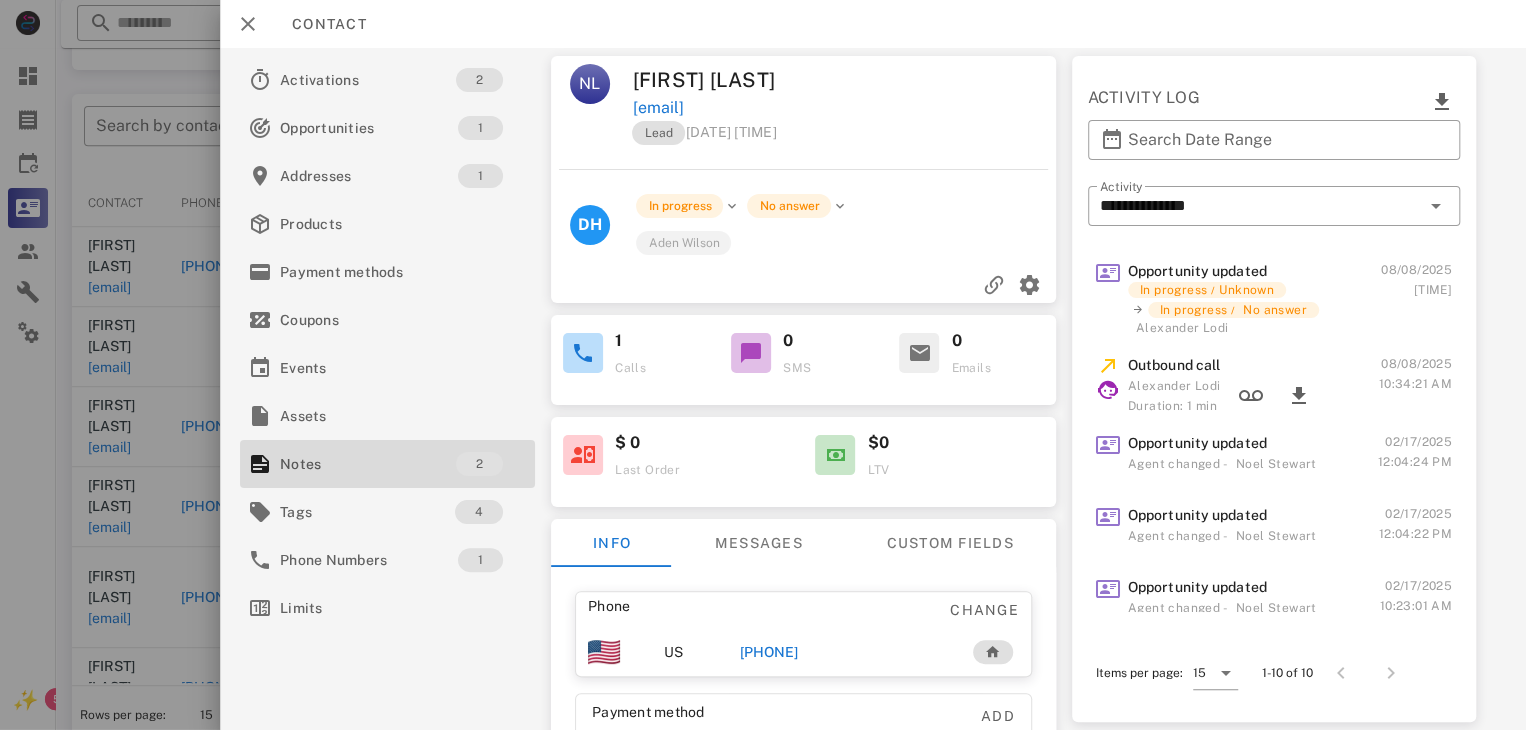 click on "+12527141254" at bounding box center [769, 652] 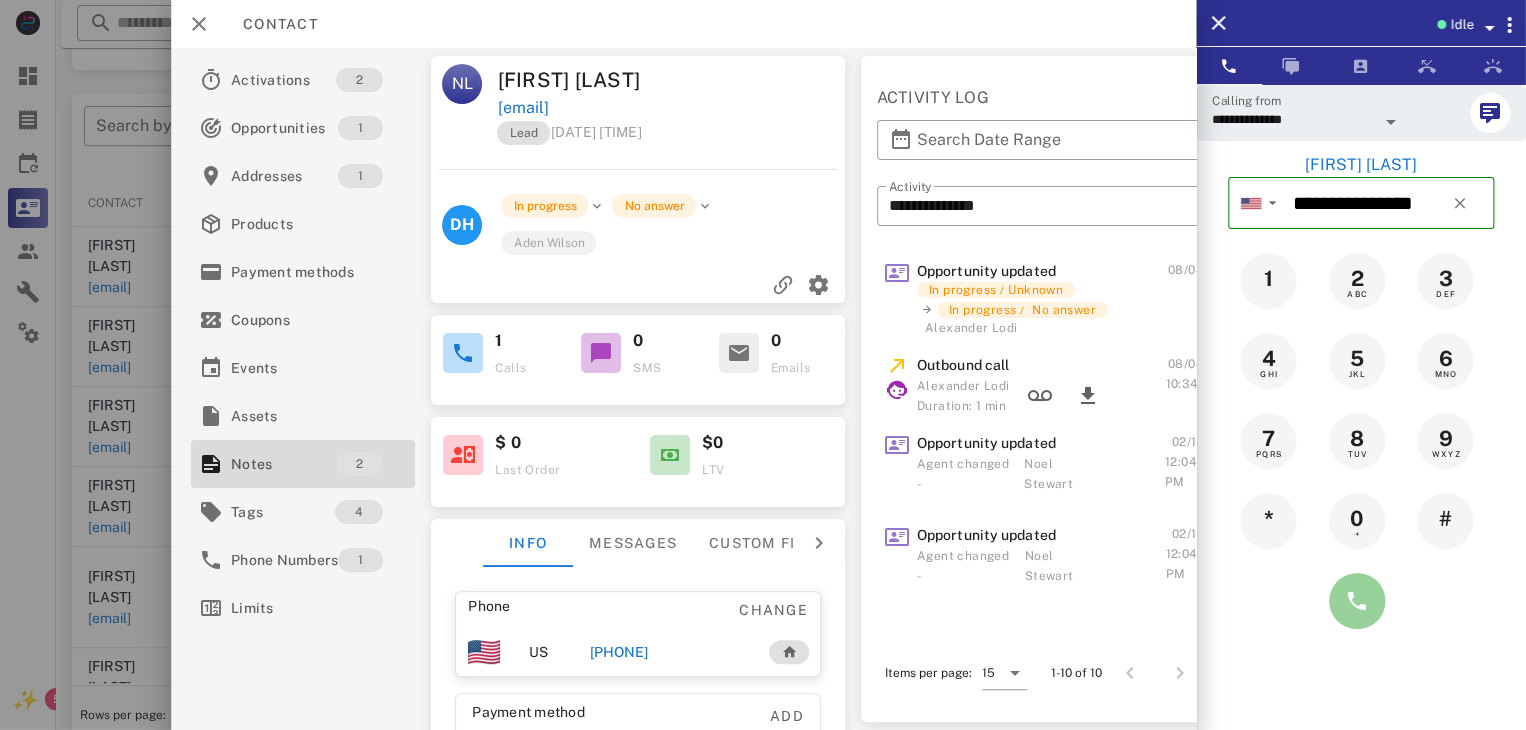 click at bounding box center [1357, 601] 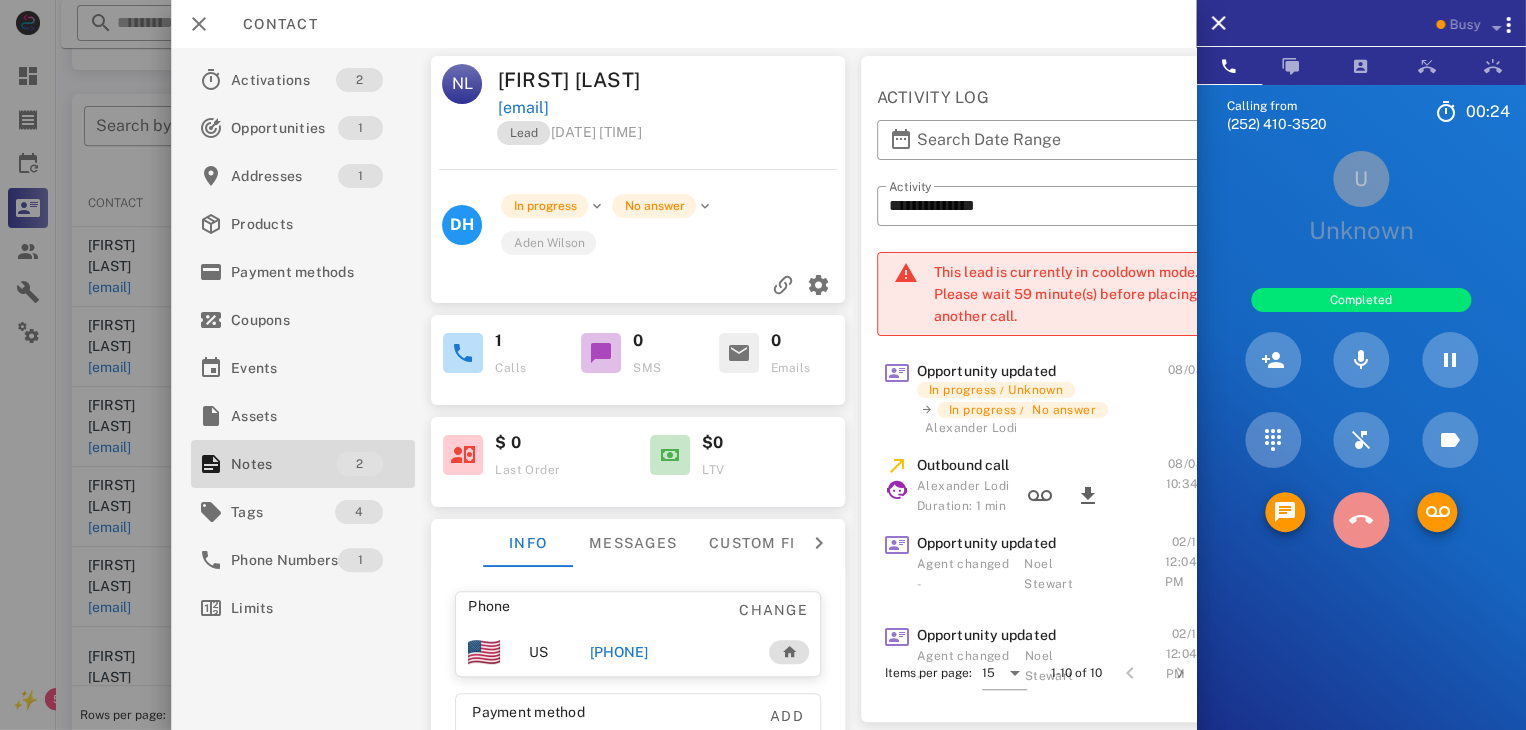 click at bounding box center [1361, 520] 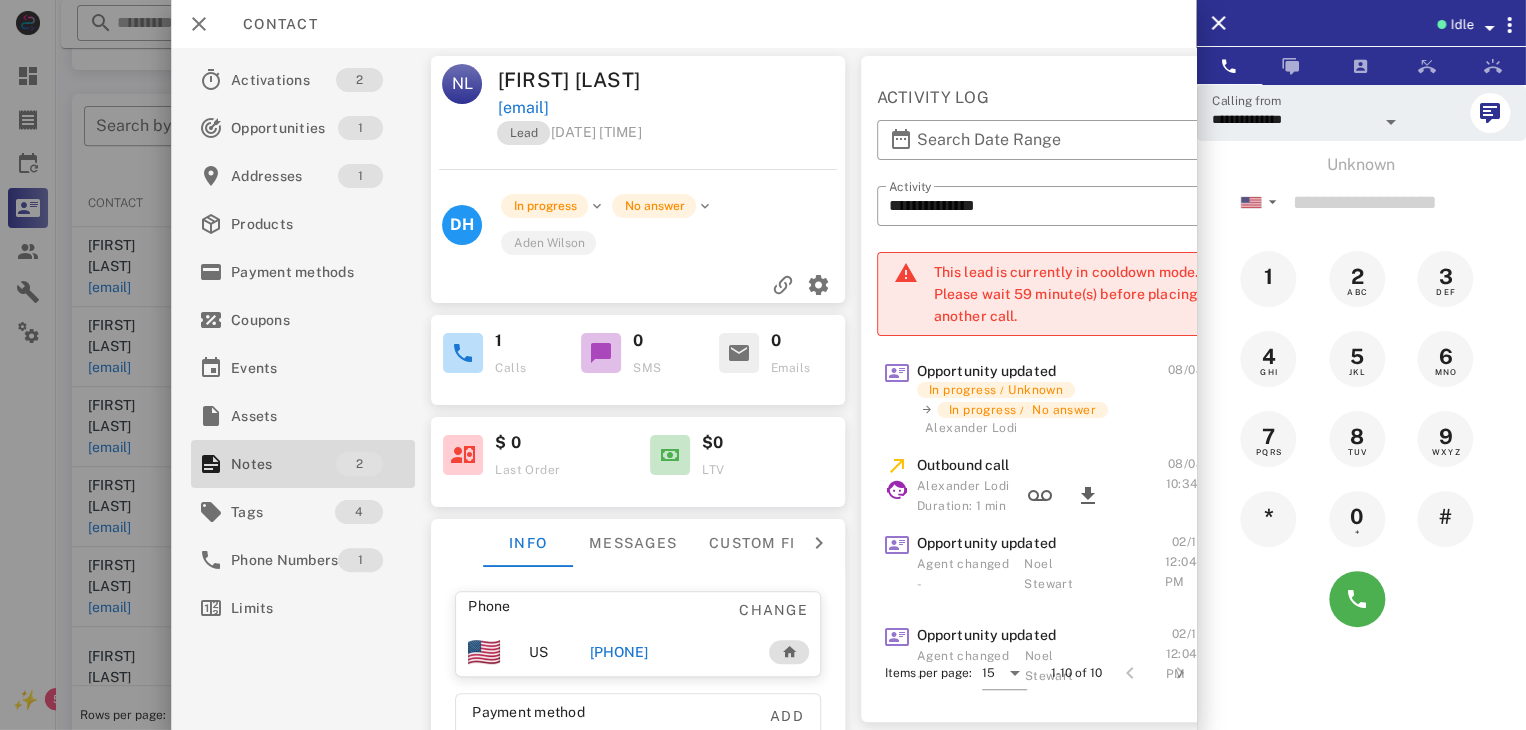 click at bounding box center [763, 365] 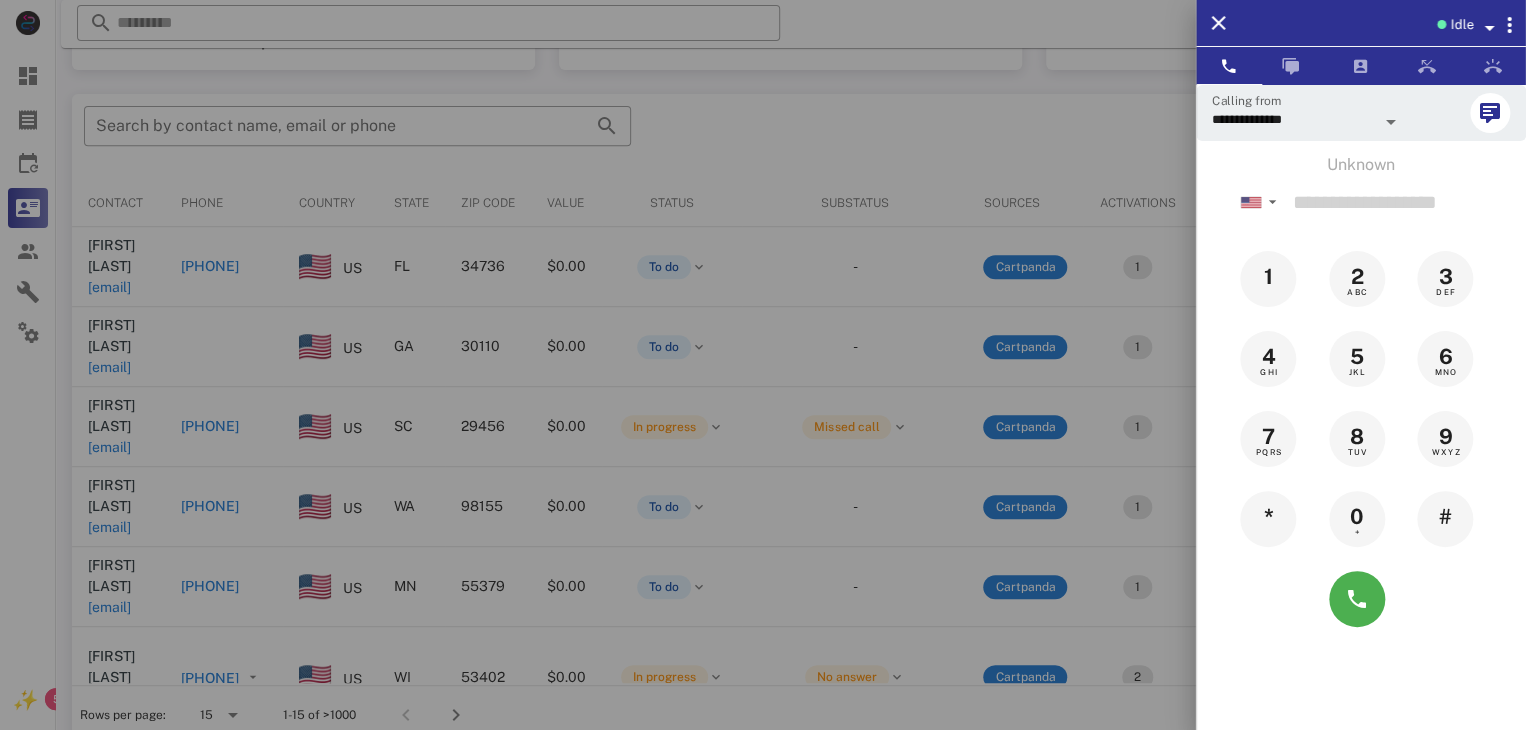 click at bounding box center [763, 365] 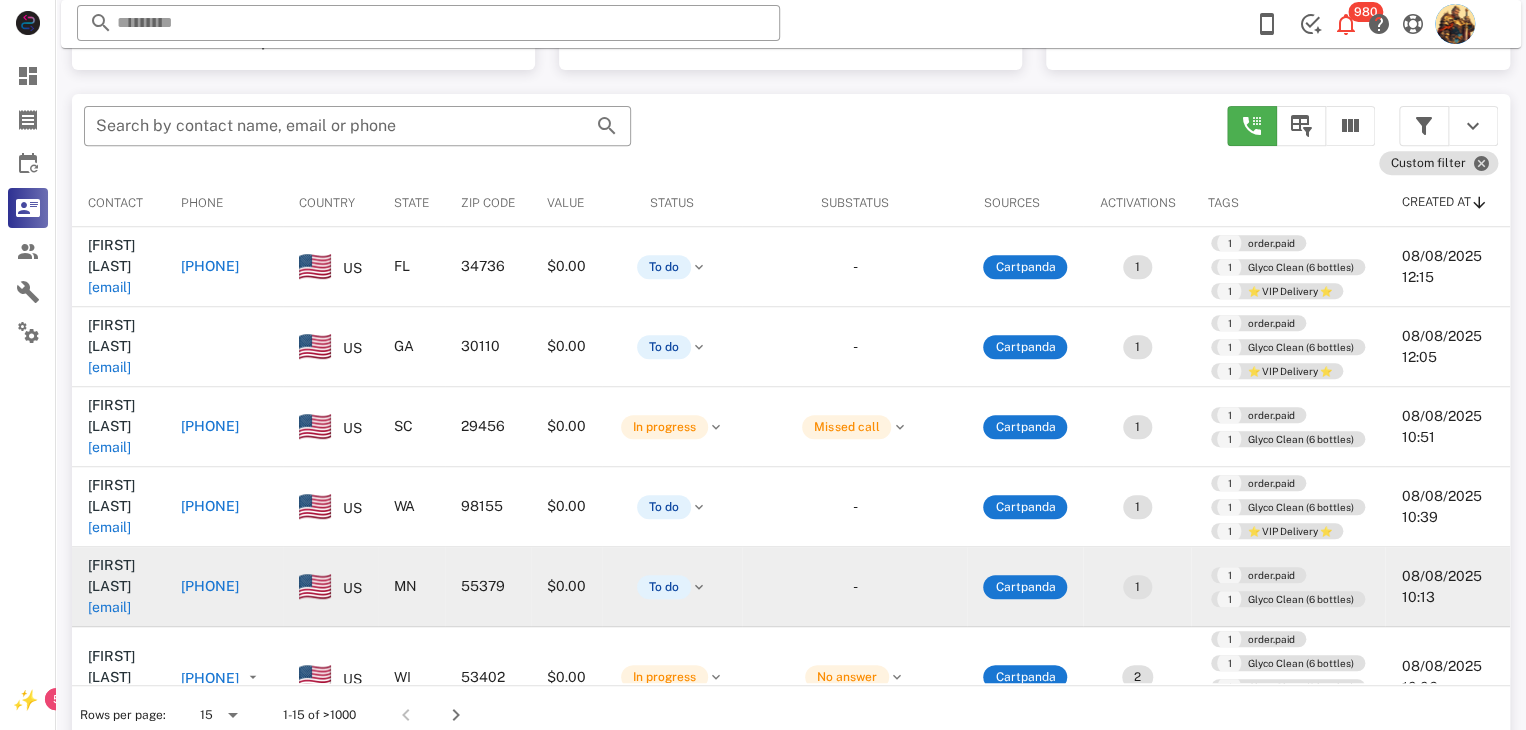 click on "vilendrerj@gmail.com" at bounding box center (109, 607) 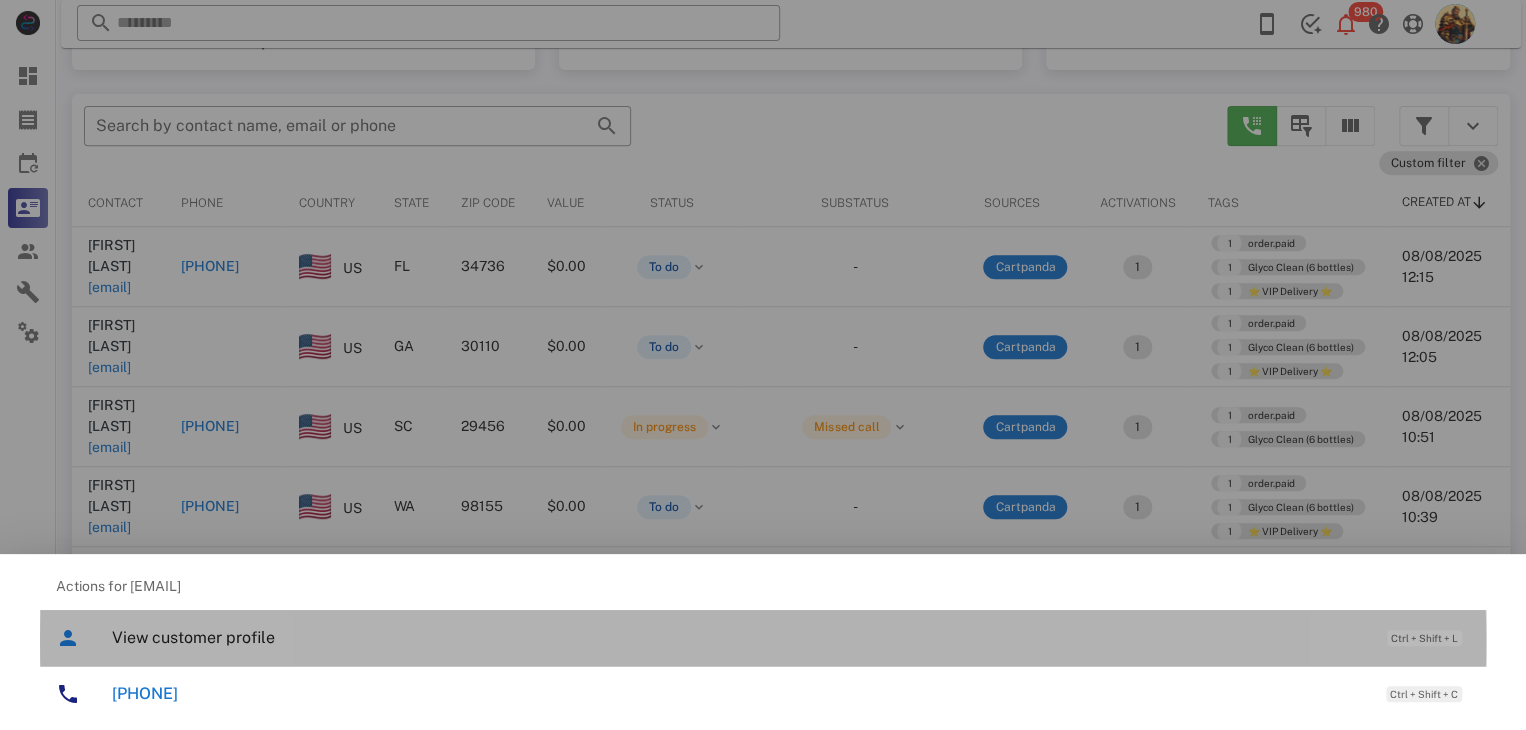 click on "View customer profile" at bounding box center (739, 637) 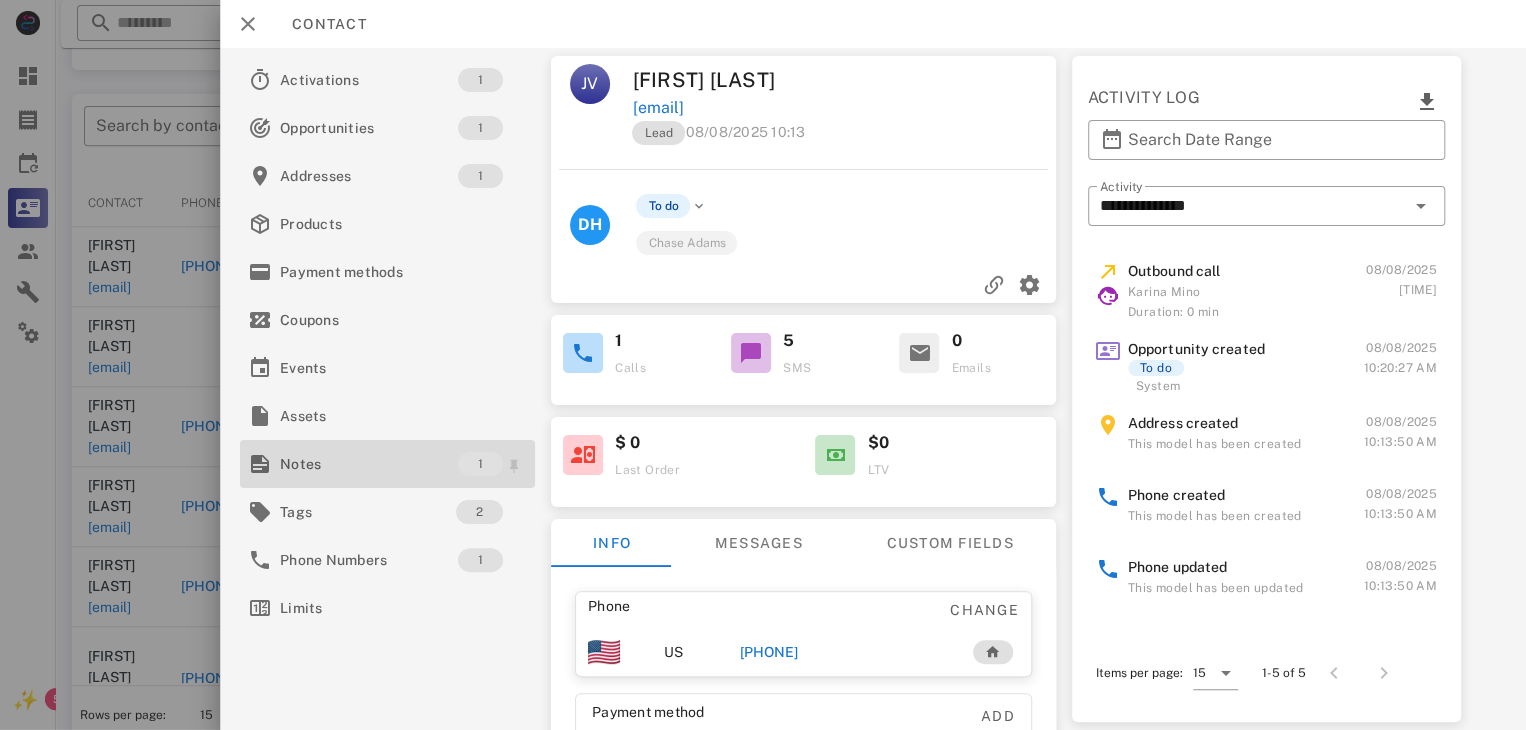 click on "Notes" at bounding box center [369, 464] 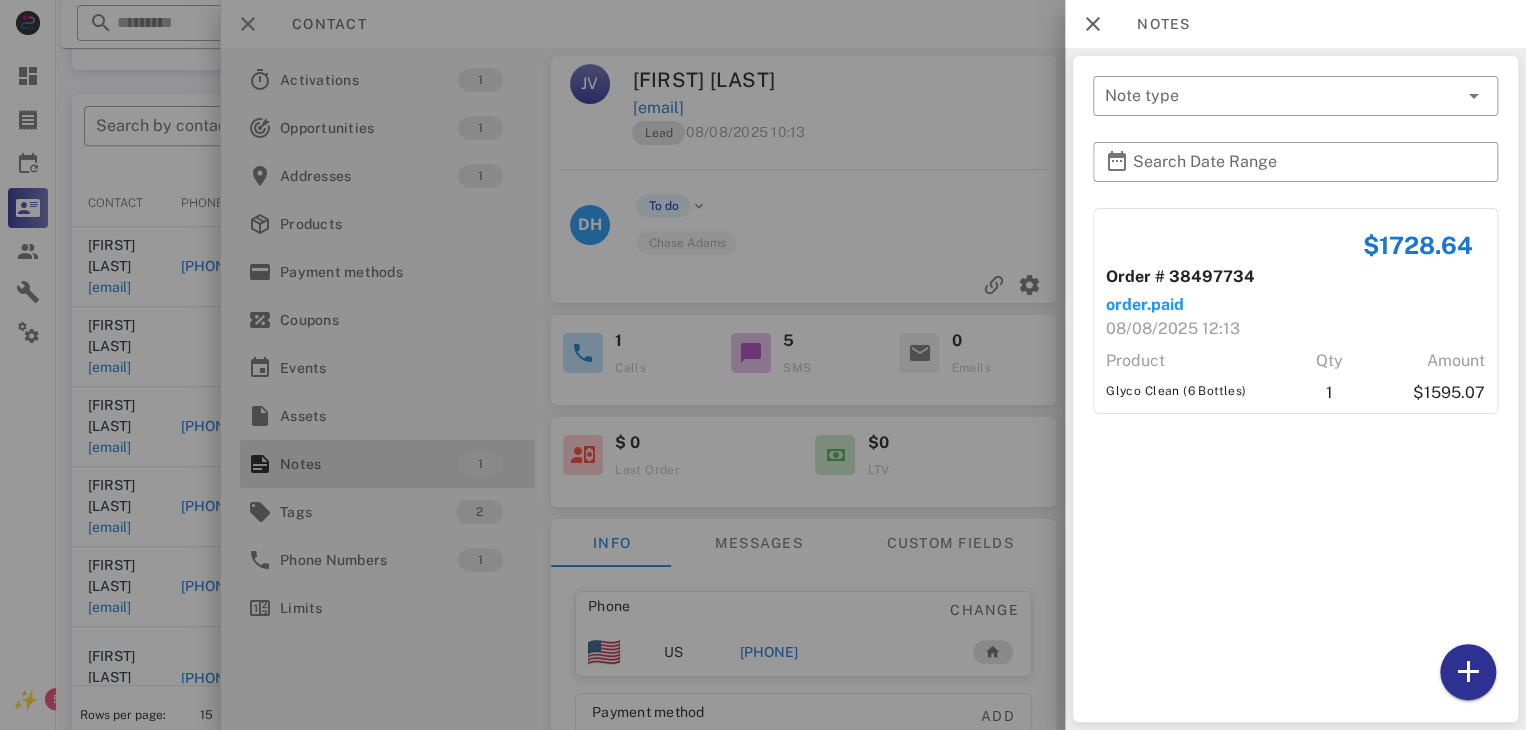 click at bounding box center [763, 365] 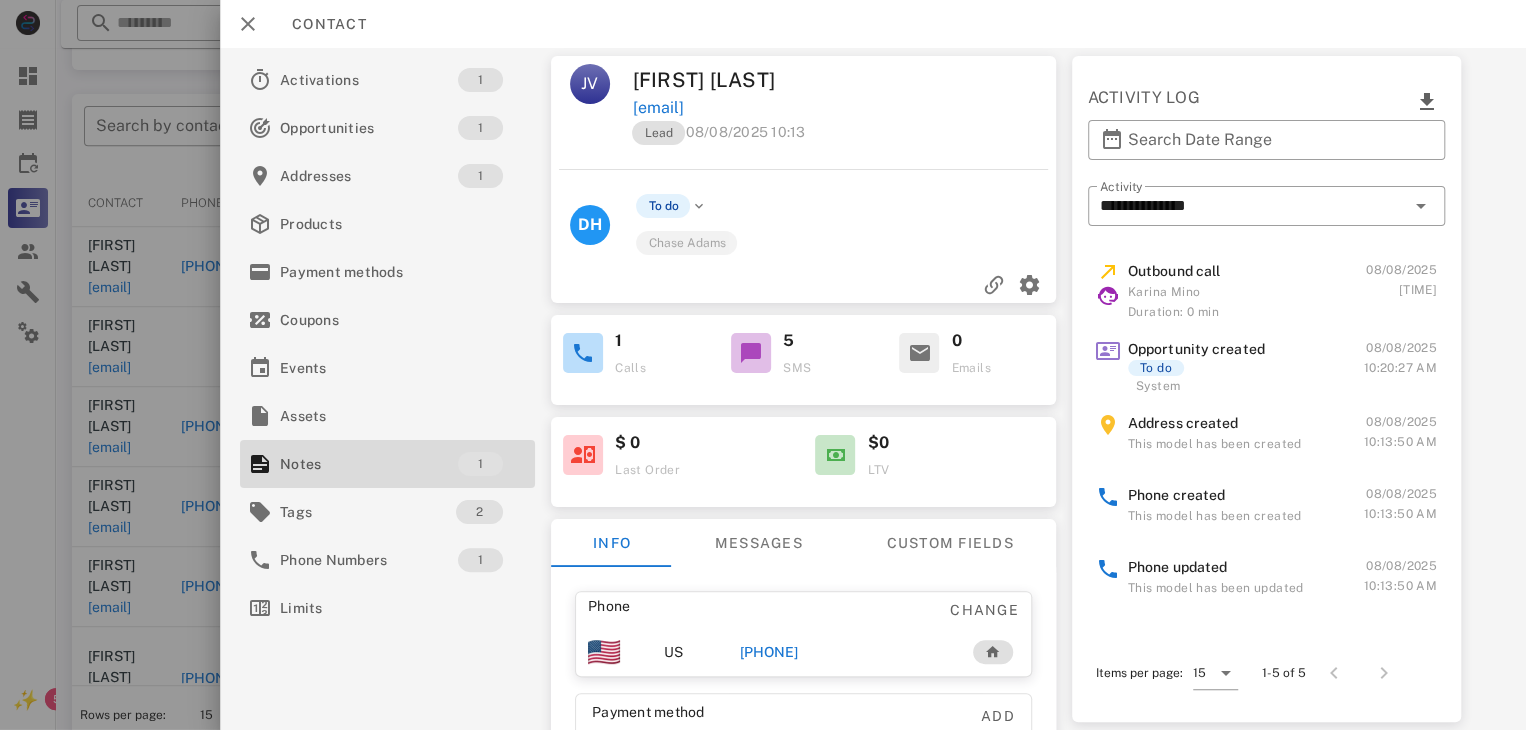 click on "+19522157439" at bounding box center (769, 652) 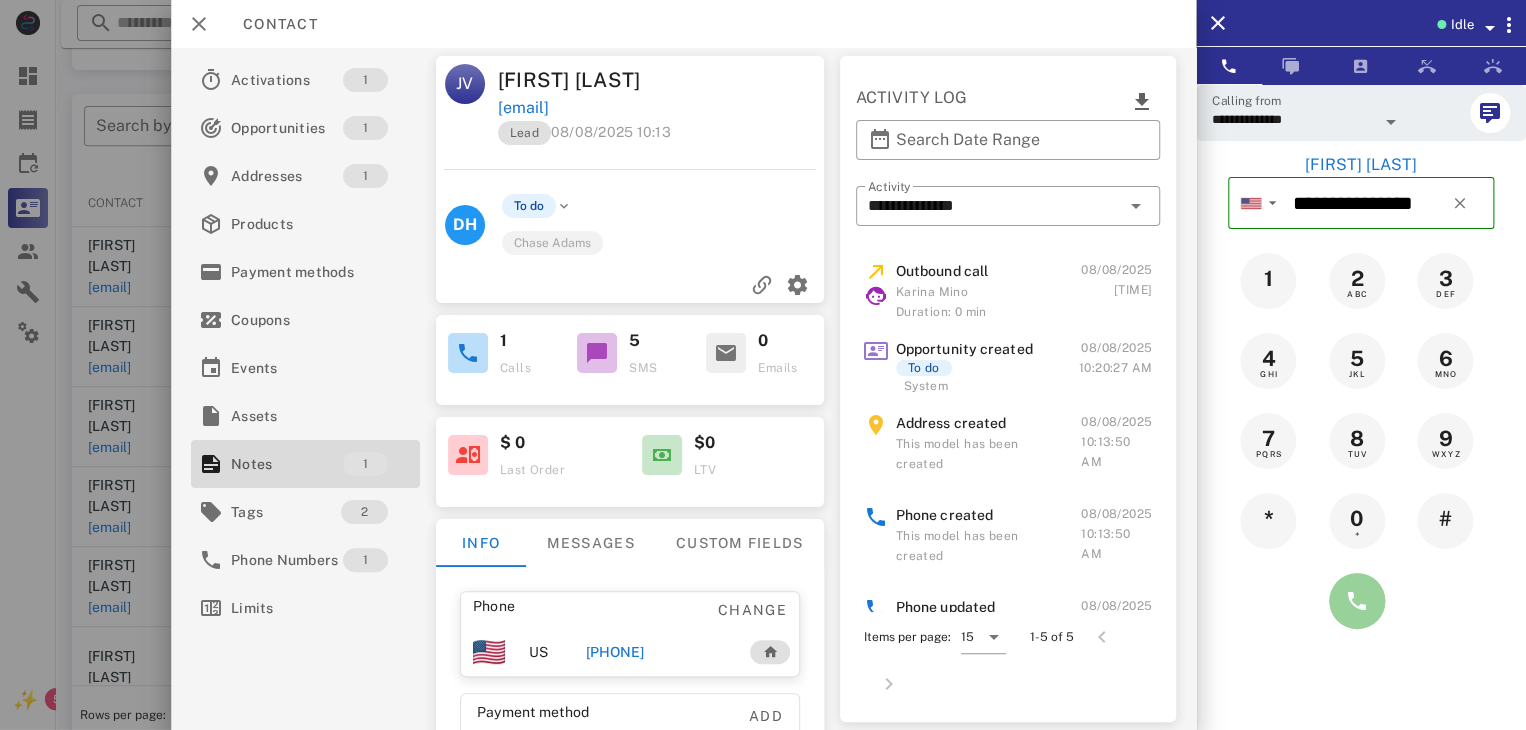 click at bounding box center [1357, 601] 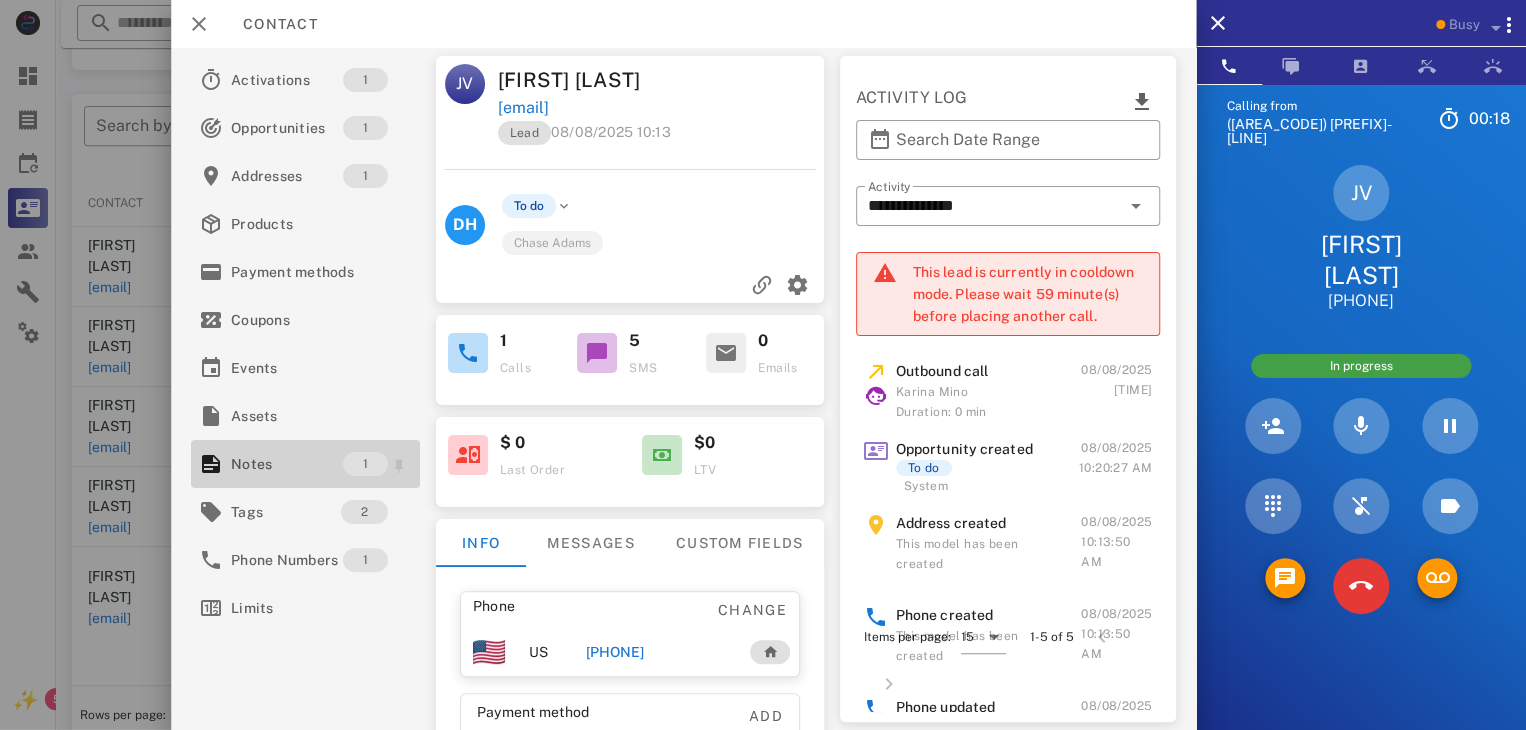 click on "Notes" at bounding box center (287, 464) 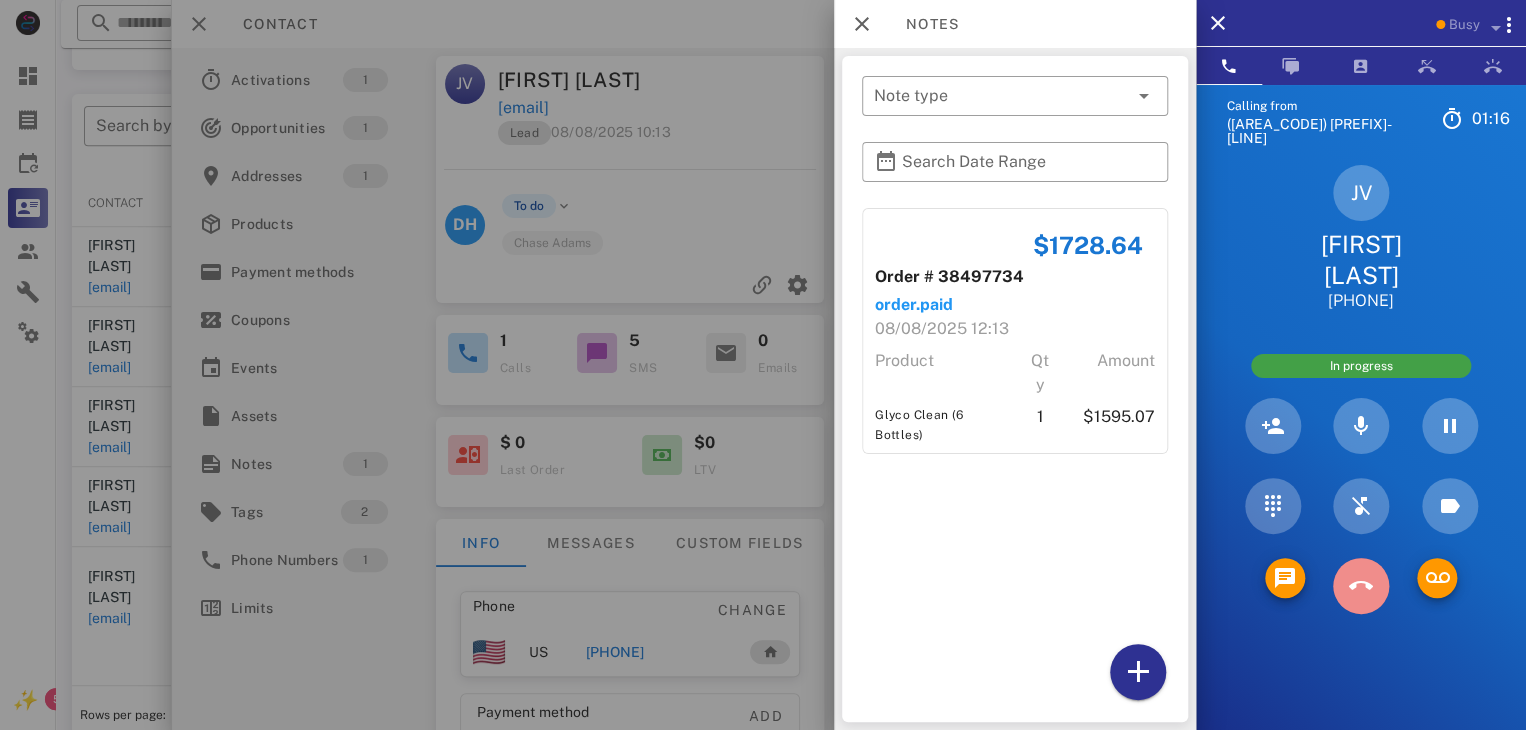 click at bounding box center (1361, 586) 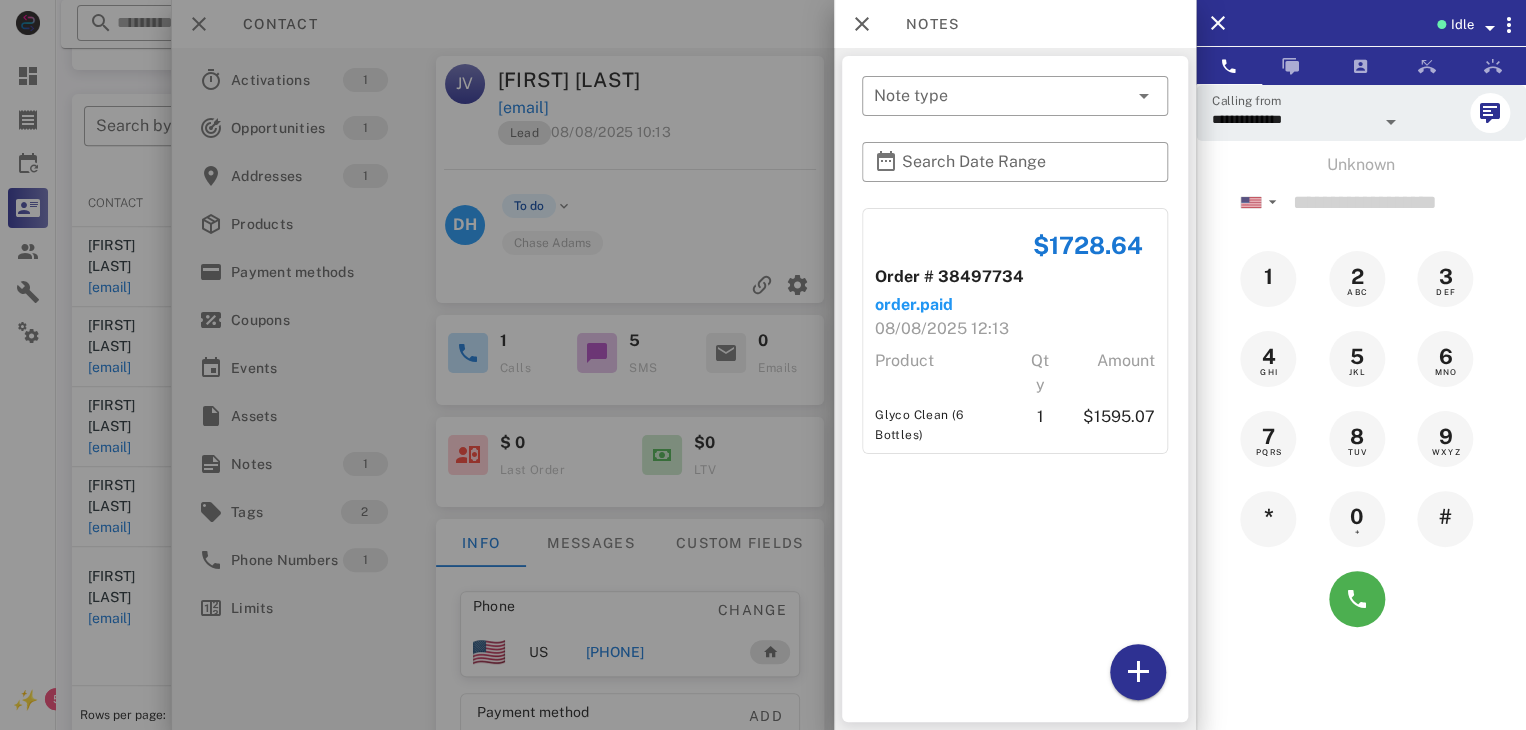 click at bounding box center [763, 365] 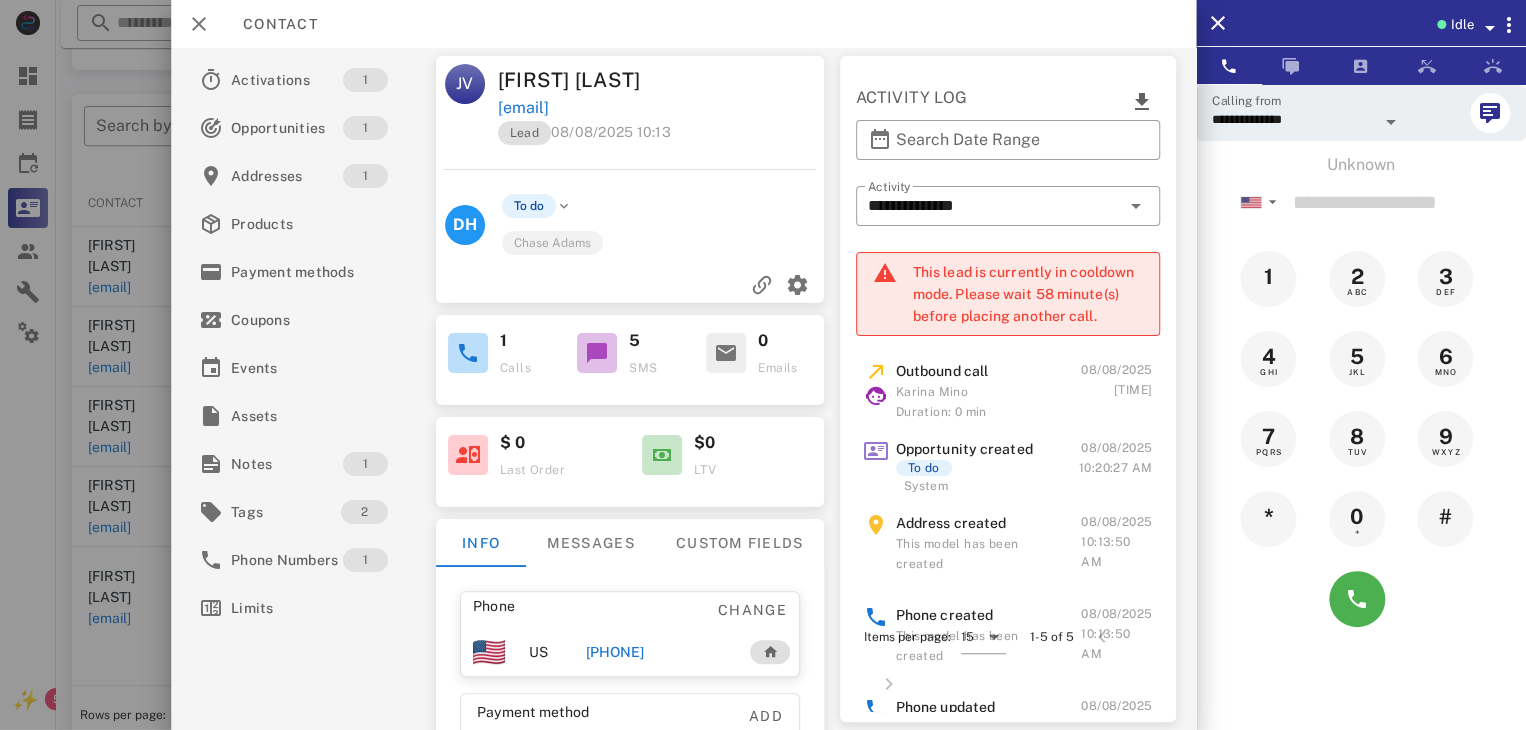 click at bounding box center [763, 365] 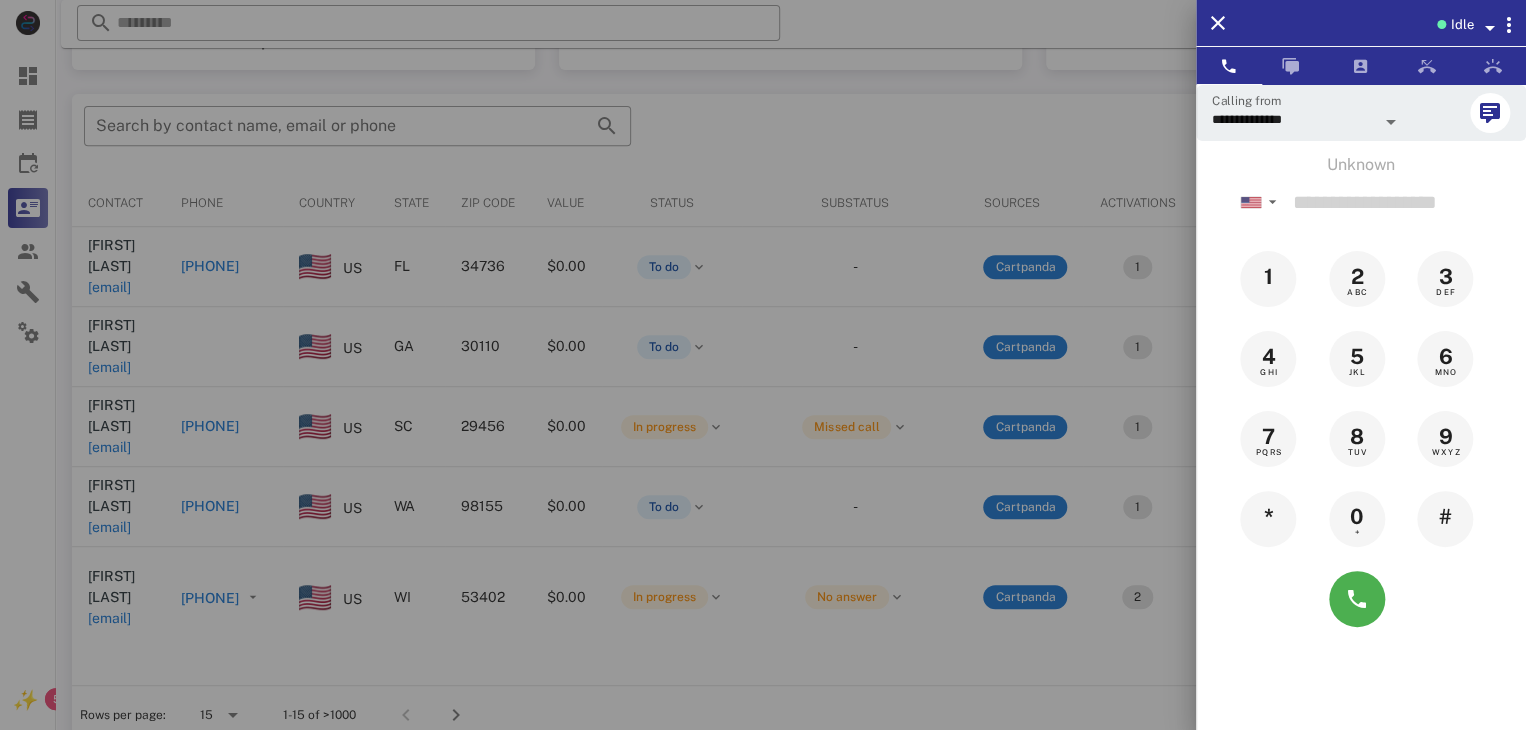 click at bounding box center (763, 365) 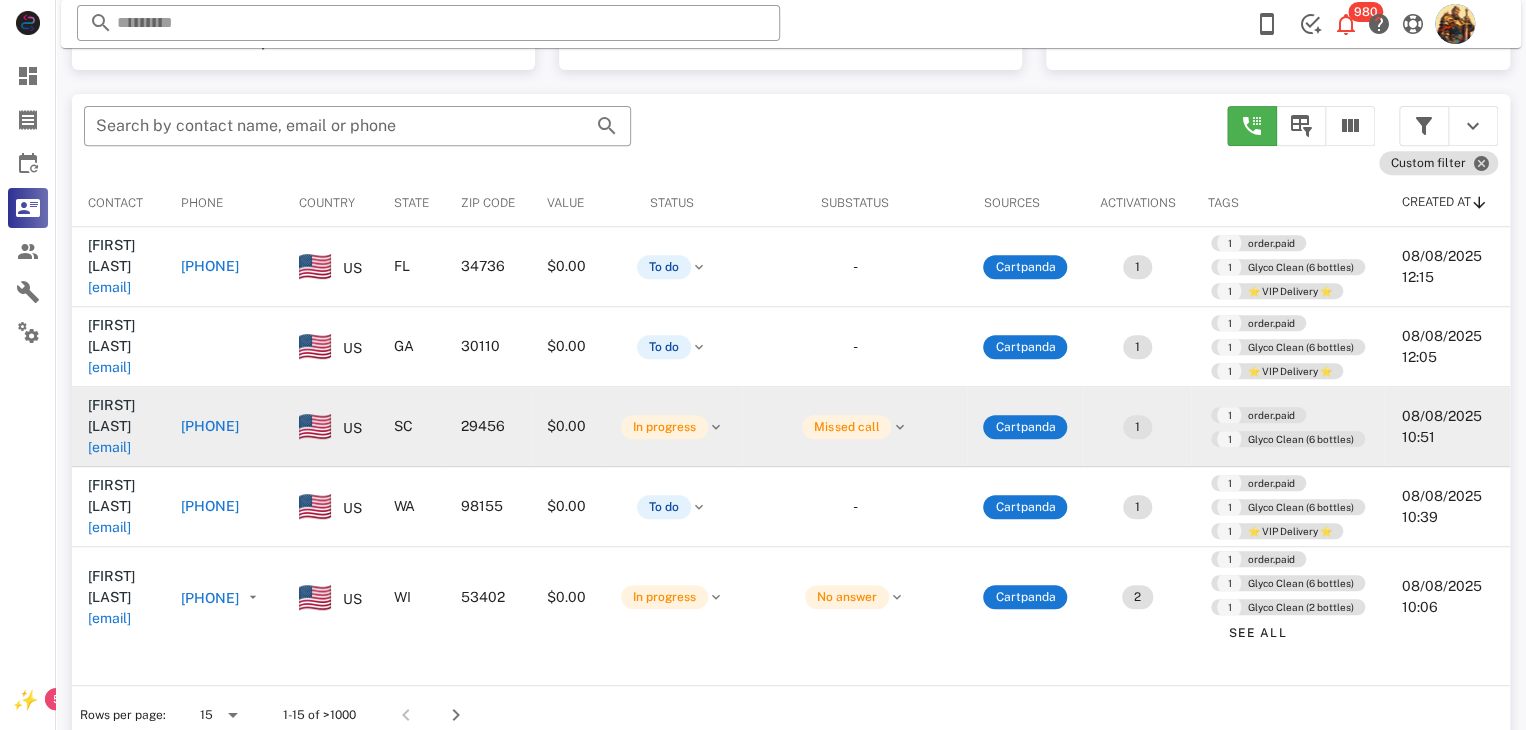 click on "albretjones9803@comcast.net" at bounding box center (109, 447) 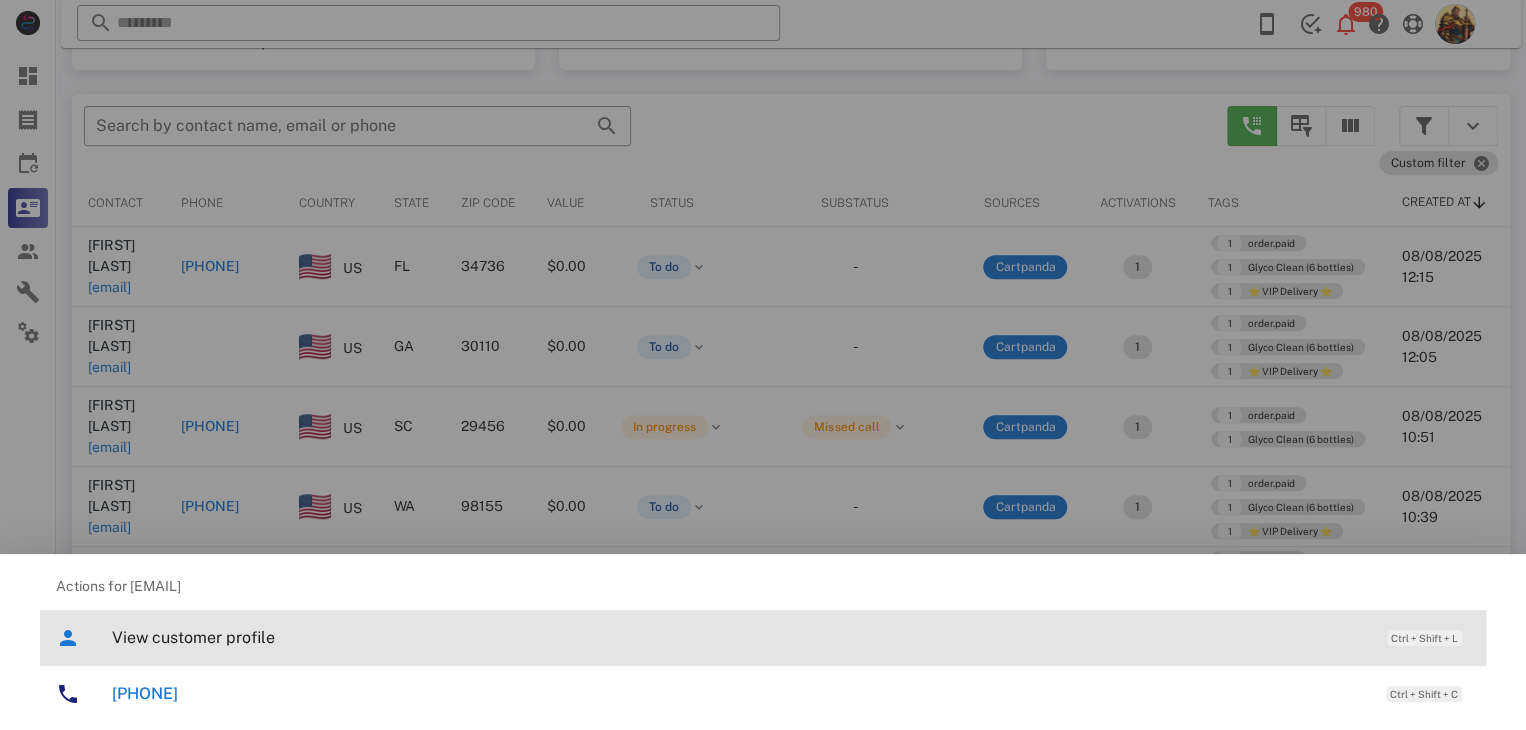 click on "View customer profile" at bounding box center [739, 637] 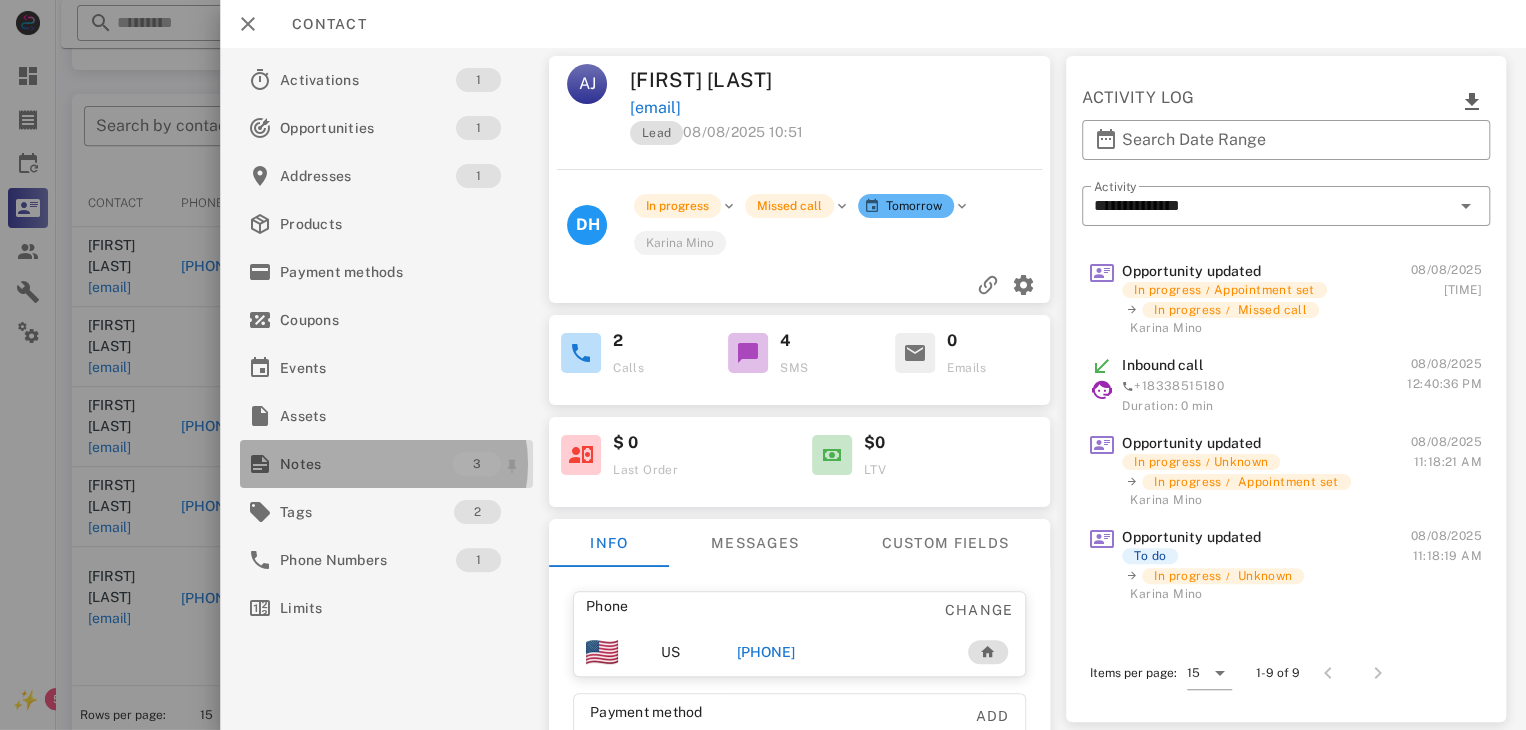 click on "Notes" at bounding box center (366, 464) 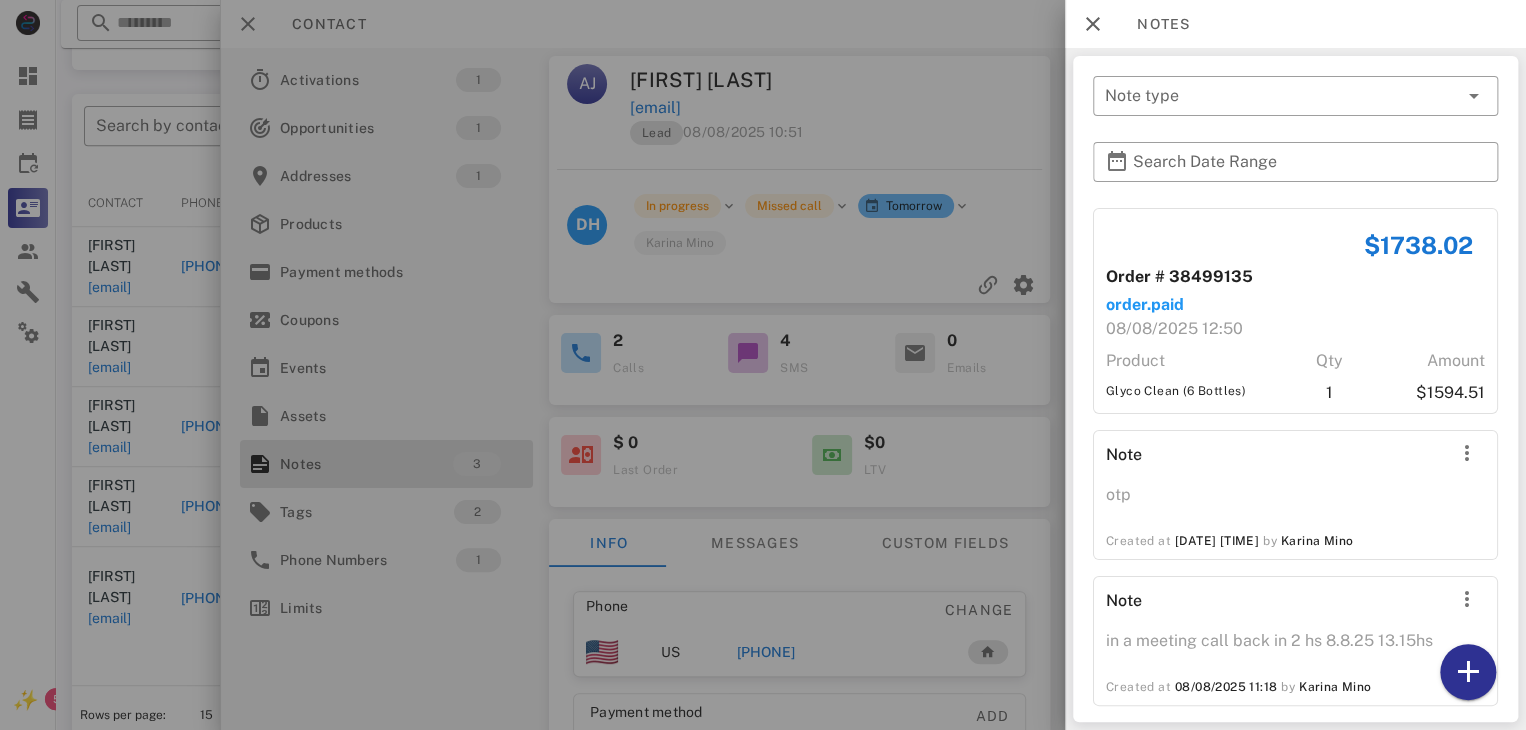 click at bounding box center [763, 365] 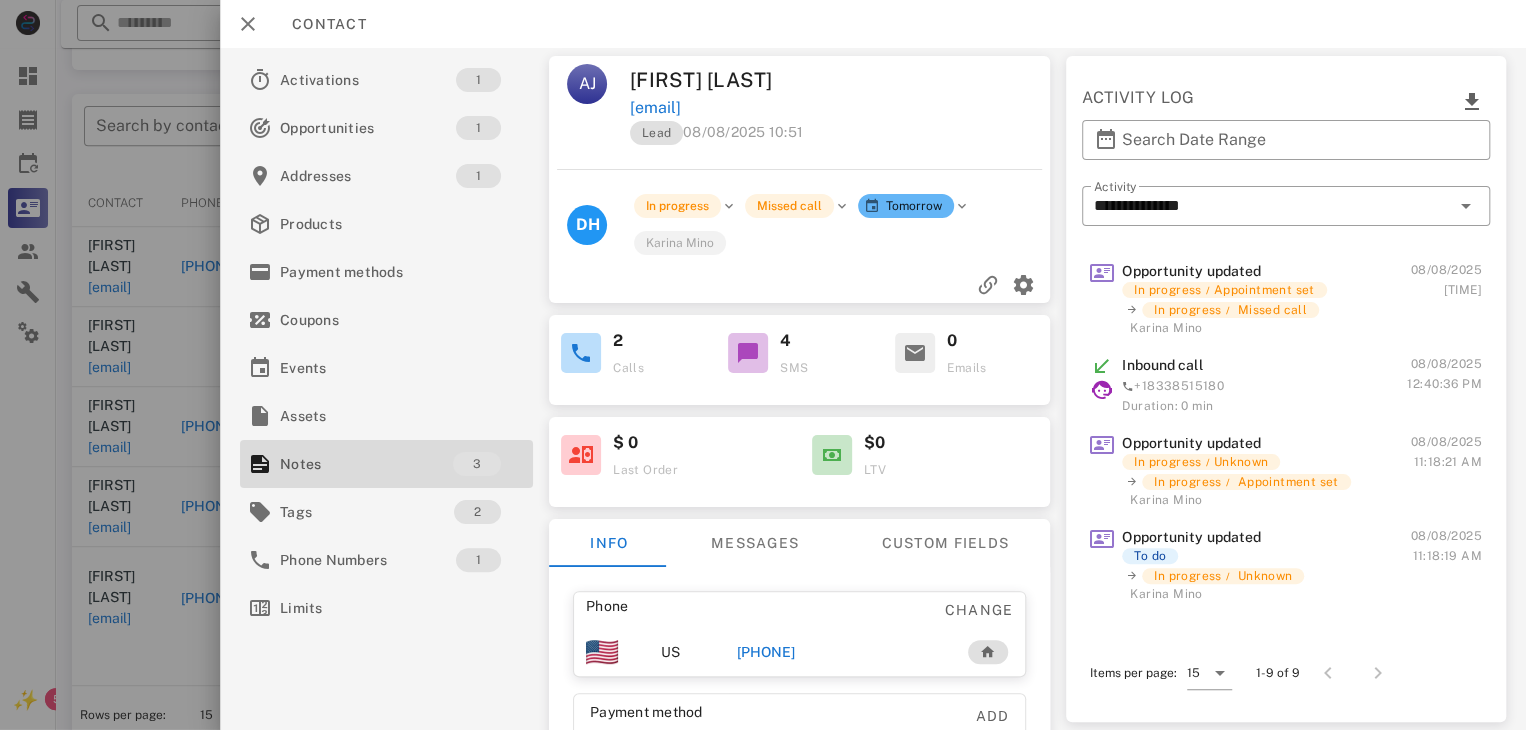 click at bounding box center (763, 365) 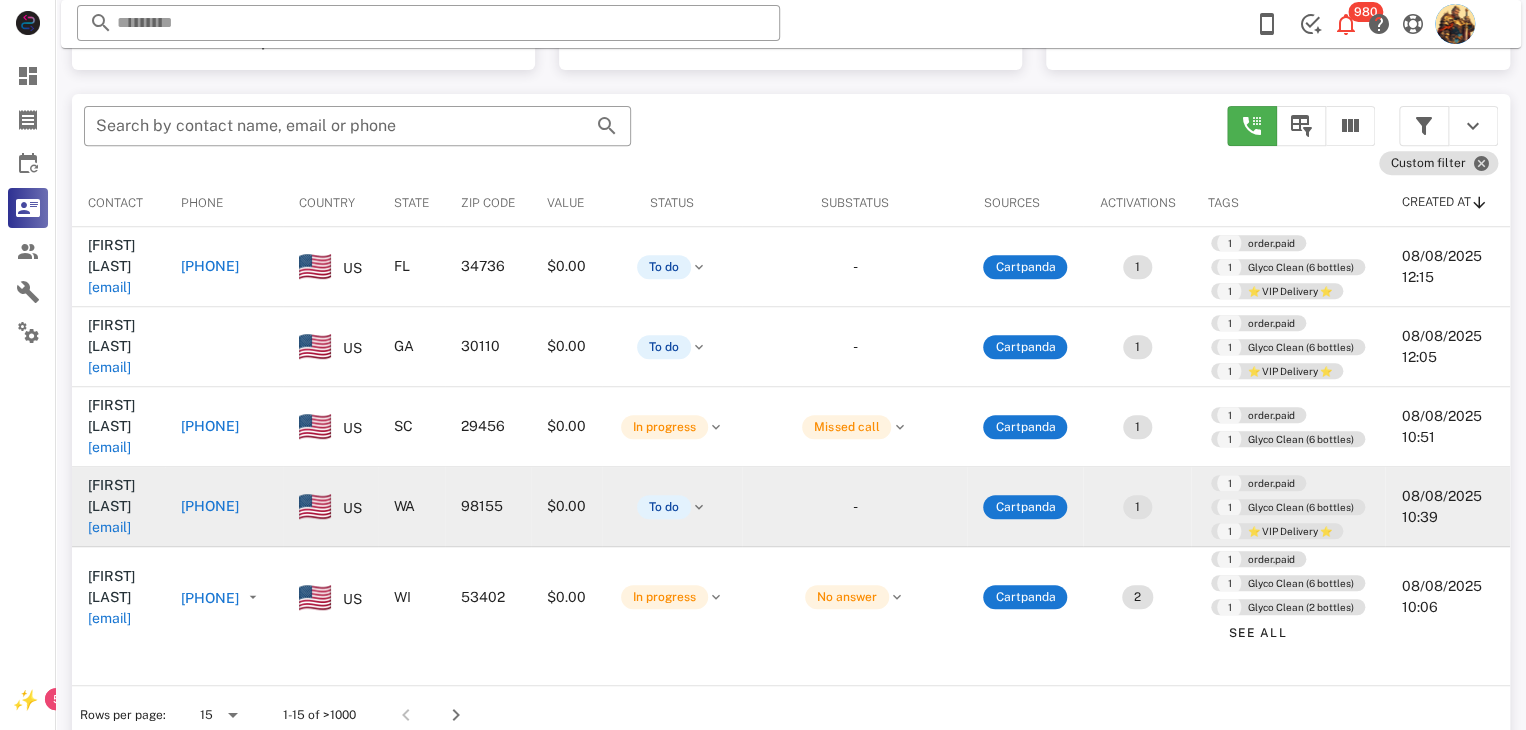 click on "janstephenson56@gmail.com" at bounding box center (109, 527) 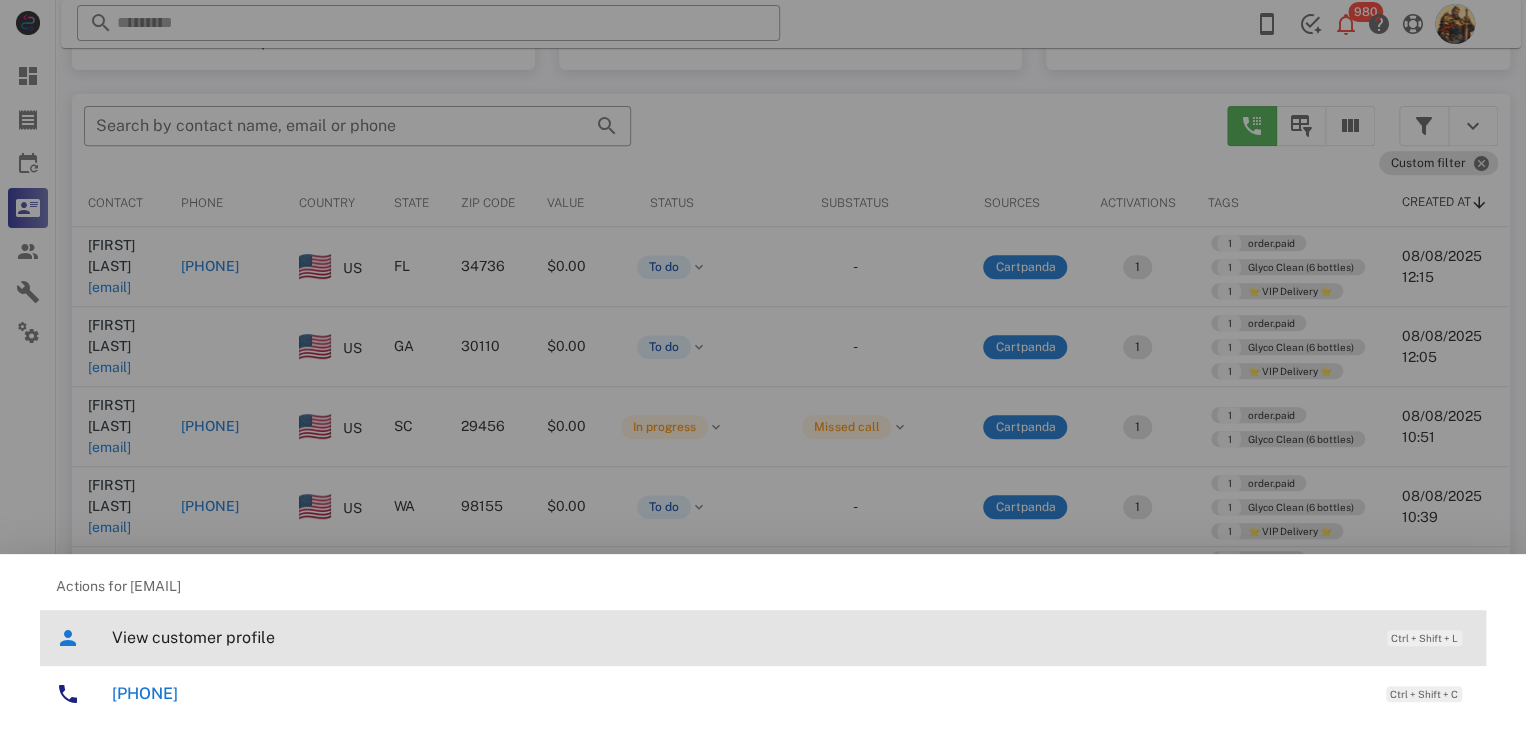 click on "View customer profile" at bounding box center [739, 637] 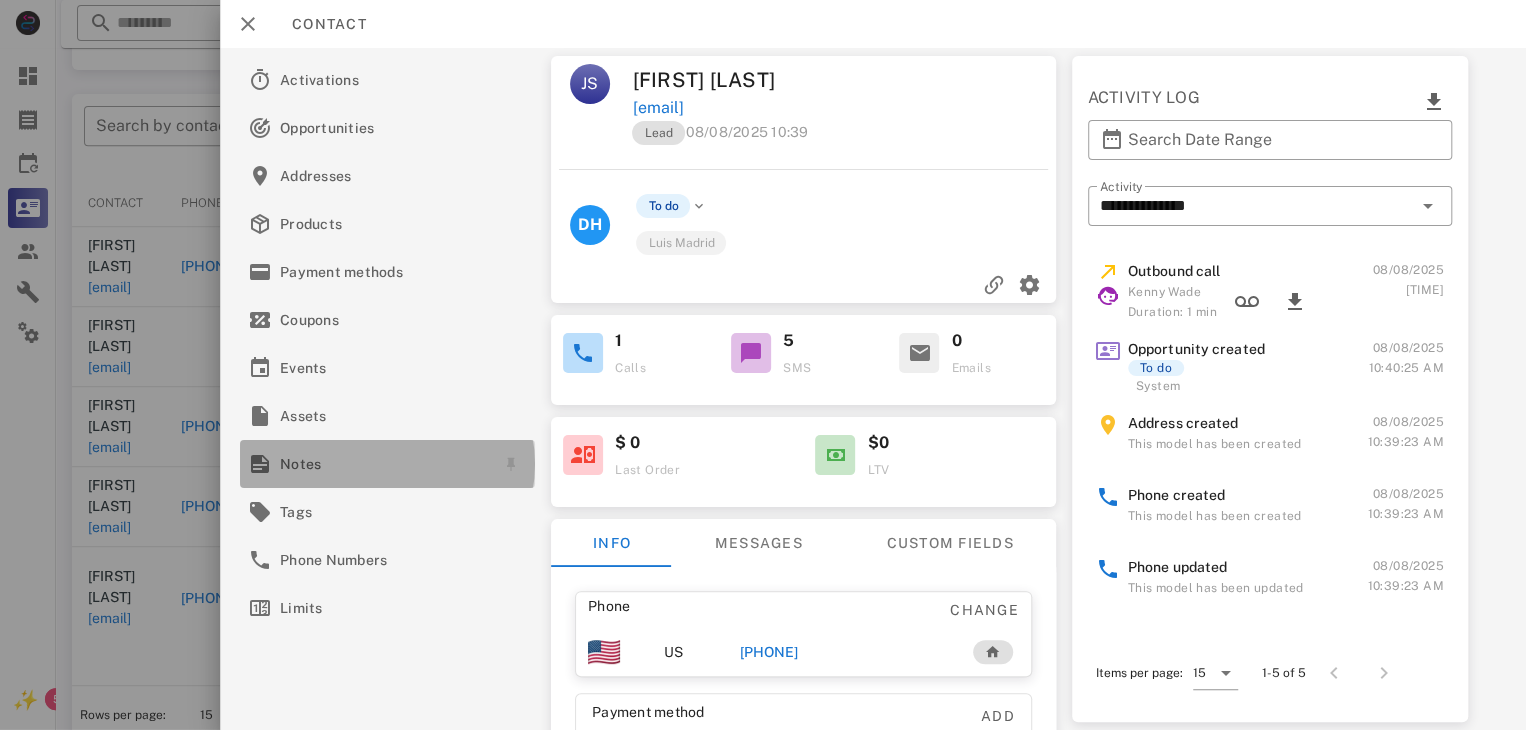 click on "Notes" at bounding box center (383, 464) 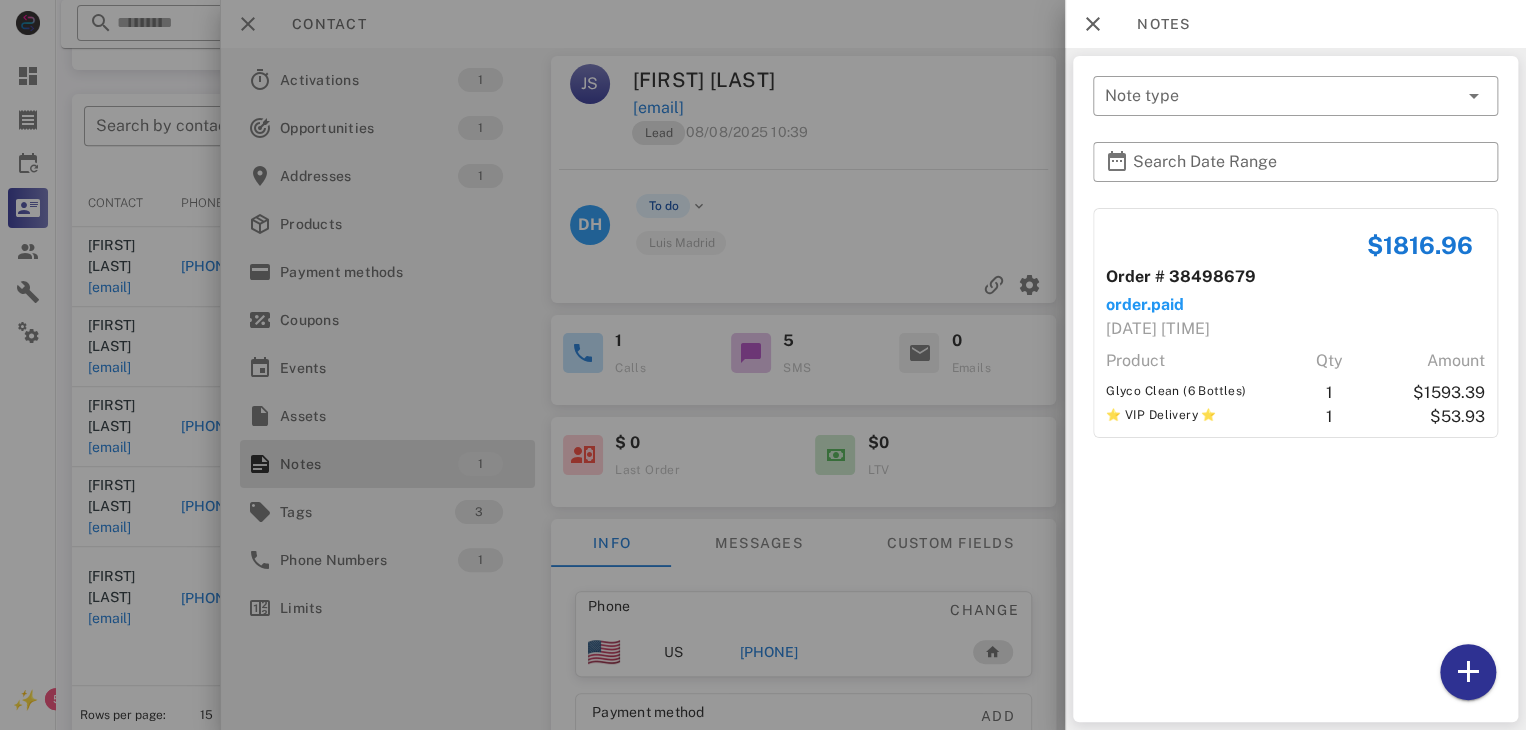 click at bounding box center (763, 365) 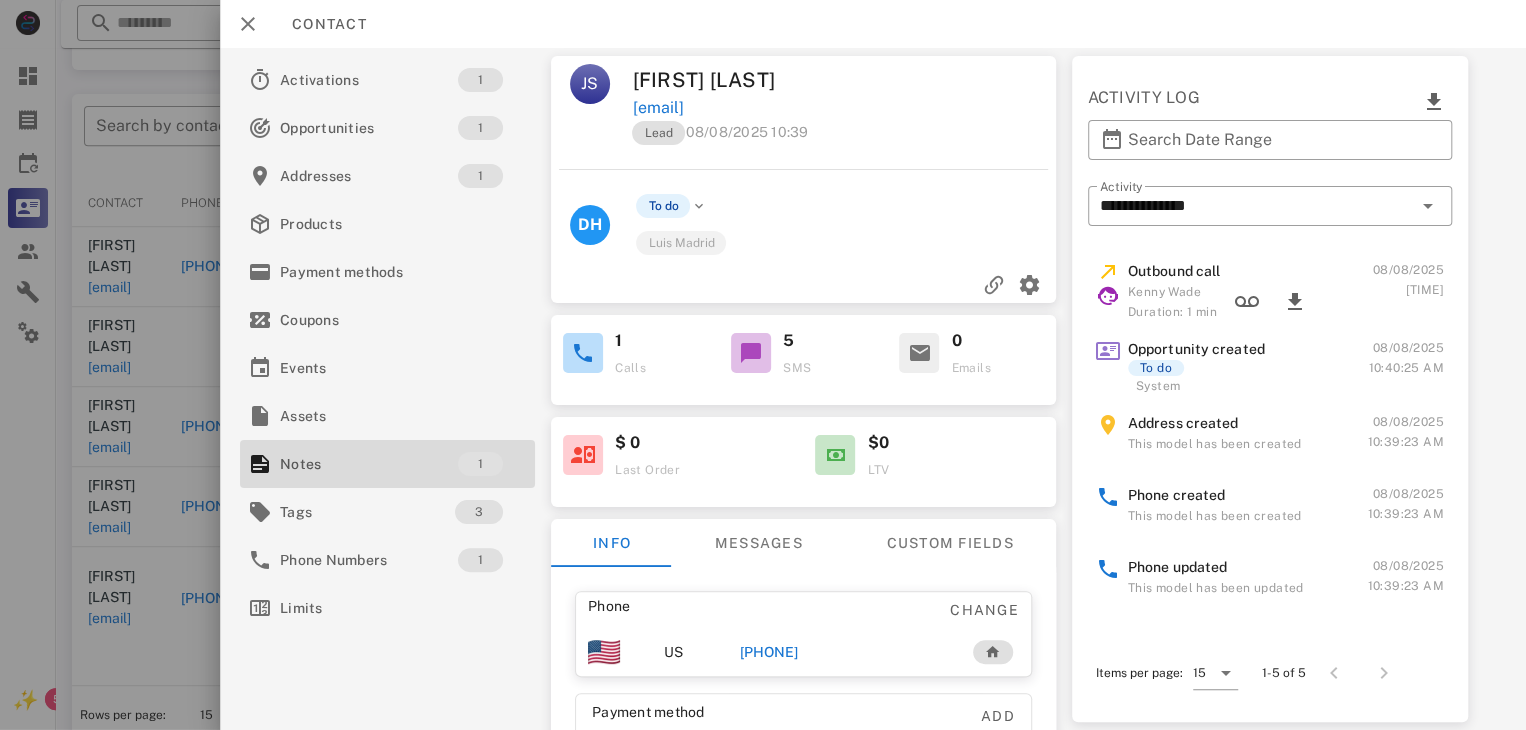 click on "+12062761280" at bounding box center [769, 652] 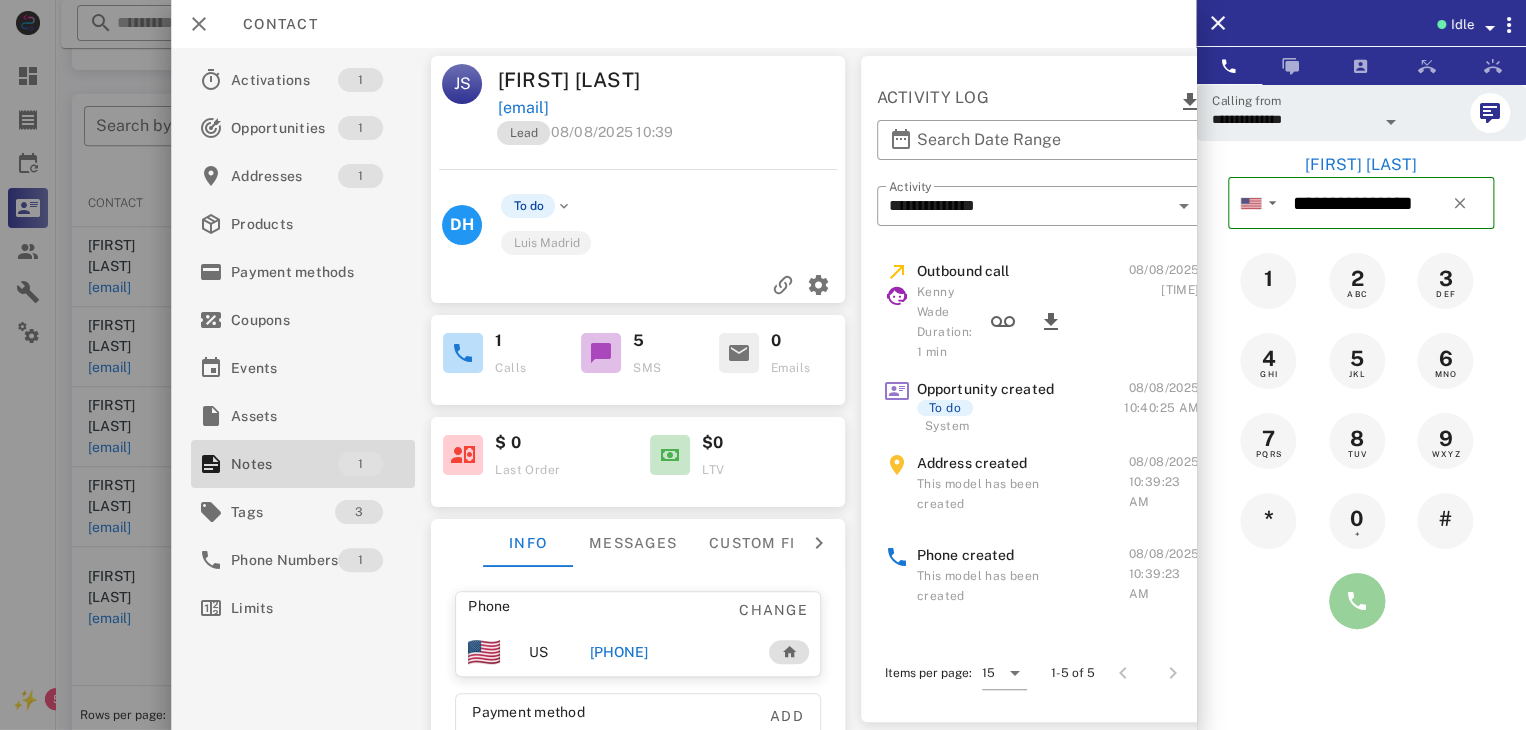 click at bounding box center (1357, 601) 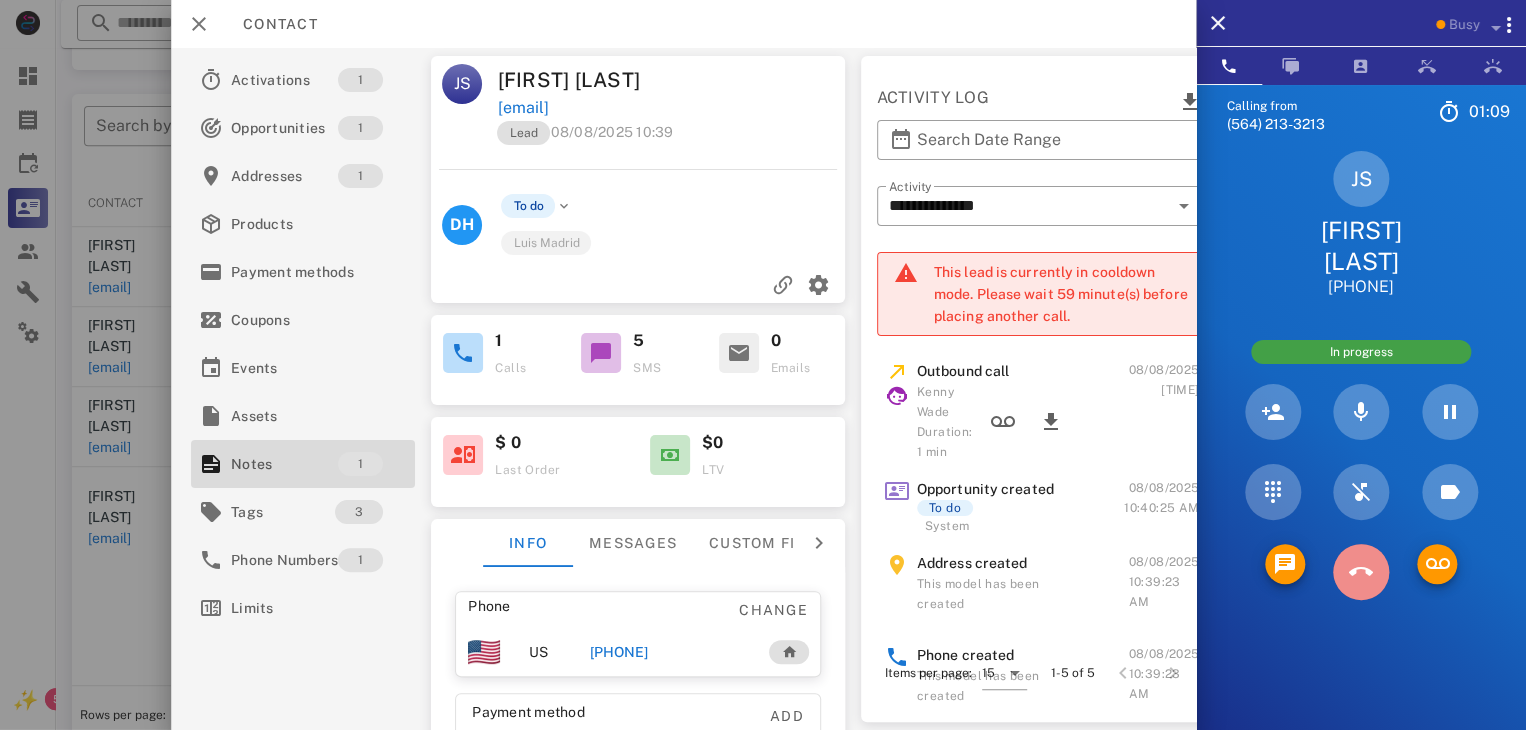 click at bounding box center (1361, 572) 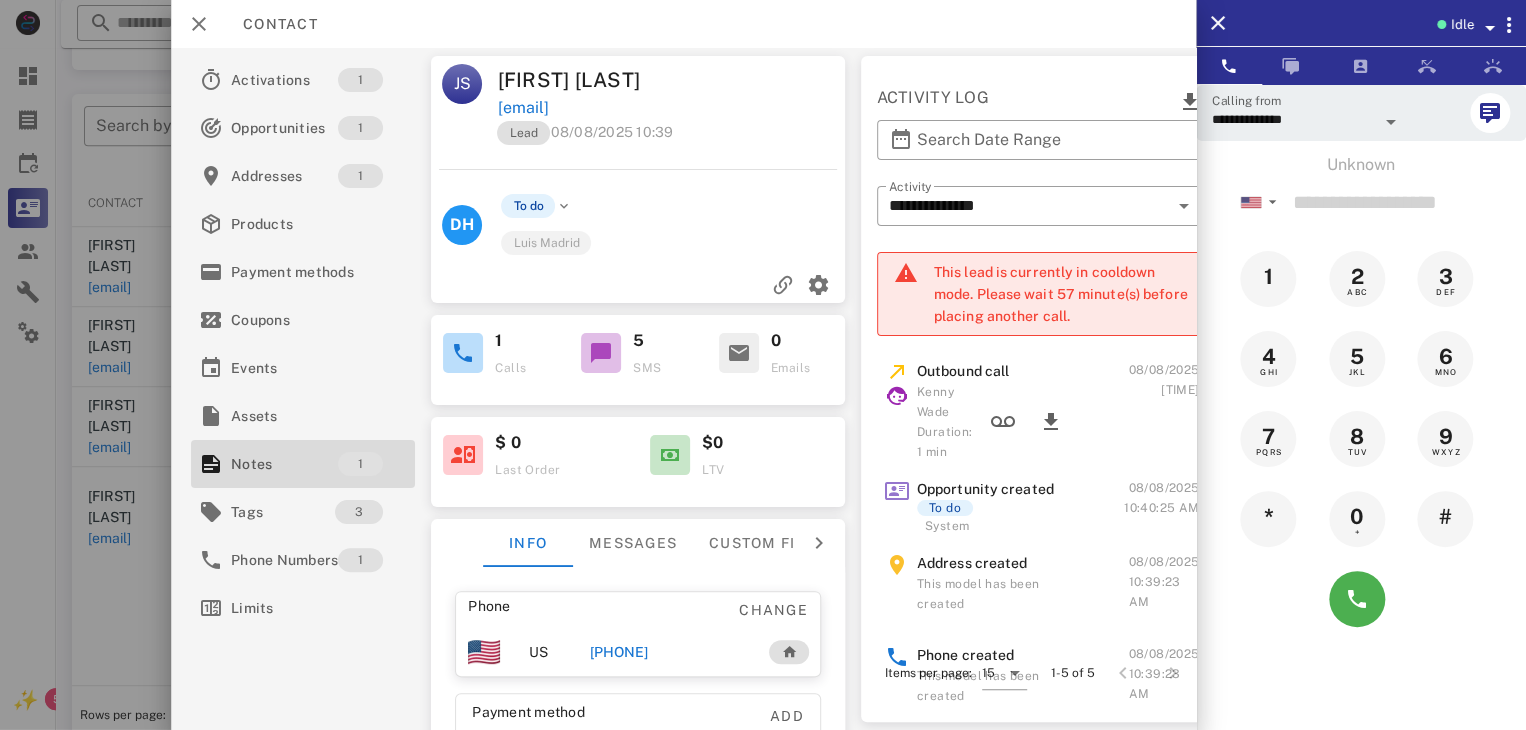 click at bounding box center [763, 365] 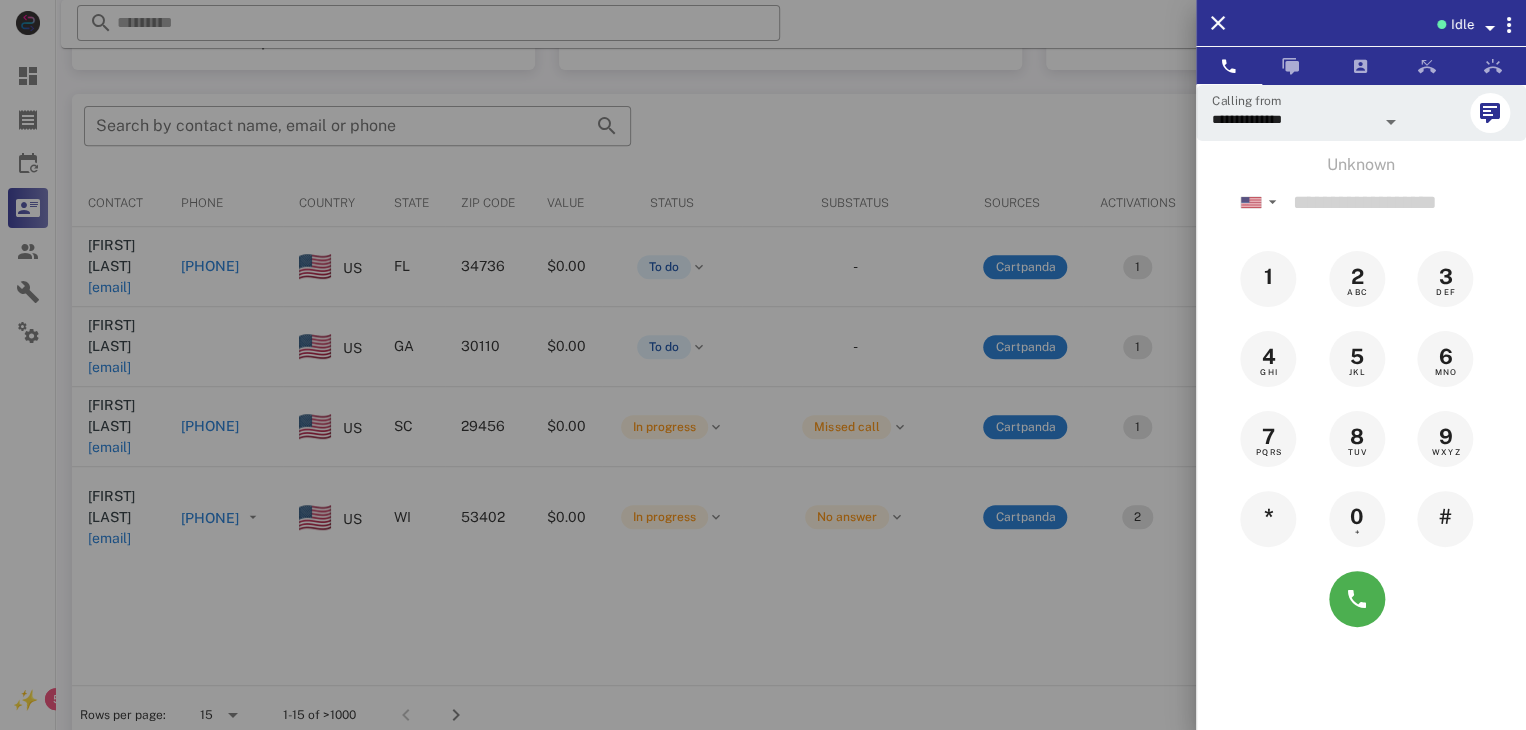 click at bounding box center [763, 365] 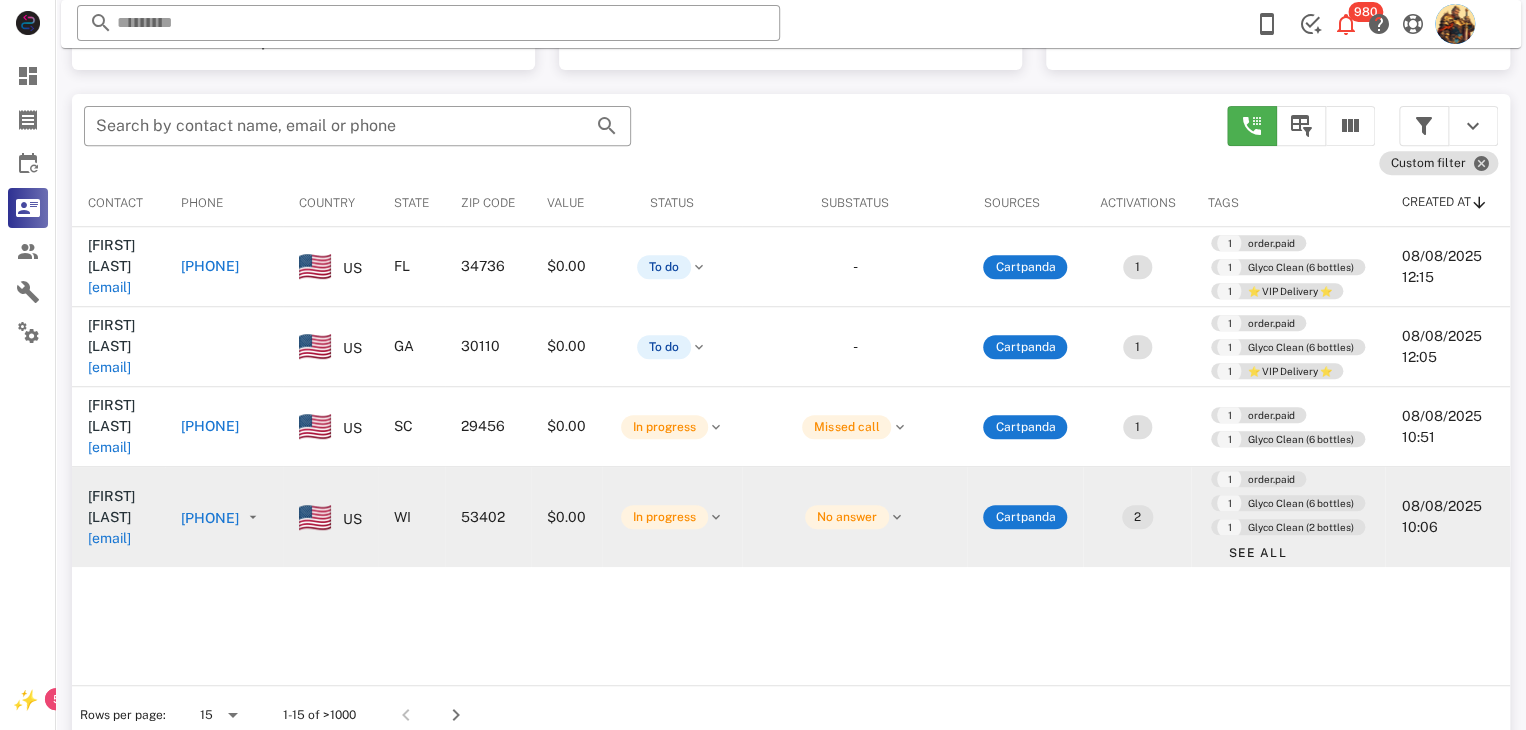 click on "pjf543@gmail.com" at bounding box center [109, 538] 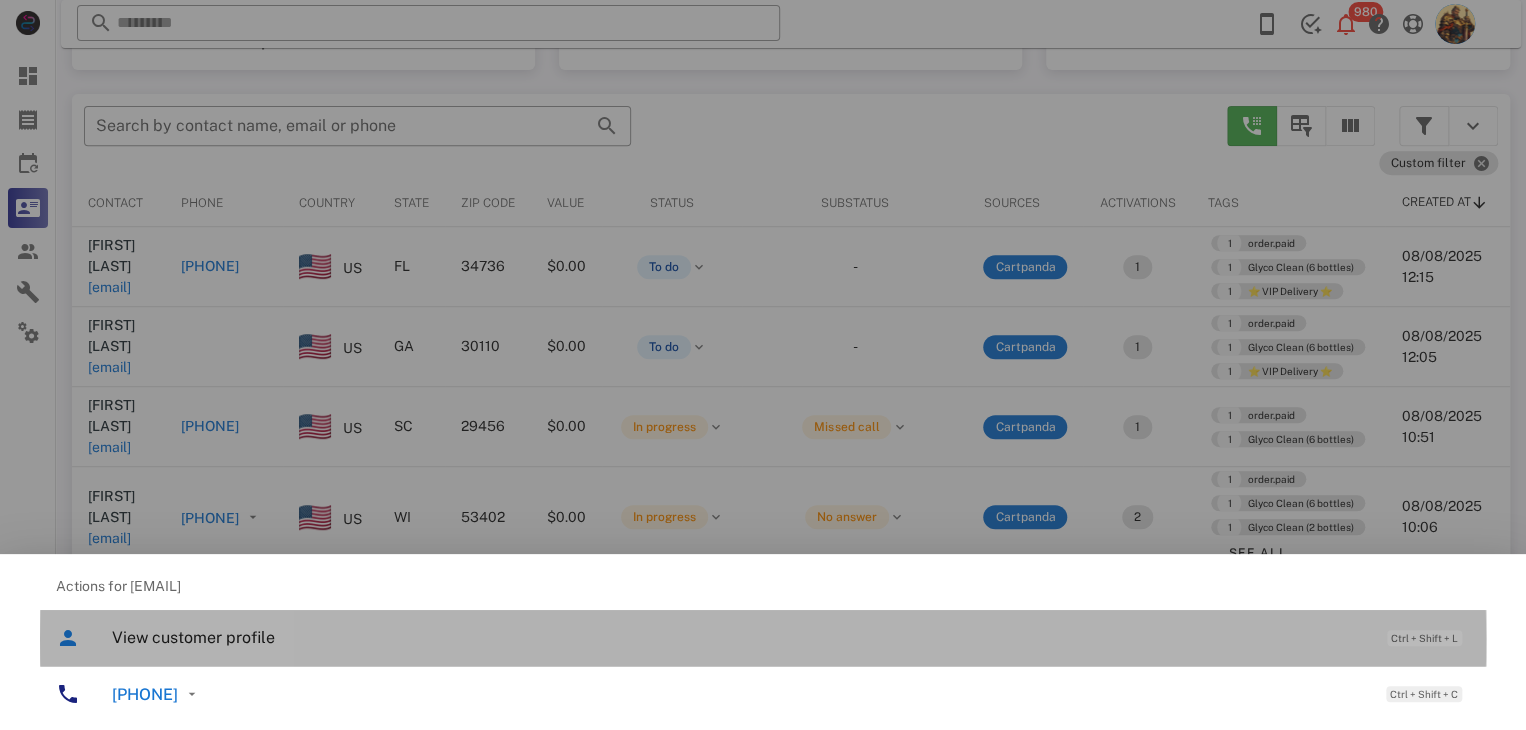 click on "View customer profile" at bounding box center (739, 637) 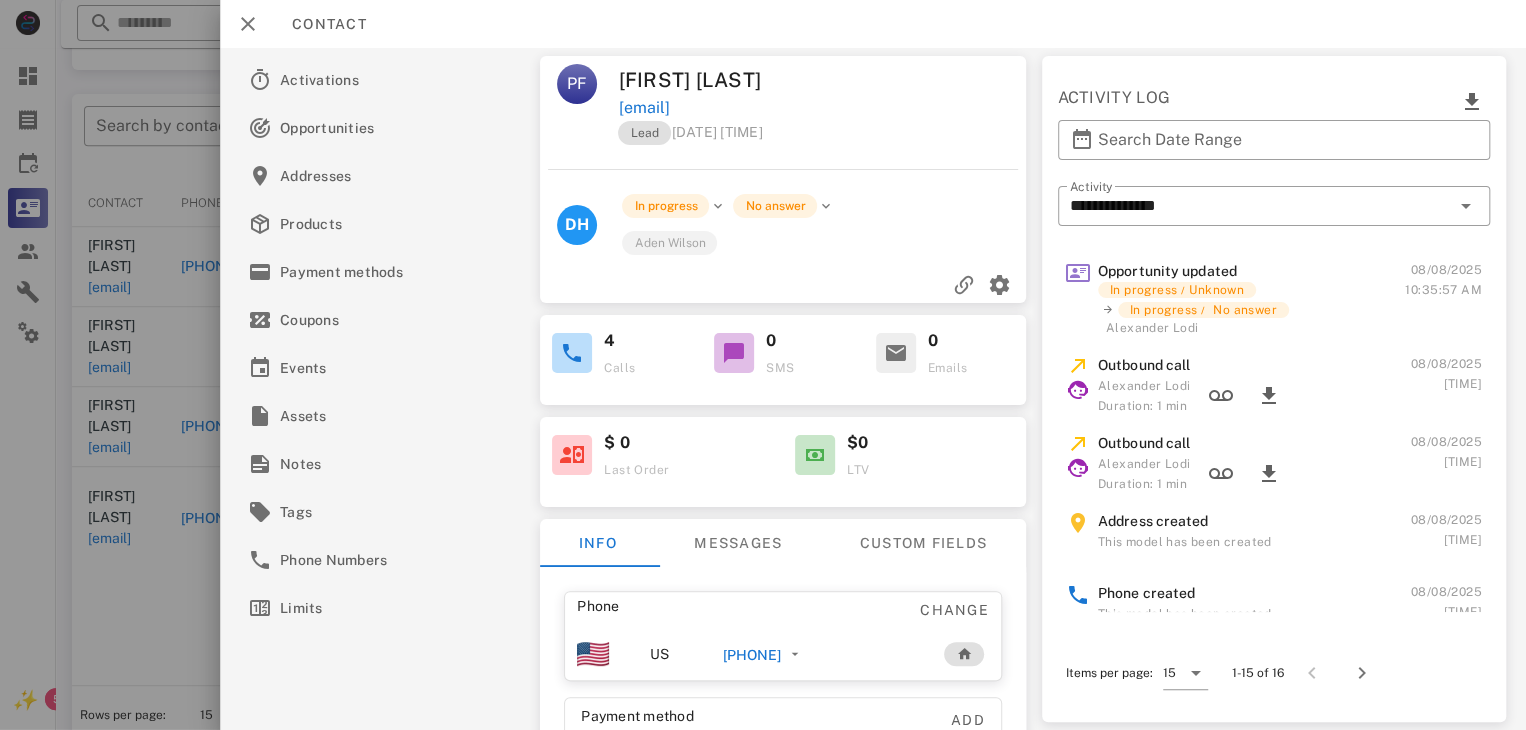 click on "+14142164350" at bounding box center [752, 655] 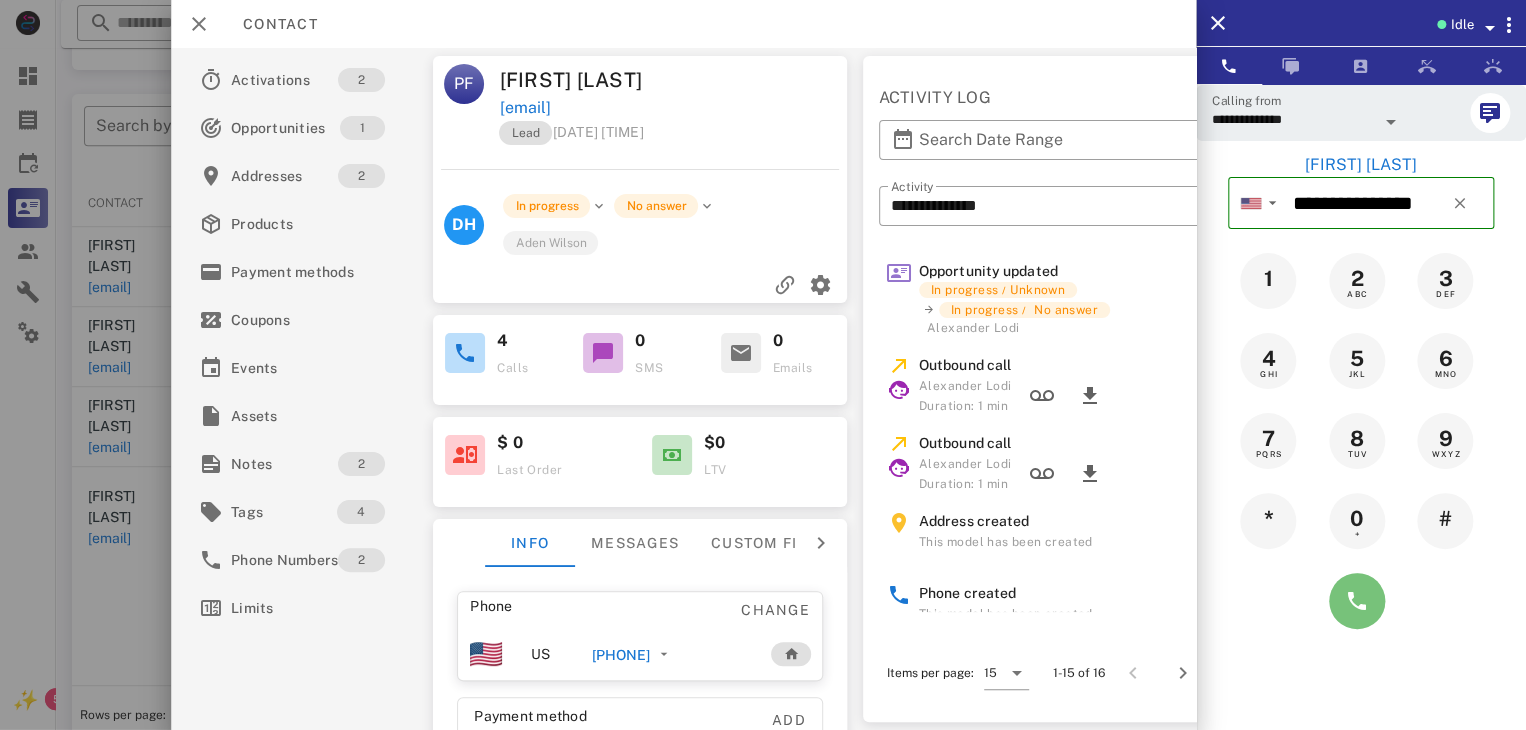 click at bounding box center [1357, 601] 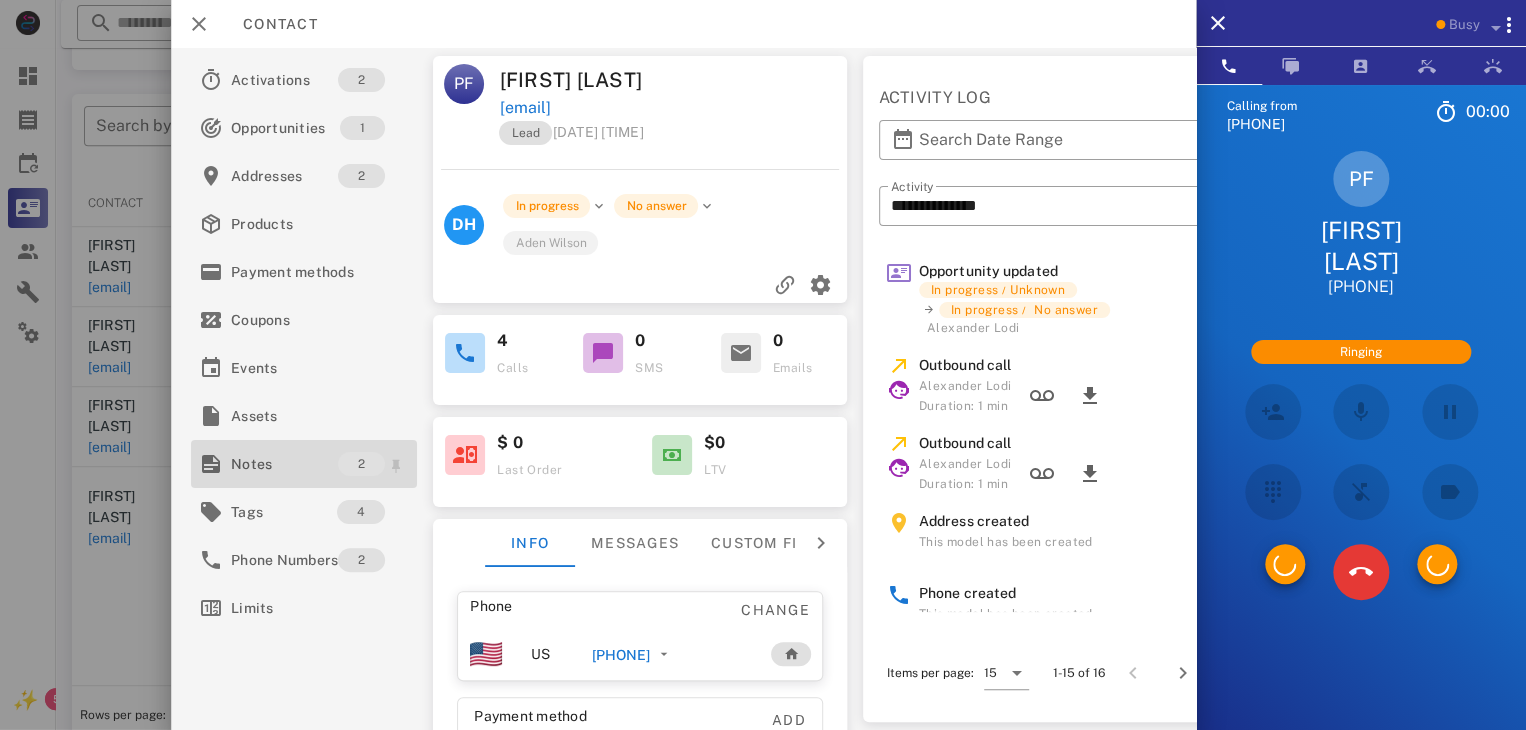 click on "Notes" at bounding box center [284, 464] 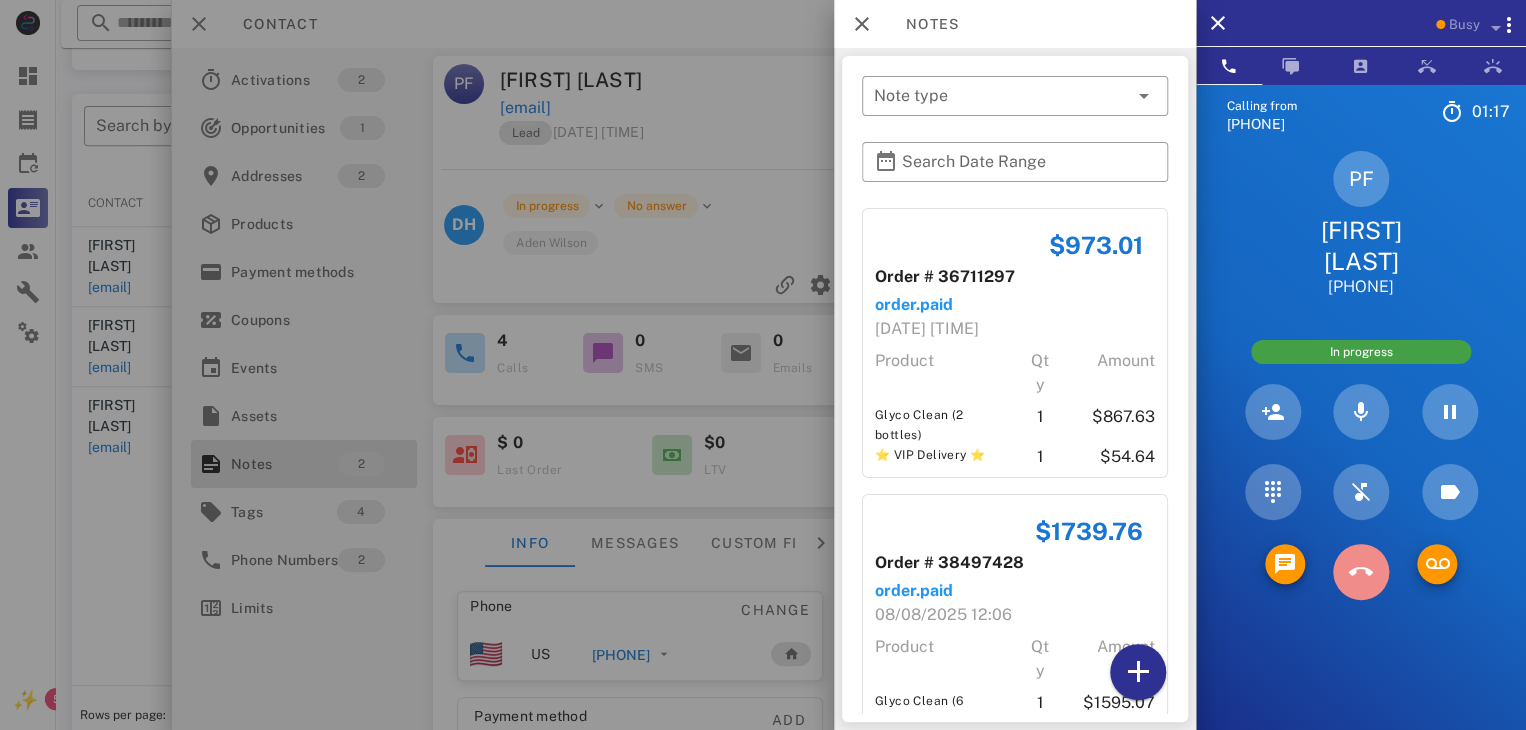 click at bounding box center [1361, 572] 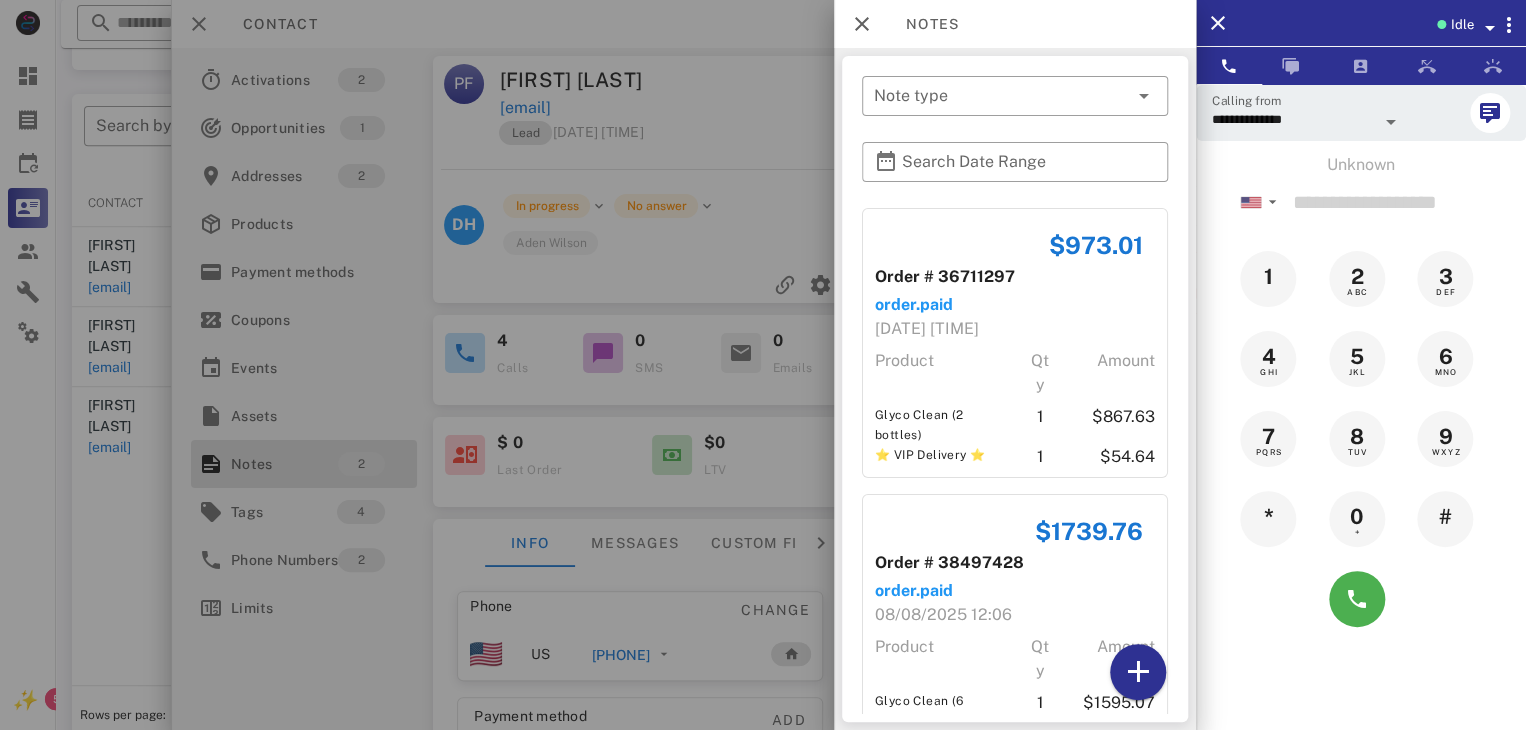 click at bounding box center [763, 365] 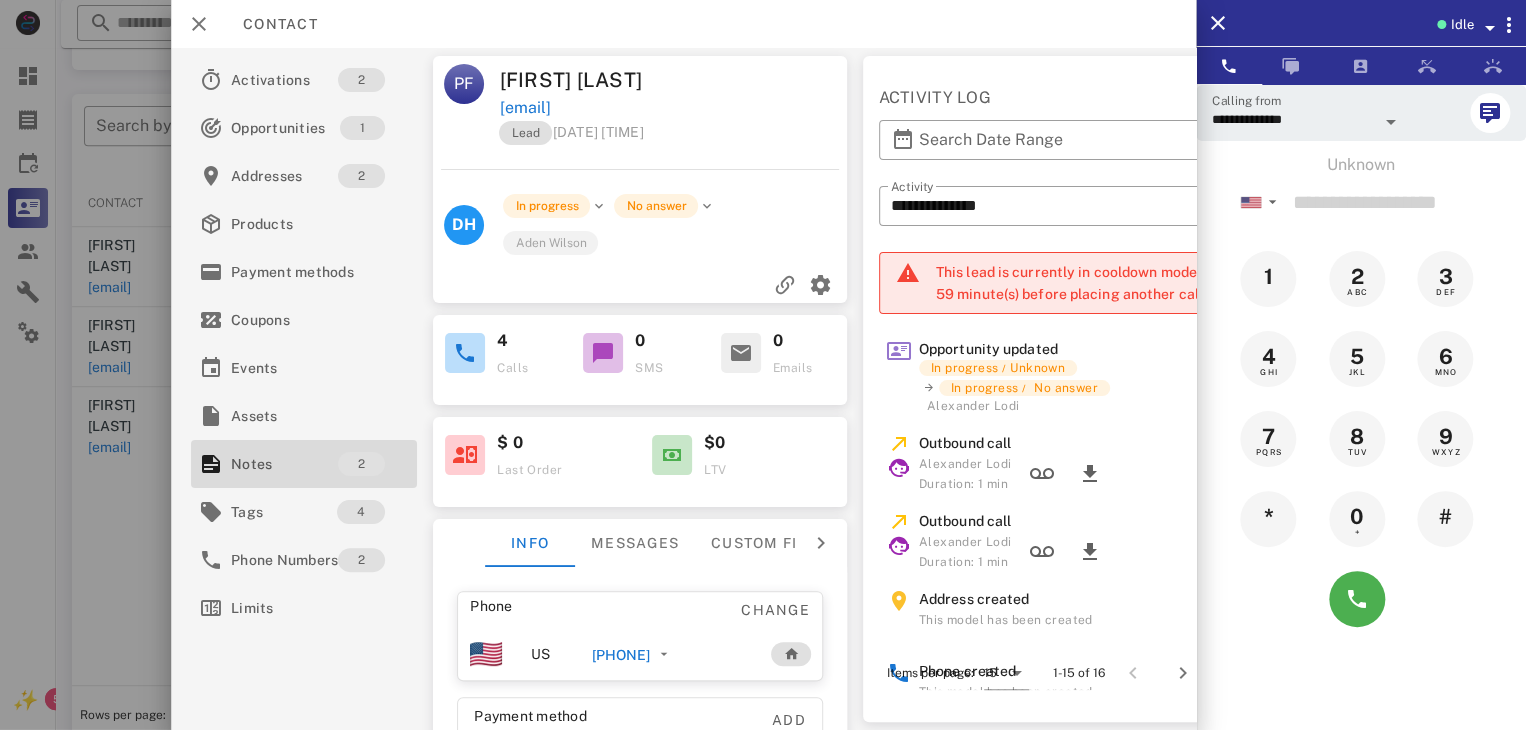 click at bounding box center [763, 365] 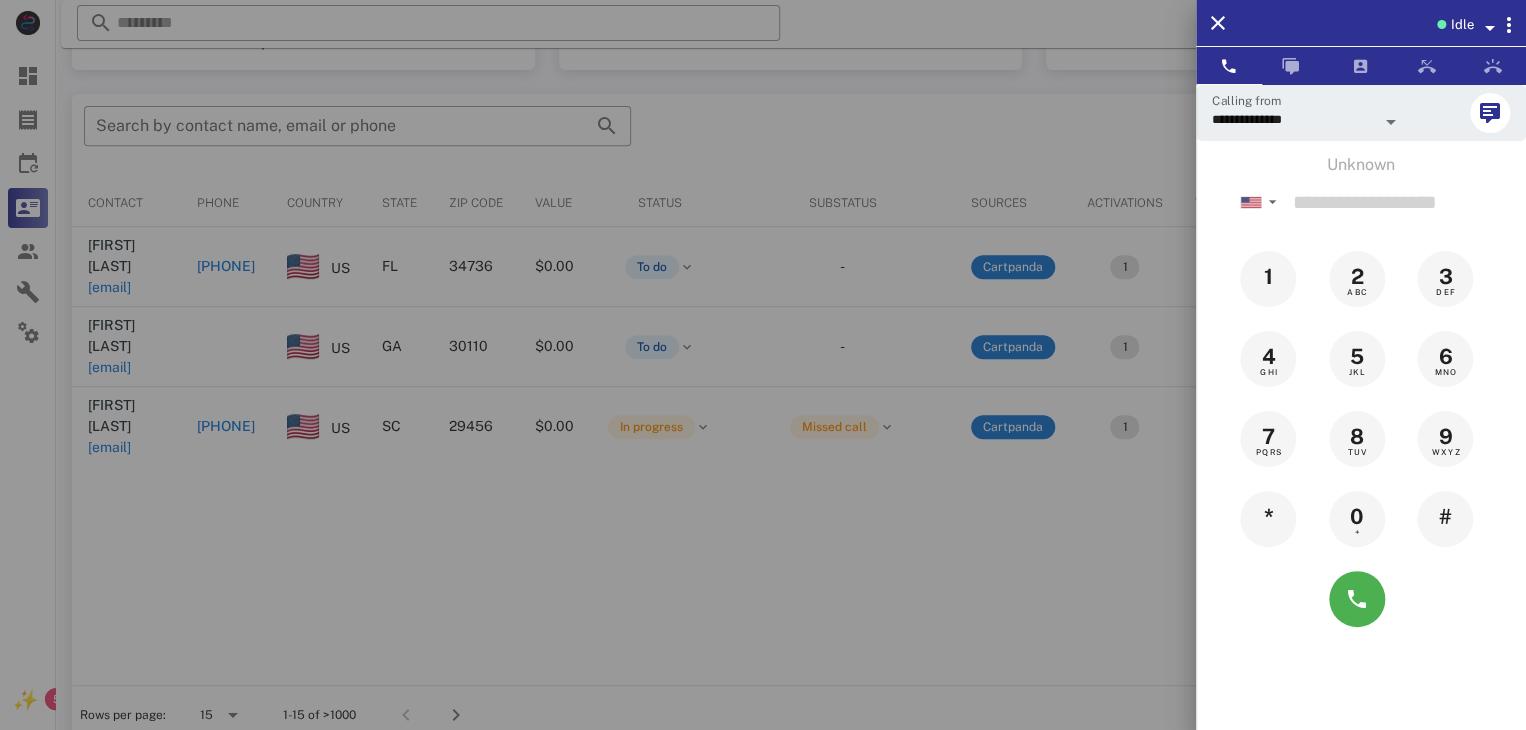 click at bounding box center [763, 365] 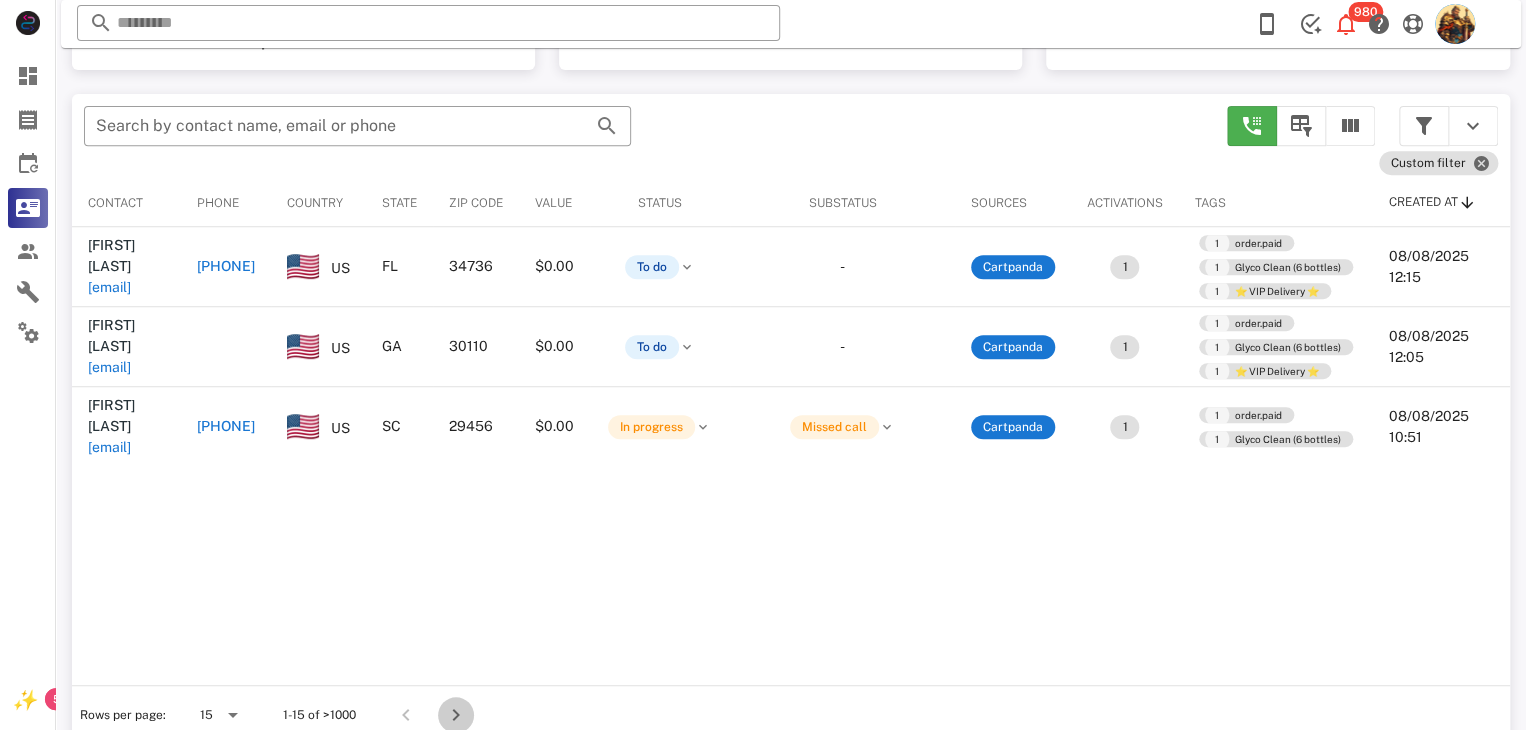 click at bounding box center (456, 715) 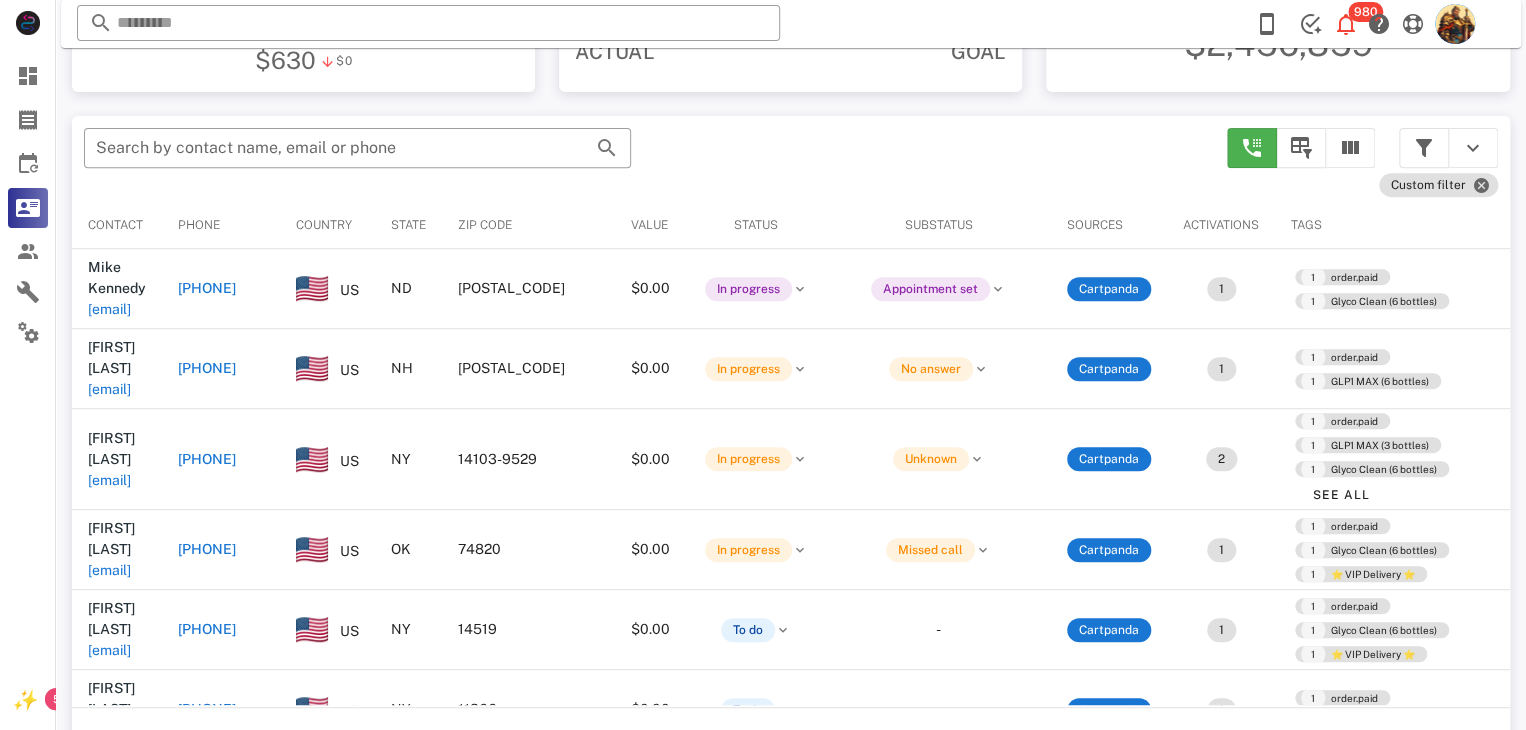 scroll, scrollTop: 350, scrollLeft: 0, axis: vertical 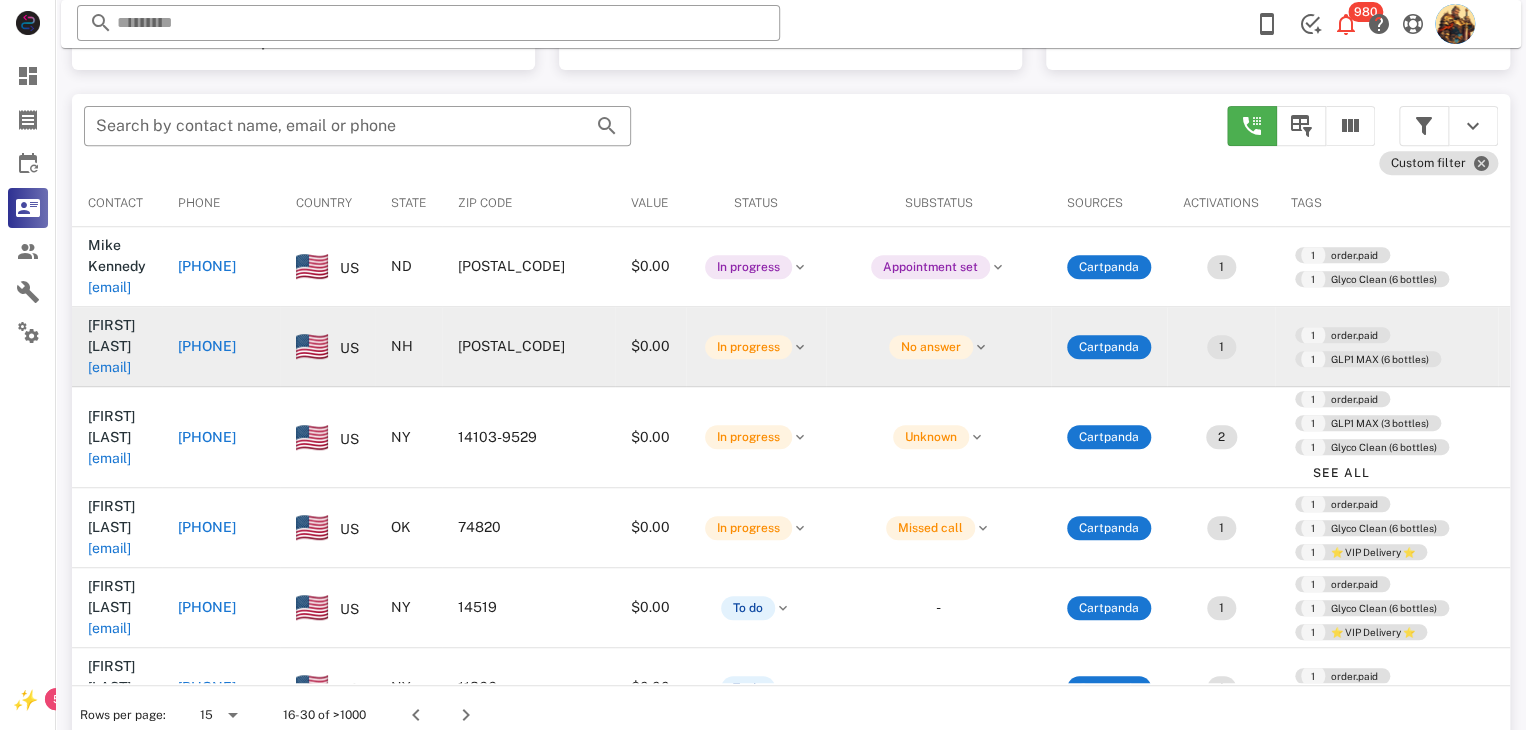 click on "monk.scott0560@gmail.com" at bounding box center (109, 367) 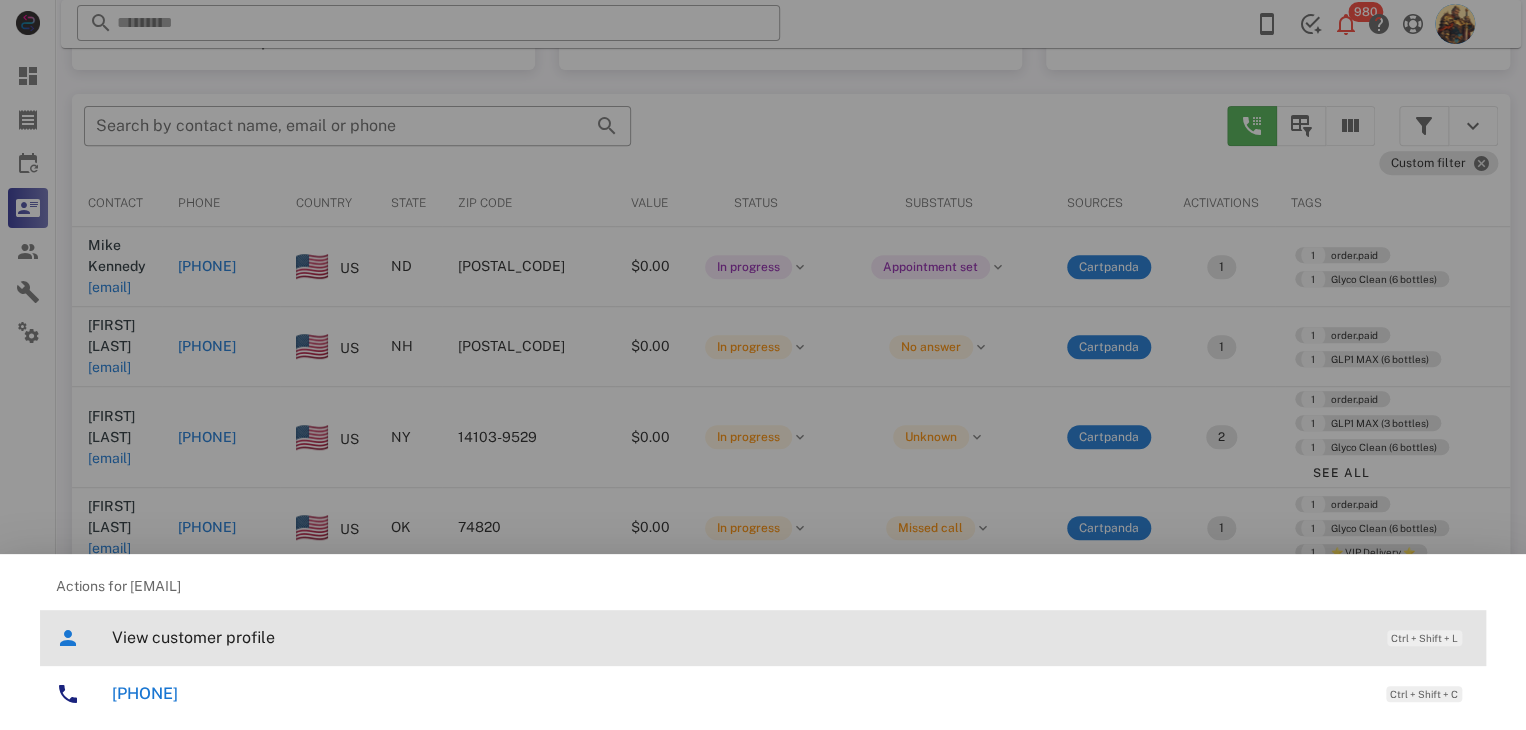 click on "View customer profile Ctrl + Shift + L" at bounding box center (791, 637) 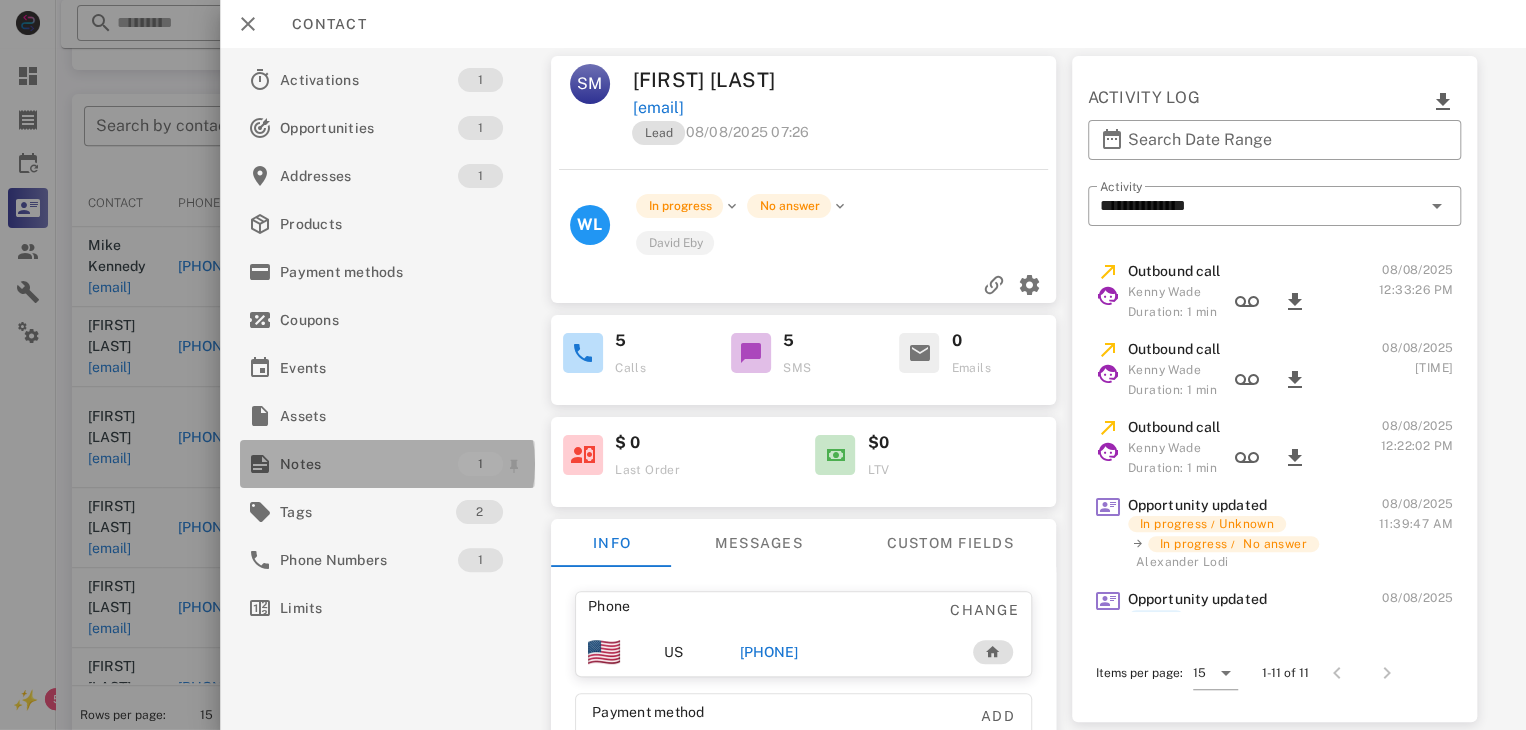 click on "Notes" at bounding box center [369, 464] 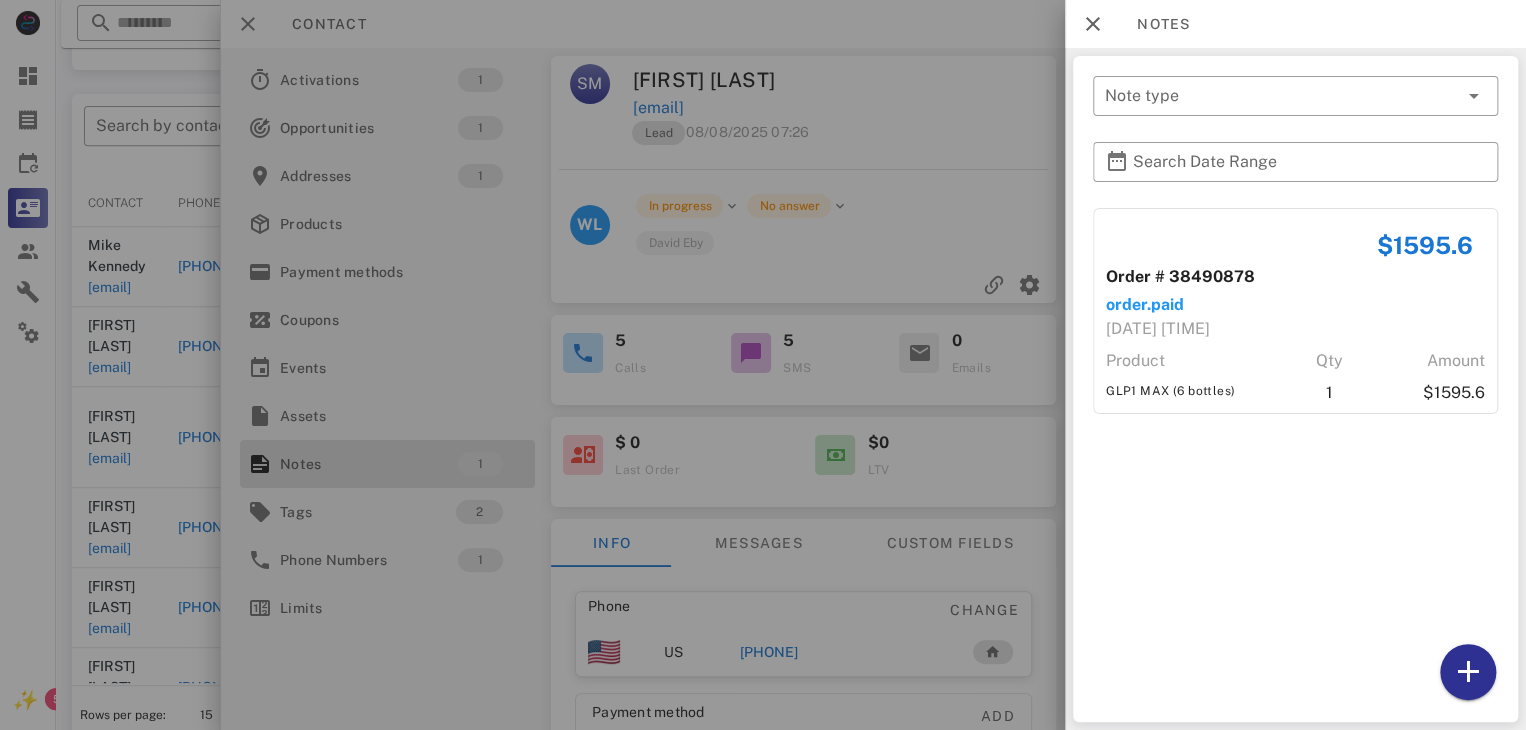 click at bounding box center [763, 365] 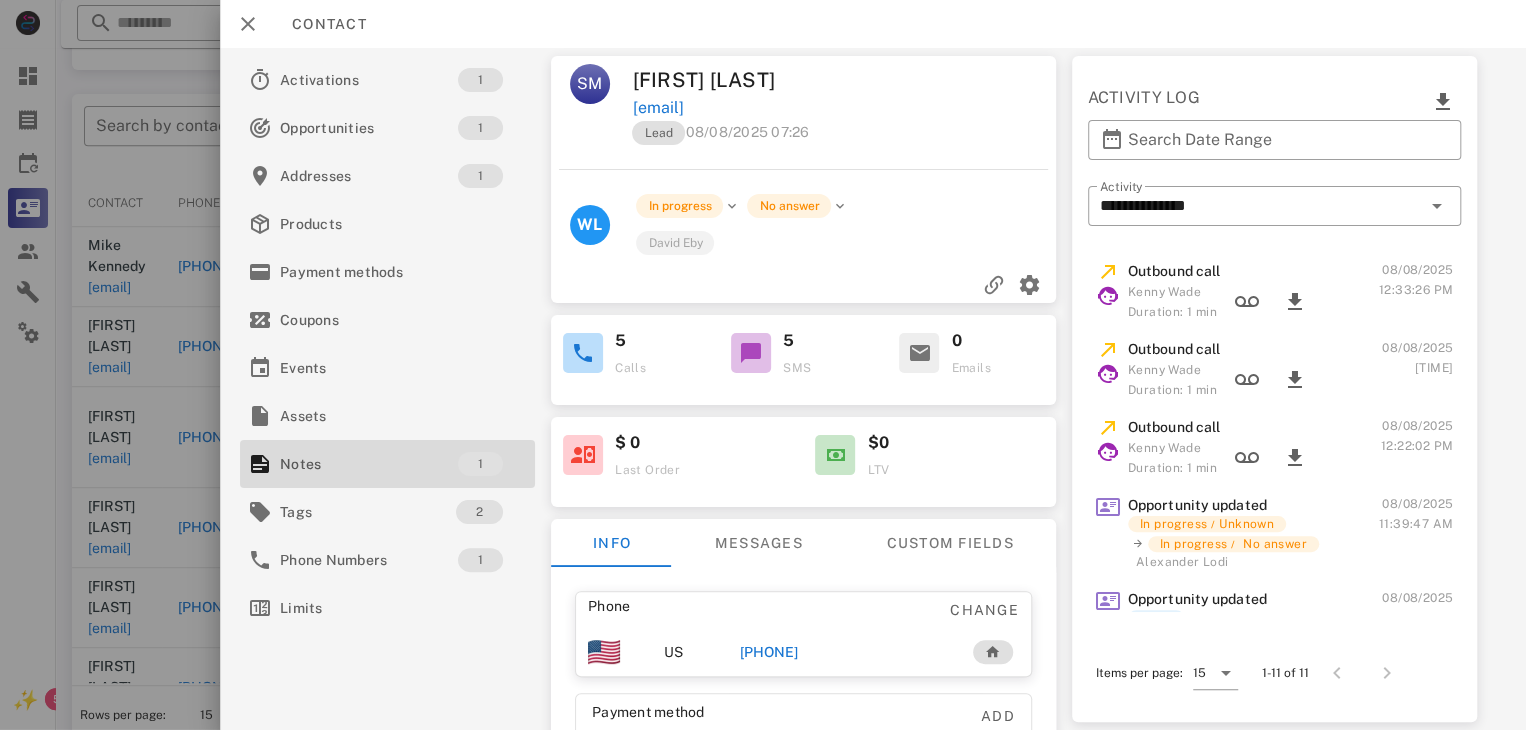 click on "+16035300579" at bounding box center (769, 652) 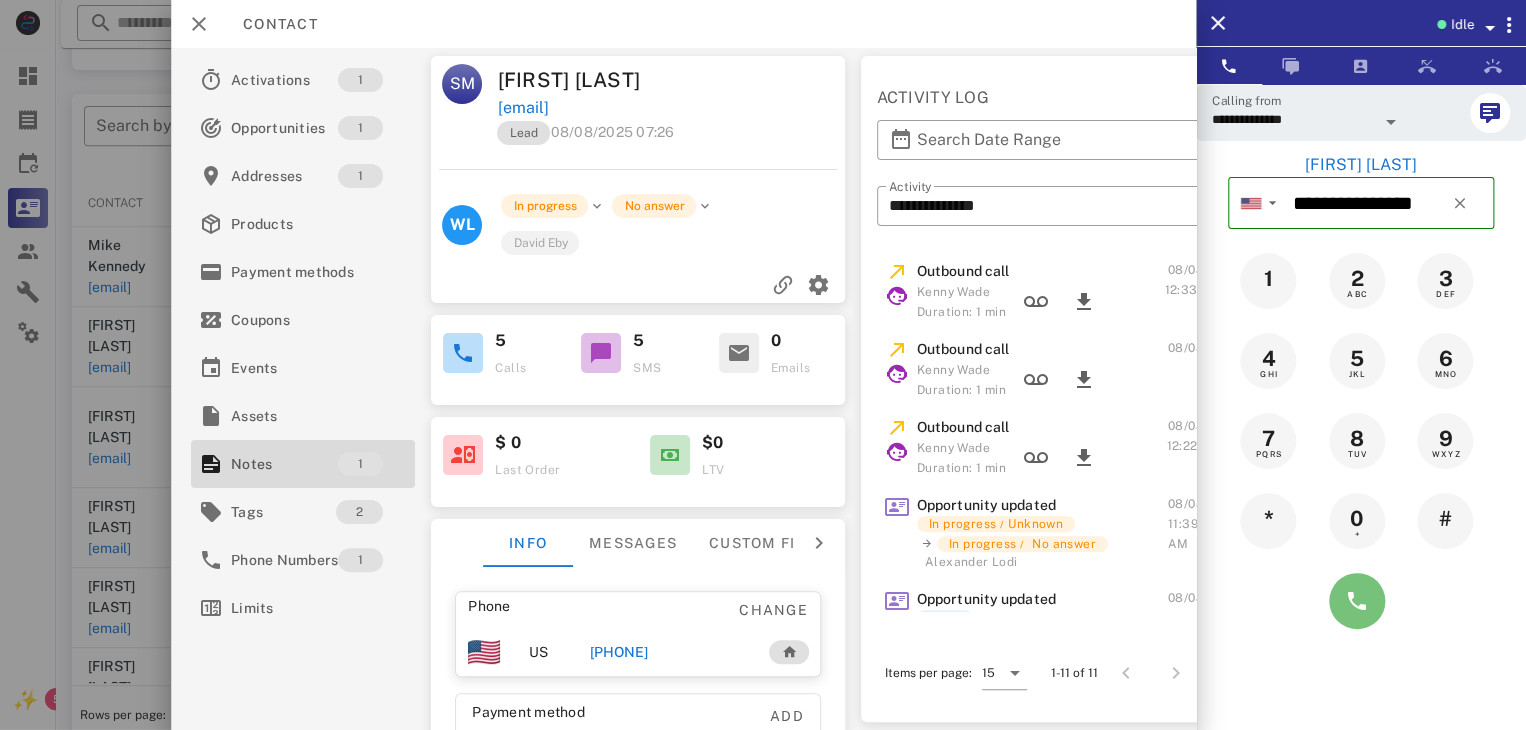 click at bounding box center (1357, 601) 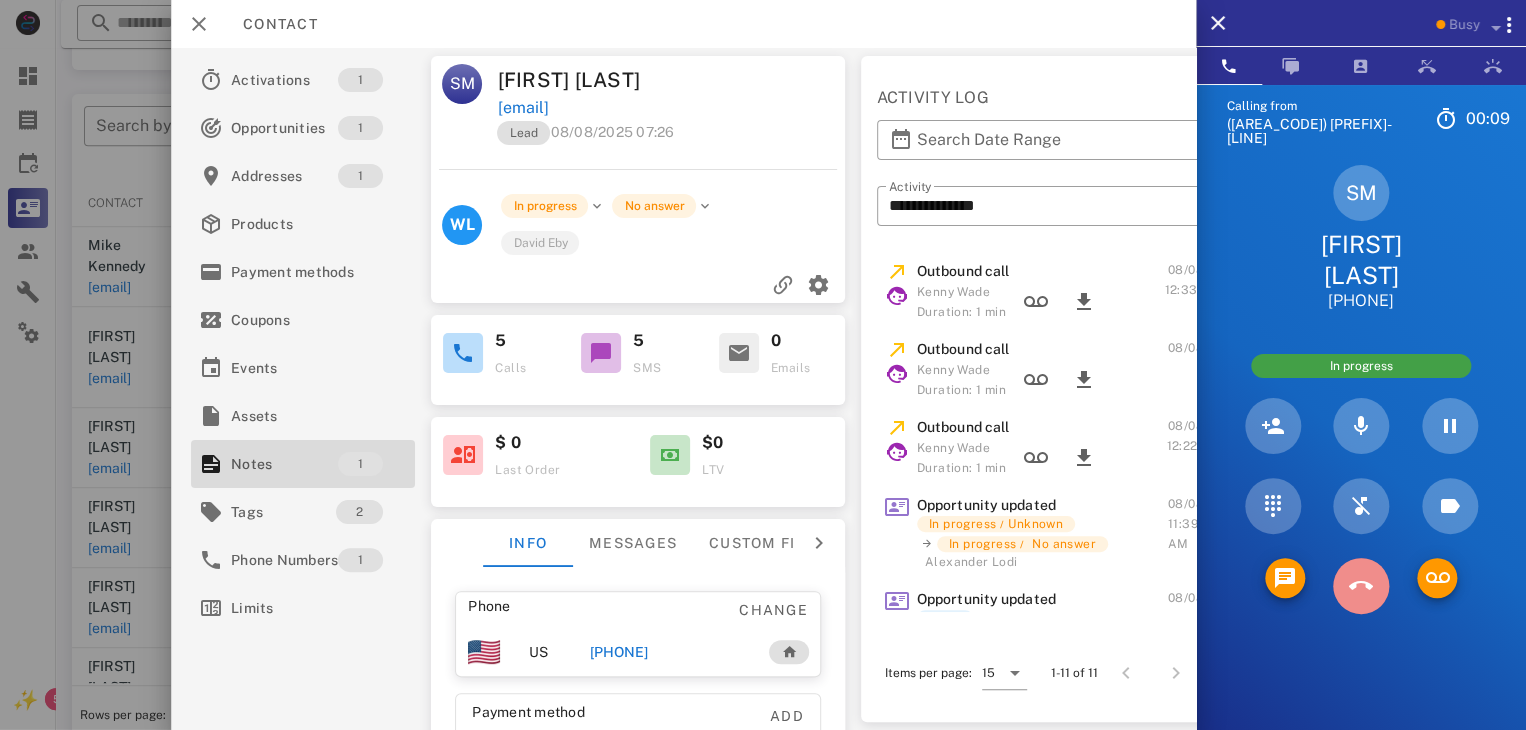 click at bounding box center (1361, 586) 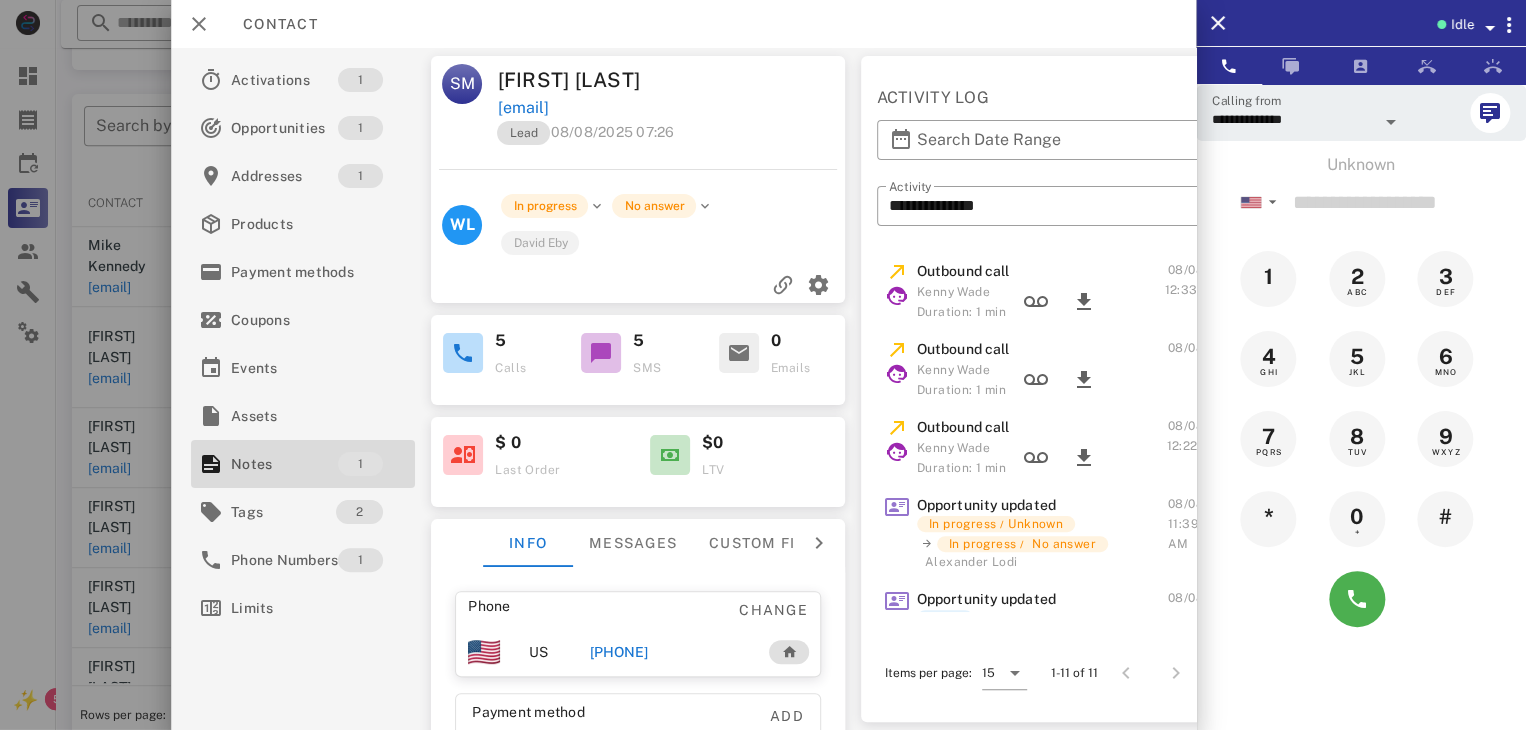 click at bounding box center (763, 365) 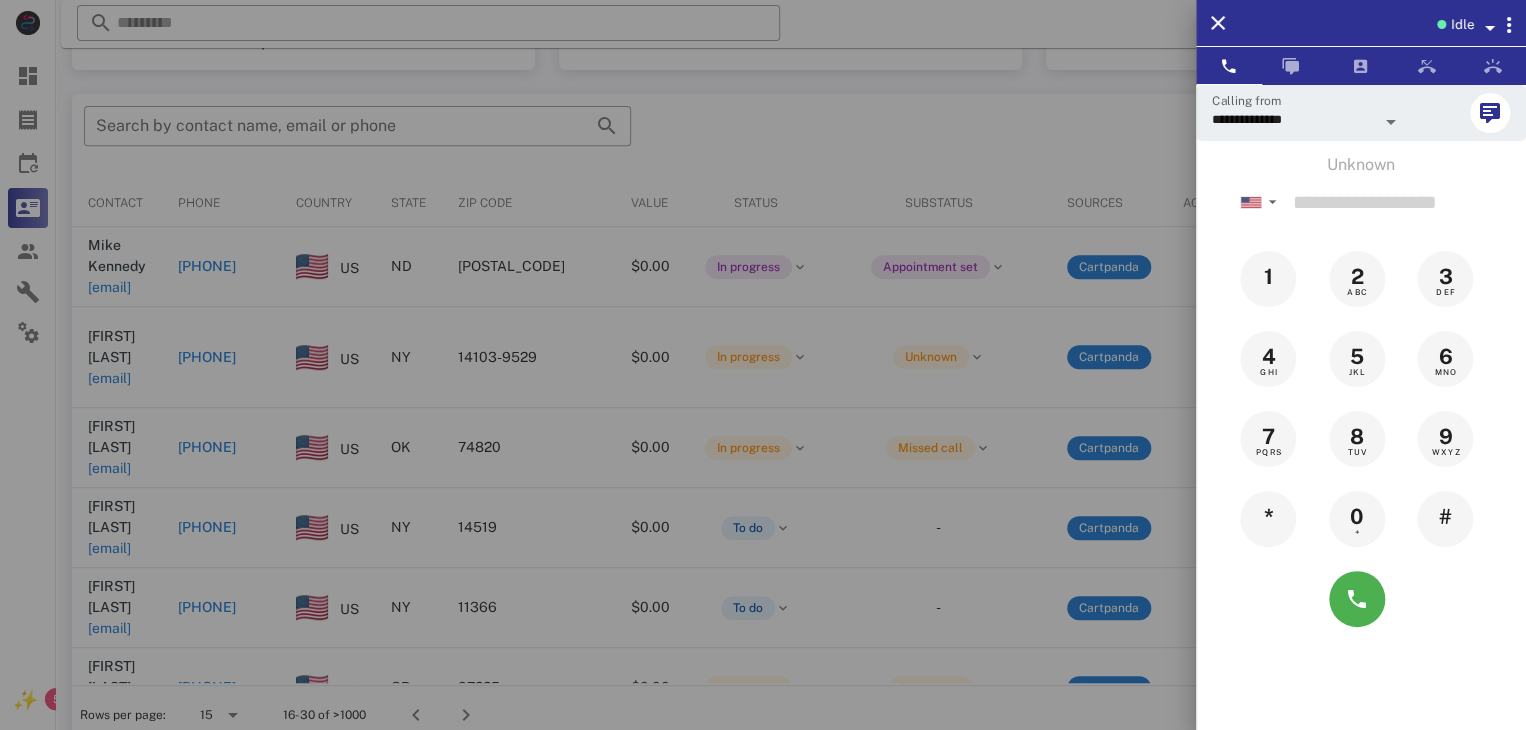click at bounding box center (763, 365) 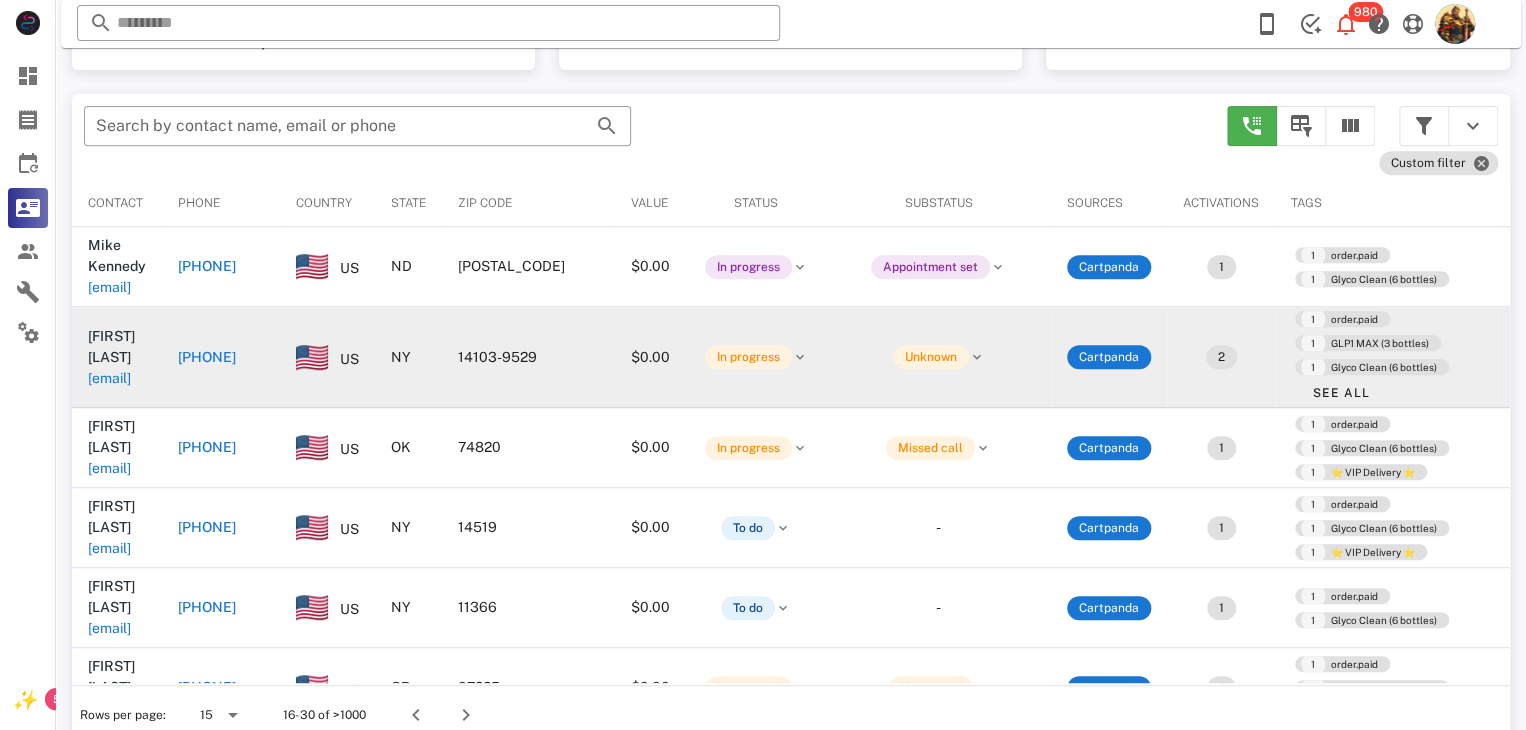 click on "grapeshoffman@yahoo.com" at bounding box center (109, 378) 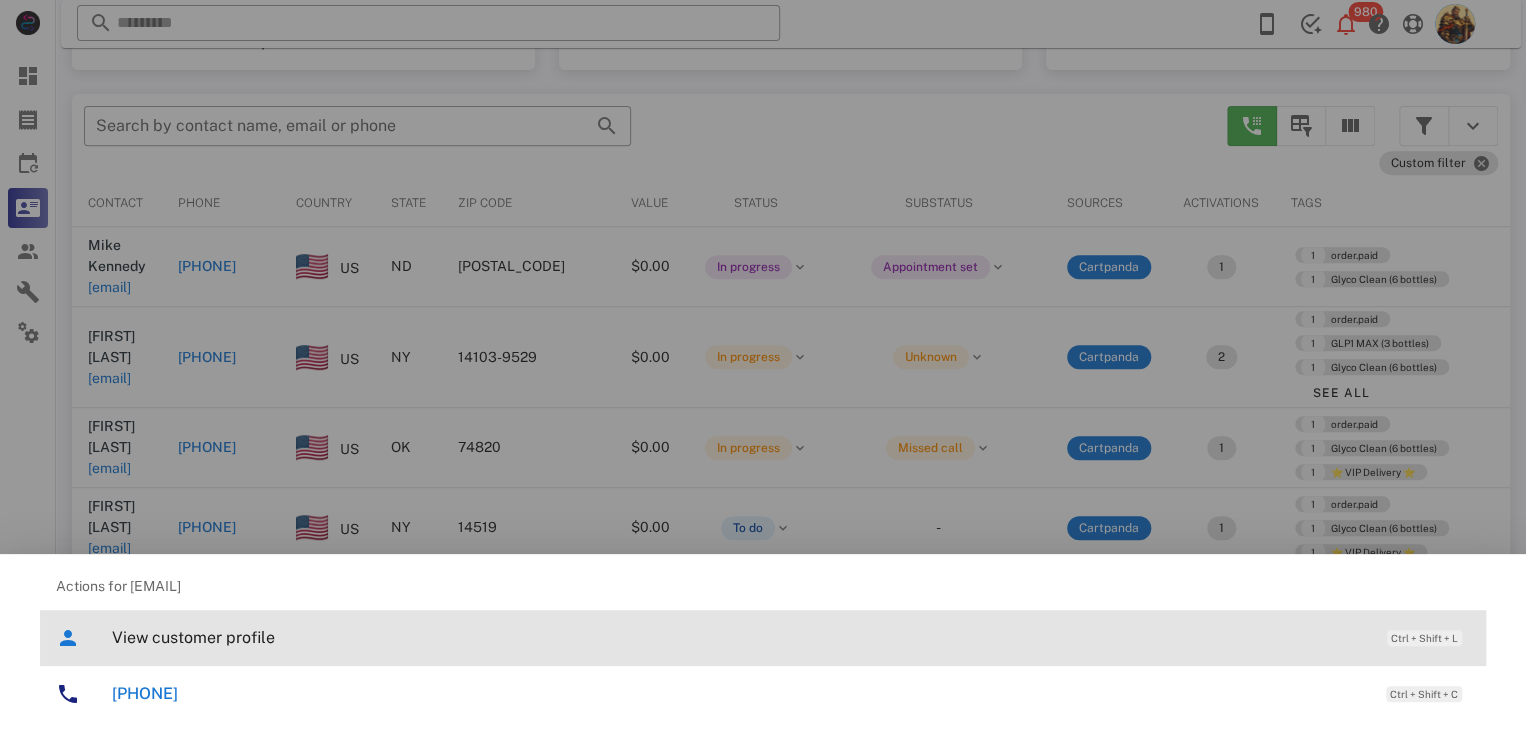 click on "View customer profile" at bounding box center [739, 637] 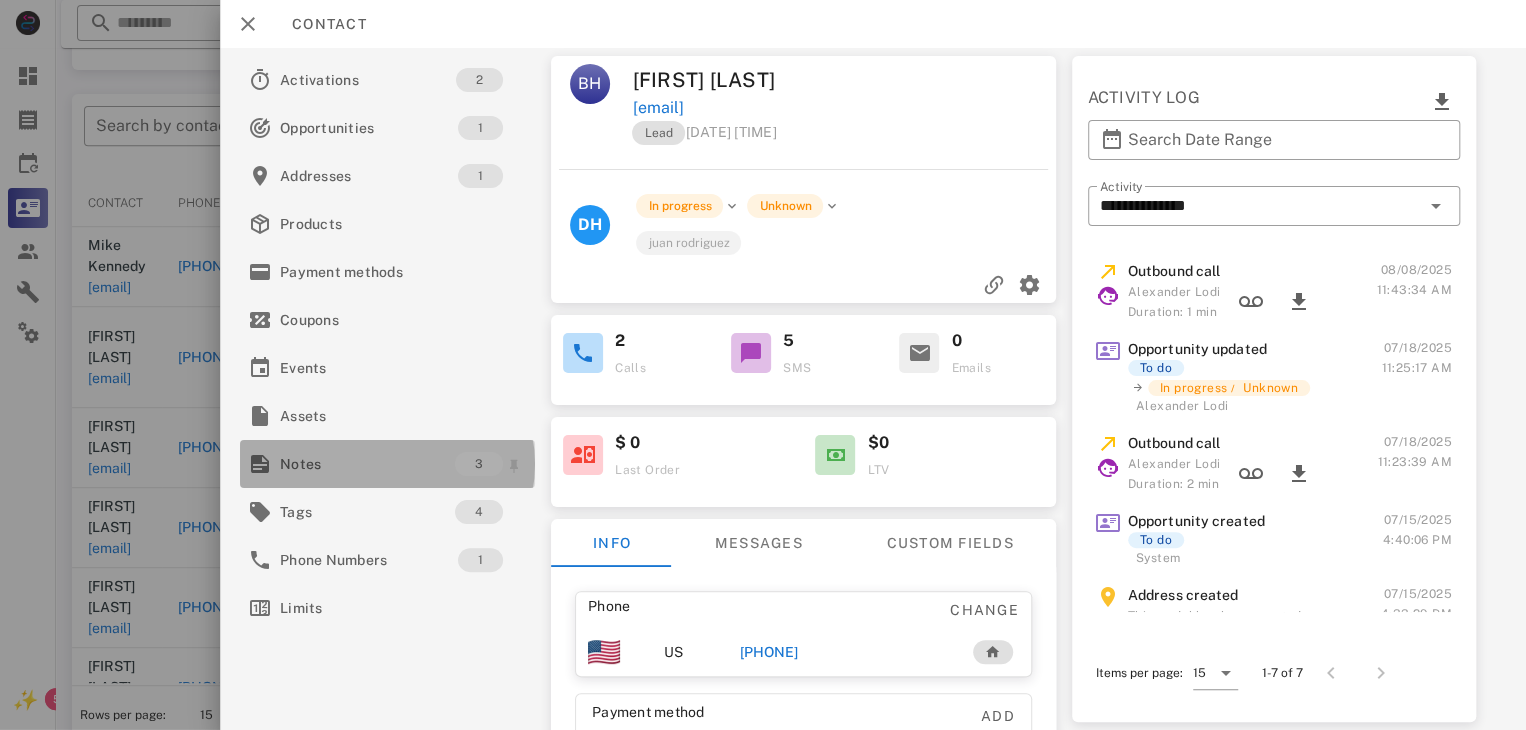 click on "Notes" at bounding box center [367, 464] 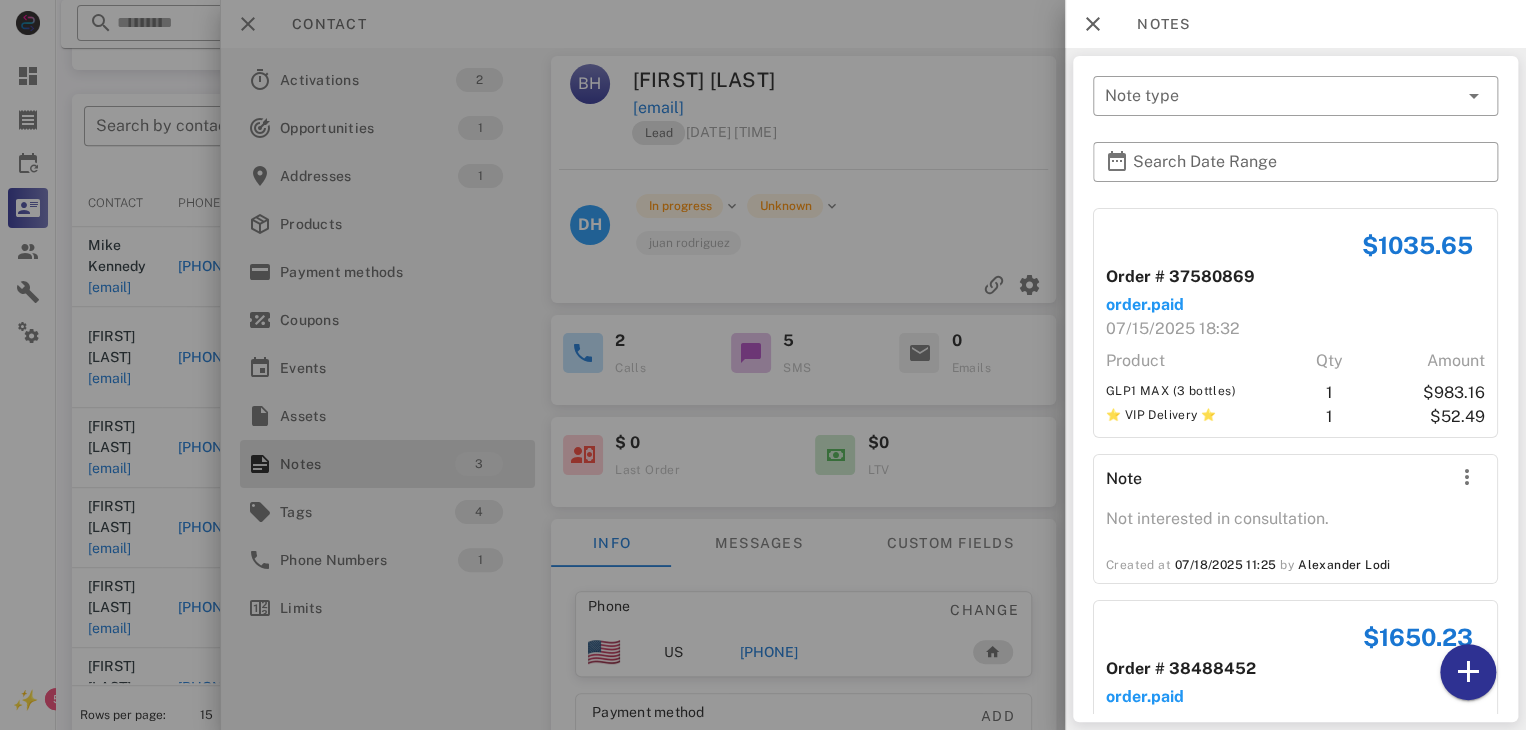 click at bounding box center (763, 365) 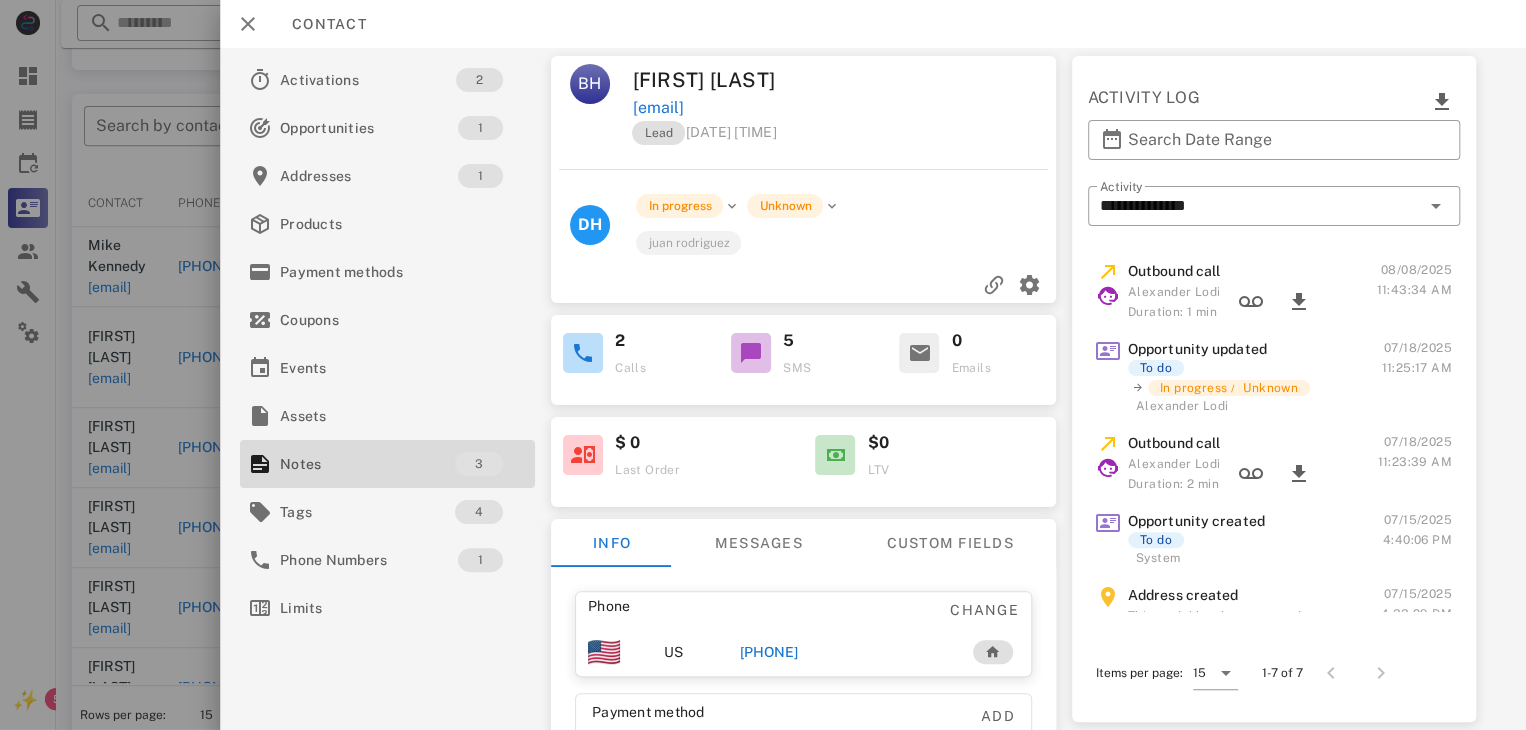 click at bounding box center [763, 365] 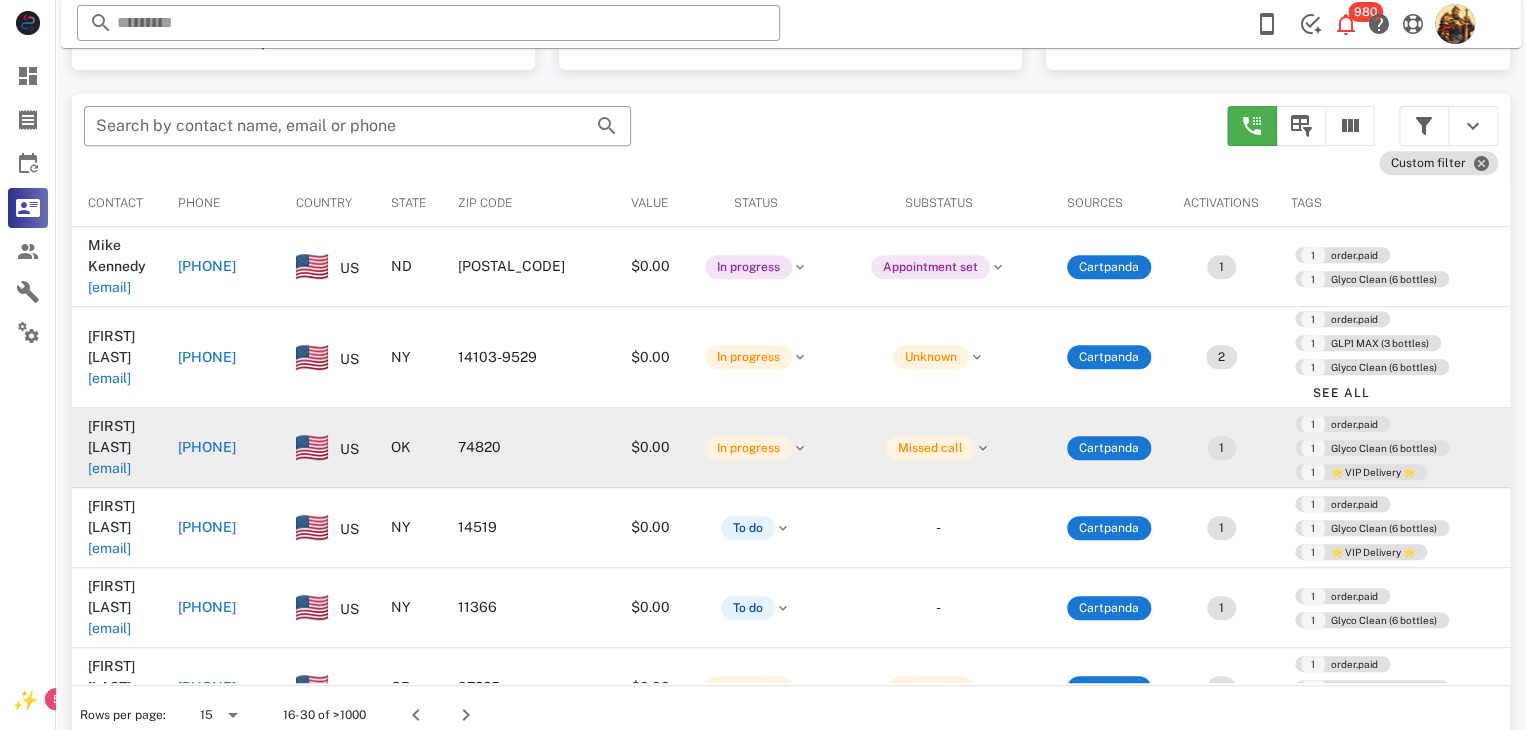 click on "lindanana52866@gmail.com" at bounding box center [109, 468] 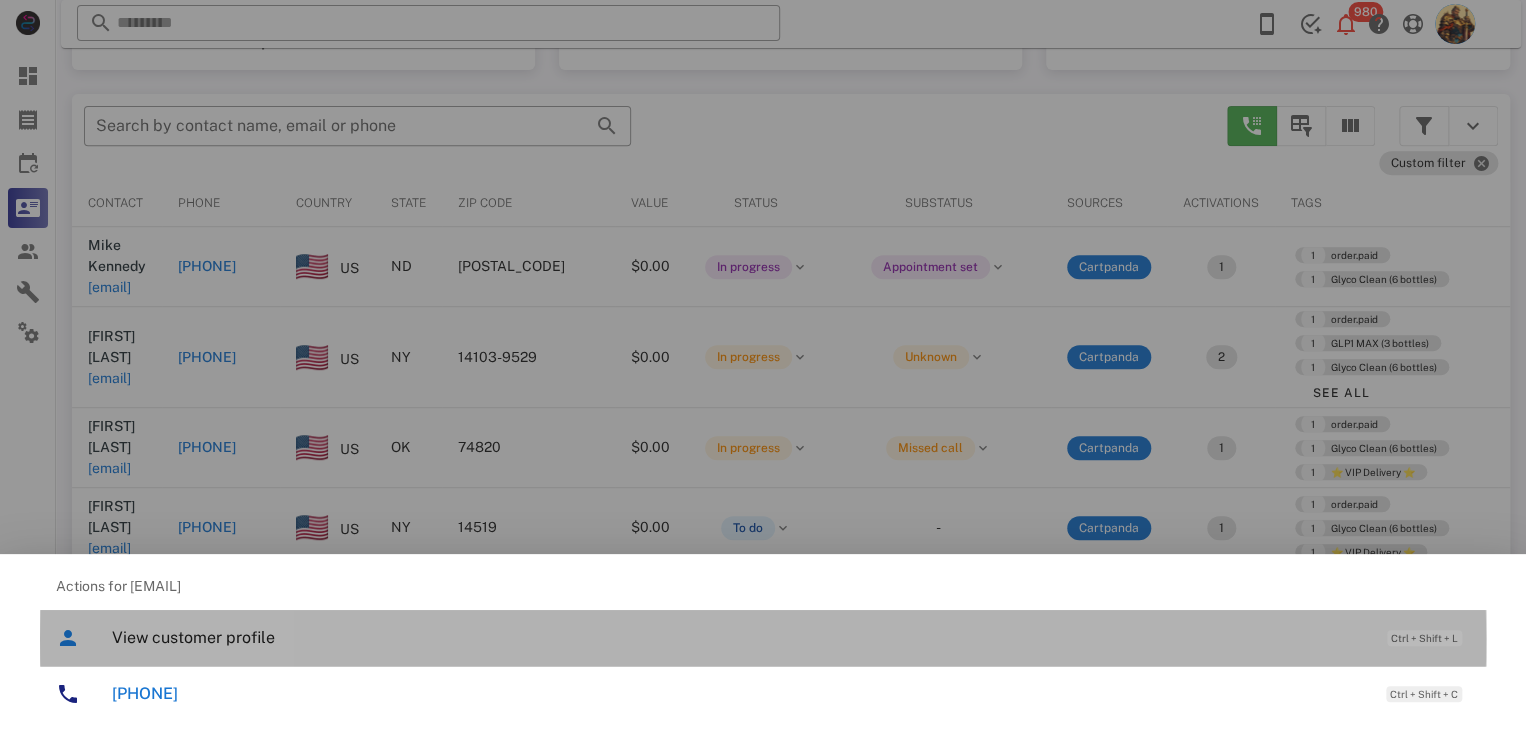 click on "View customer profile" at bounding box center [739, 637] 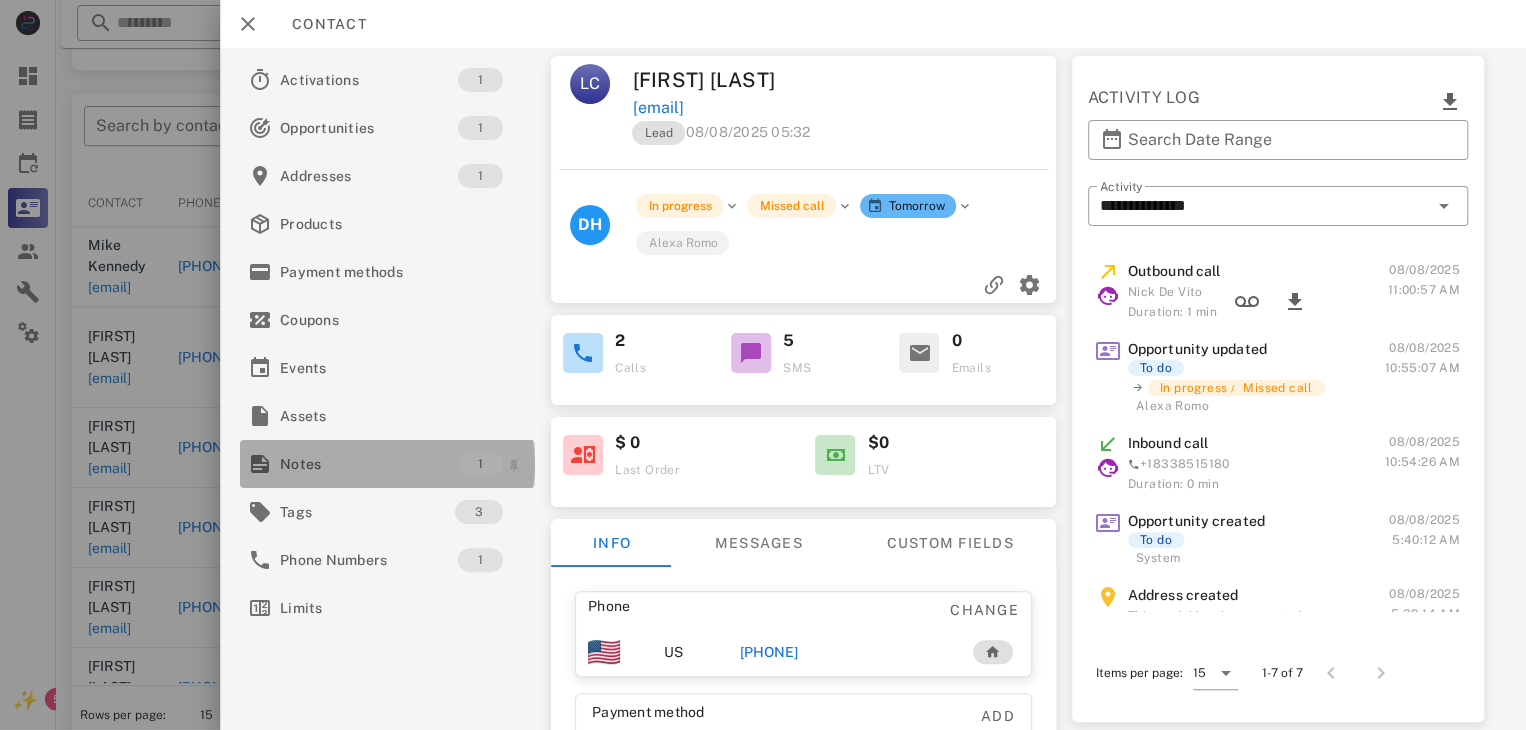 click on "Notes" at bounding box center (369, 464) 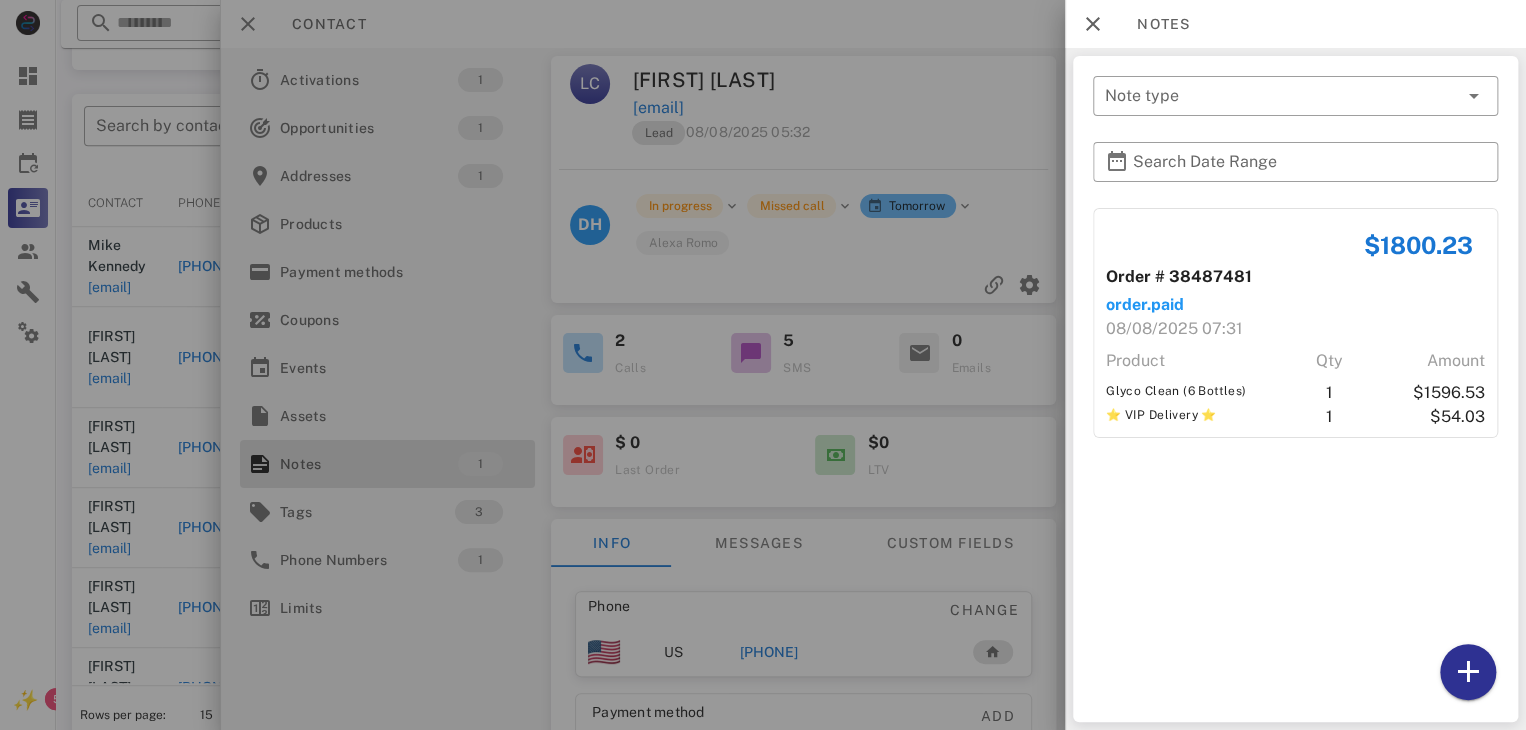 click at bounding box center [763, 365] 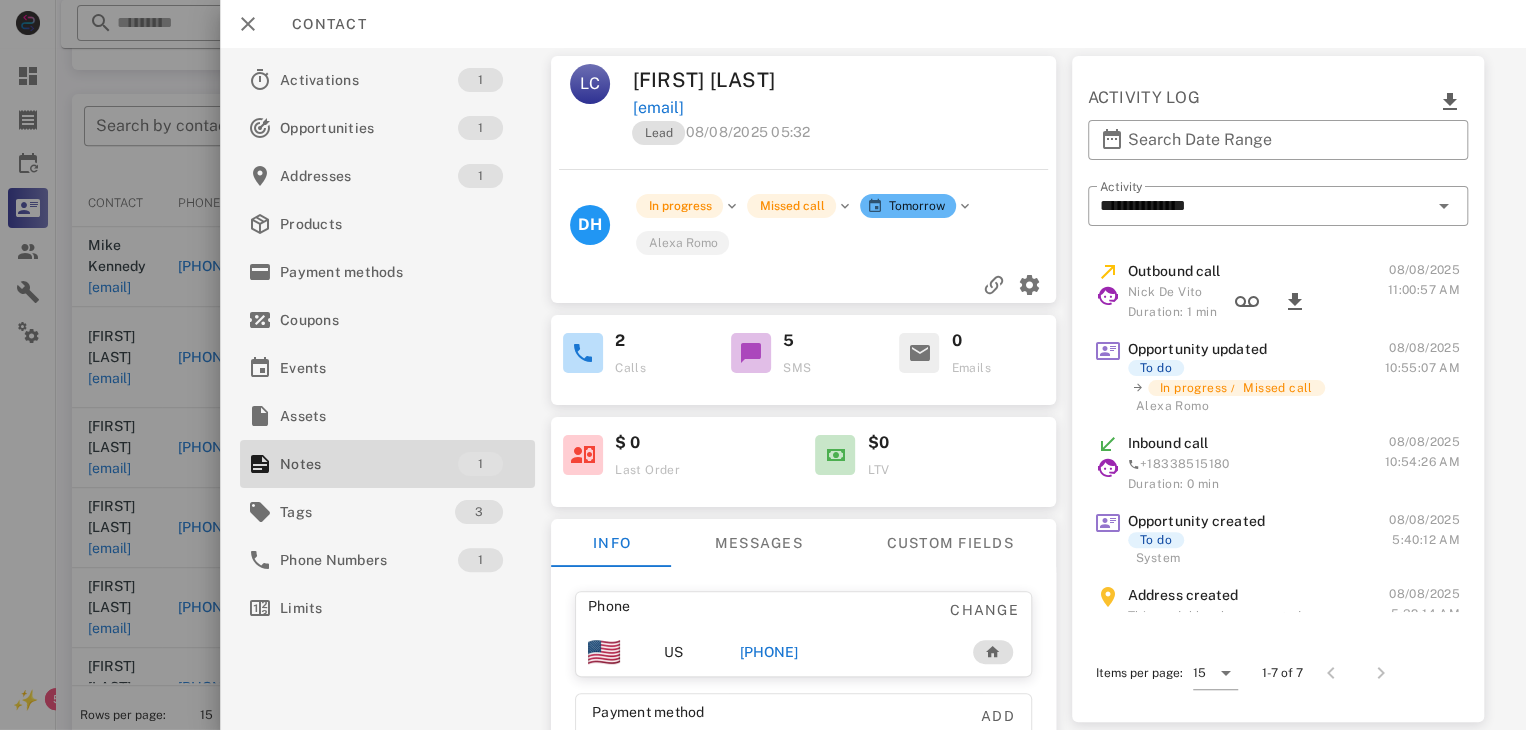 click on "+15803201407" at bounding box center (769, 652) 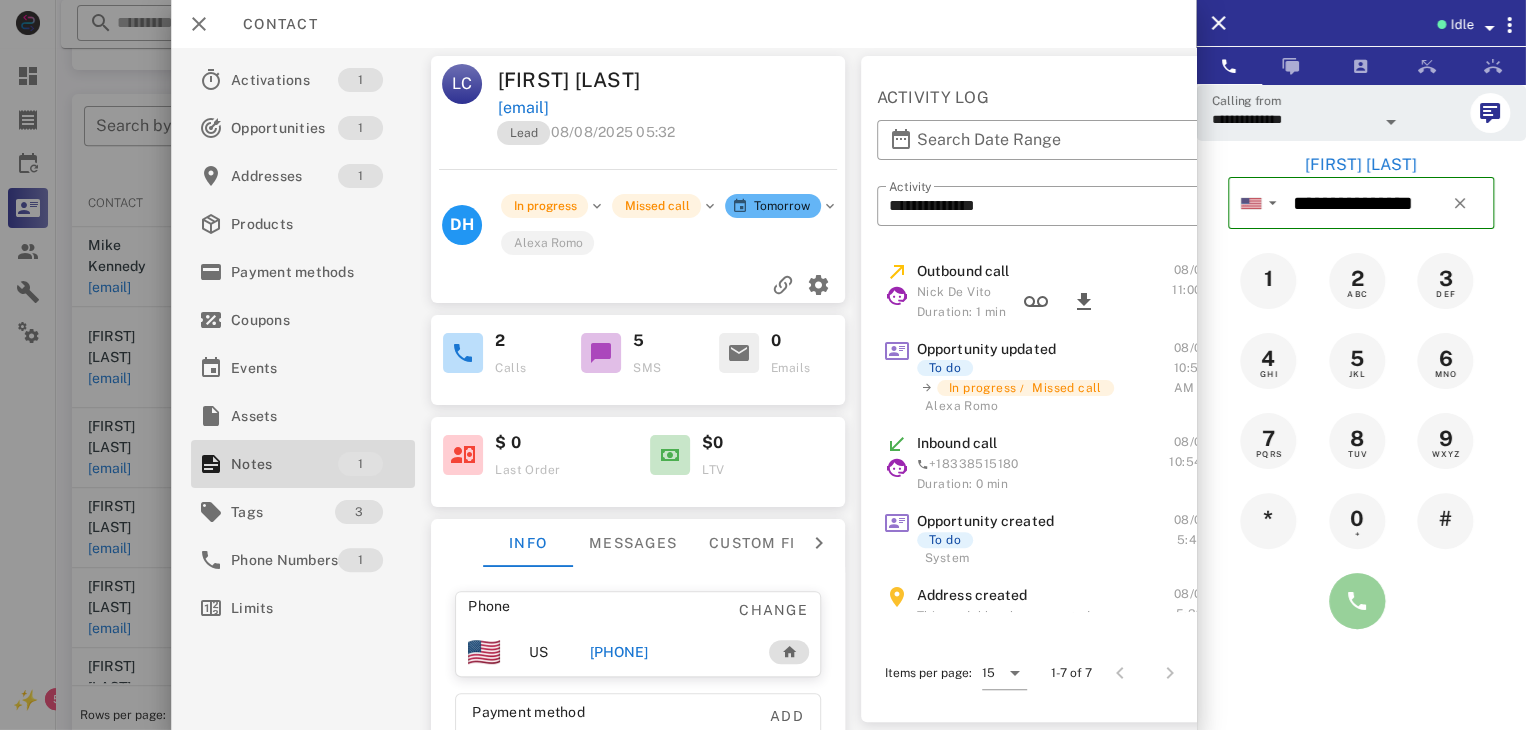 click at bounding box center (1357, 601) 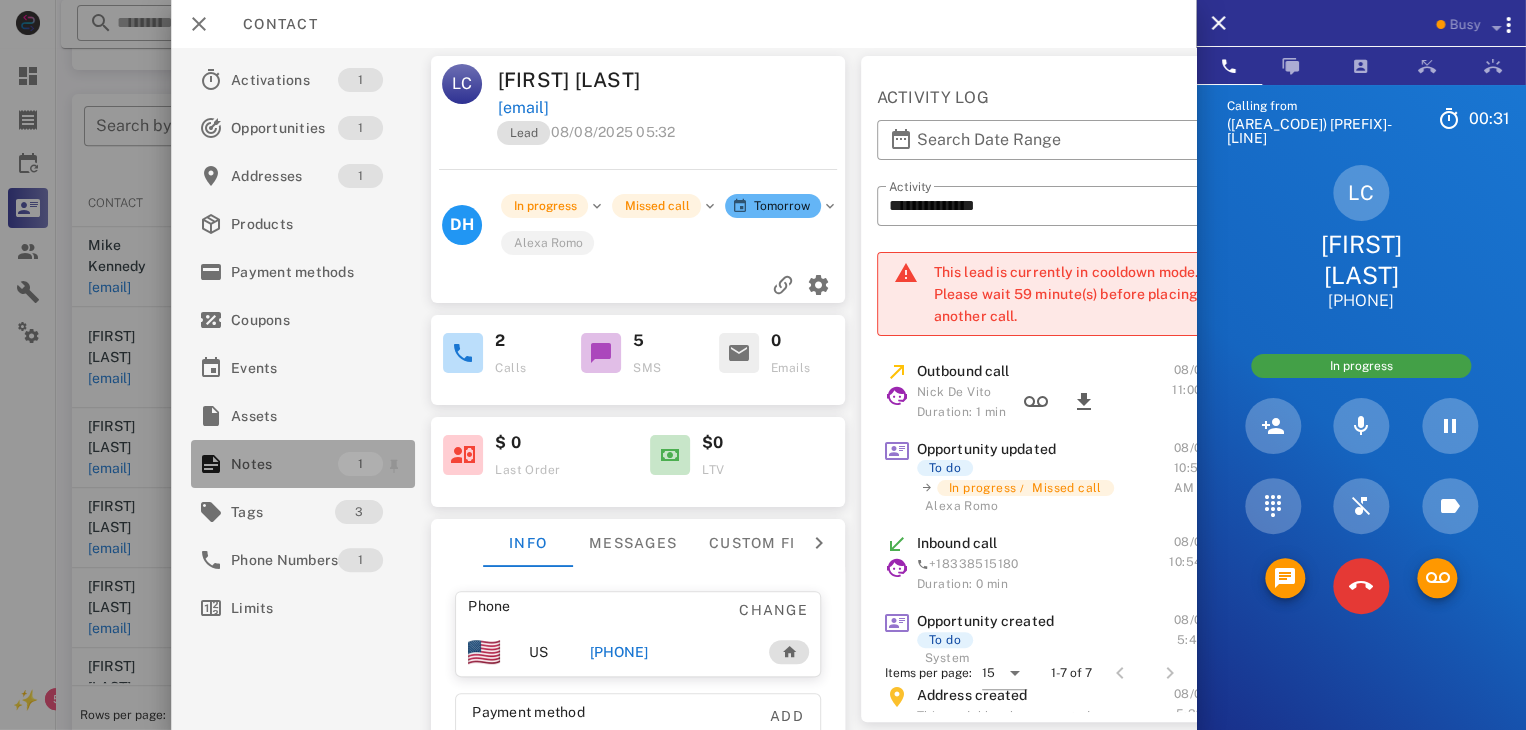 click on "Notes" at bounding box center (284, 464) 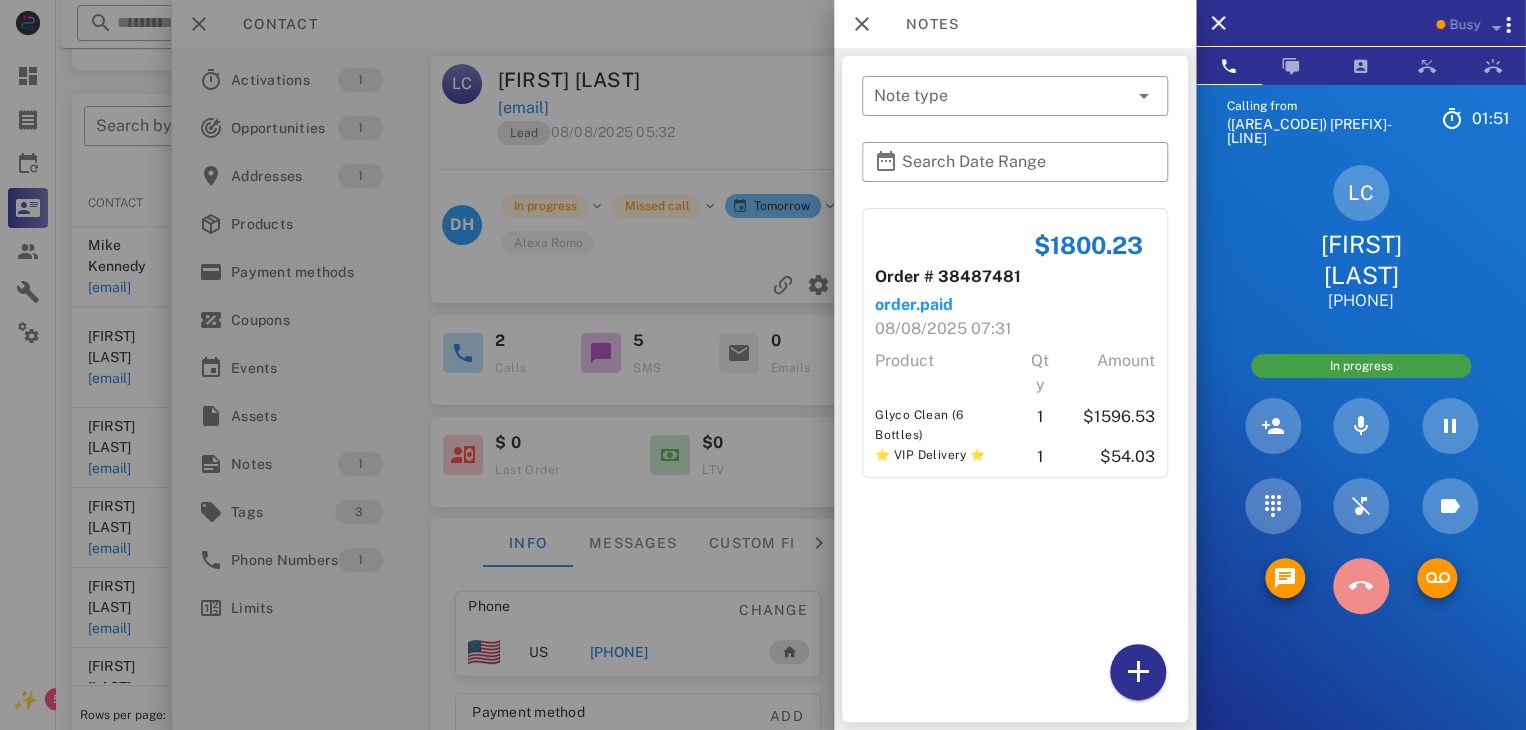 click at bounding box center (1361, 586) 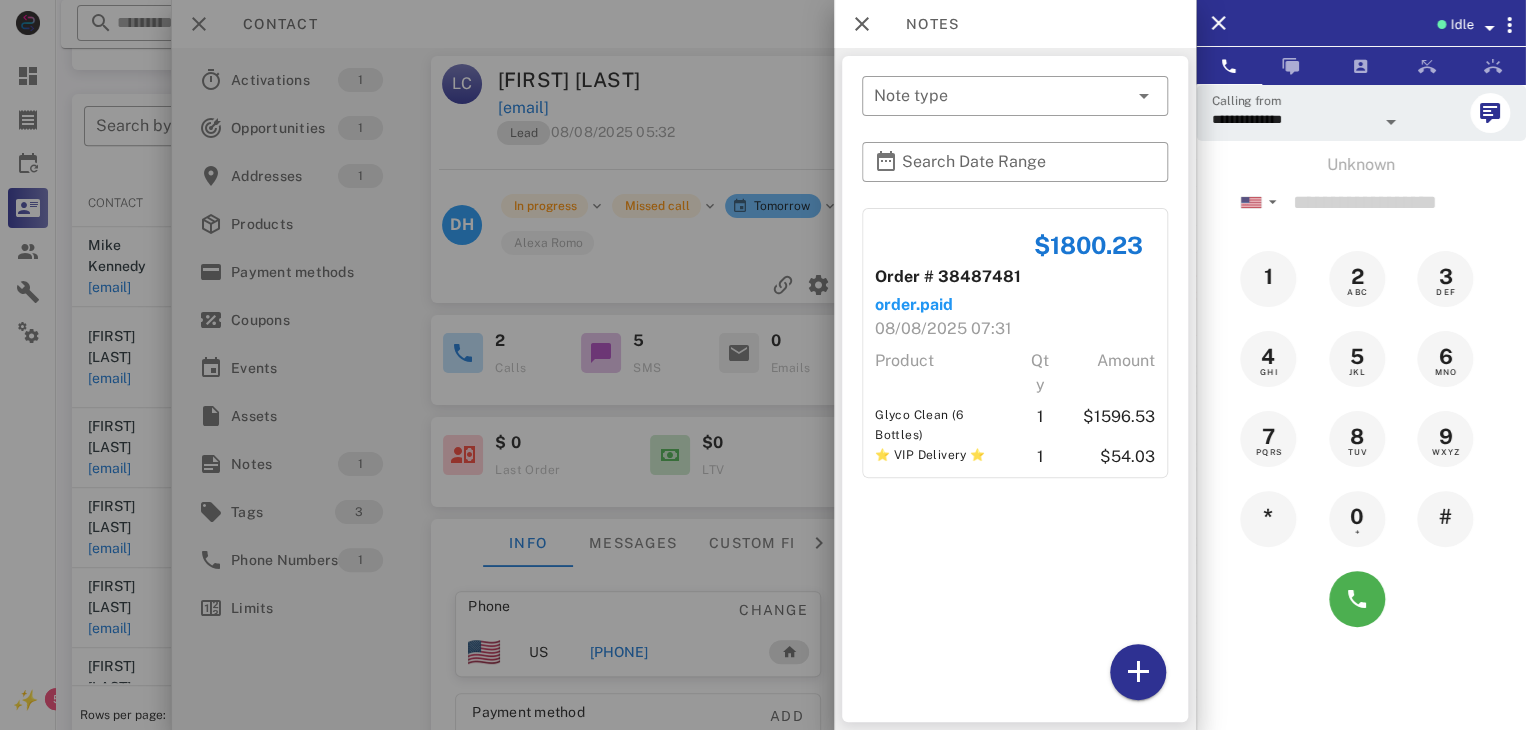 click at bounding box center (763, 365) 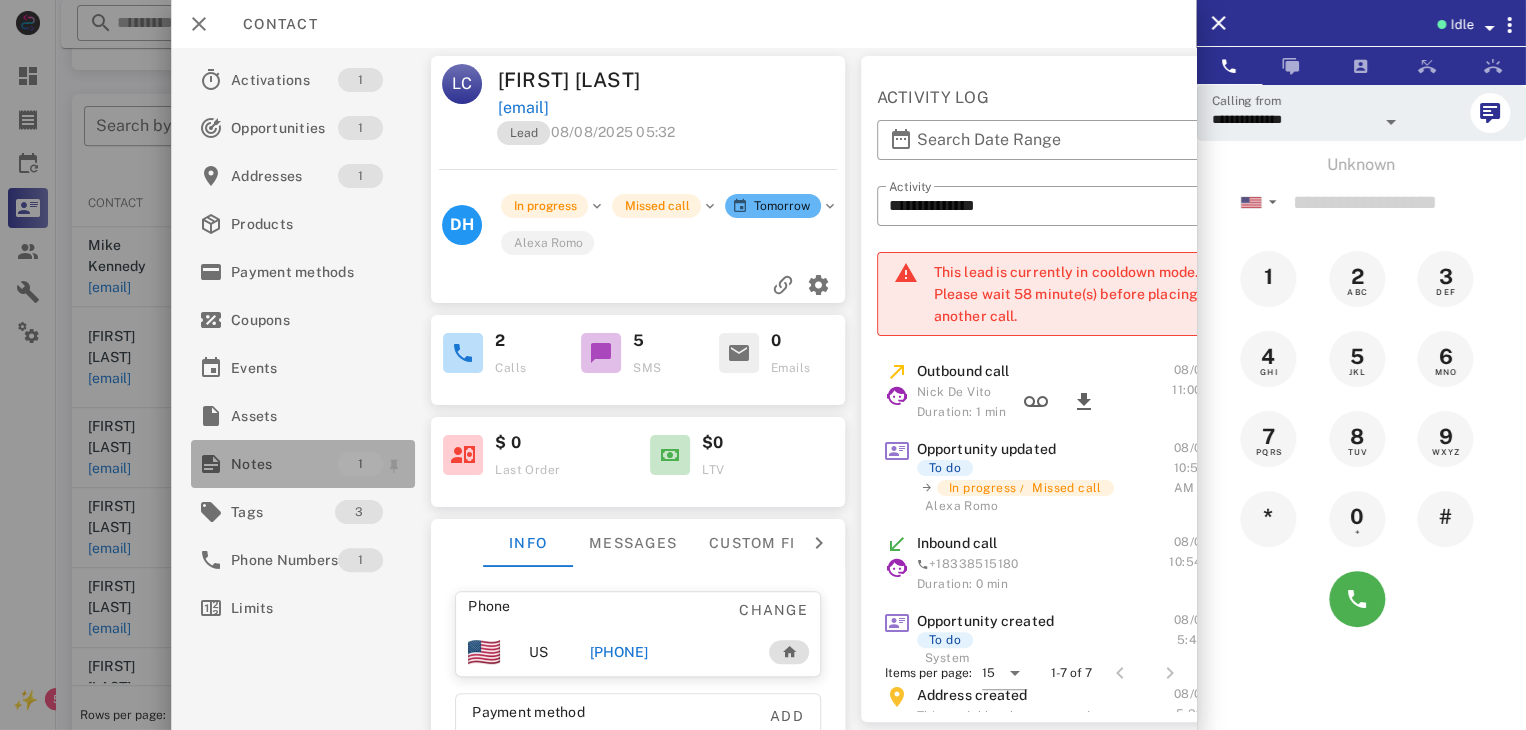 click on "Notes" at bounding box center [284, 464] 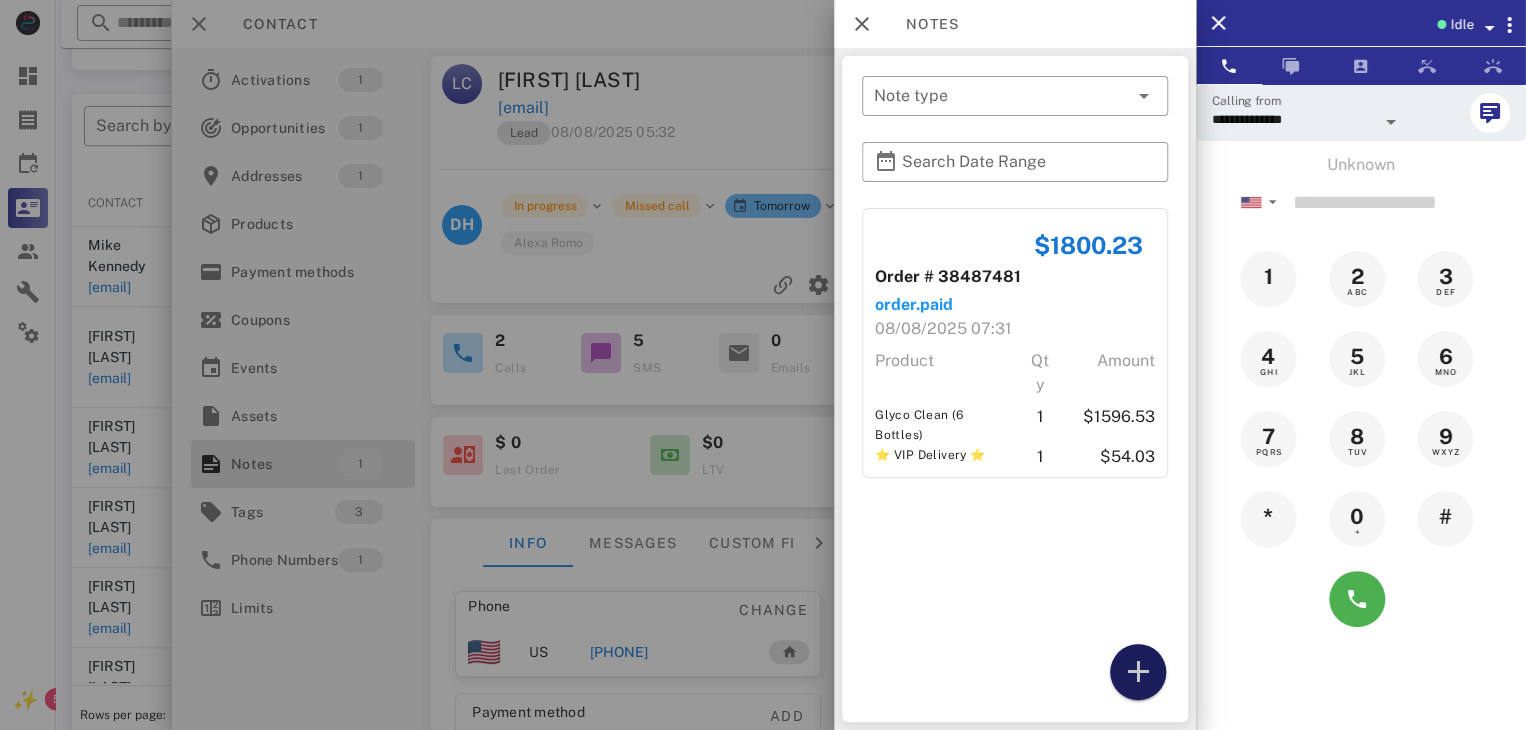 click at bounding box center [1138, 672] 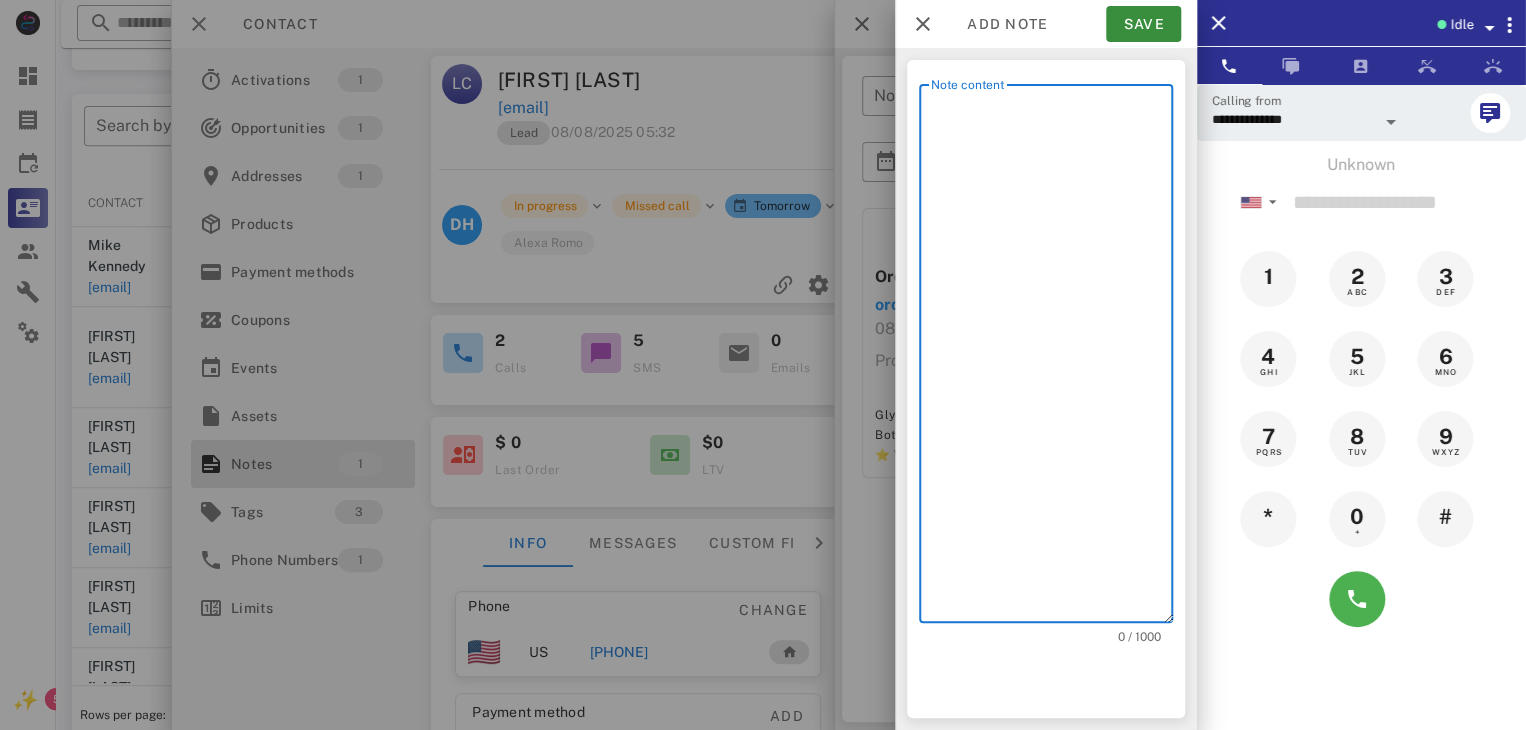 click on "Note content" at bounding box center [1052, 358] 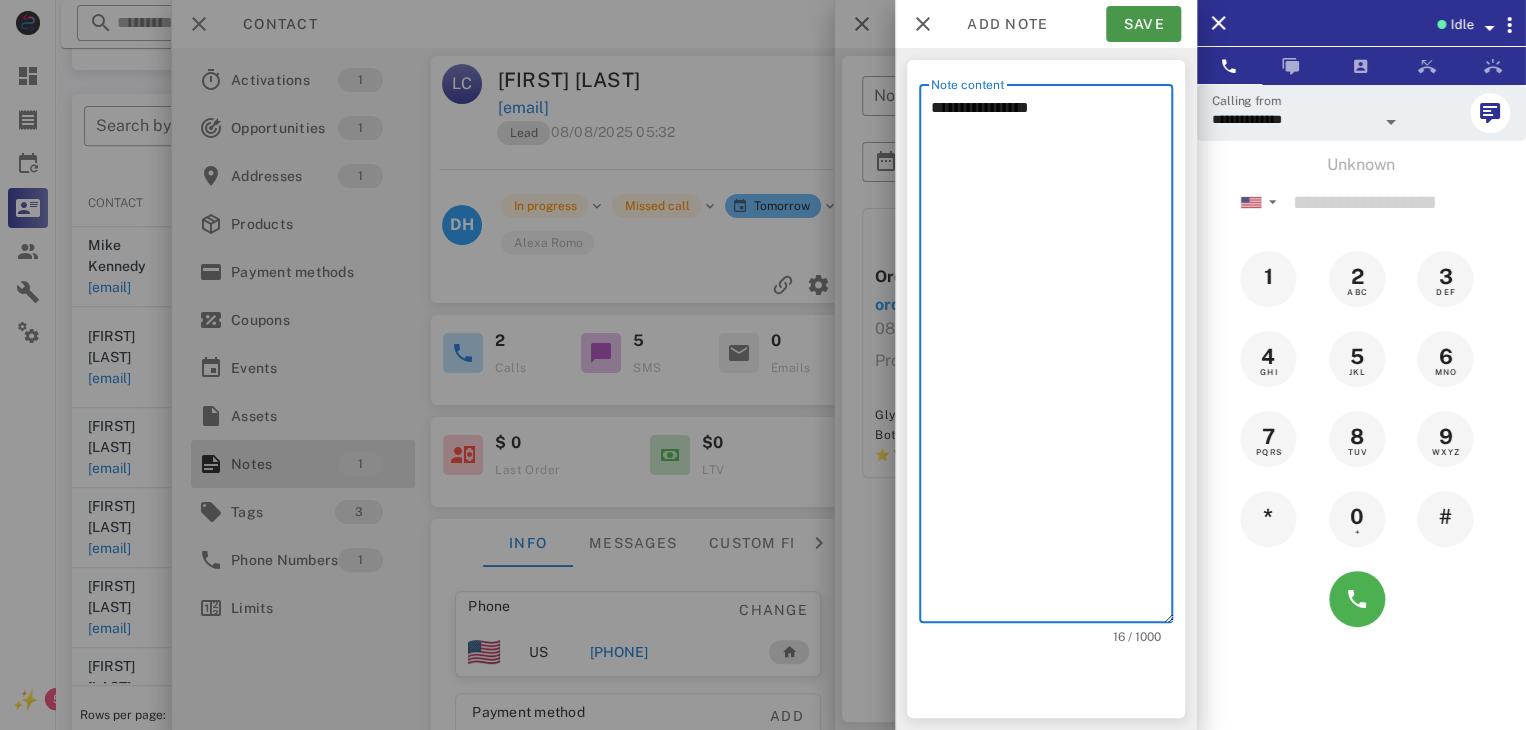 type on "**********" 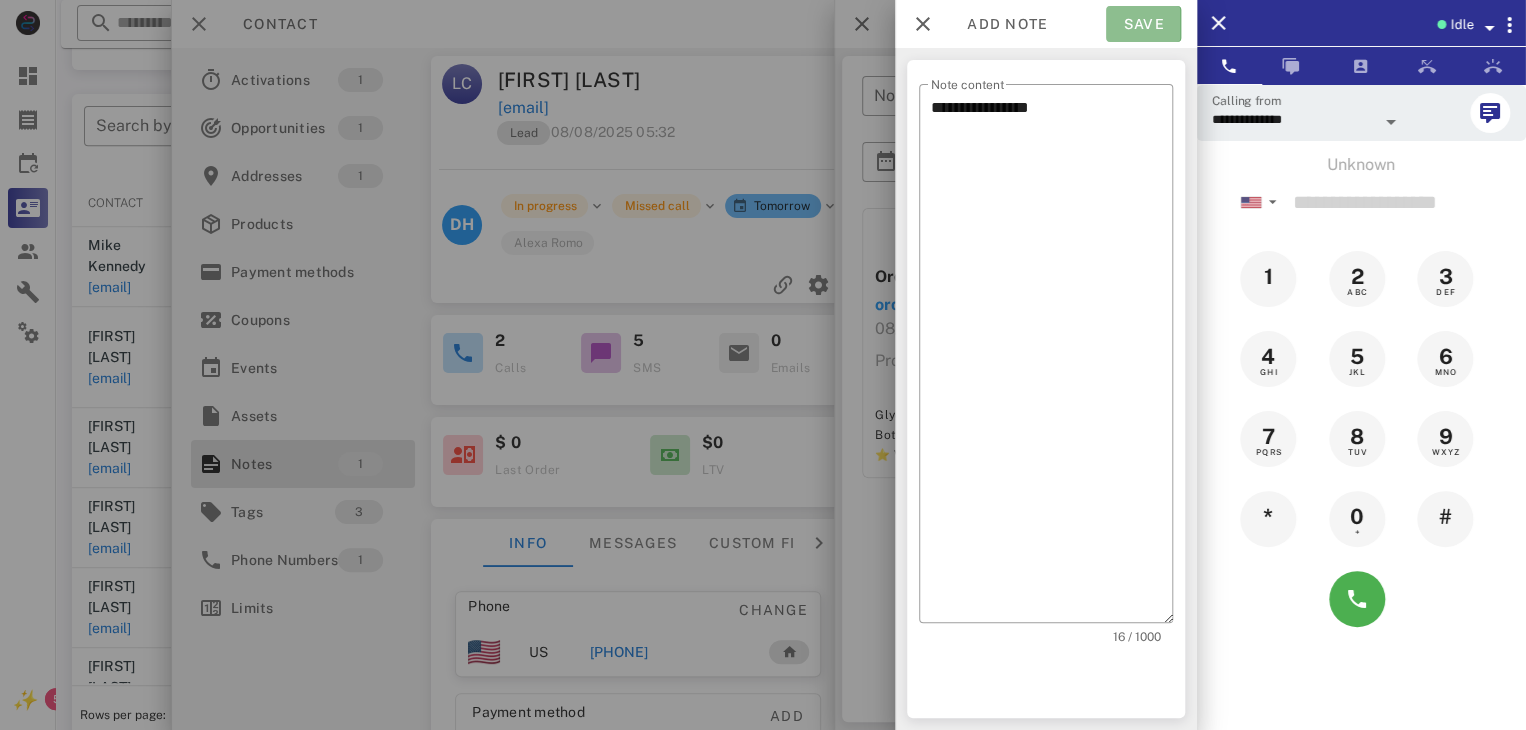 click on "Save" at bounding box center [1143, 24] 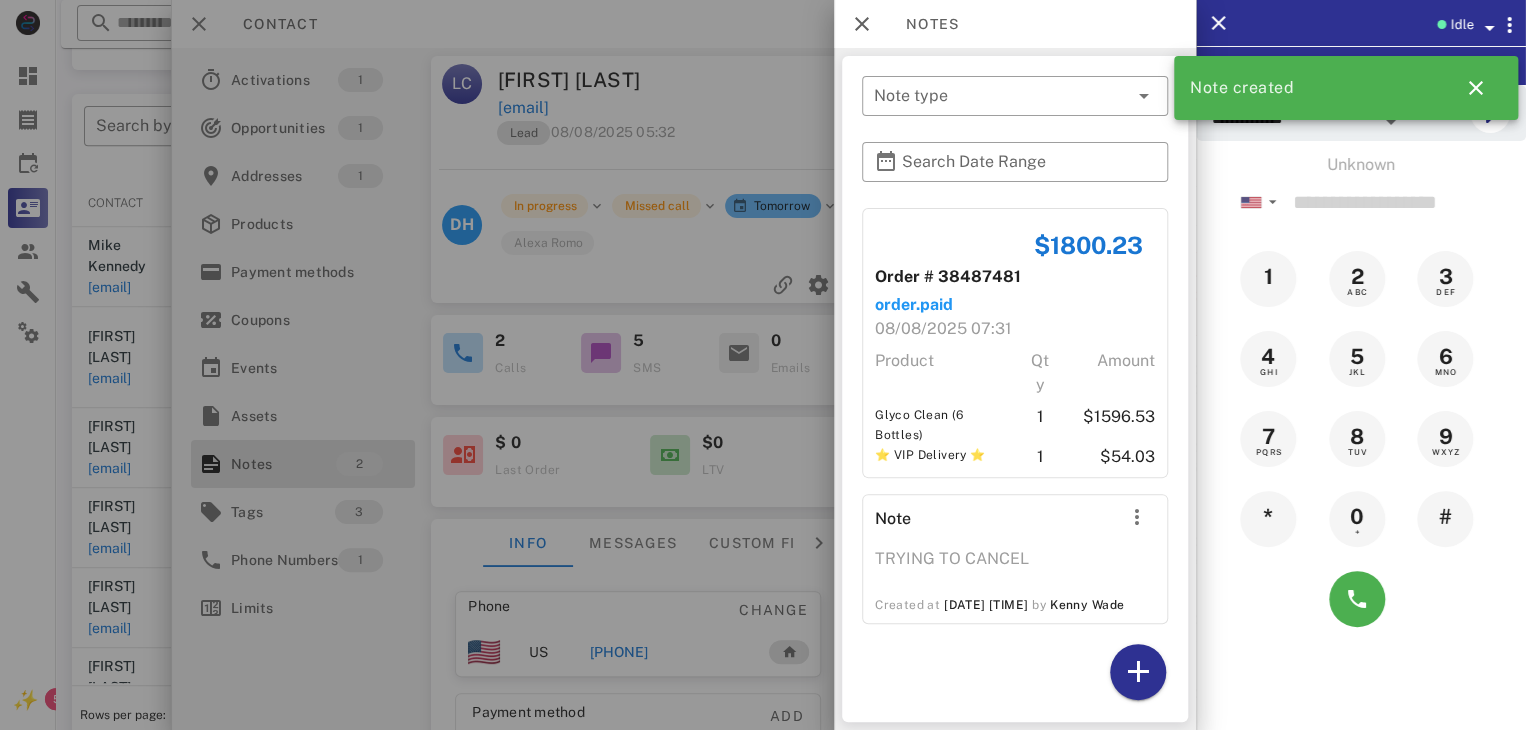 click at bounding box center [763, 365] 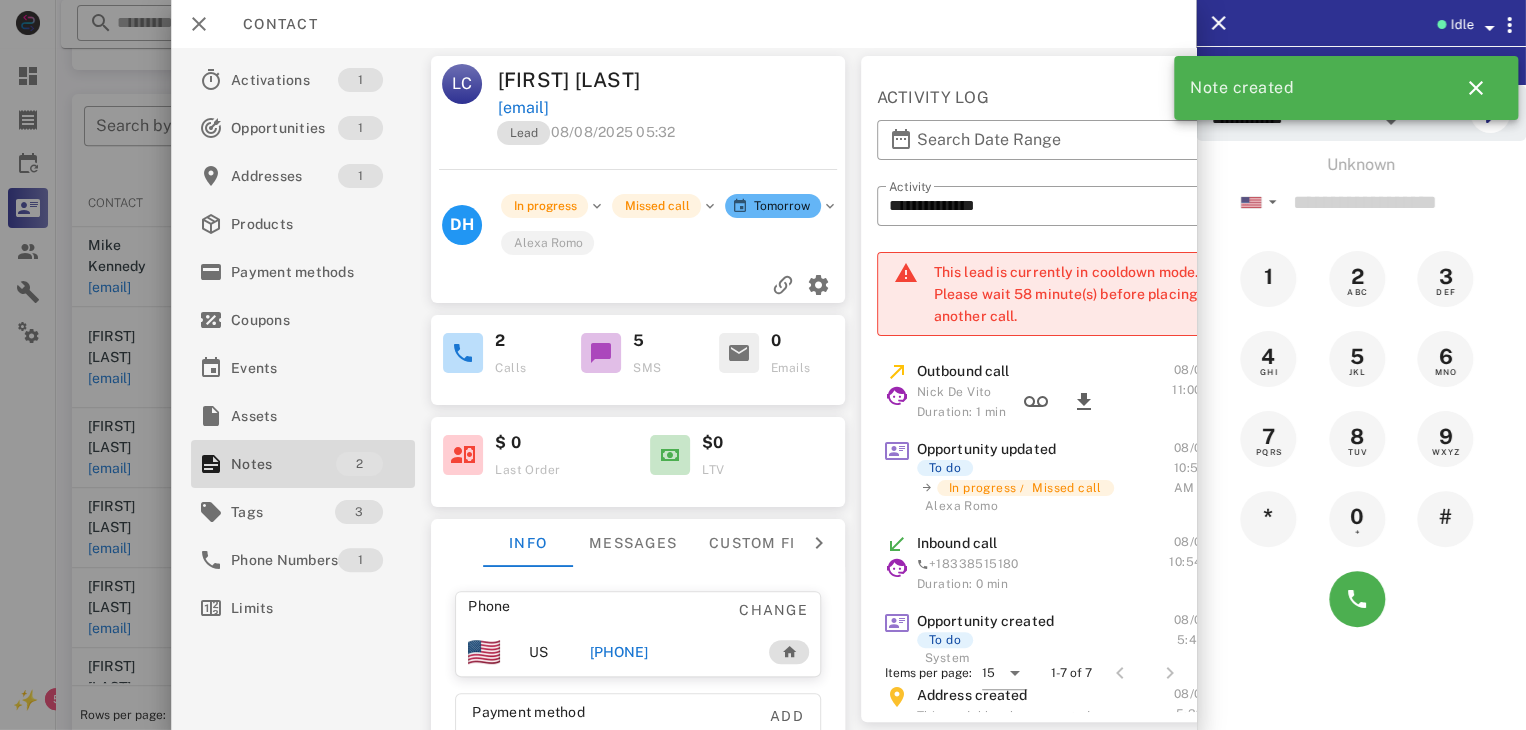 click at bounding box center (763, 365) 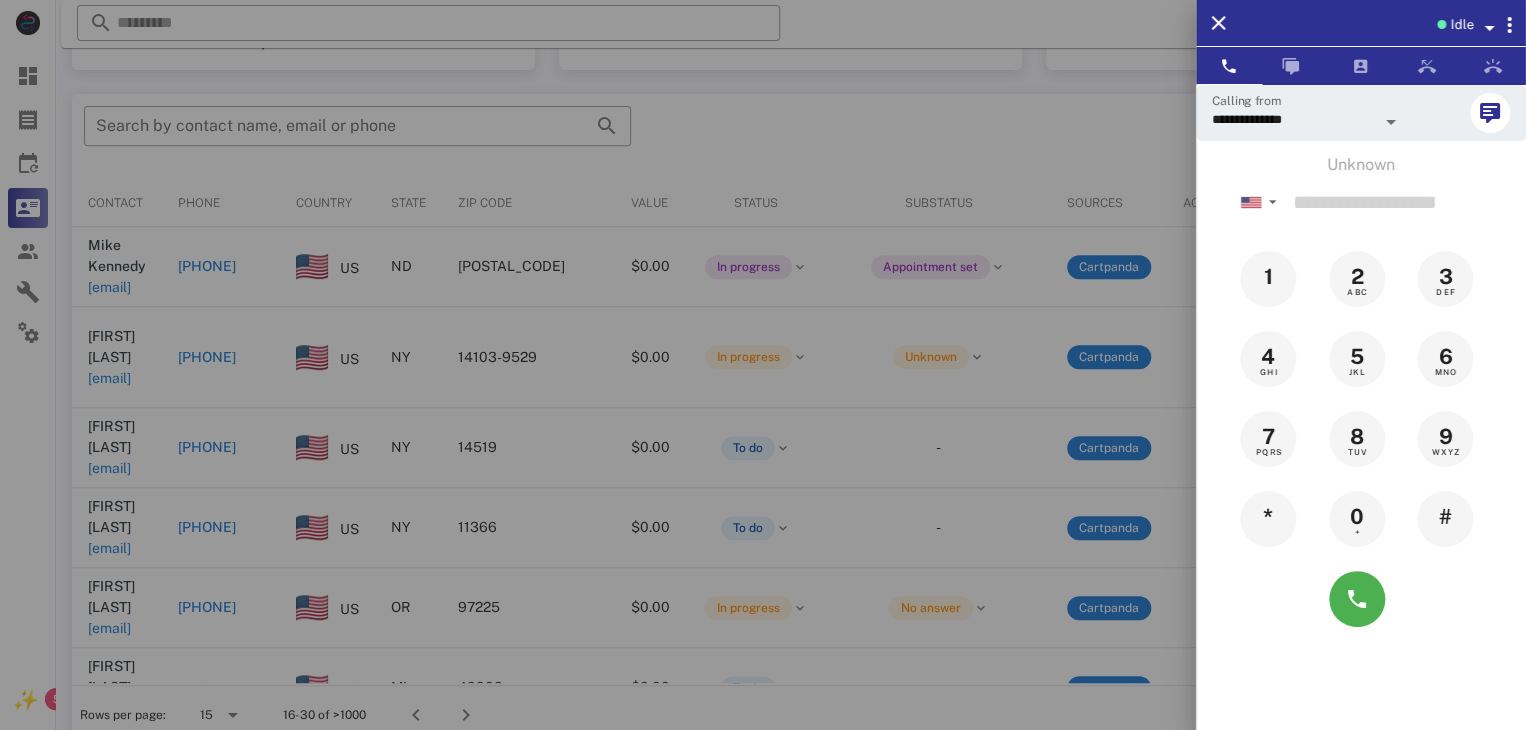 click at bounding box center (763, 365) 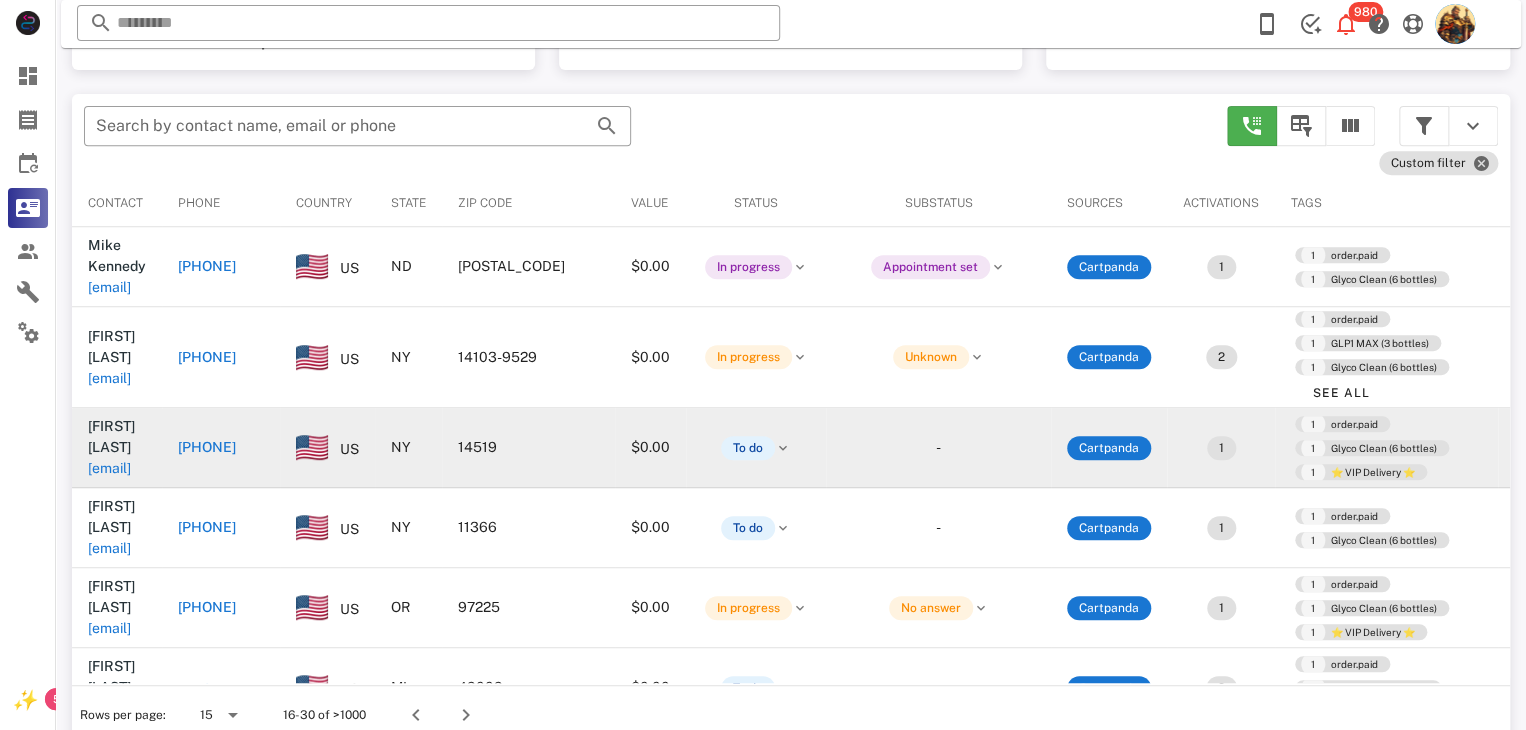 click on "donanderson@howardhanna.com" at bounding box center [109, 468] 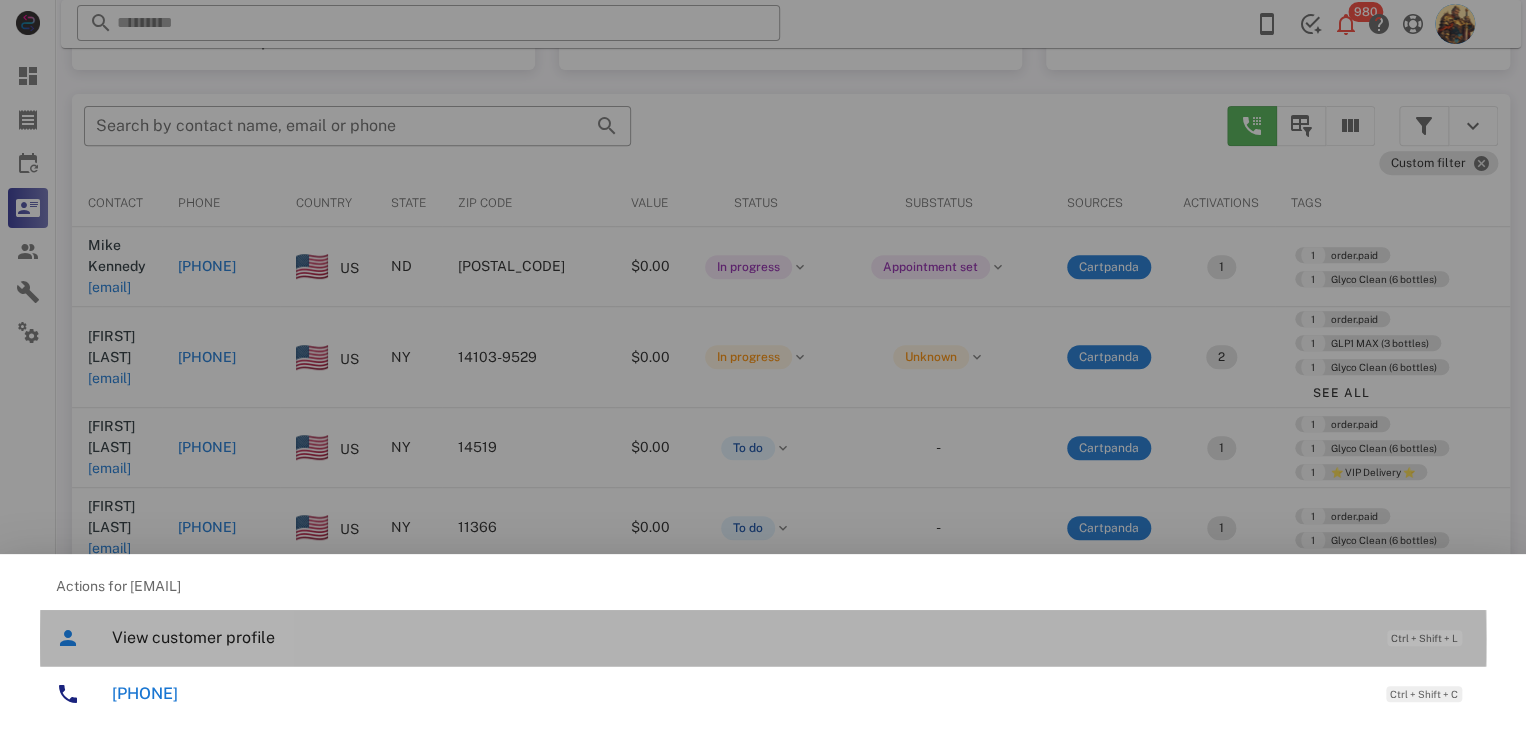 click on "View customer profile" at bounding box center (739, 637) 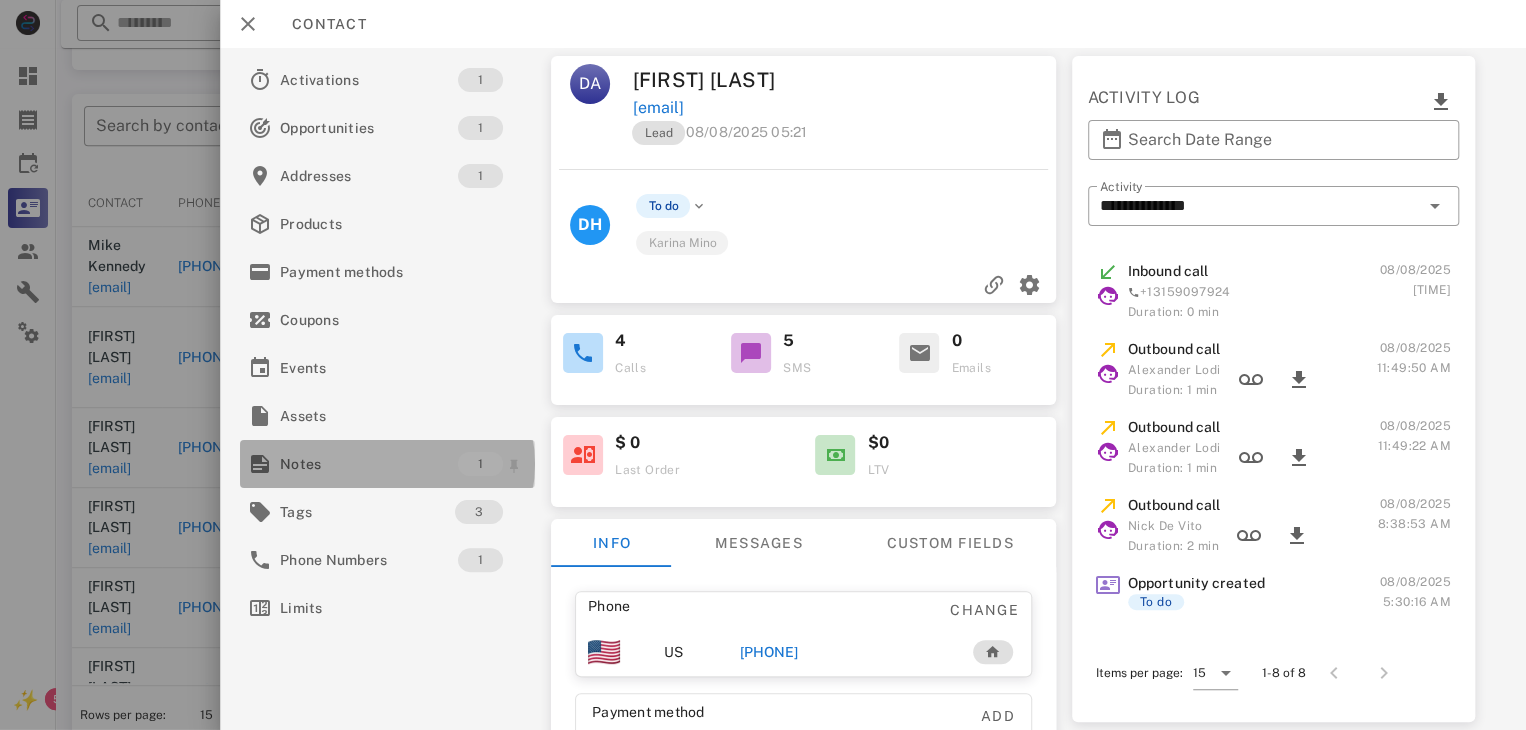 click on "Notes" at bounding box center [369, 464] 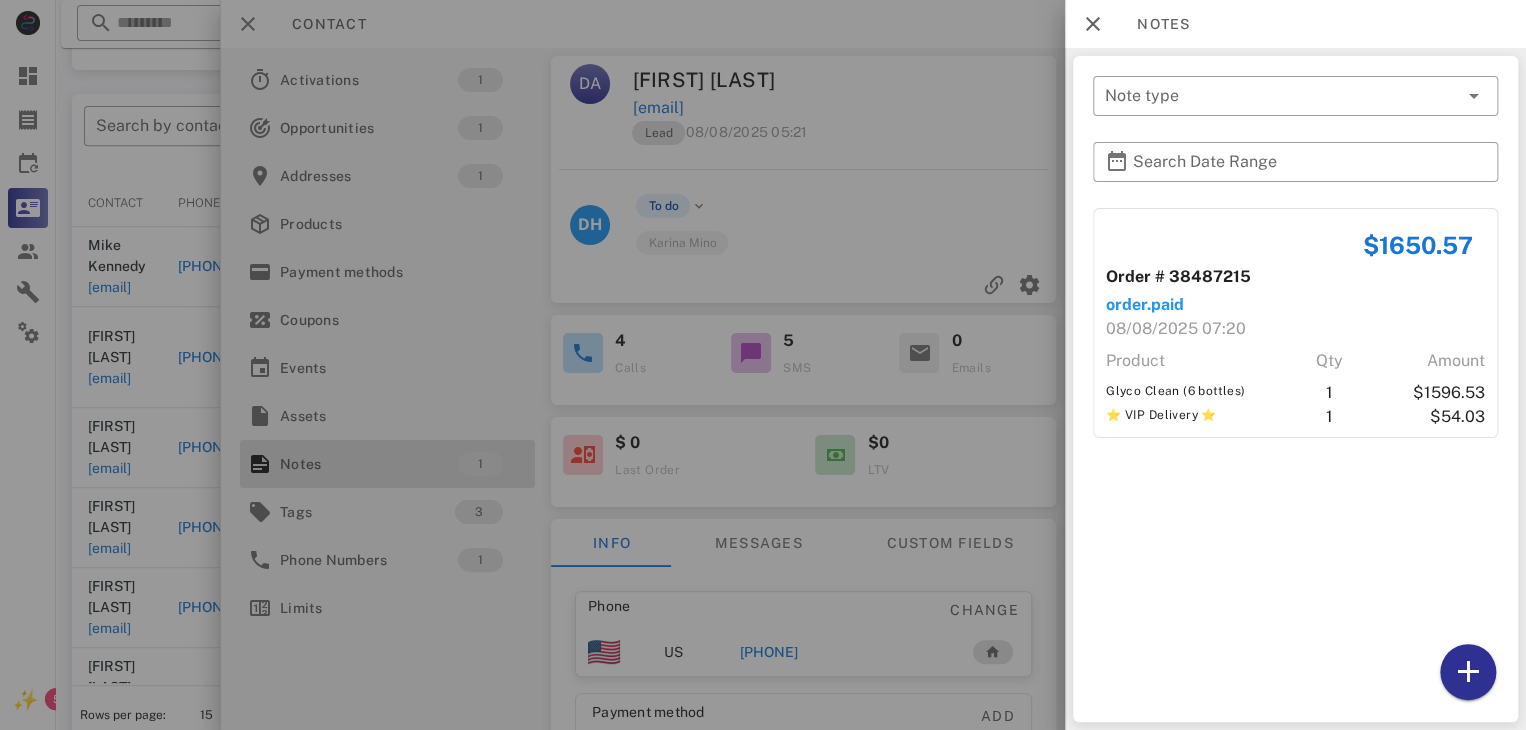 click at bounding box center (763, 365) 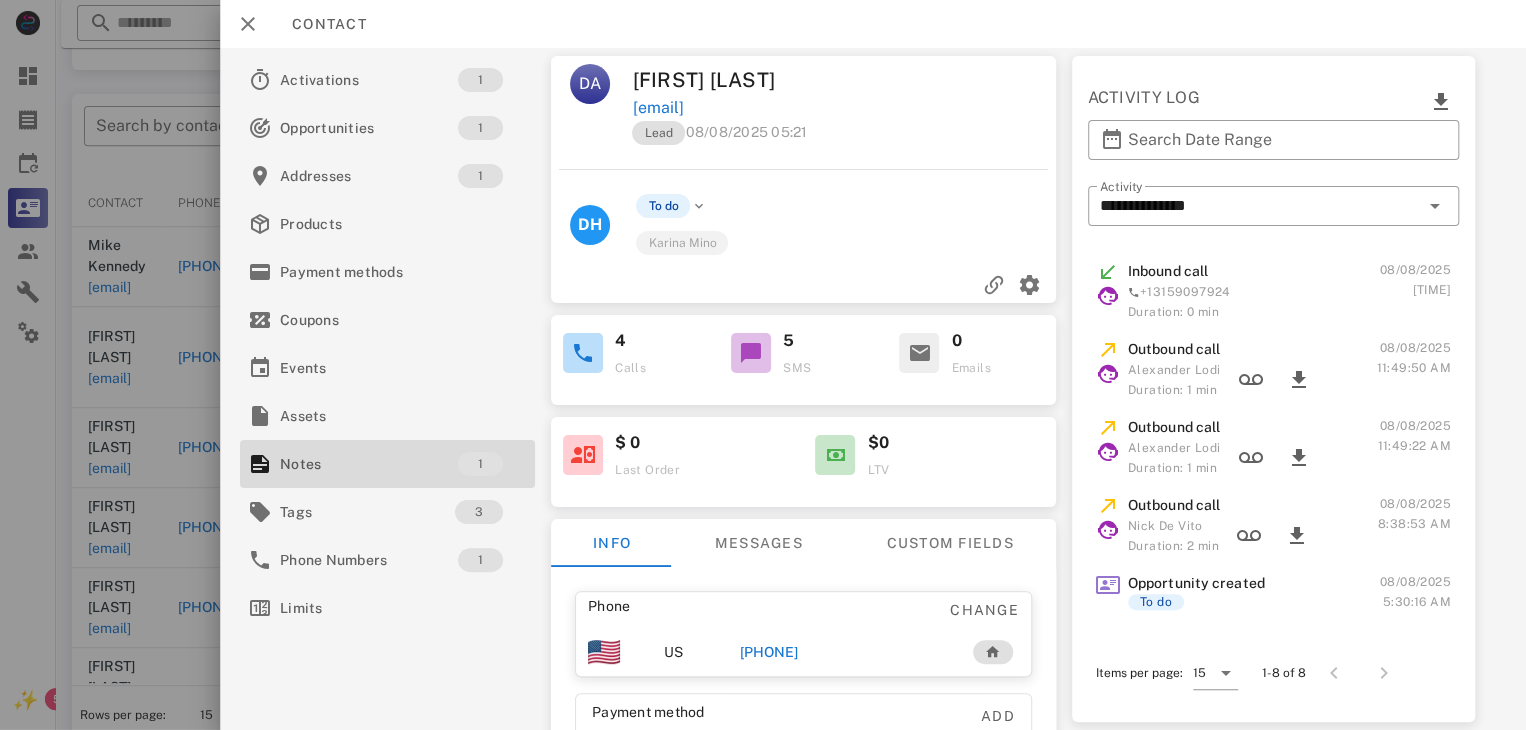 click on "+15857337021" at bounding box center (769, 652) 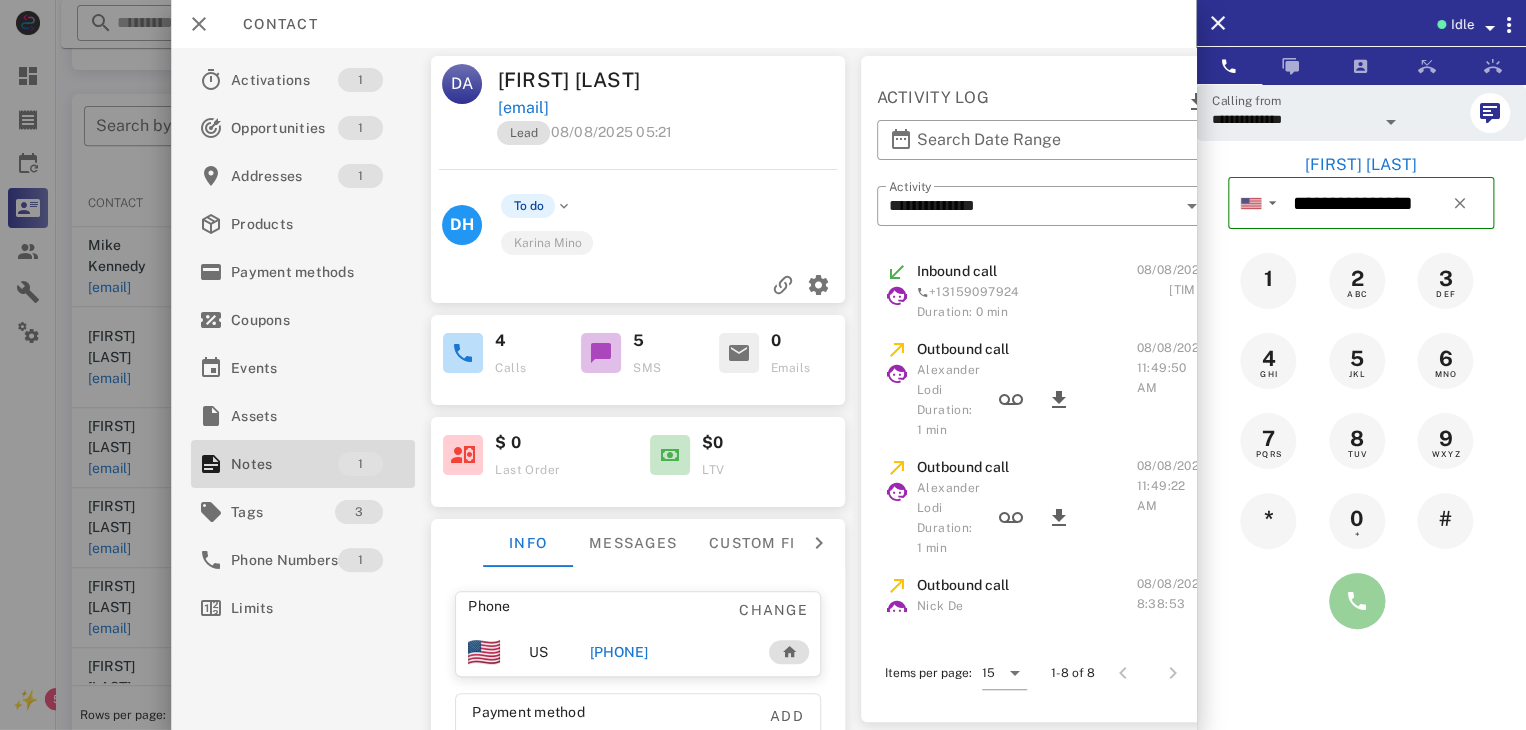 click at bounding box center (1357, 601) 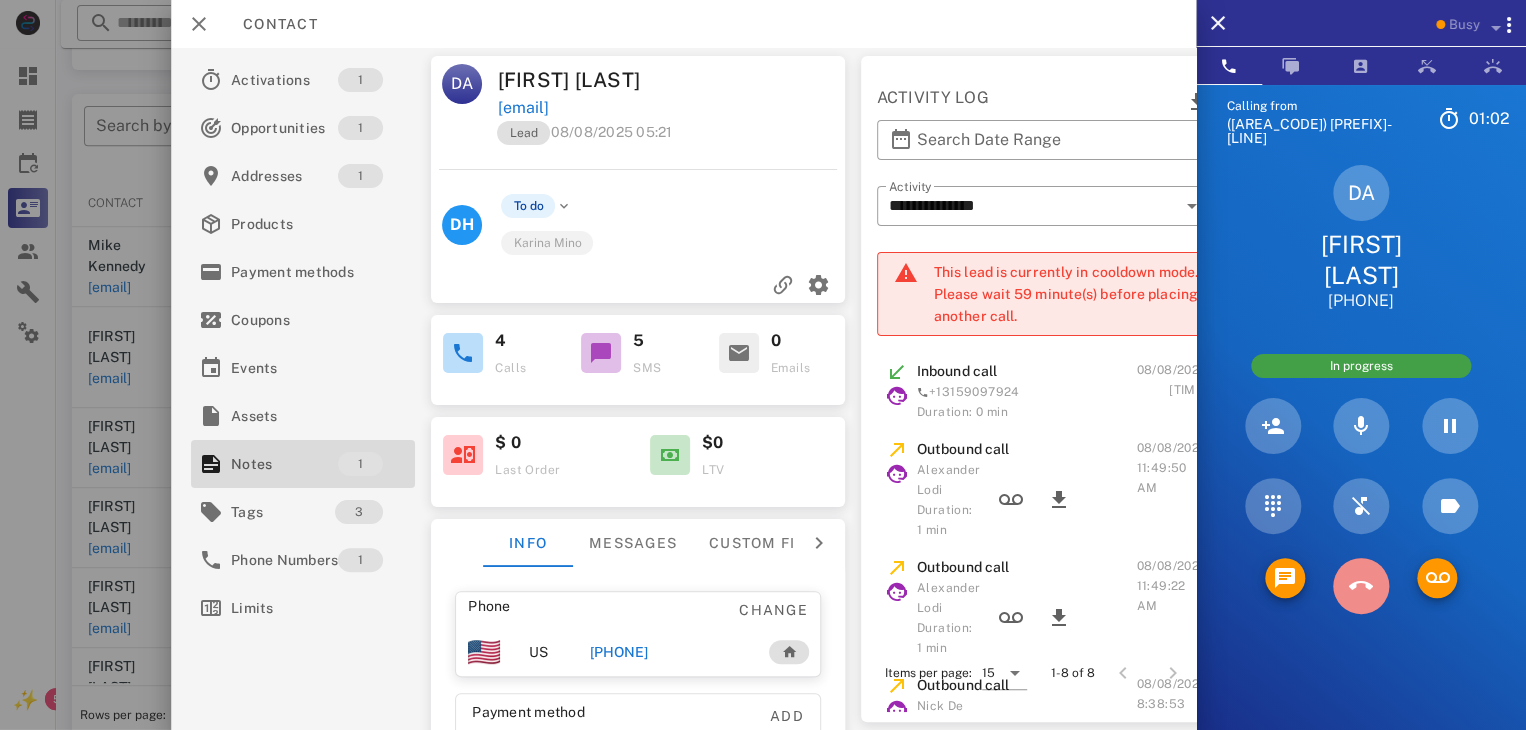 click at bounding box center [1361, 586] 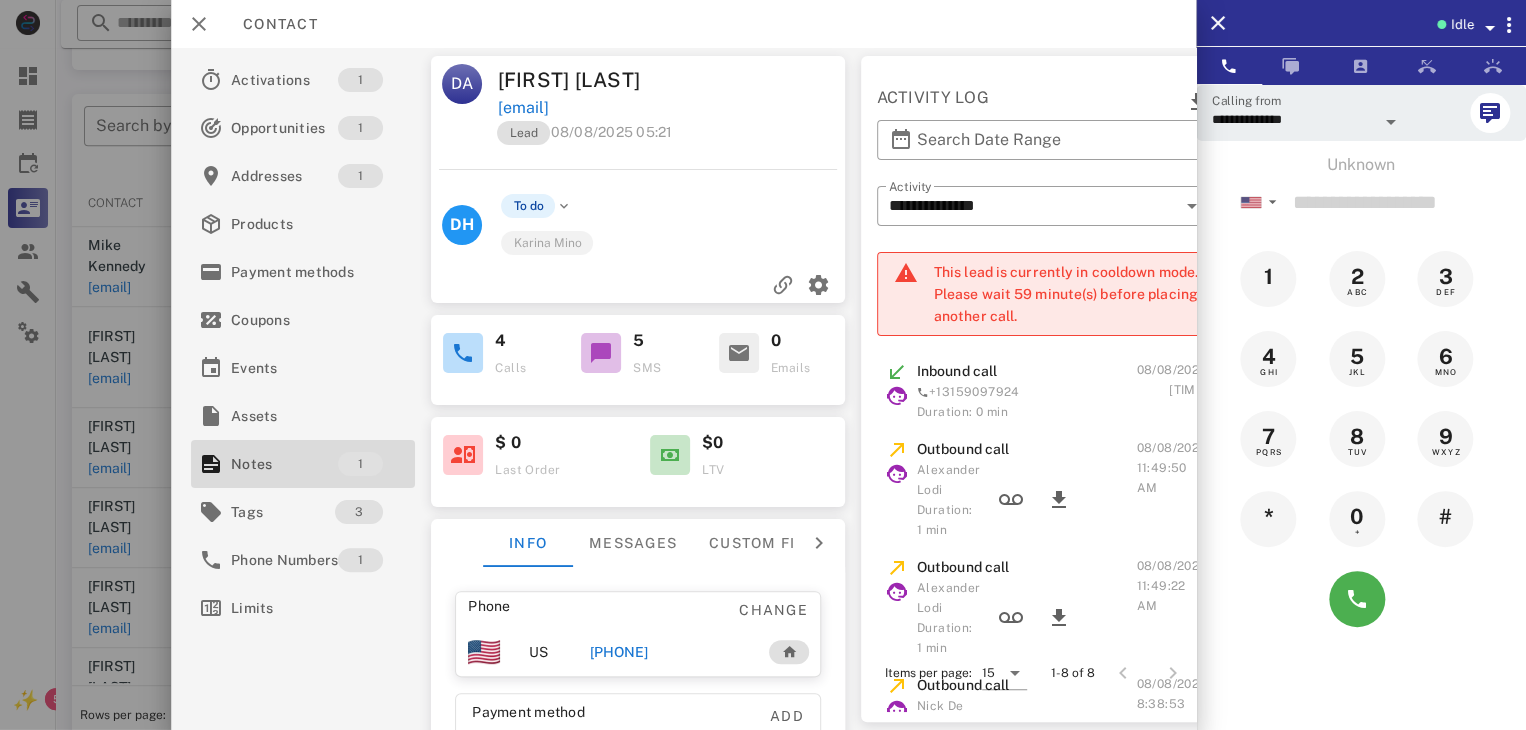 click at bounding box center [763, 365] 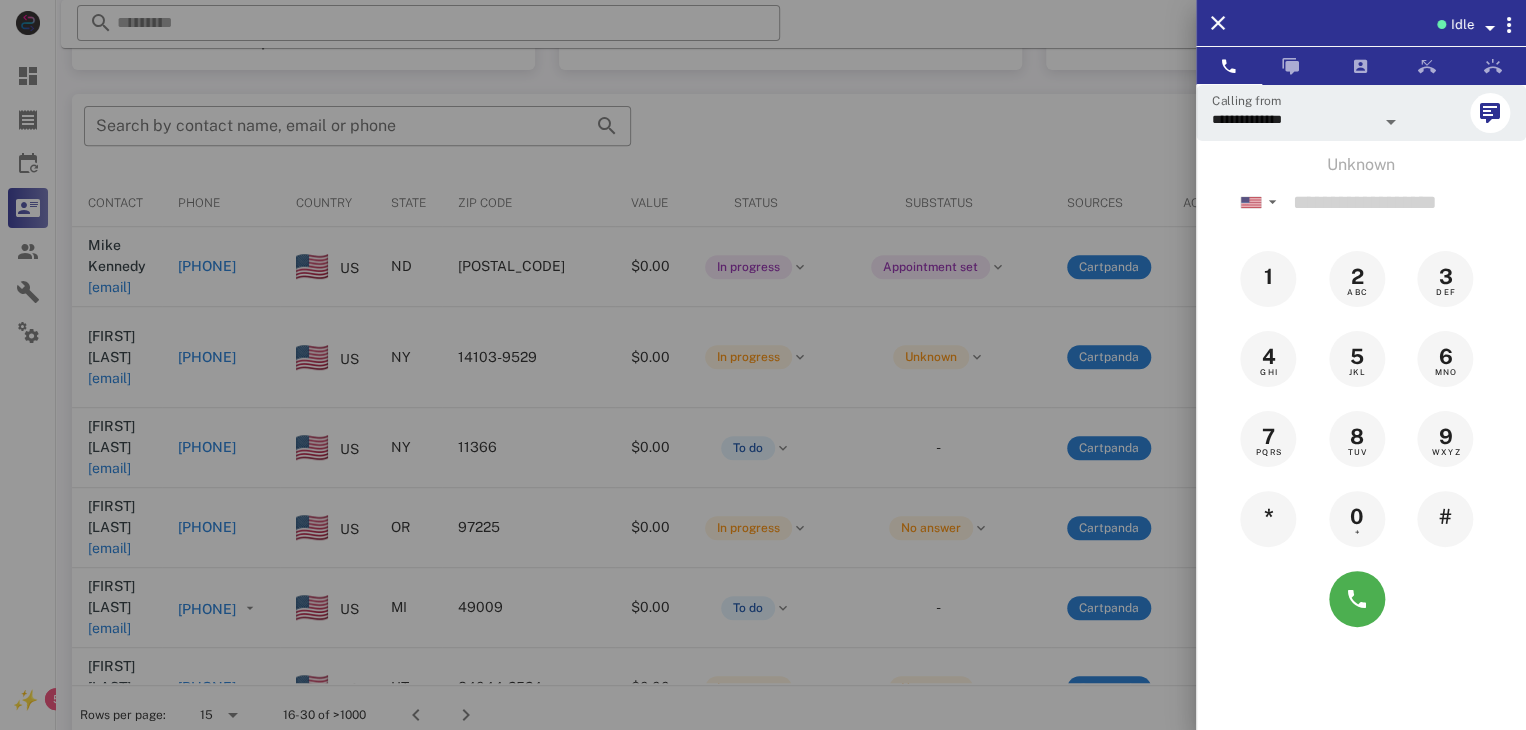 click at bounding box center (763, 365) 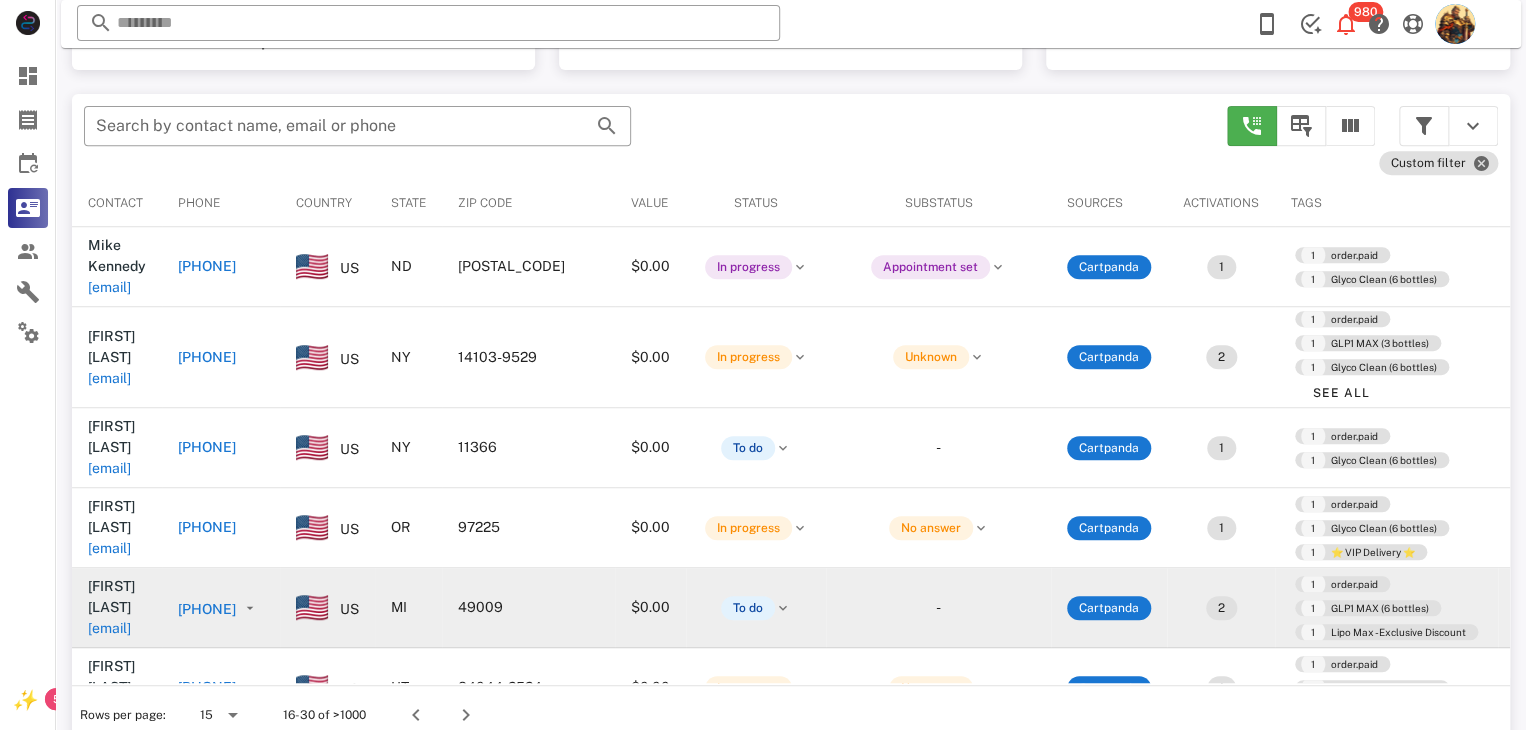 click on "teresa.nelson8838@sbcglobal.net" at bounding box center (109, 628) 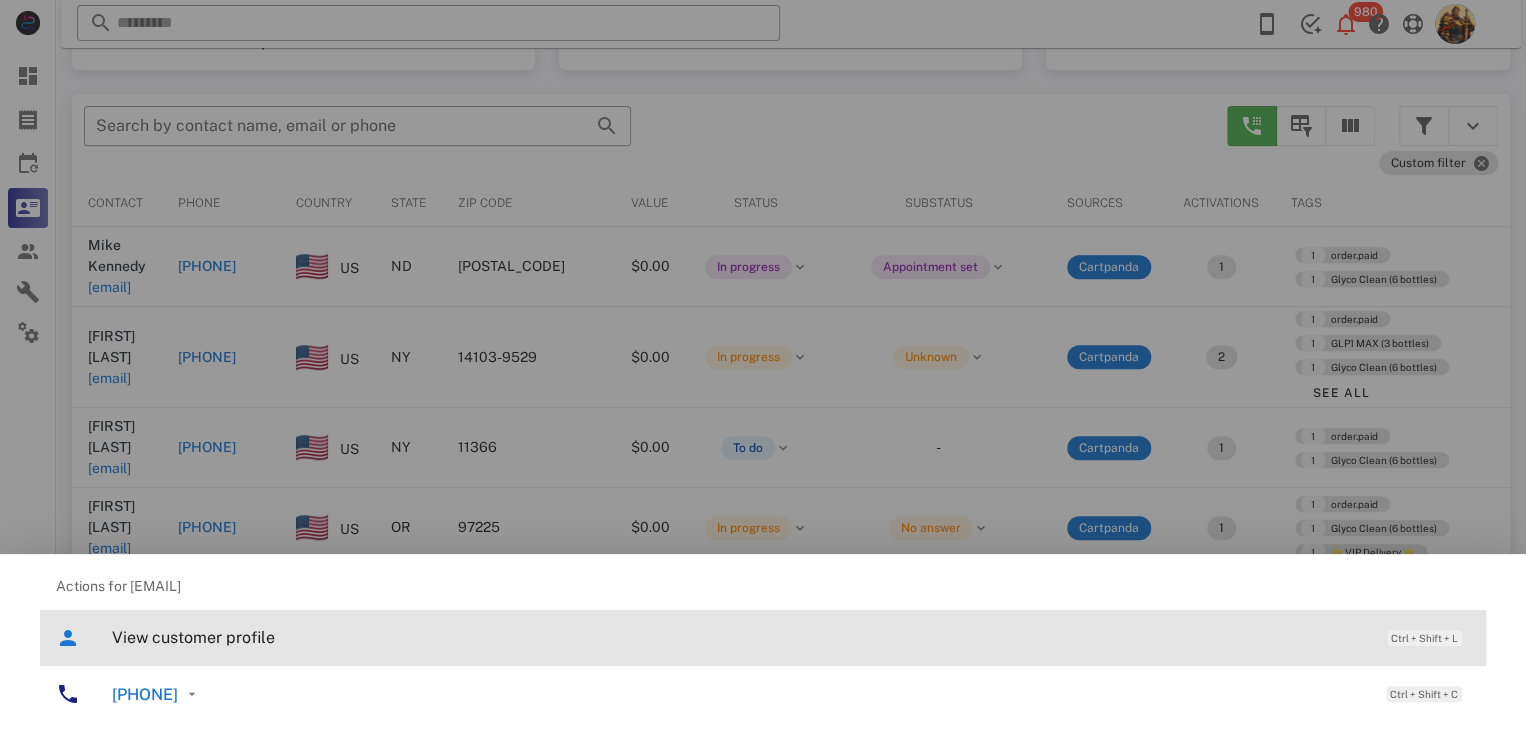 click on "View customer profile" at bounding box center [739, 637] 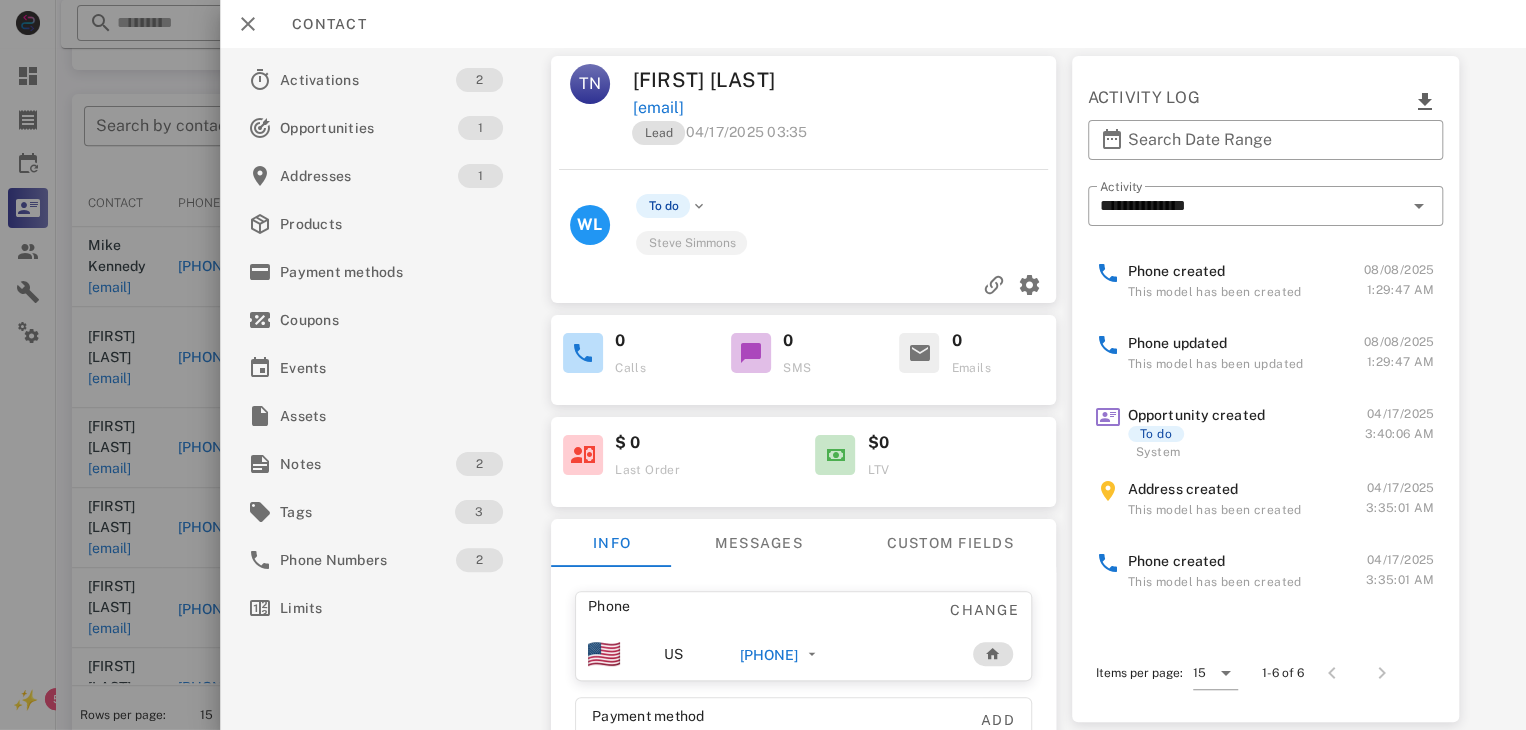click on "+12694548567" at bounding box center [769, 655] 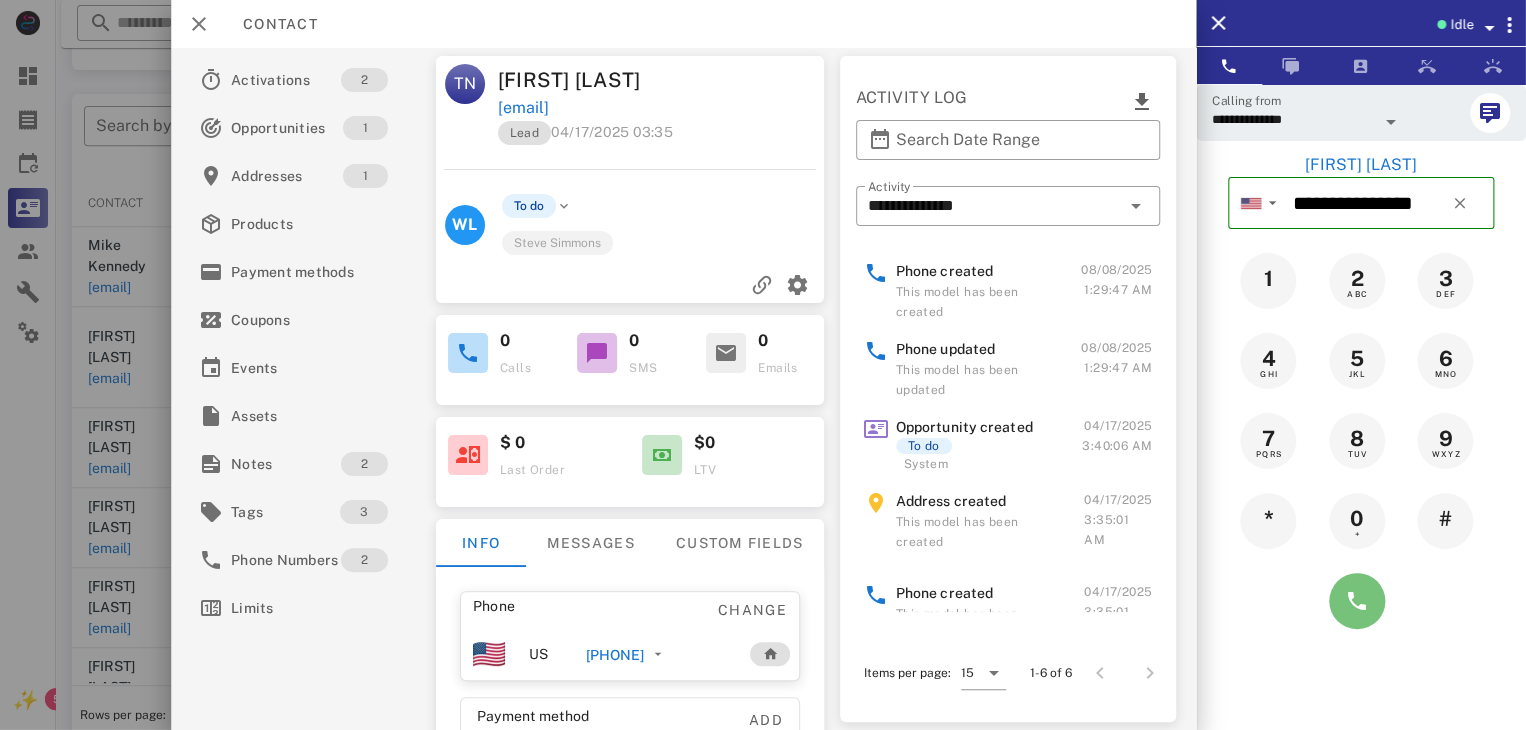 click at bounding box center (1357, 601) 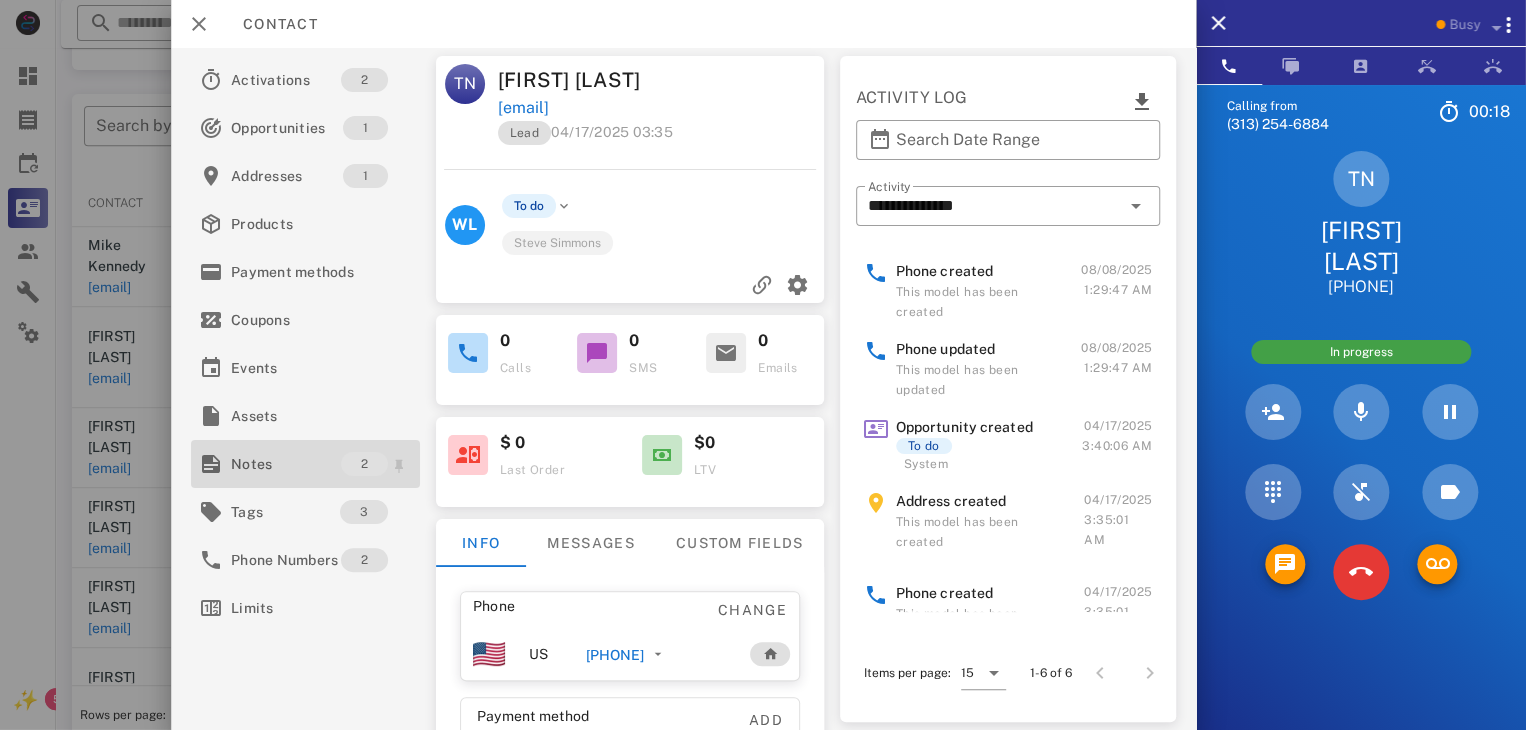 click on "Notes" at bounding box center [286, 464] 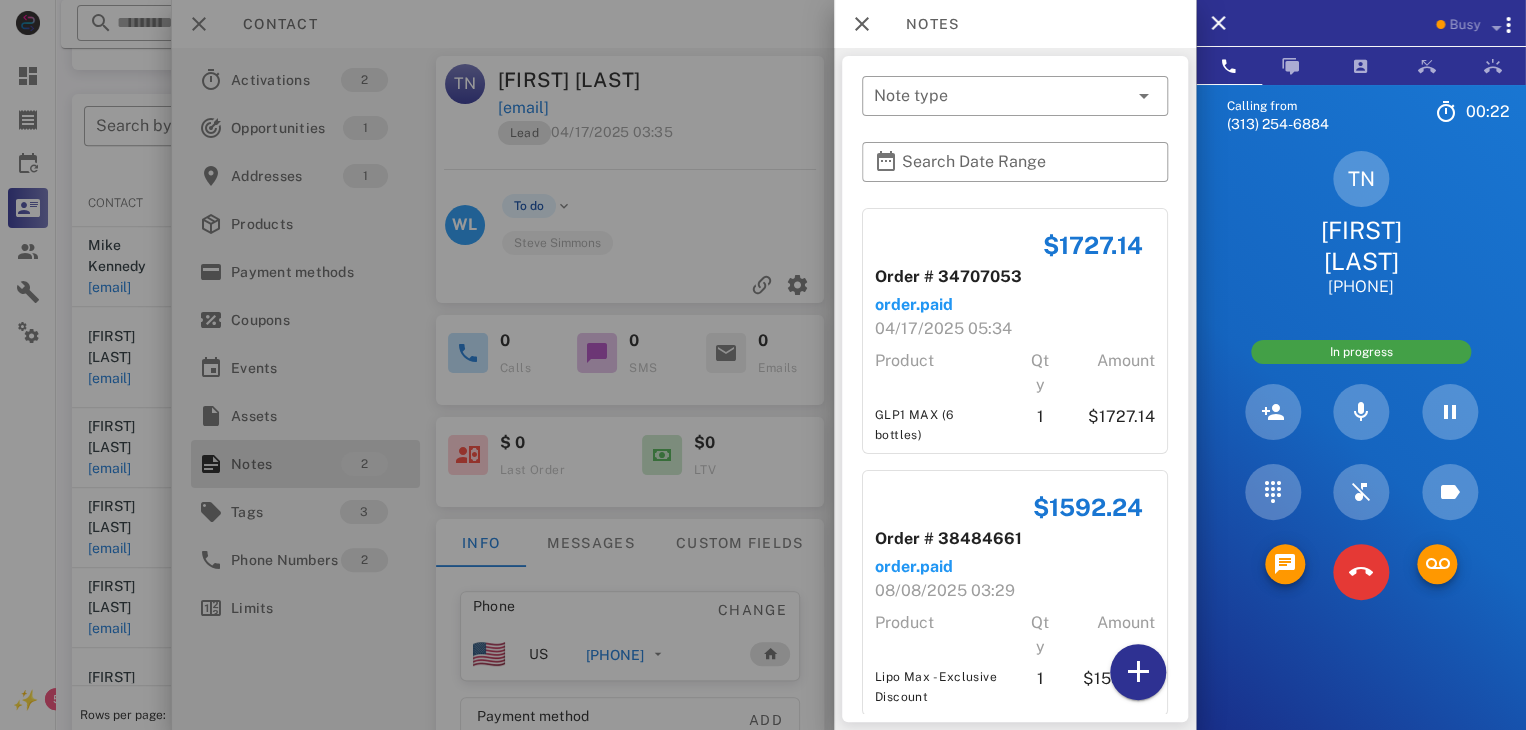 scroll, scrollTop: 30, scrollLeft: 0, axis: vertical 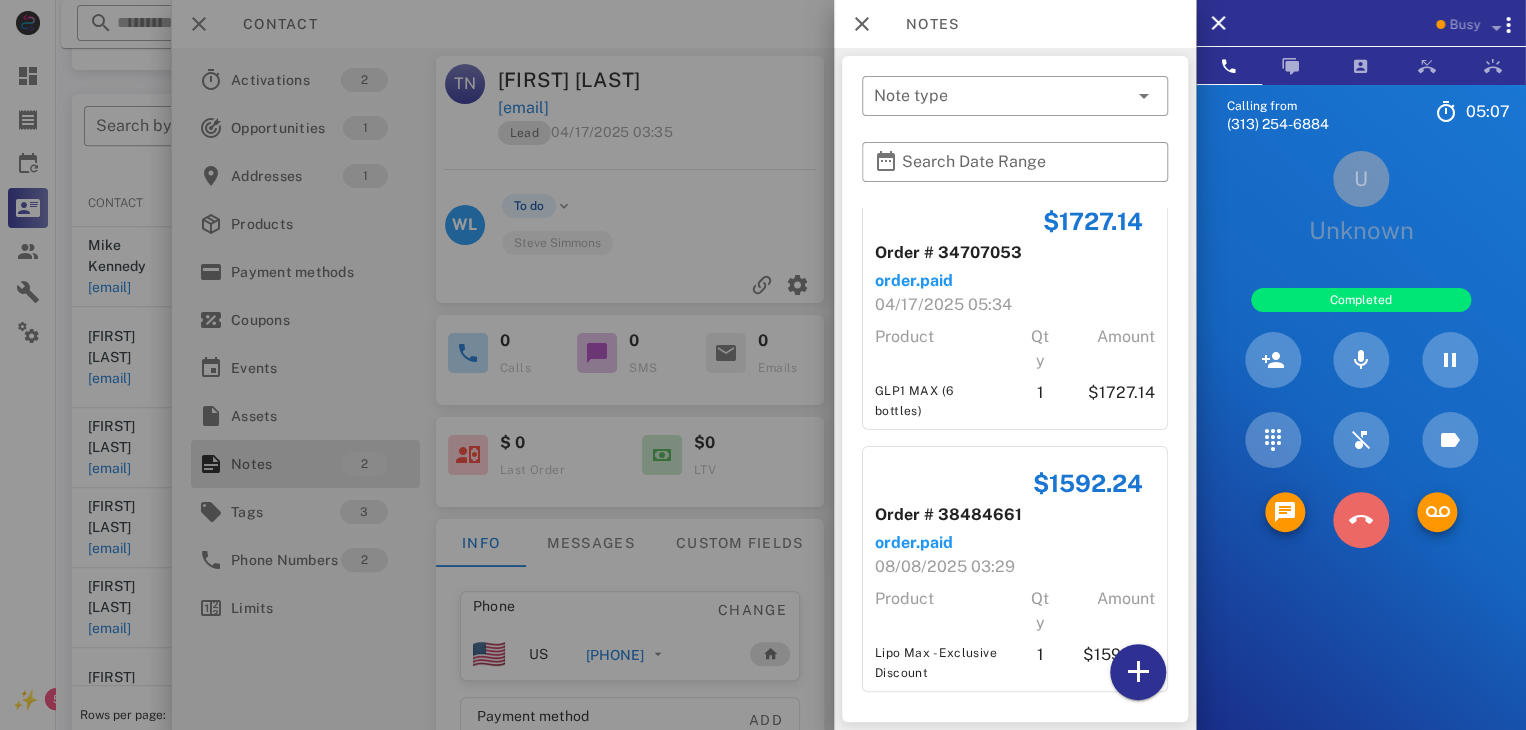 click at bounding box center [1361, 520] 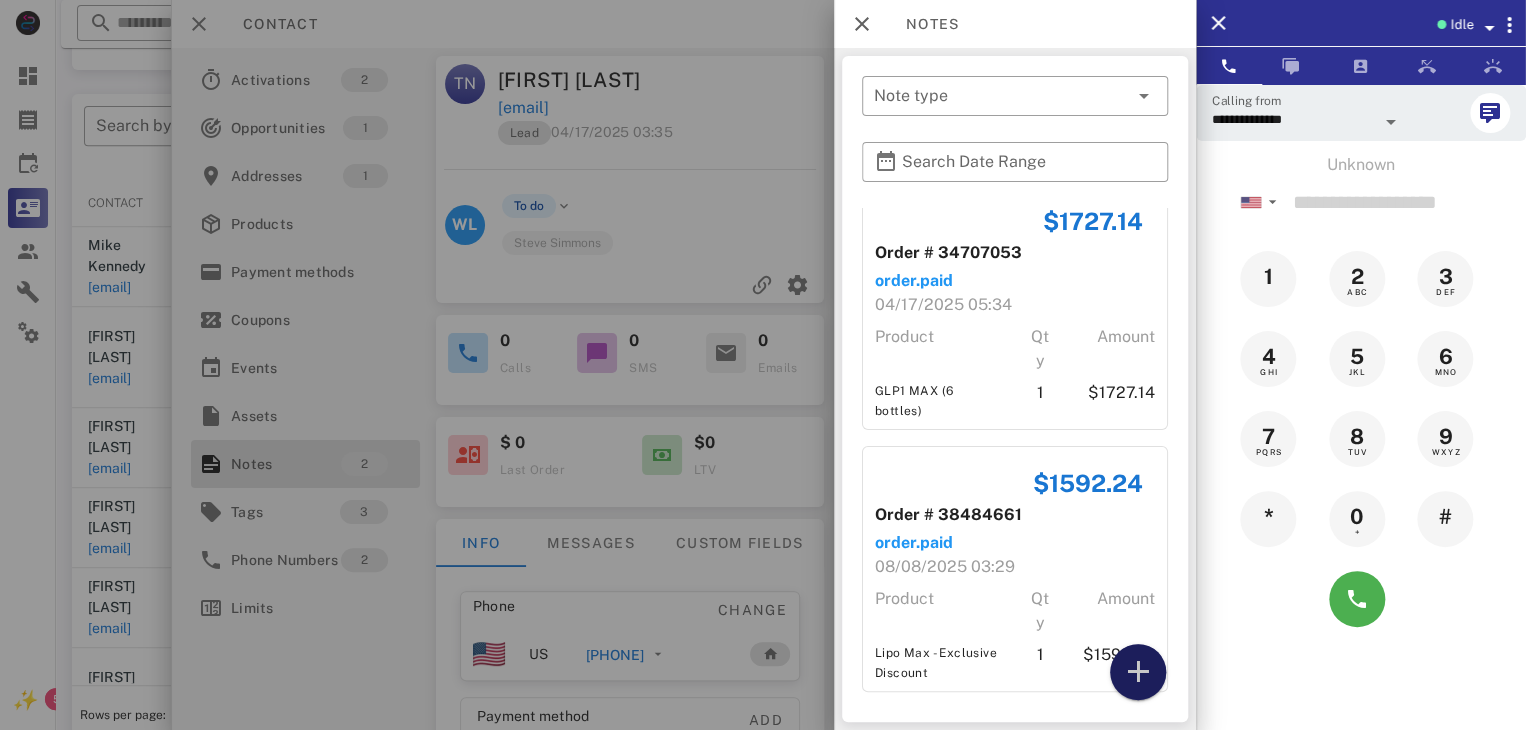 click at bounding box center [1138, 672] 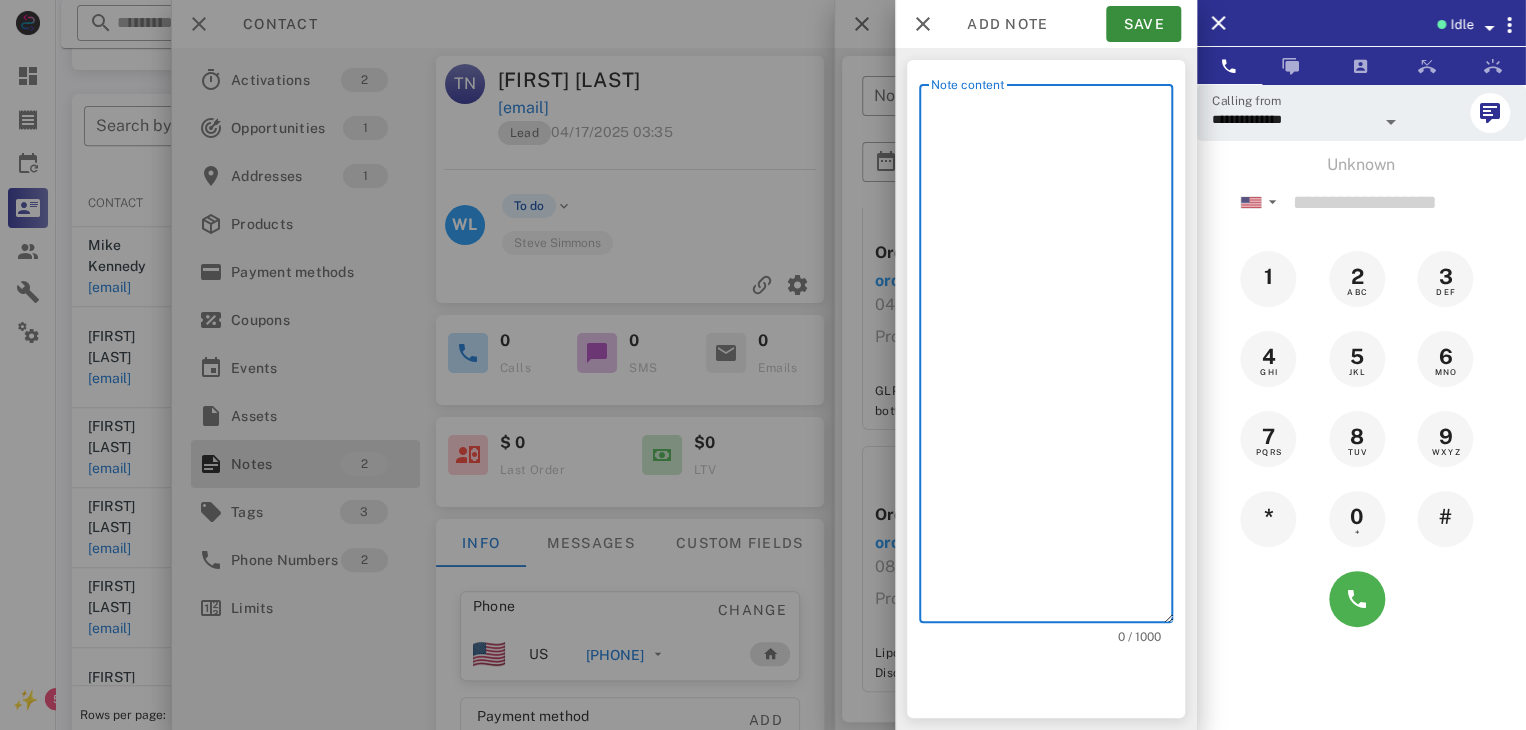 click on "Note content" at bounding box center (1052, 358) 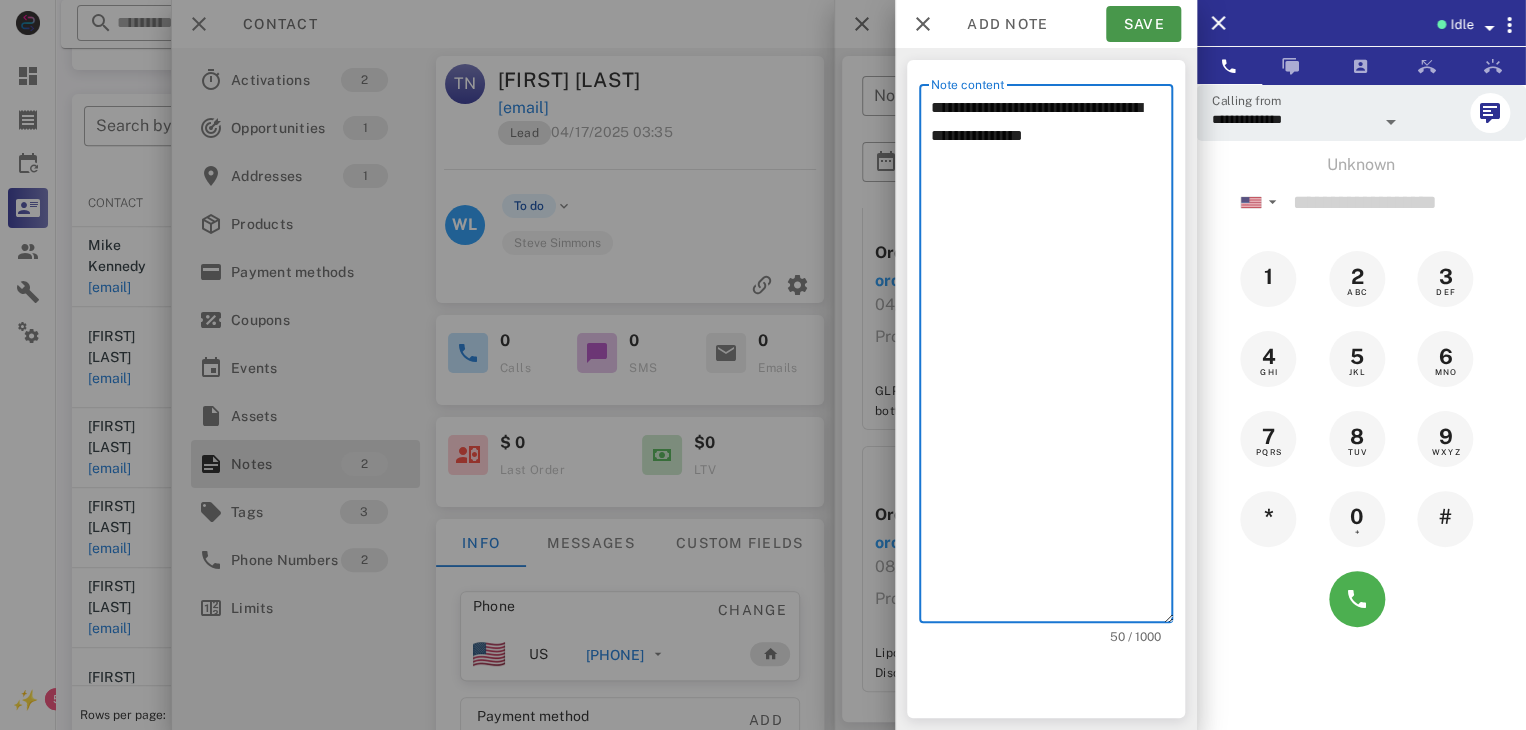 type on "**********" 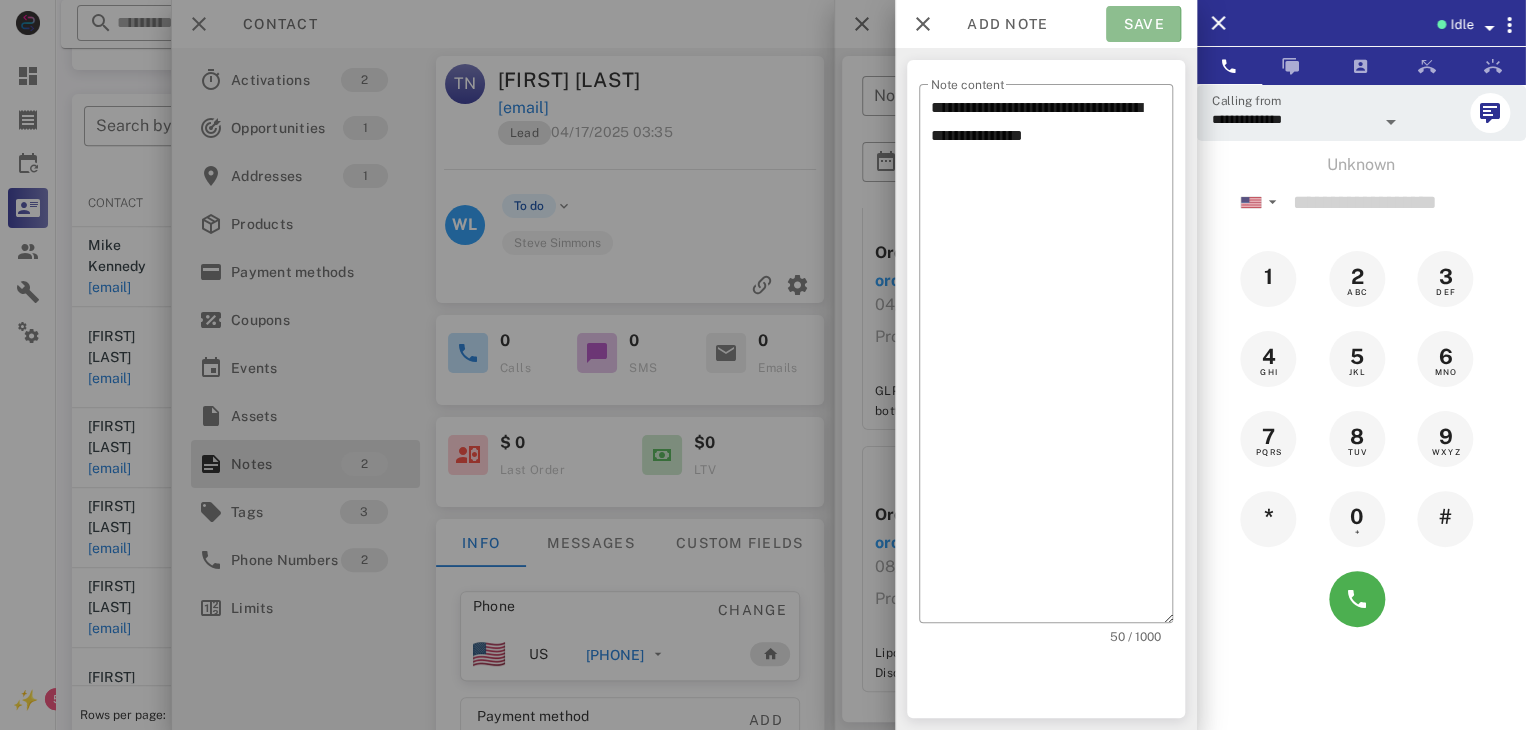 click on "Save" at bounding box center [1143, 24] 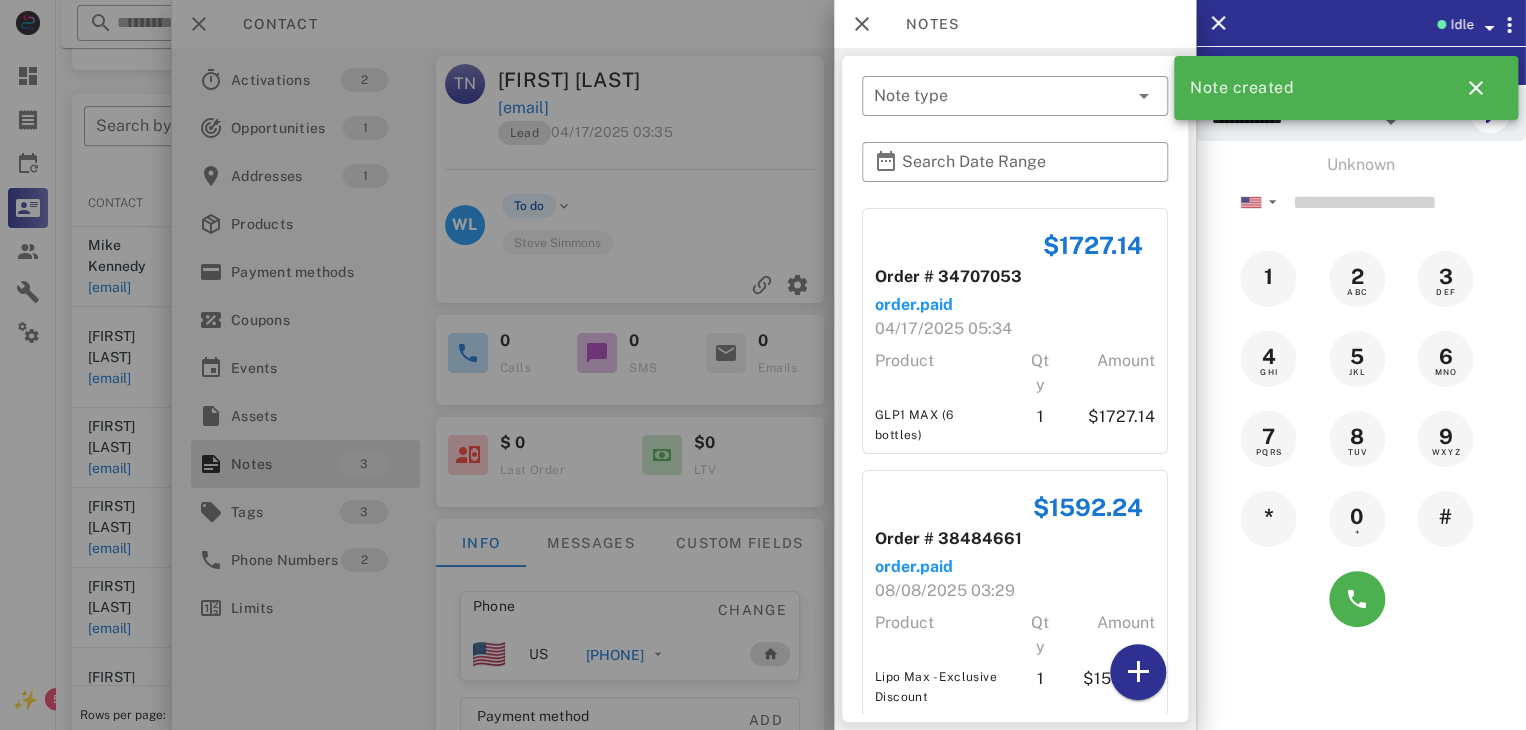 click at bounding box center [763, 365] 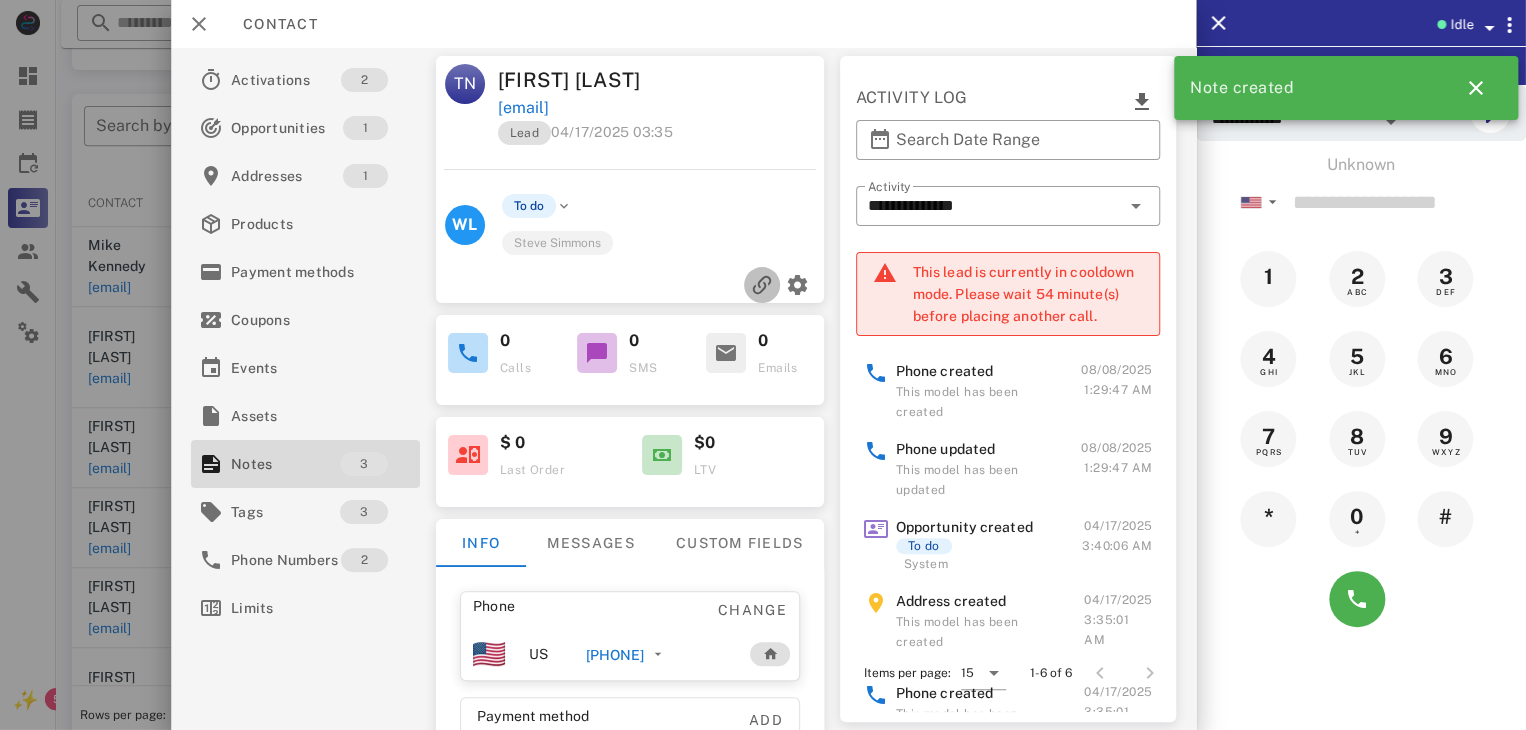 click at bounding box center [762, 285] 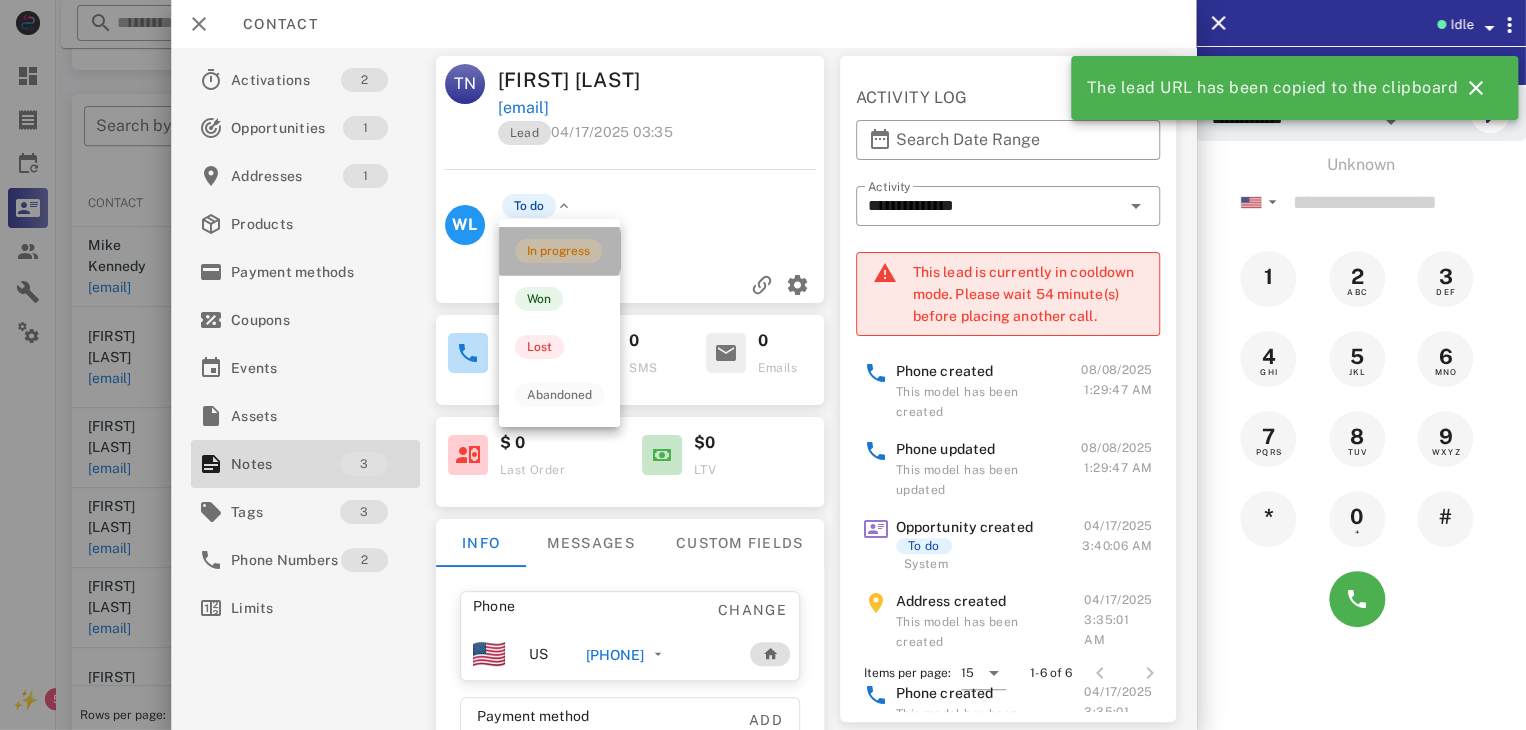 click on "In progress" at bounding box center [558, 251] 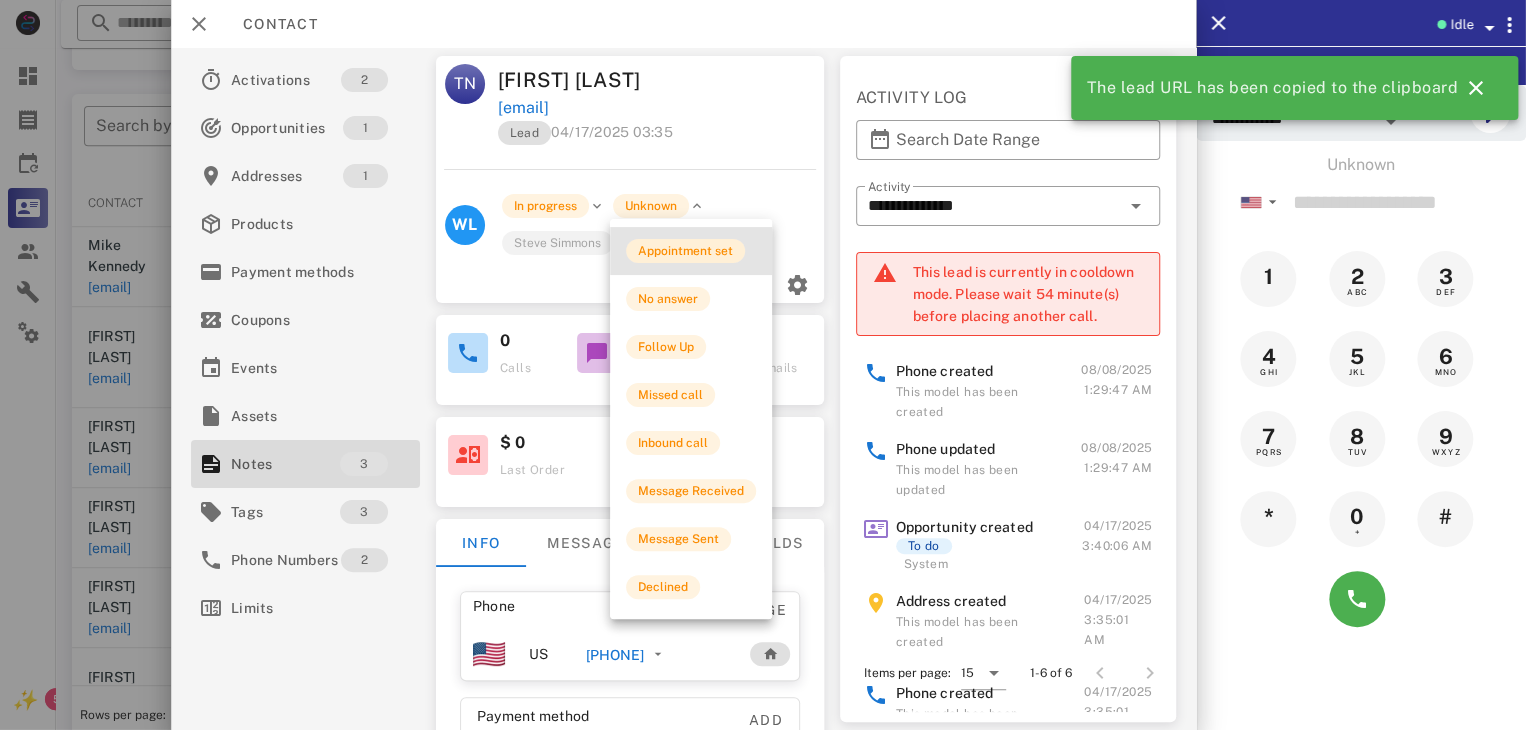 click on "Appointment set" at bounding box center (685, 251) 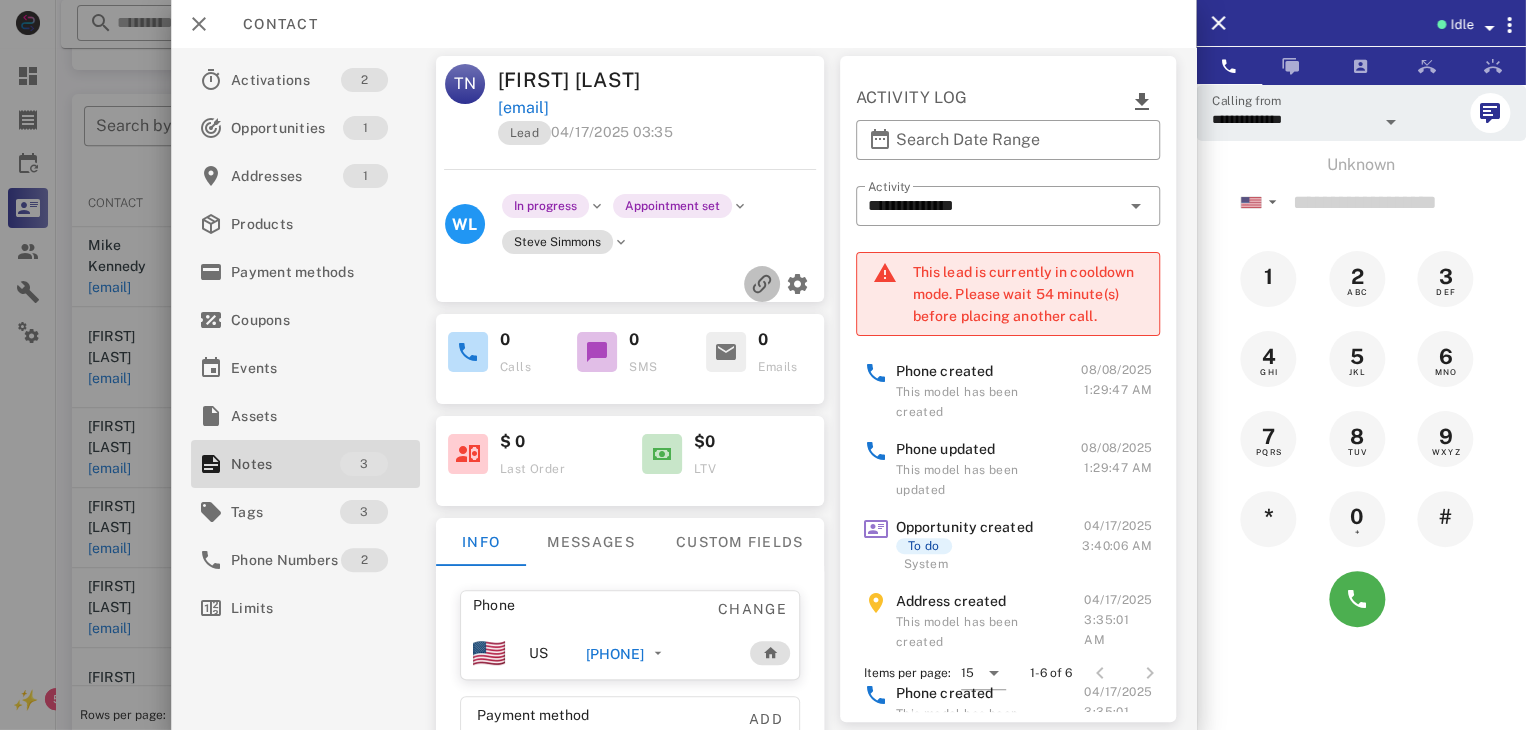 click at bounding box center [762, 284] 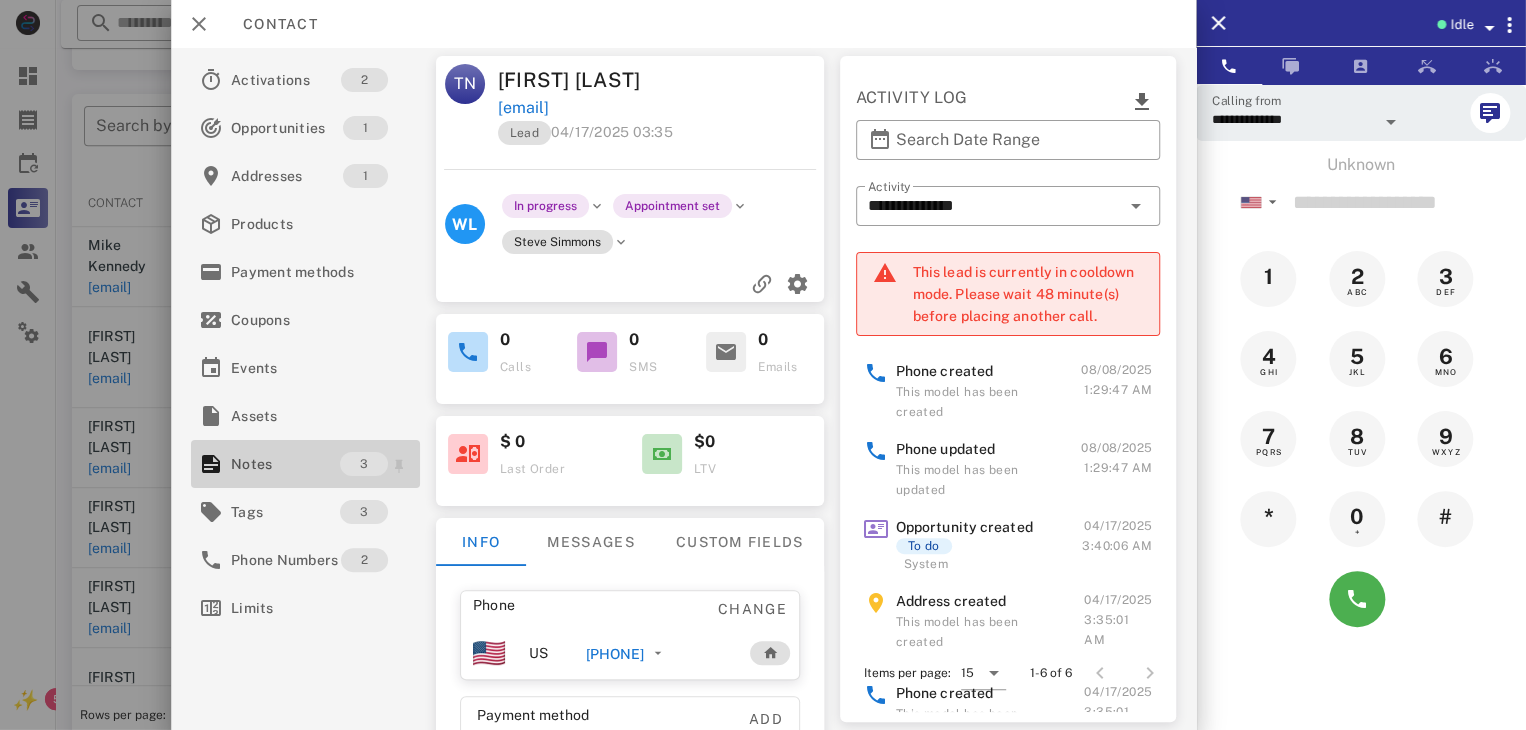 click on "Notes" at bounding box center [285, 464] 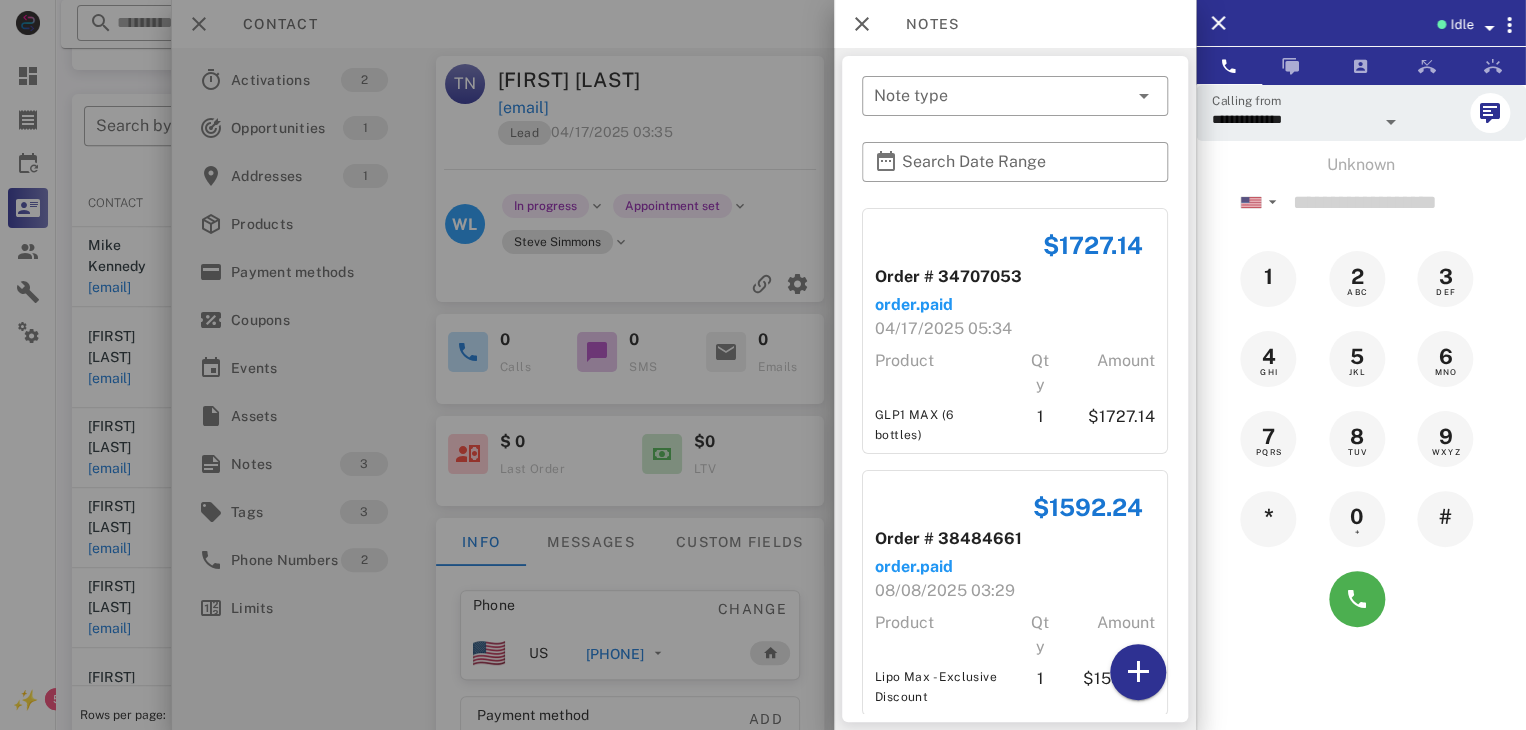 click at bounding box center [763, 365] 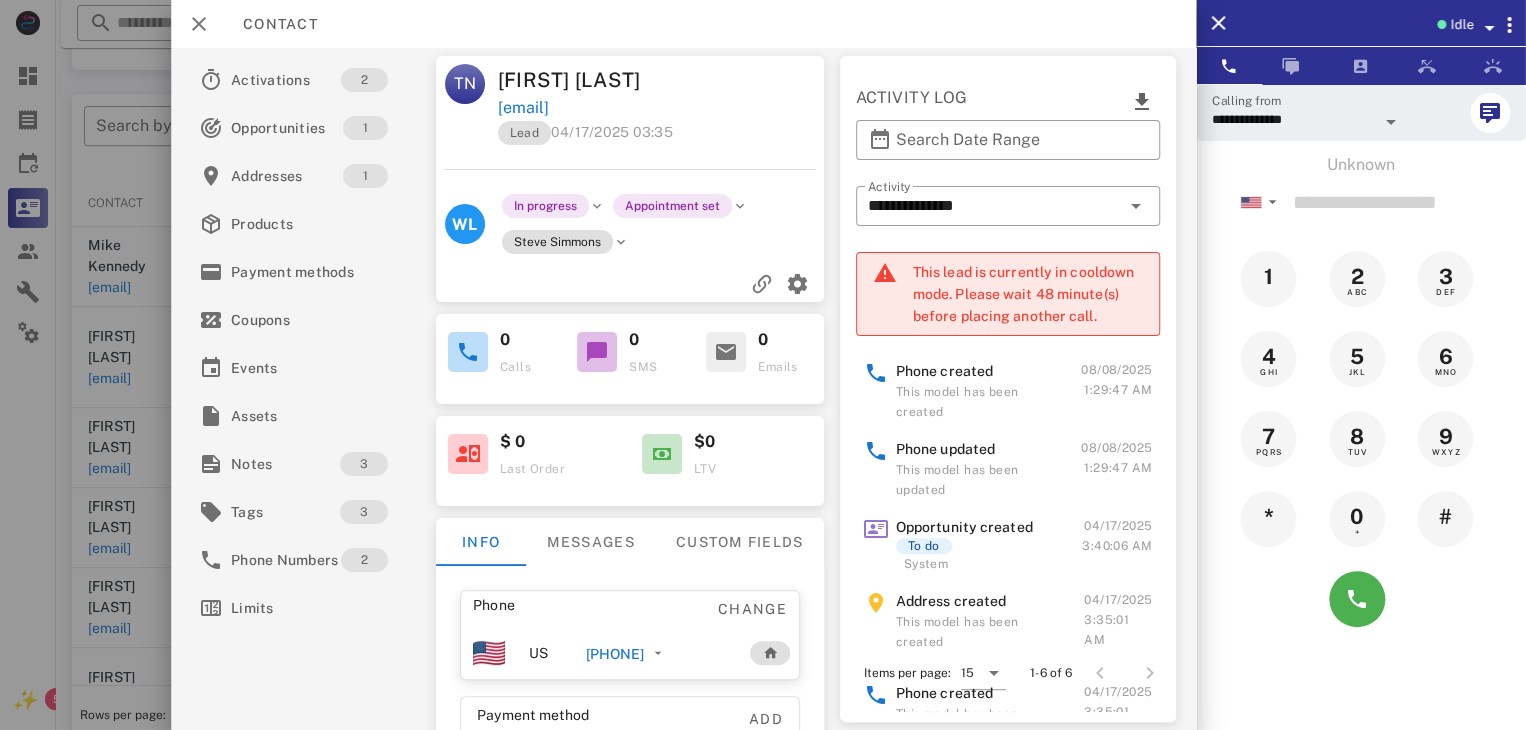 click at bounding box center (763, 365) 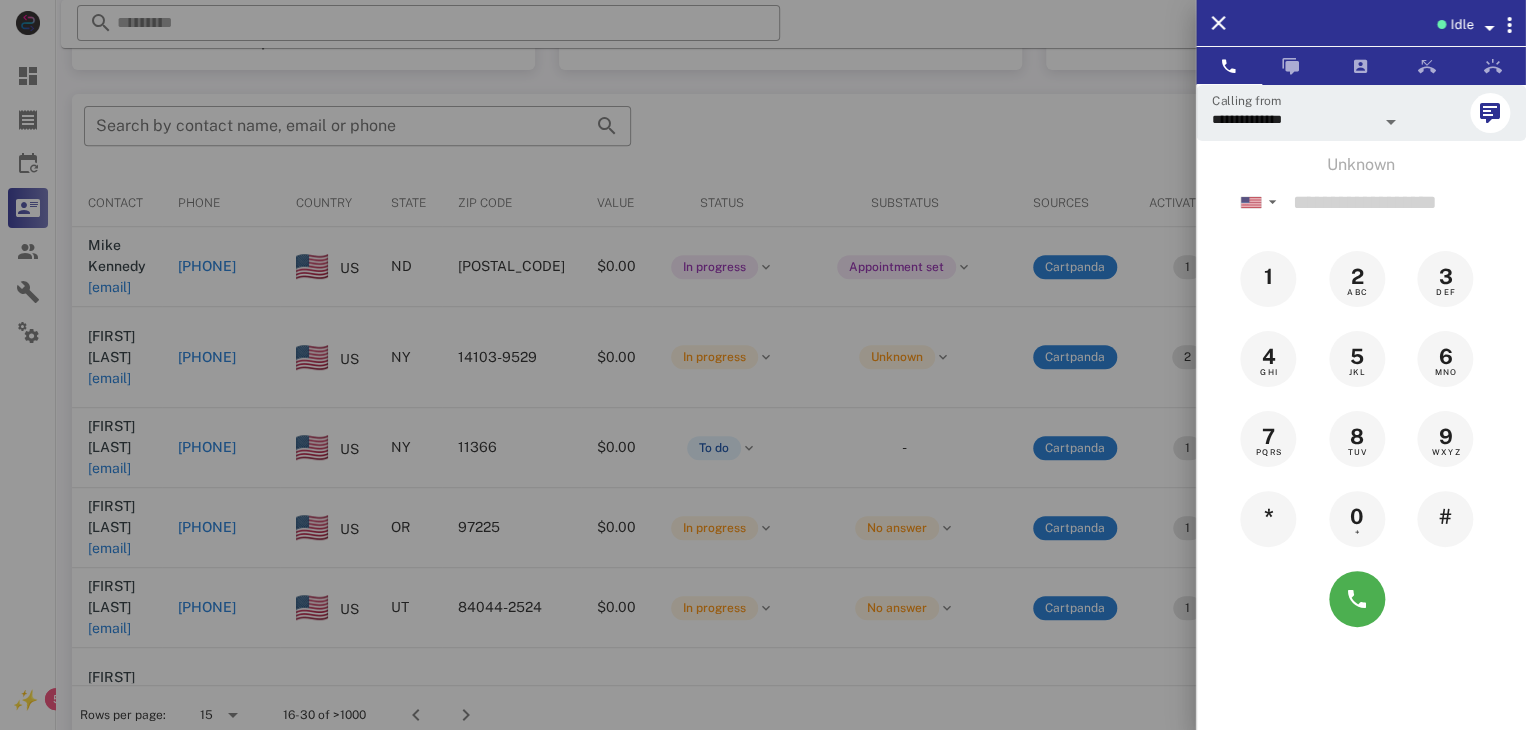 click at bounding box center (763, 365) 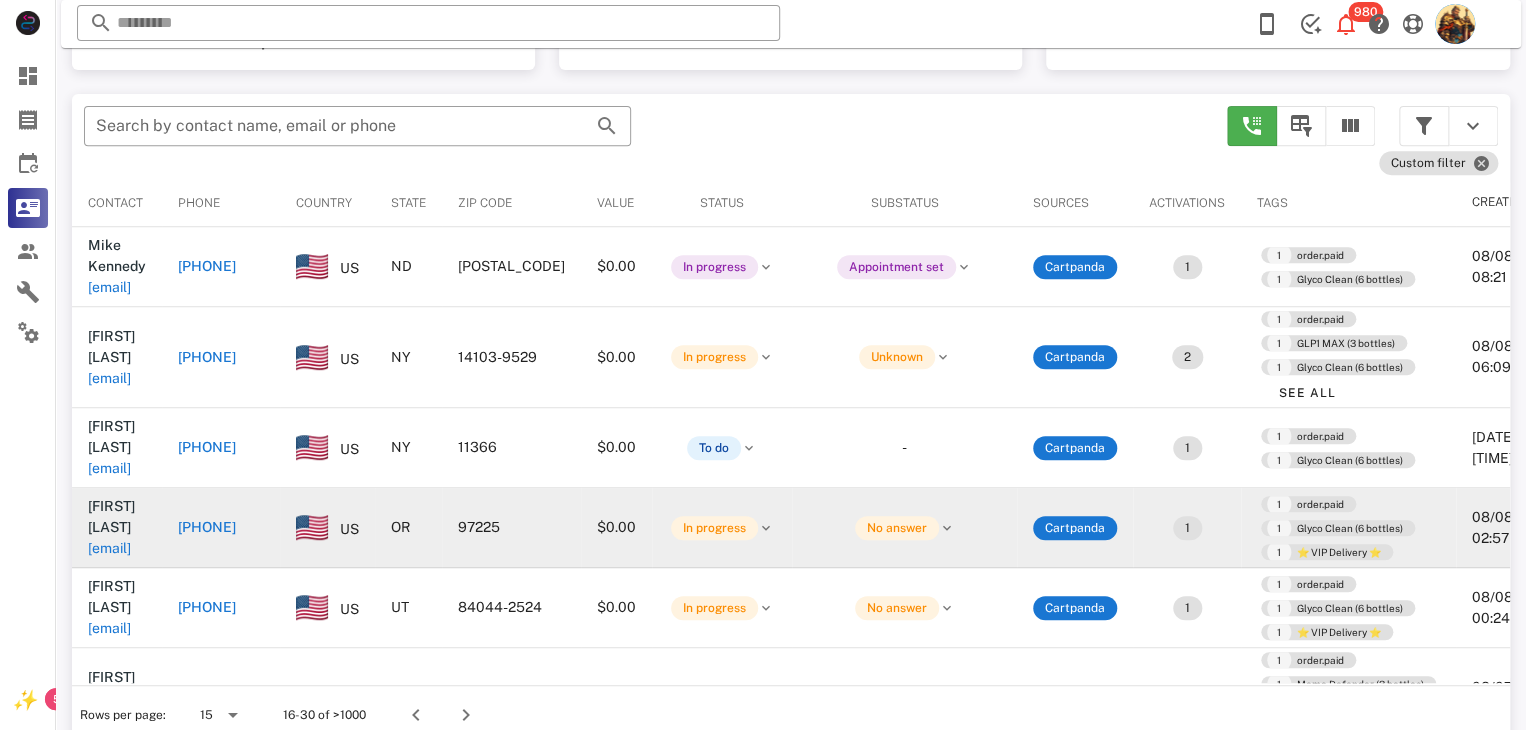 click on "amy@christianmeetingplace.org" at bounding box center [109, 548] 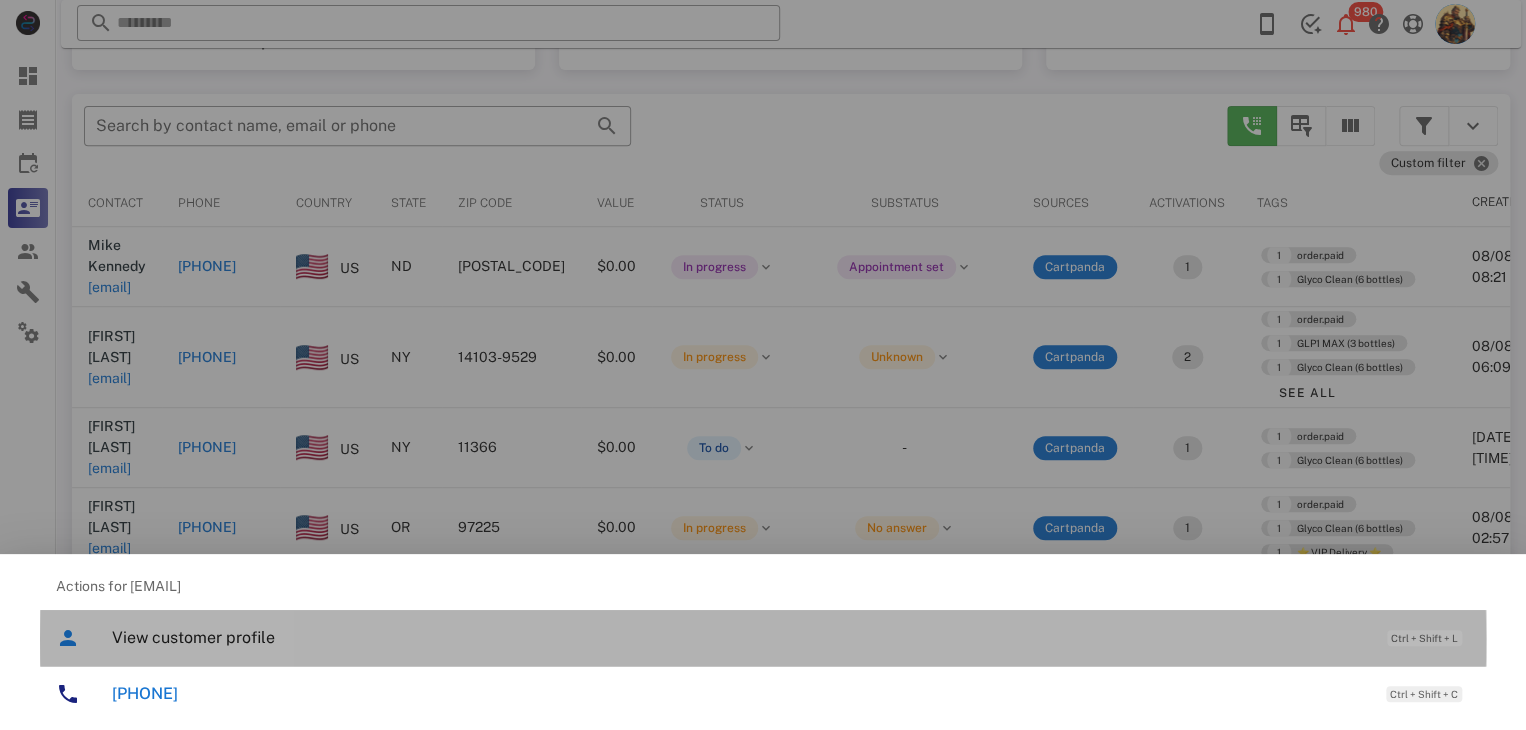 click on "View customer profile" at bounding box center [739, 637] 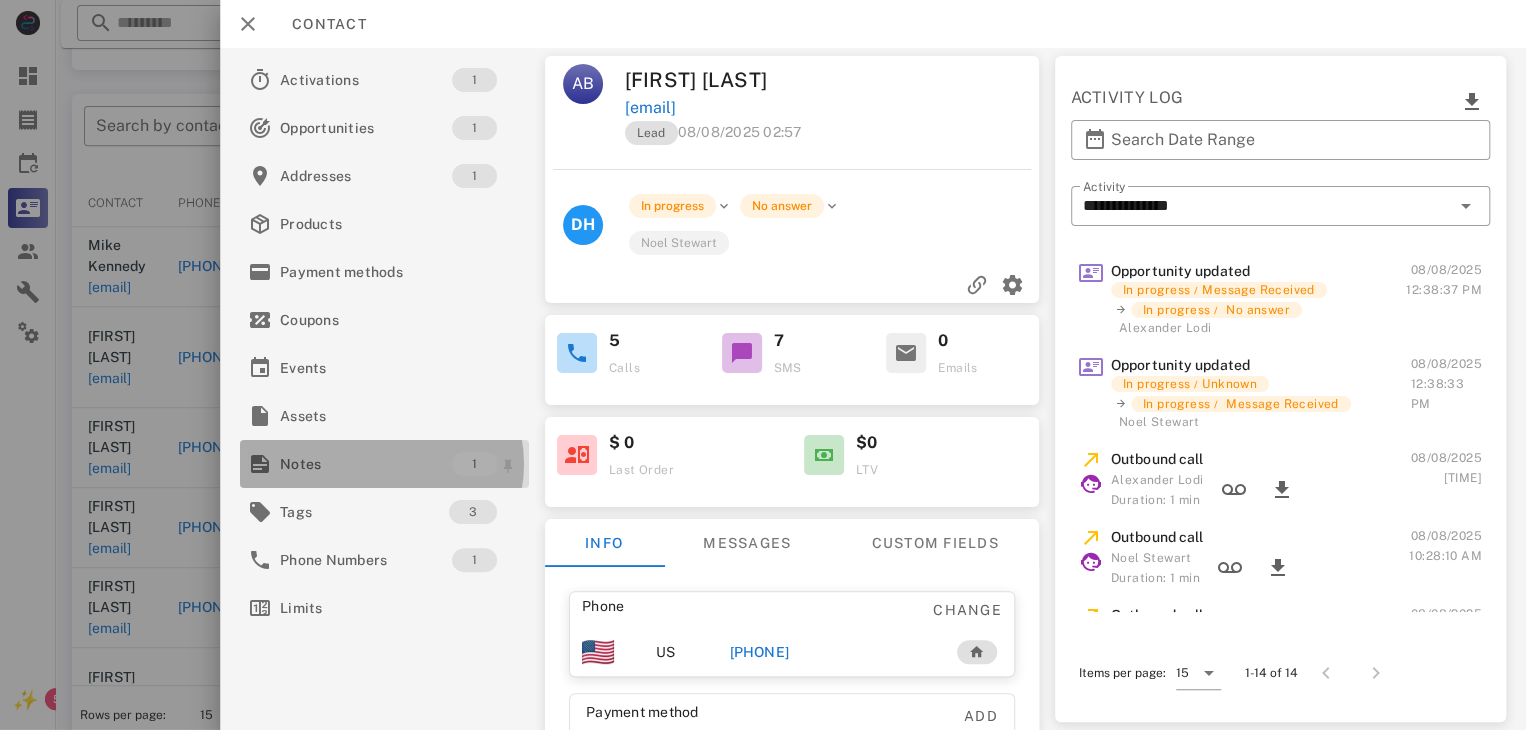 click on "Notes" at bounding box center [366, 464] 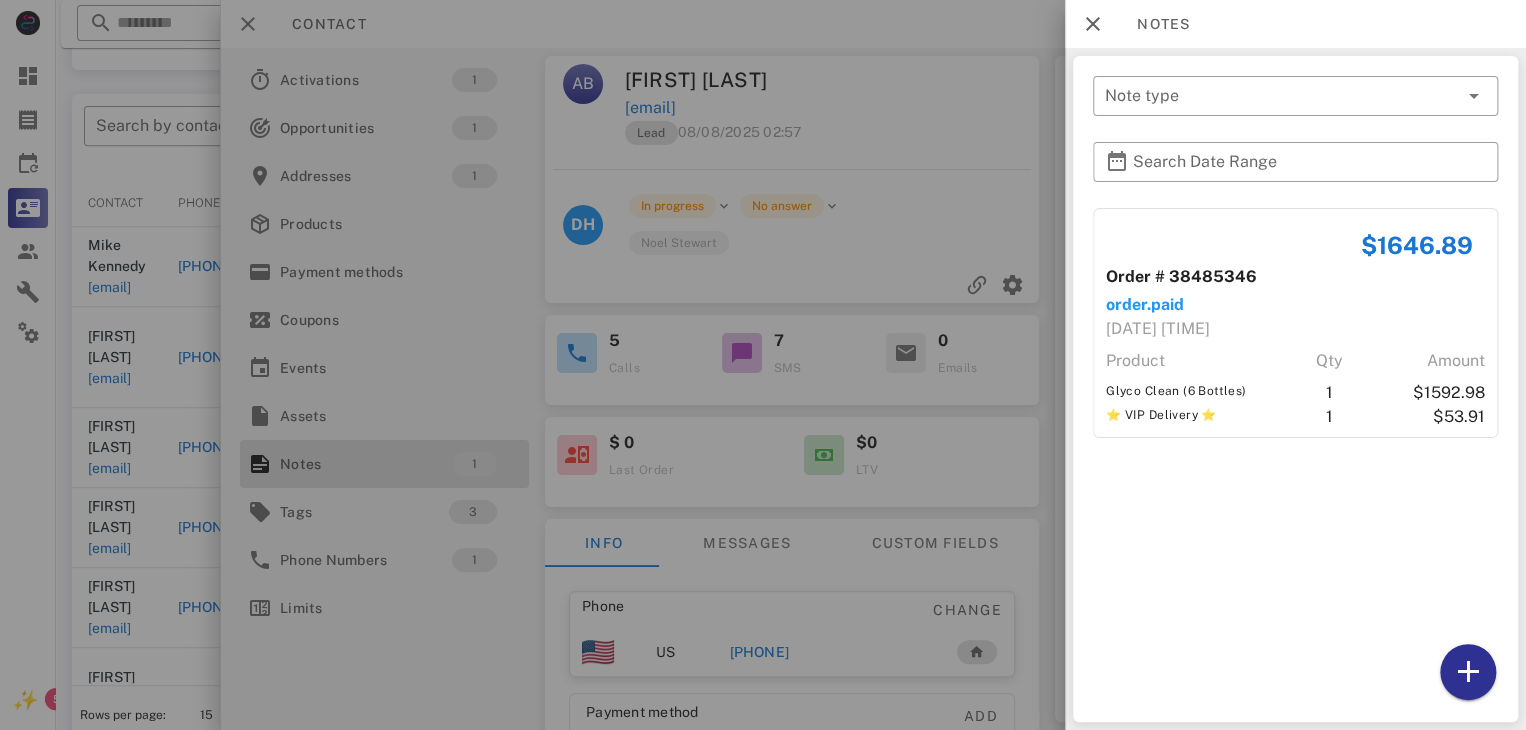 click at bounding box center [763, 365] 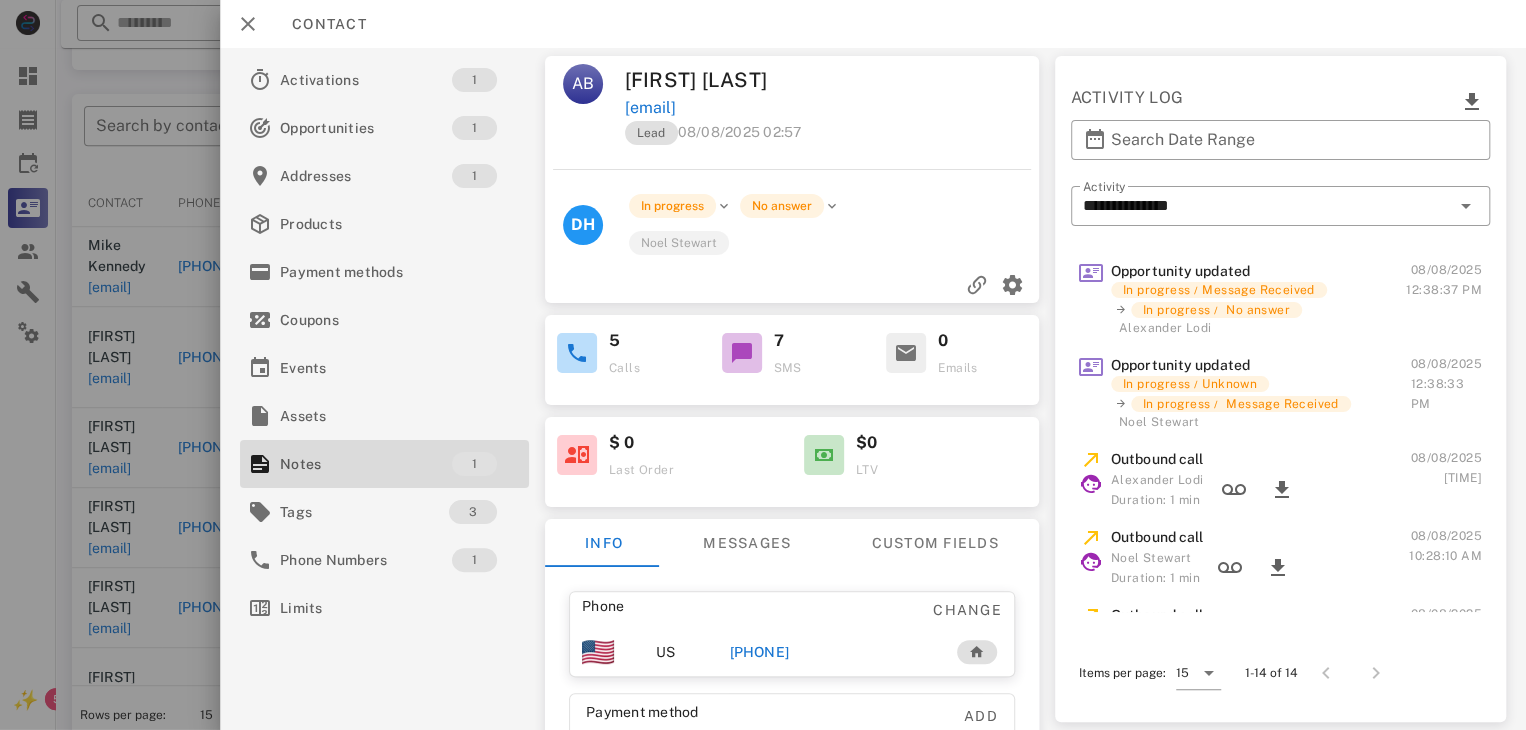click on "+15033479712" at bounding box center [759, 652] 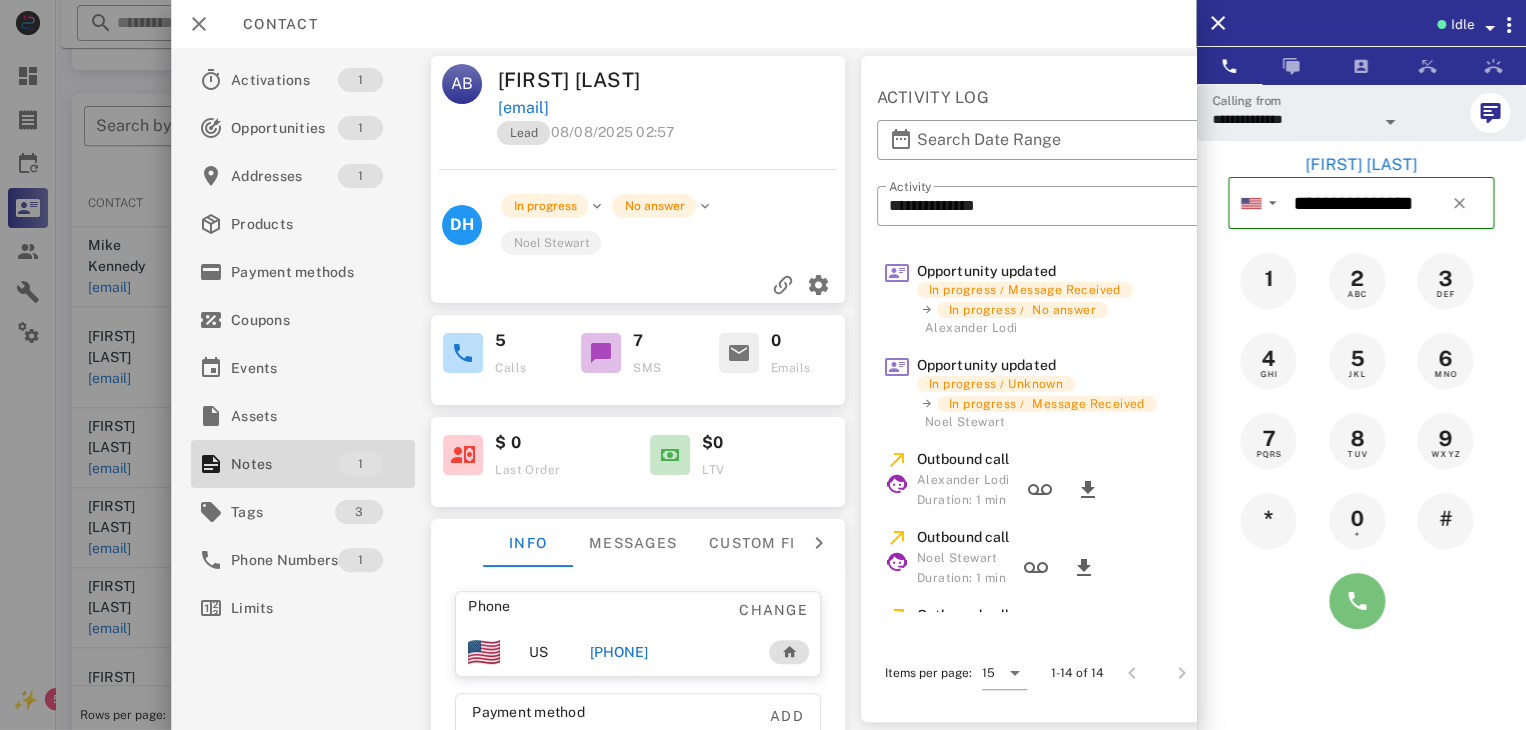 click at bounding box center [1357, 601] 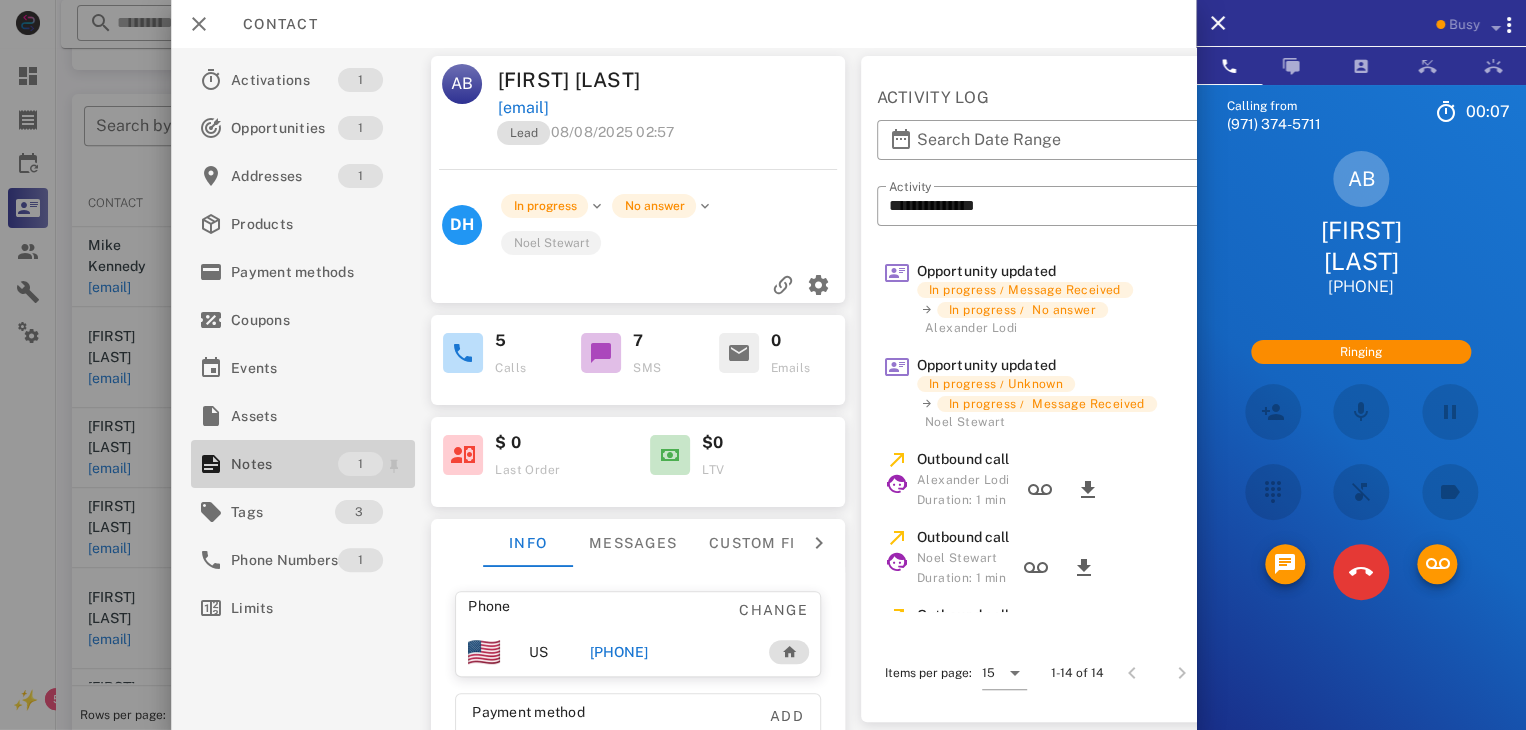 click on "Notes" at bounding box center [284, 464] 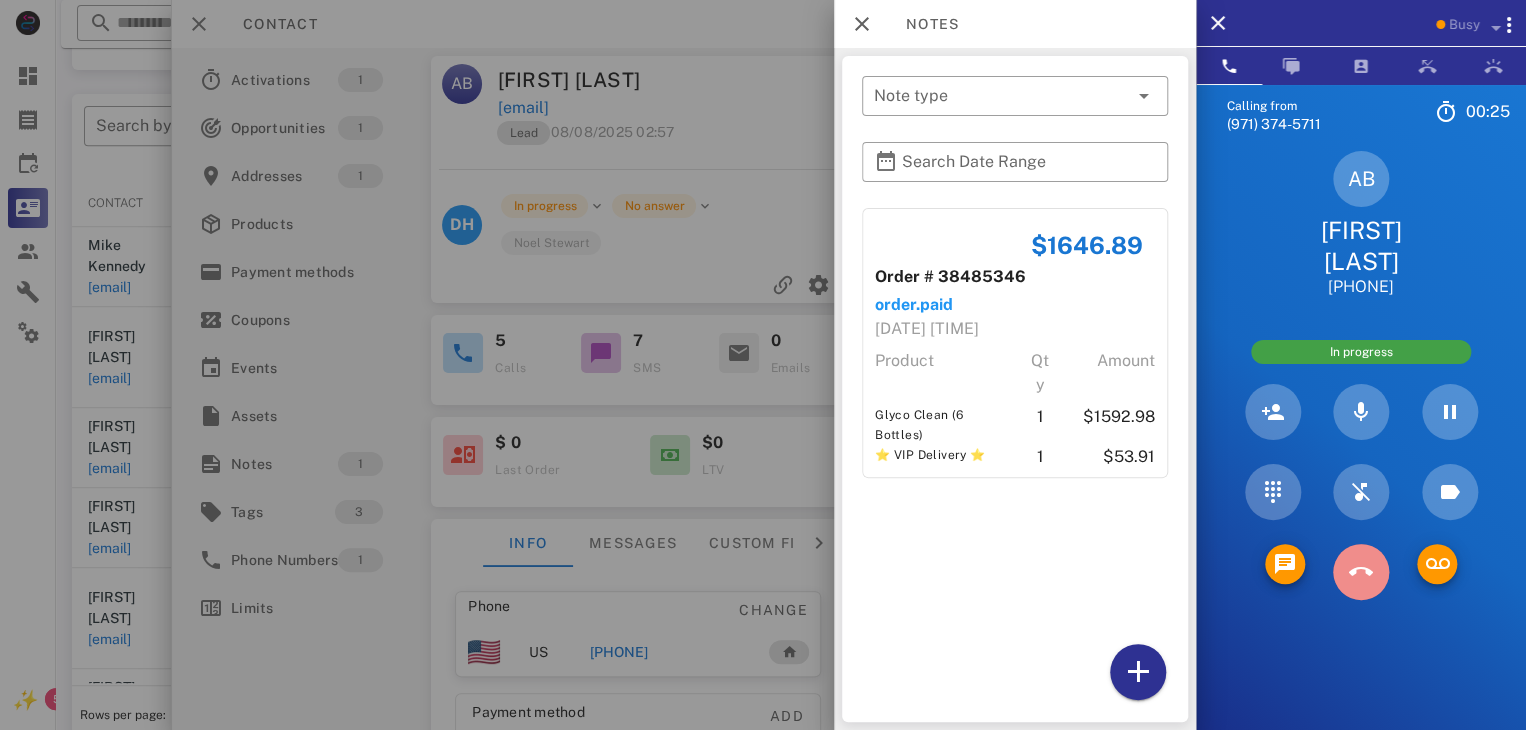 click at bounding box center [1361, 572] 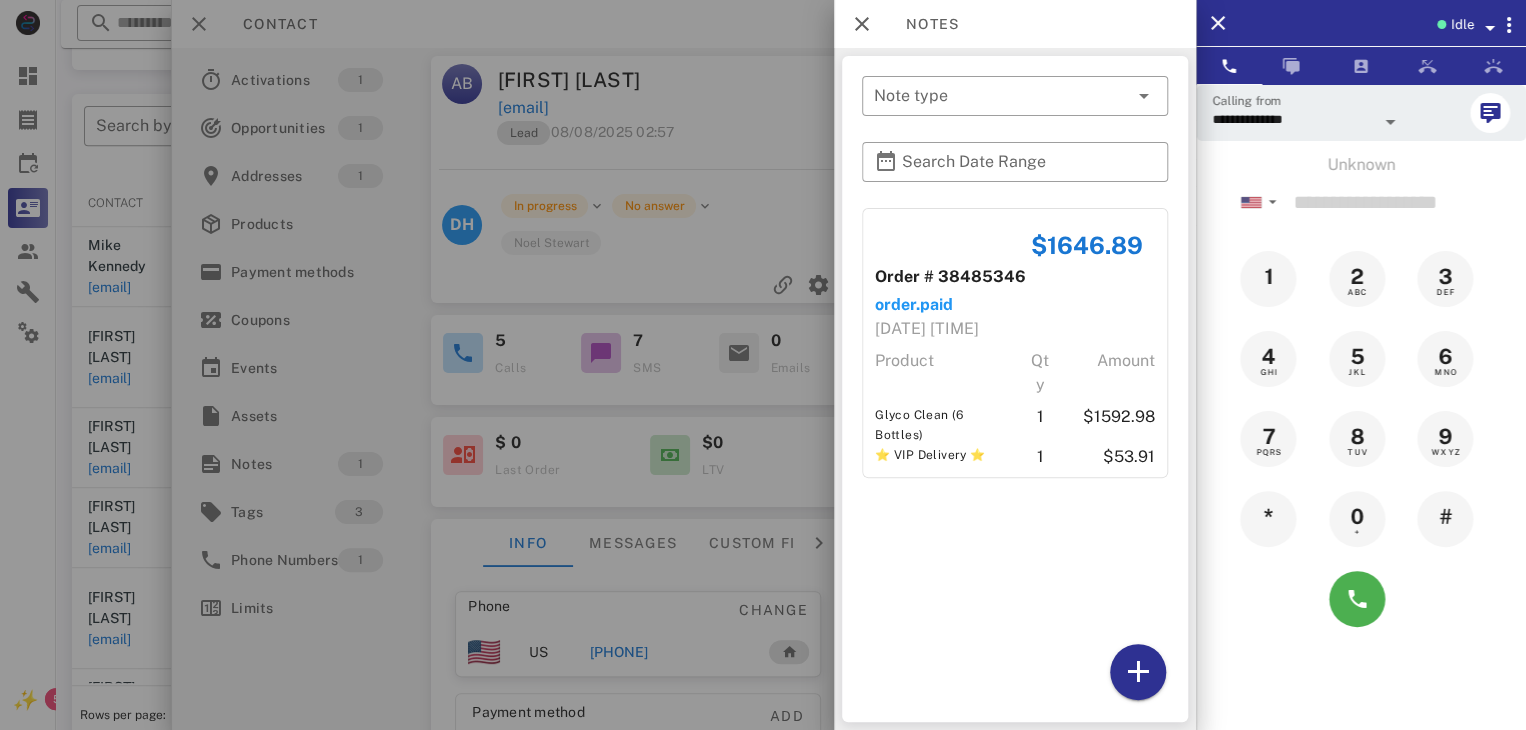 click at bounding box center (763, 365) 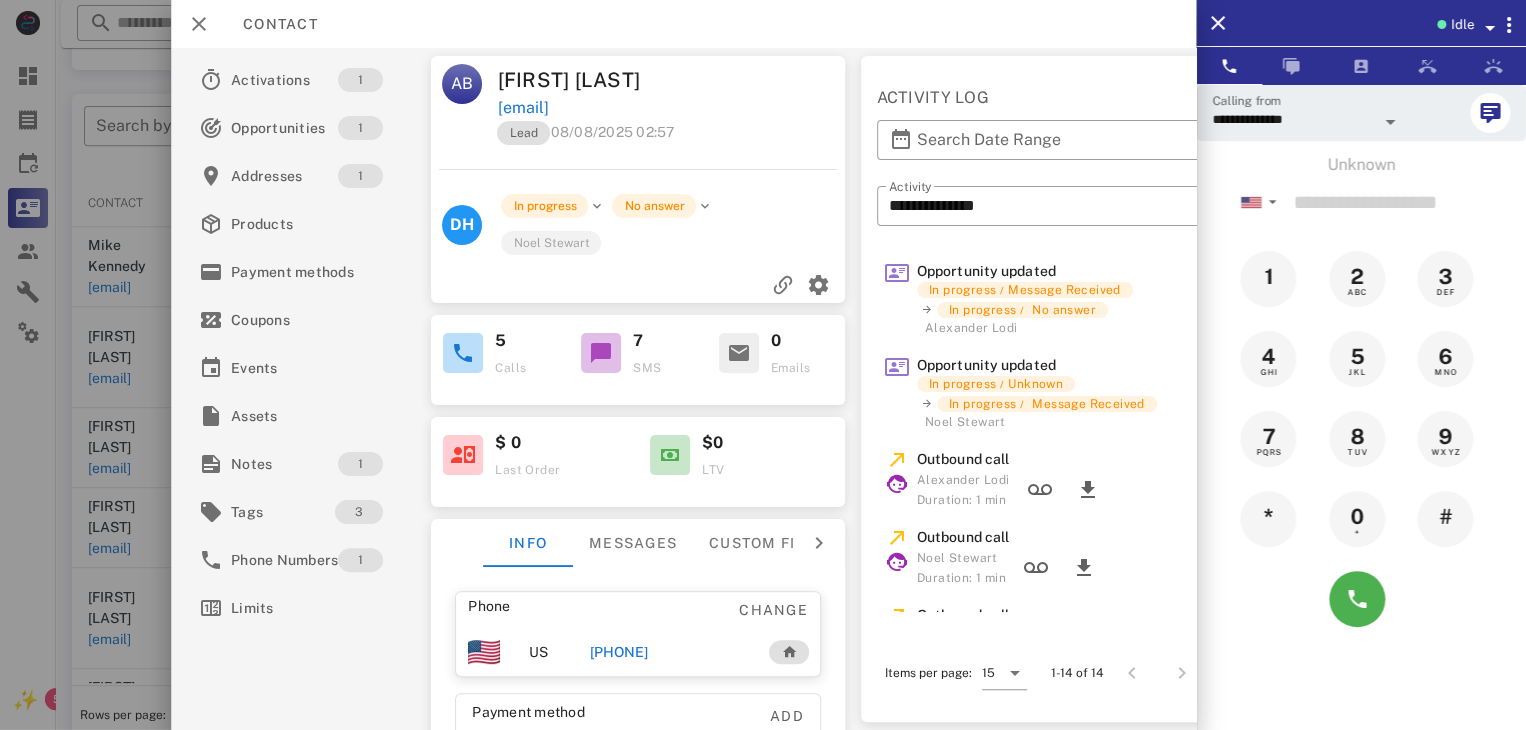click at bounding box center (763, 365) 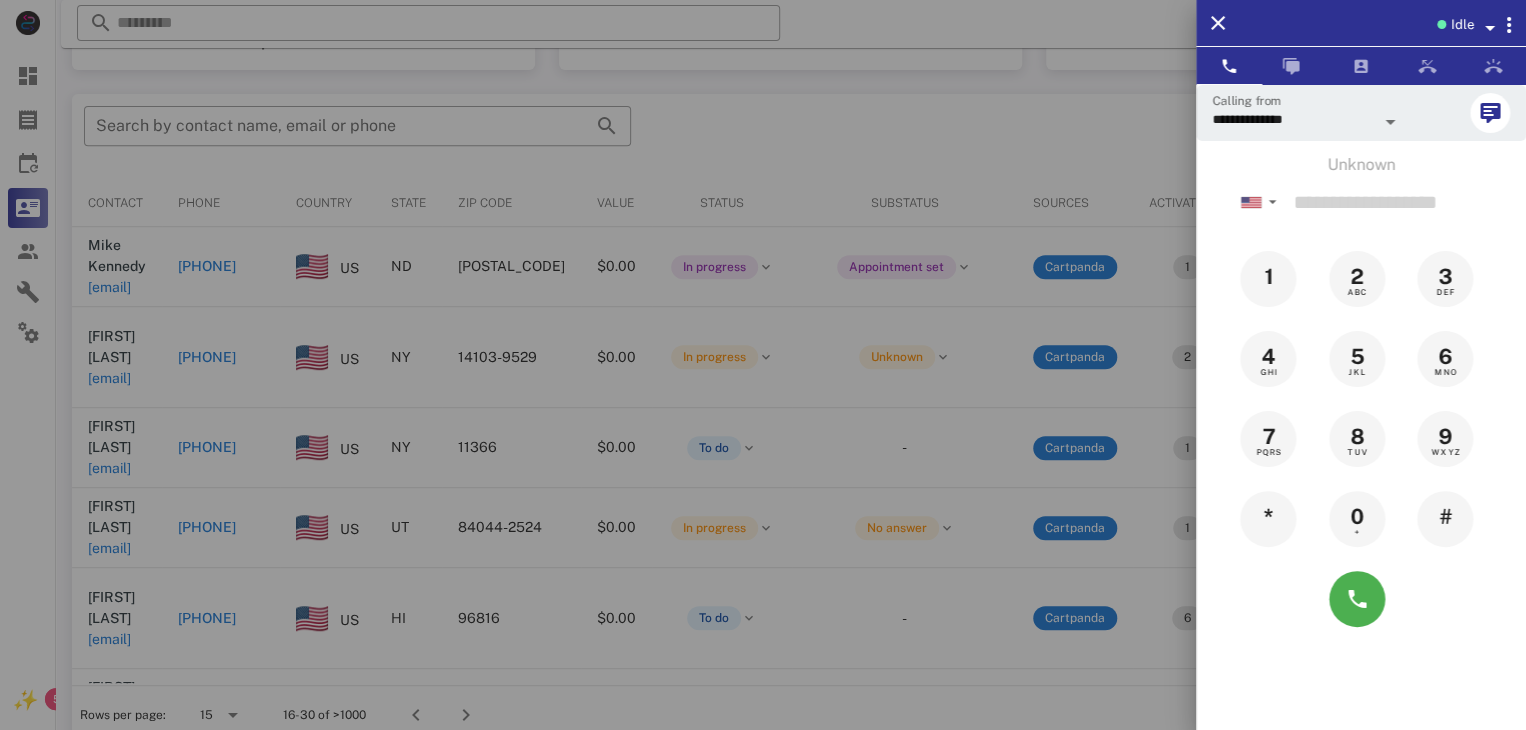 click at bounding box center [763, 365] 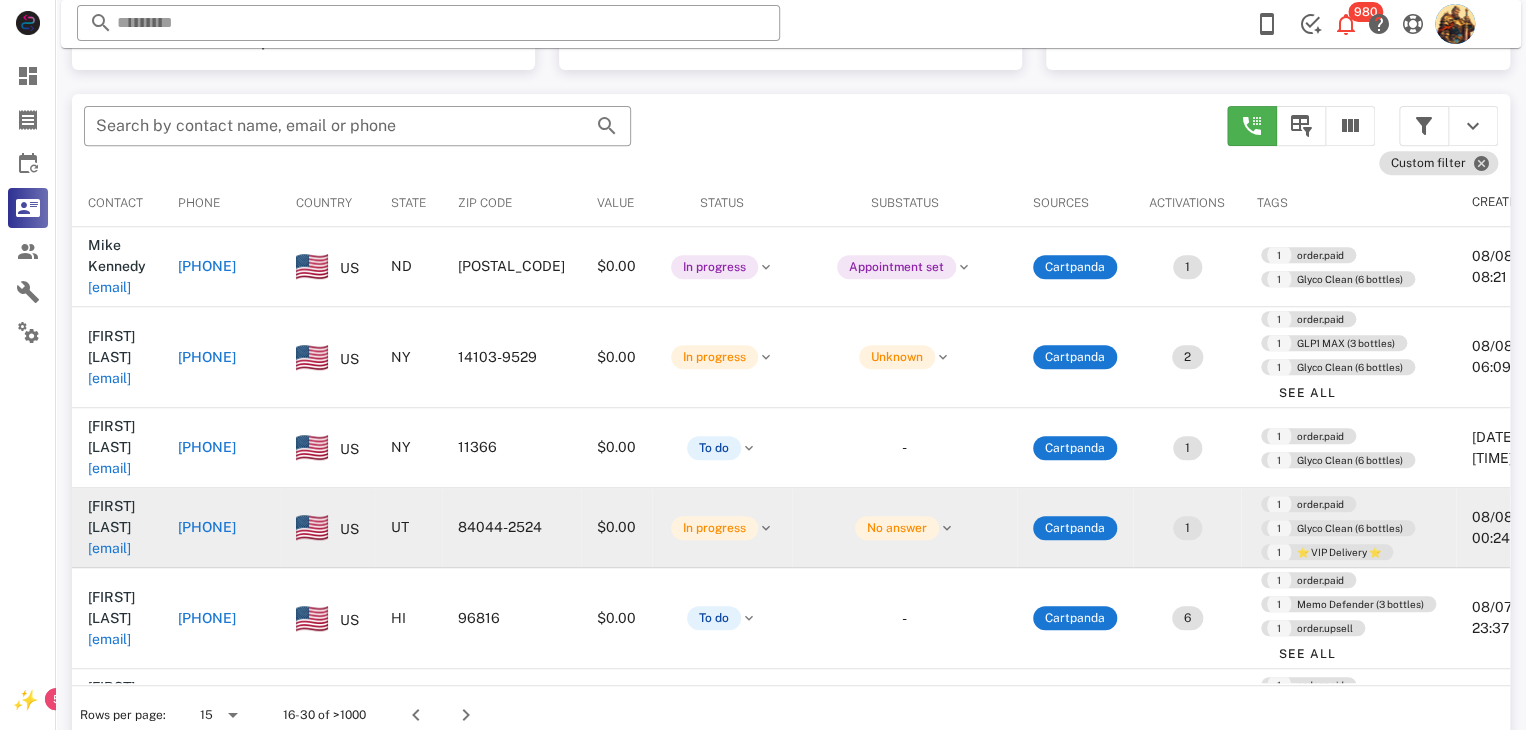 click on "atkmglobal@gmail.com" at bounding box center [109, 548] 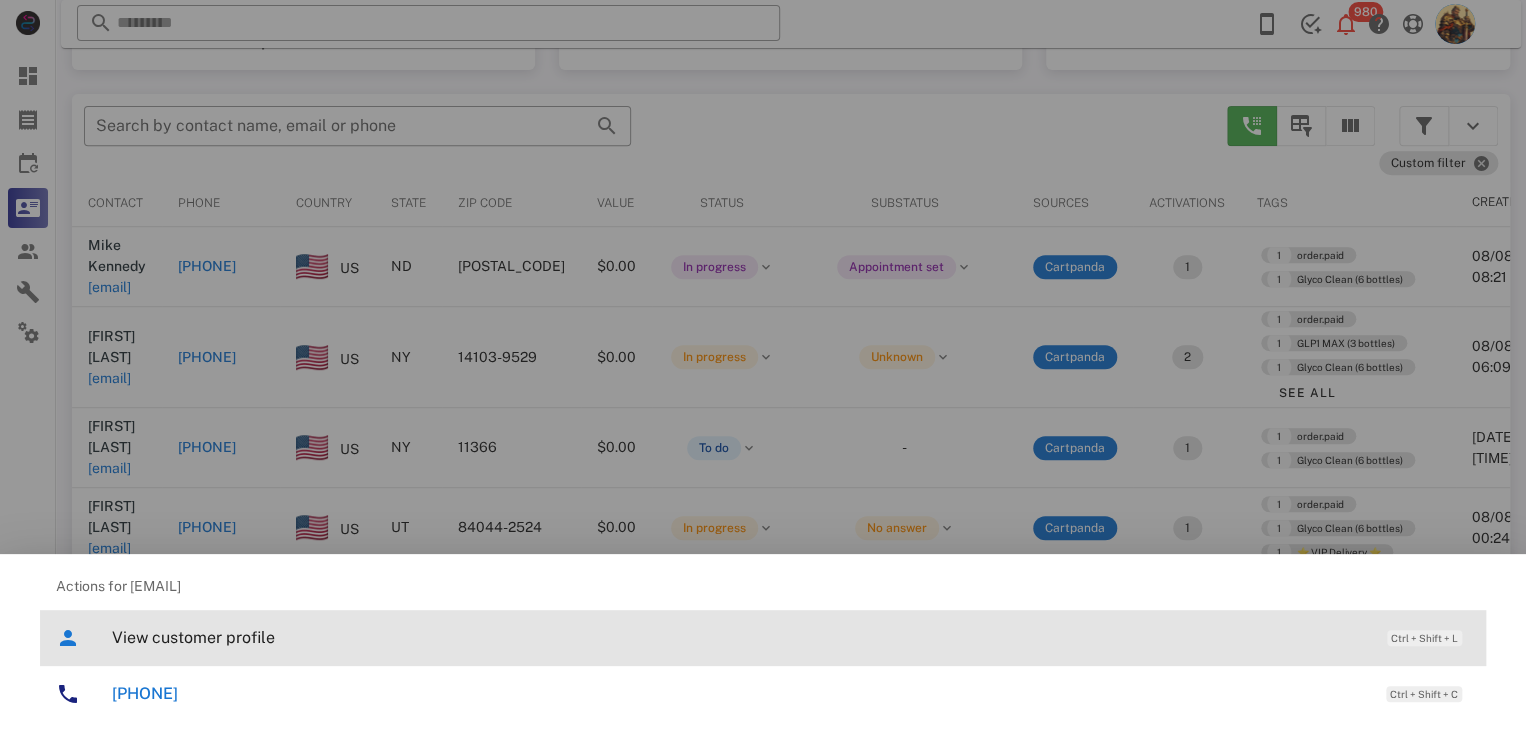 click on "View customer profile" at bounding box center (739, 637) 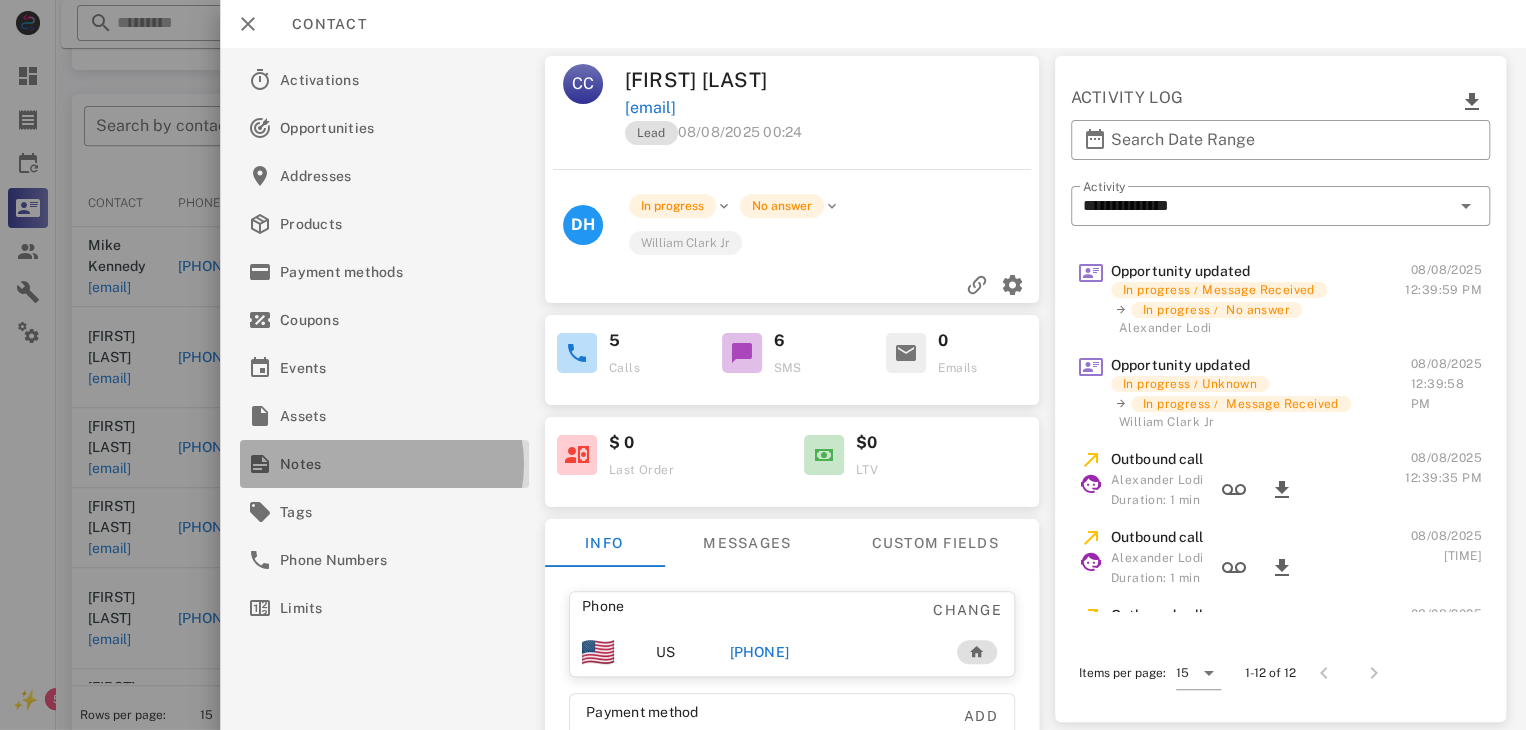 click on "Notes" at bounding box center (380, 464) 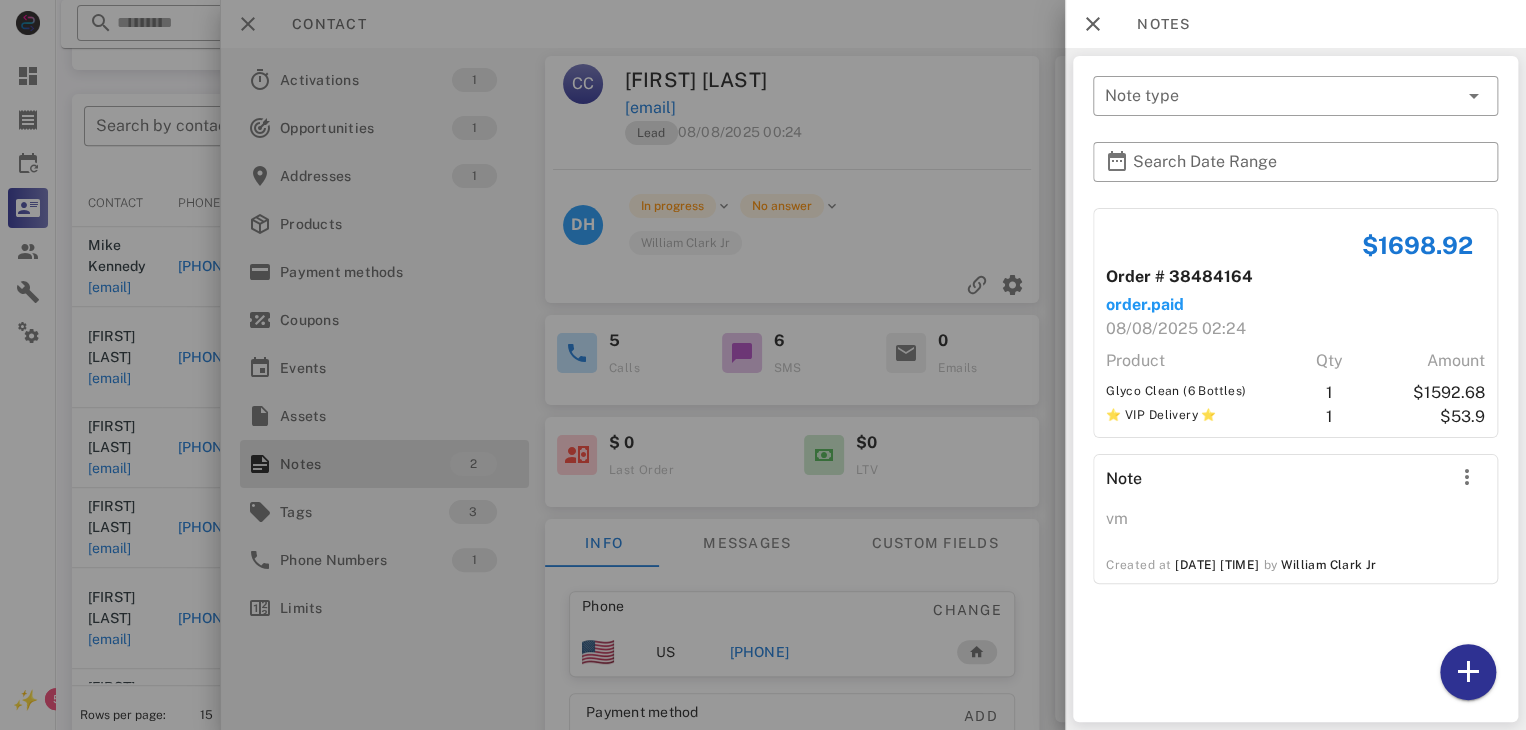 click at bounding box center (763, 365) 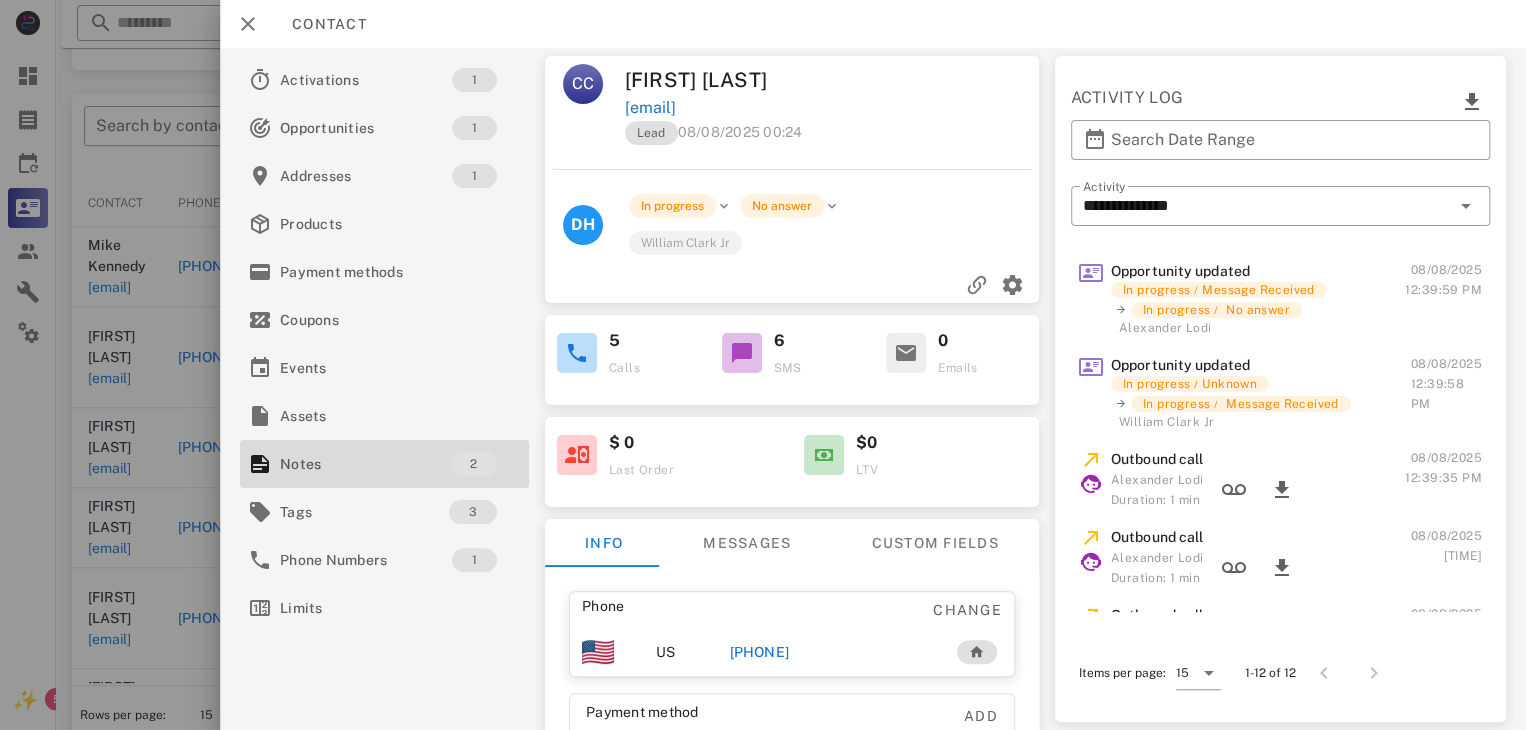 click on "+18016730224" at bounding box center [759, 652] 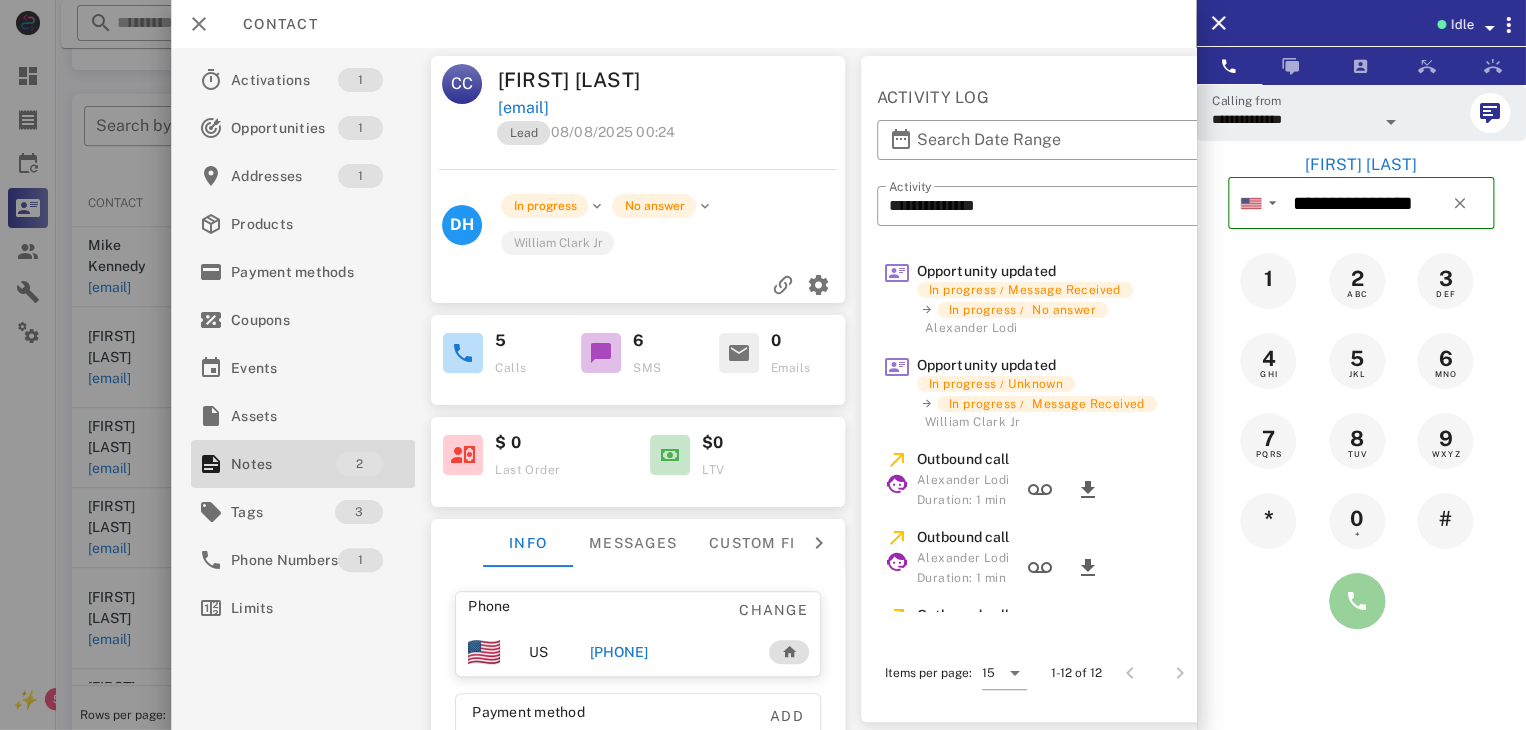 click at bounding box center [1357, 601] 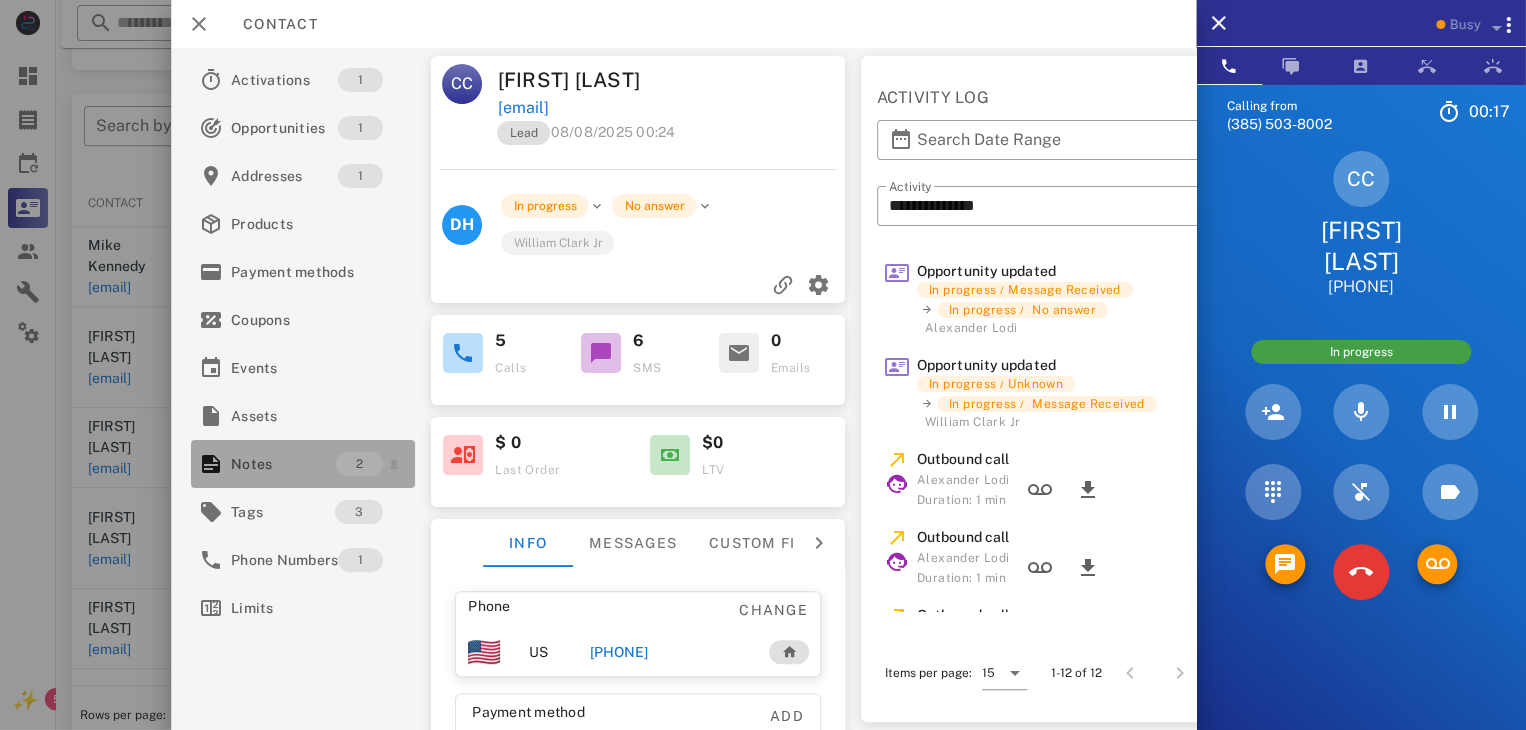 click on "Notes" at bounding box center [283, 464] 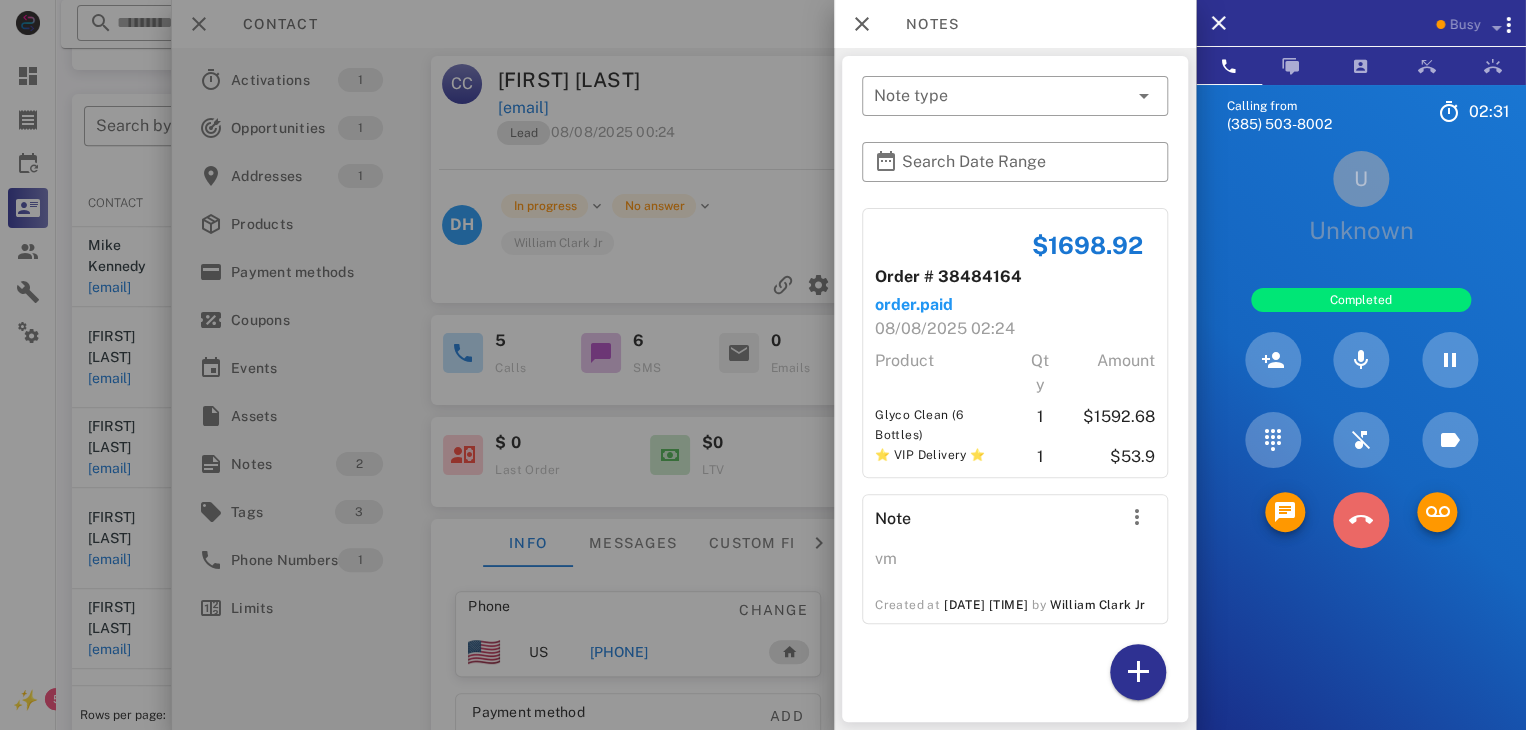 click at bounding box center (1361, 520) 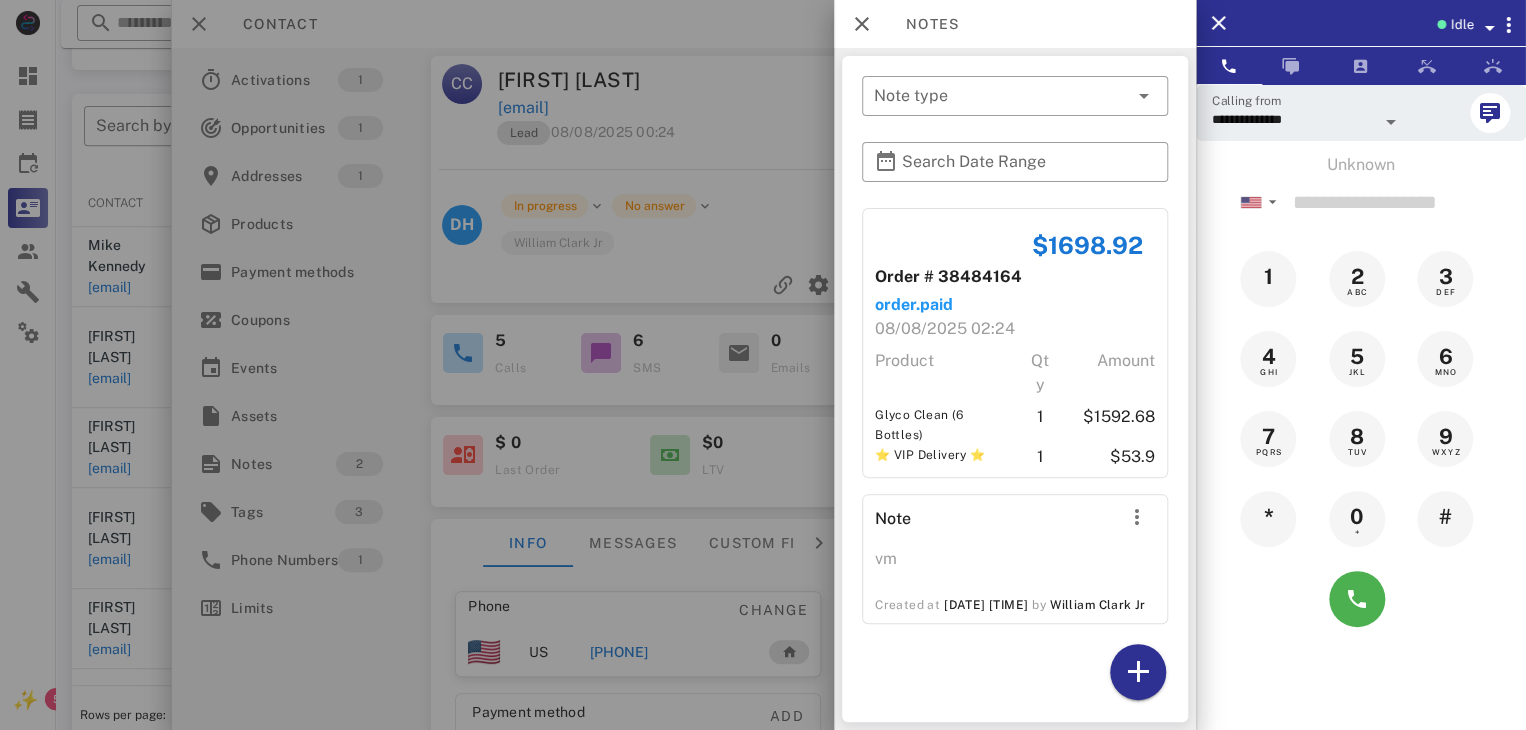 click on "9 WXYZ" at bounding box center [1449, 439] 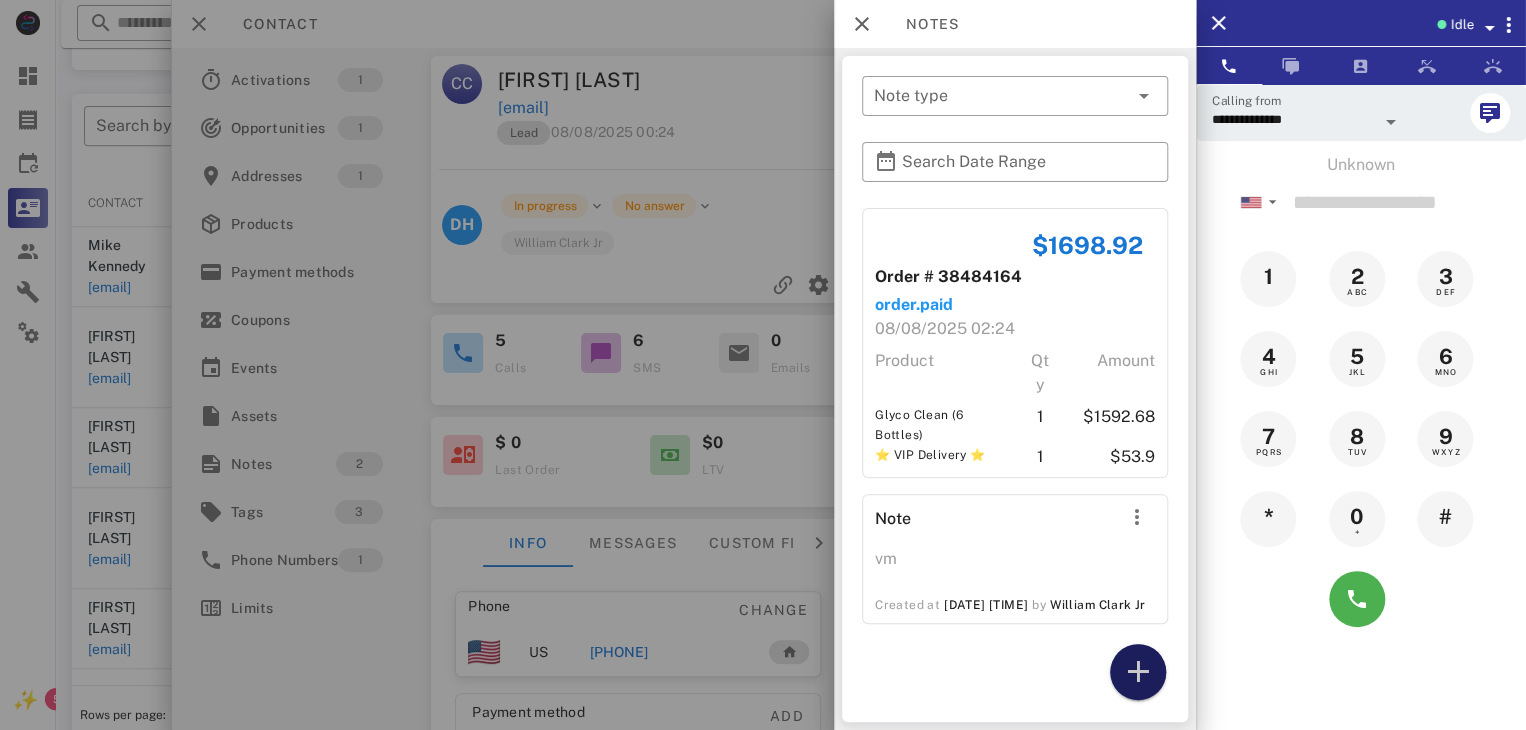 click at bounding box center (1138, 672) 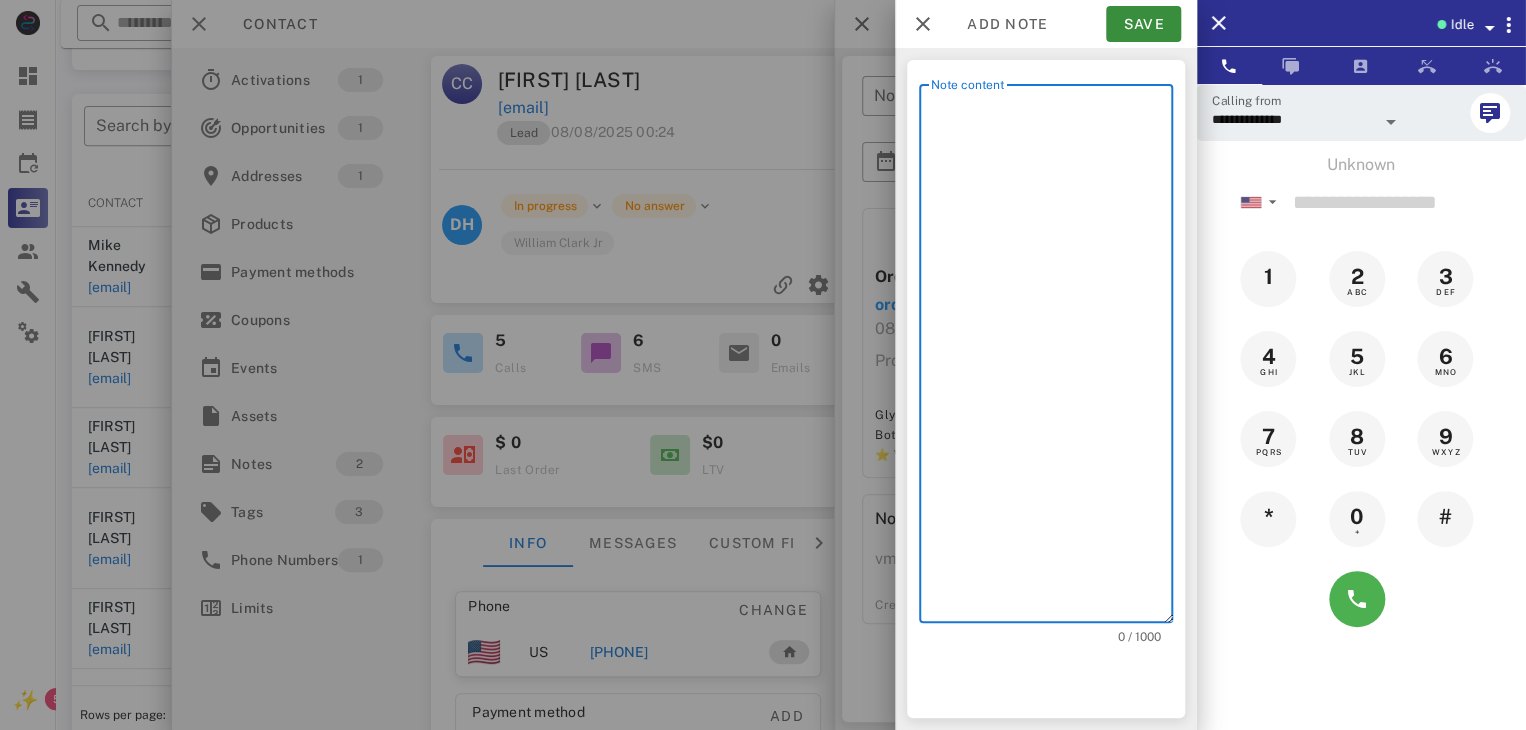 click on "Note content" at bounding box center [1052, 358] 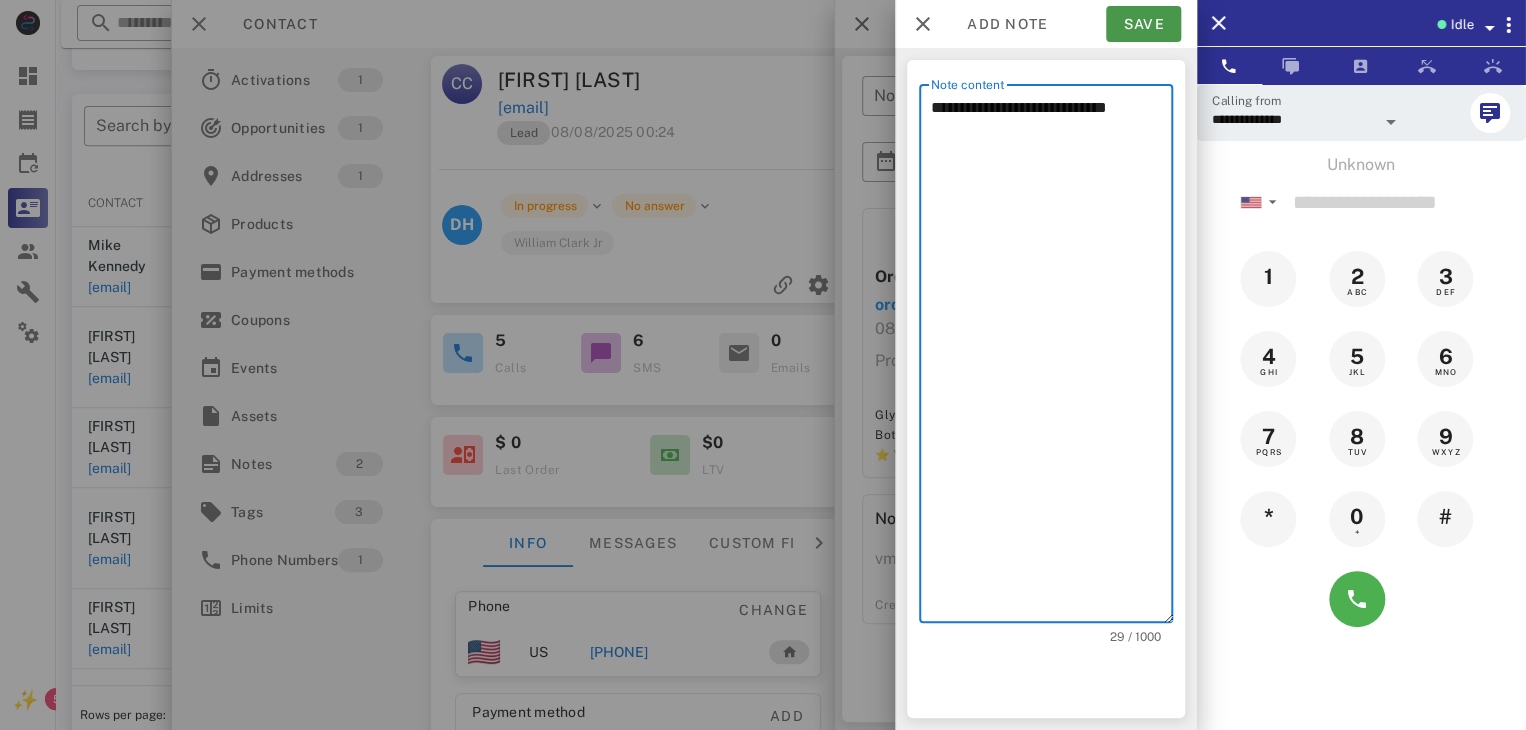 type on "**********" 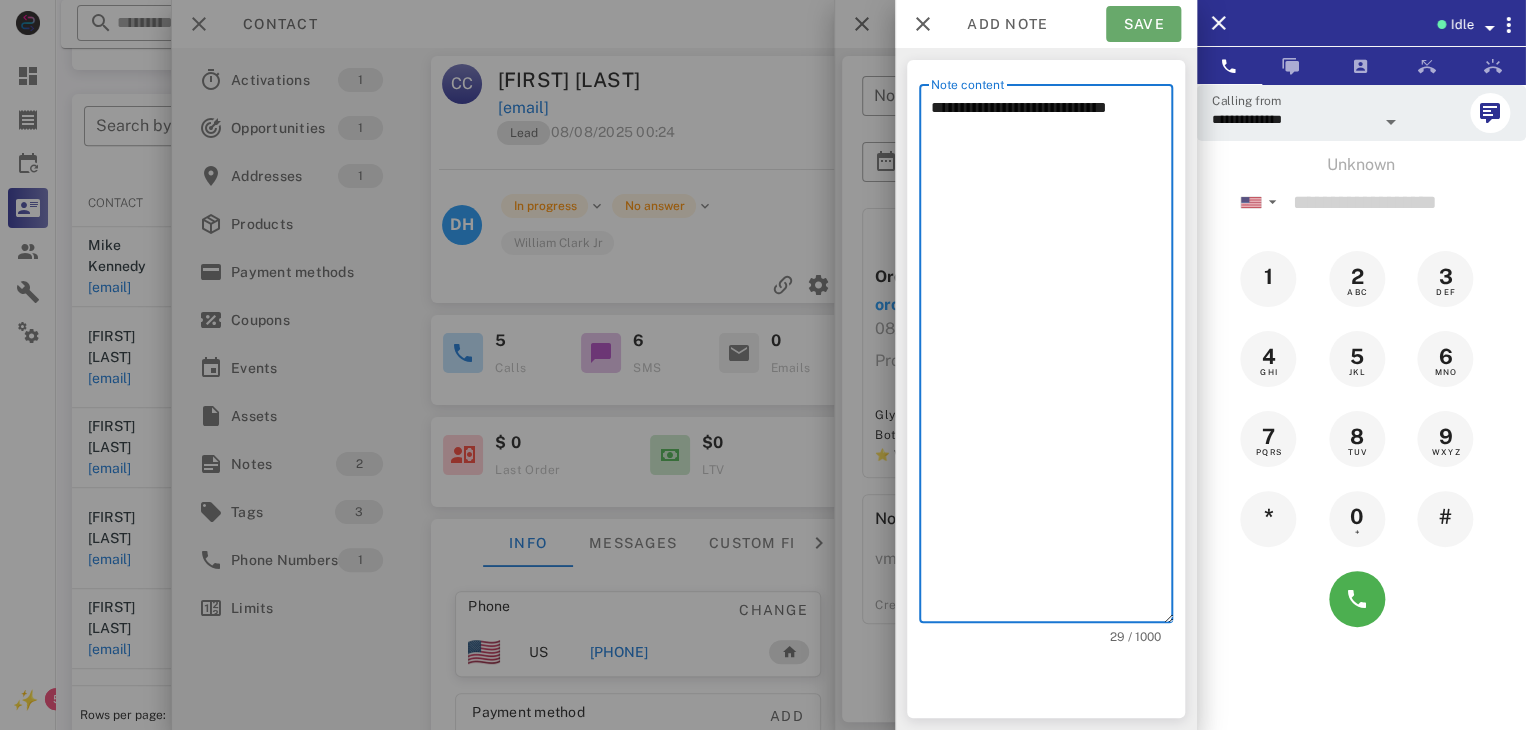click on "Save" at bounding box center [1143, 24] 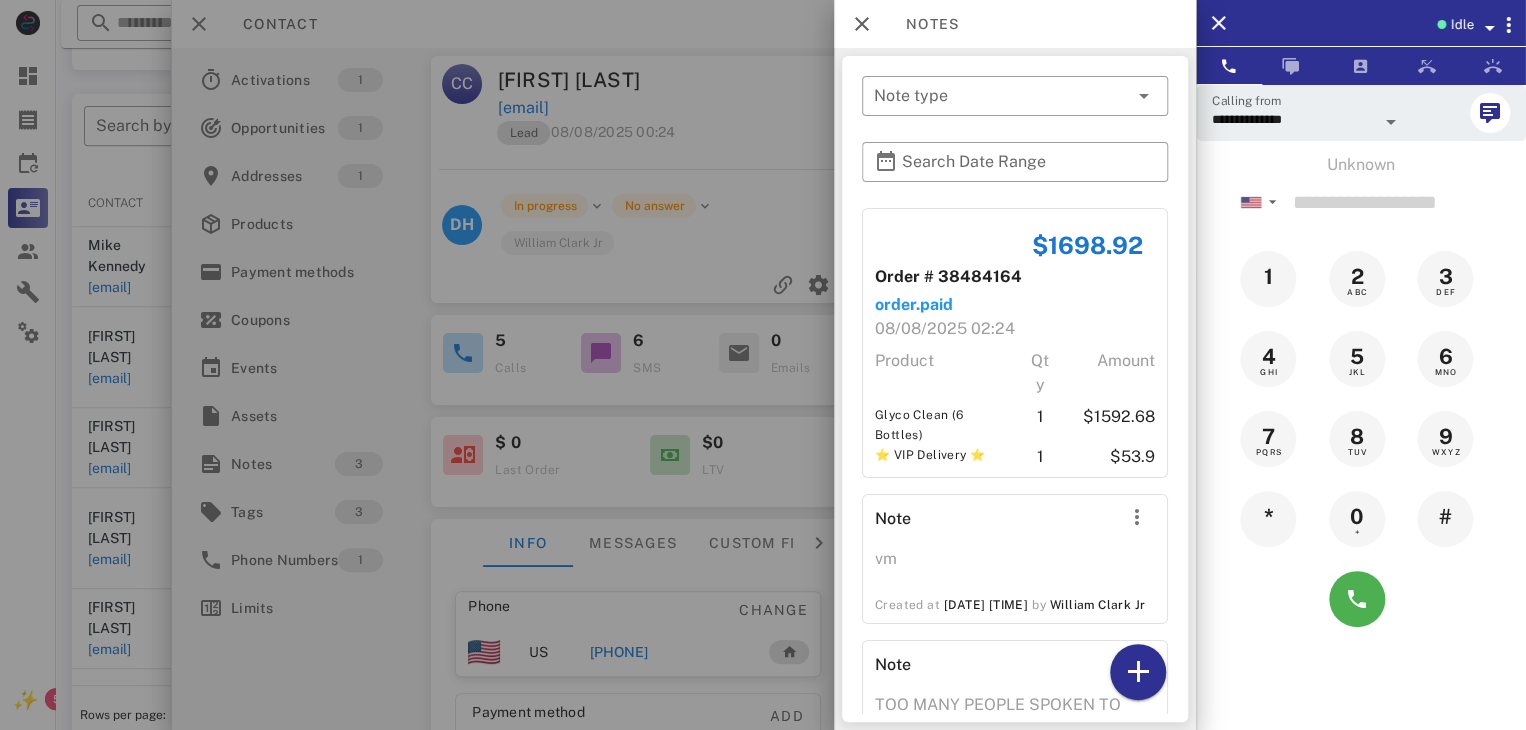 scroll, scrollTop: 148, scrollLeft: 0, axis: vertical 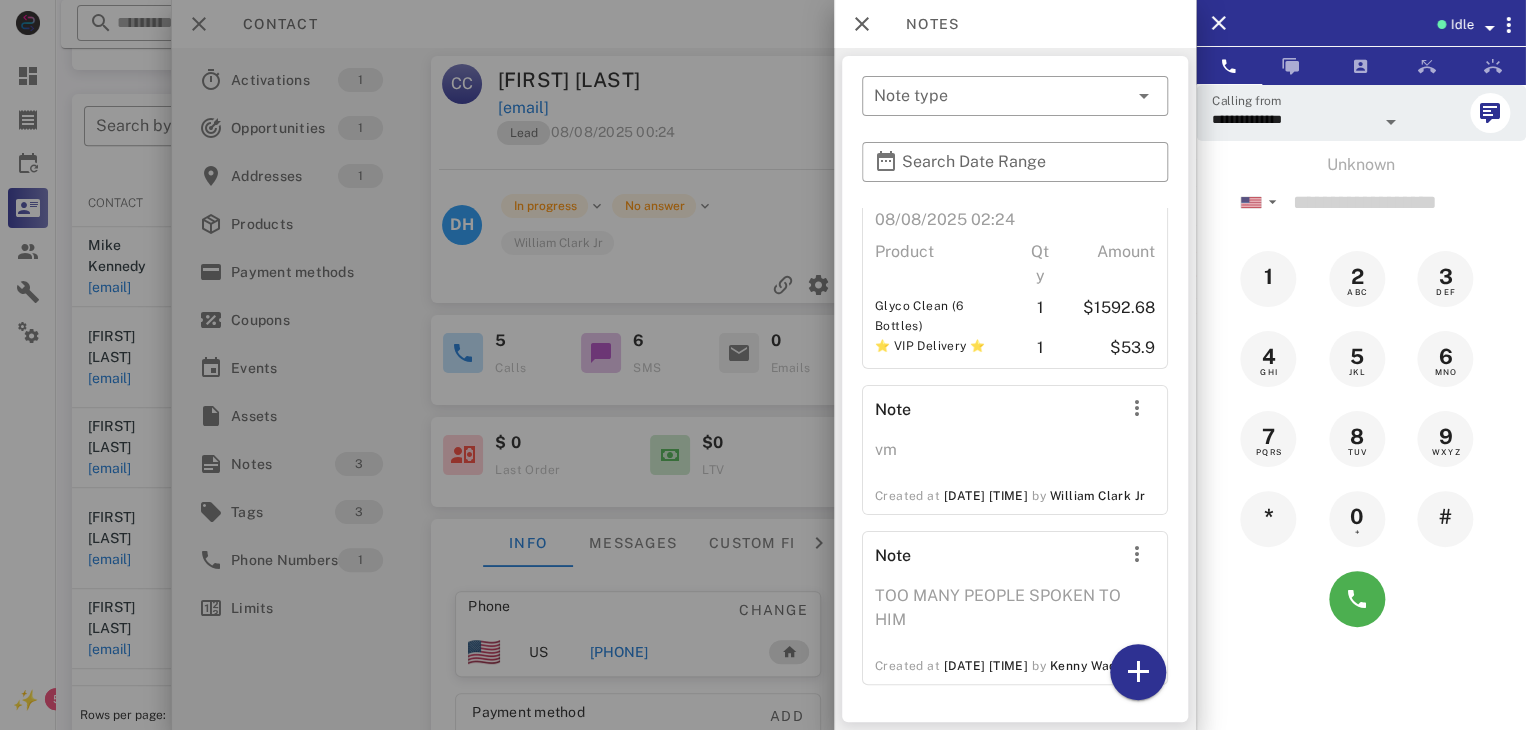 click at bounding box center (763, 365) 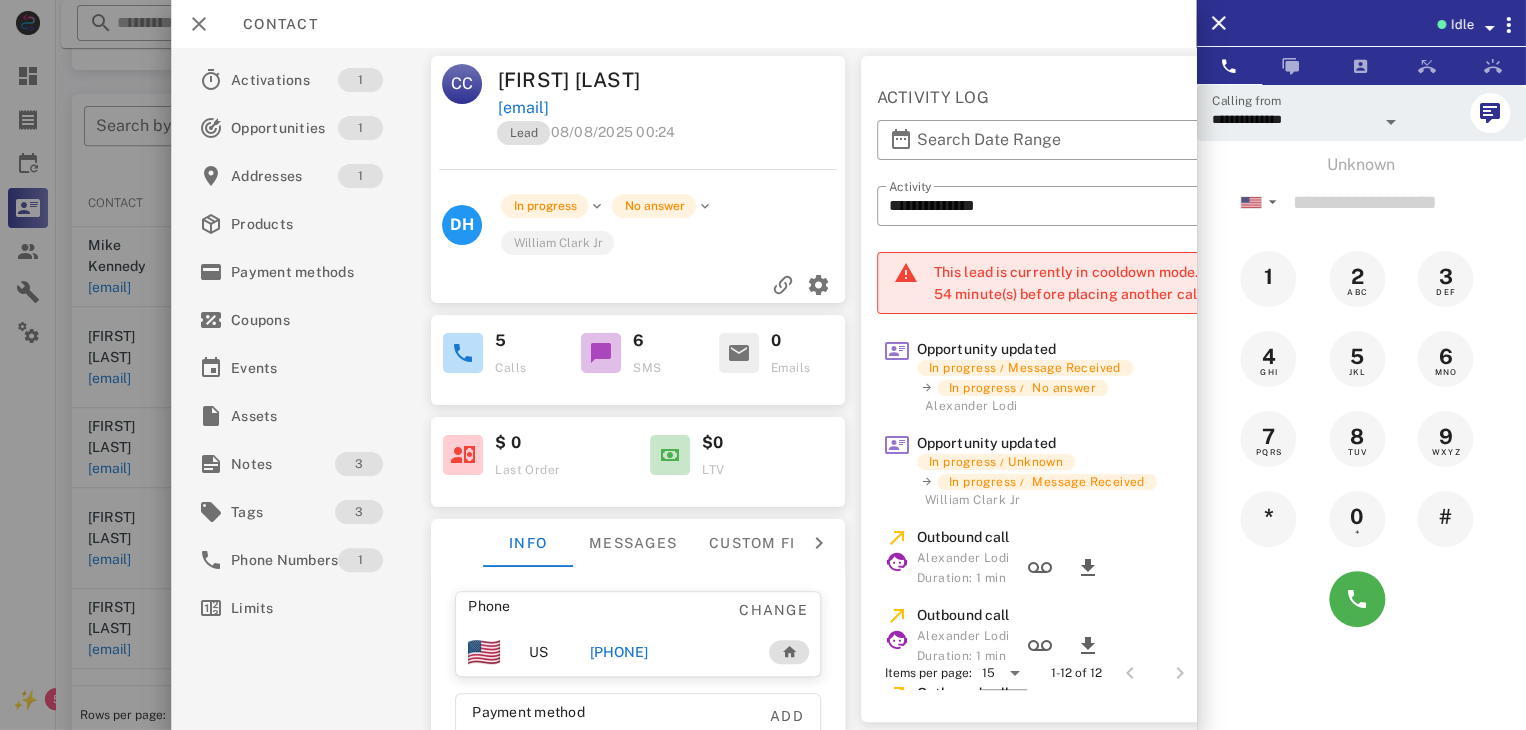 click at bounding box center (763, 365) 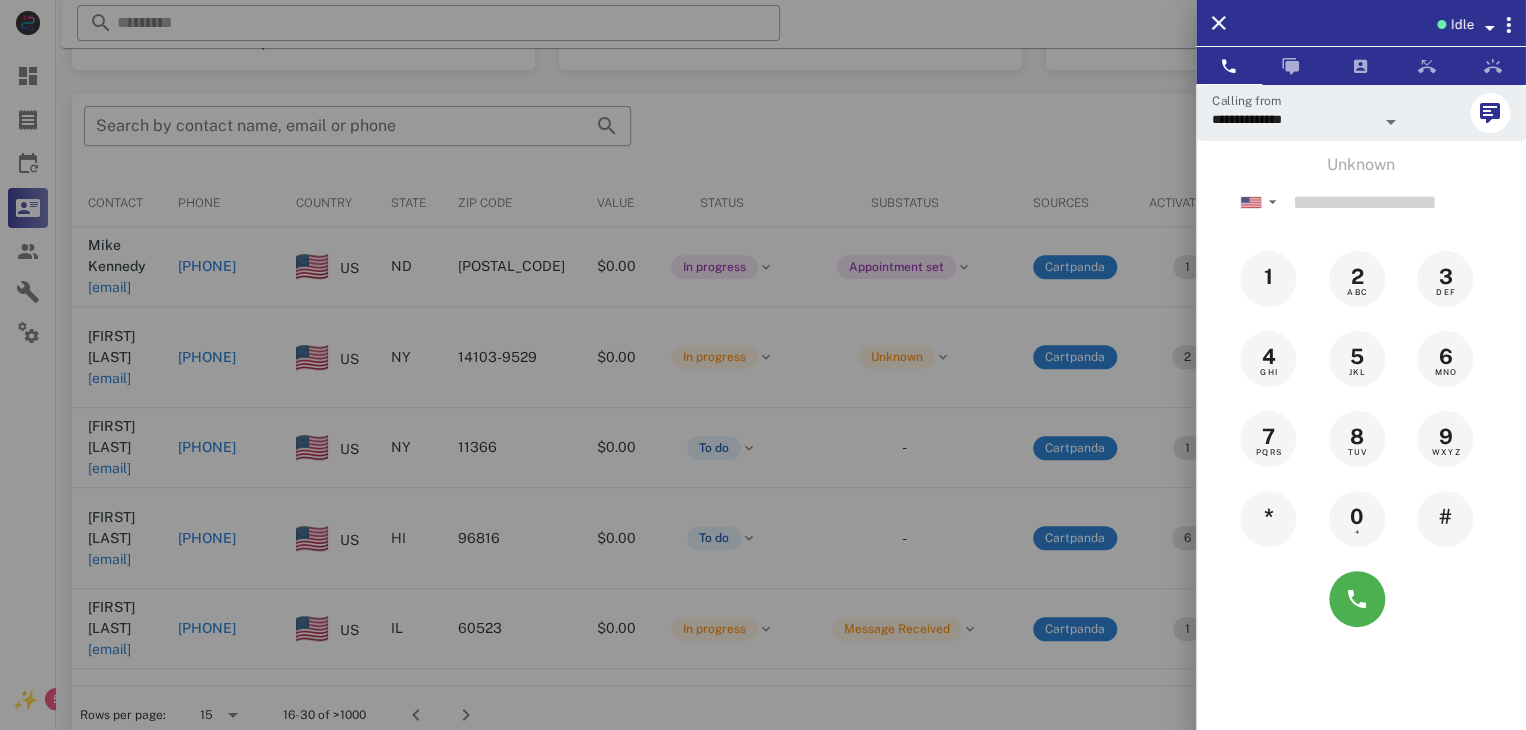 click at bounding box center (763, 365) 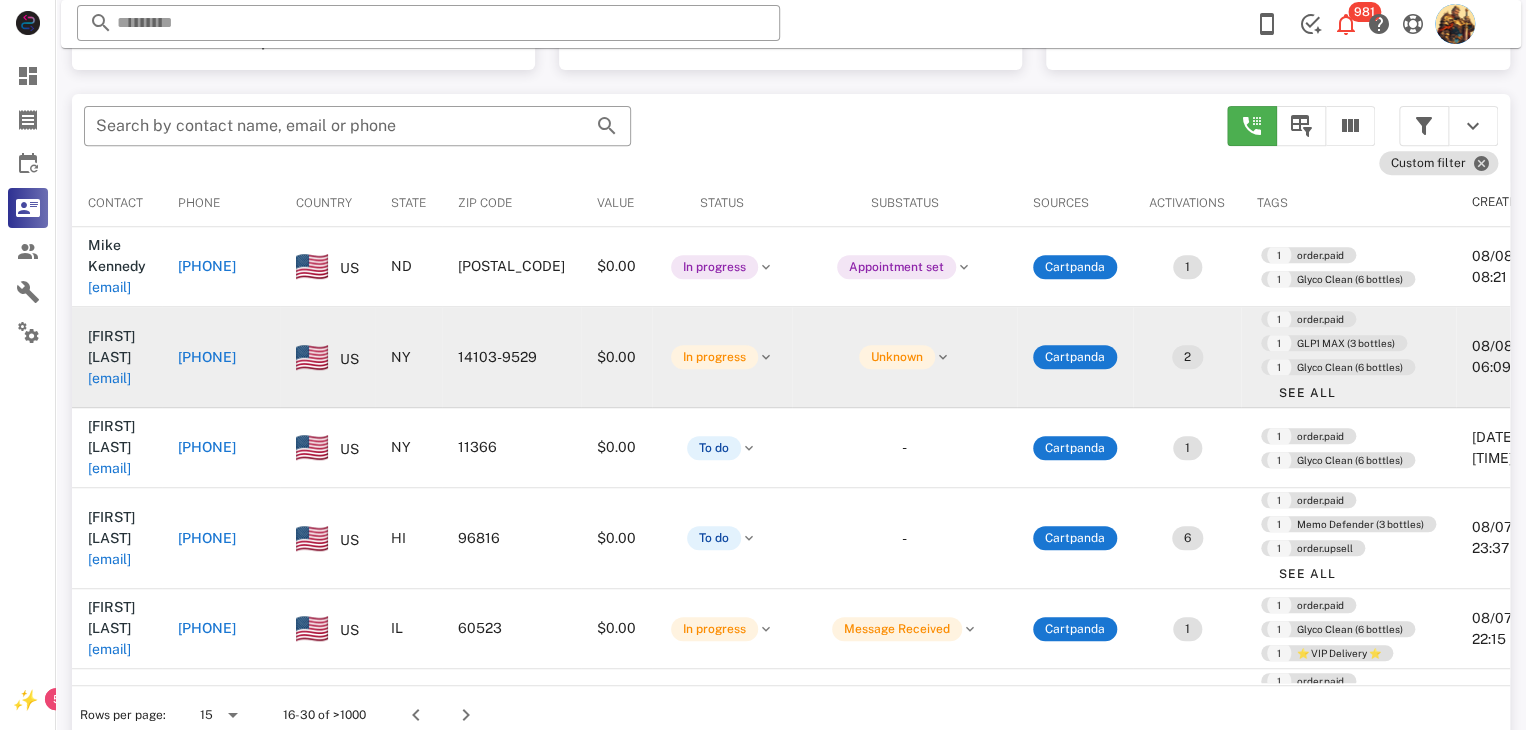 click on "grapeshoffman@yahoo.com" at bounding box center [109, 378] 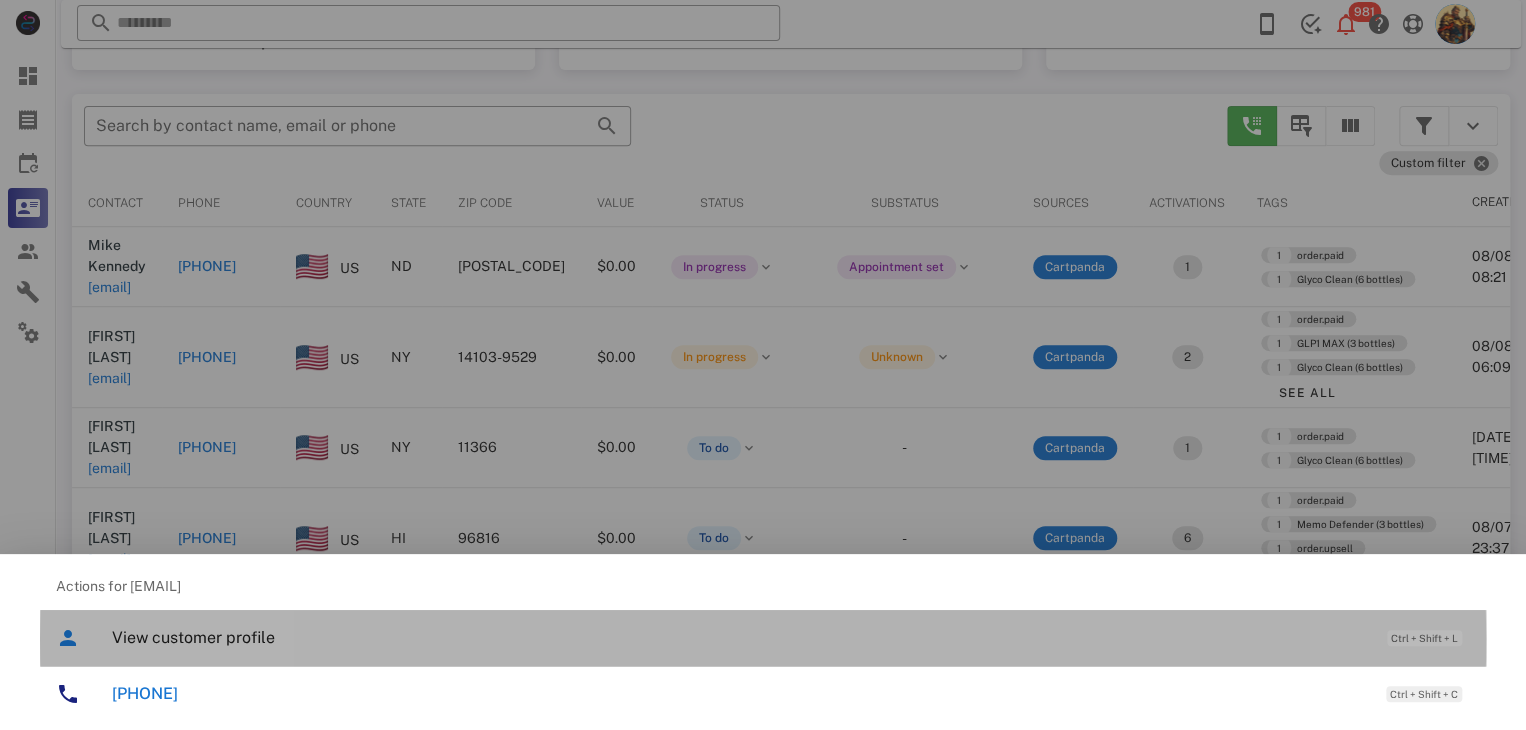 click on "View customer profile" at bounding box center (739, 637) 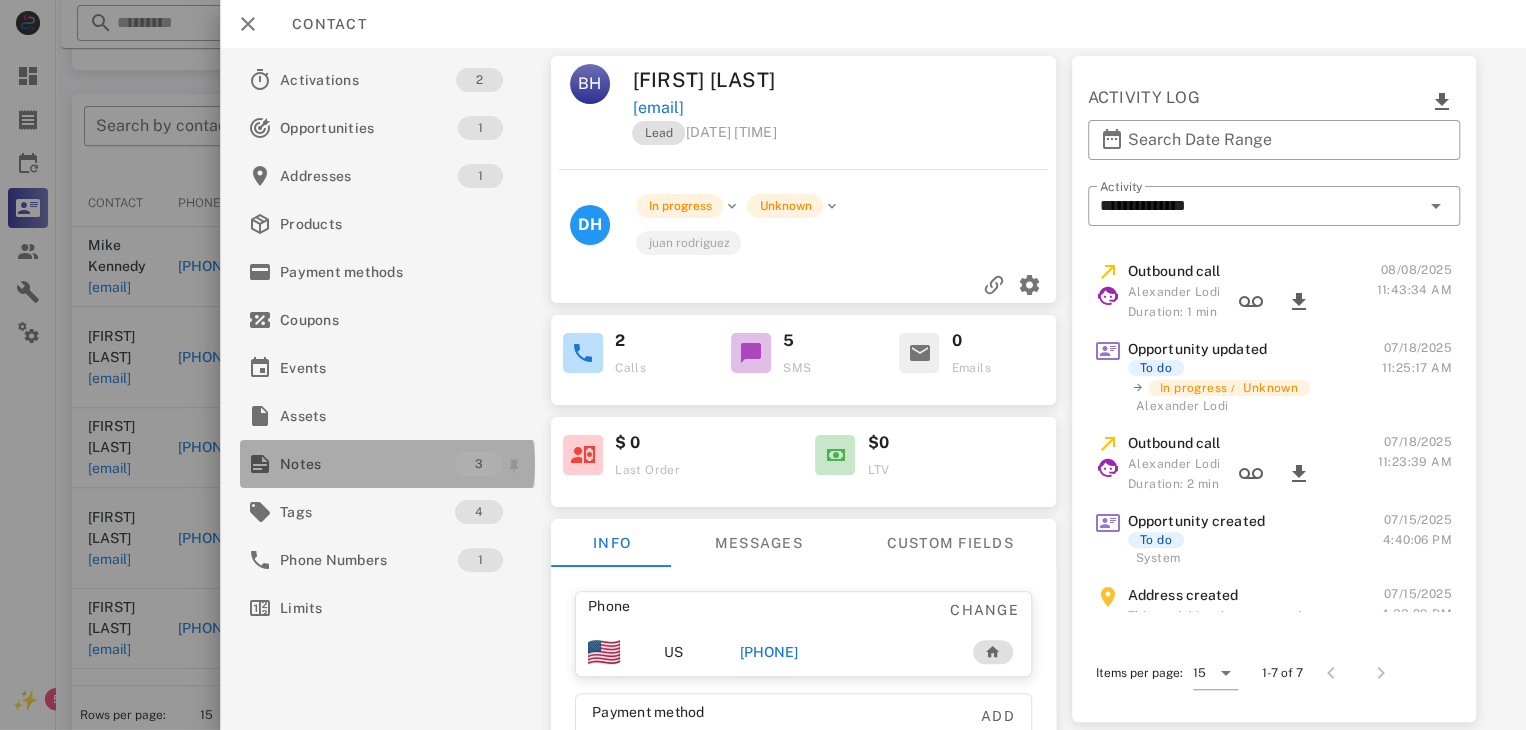 click on "Notes" at bounding box center [367, 464] 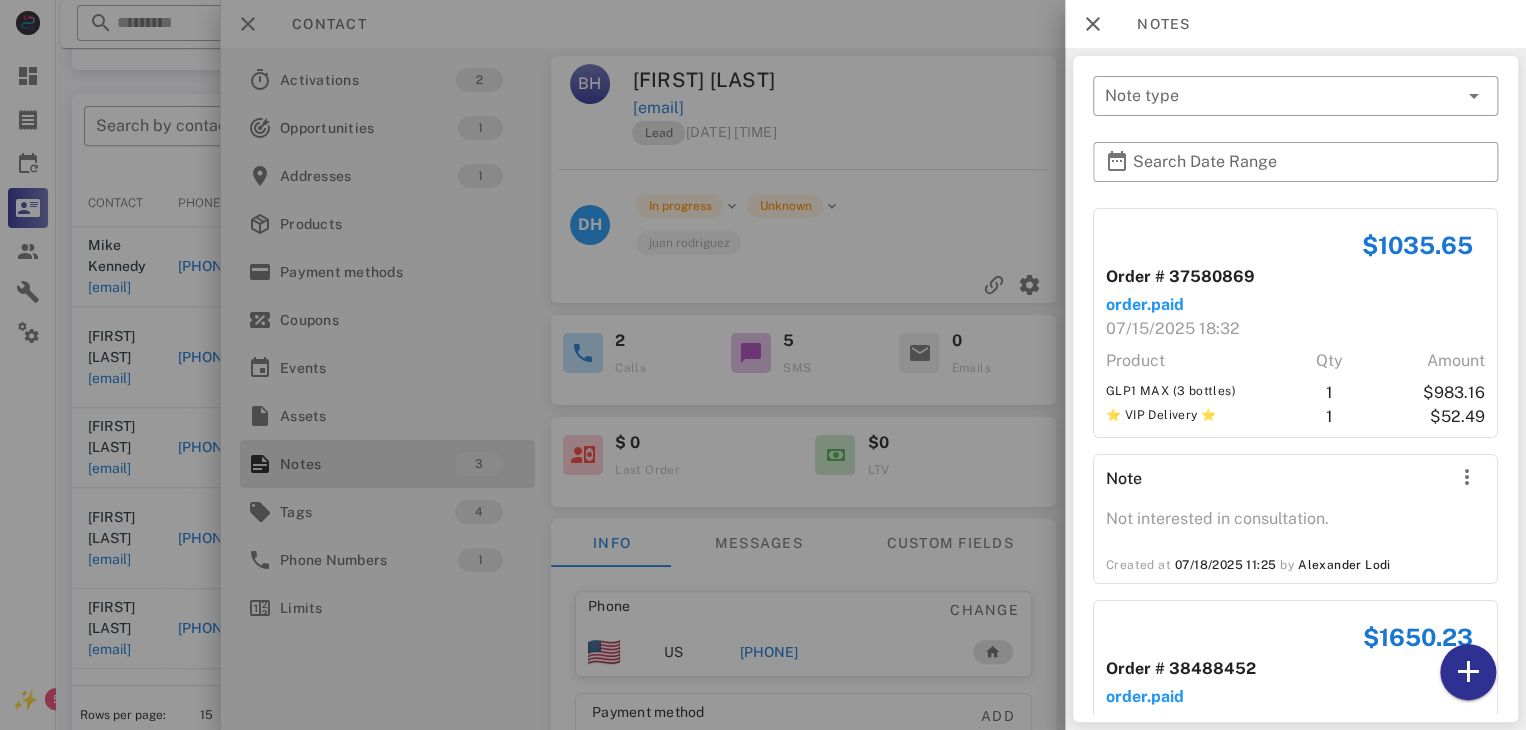 click at bounding box center [763, 365] 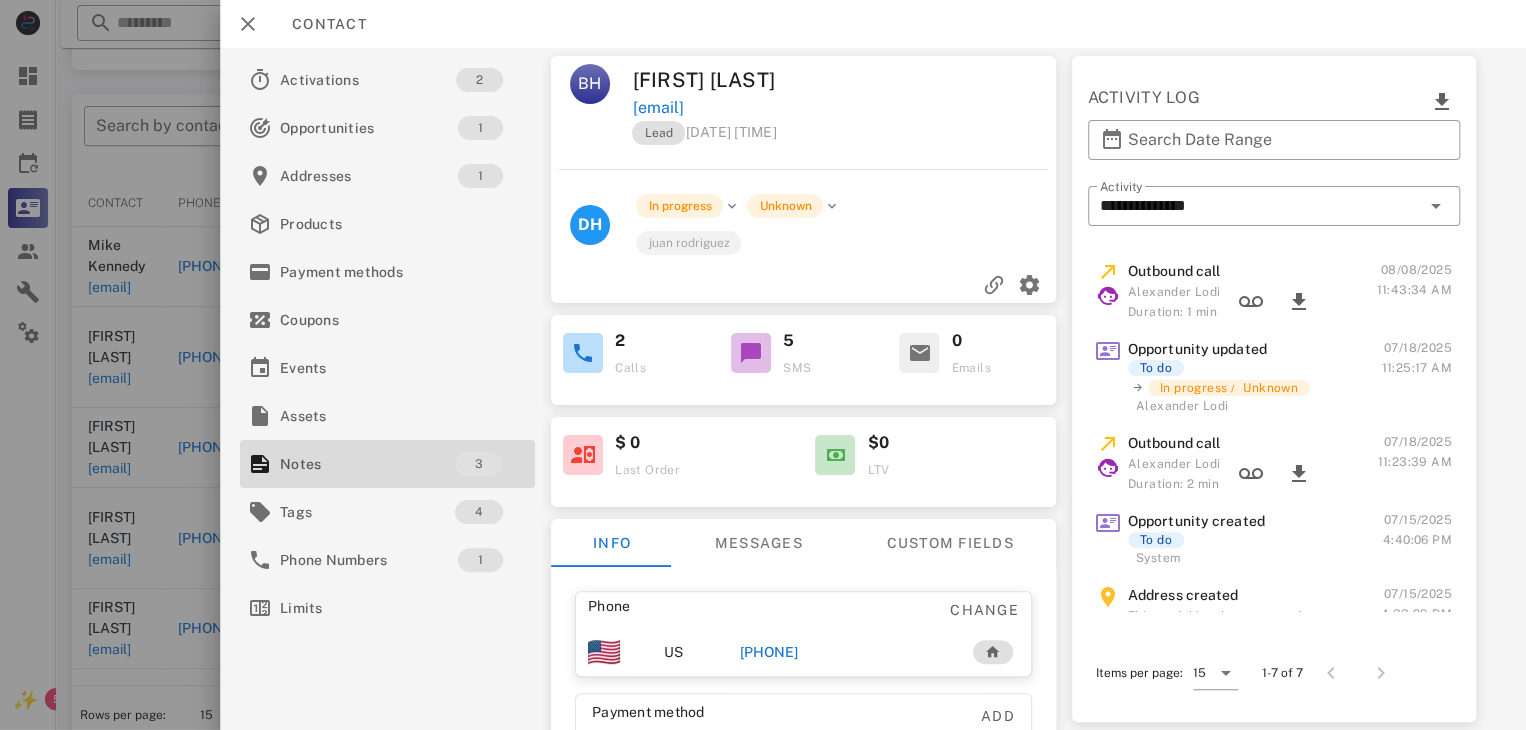 click at bounding box center (763, 365) 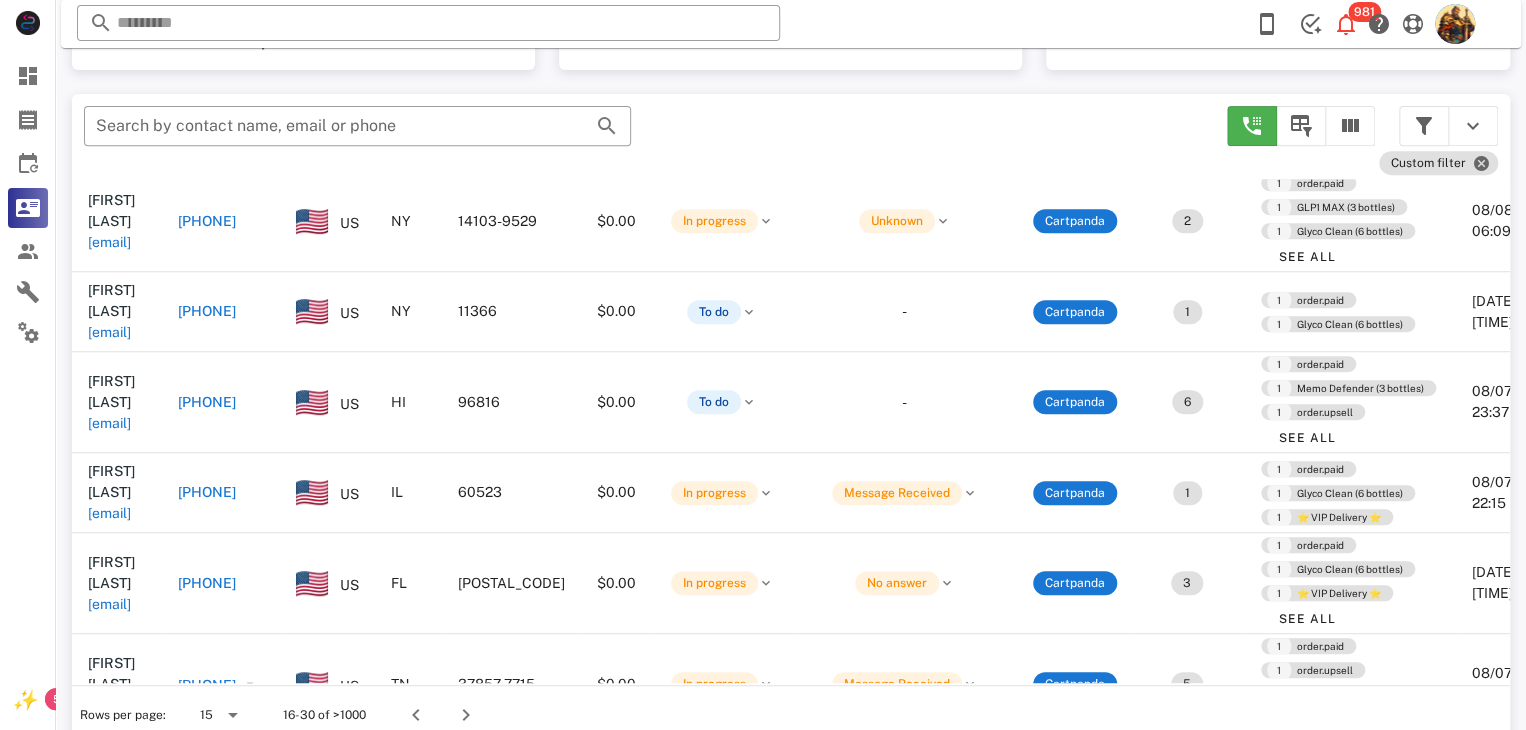 scroll, scrollTop: 147, scrollLeft: 0, axis: vertical 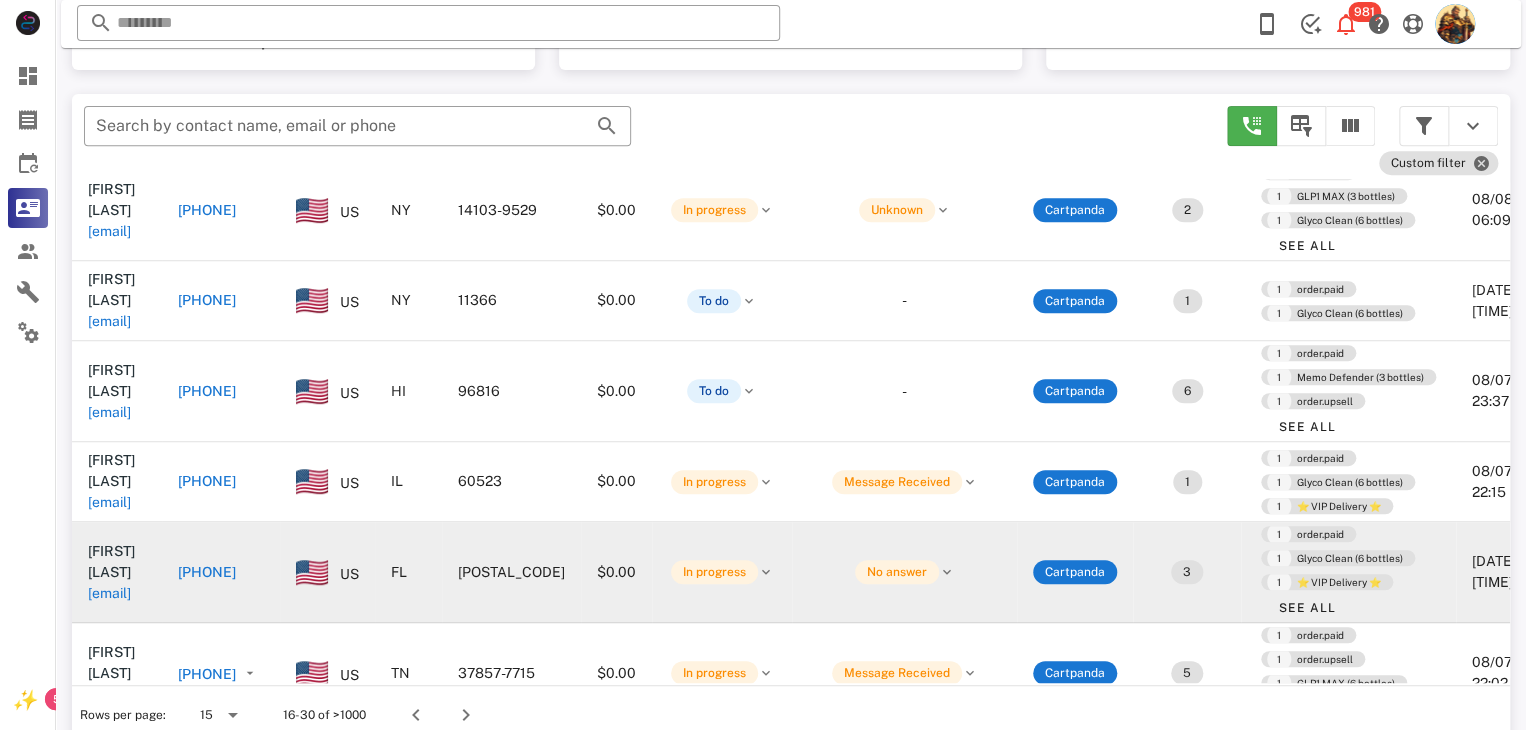 click on "bunnylyons@comcast.net" at bounding box center (109, 593) 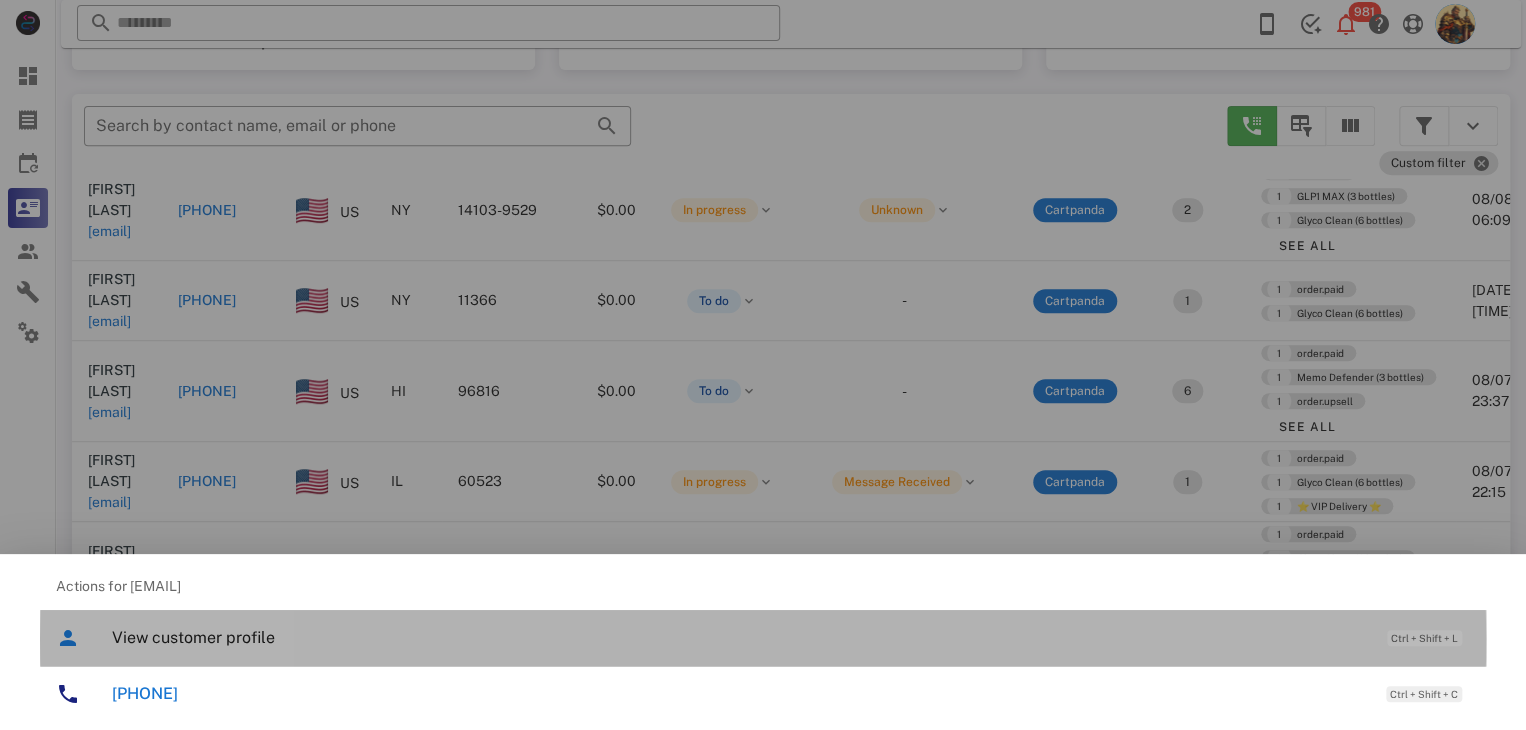 click on "View customer profile Ctrl + Shift + L" at bounding box center [763, 638] 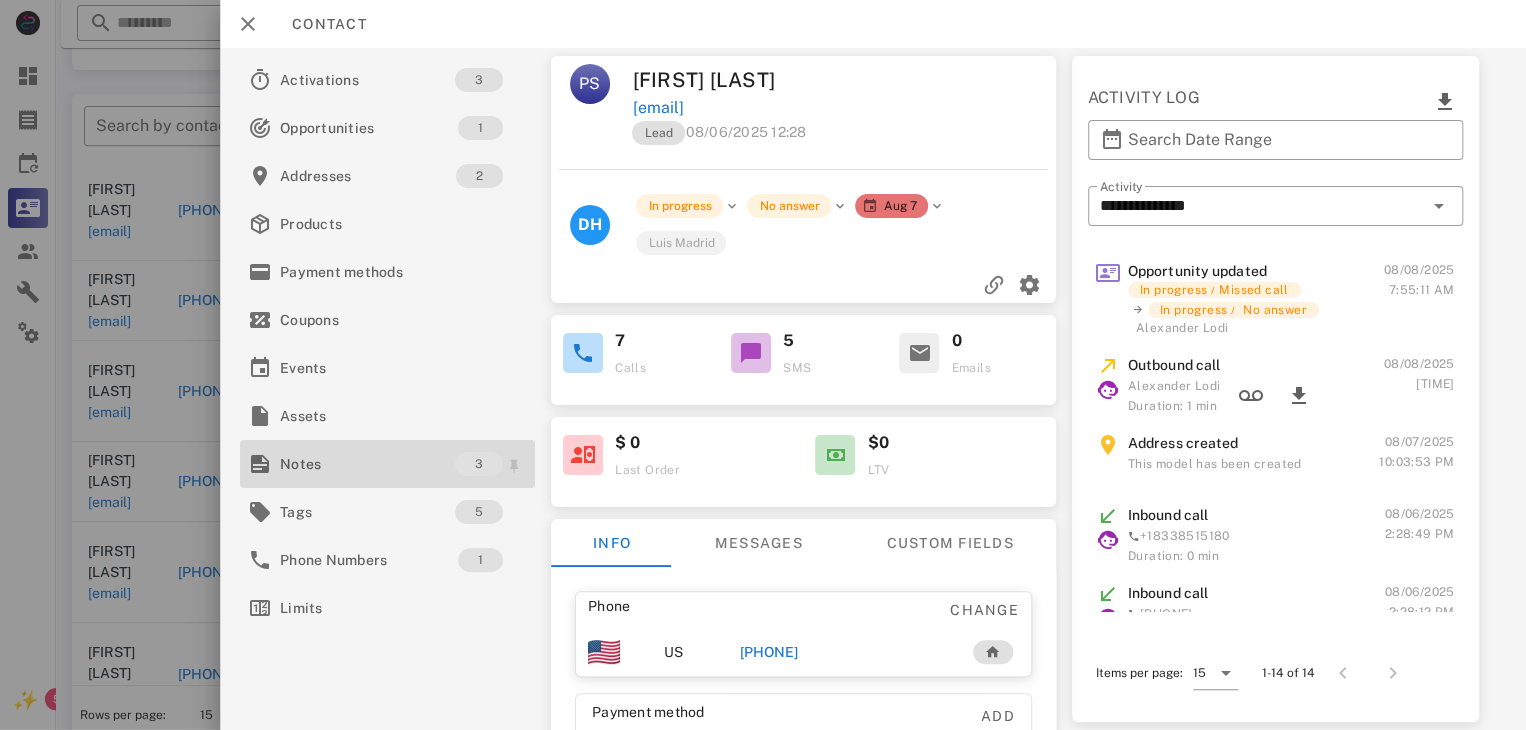 click on "Notes" at bounding box center [367, 464] 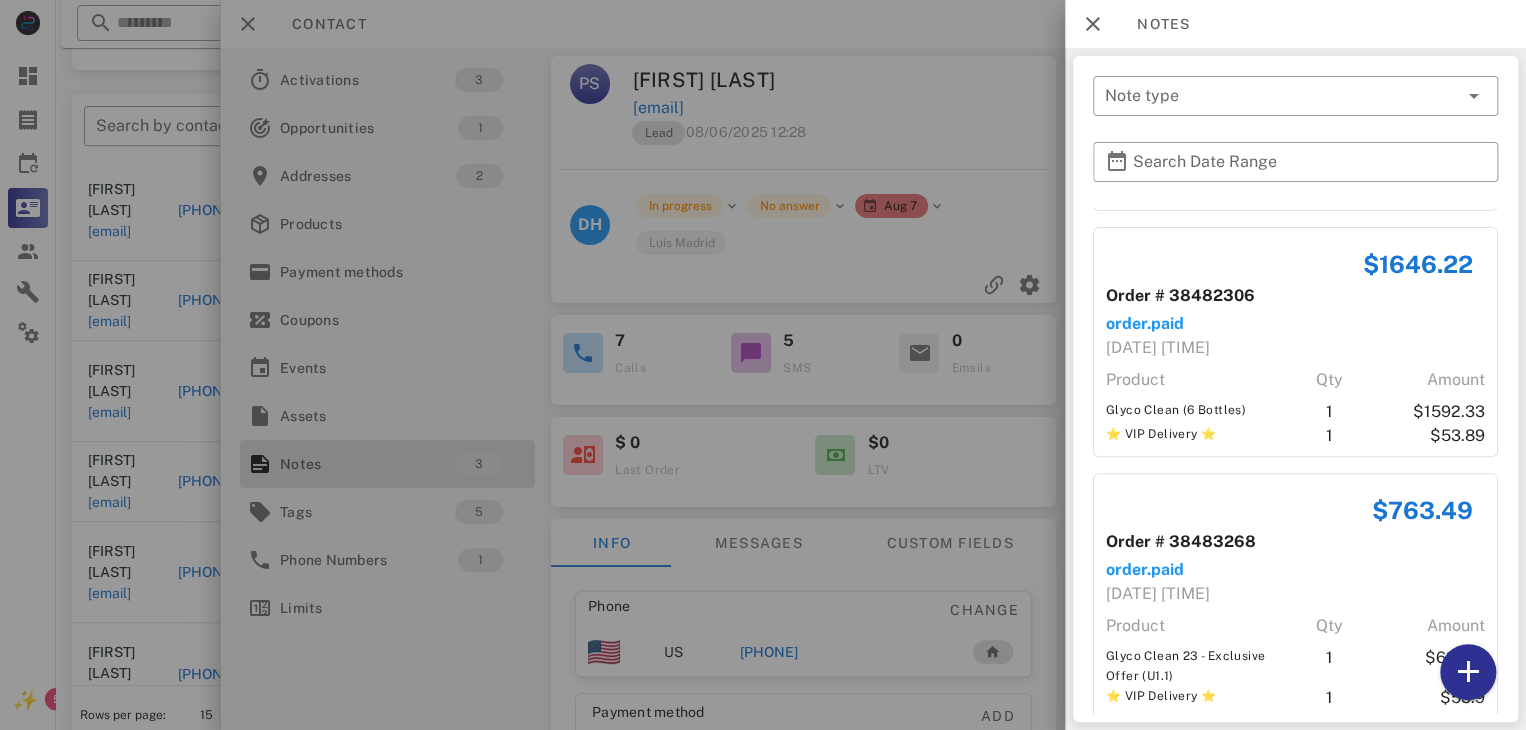 scroll, scrollTop: 276, scrollLeft: 0, axis: vertical 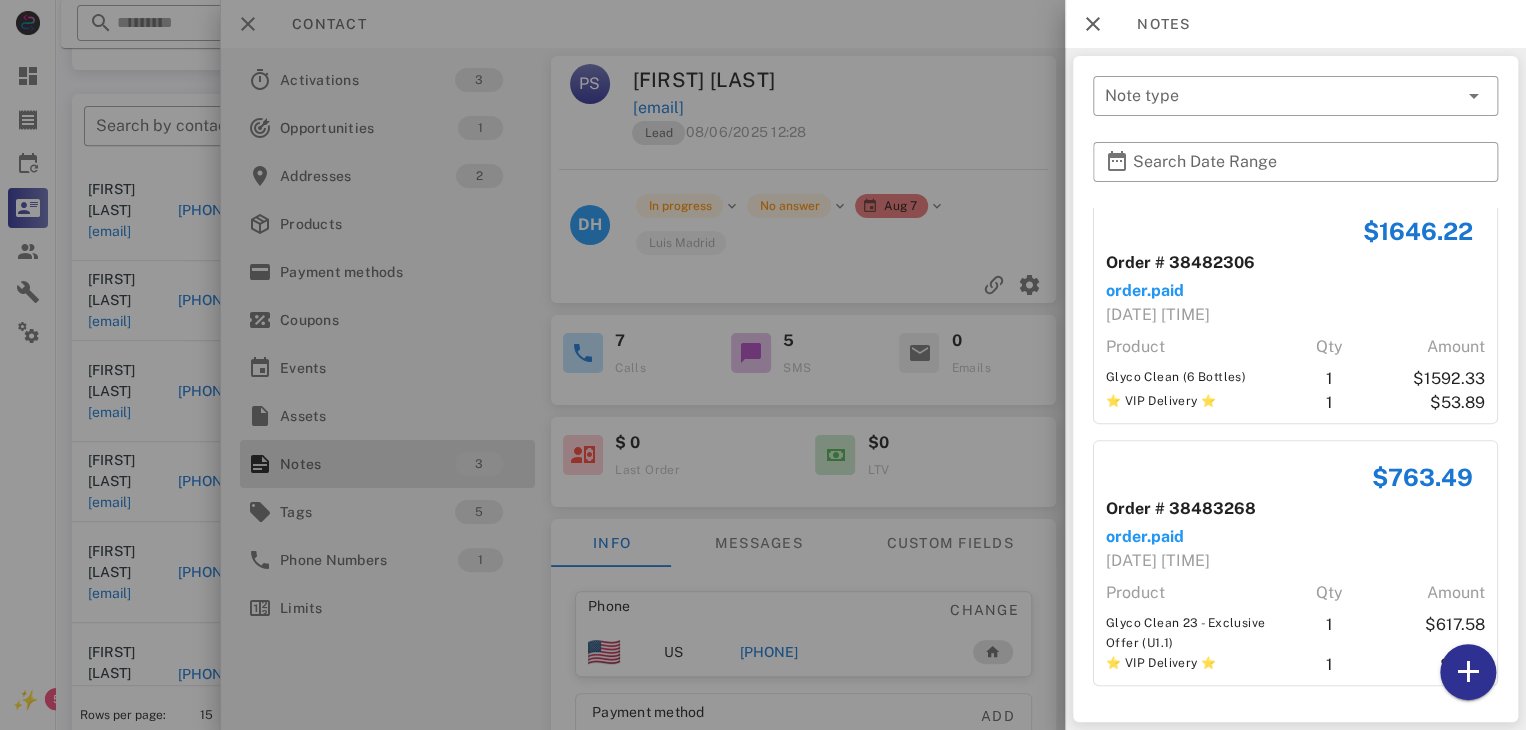 click at bounding box center (763, 365) 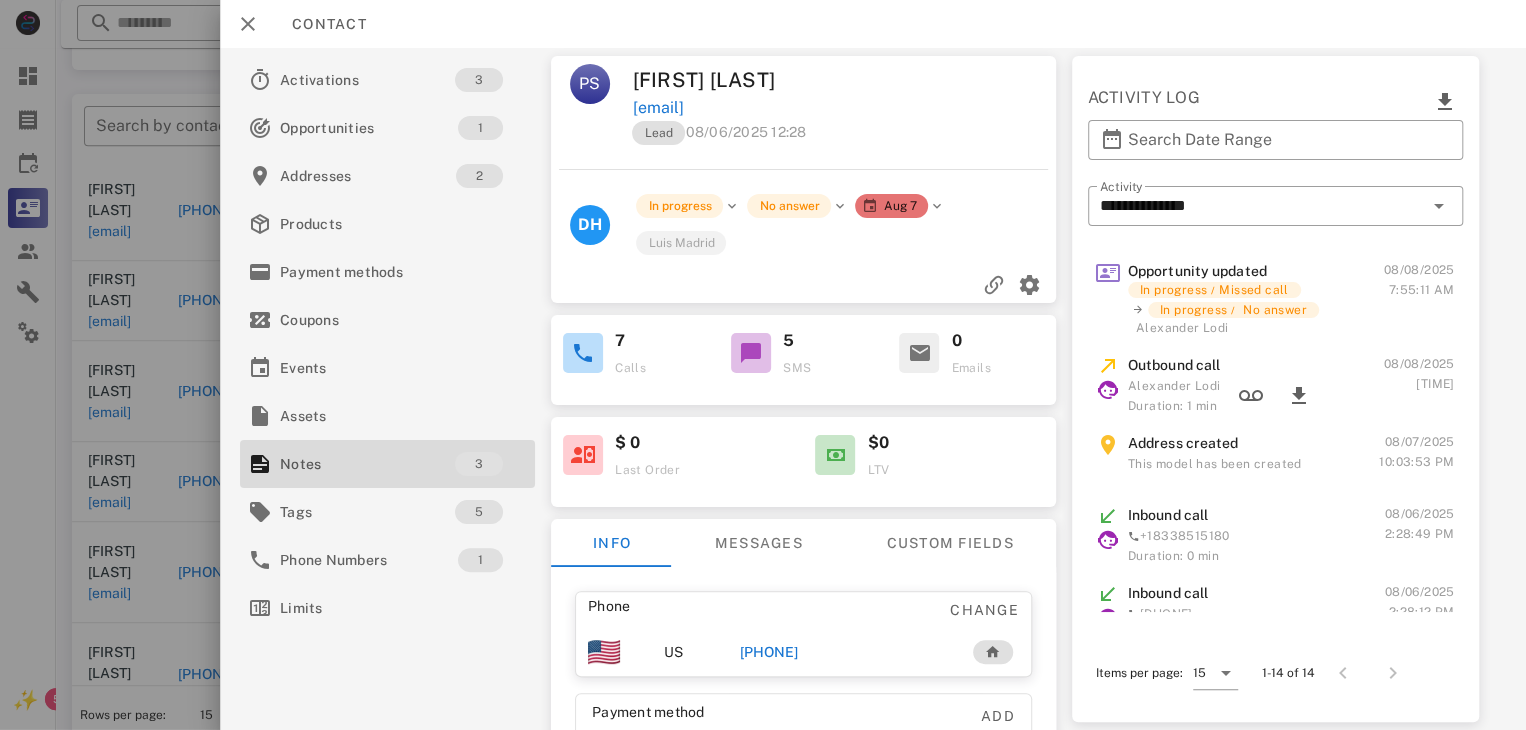 click on "+16099683584" at bounding box center [769, 652] 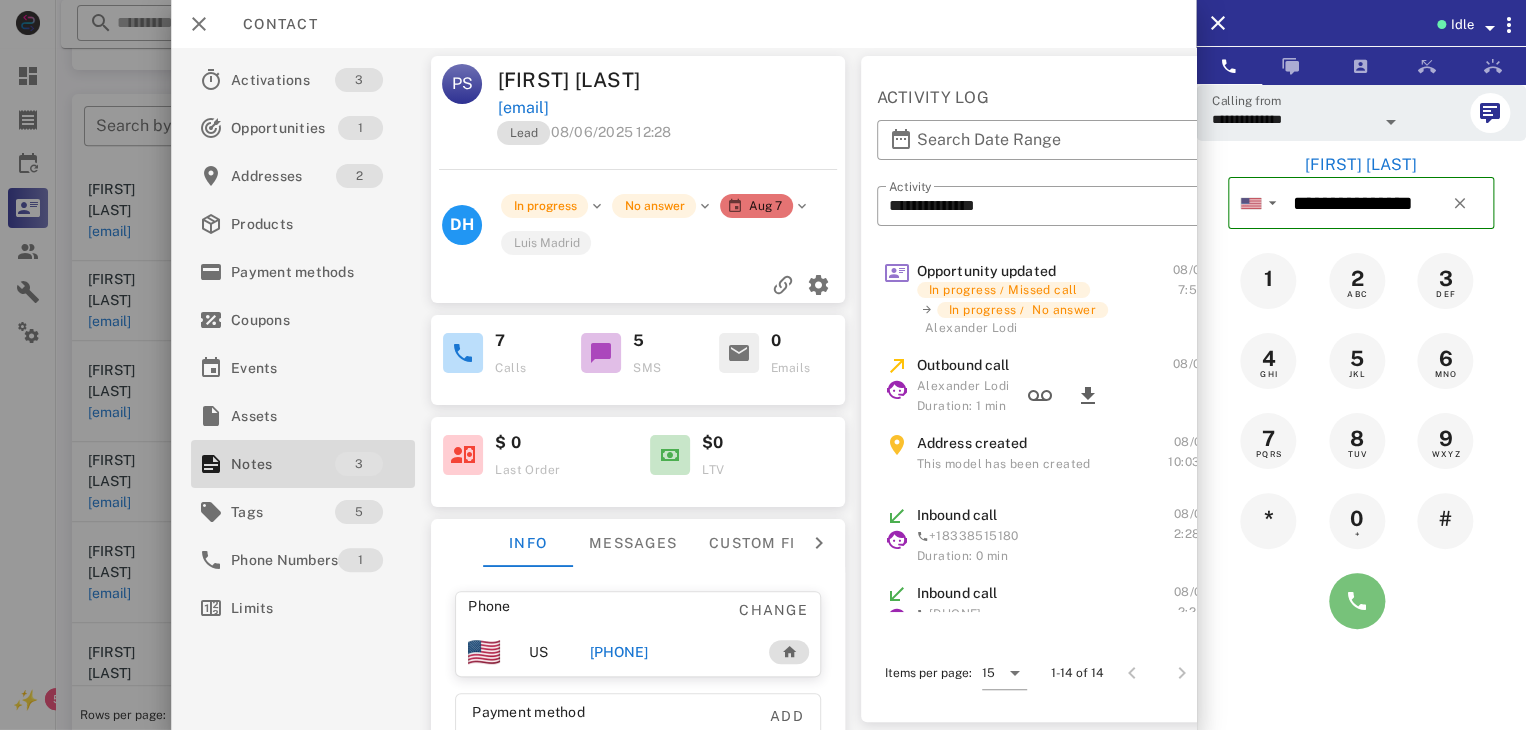 click at bounding box center (1357, 601) 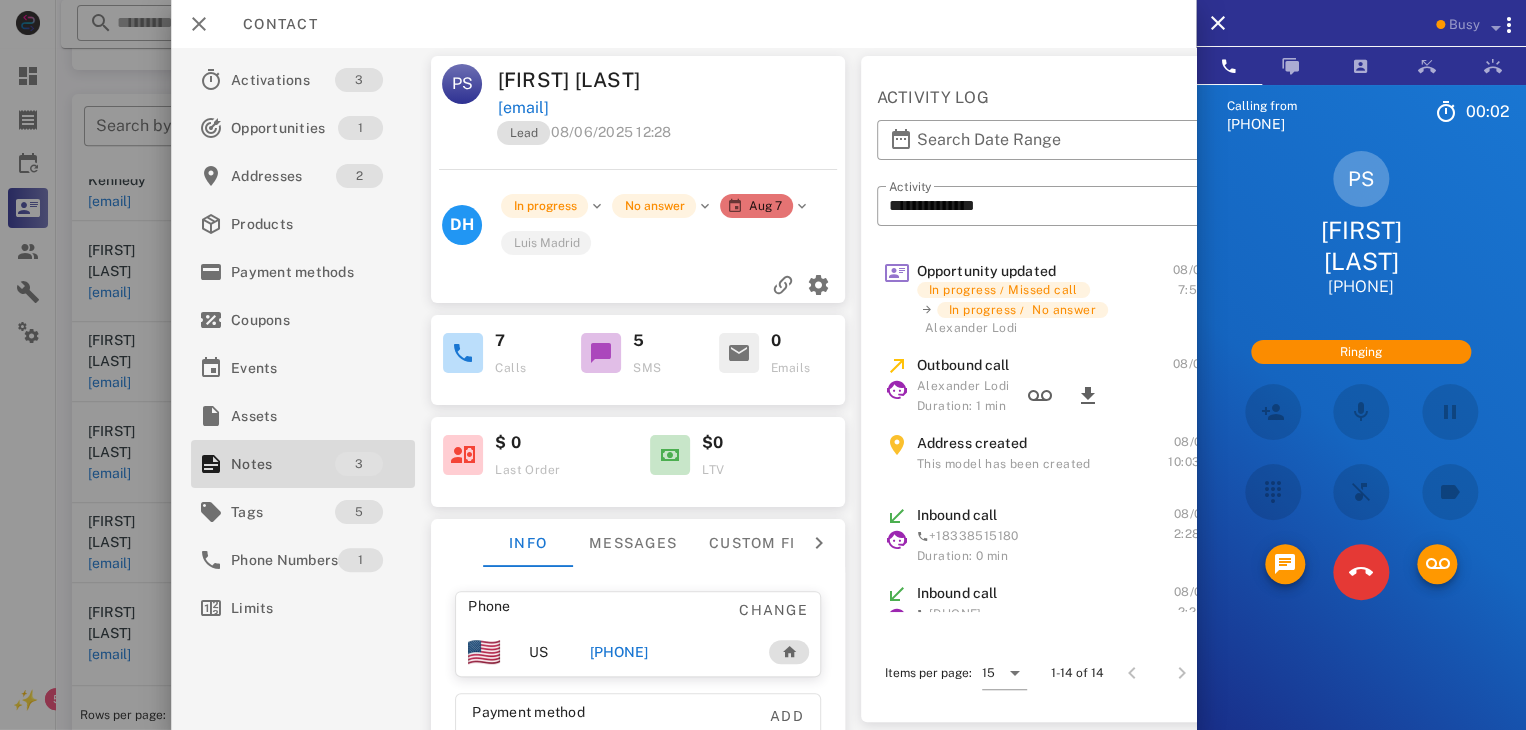 scroll, scrollTop: 46, scrollLeft: 0, axis: vertical 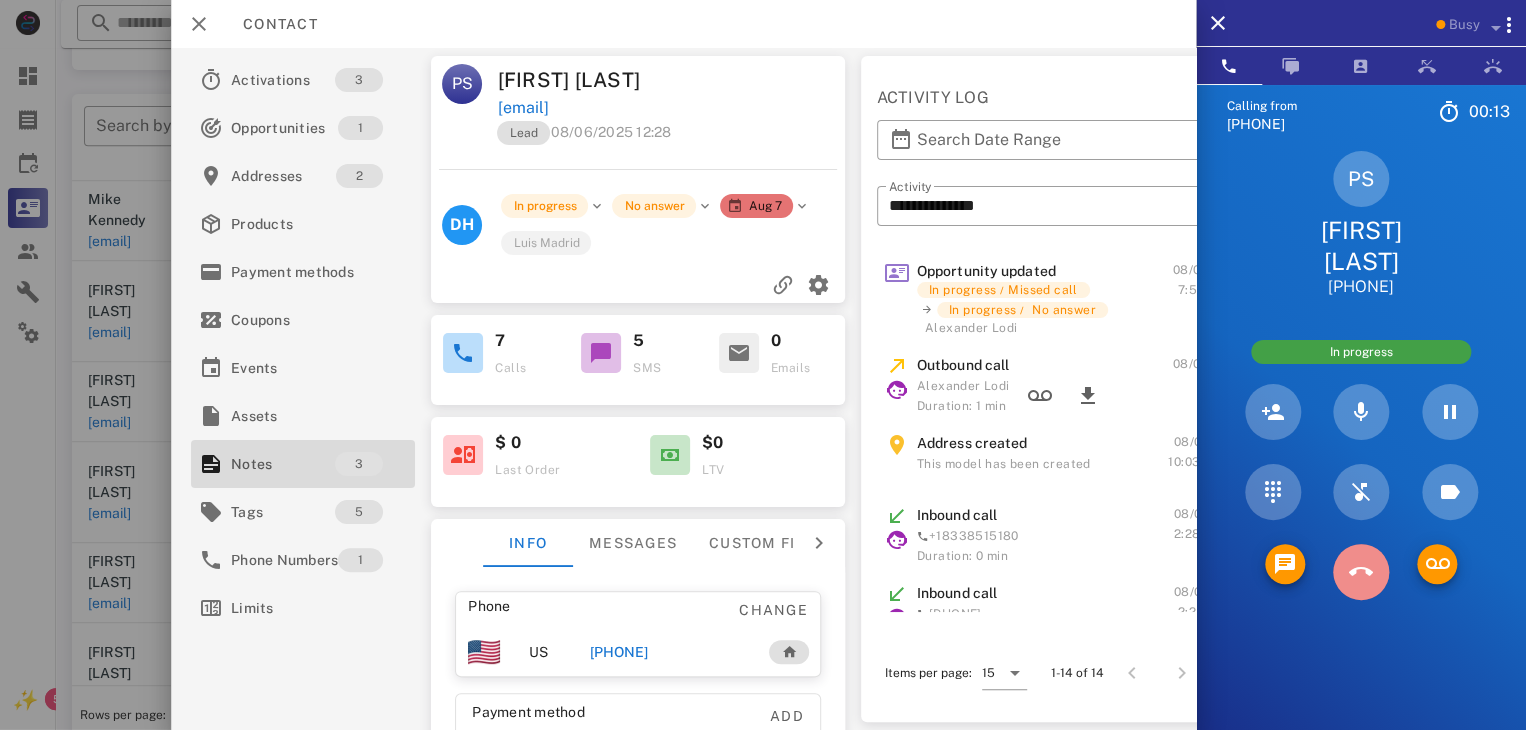click at bounding box center [1361, 572] 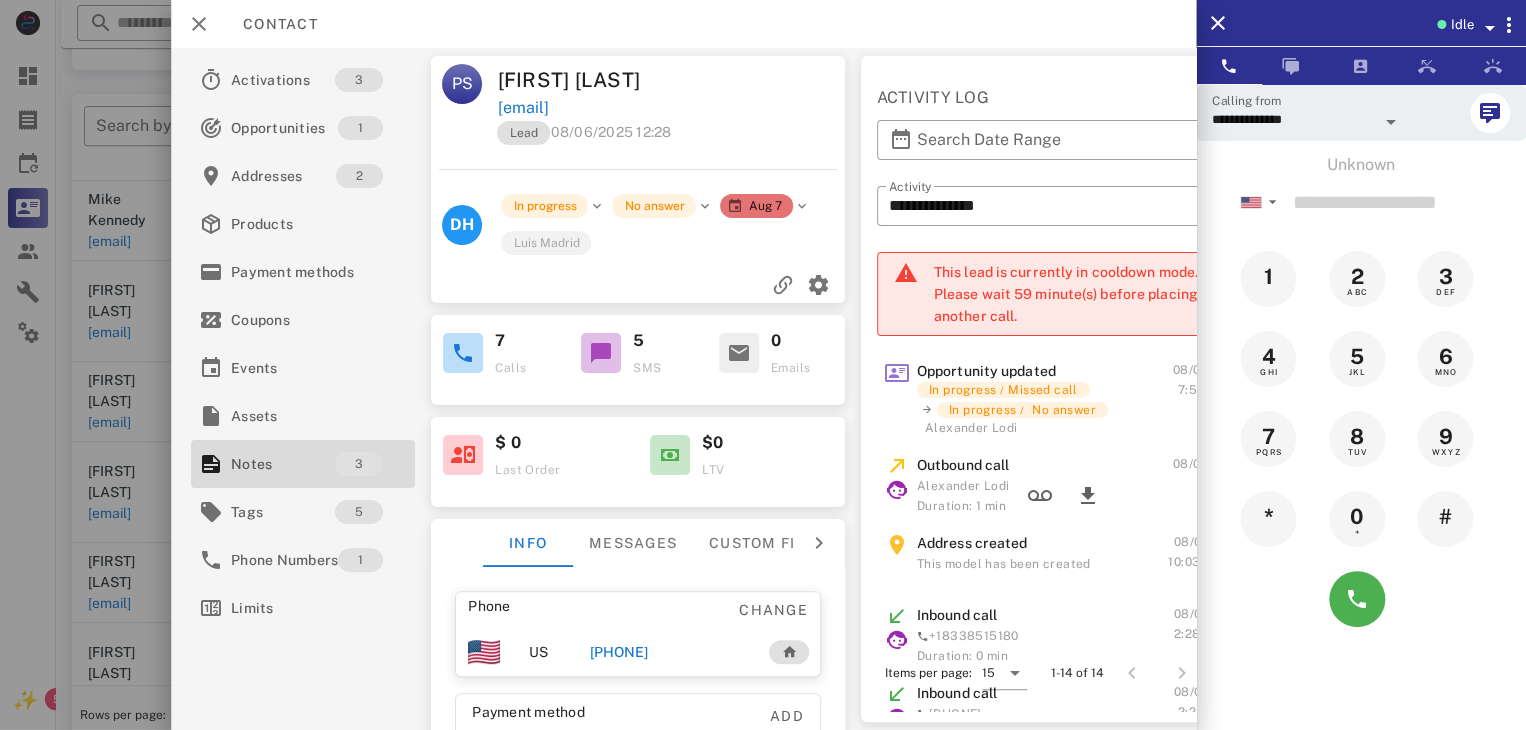 click at bounding box center [763, 365] 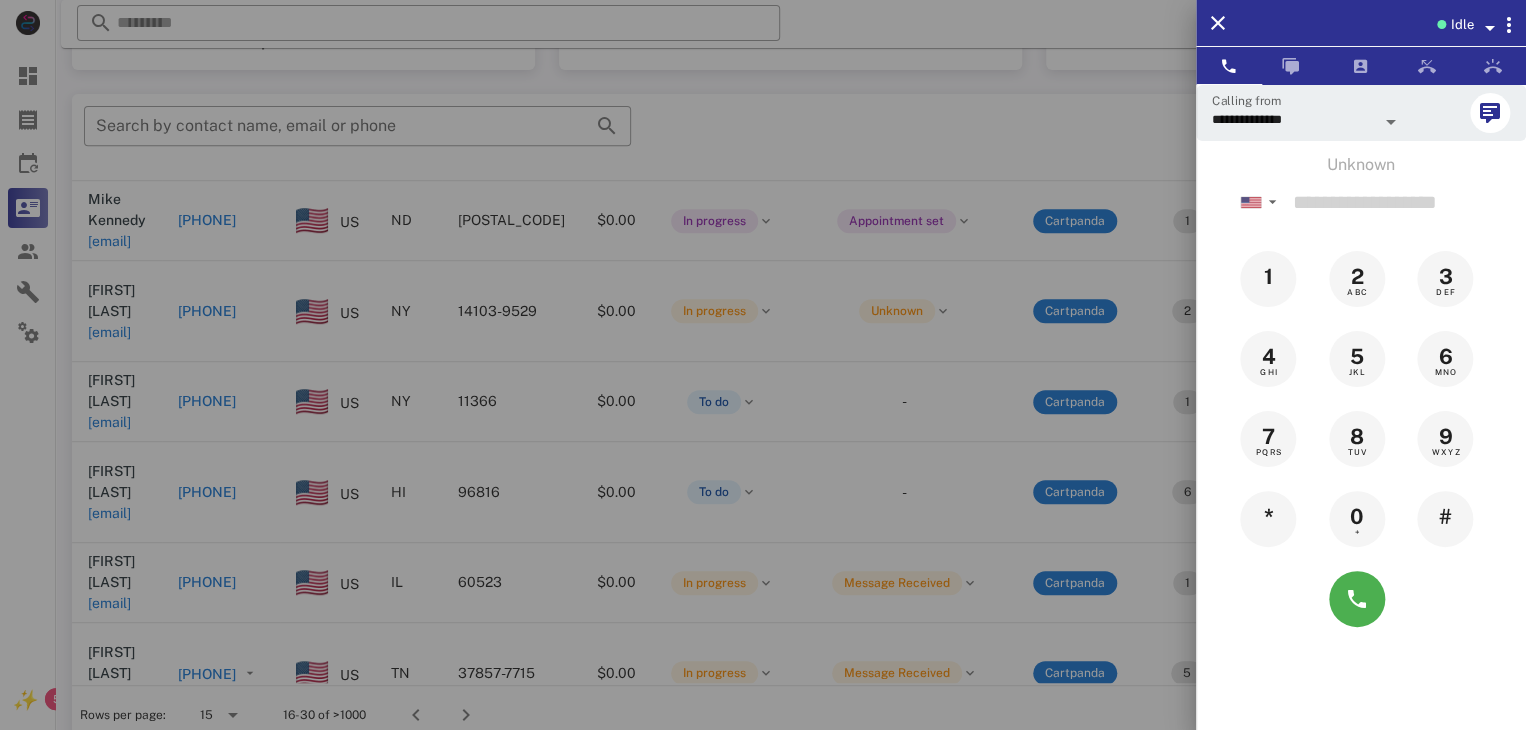 click at bounding box center (763, 365) 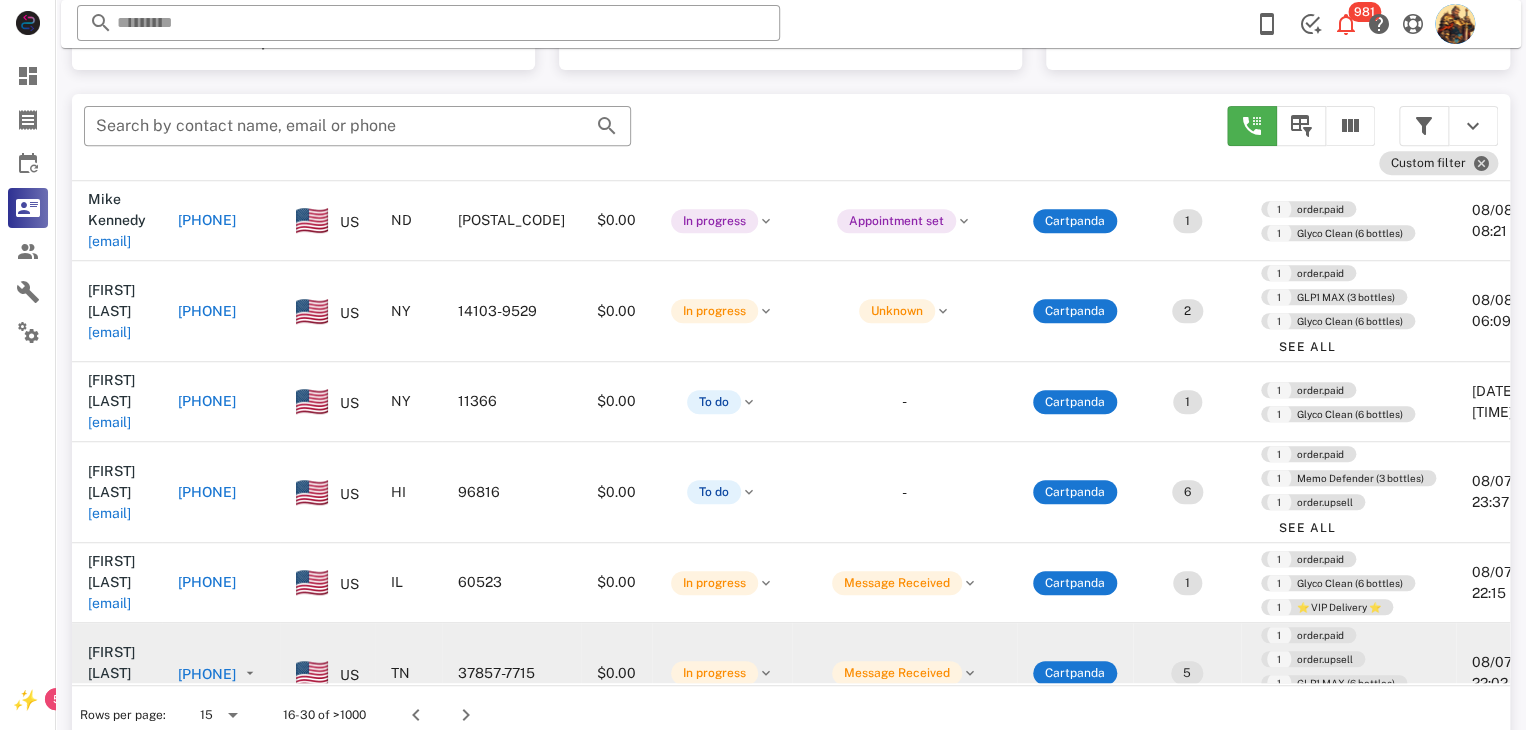 click on "John Freitag  jpfreitag@mac.com" at bounding box center [117, 673] 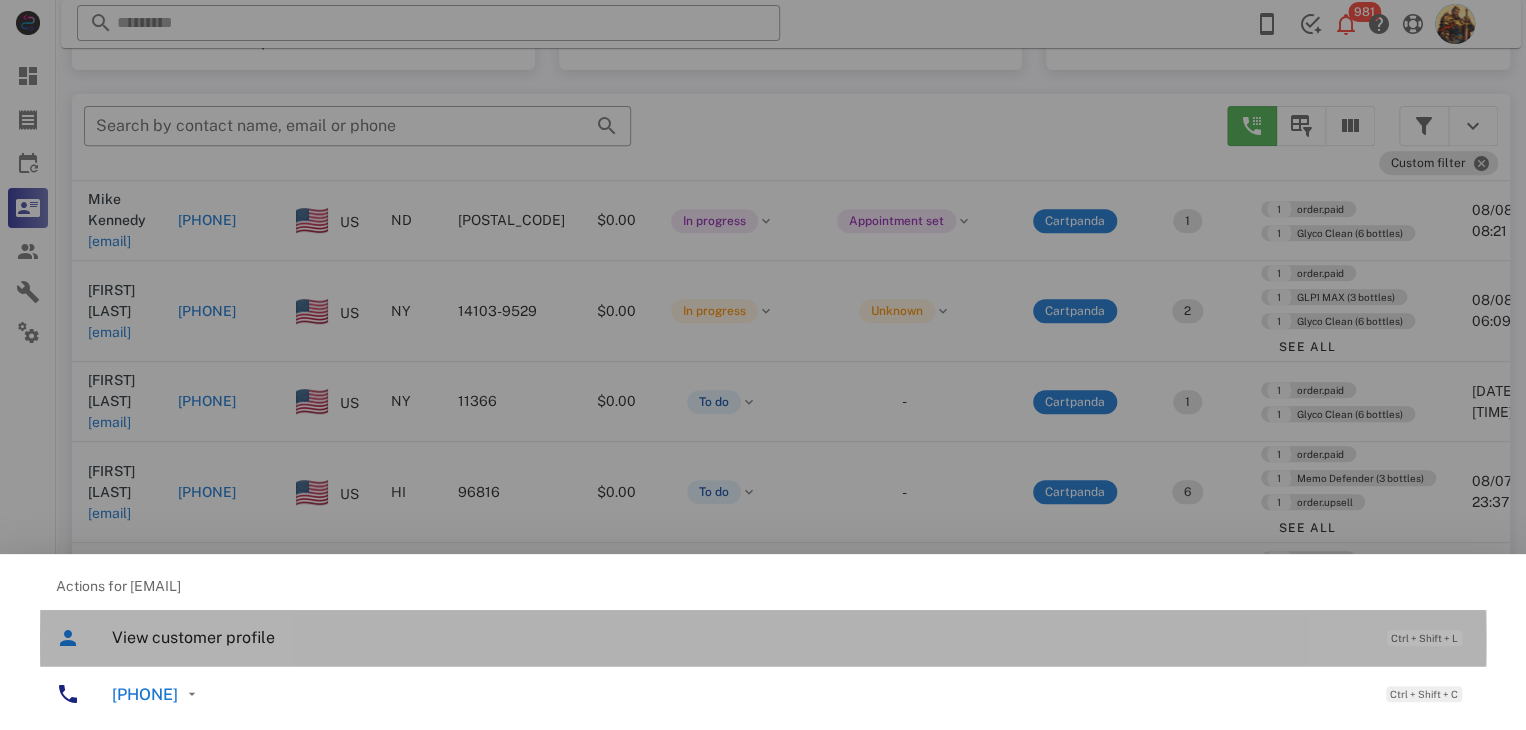 click on "View customer profile" at bounding box center (739, 637) 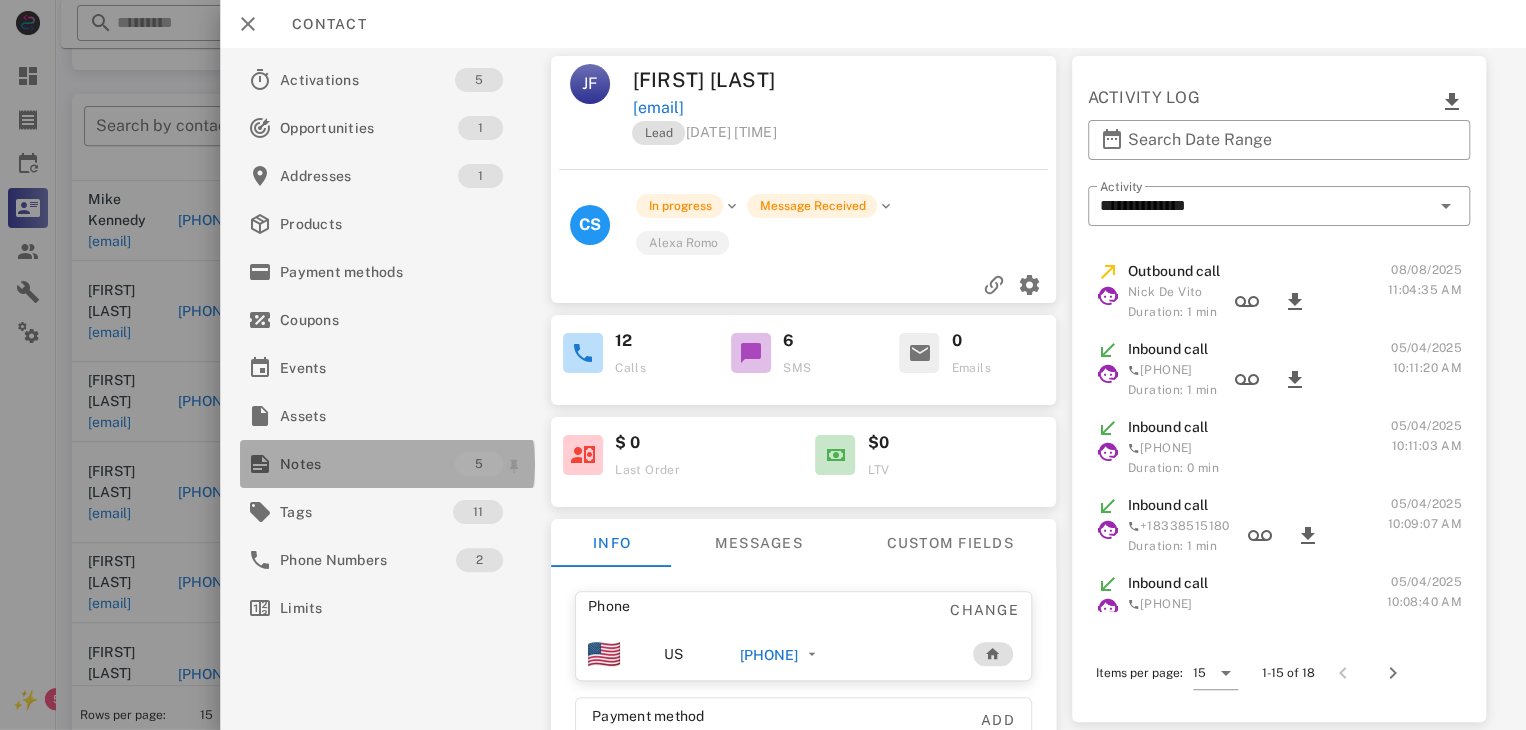 click on "Notes" at bounding box center [367, 464] 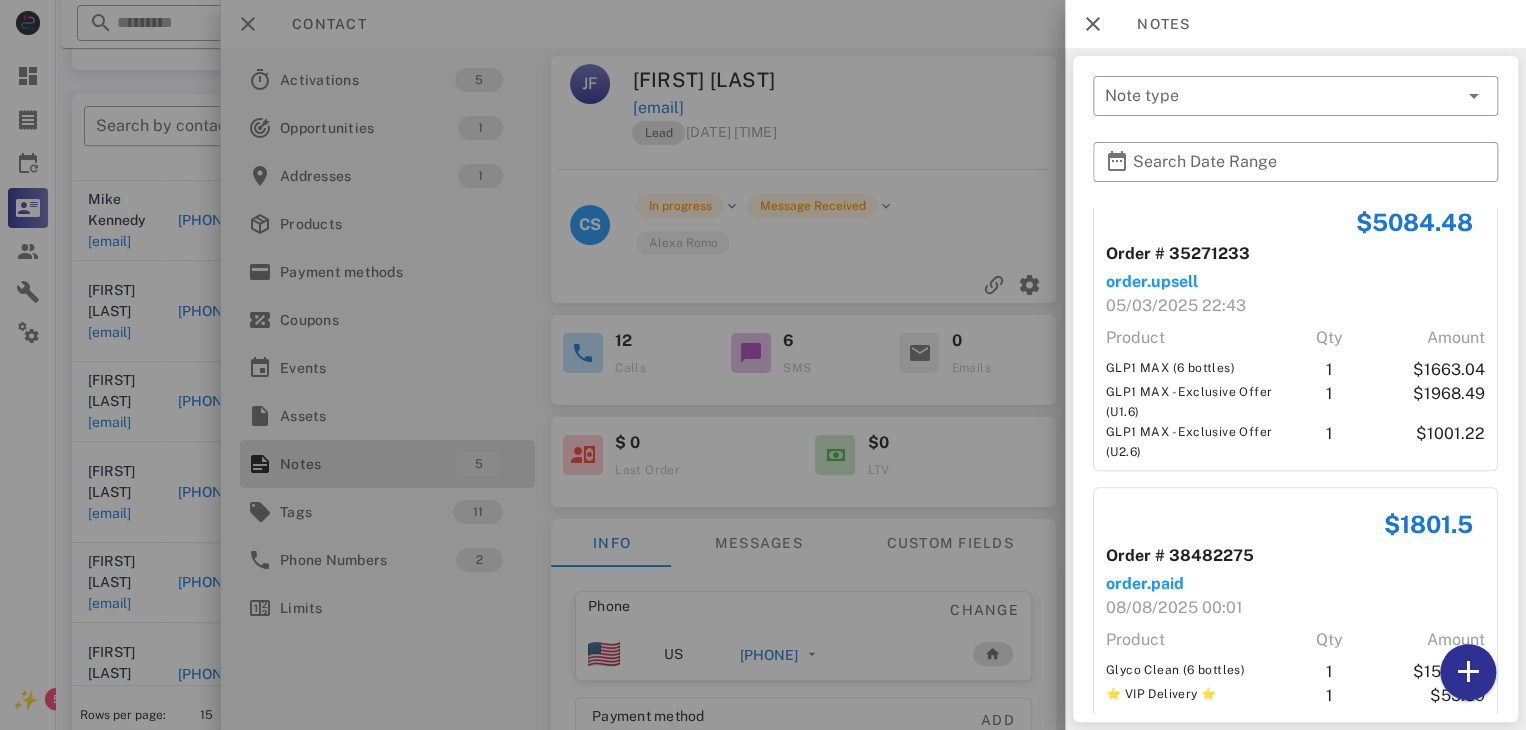 scroll, scrollTop: 823, scrollLeft: 0, axis: vertical 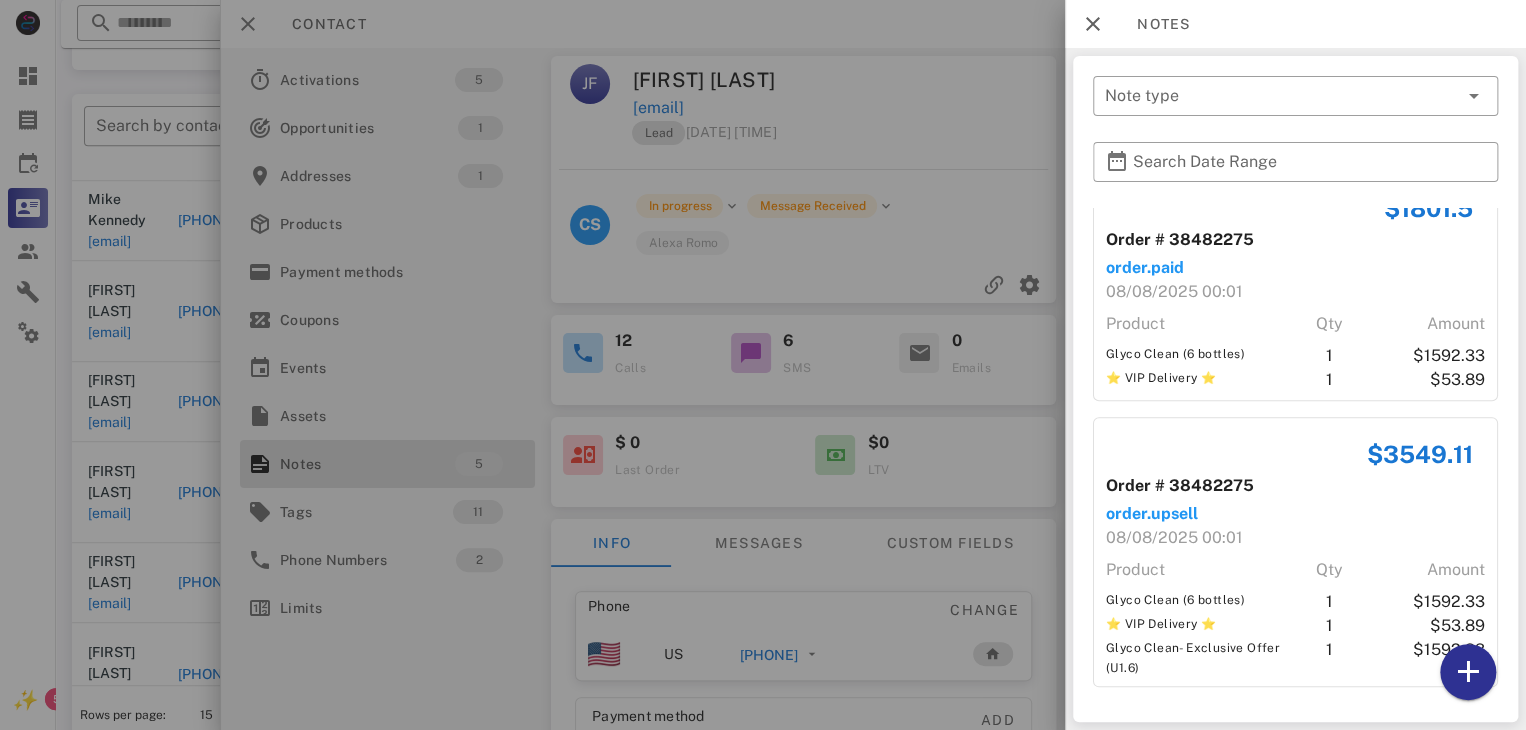 click at bounding box center (763, 365) 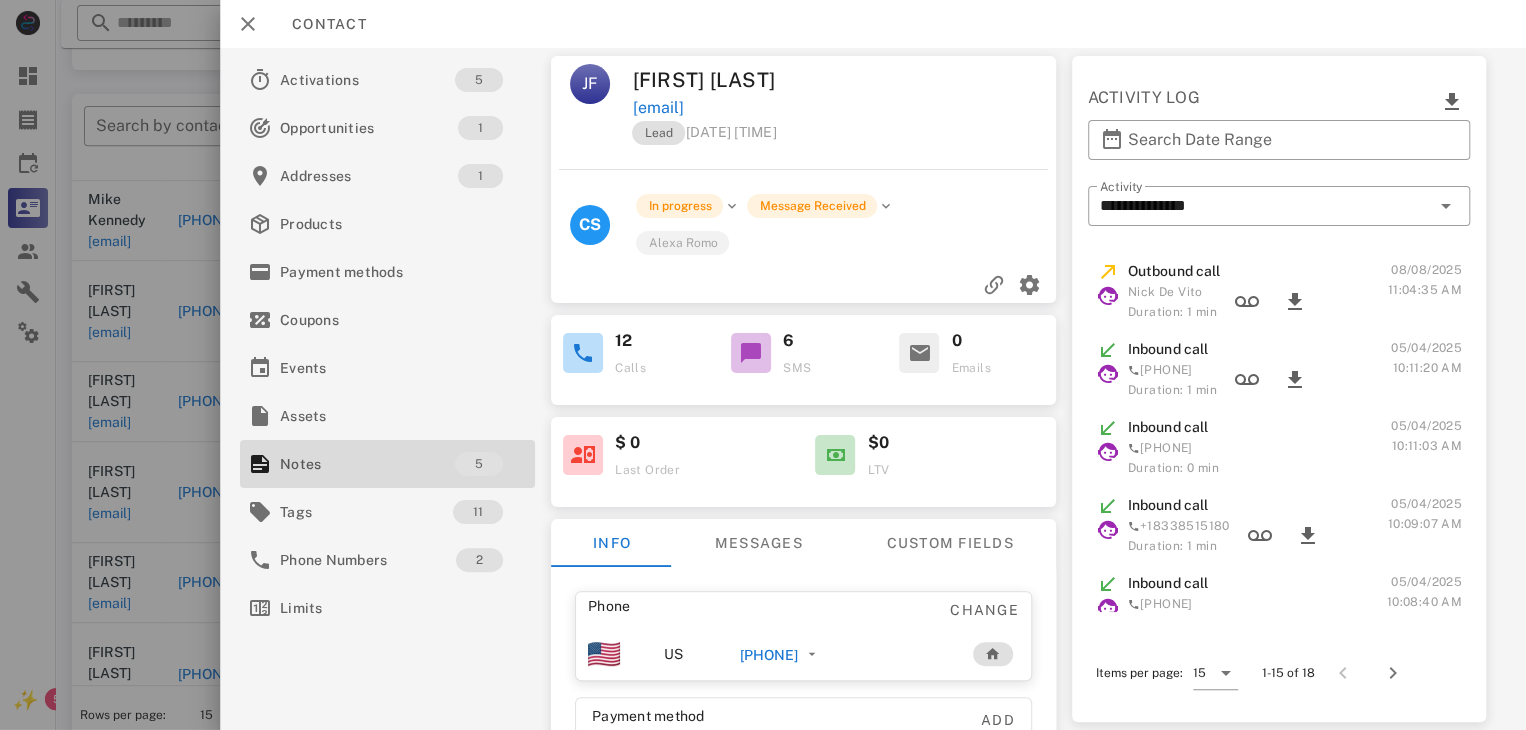click on "+17142705555" at bounding box center (769, 655) 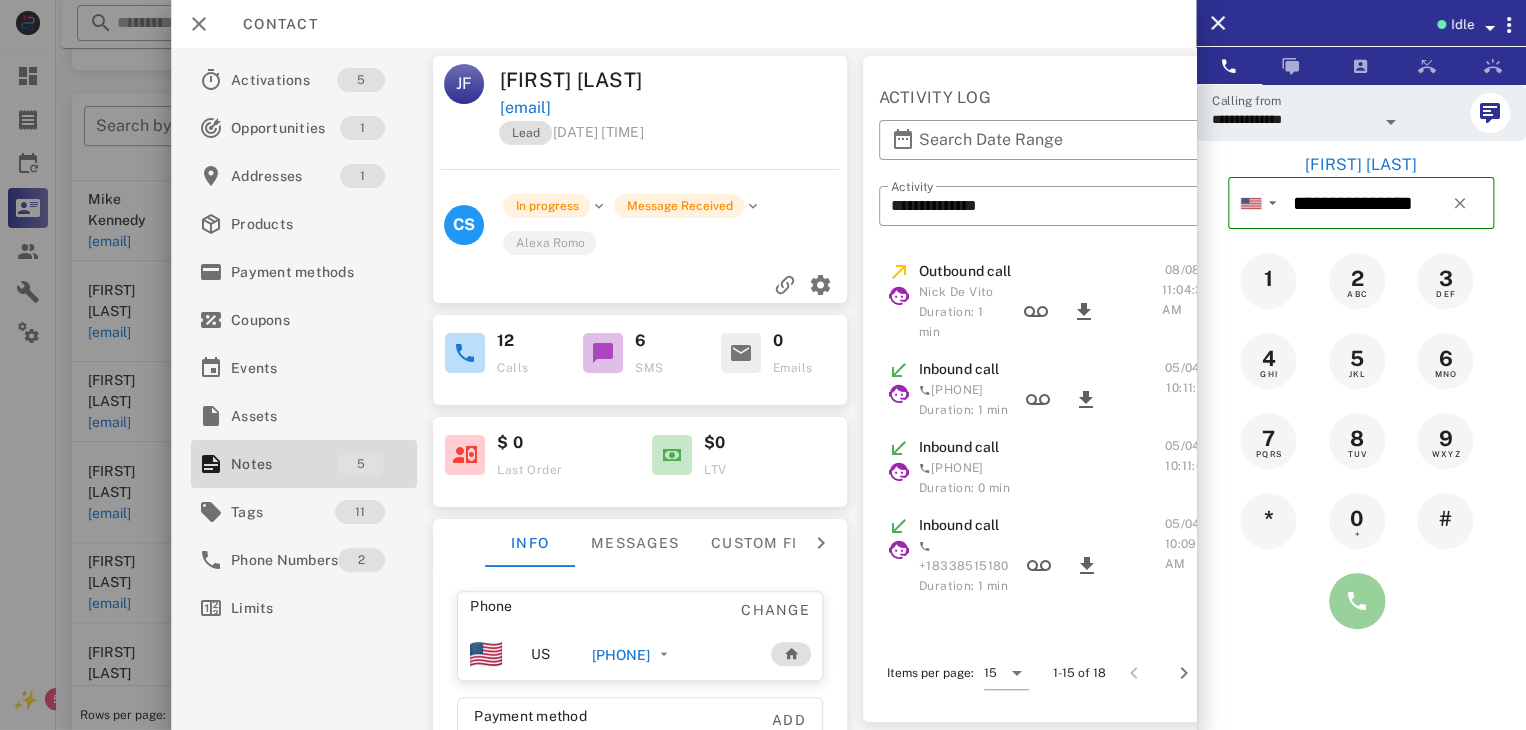 click at bounding box center [1357, 601] 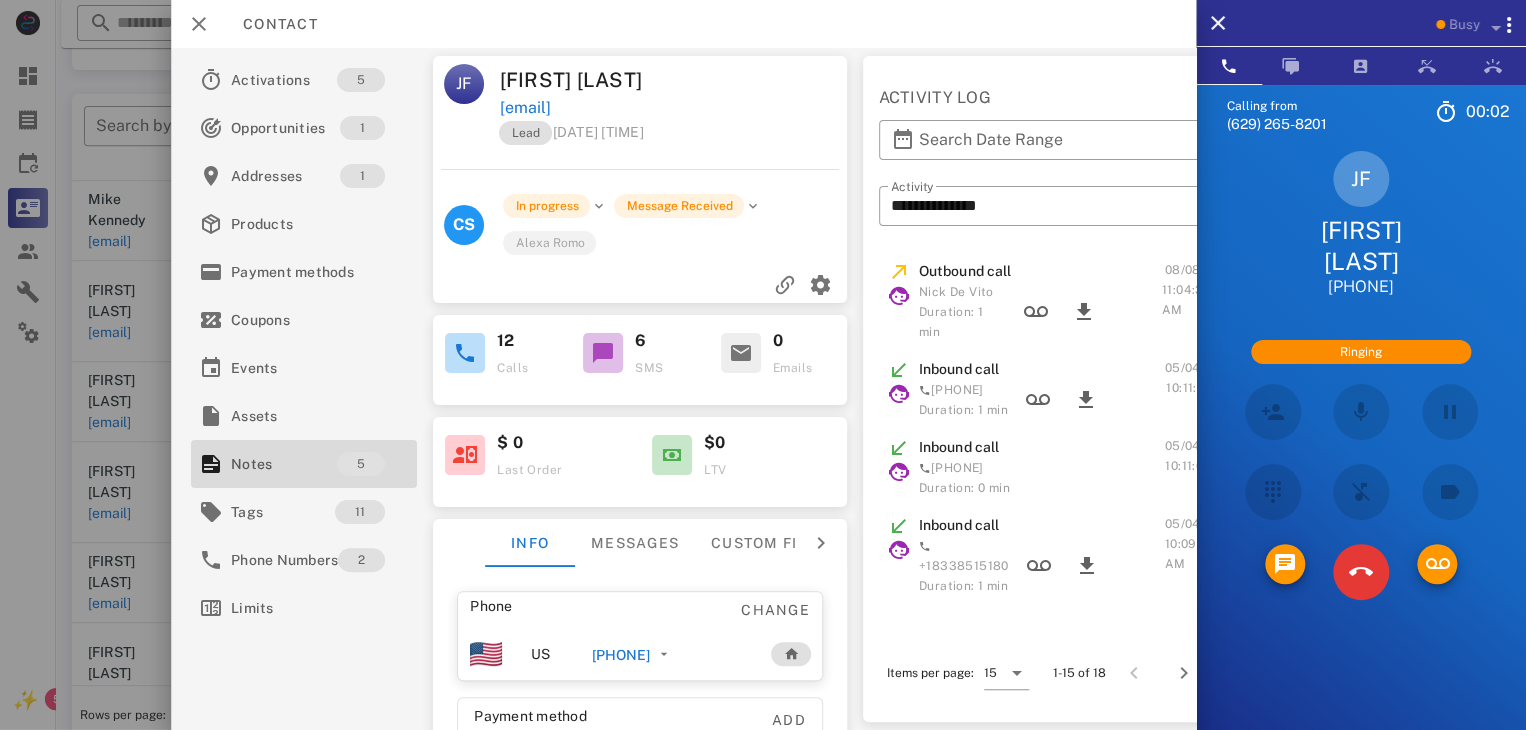 scroll, scrollTop: 0, scrollLeft: 0, axis: both 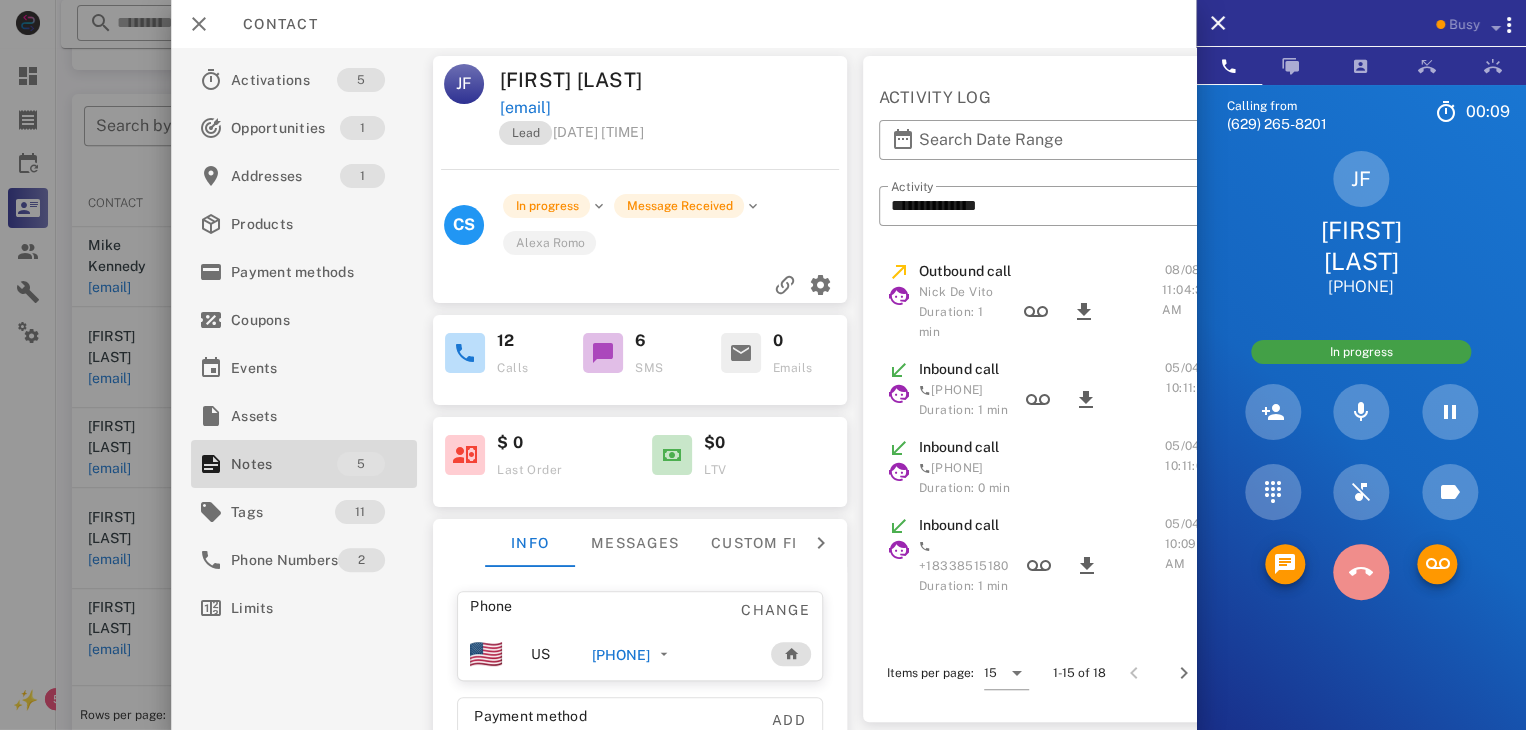 click at bounding box center (1361, 572) 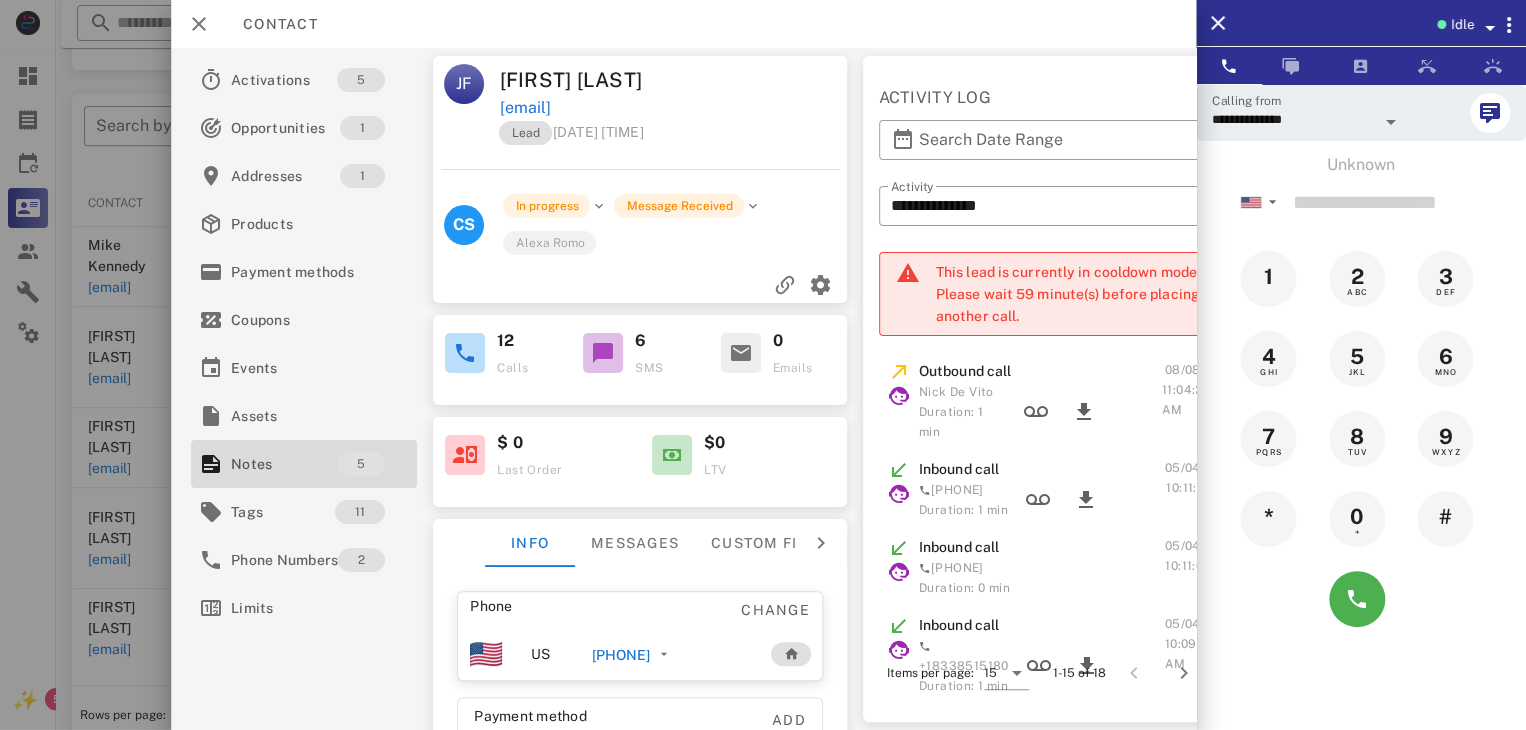click at bounding box center [763, 365] 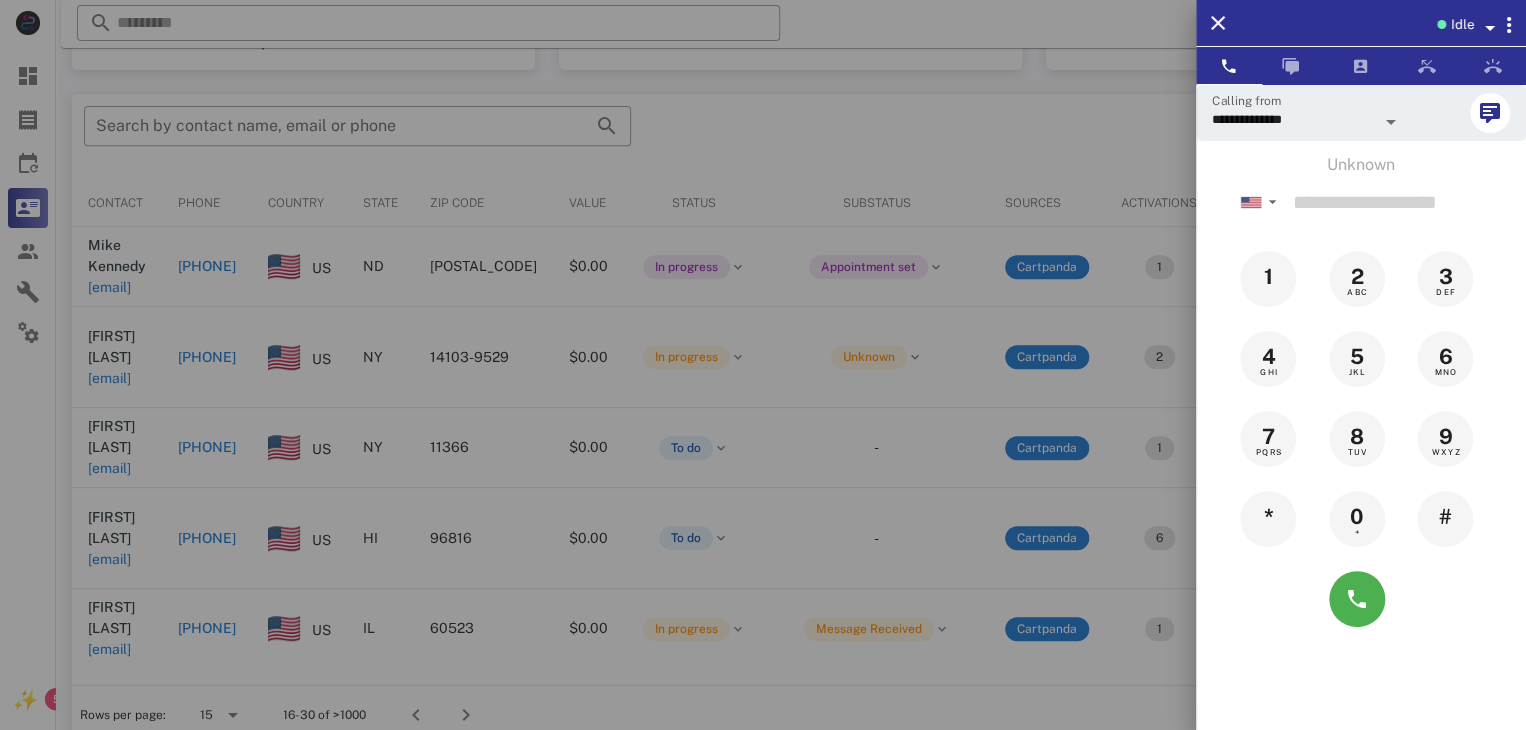 click at bounding box center (763, 365) 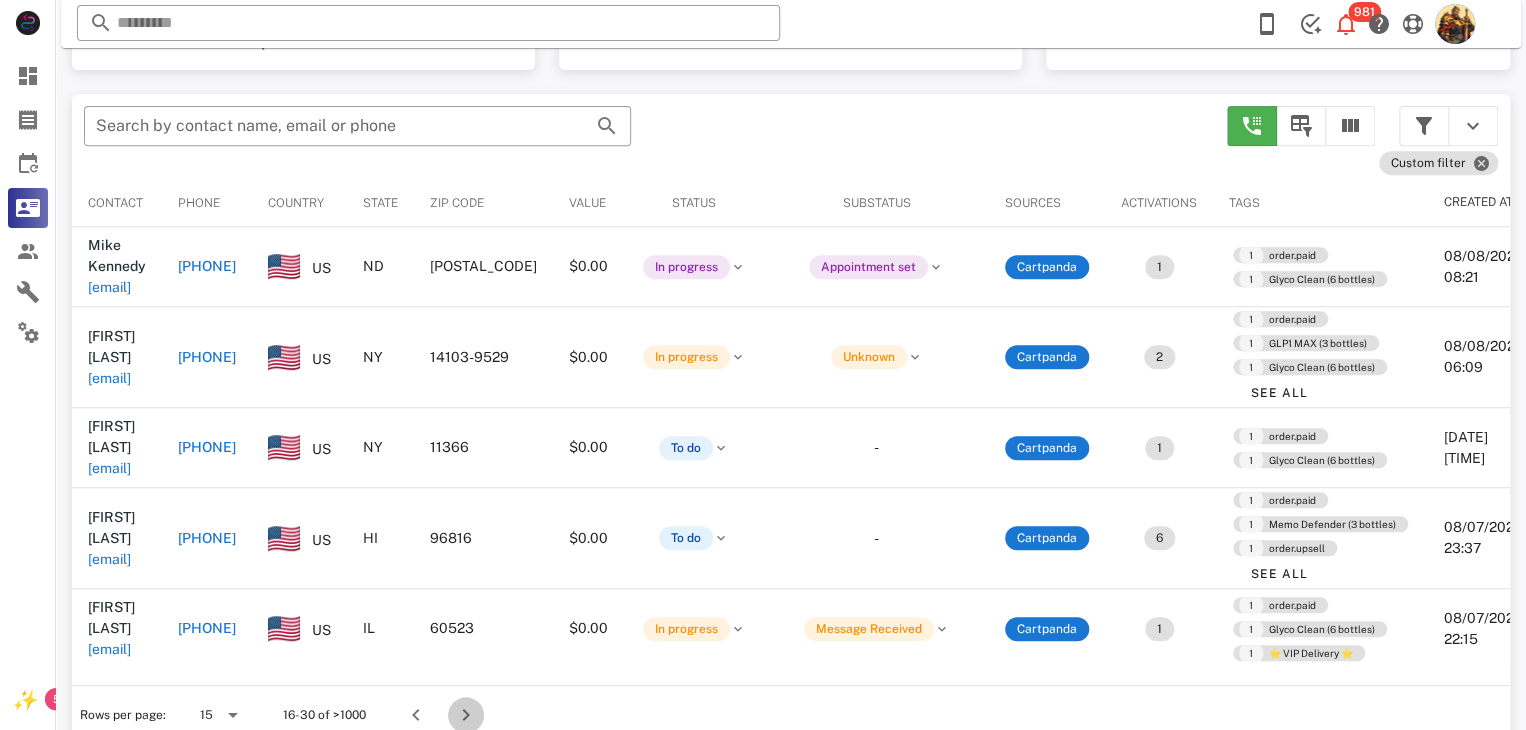 click at bounding box center (466, 715) 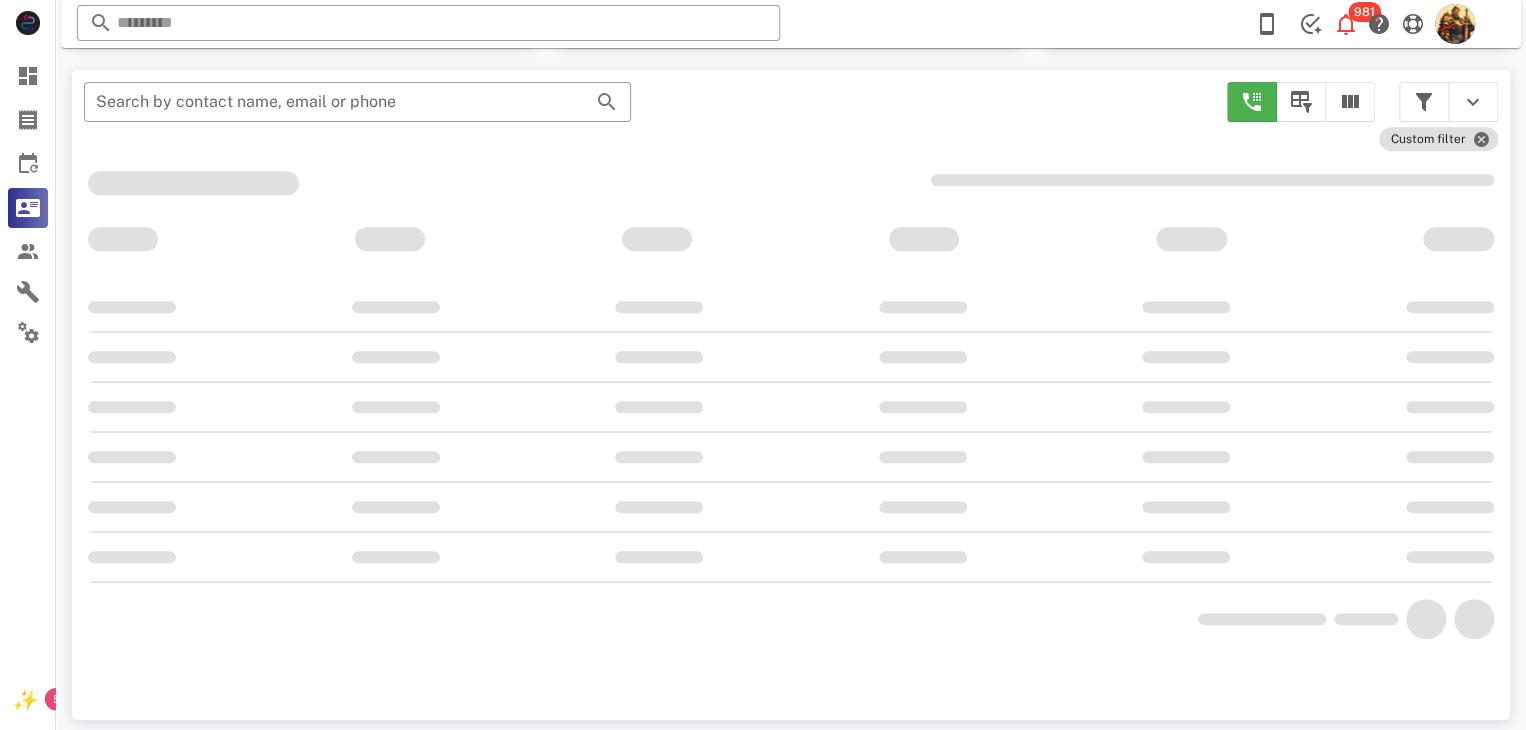 scroll, scrollTop: 328, scrollLeft: 0, axis: vertical 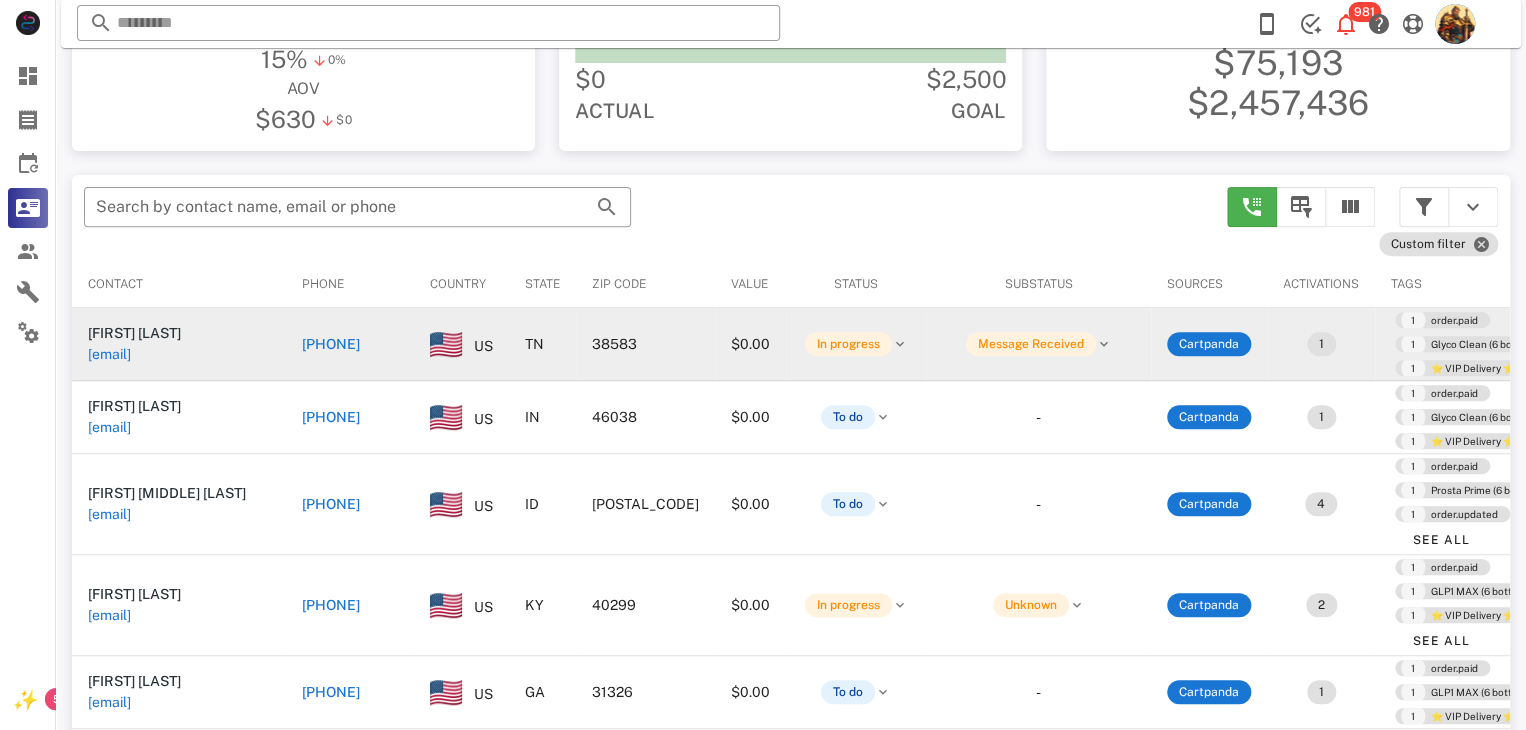 click on "gholt21@yahoo.com" at bounding box center (109, 354) 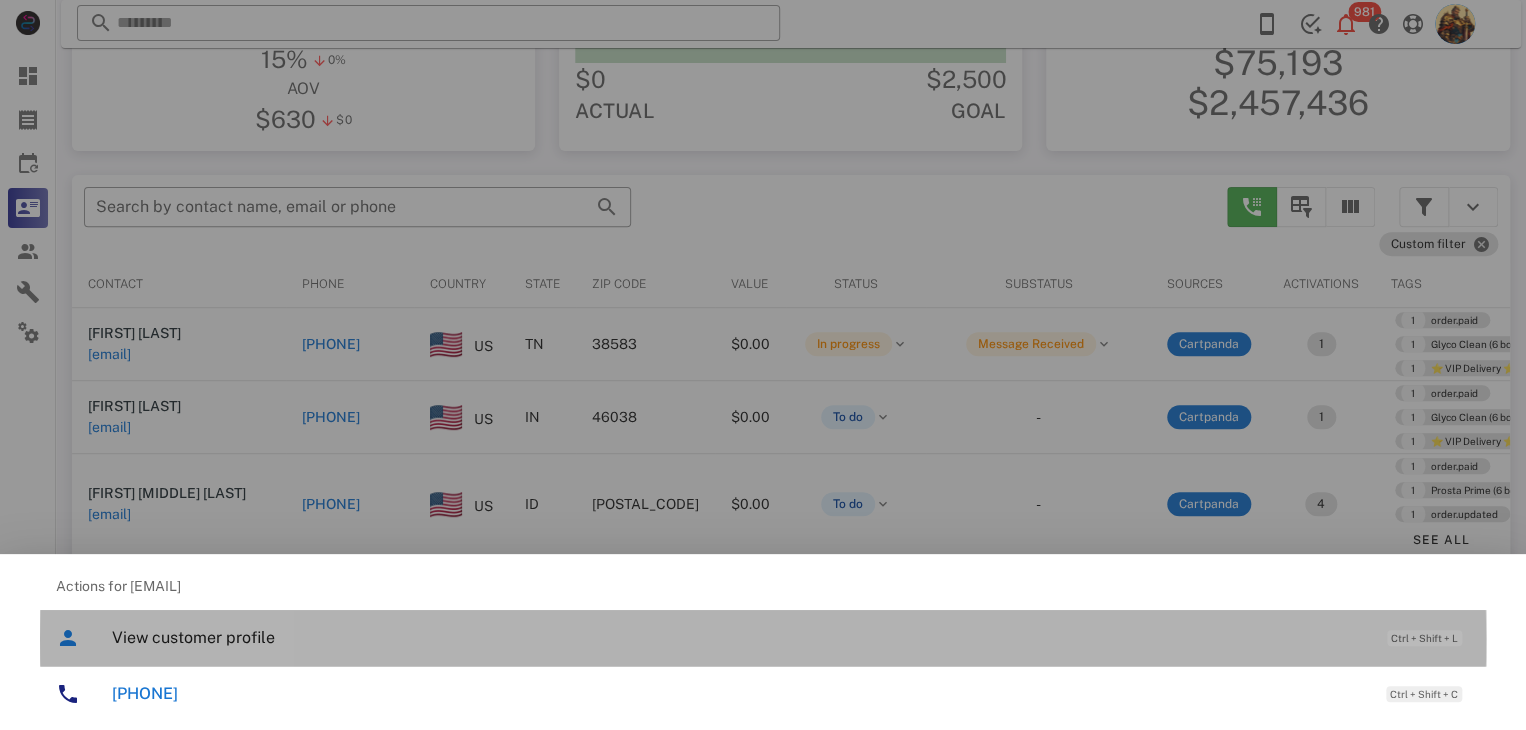 click on "View customer profile" at bounding box center (739, 637) 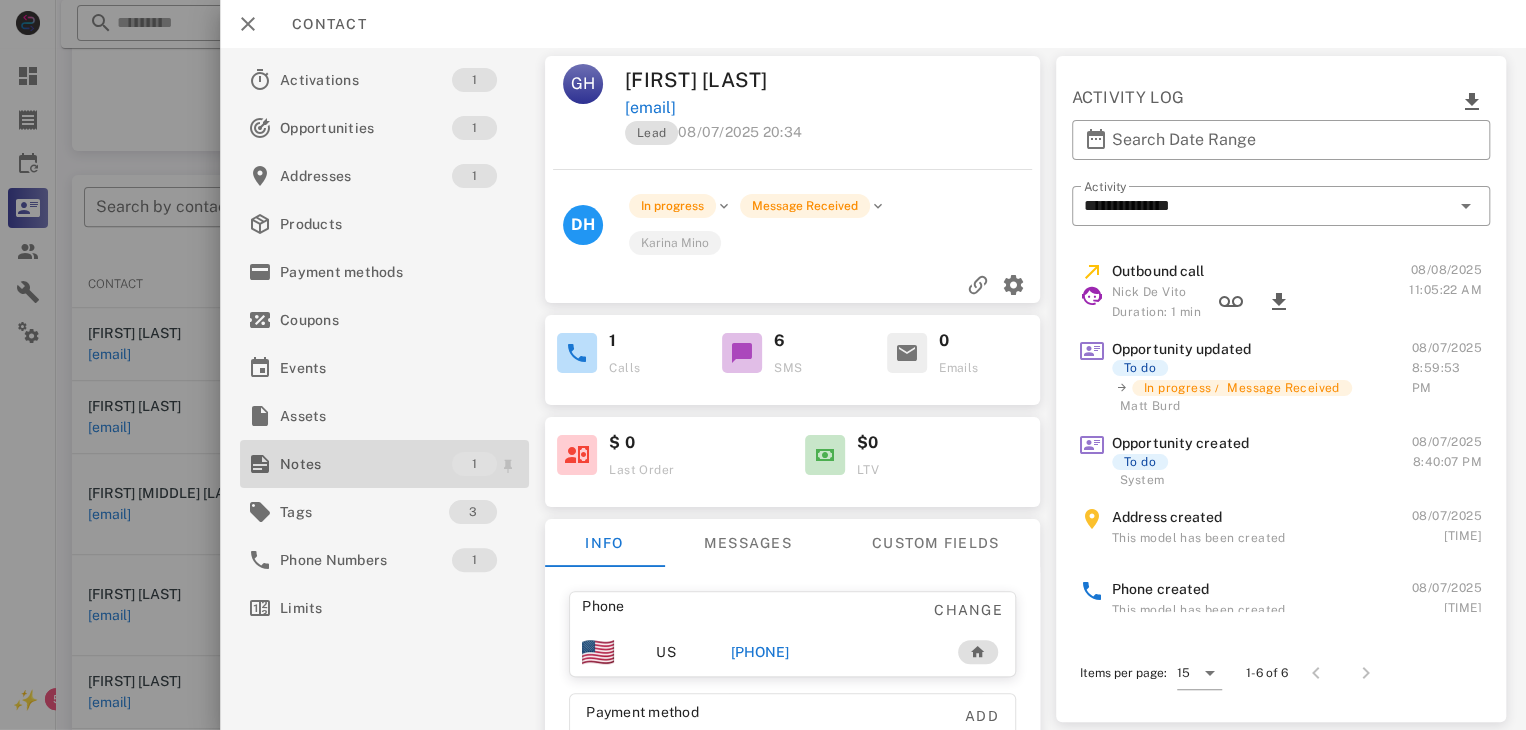 click on "Notes" at bounding box center (366, 464) 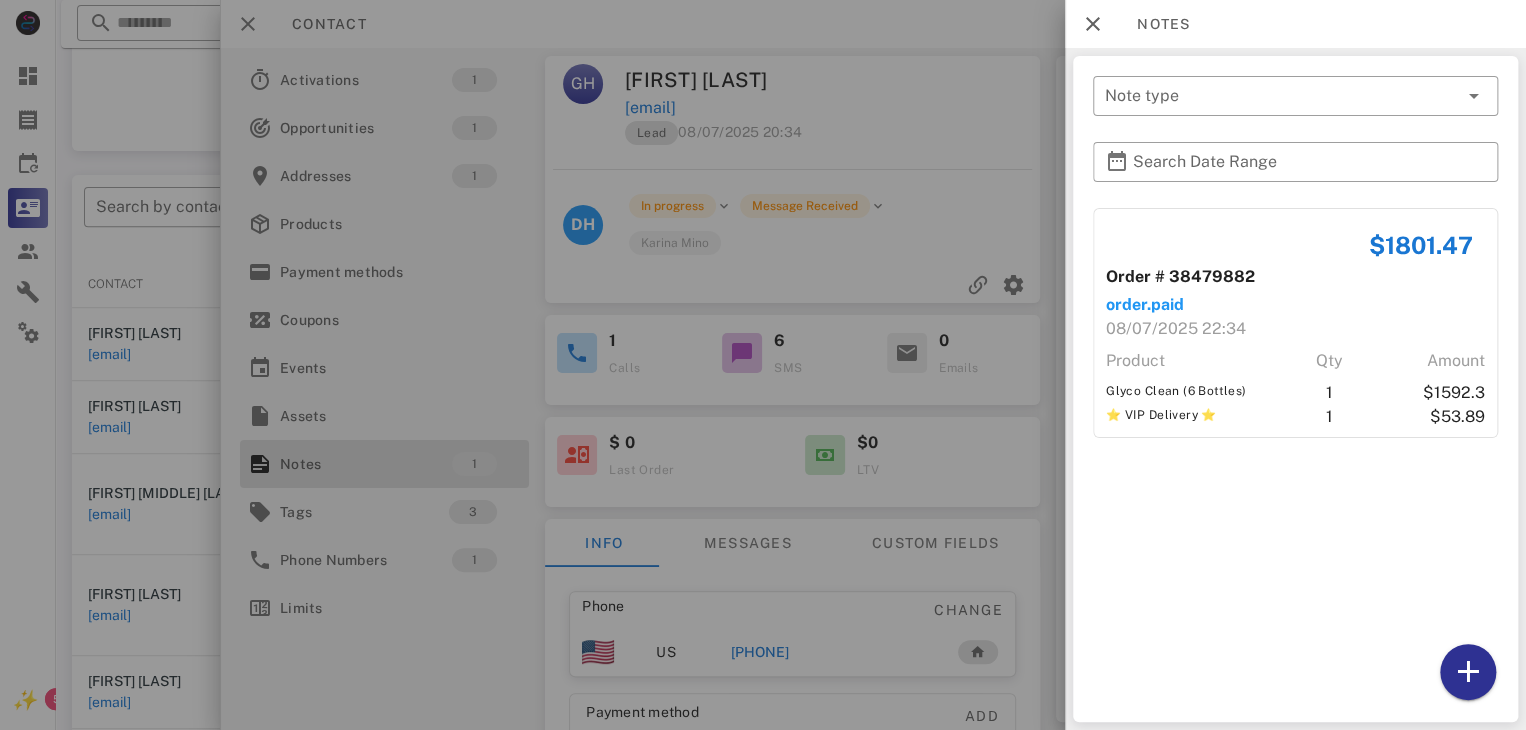 click at bounding box center (763, 365) 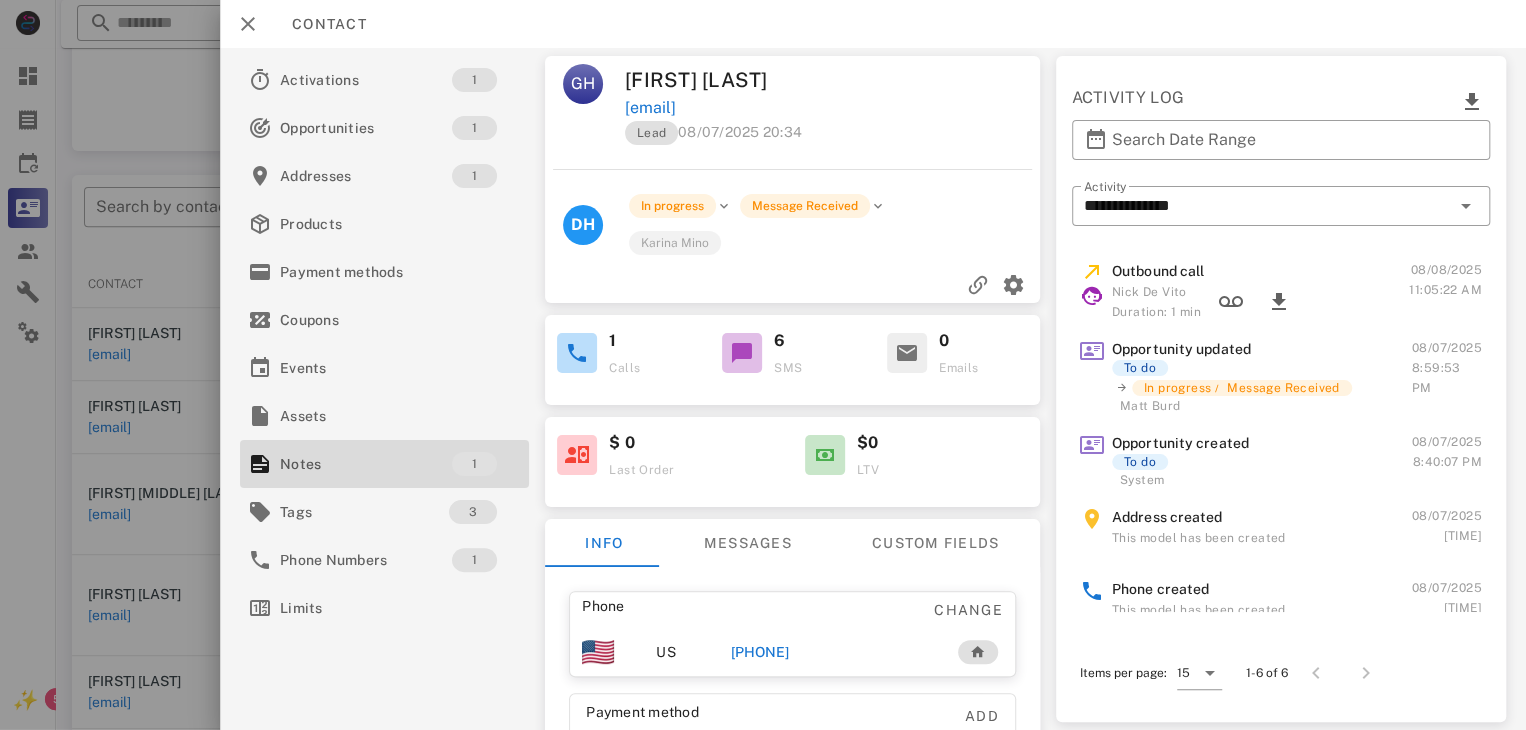 click on "+14236086030" at bounding box center [760, 652] 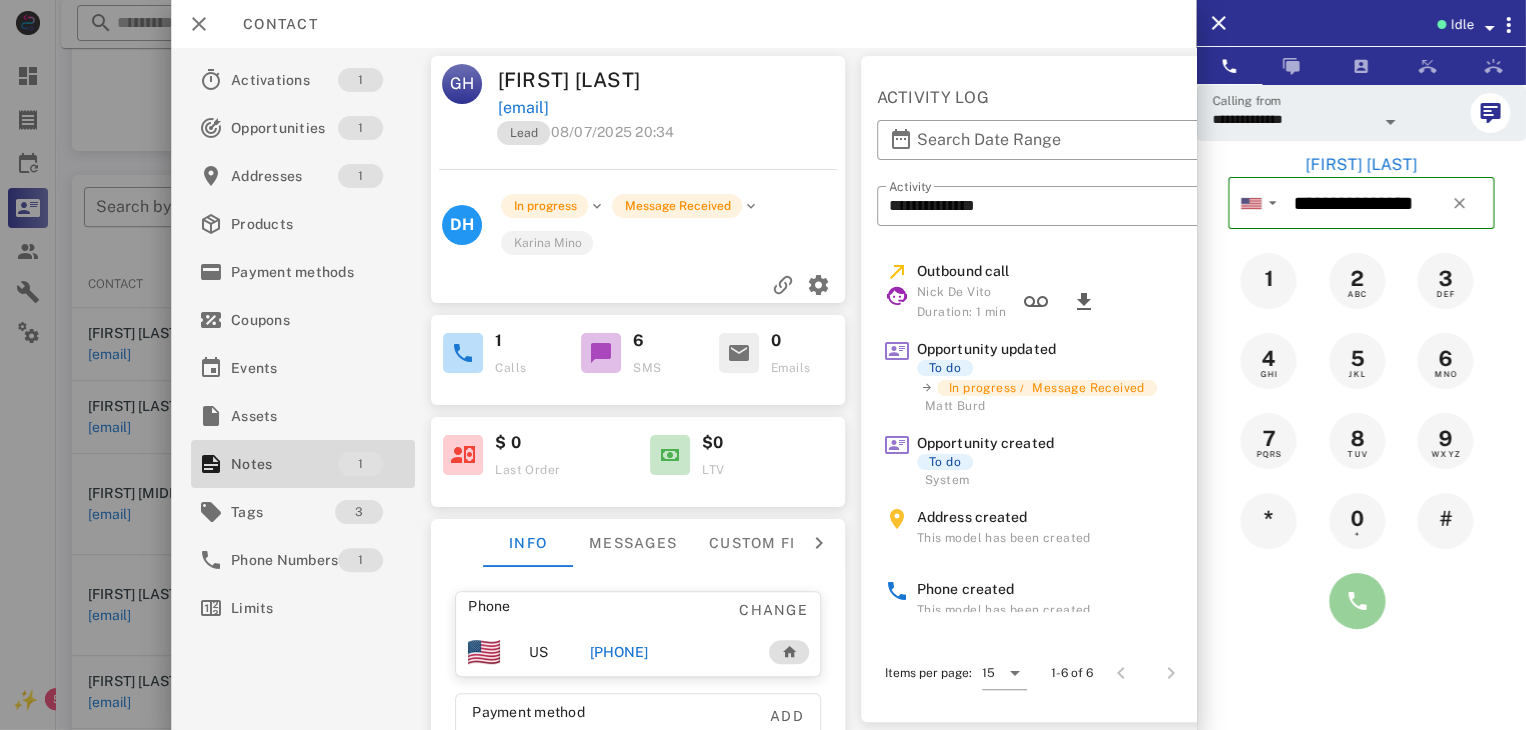click at bounding box center [1357, 601] 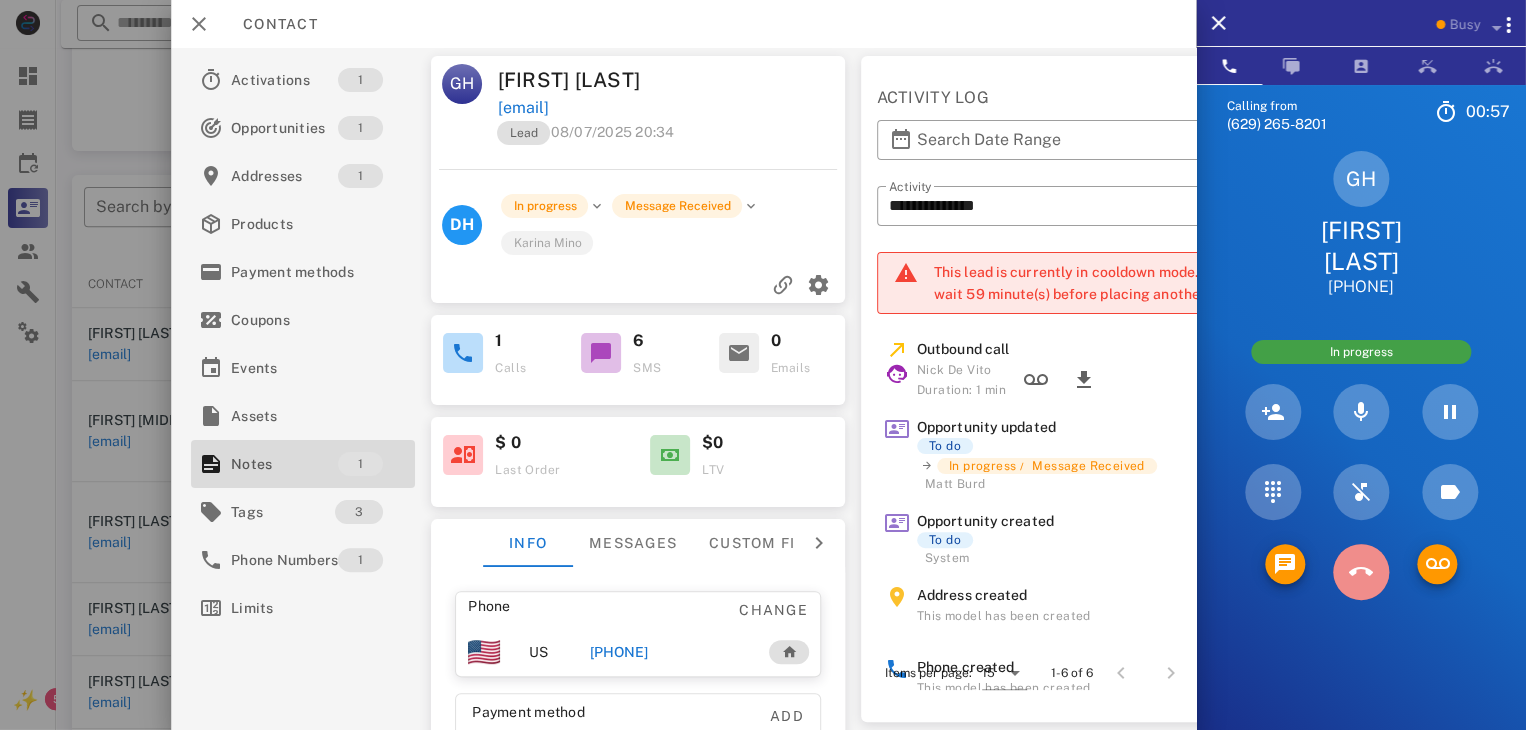 click at bounding box center (1361, 572) 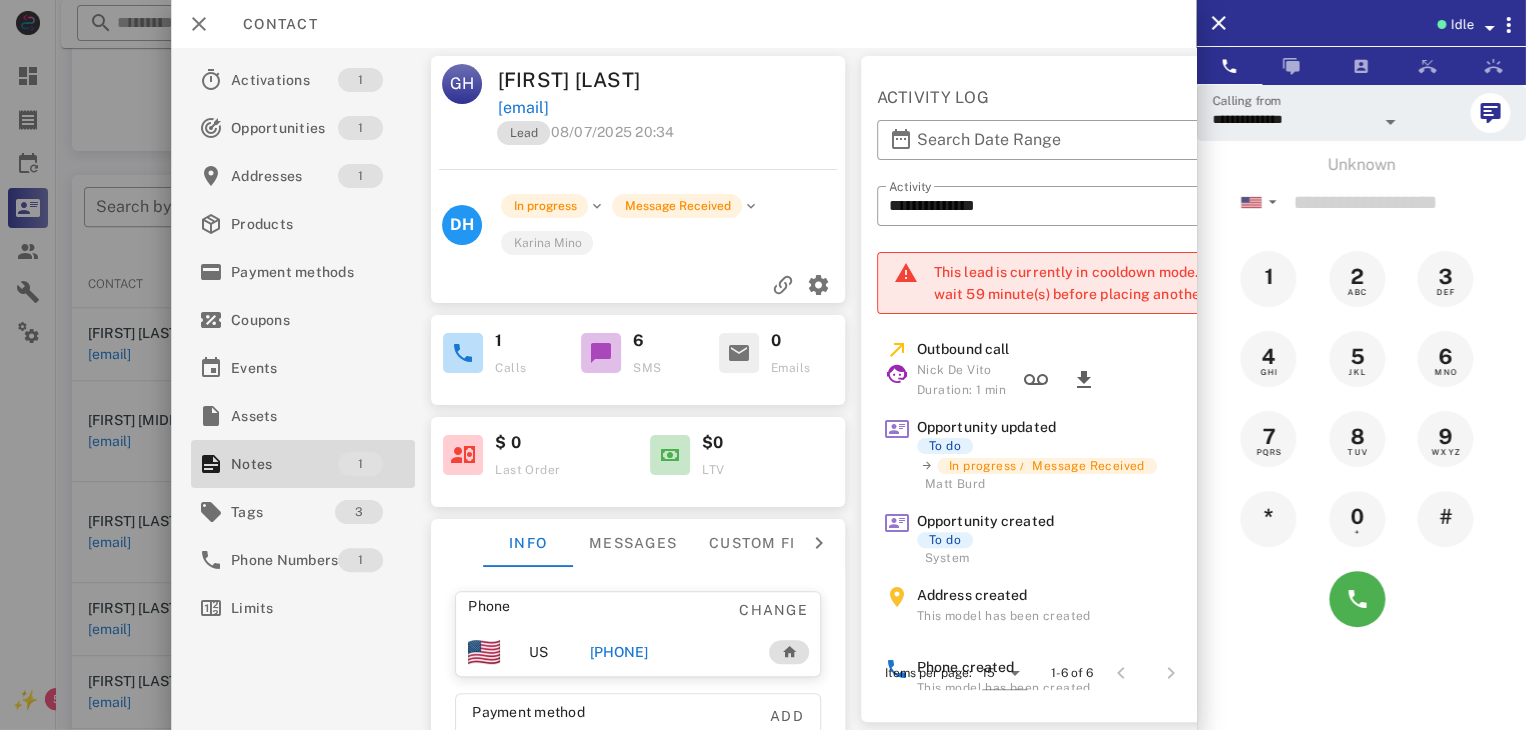 click at bounding box center (763, 365) 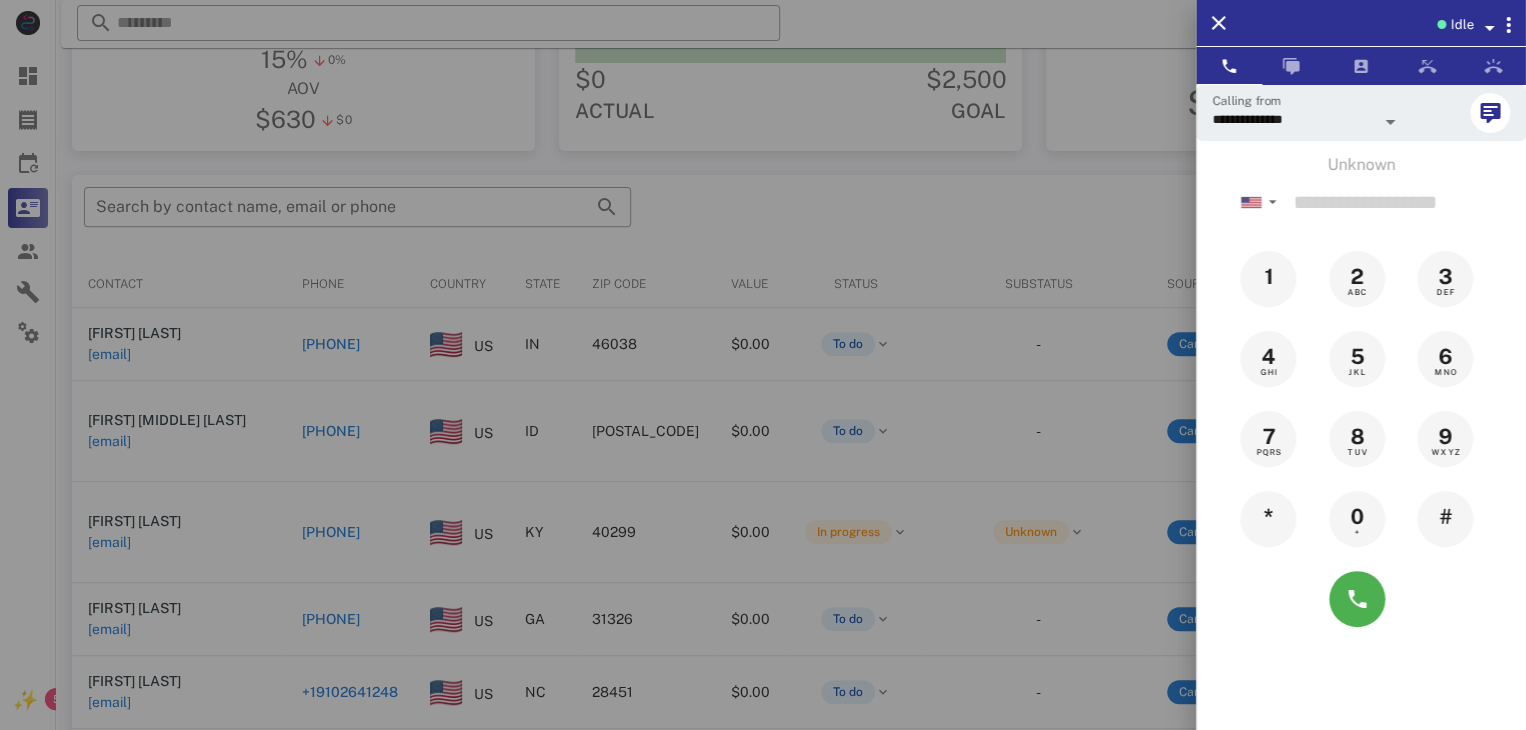click at bounding box center (763, 365) 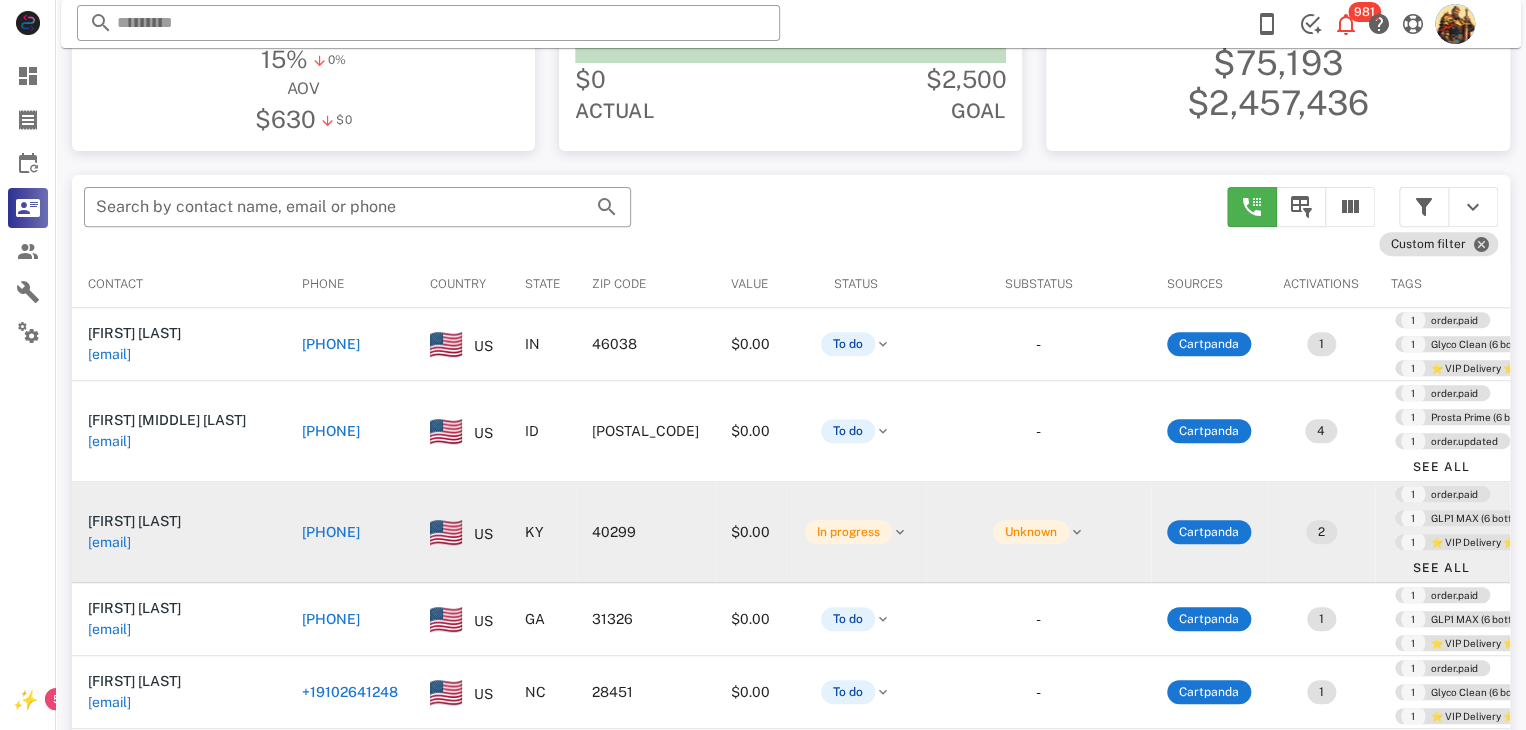 click on "missbarbara116@gmail.com" at bounding box center (109, 542) 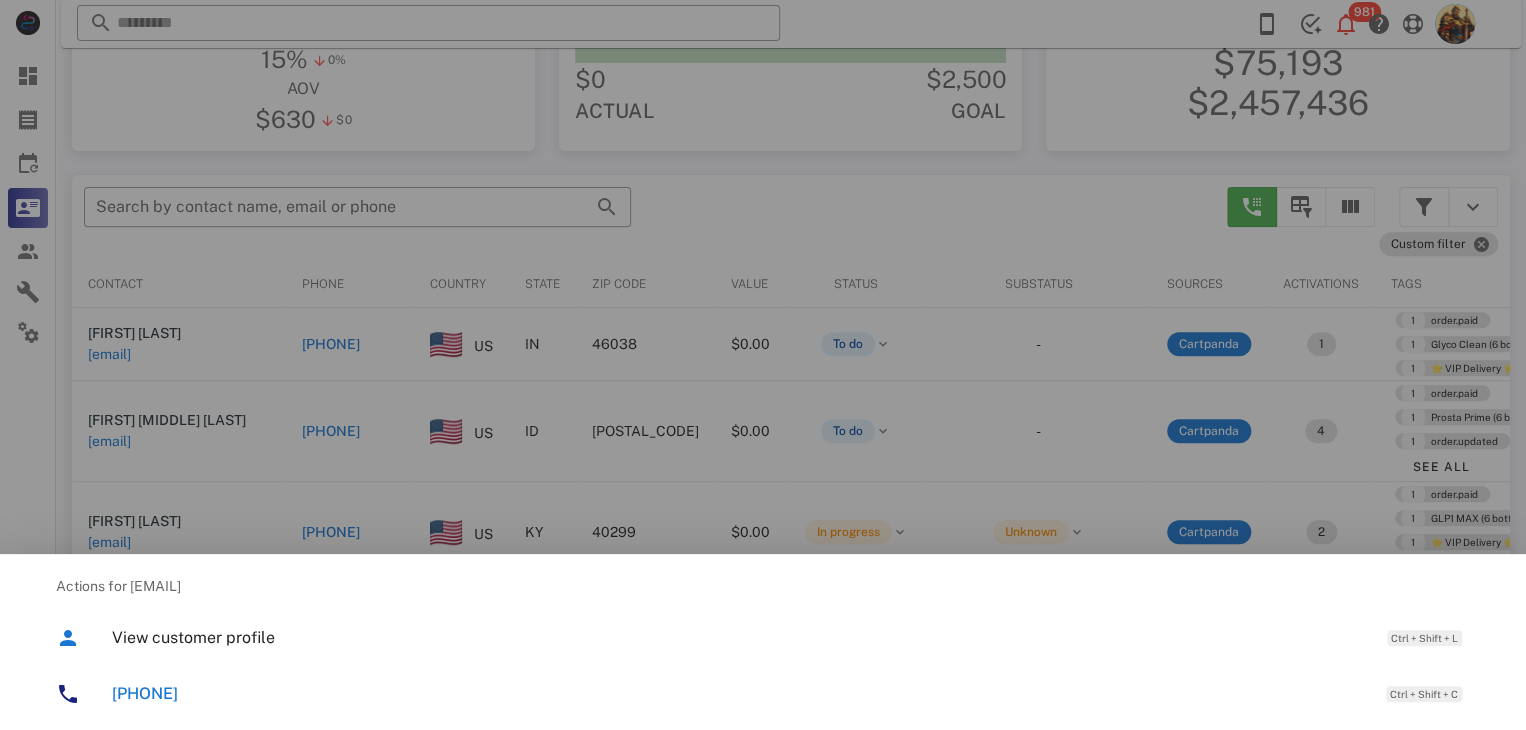 click at bounding box center (763, 365) 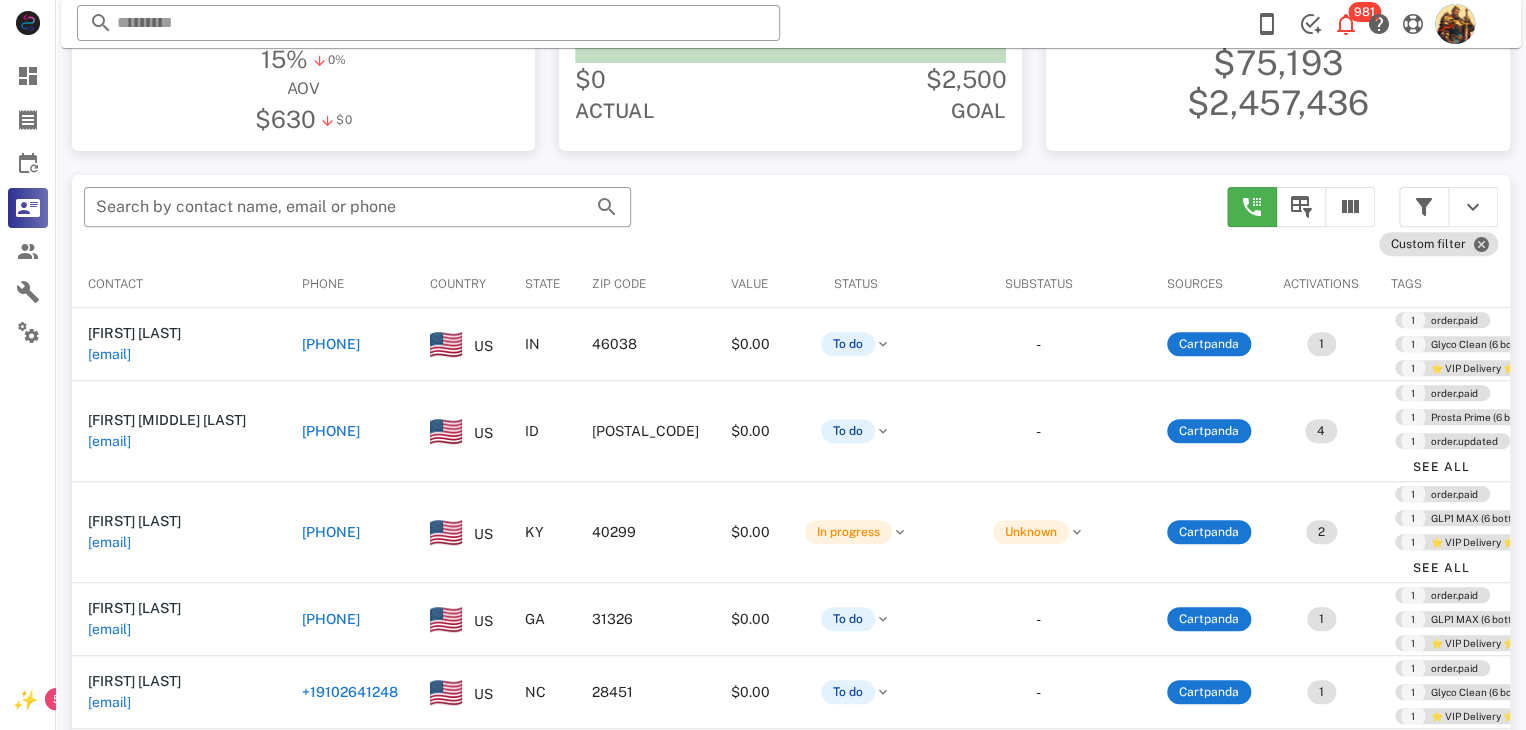 click on "srdorsett@comcast.net" at bounding box center [109, 354] 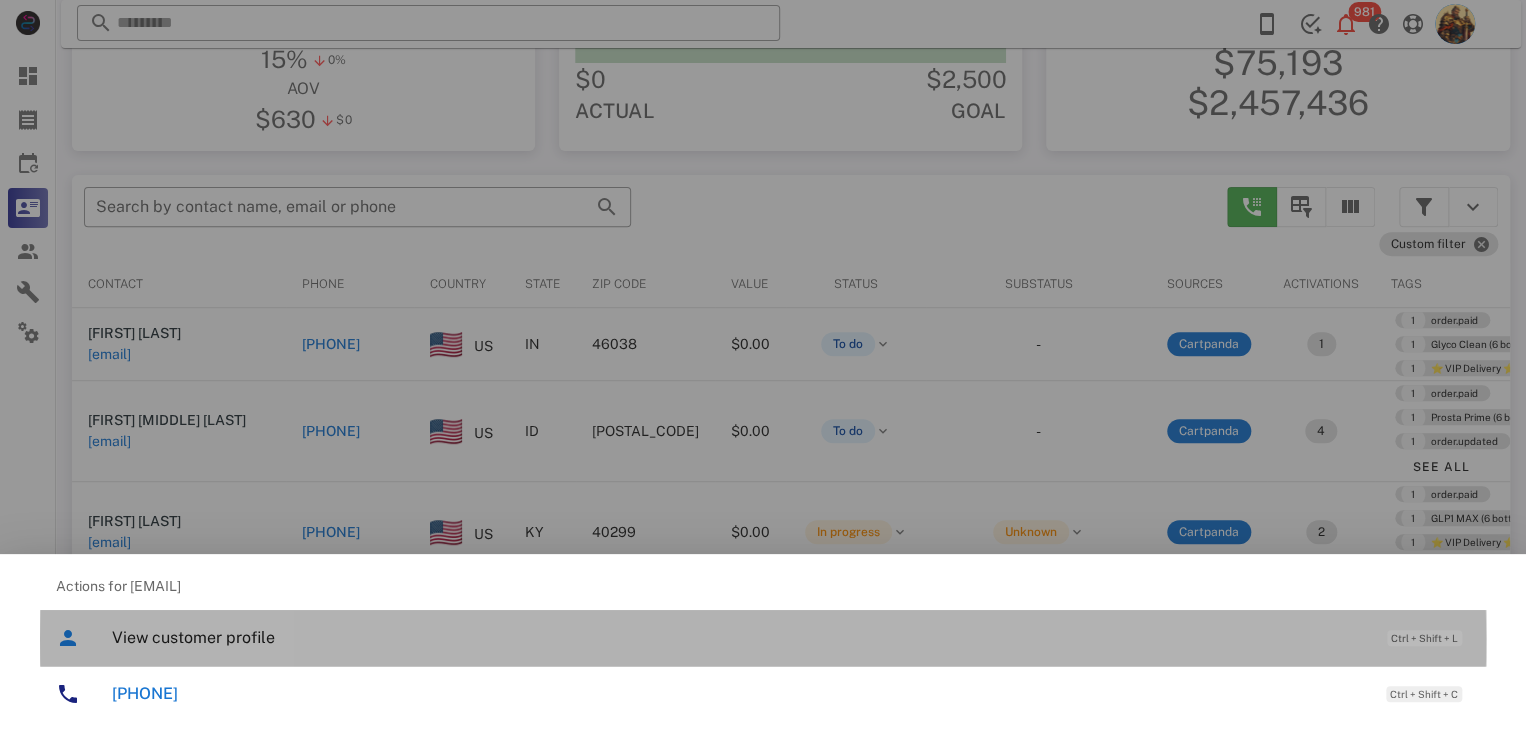 click on "View customer profile" at bounding box center (739, 637) 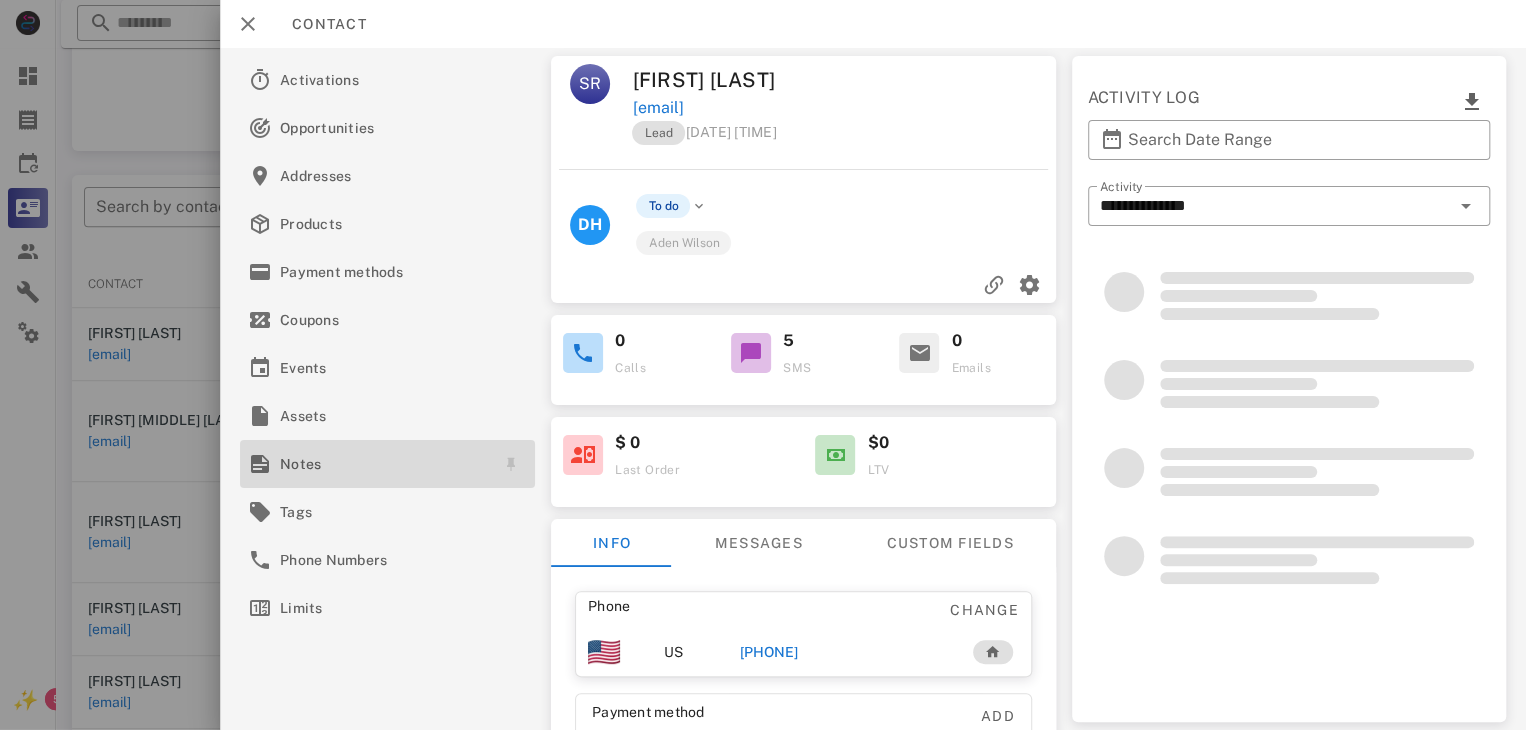 click on "Notes" at bounding box center [383, 464] 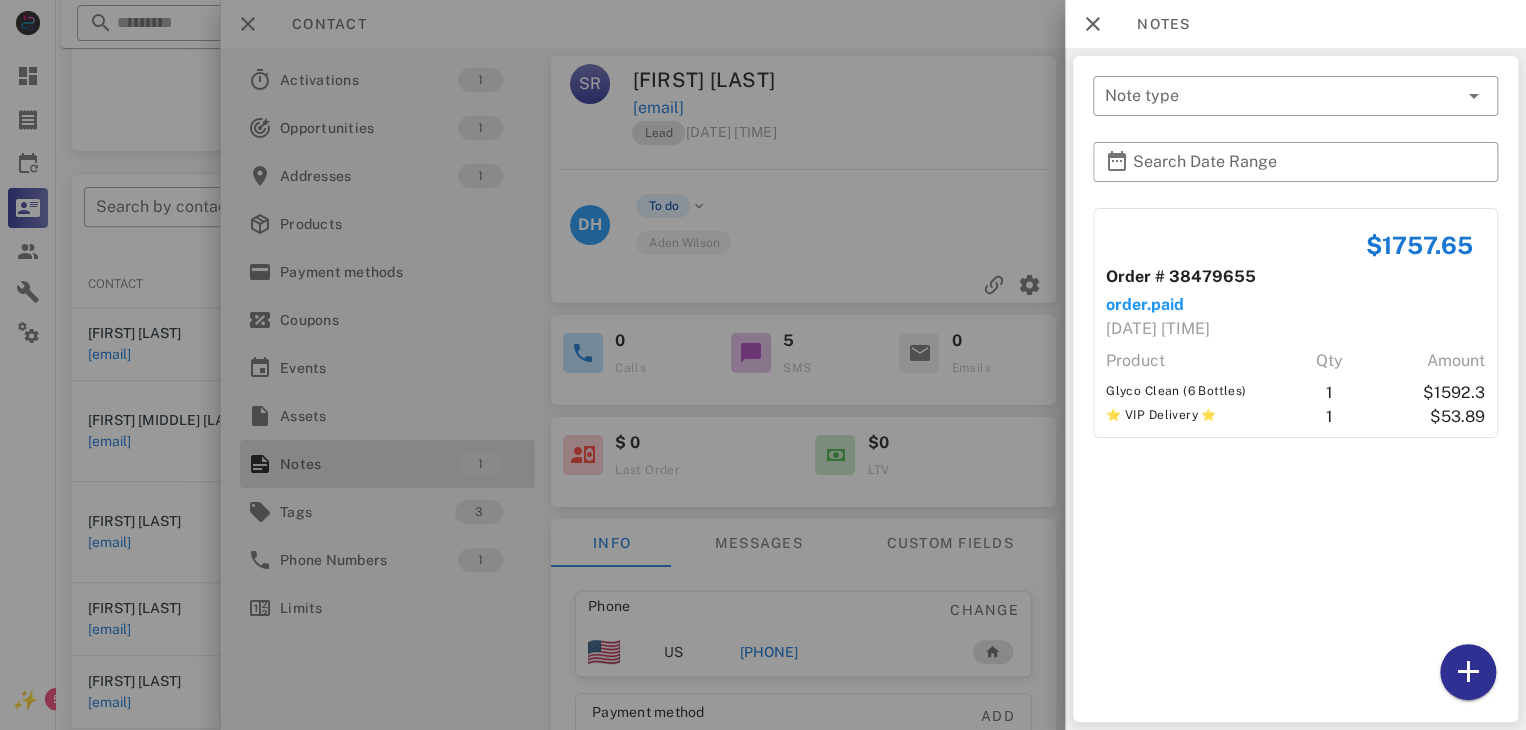 click at bounding box center [763, 365] 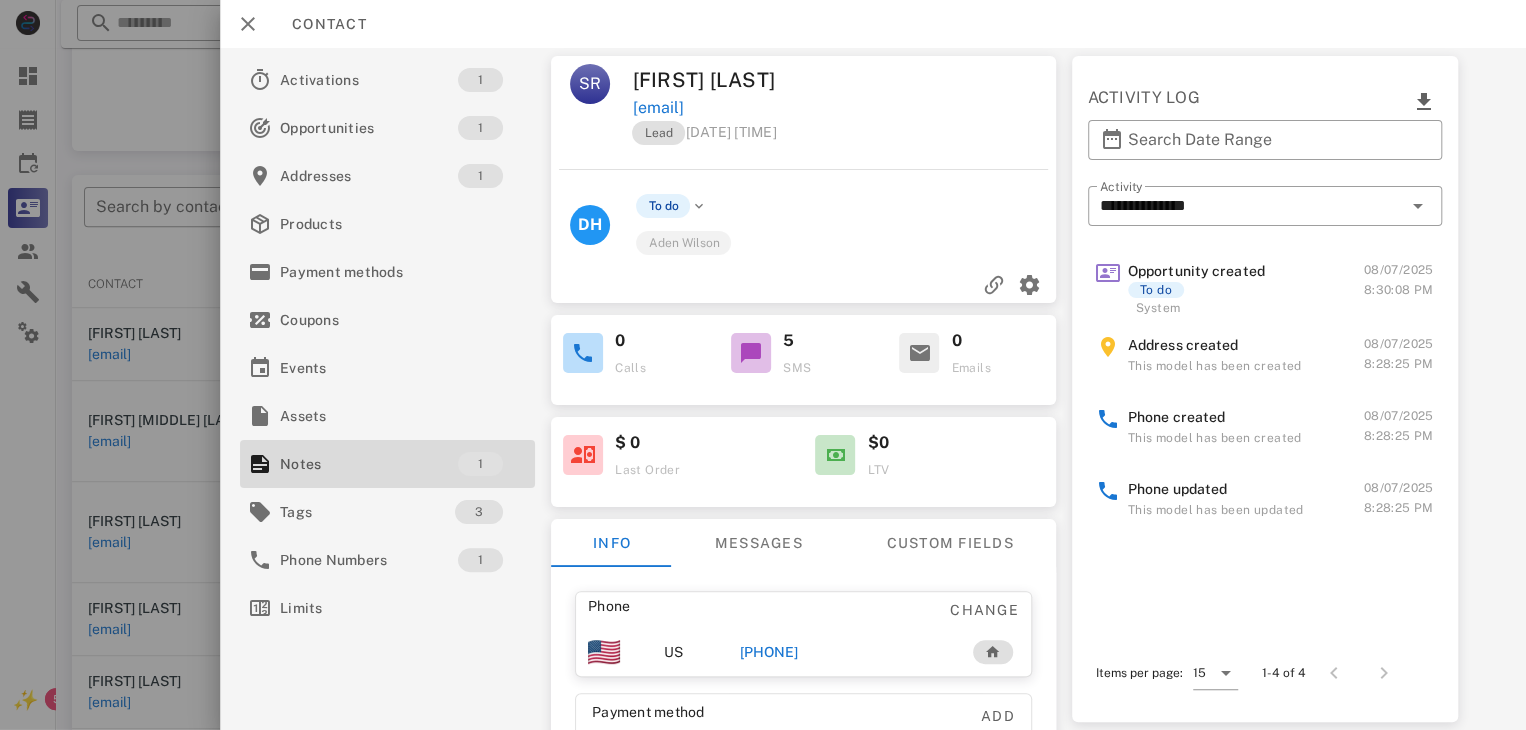 click on "+13174096886" at bounding box center (769, 652) 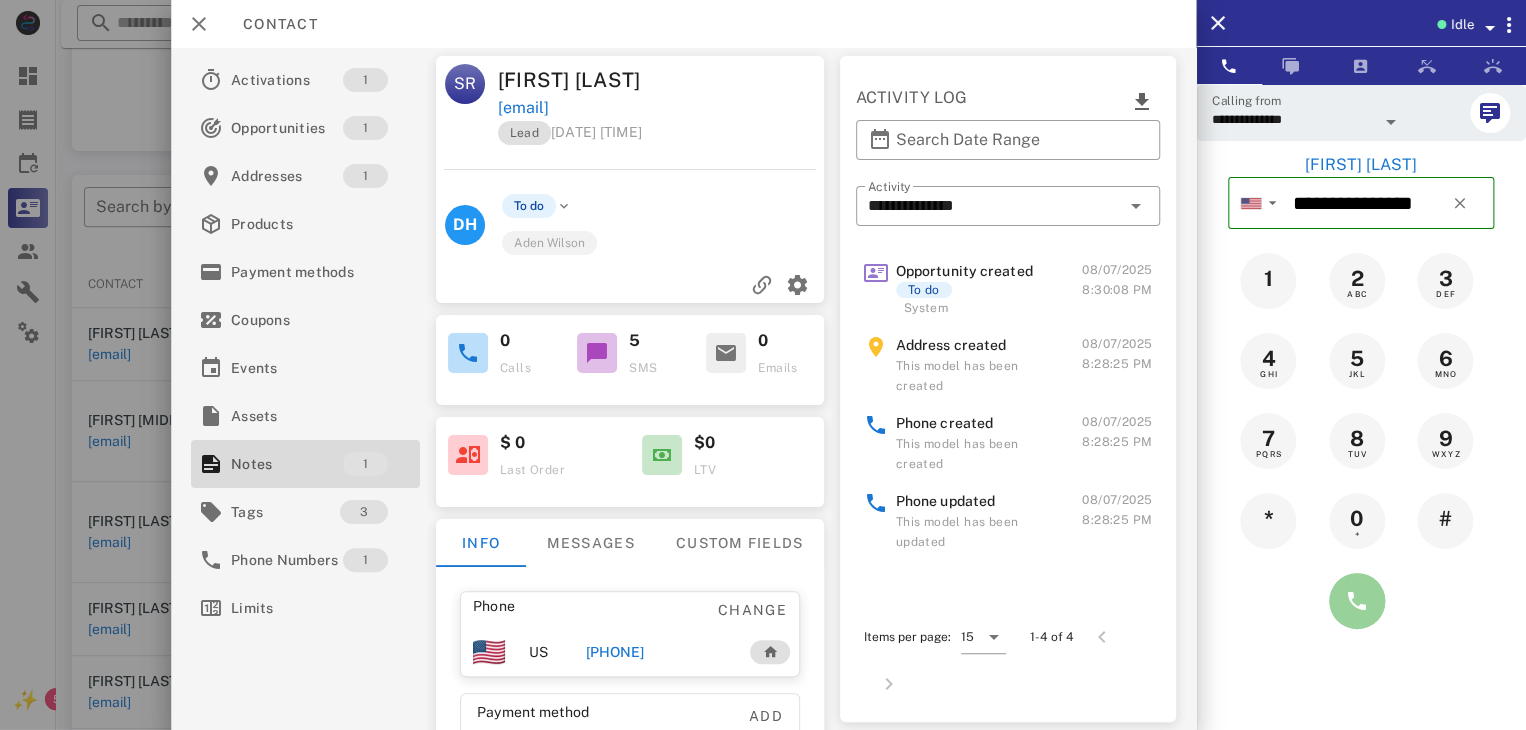 click at bounding box center (1357, 601) 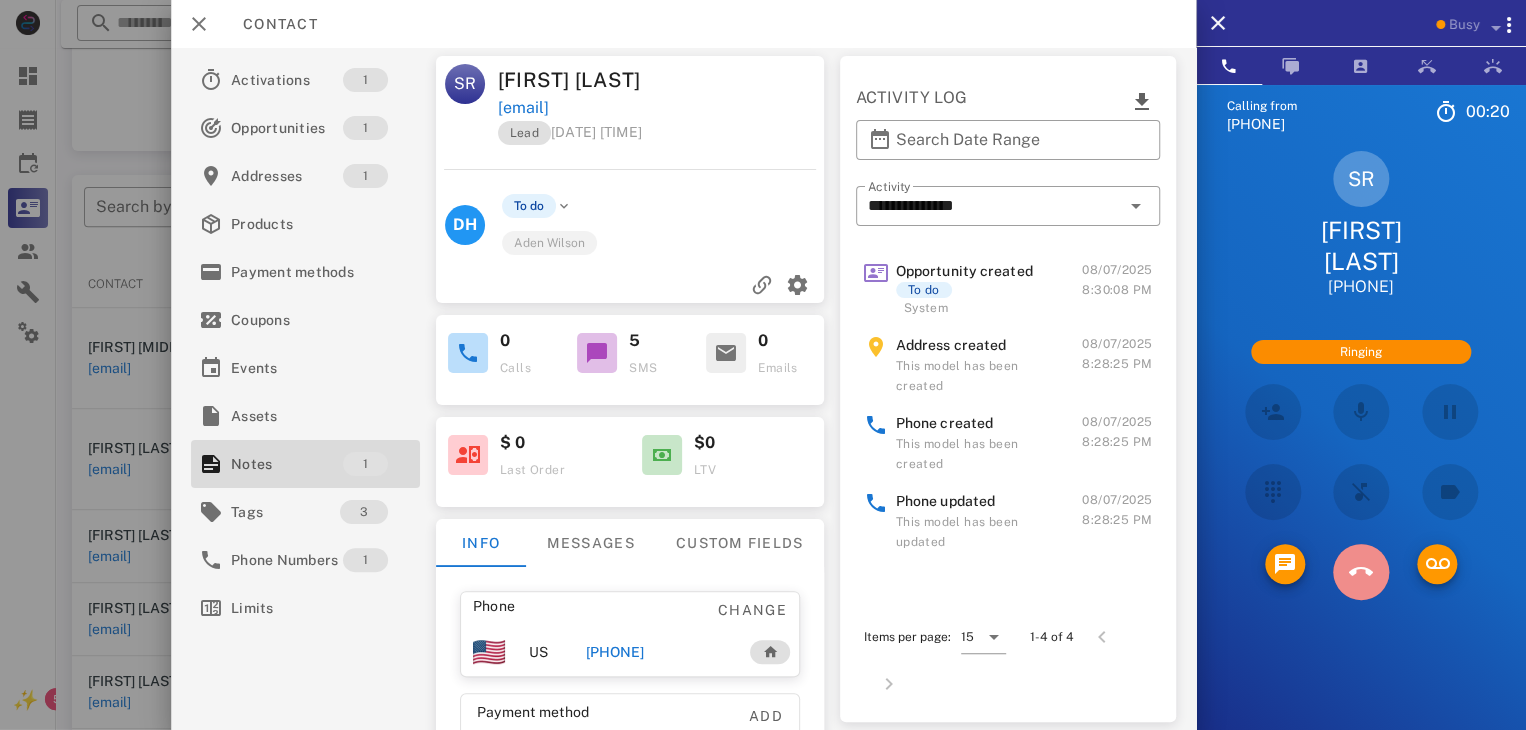 click at bounding box center (1361, 572) 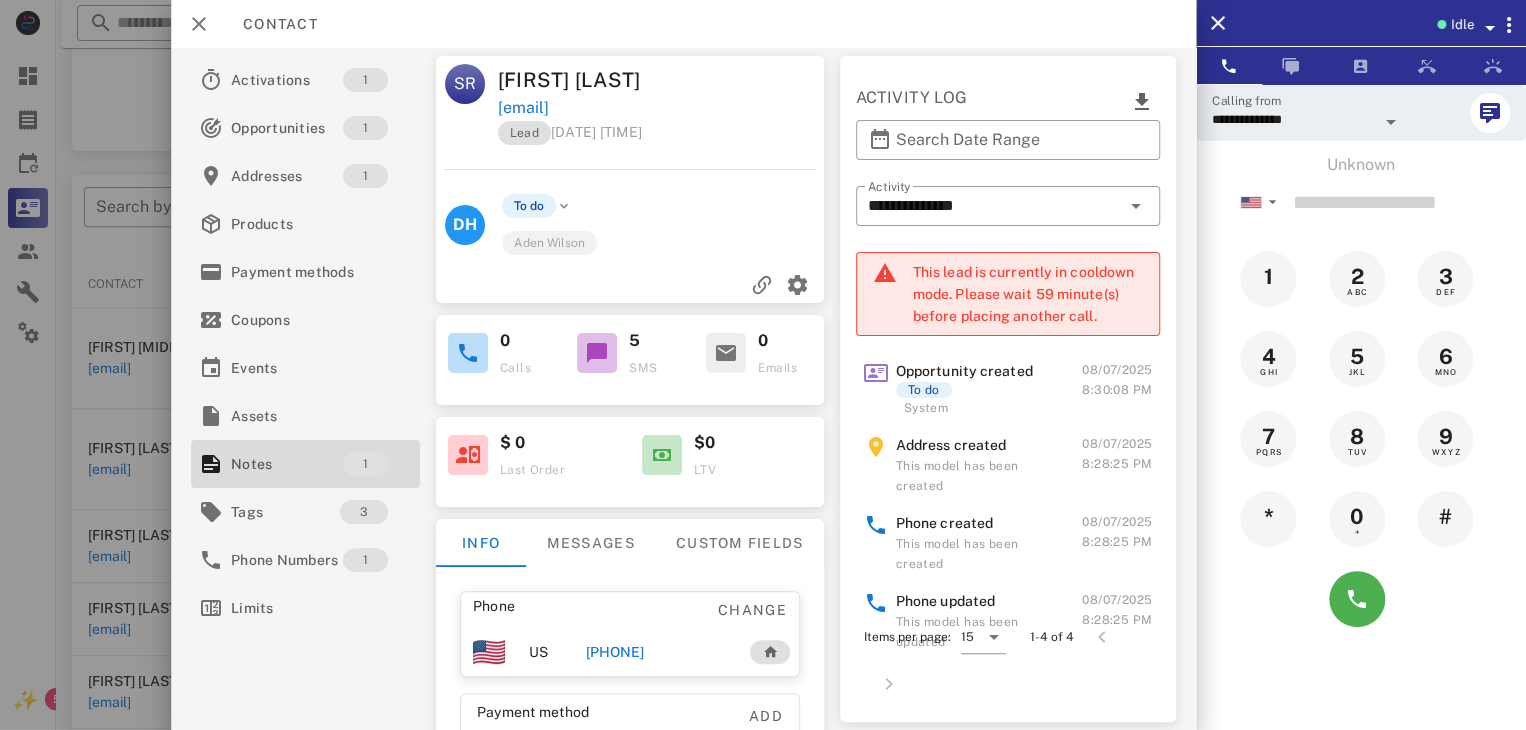 click on "+13174096886" at bounding box center [614, 652] 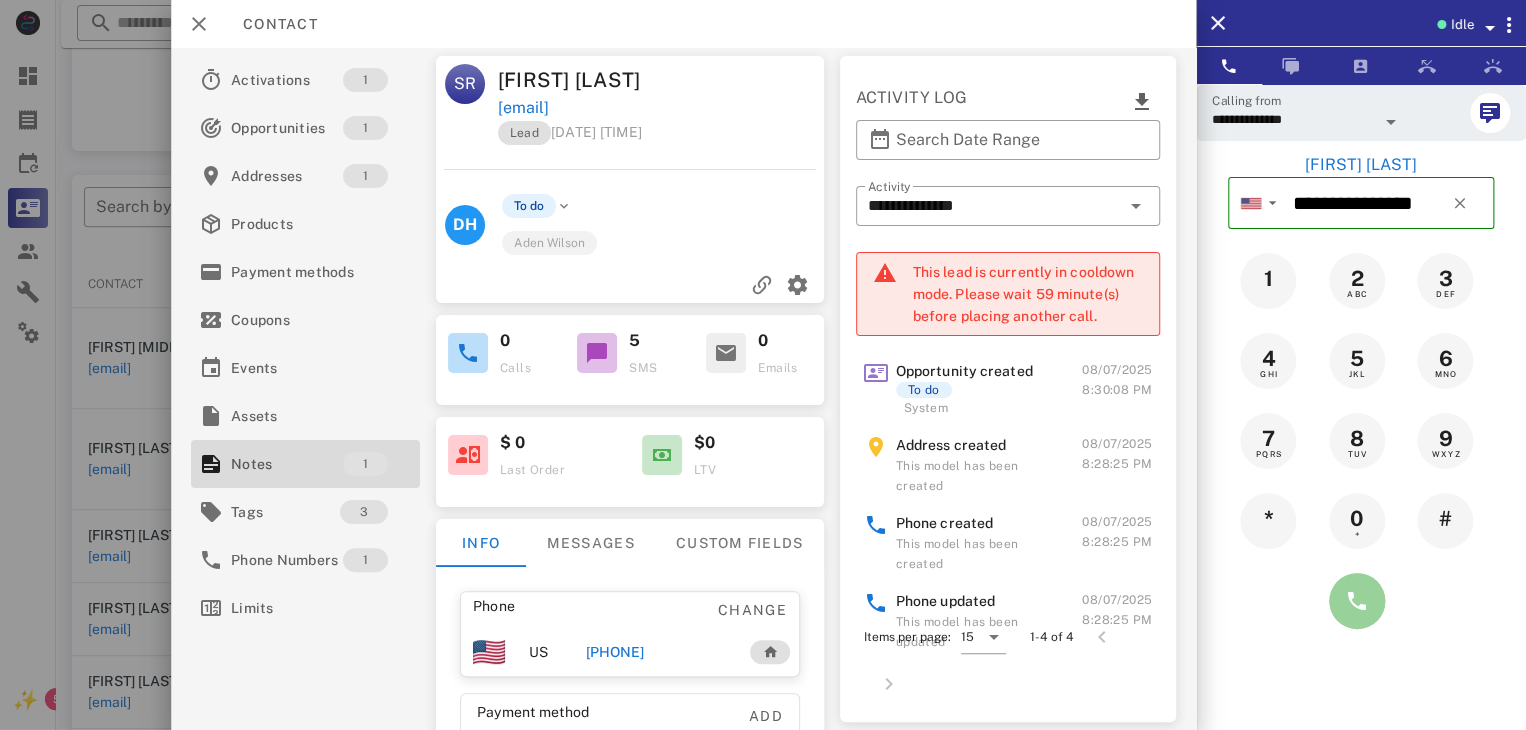 click at bounding box center [1357, 601] 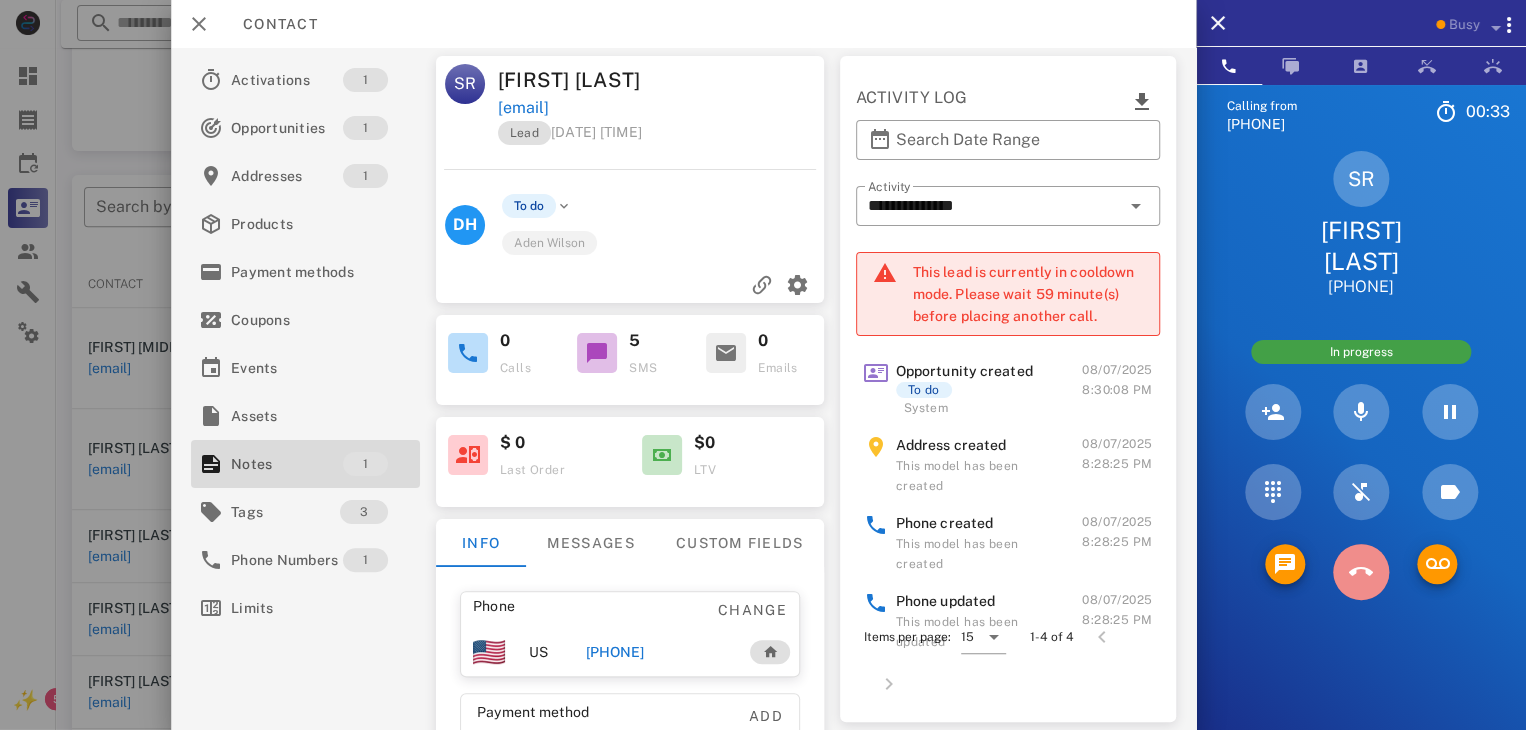 click at bounding box center [1361, 572] 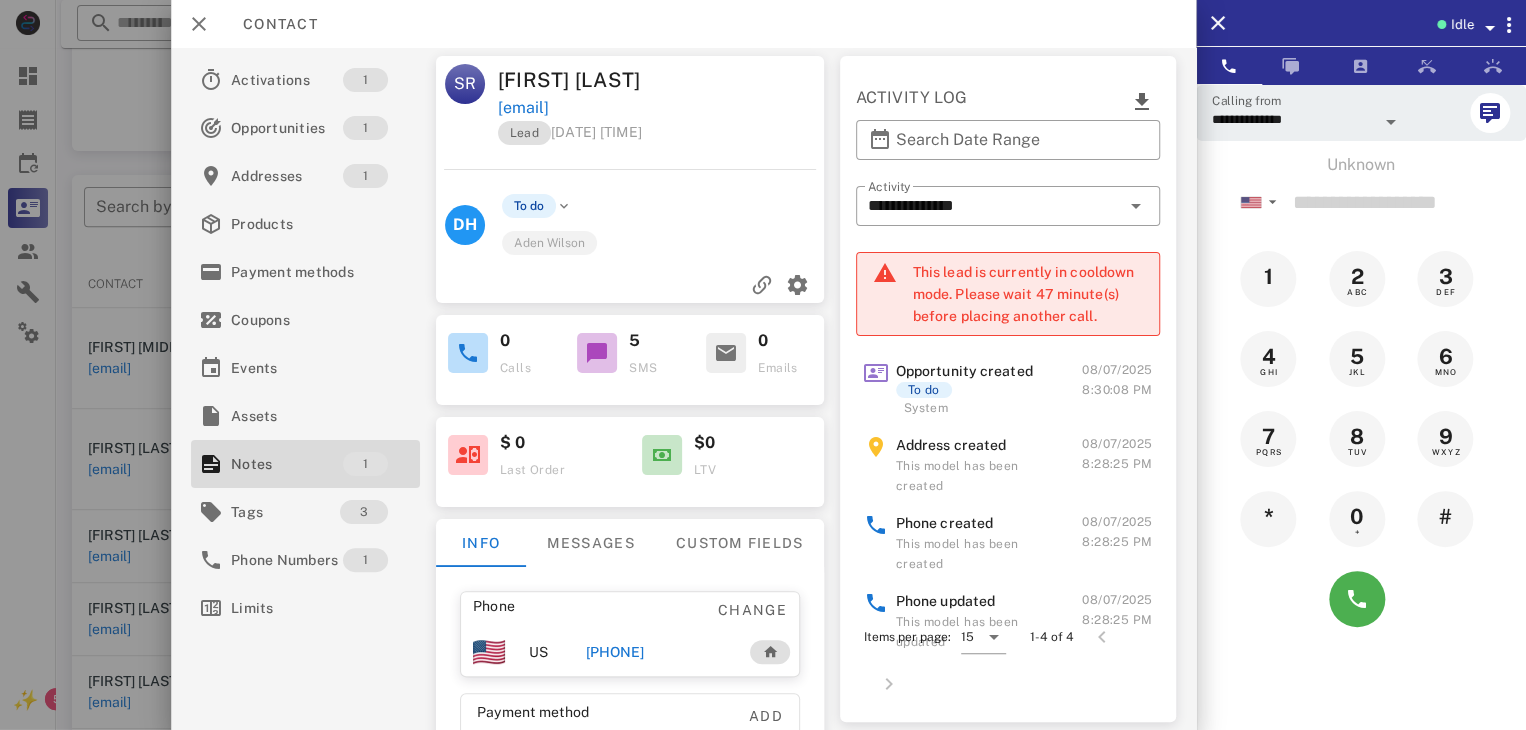 click at bounding box center (763, 365) 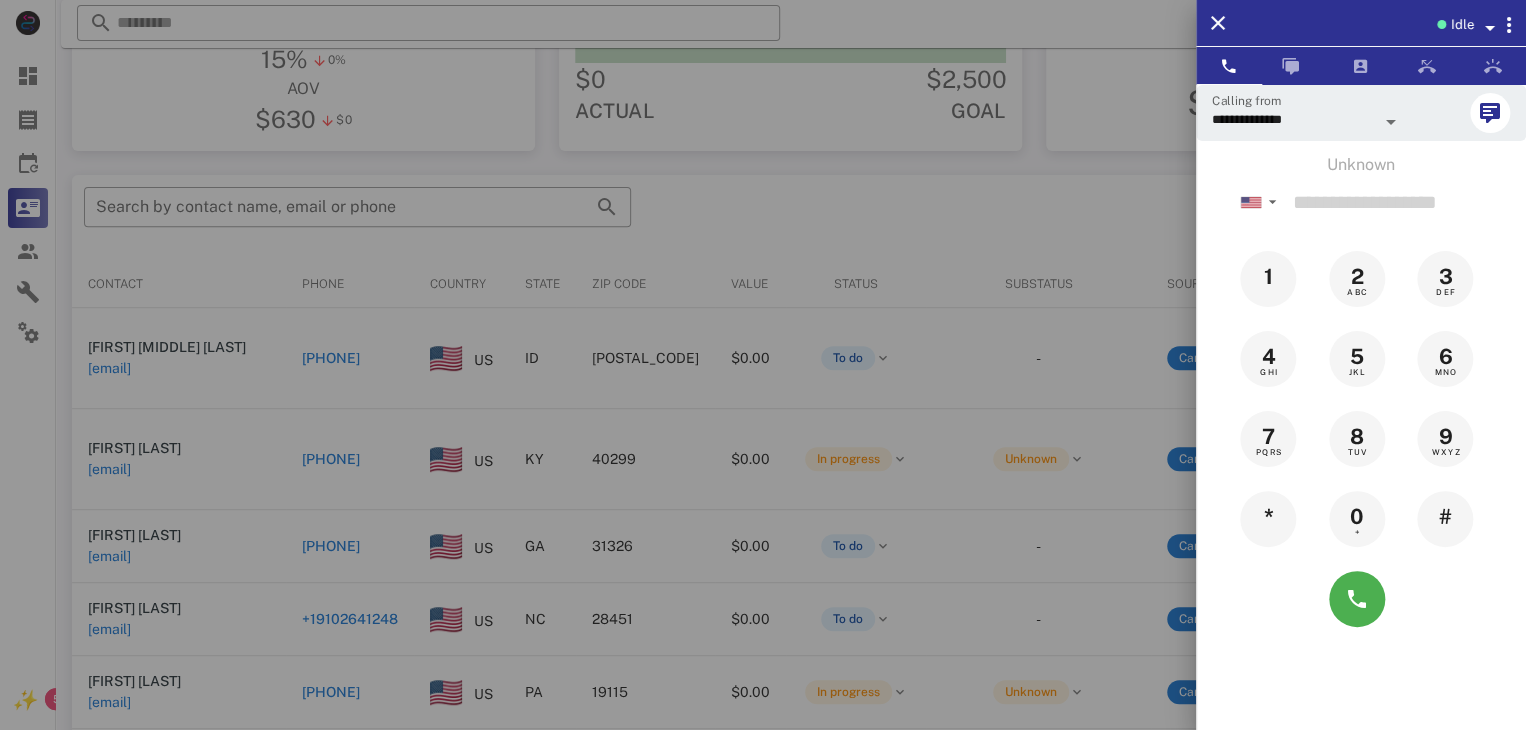 click at bounding box center [763, 365] 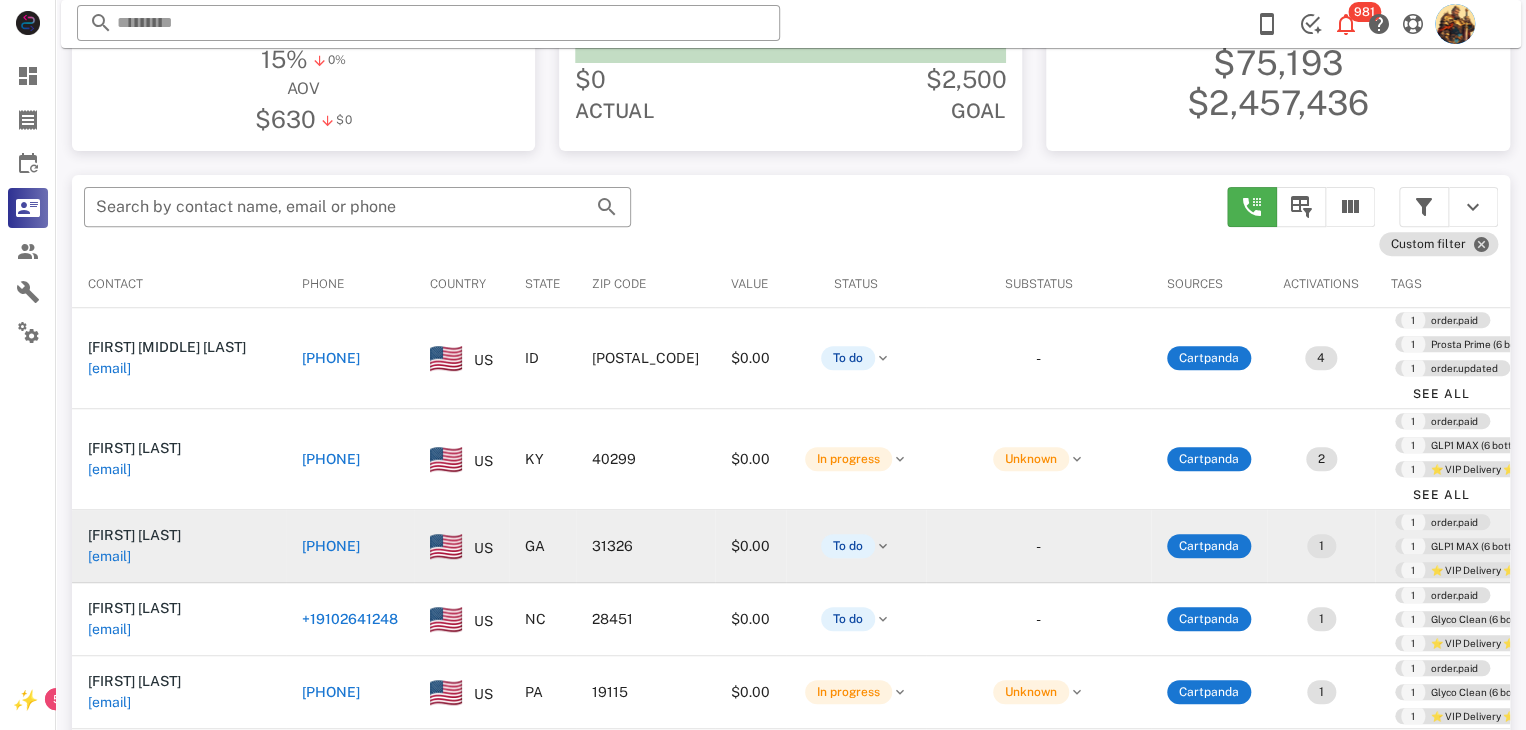 click on "rmcrocke@gmail.com" at bounding box center (109, 556) 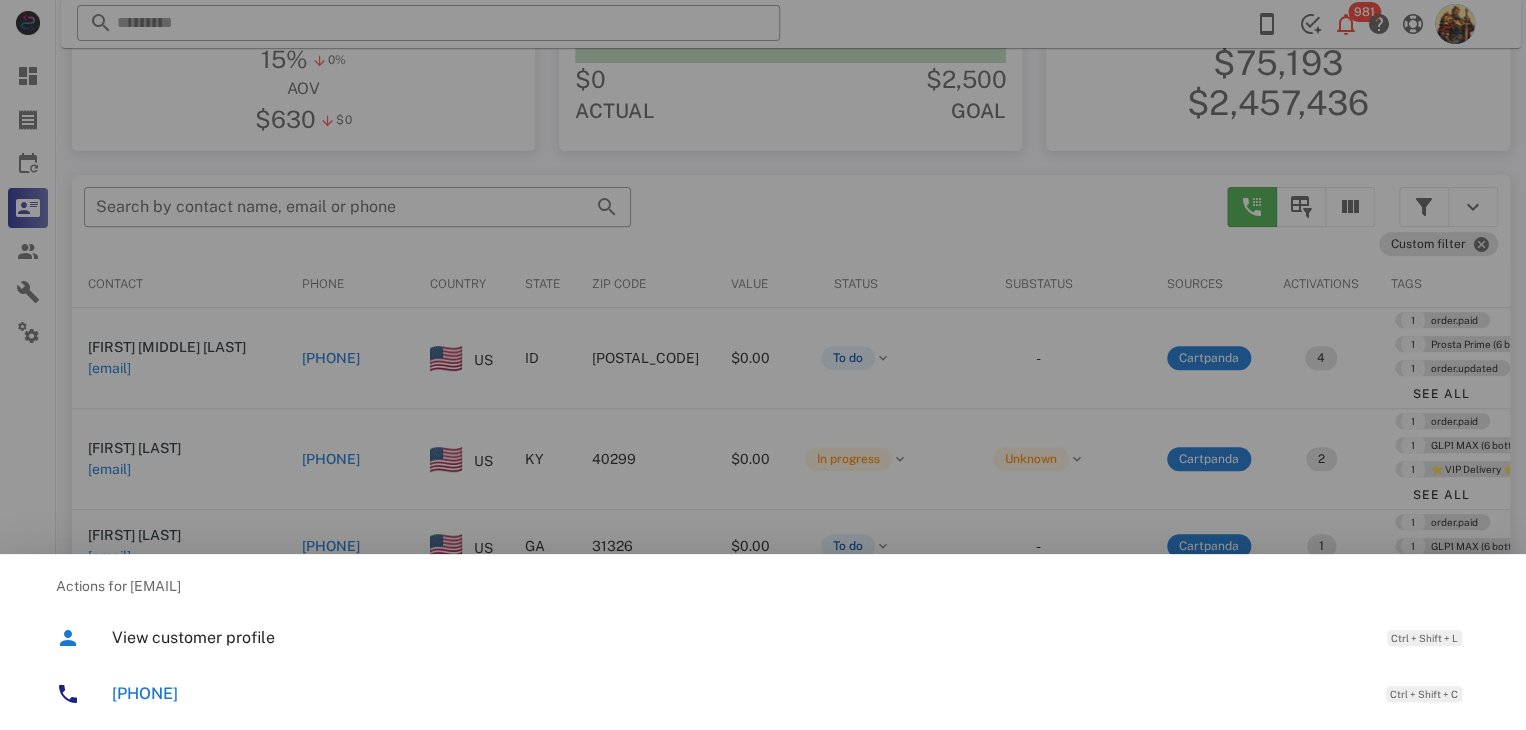 click at bounding box center [763, 365] 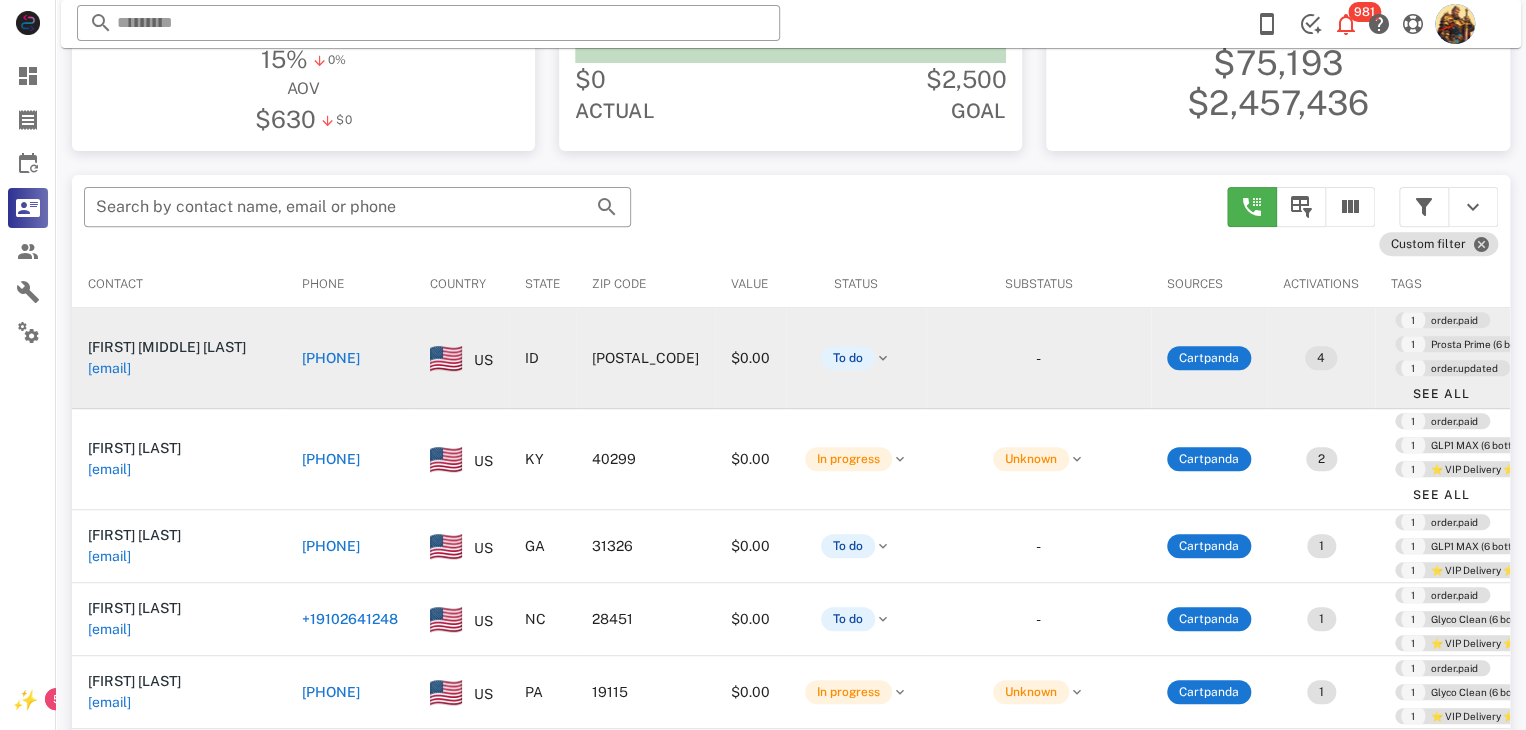 click on "mf2000harley2000@yahoo.com" at bounding box center (109, 368) 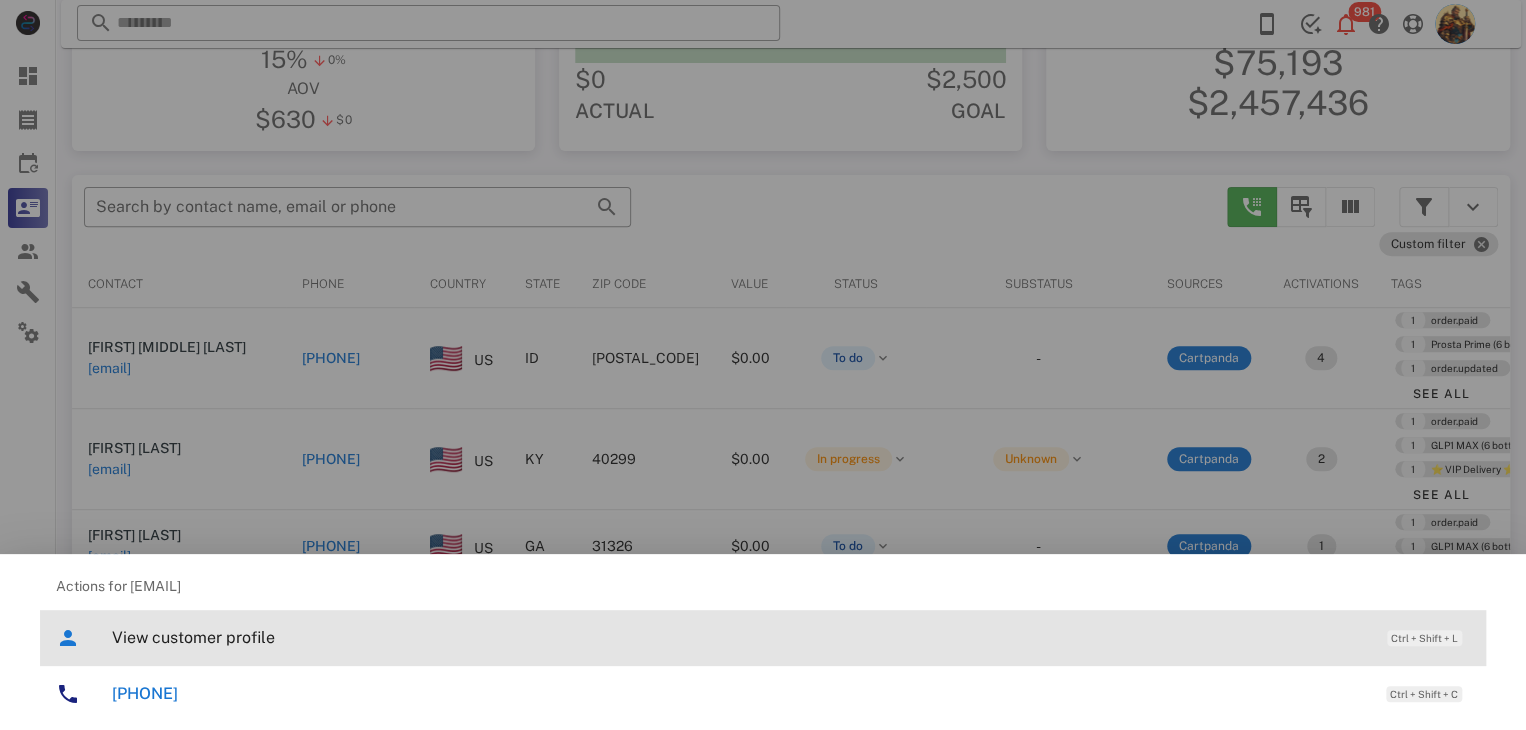 click on "View customer profile" at bounding box center (739, 637) 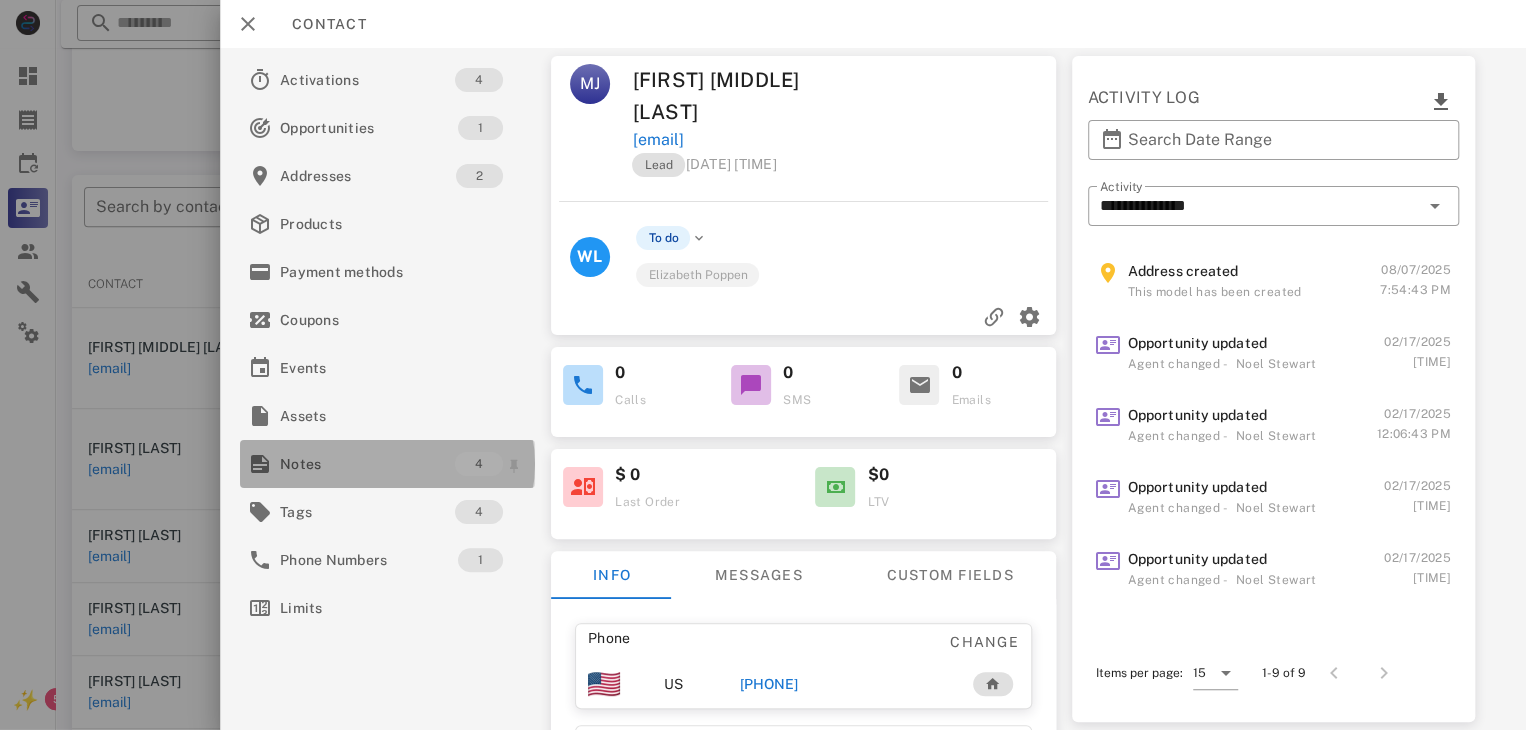 click on "Notes" at bounding box center (367, 464) 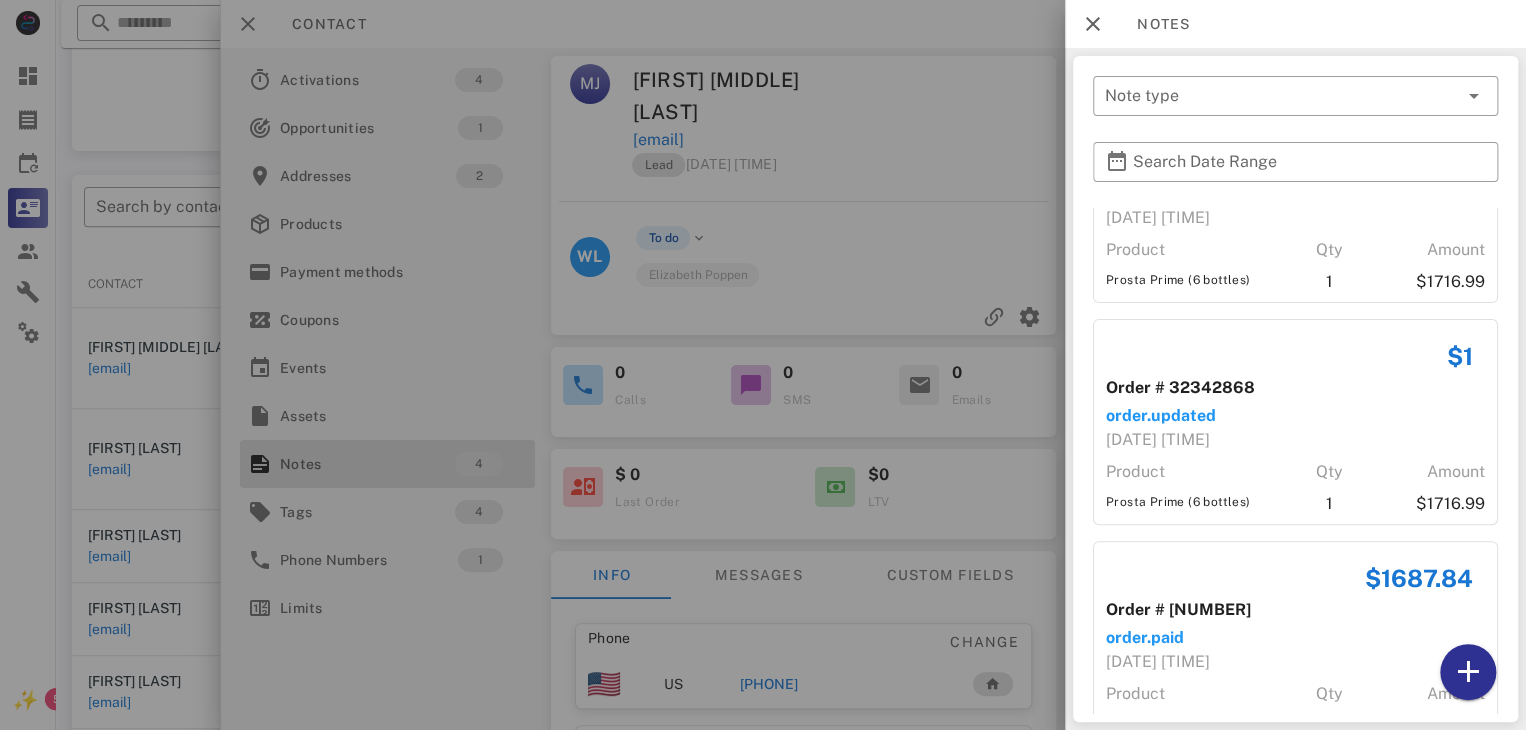scroll, scrollTop: 393, scrollLeft: 0, axis: vertical 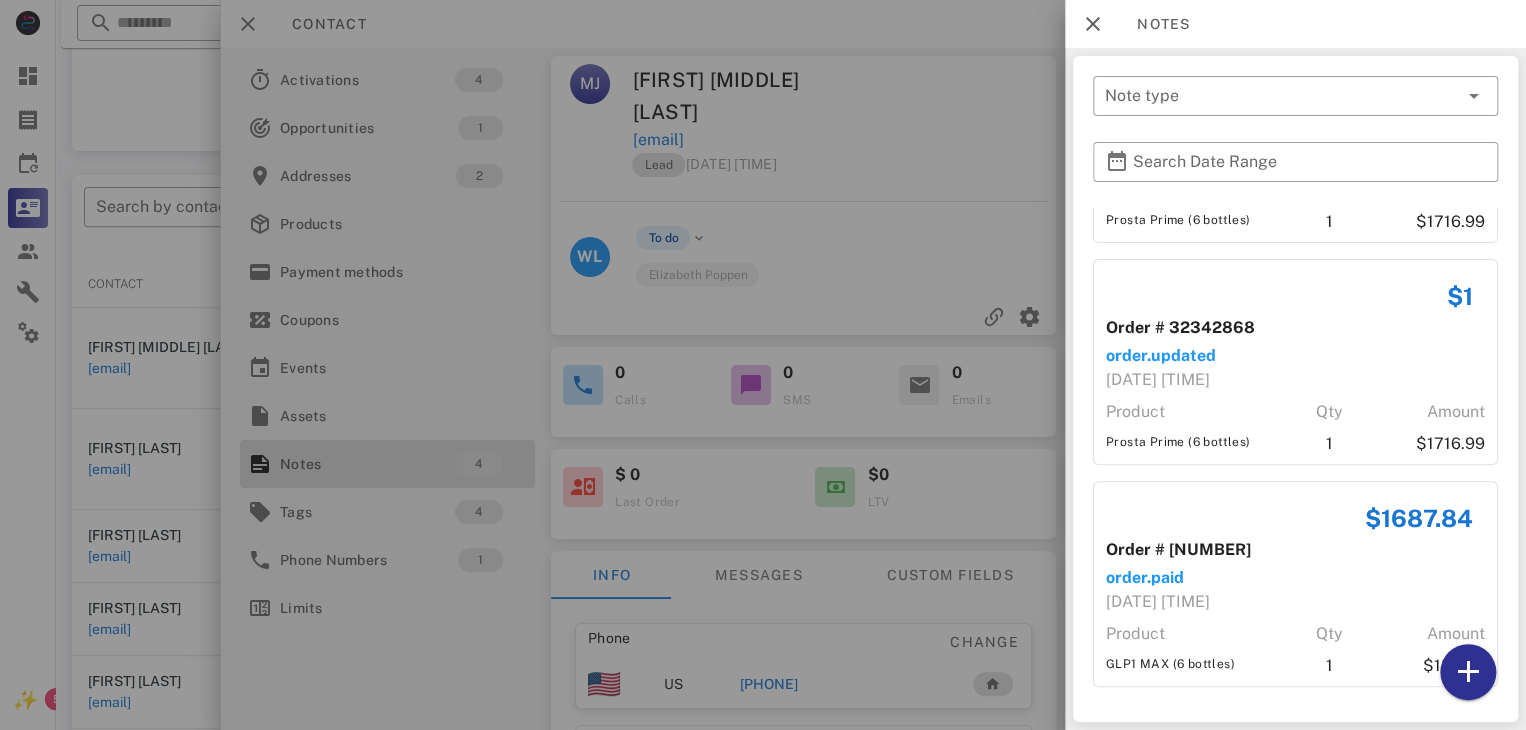 click at bounding box center (763, 365) 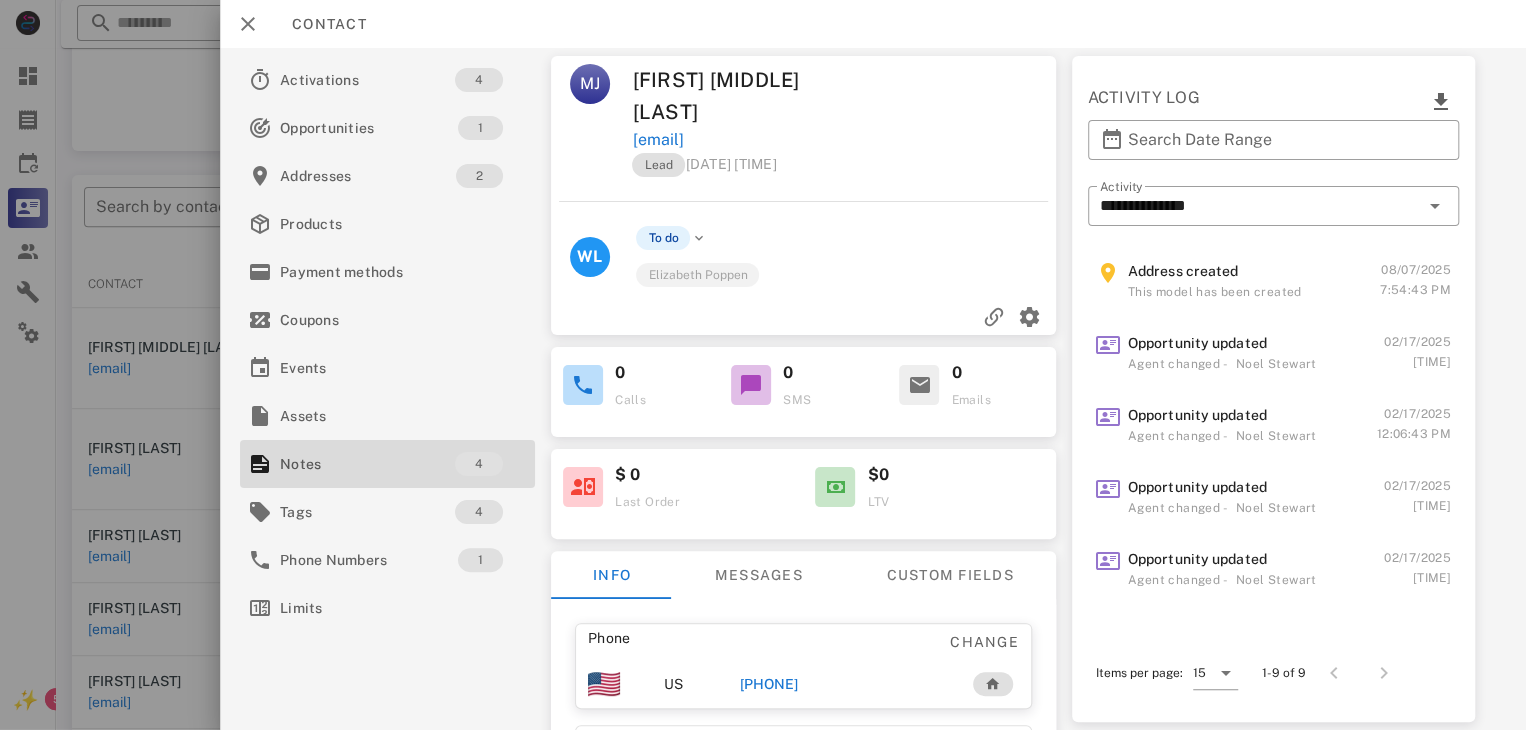 click on "+12082555257" at bounding box center [769, 684] 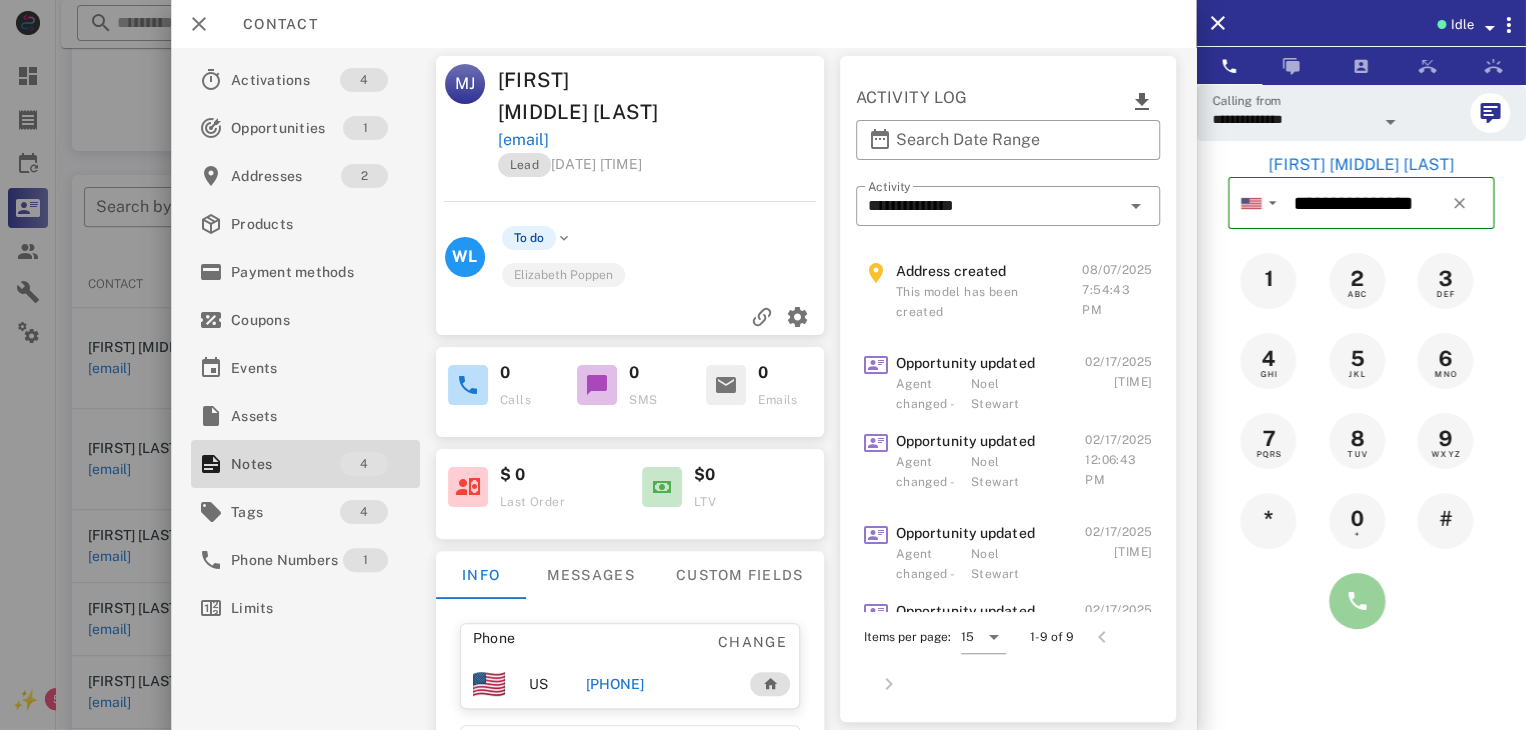 click at bounding box center (1357, 601) 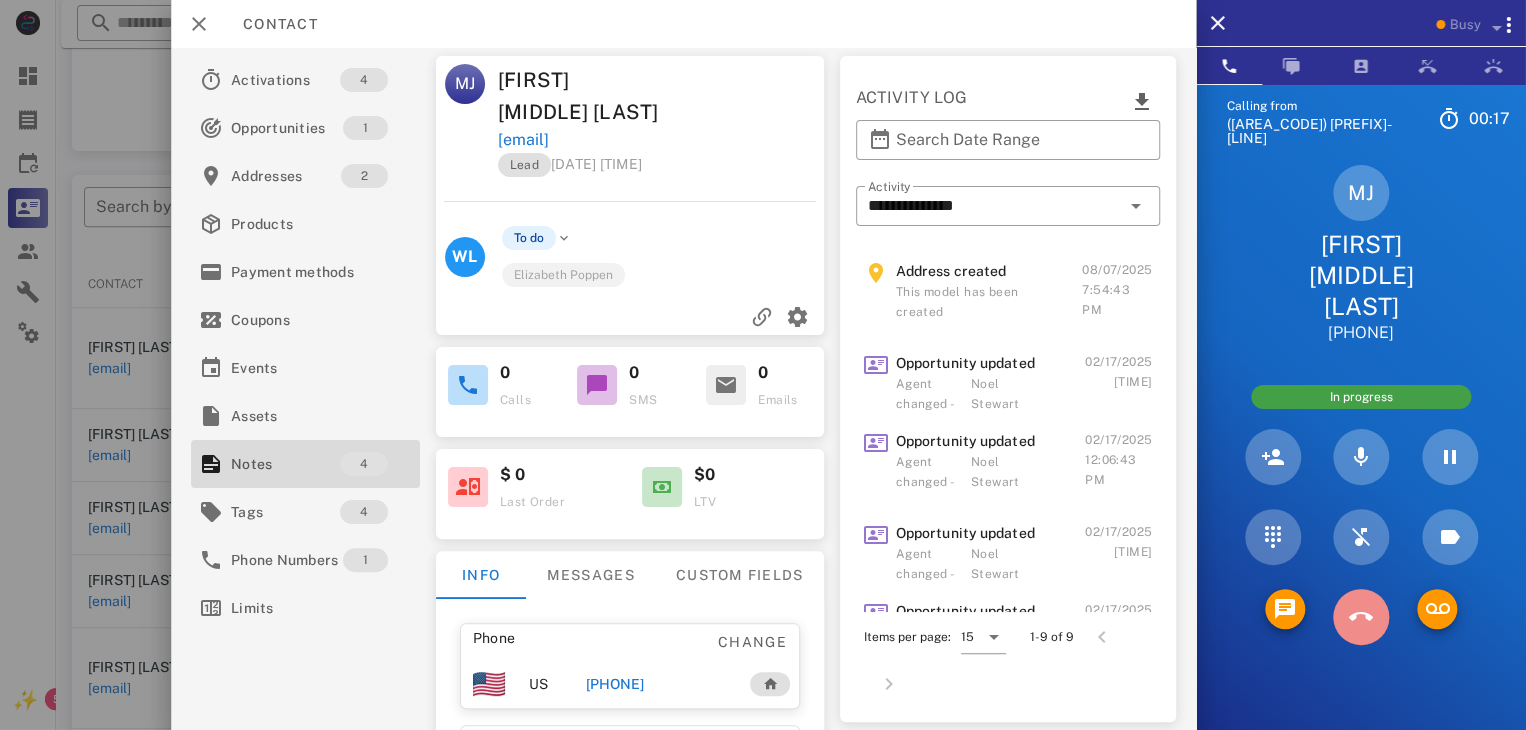 click at bounding box center [1361, 617] 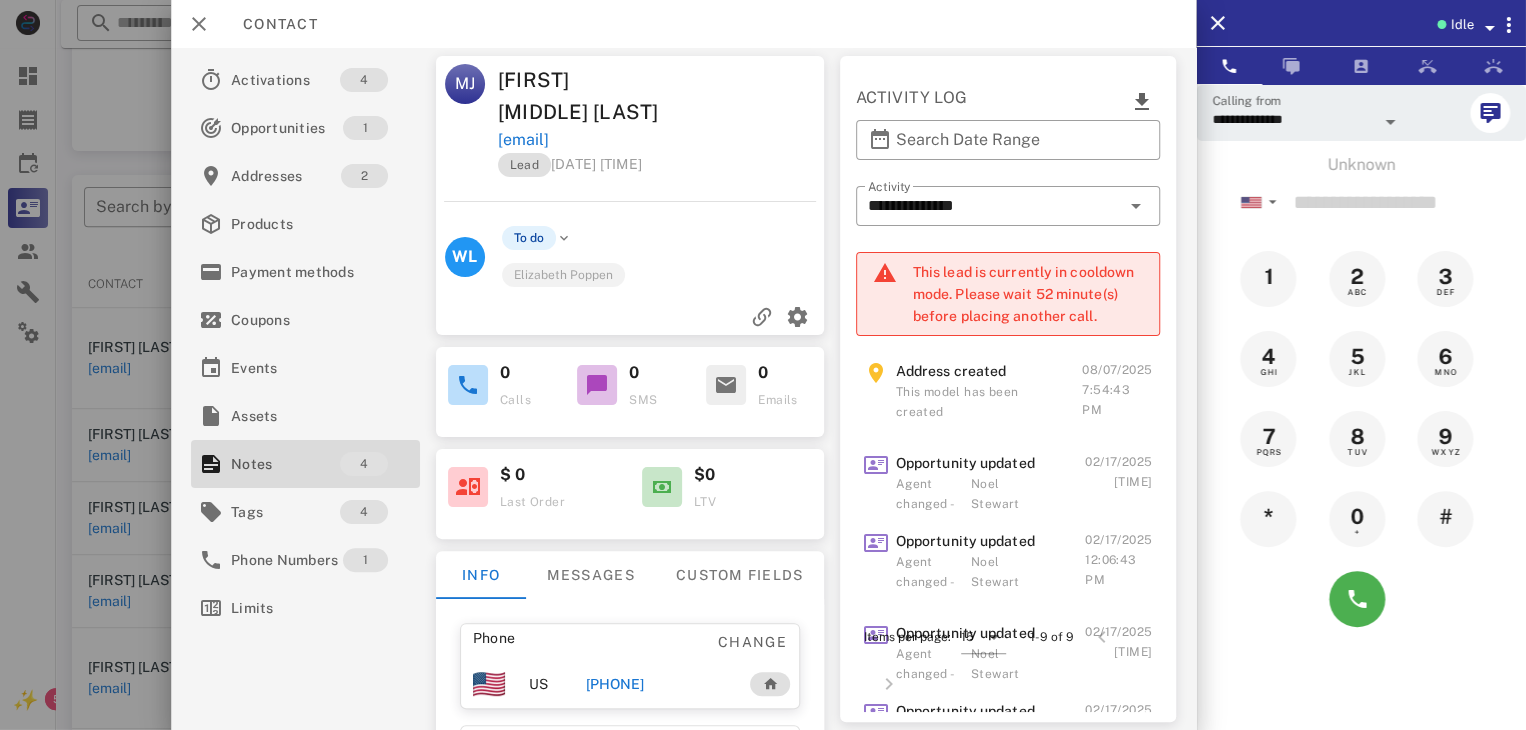 click on "+12082555257" at bounding box center (614, 684) 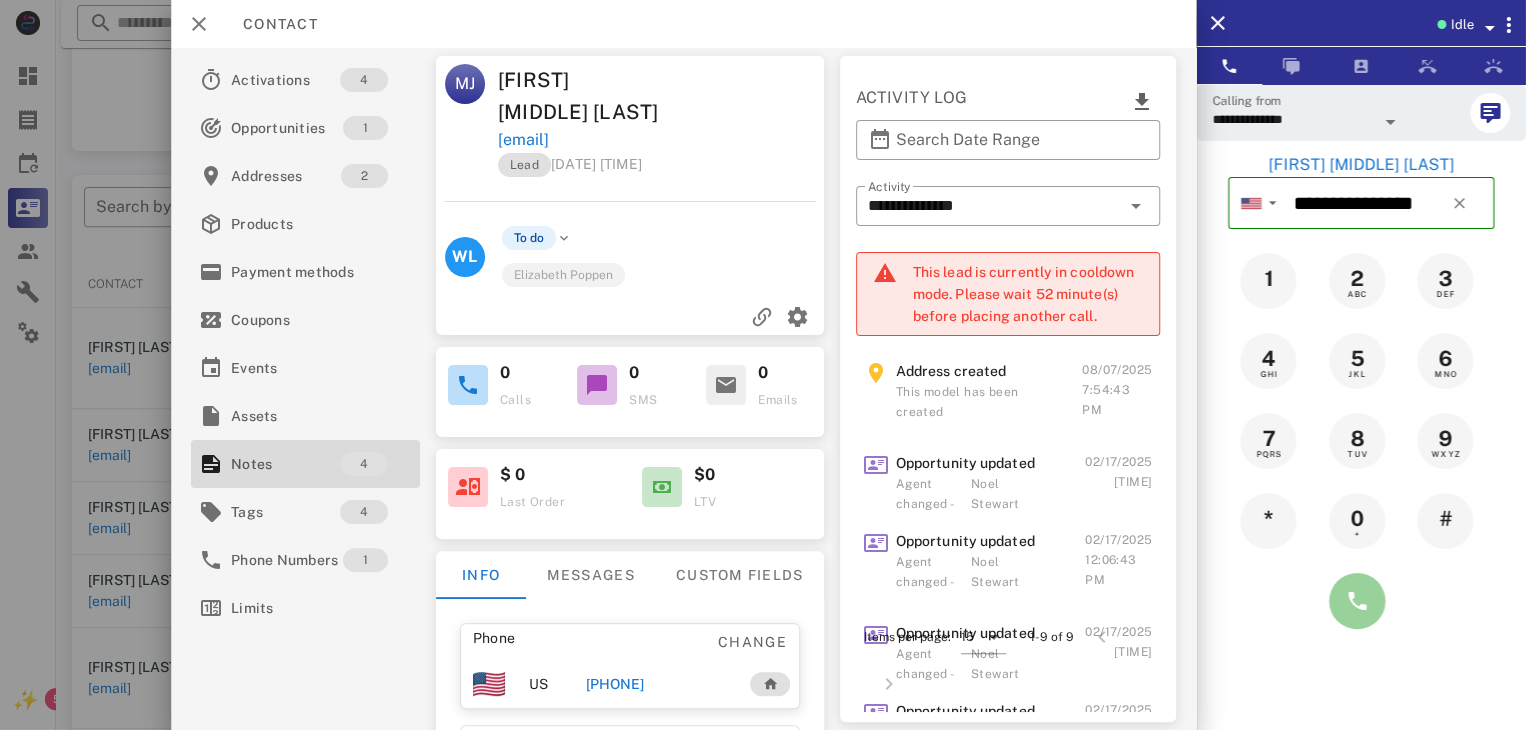 click at bounding box center [1357, 601] 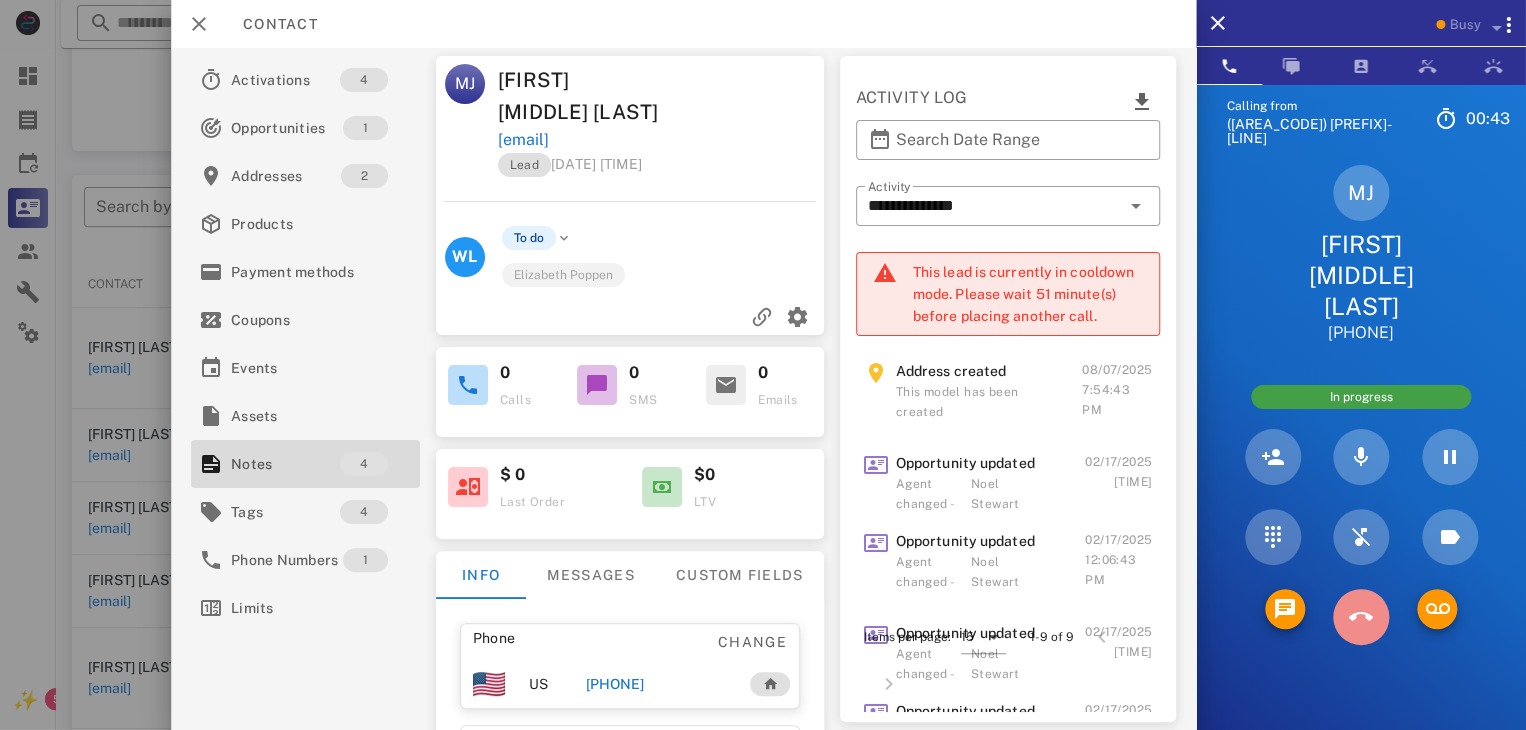 click at bounding box center (1361, 617) 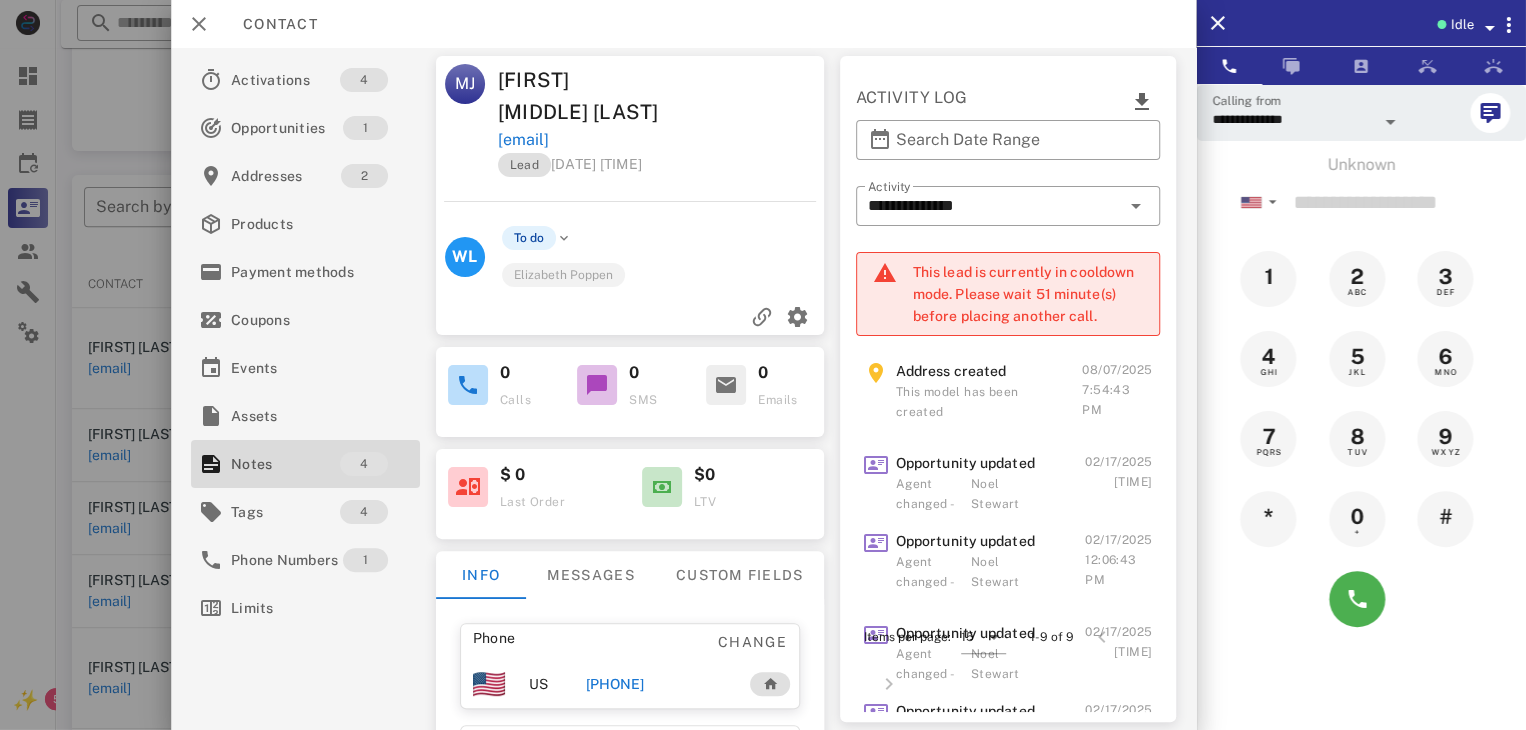 click at bounding box center (763, 365) 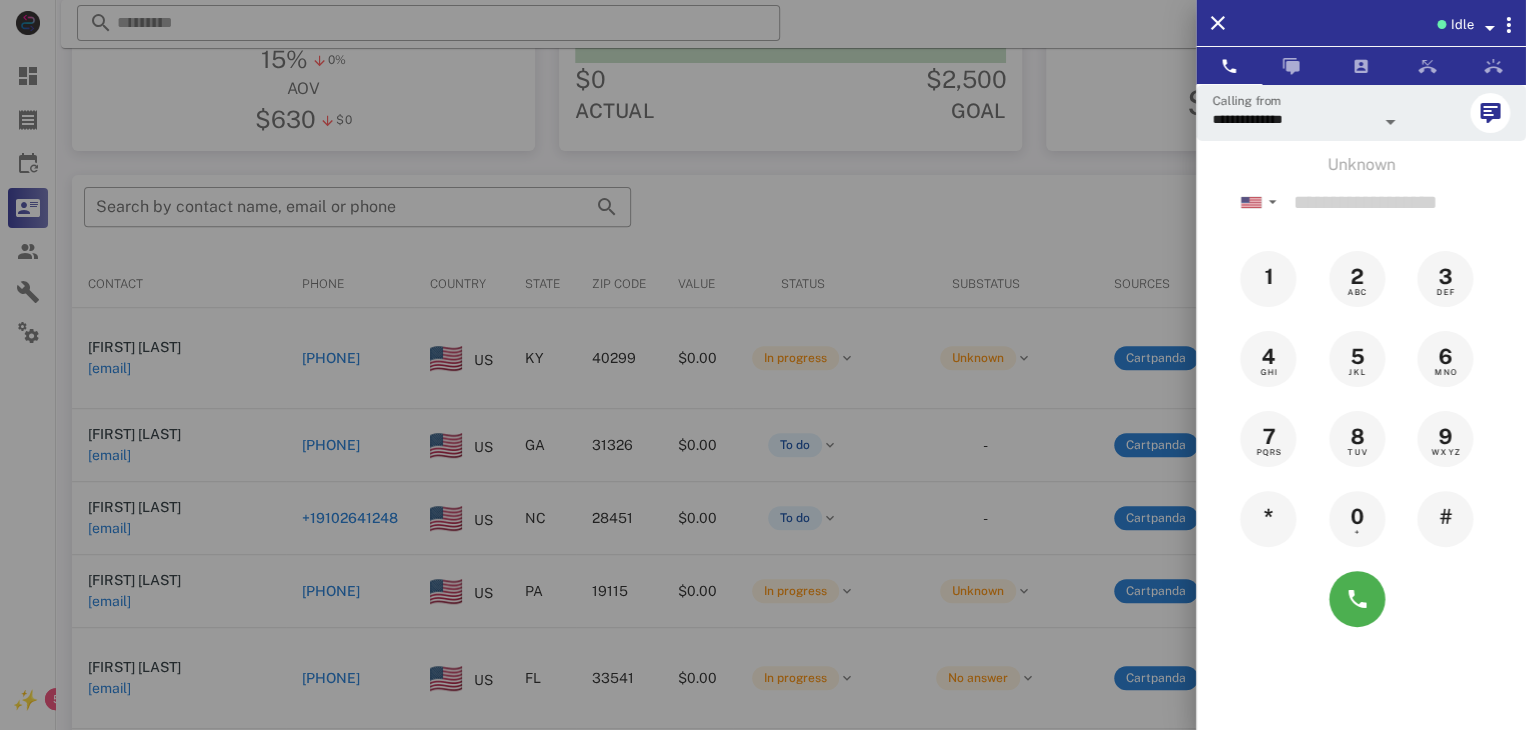 click at bounding box center (763, 365) 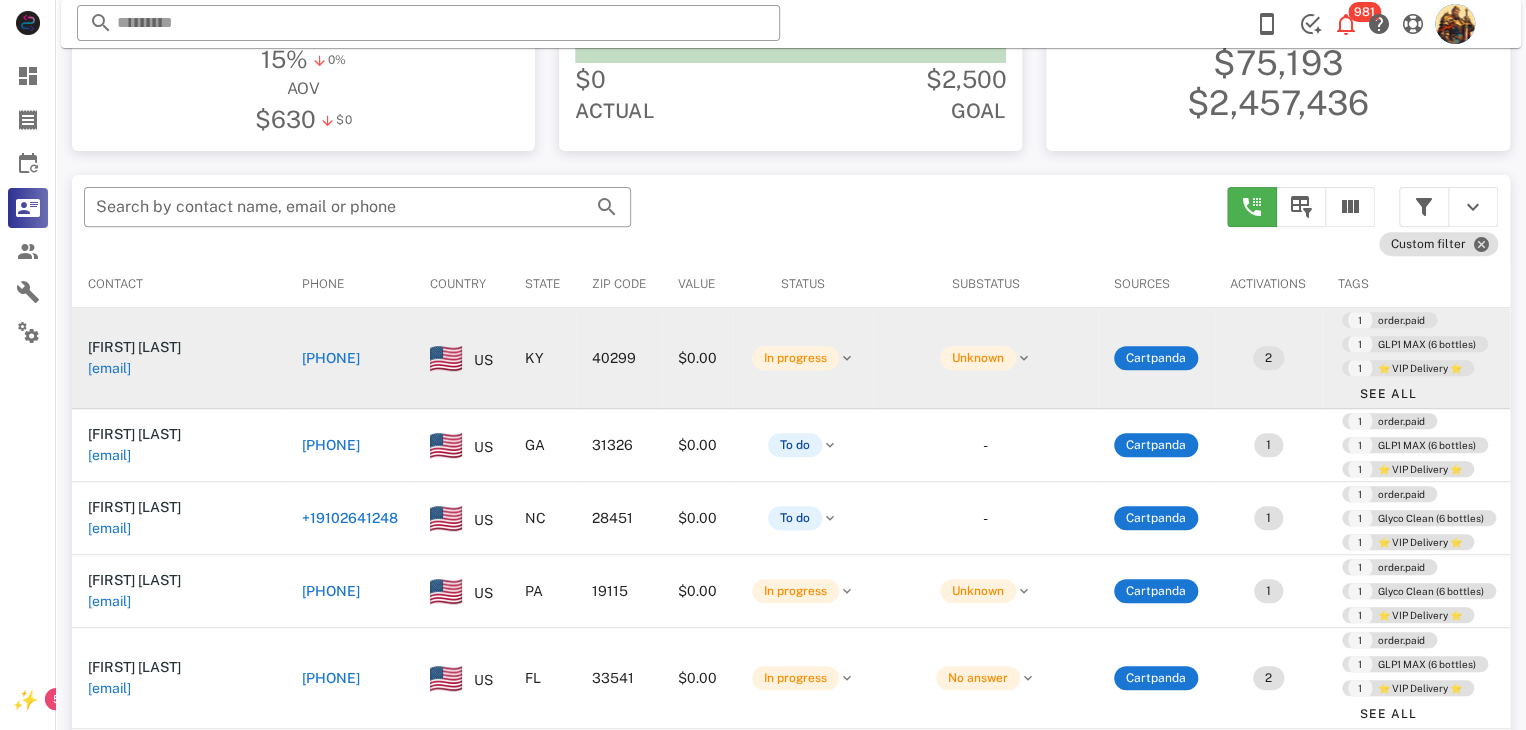 click on "missbarbara116@gmail.com" at bounding box center (109, 368) 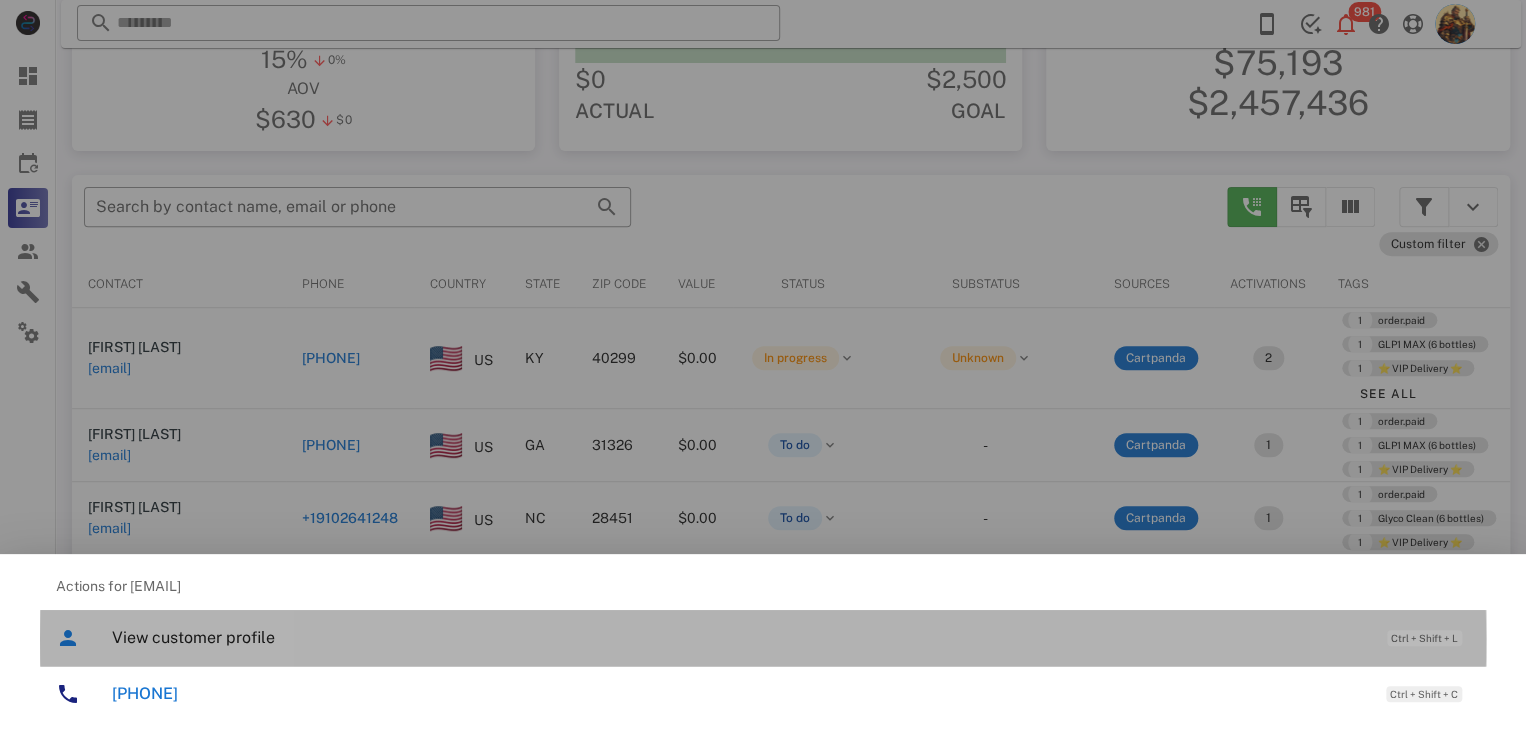 click on "View customer profile" at bounding box center [739, 637] 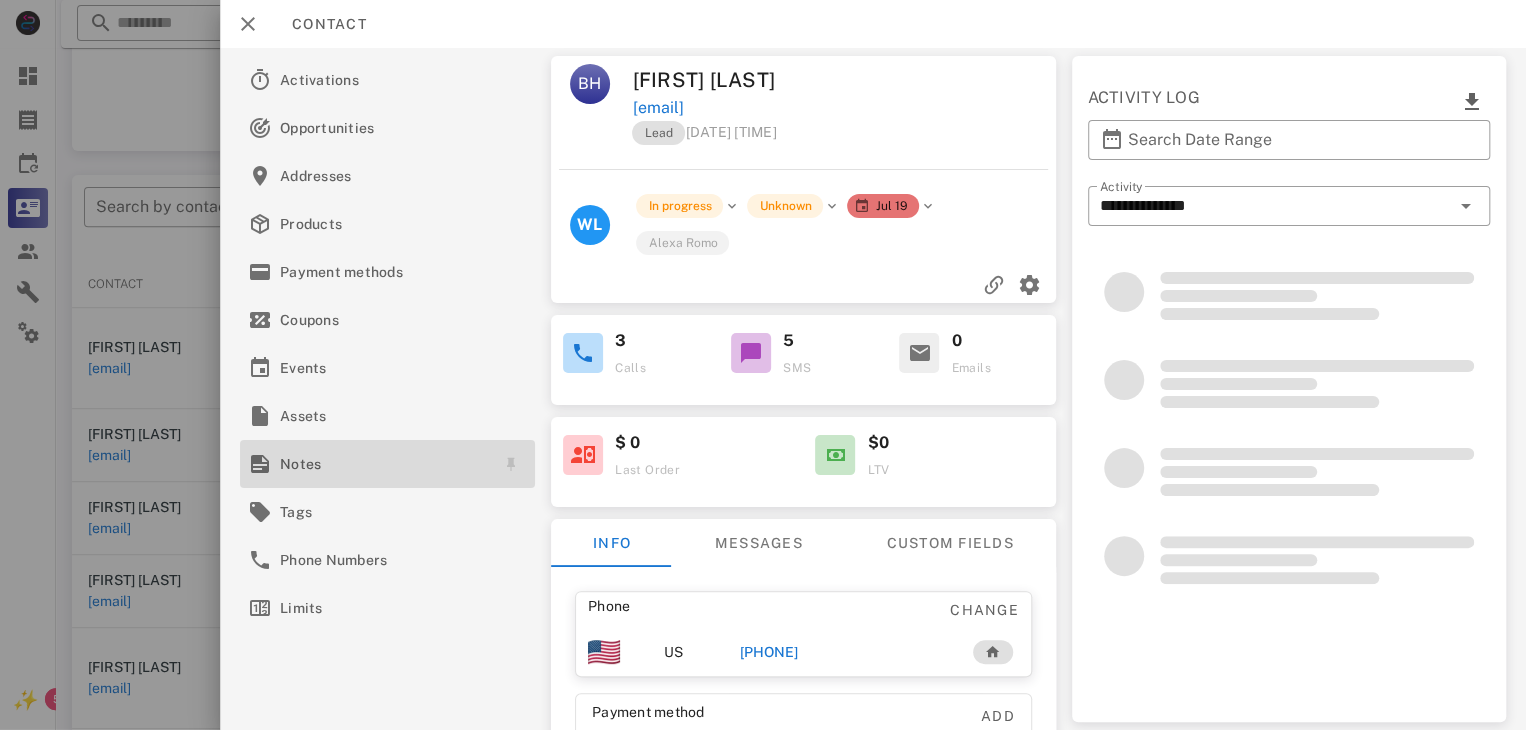 click on "Notes" at bounding box center [383, 464] 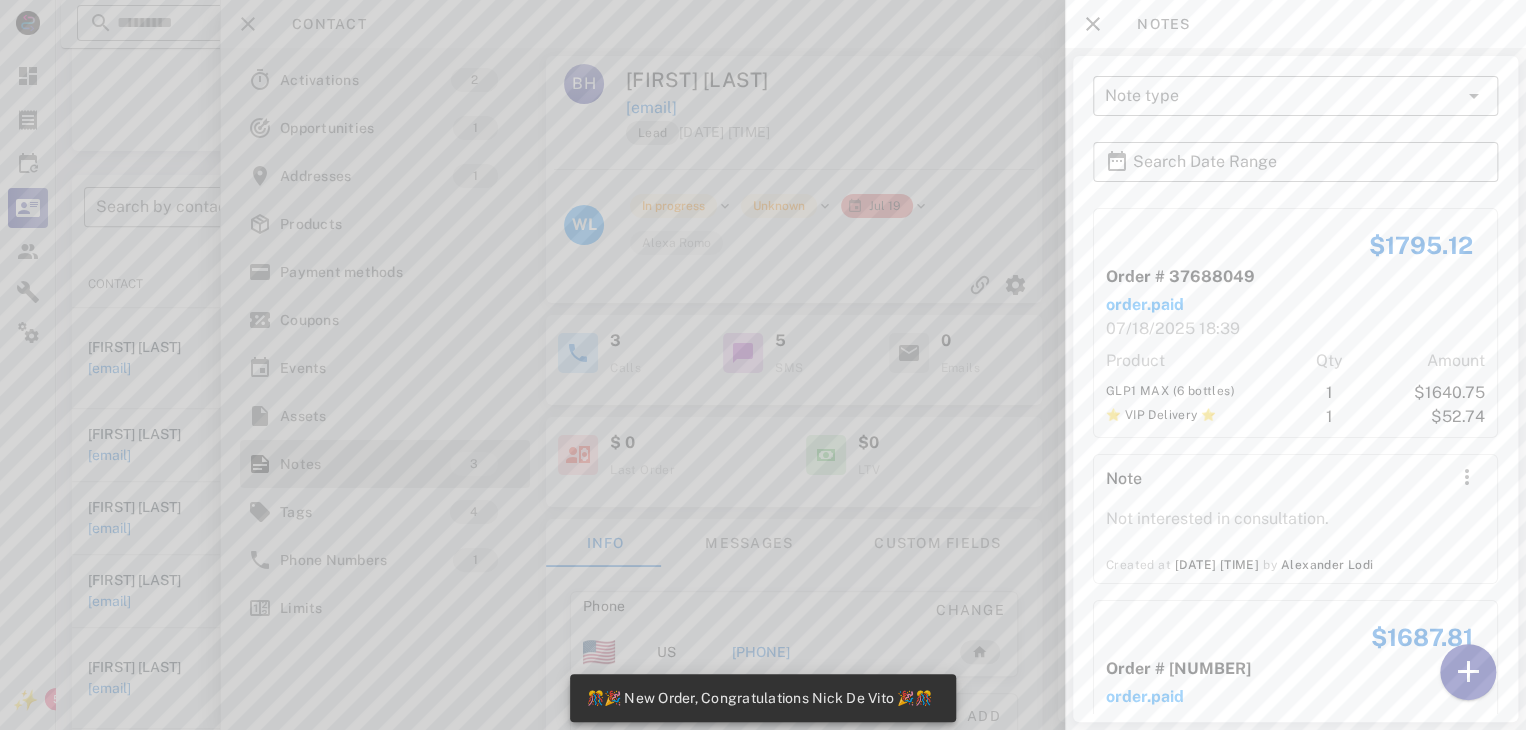 click at bounding box center (763, 365) 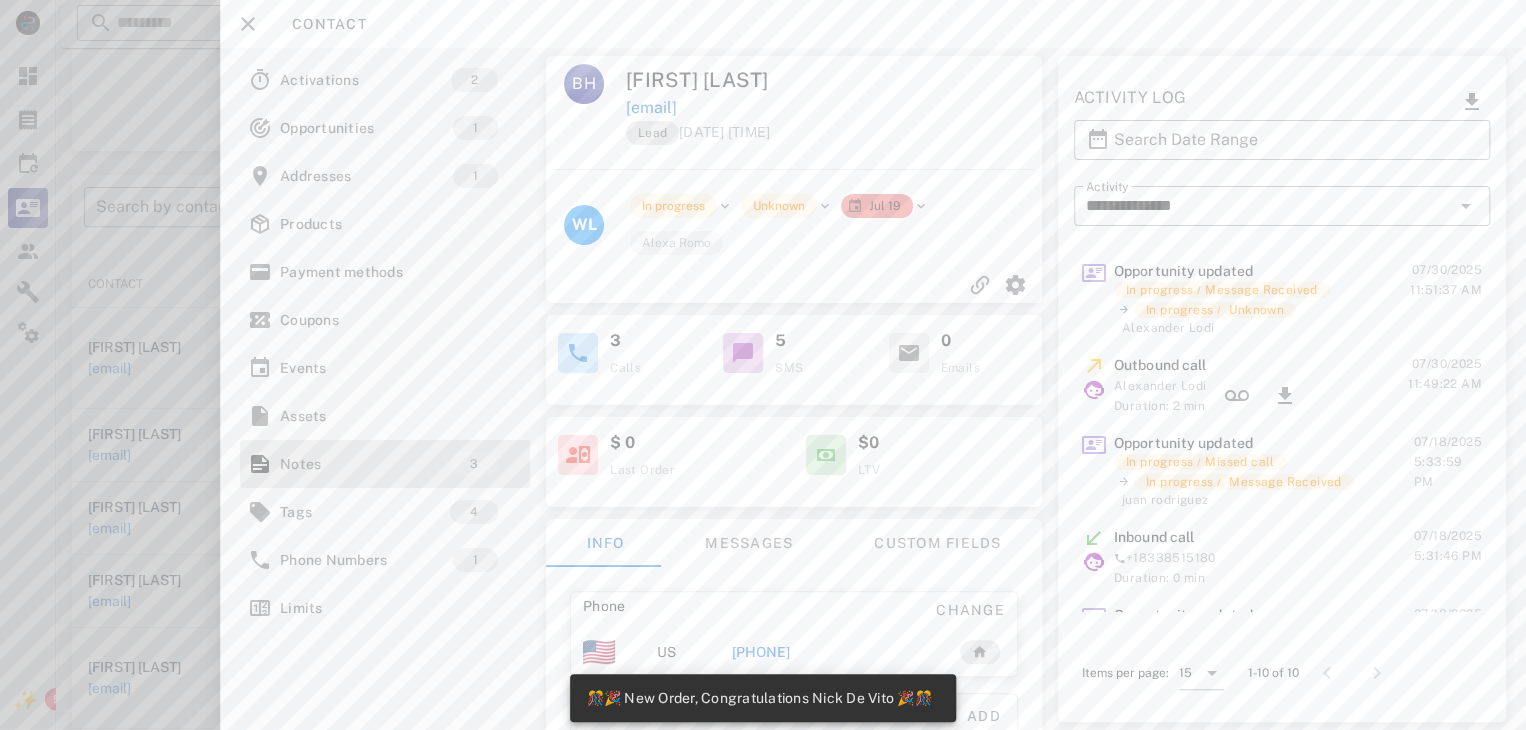 click at bounding box center [763, 365] 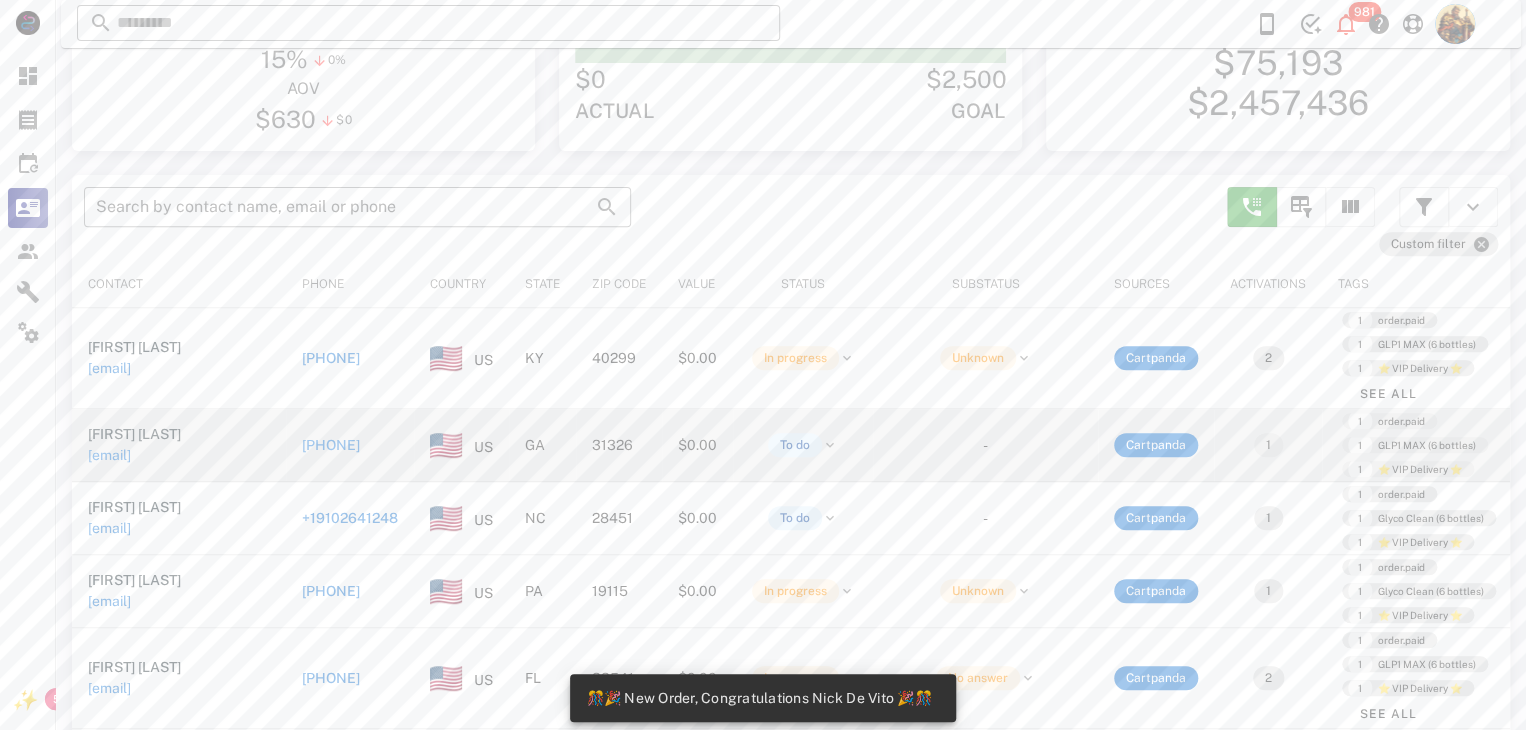 click on "rmcrocke@gmail.com" at bounding box center (109, 455) 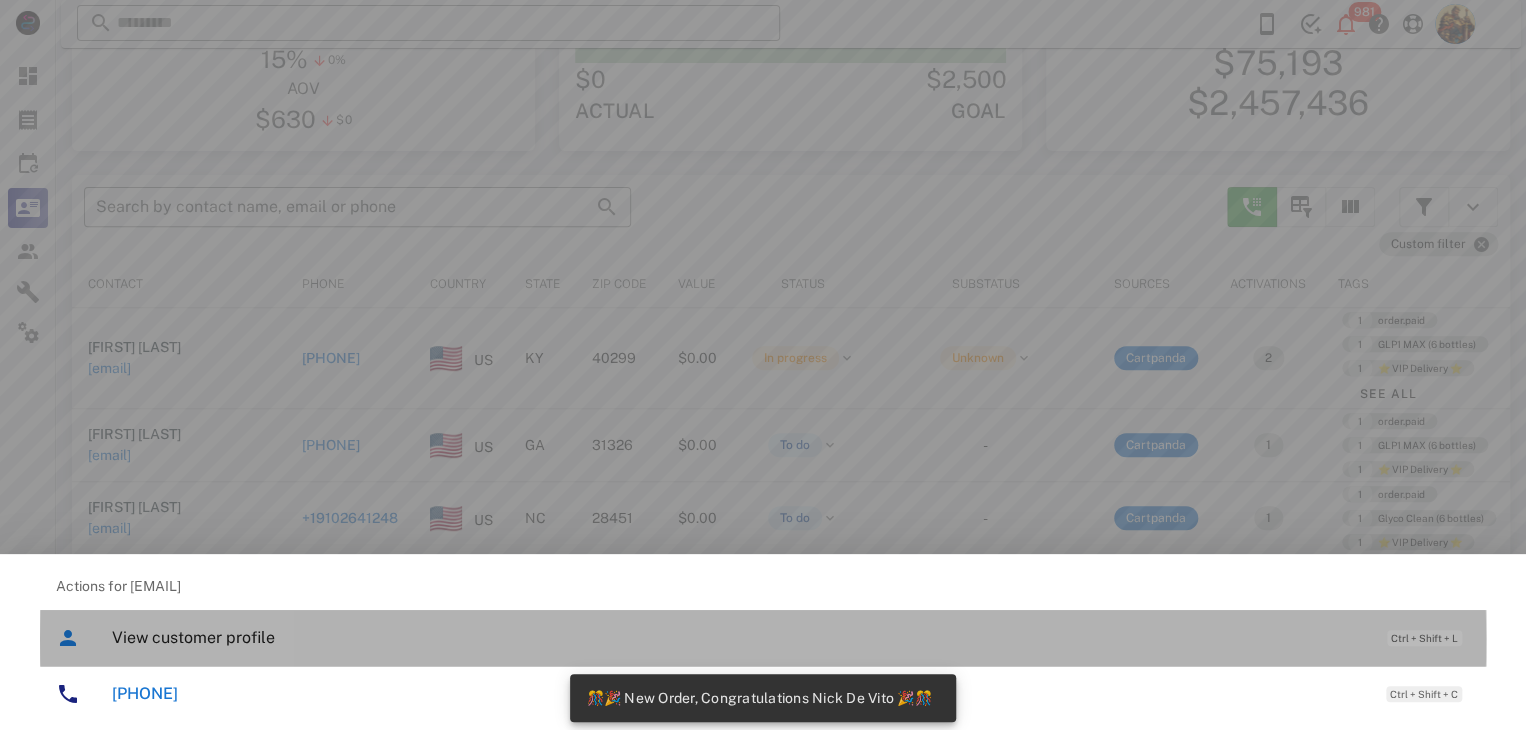 click on "View customer profile" at bounding box center [739, 637] 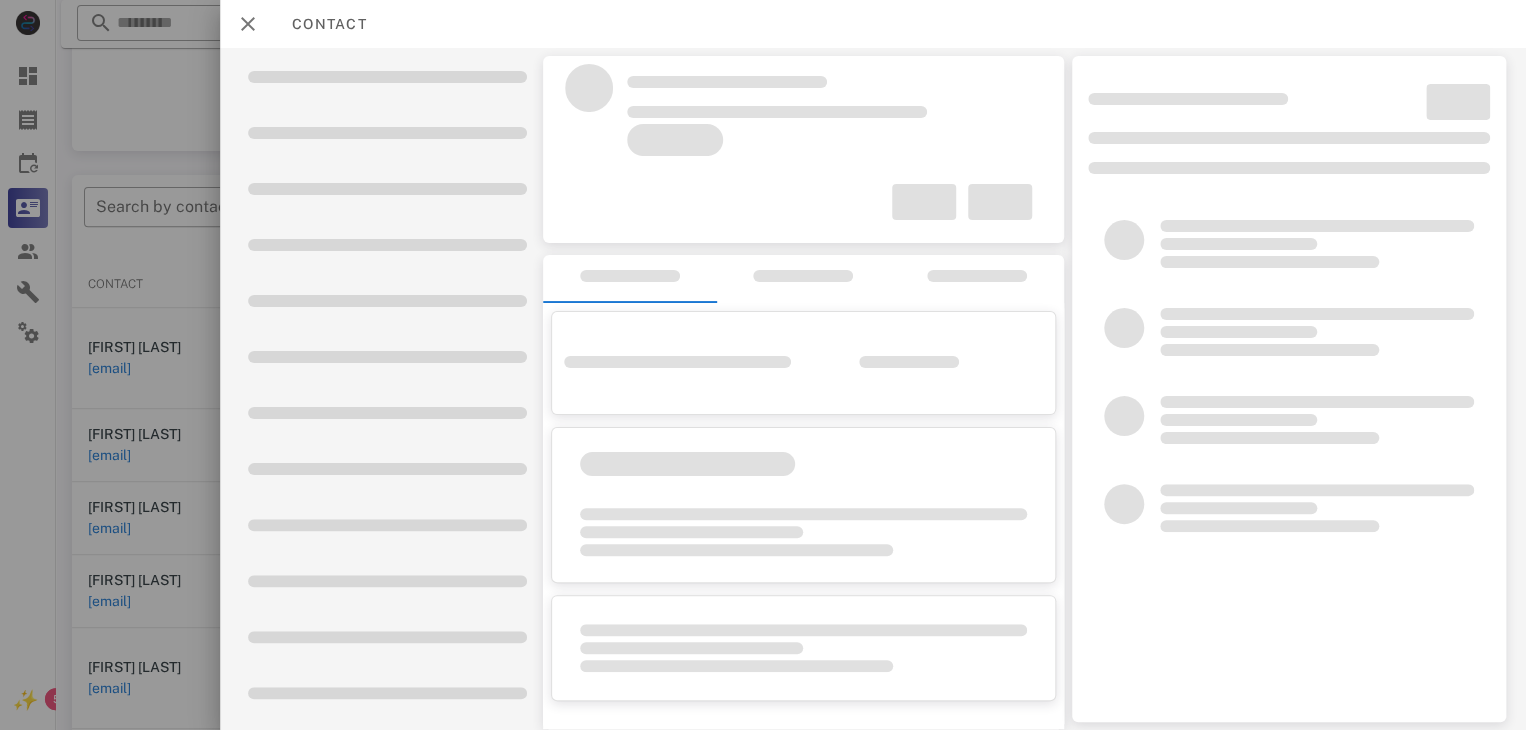 drag, startPoint x: 288, startPoint y: 646, endPoint x: 640, endPoint y: 401, distance: 428.86945 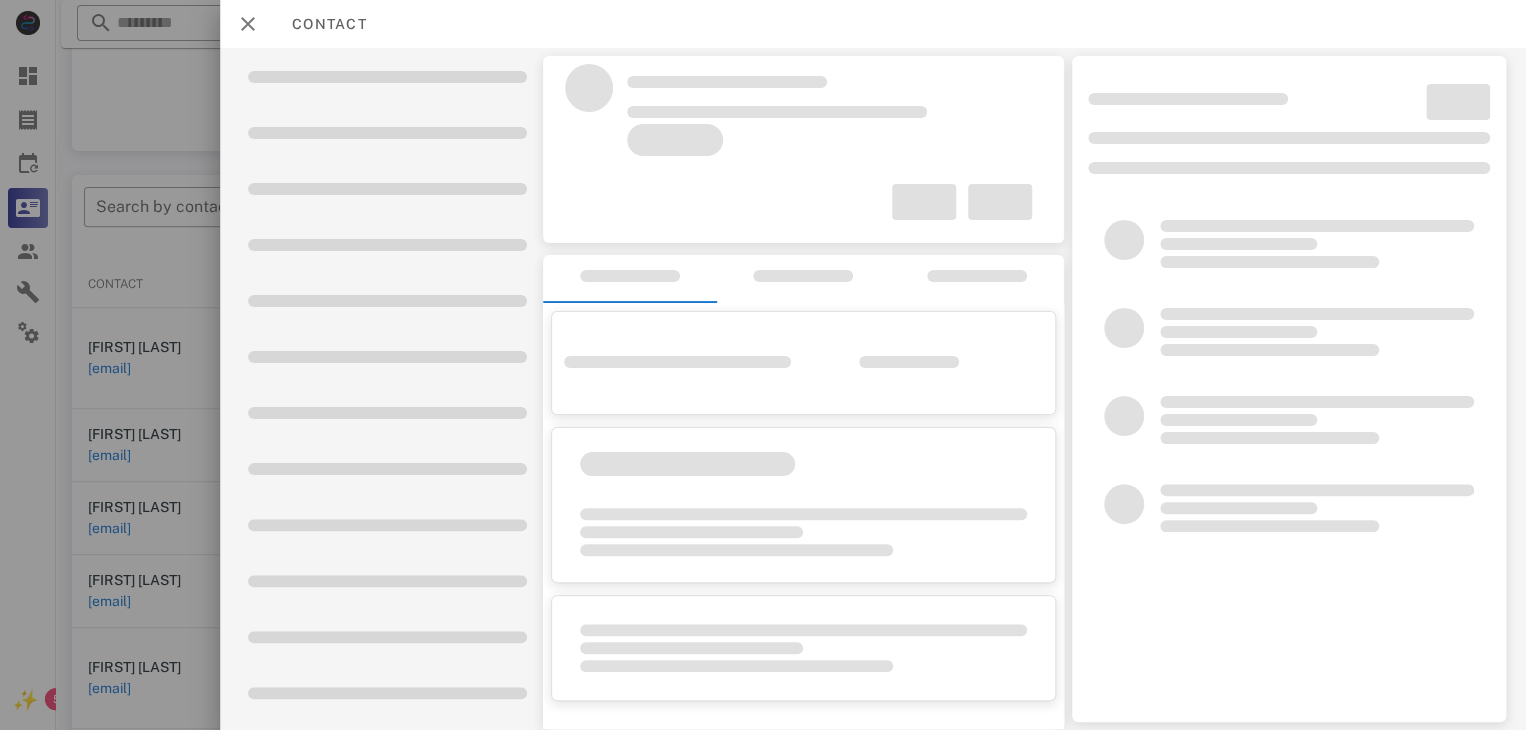 click at bounding box center (873, 389) 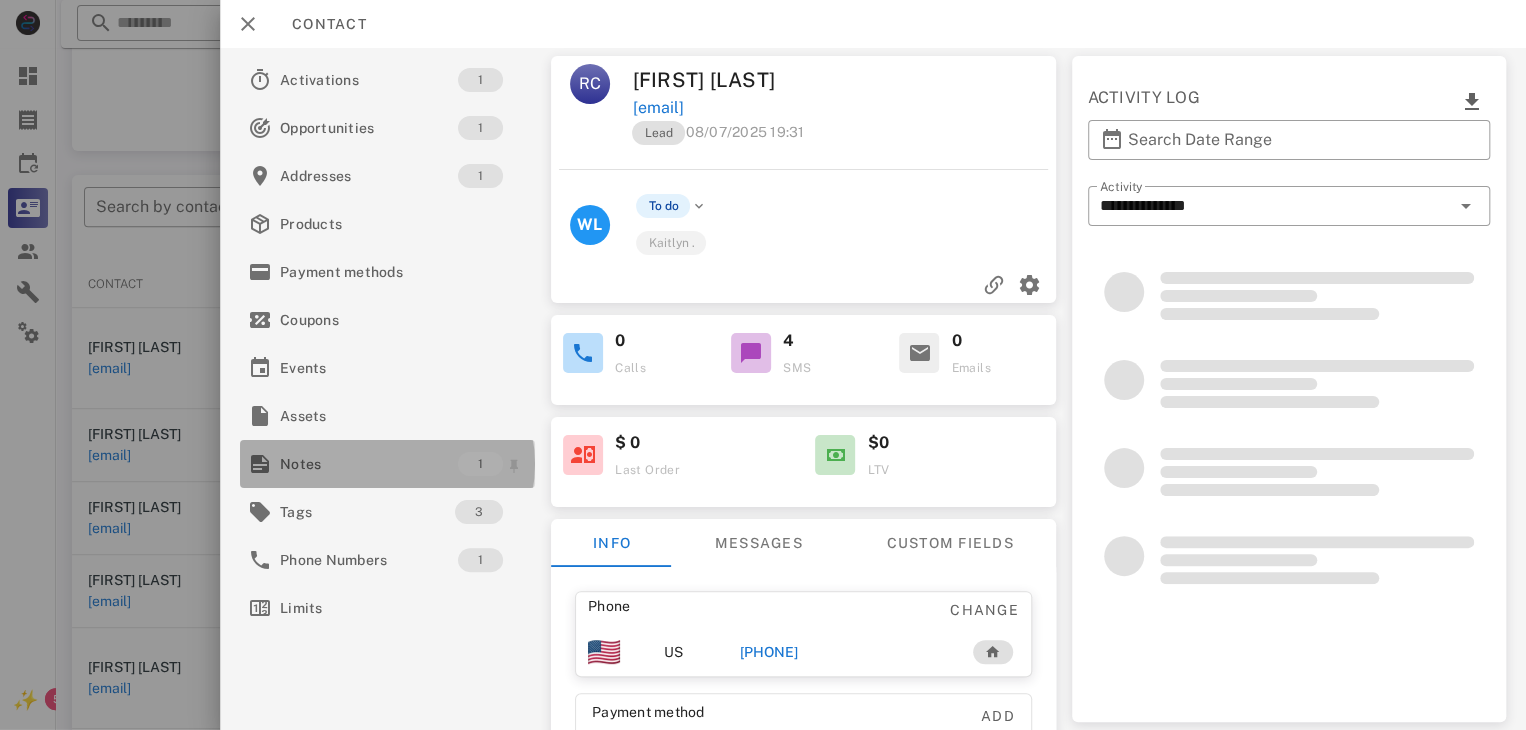 click on "Notes" at bounding box center (369, 464) 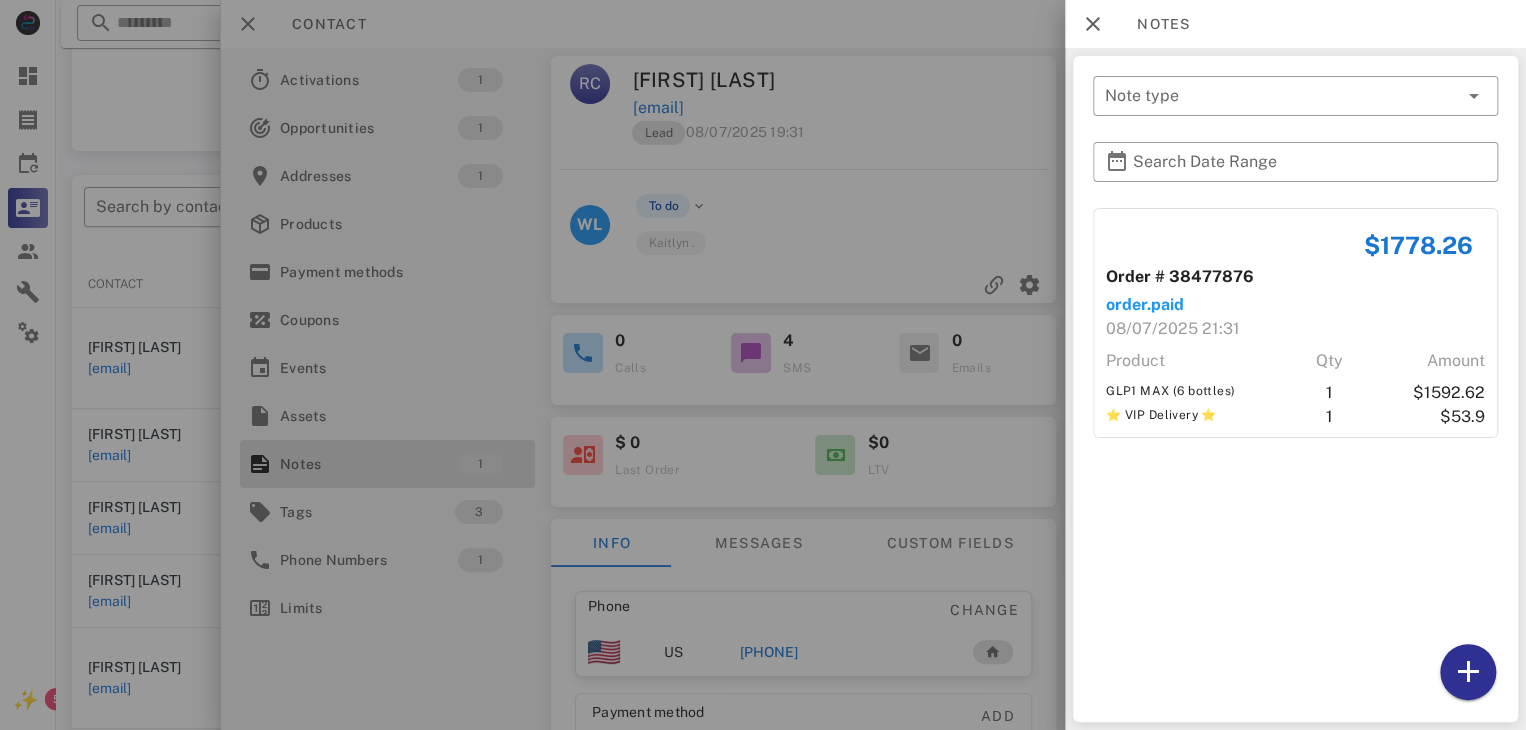 click at bounding box center [763, 365] 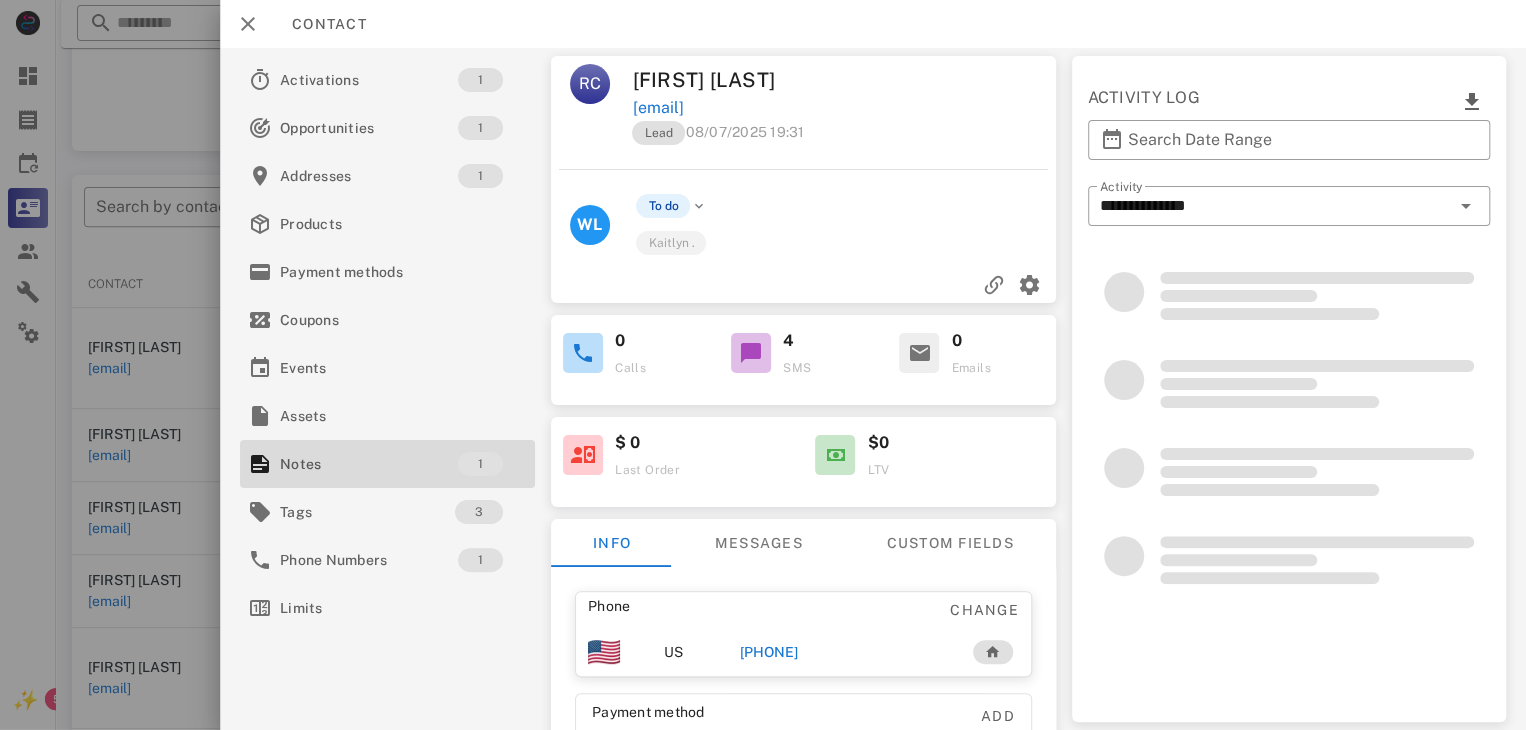 click on "+19122205280" at bounding box center [769, 652] 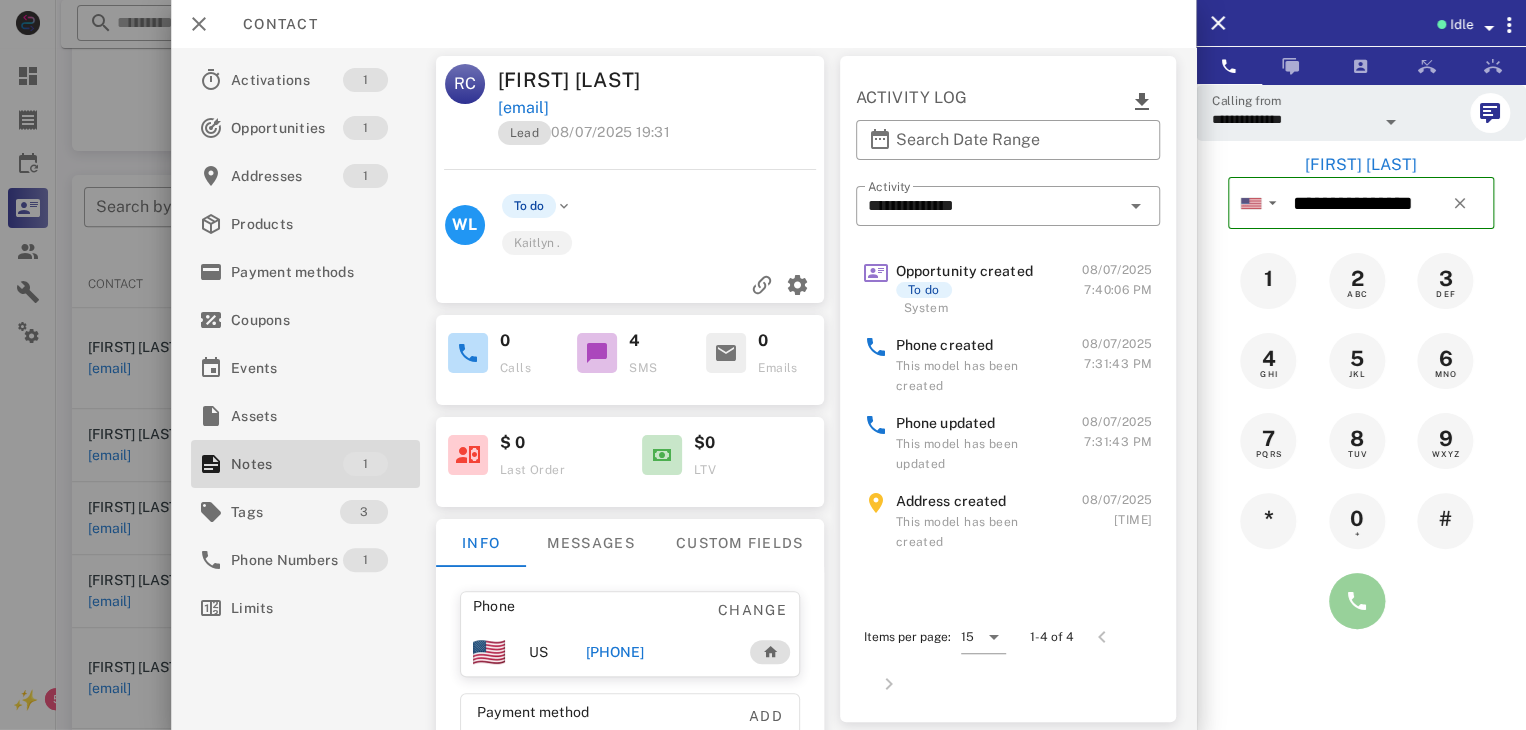 click at bounding box center (1357, 601) 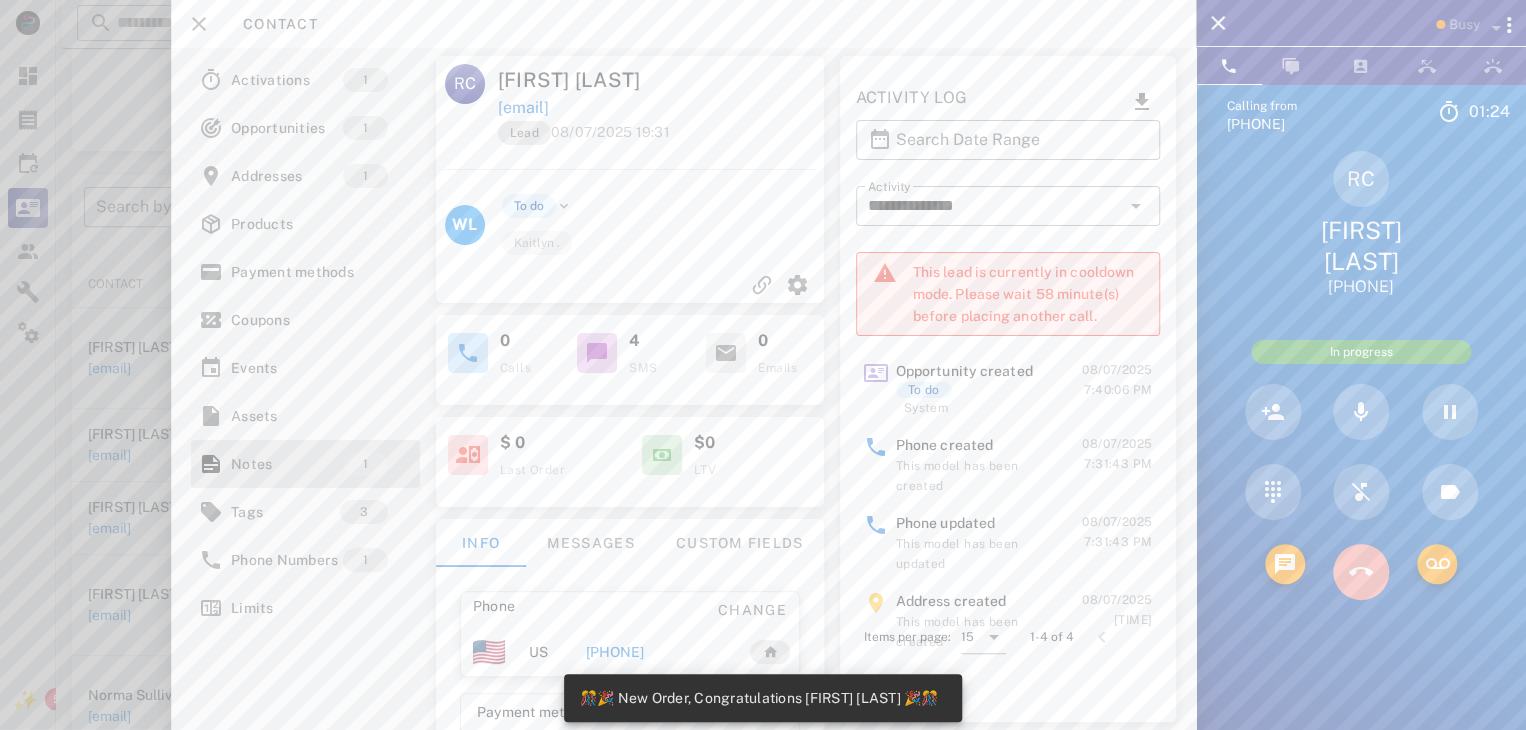 click at bounding box center [1361, 572] 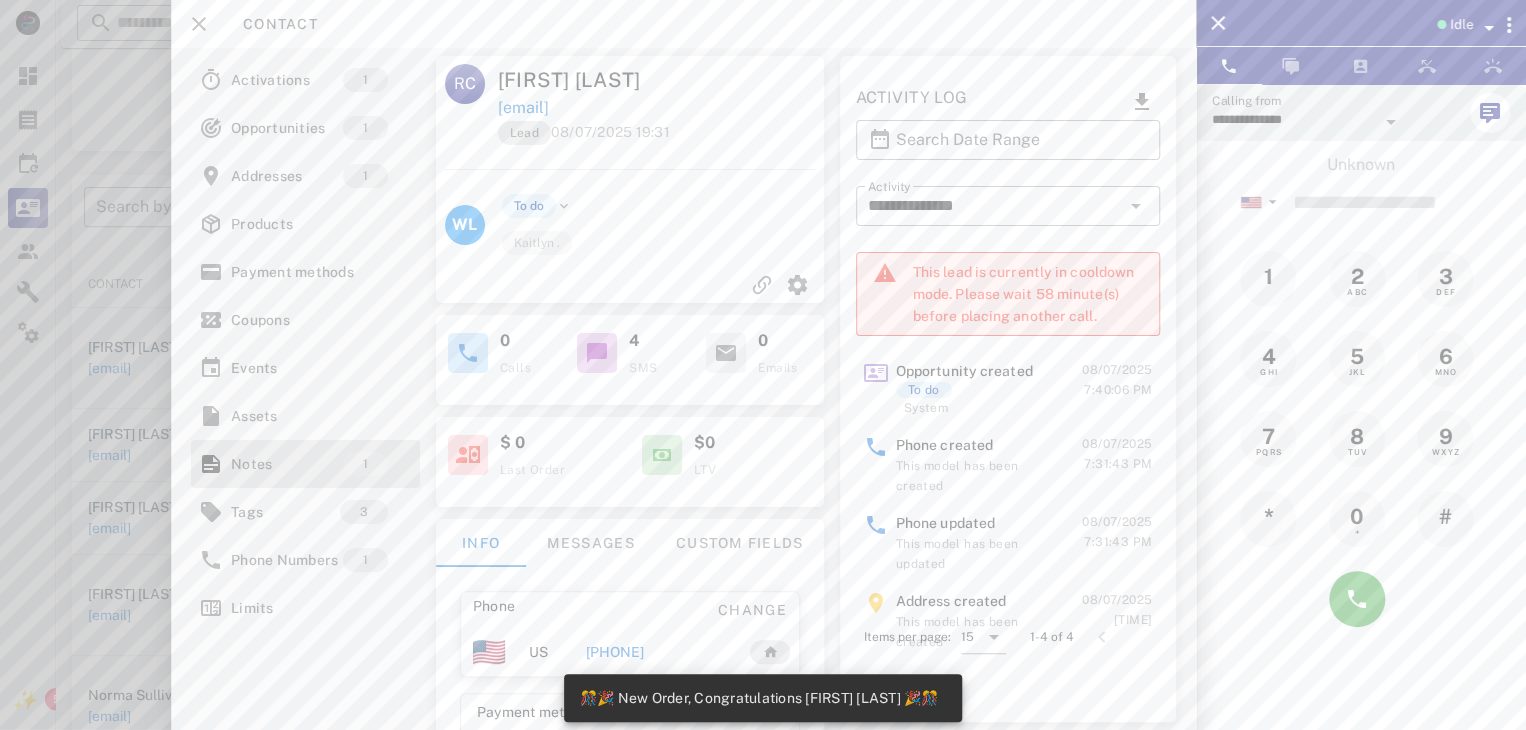 click at bounding box center (763, 365) 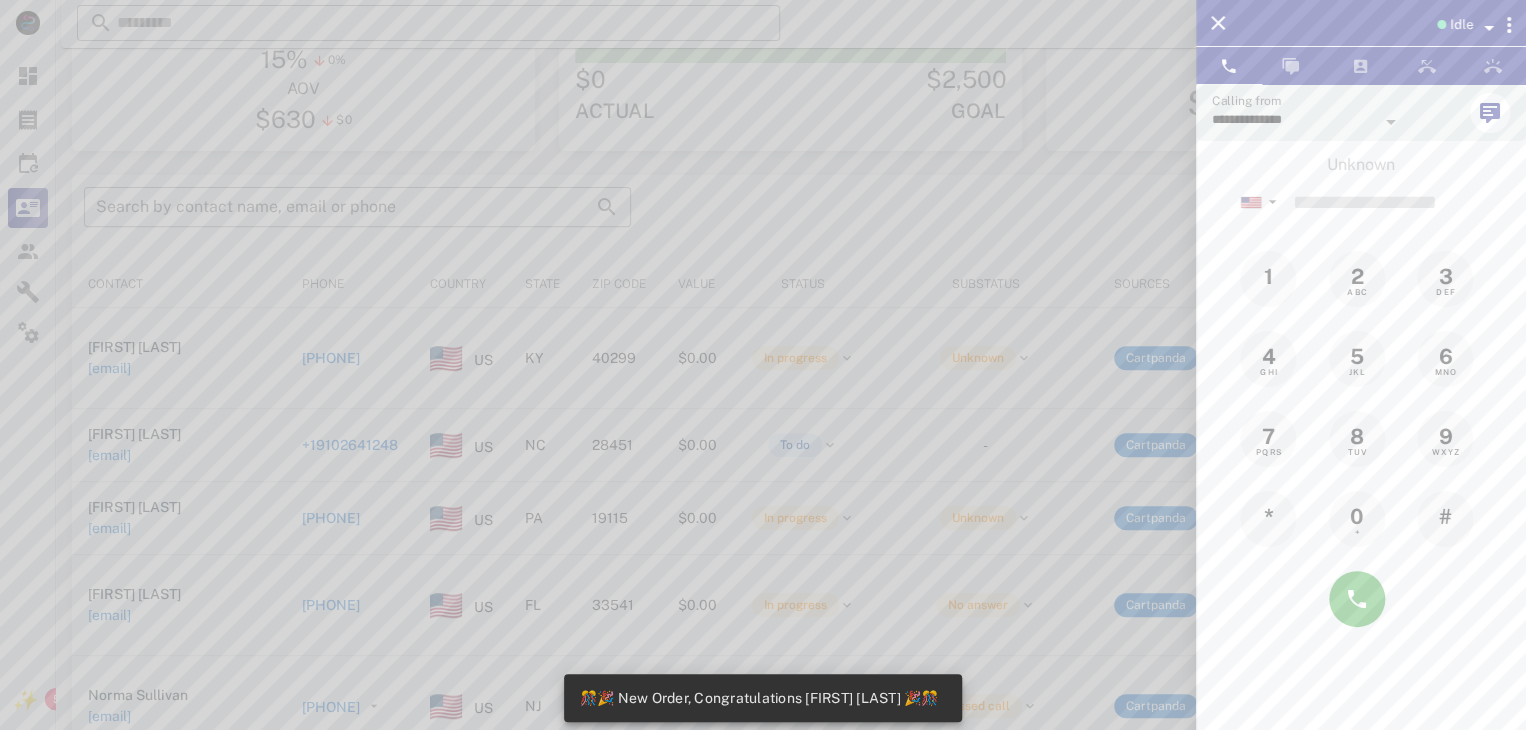 click at bounding box center (763, 365) 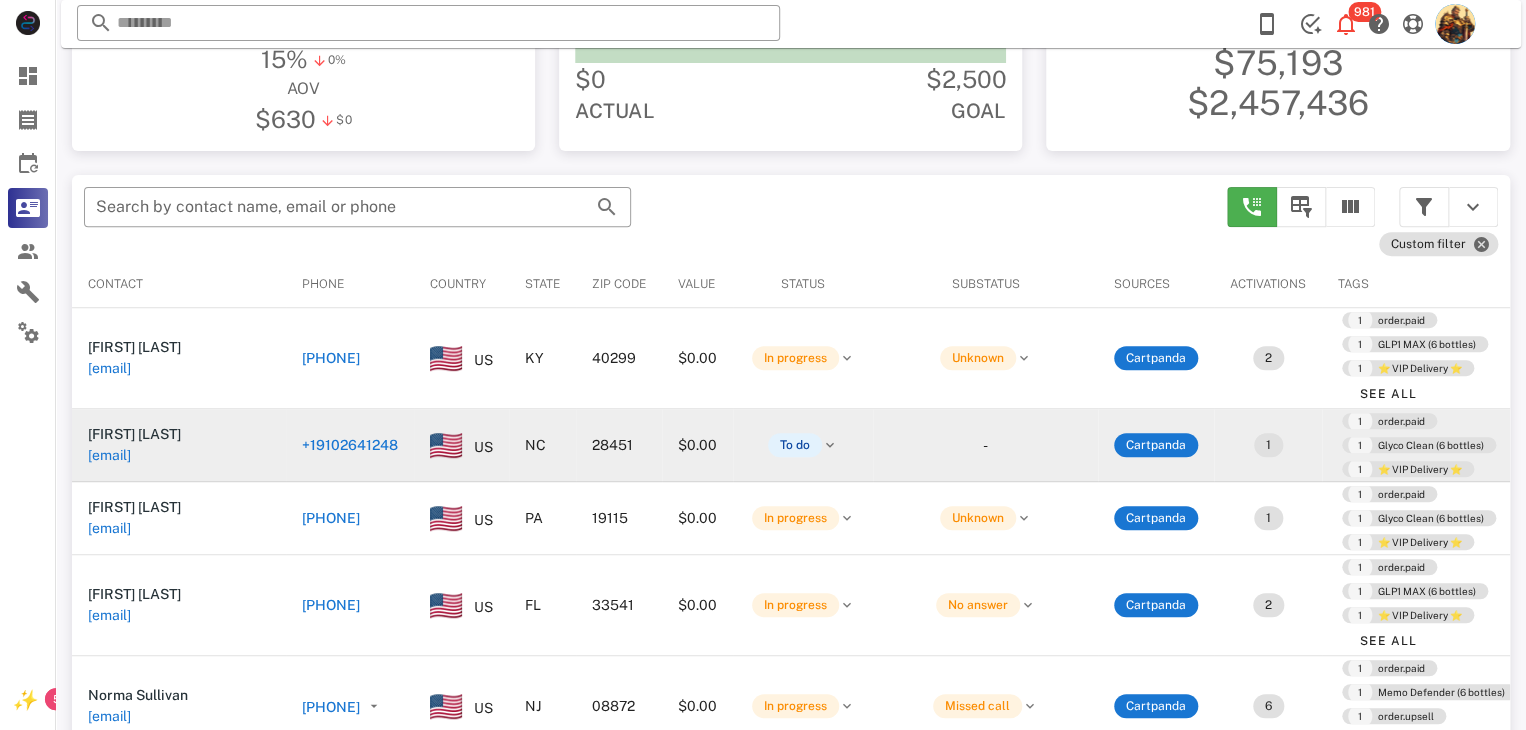 click on "rickie50@gmail.com" at bounding box center (109, 455) 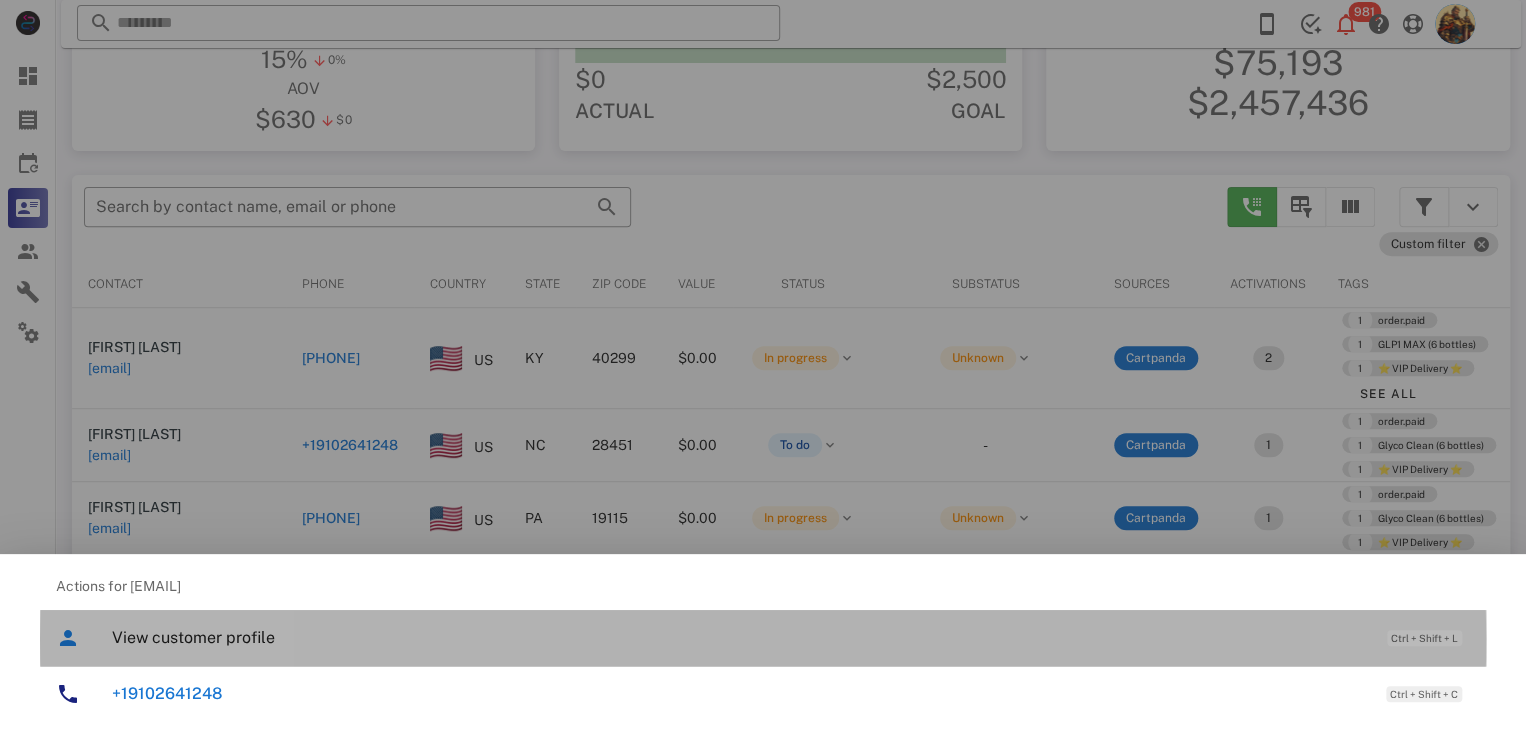 click on "View customer profile" at bounding box center (739, 637) 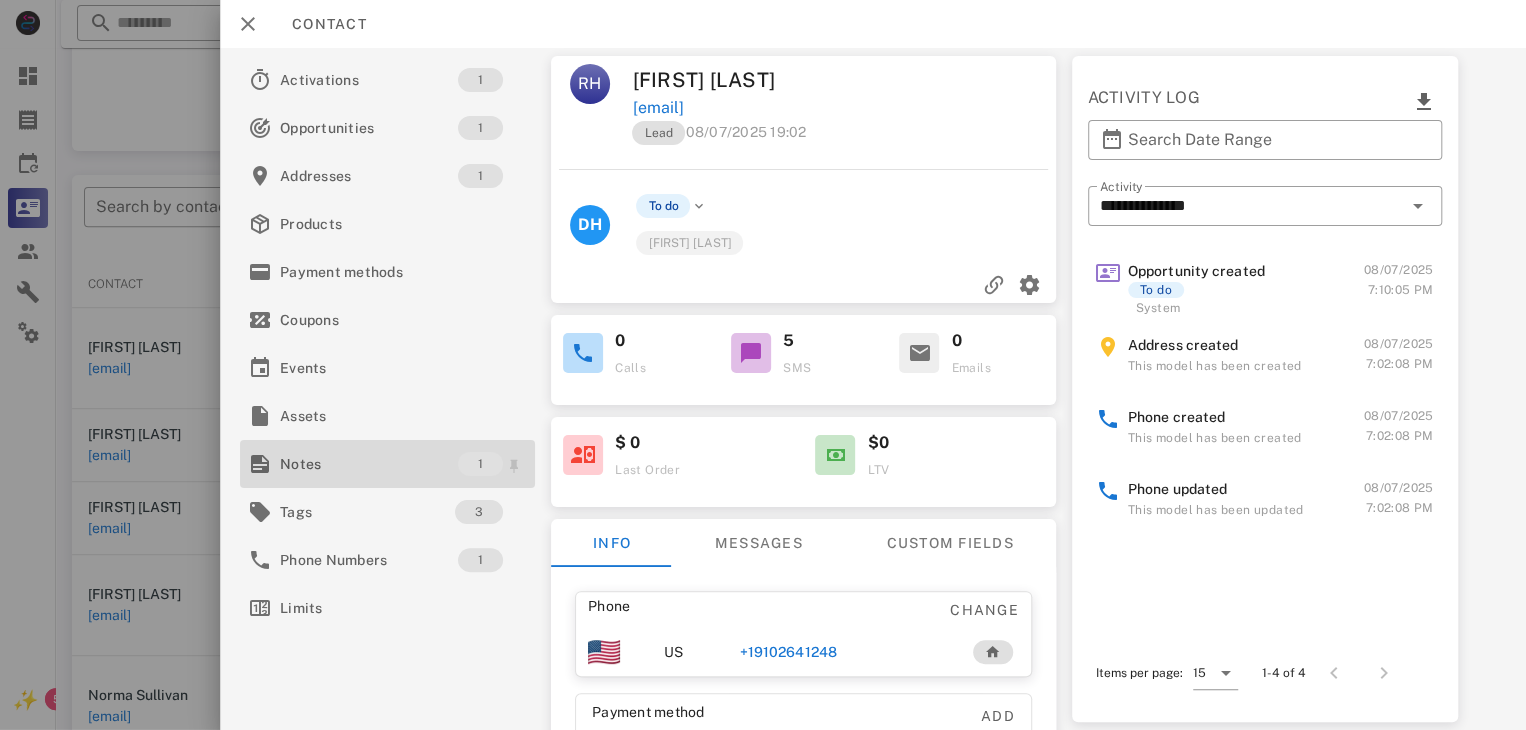 click on "Notes" at bounding box center (369, 464) 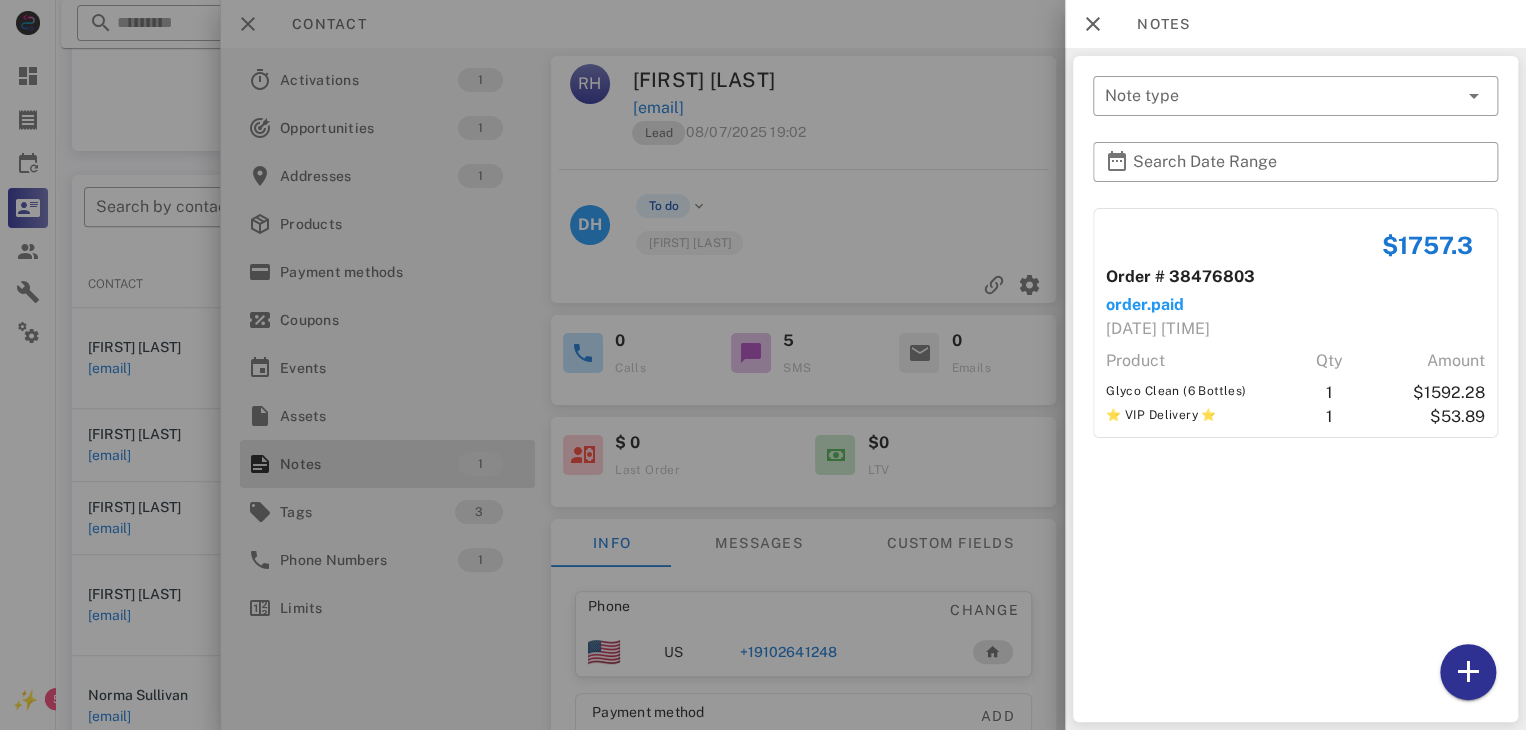click at bounding box center (763, 365) 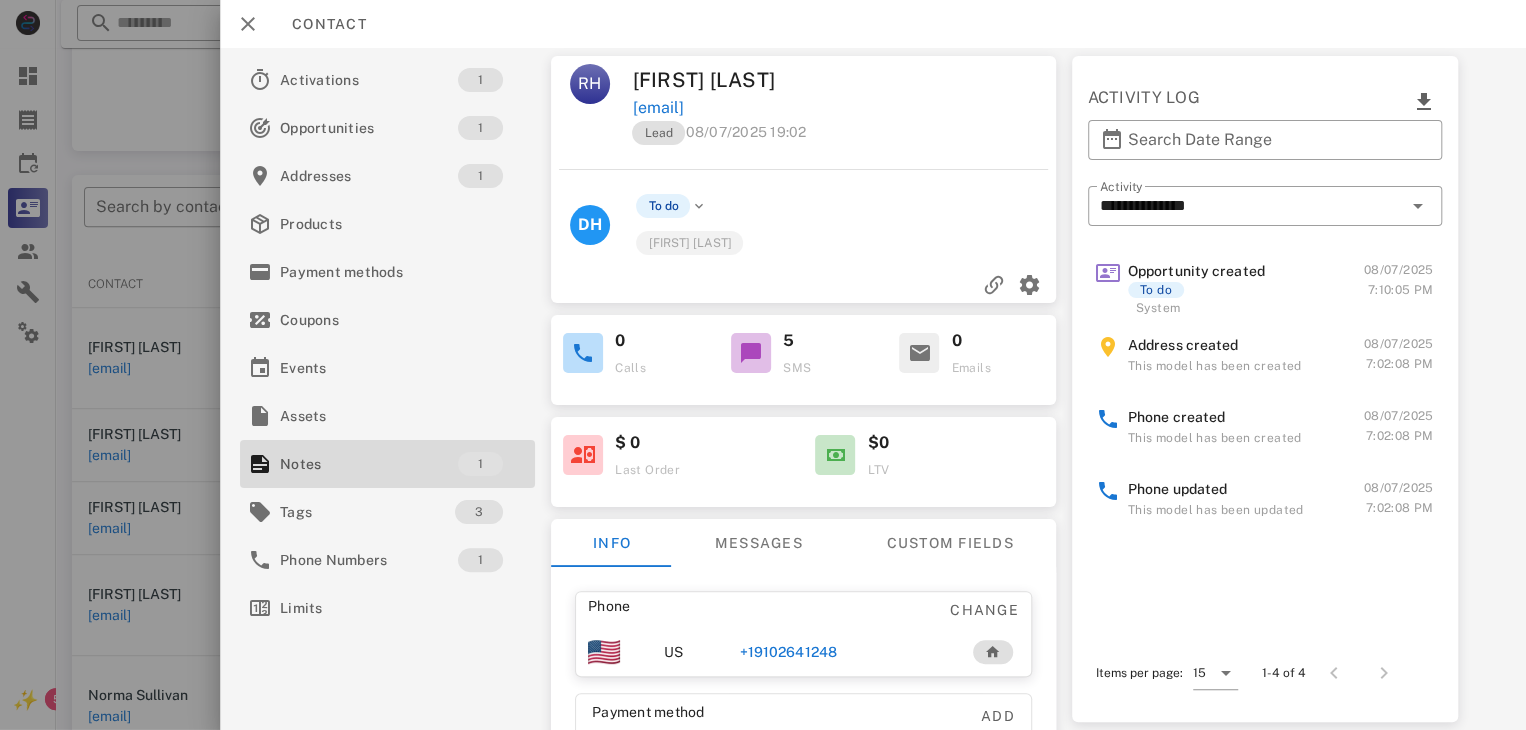 click on "+19102641248" at bounding box center (788, 652) 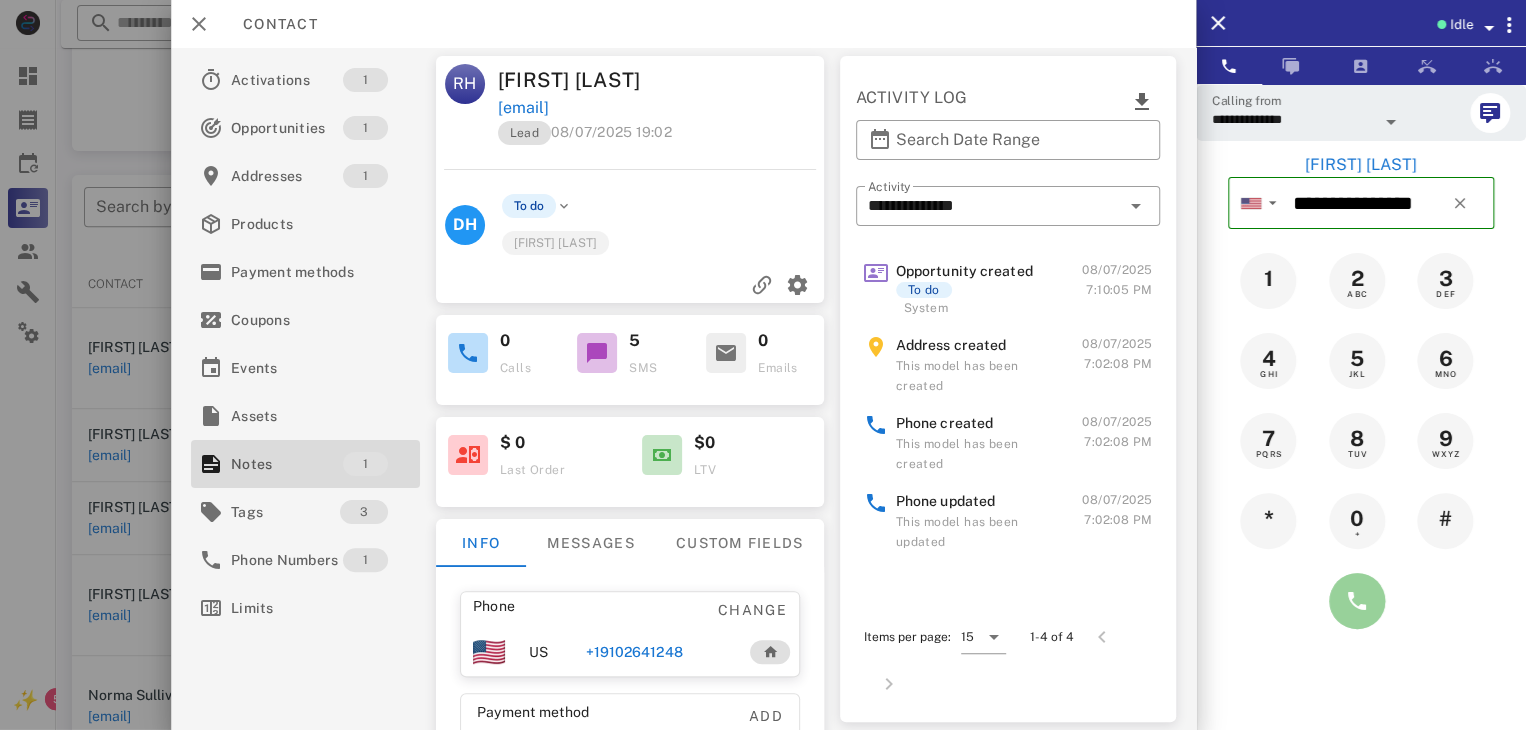 click at bounding box center (1357, 601) 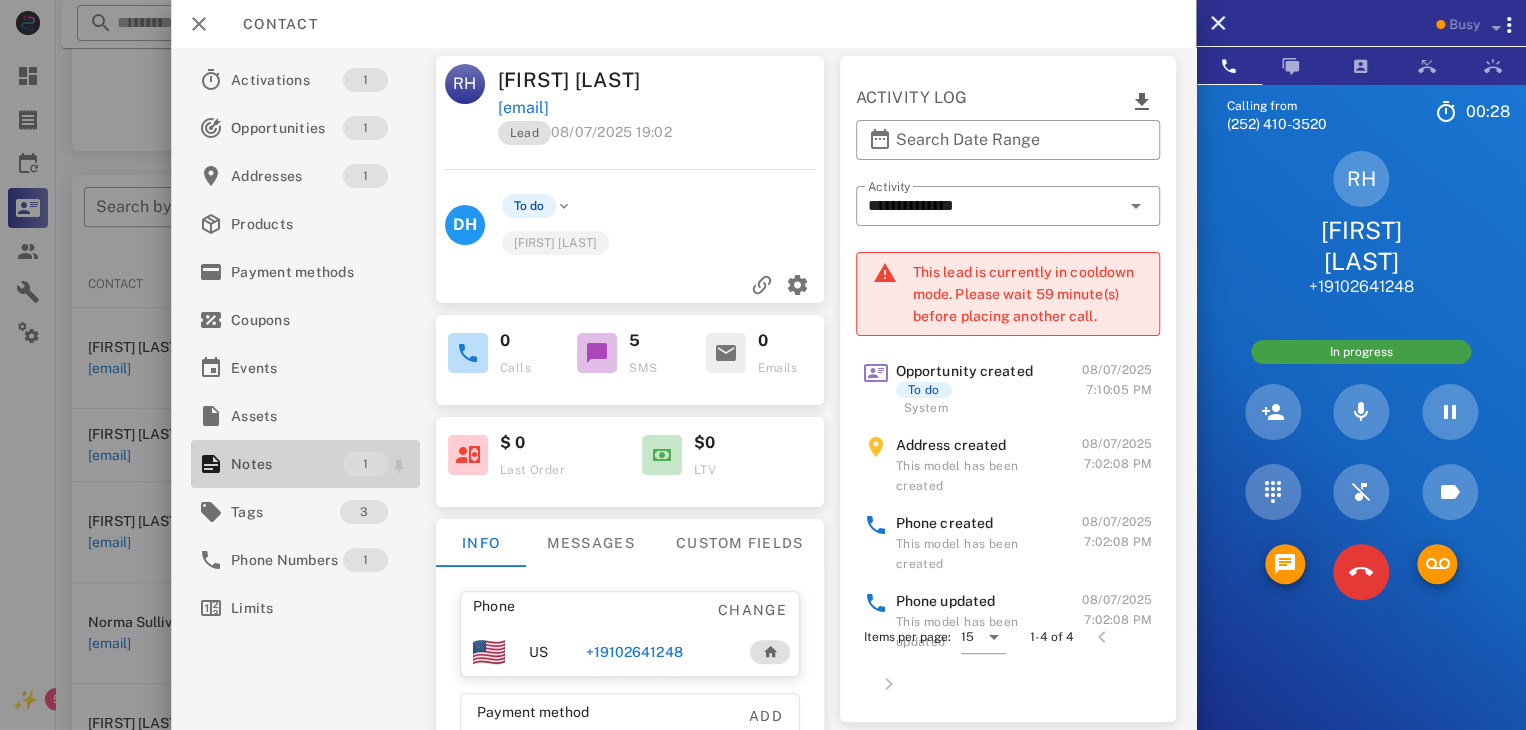 click on "1" at bounding box center [365, 464] 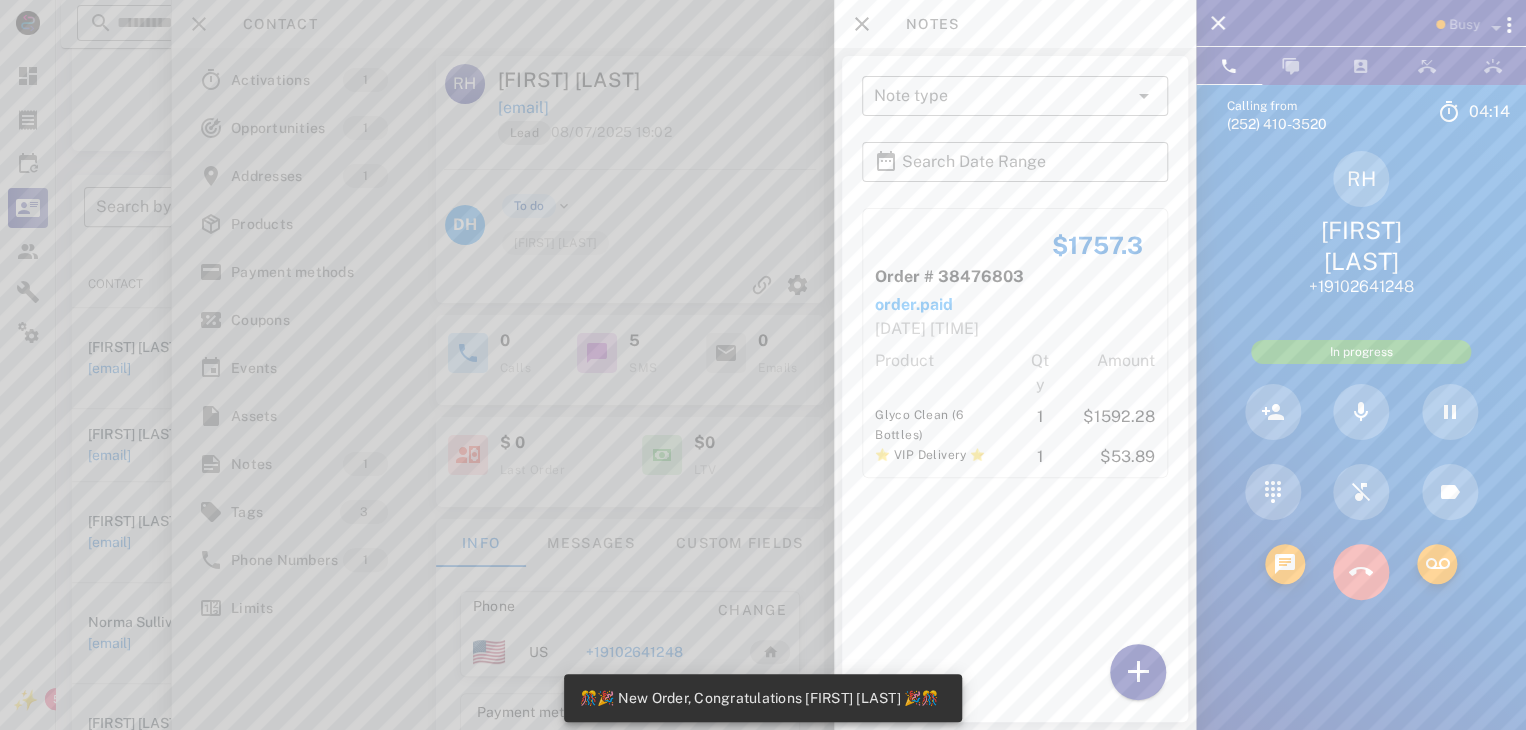 click at bounding box center [1361, 572] 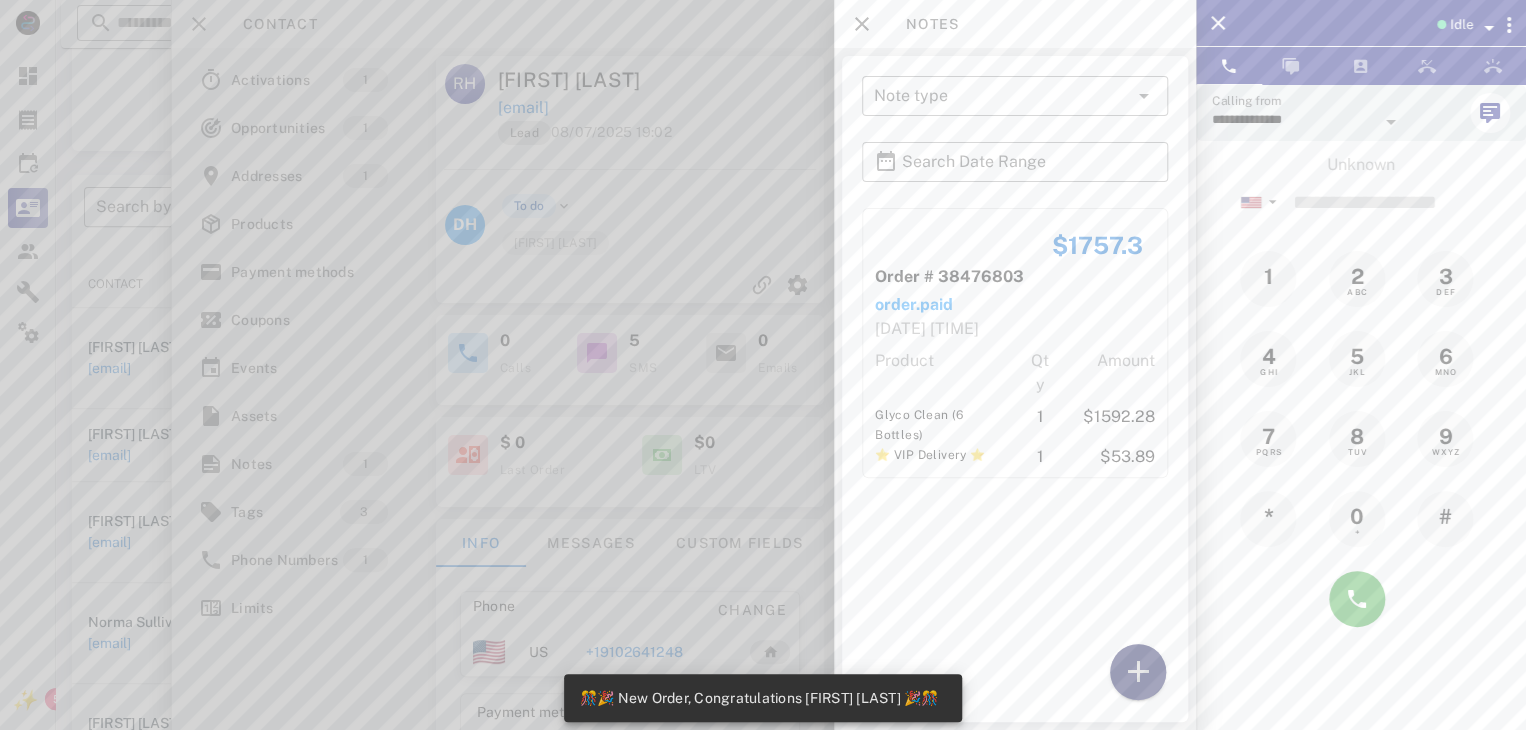 click at bounding box center [1138, 672] 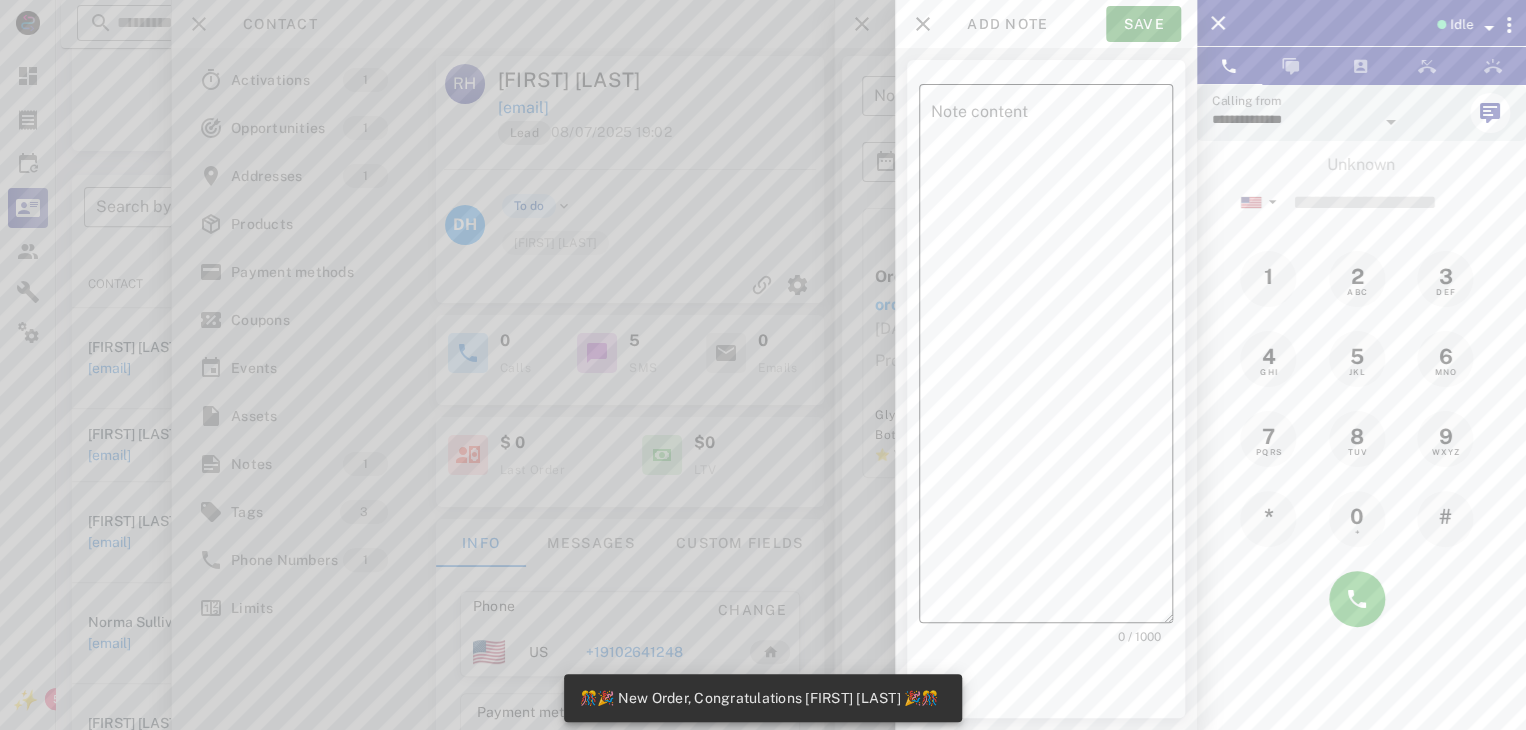 click on "Note content" at bounding box center (1052, 358) 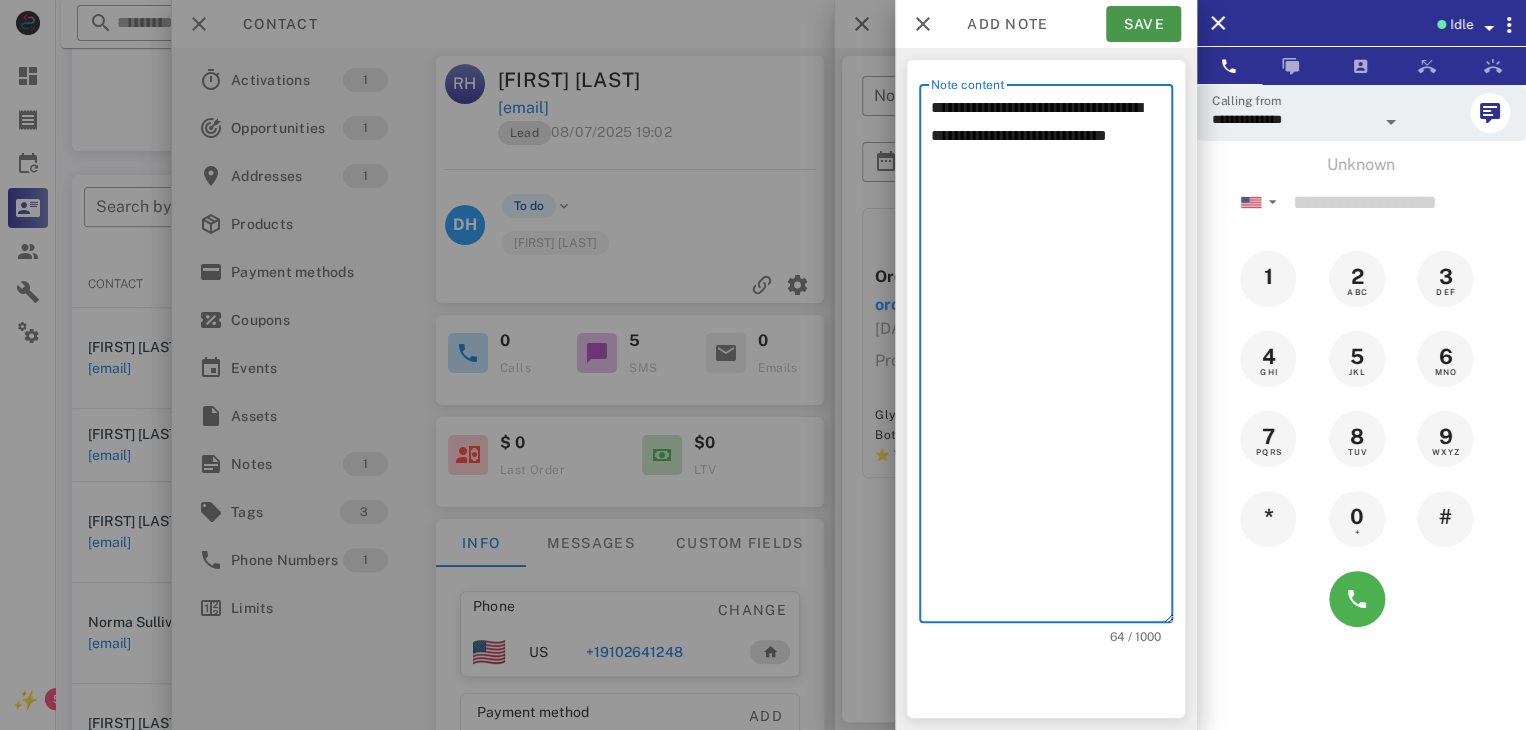 type on "**********" 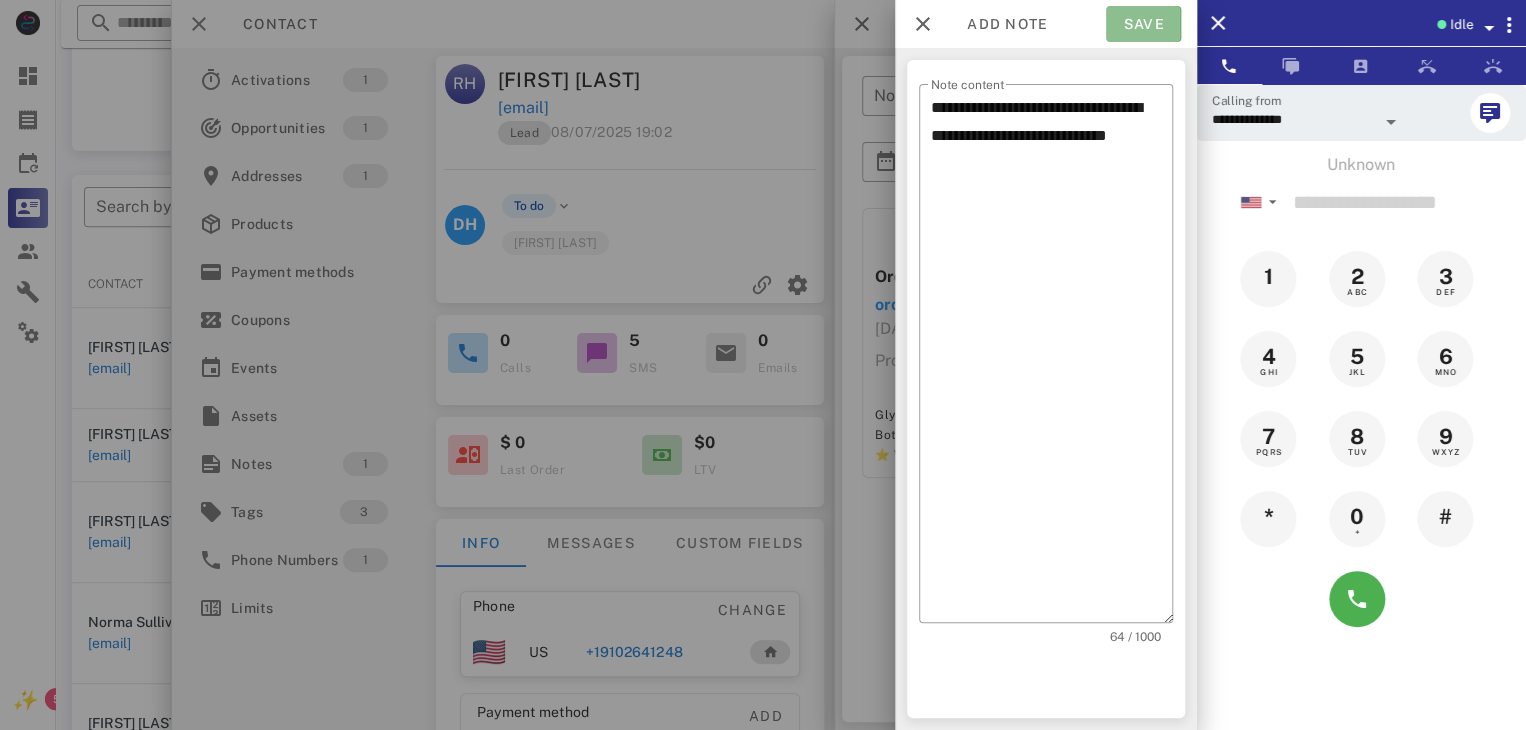 click on "Save" at bounding box center [1143, 24] 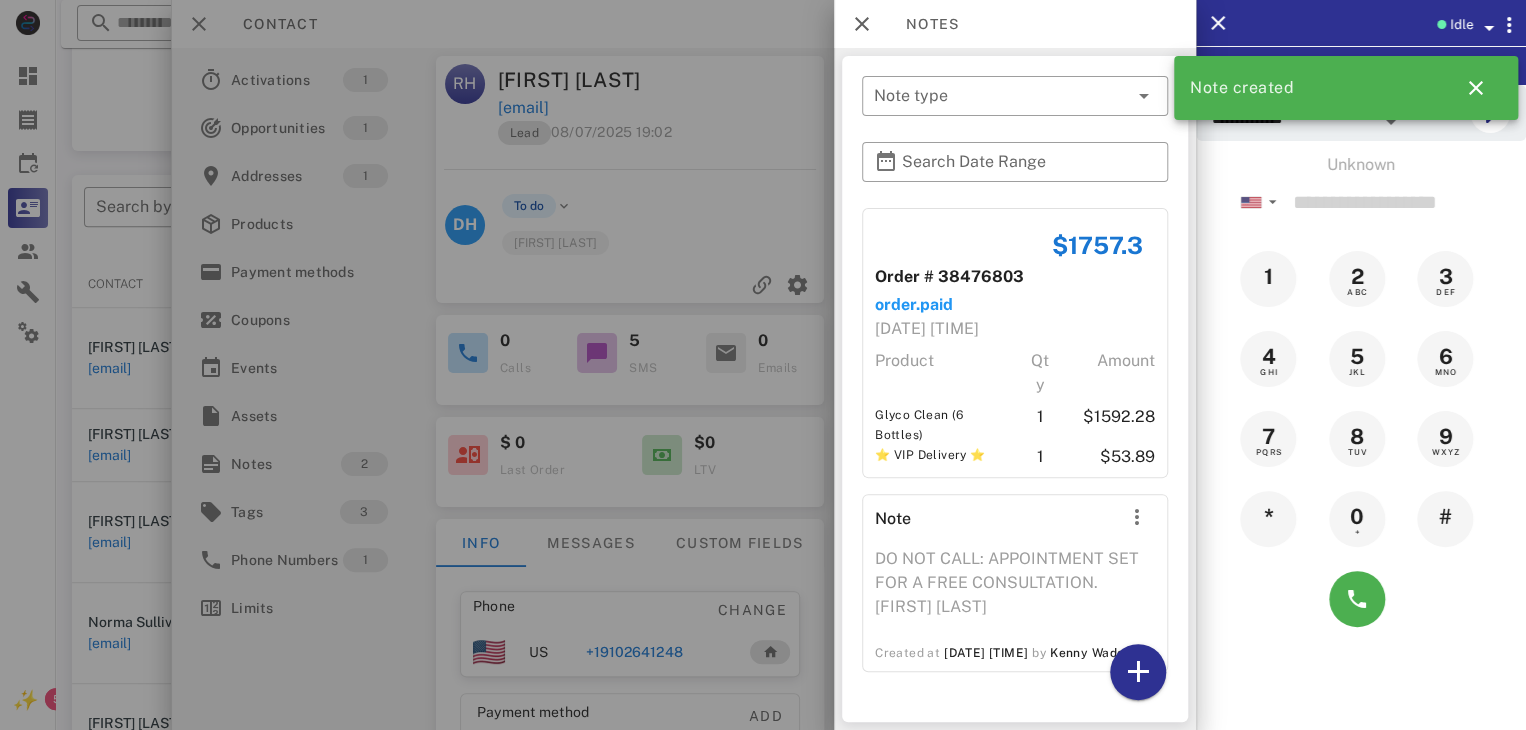 click at bounding box center (763, 365) 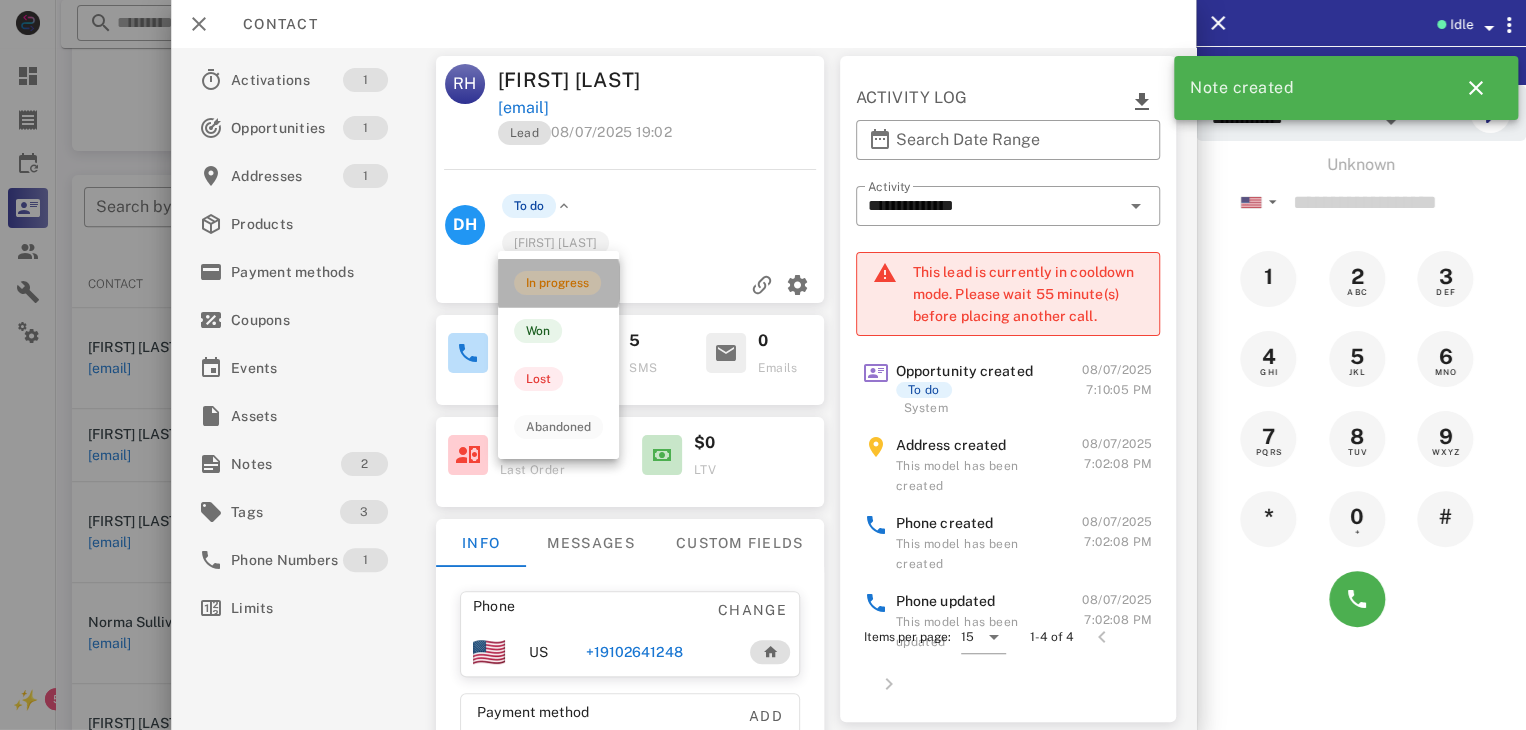 click on "In progress" at bounding box center [557, 283] 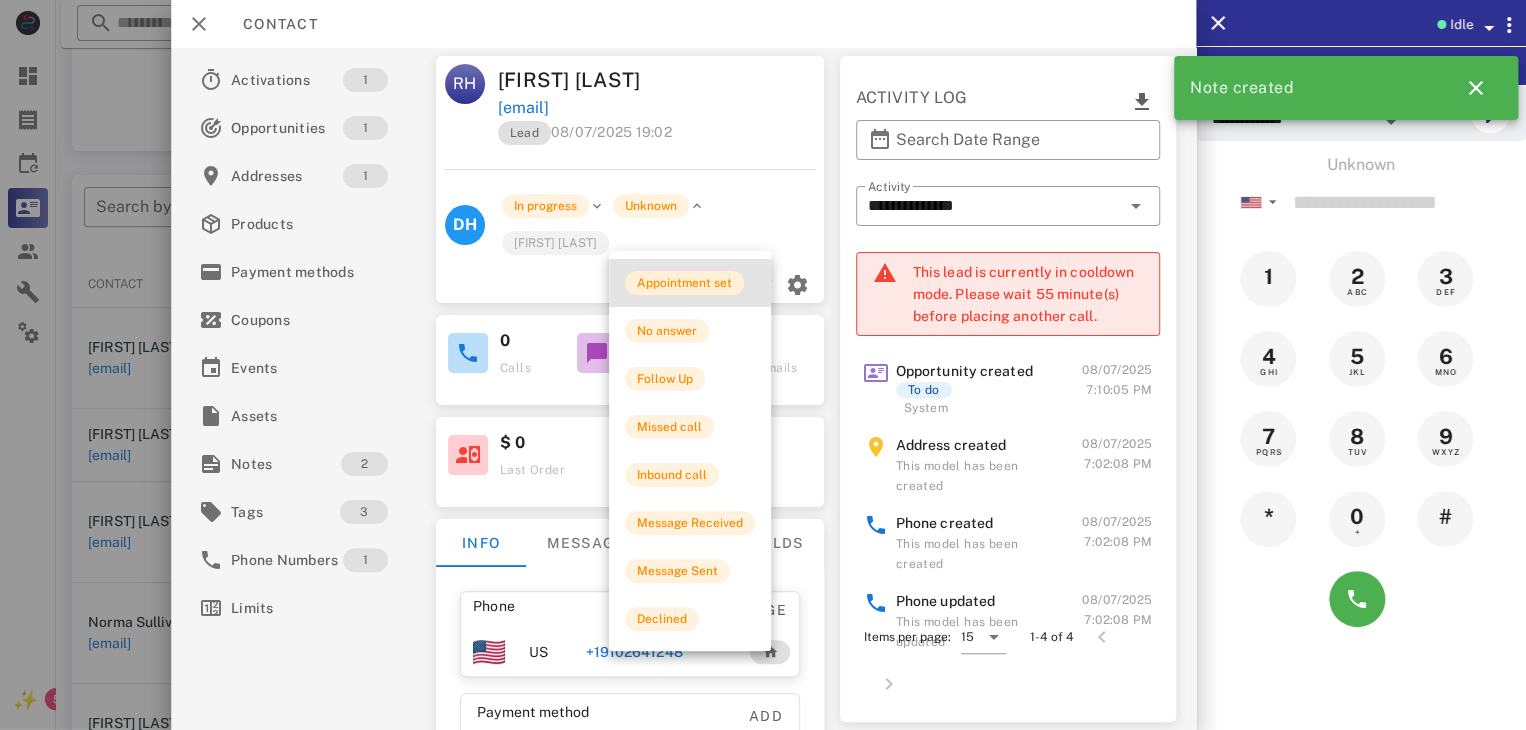 click on "Appointment set" at bounding box center (684, 283) 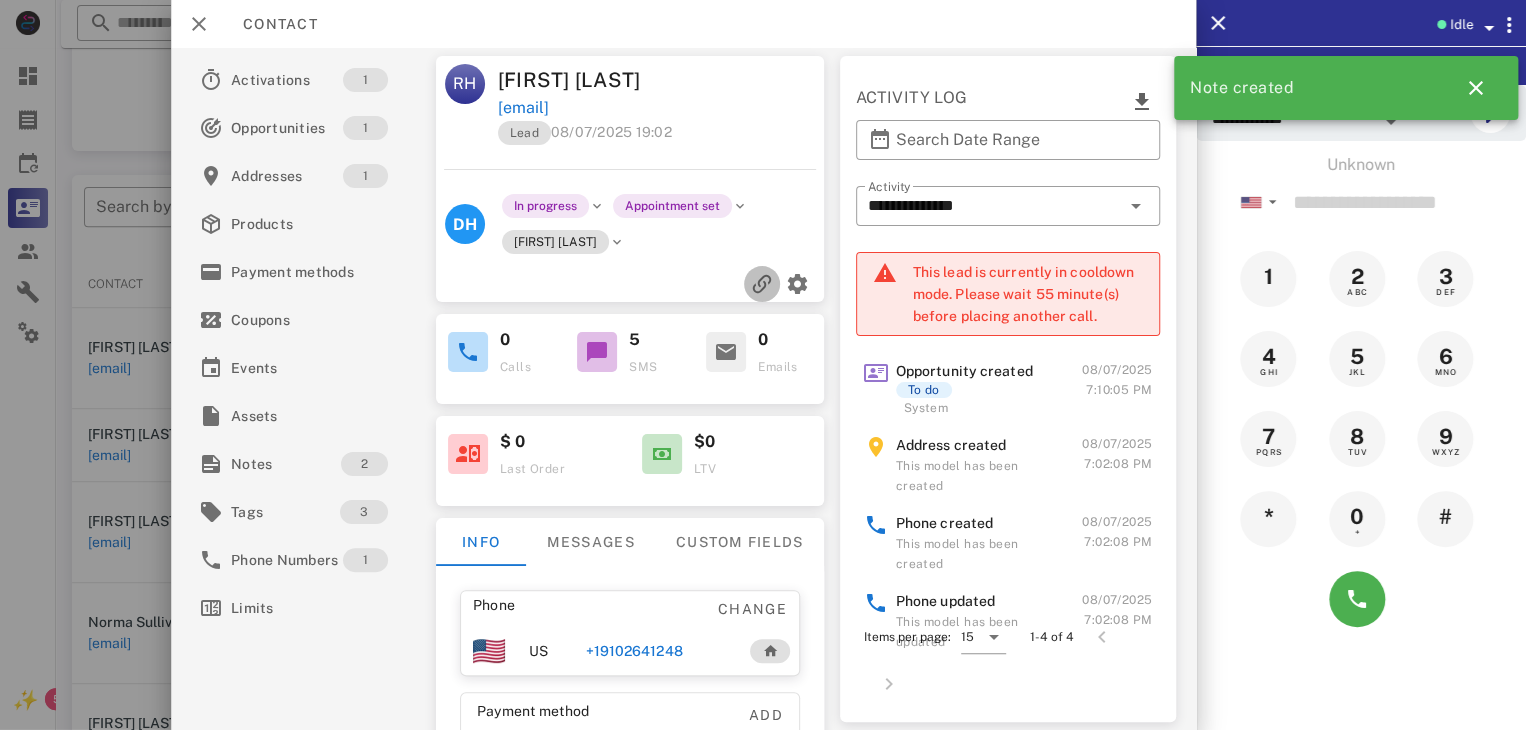 click at bounding box center [762, 284] 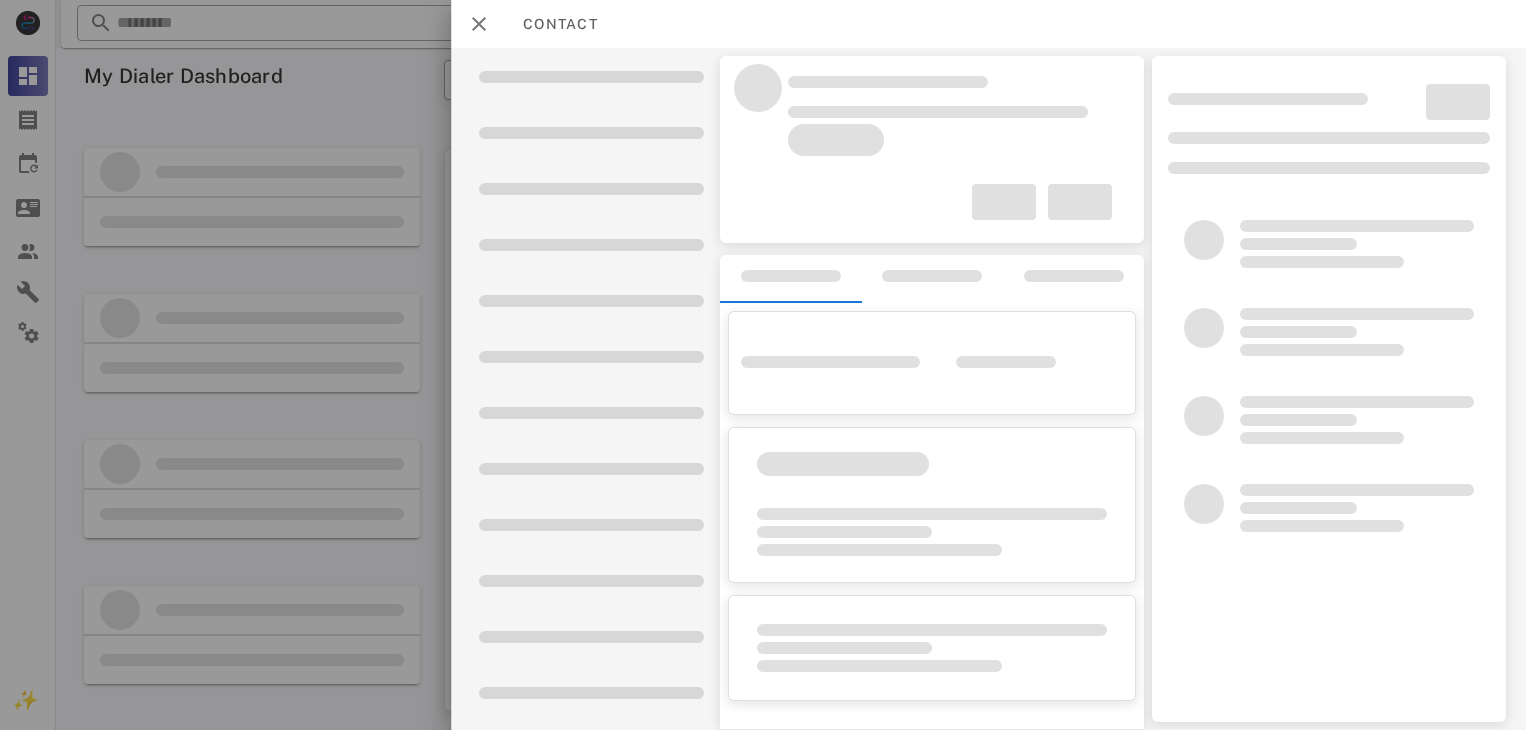 scroll, scrollTop: 0, scrollLeft: 0, axis: both 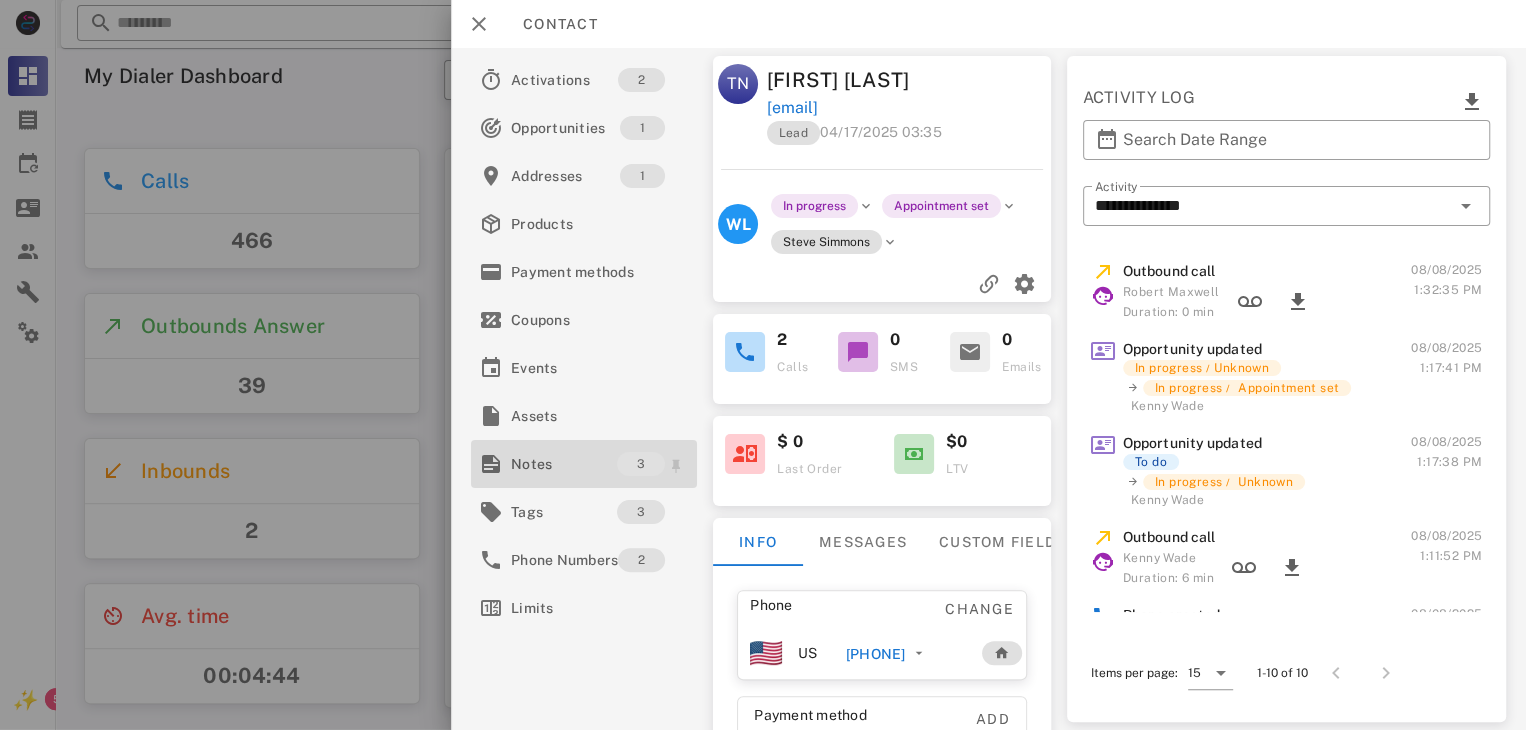 click on "Notes" at bounding box center (564, 464) 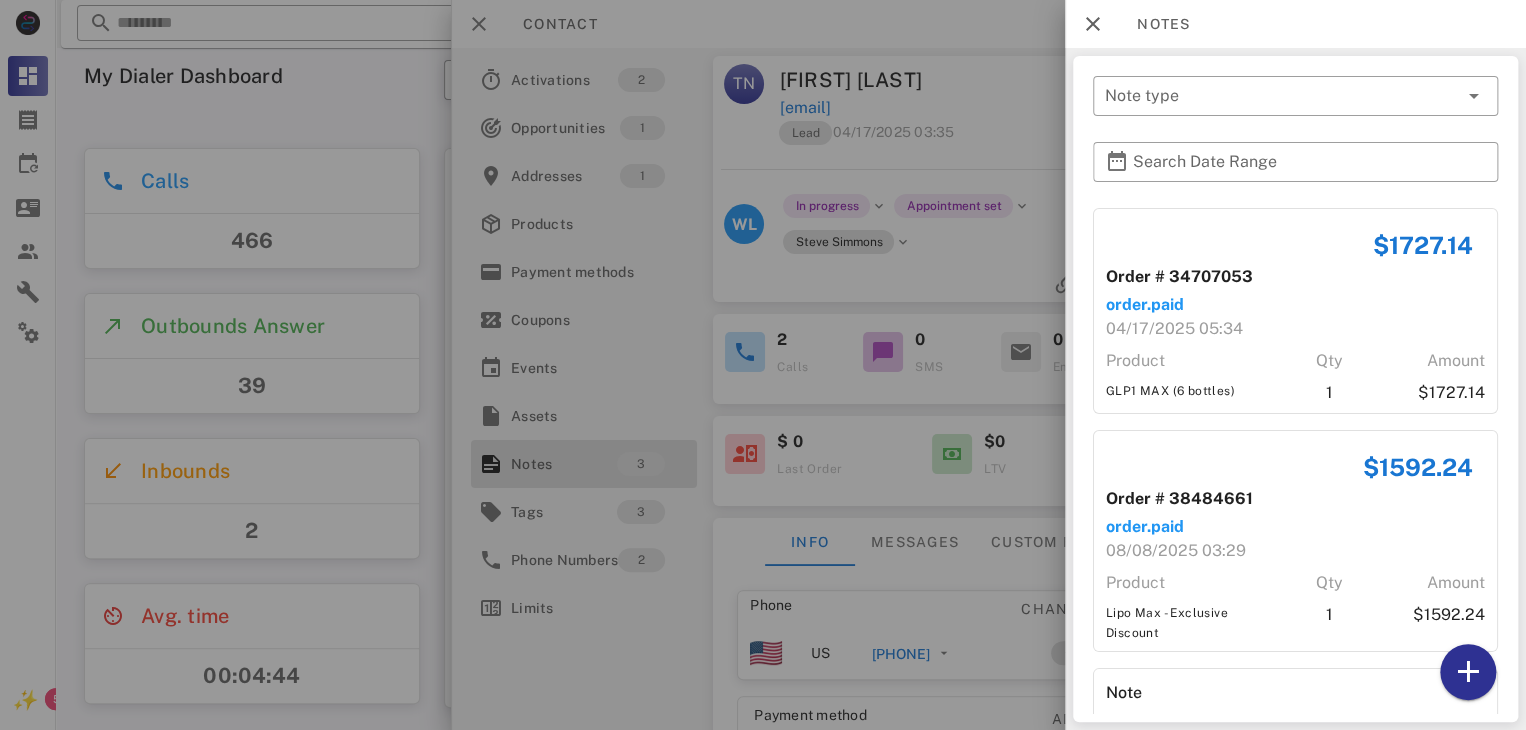 scroll, scrollTop: 136, scrollLeft: 0, axis: vertical 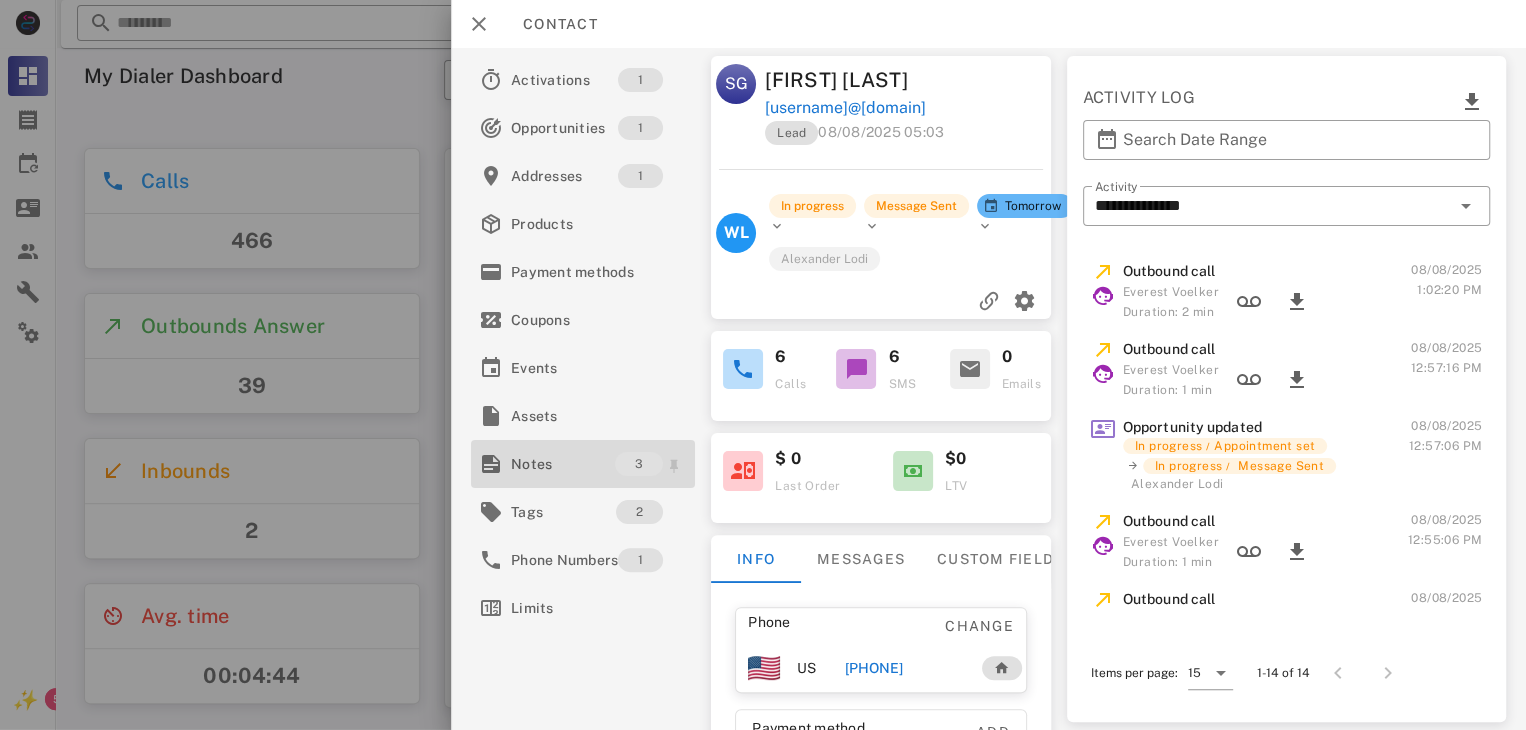 click on "Notes" at bounding box center (563, 464) 